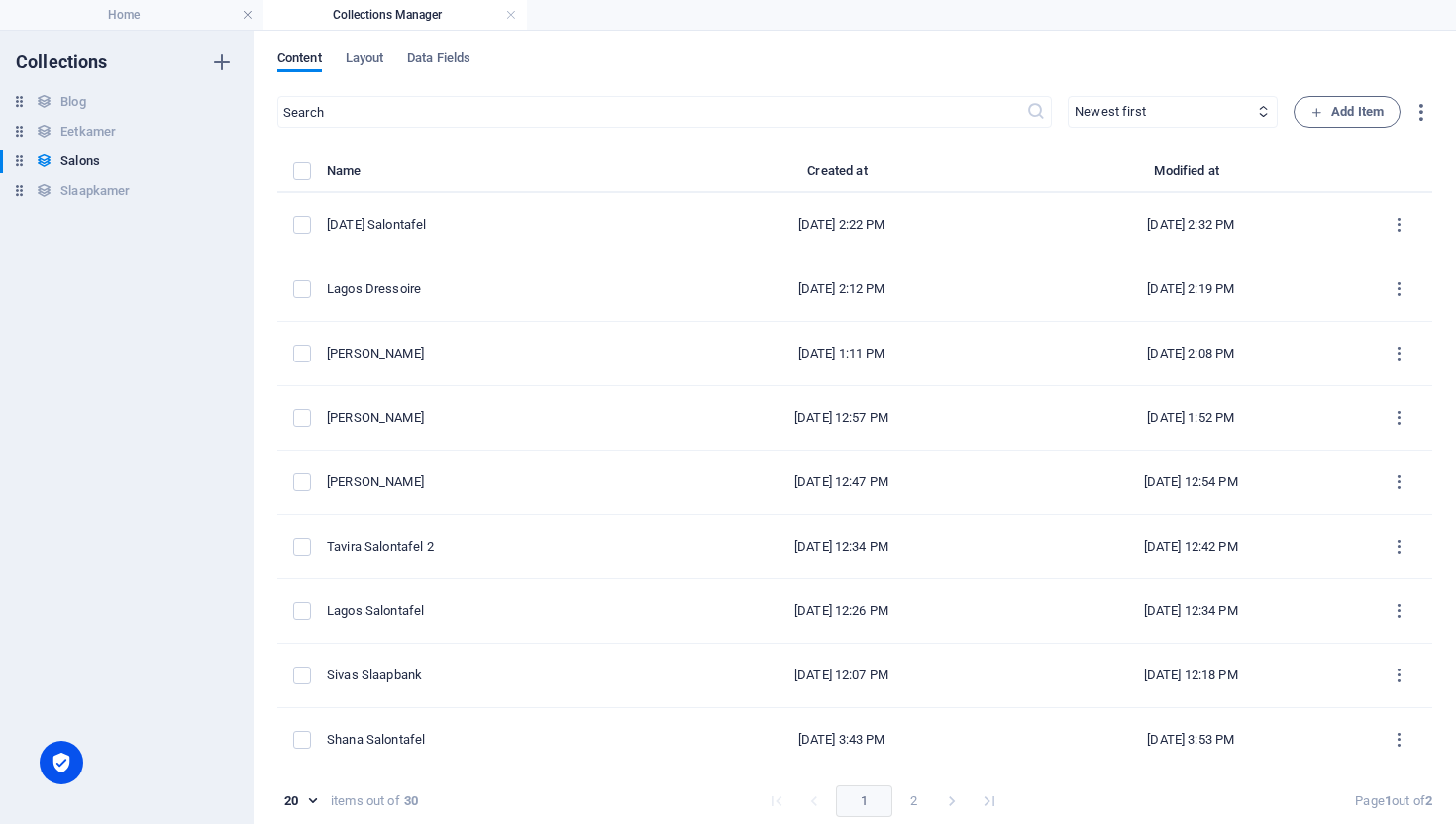 scroll, scrollTop: 0, scrollLeft: 0, axis: both 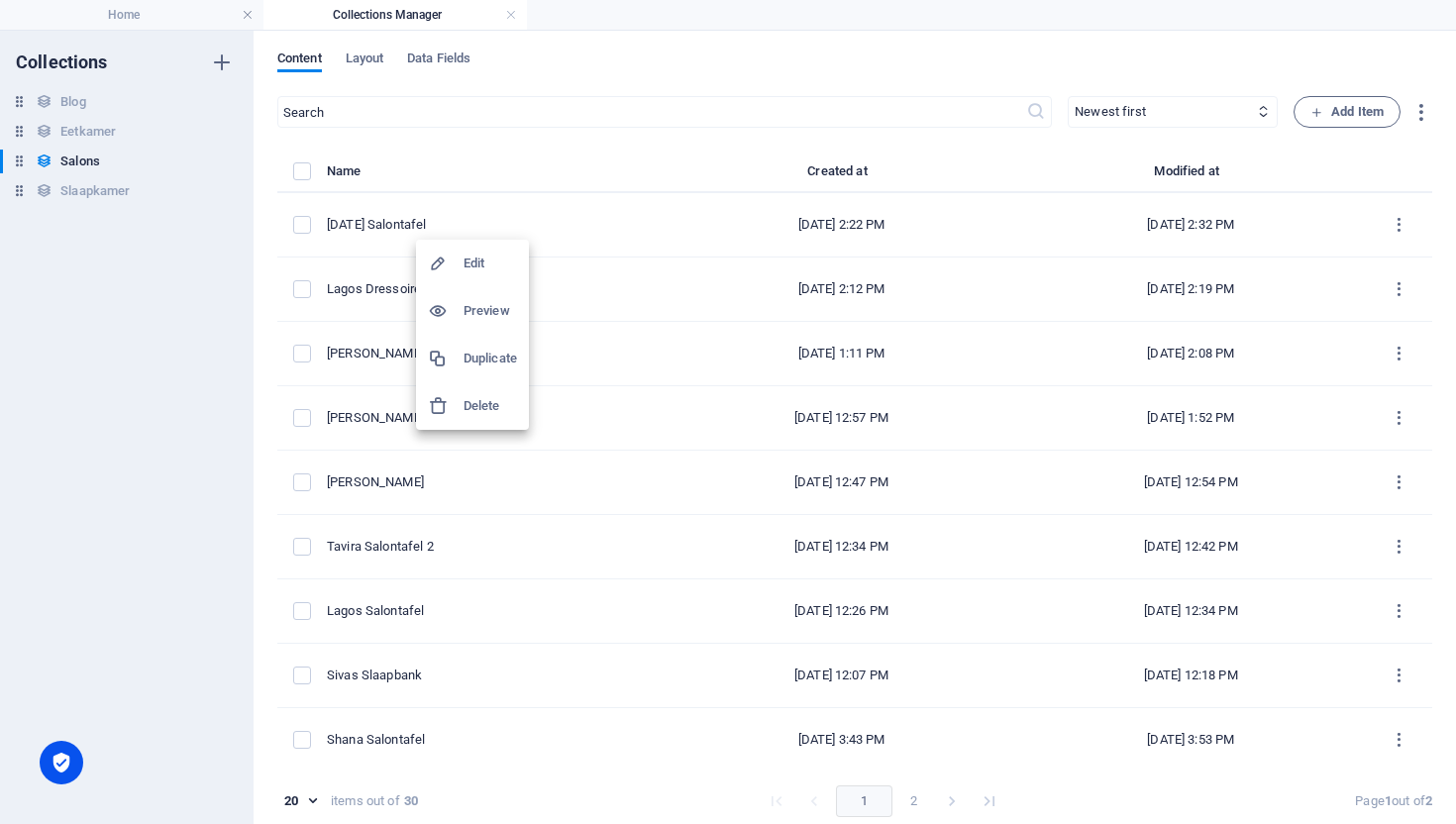 click on "Duplicate" at bounding box center [490, 359] 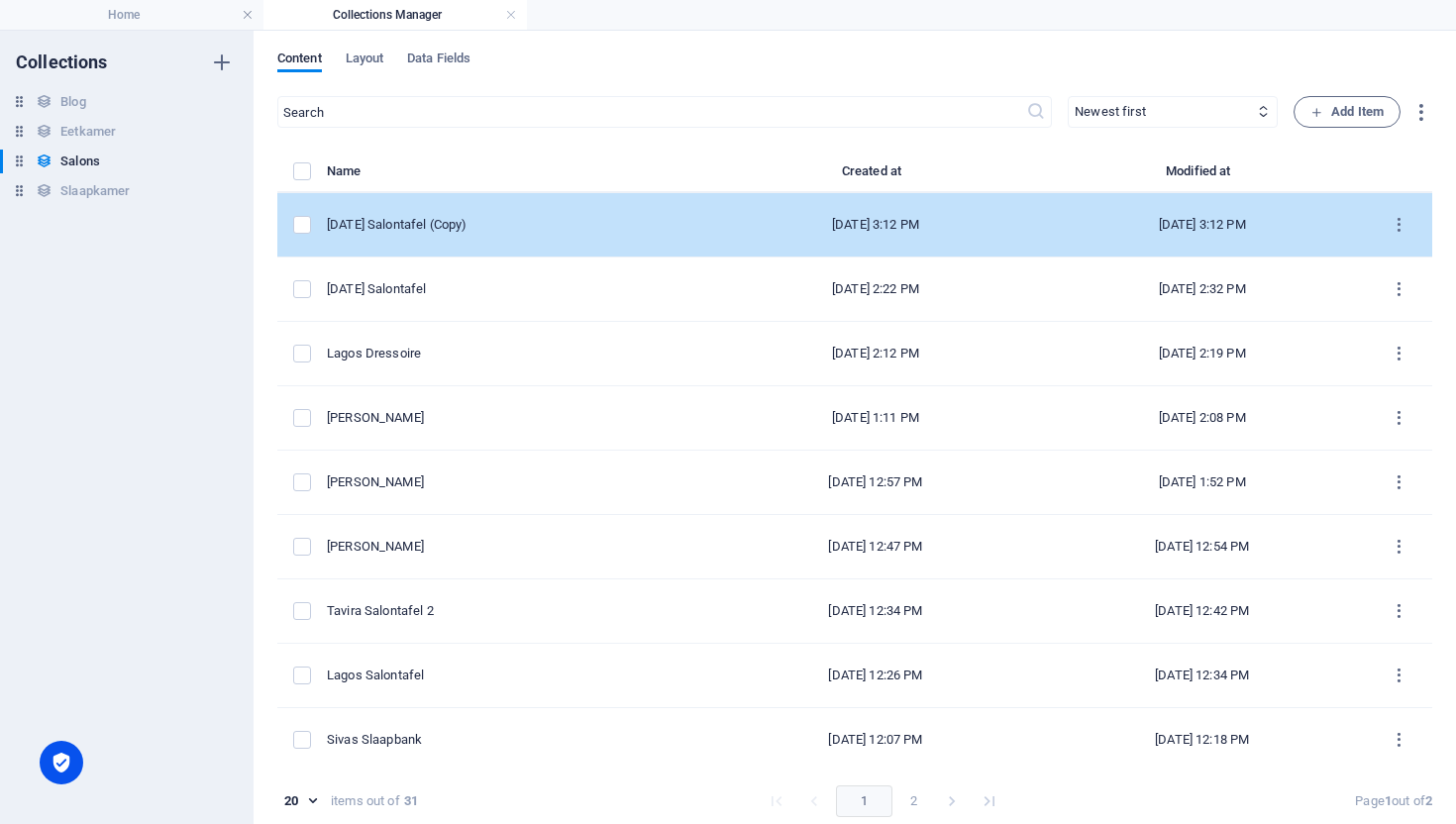 click on "[DATE] Salontafel (Copy)" at bounding box center (511, 225) 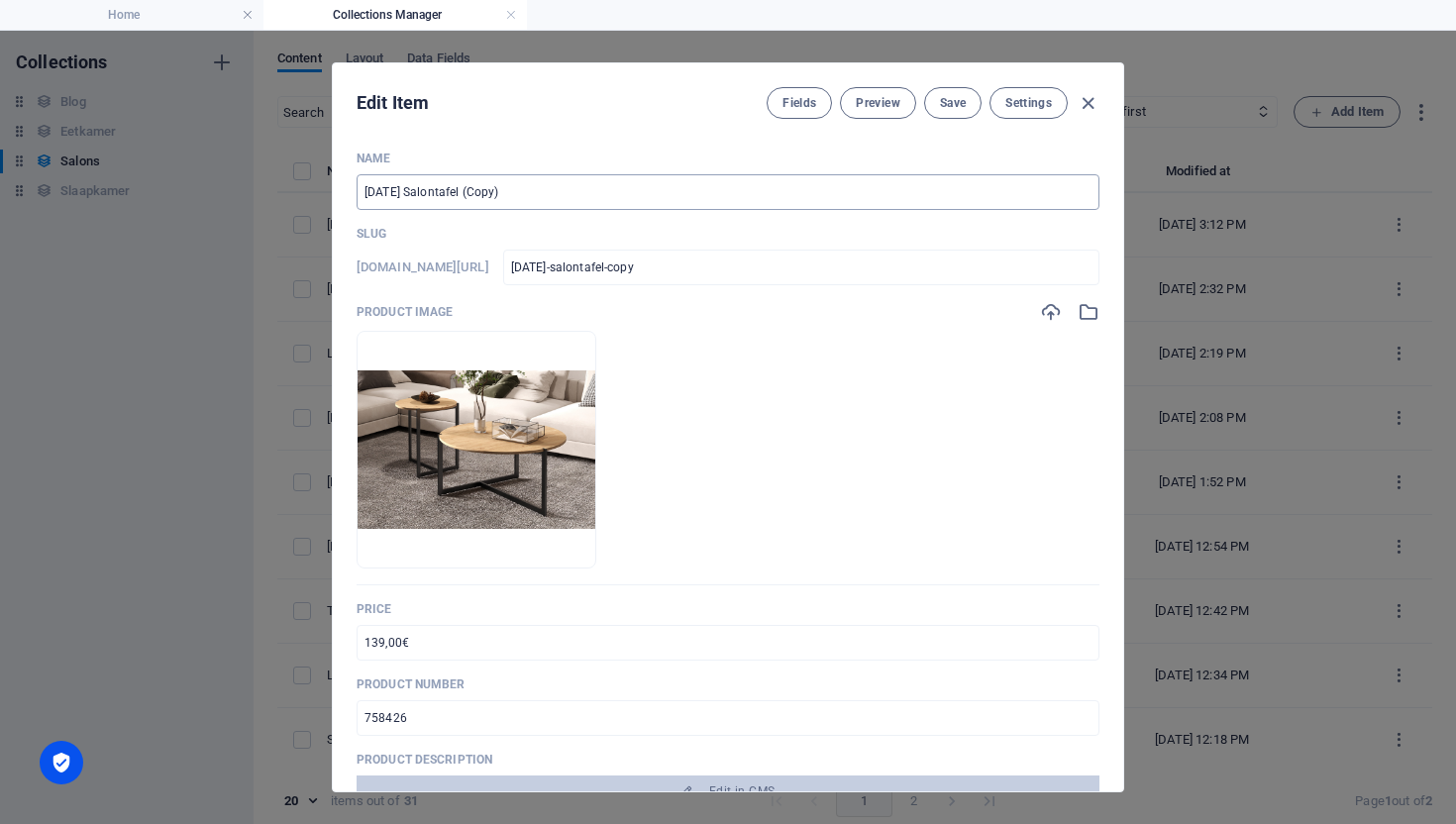 click on "[DATE] Salontafel (Copy)" at bounding box center (728, 192) 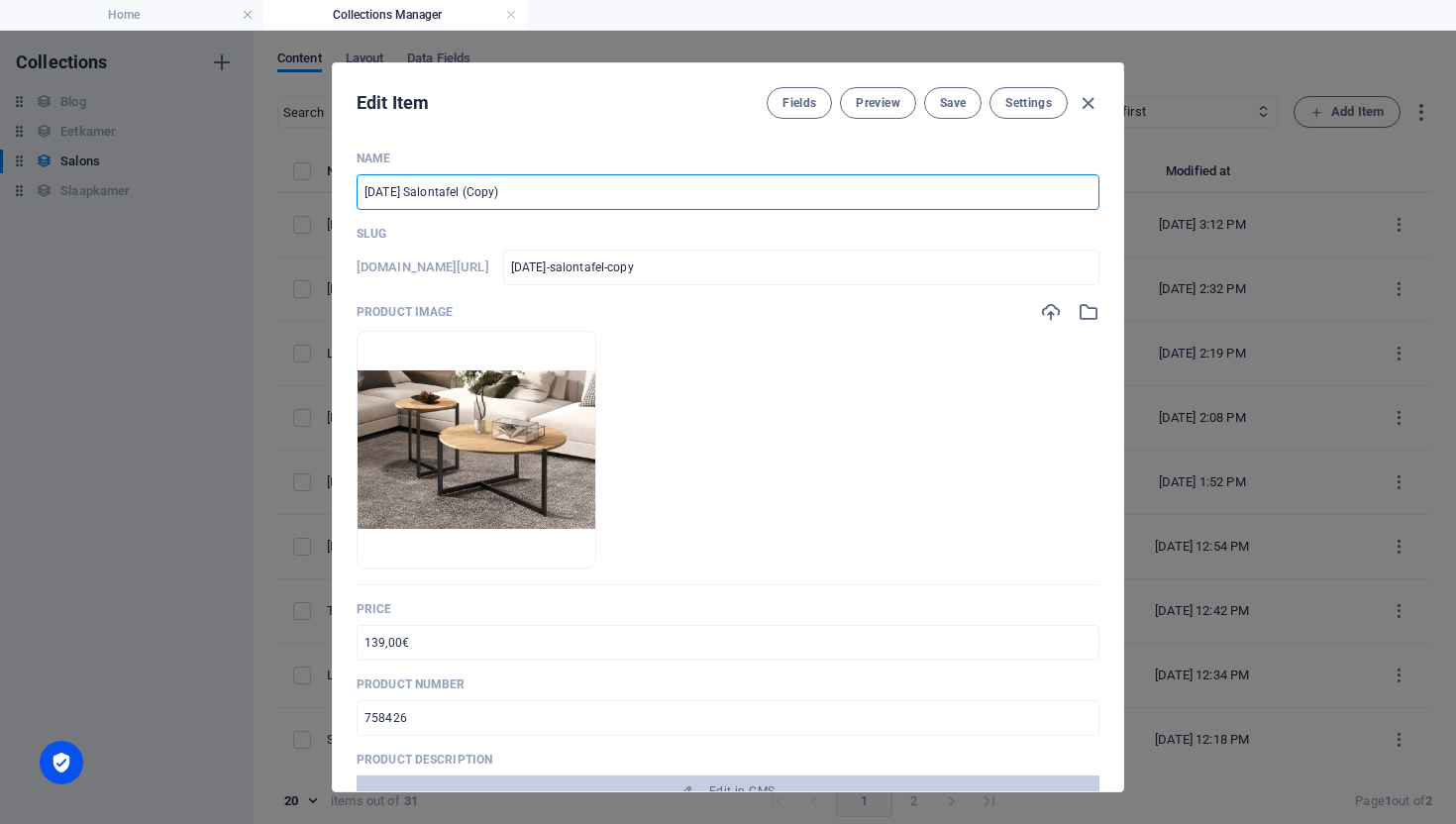 type on "B Salontafel (Copy)" 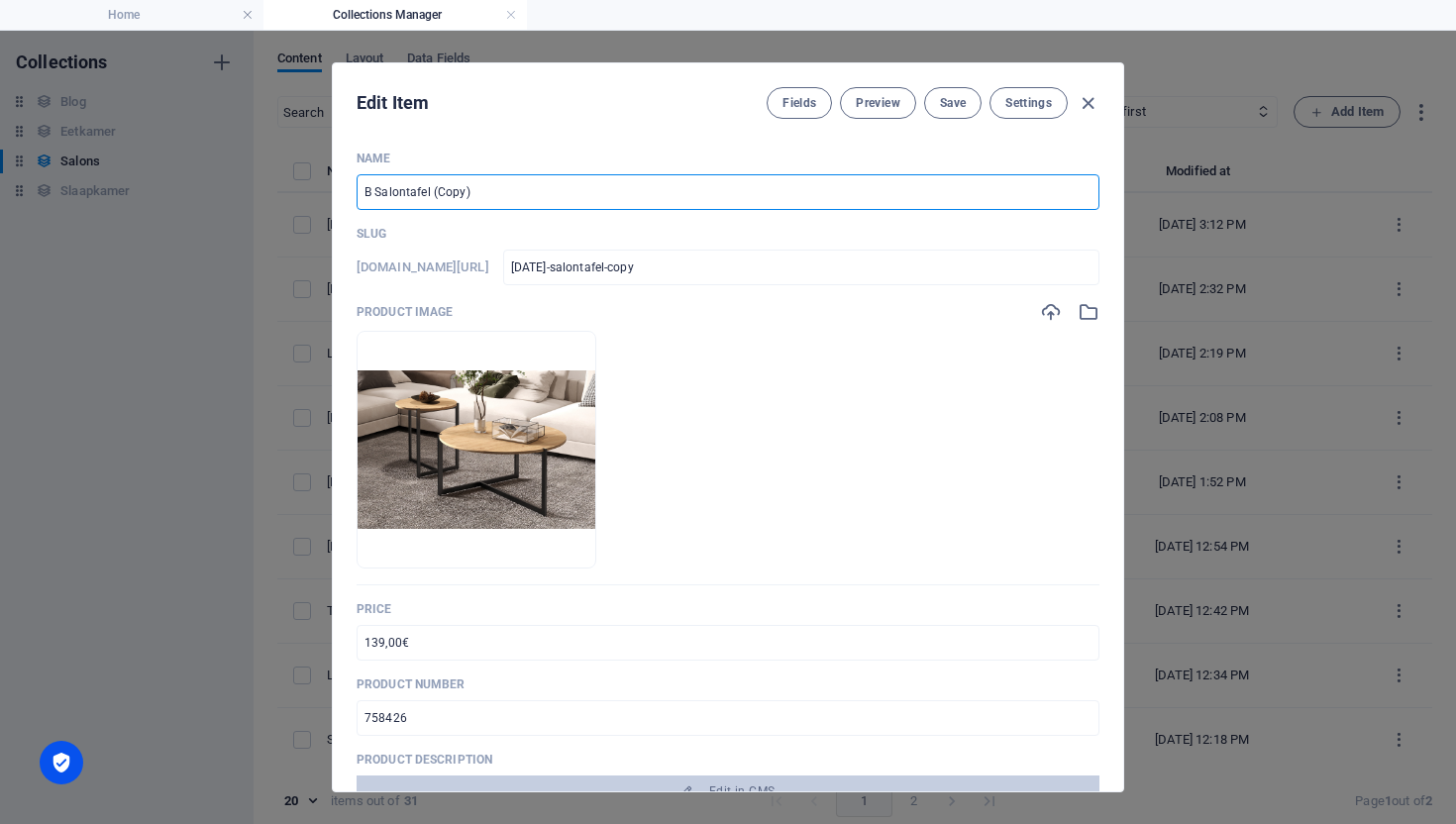 type on "b-salontafel-copy" 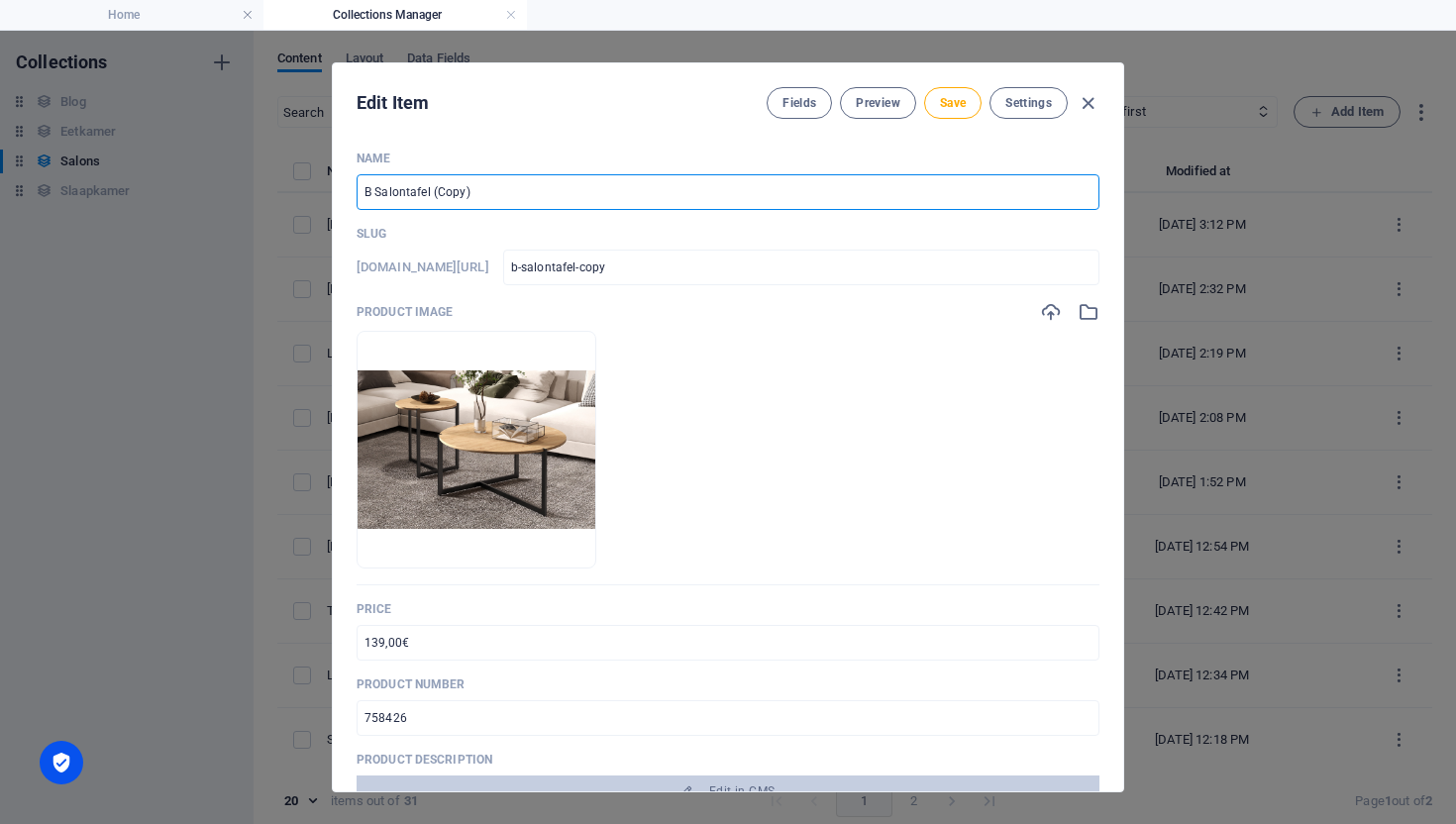 type on "Bo Salontafel (Copy)" 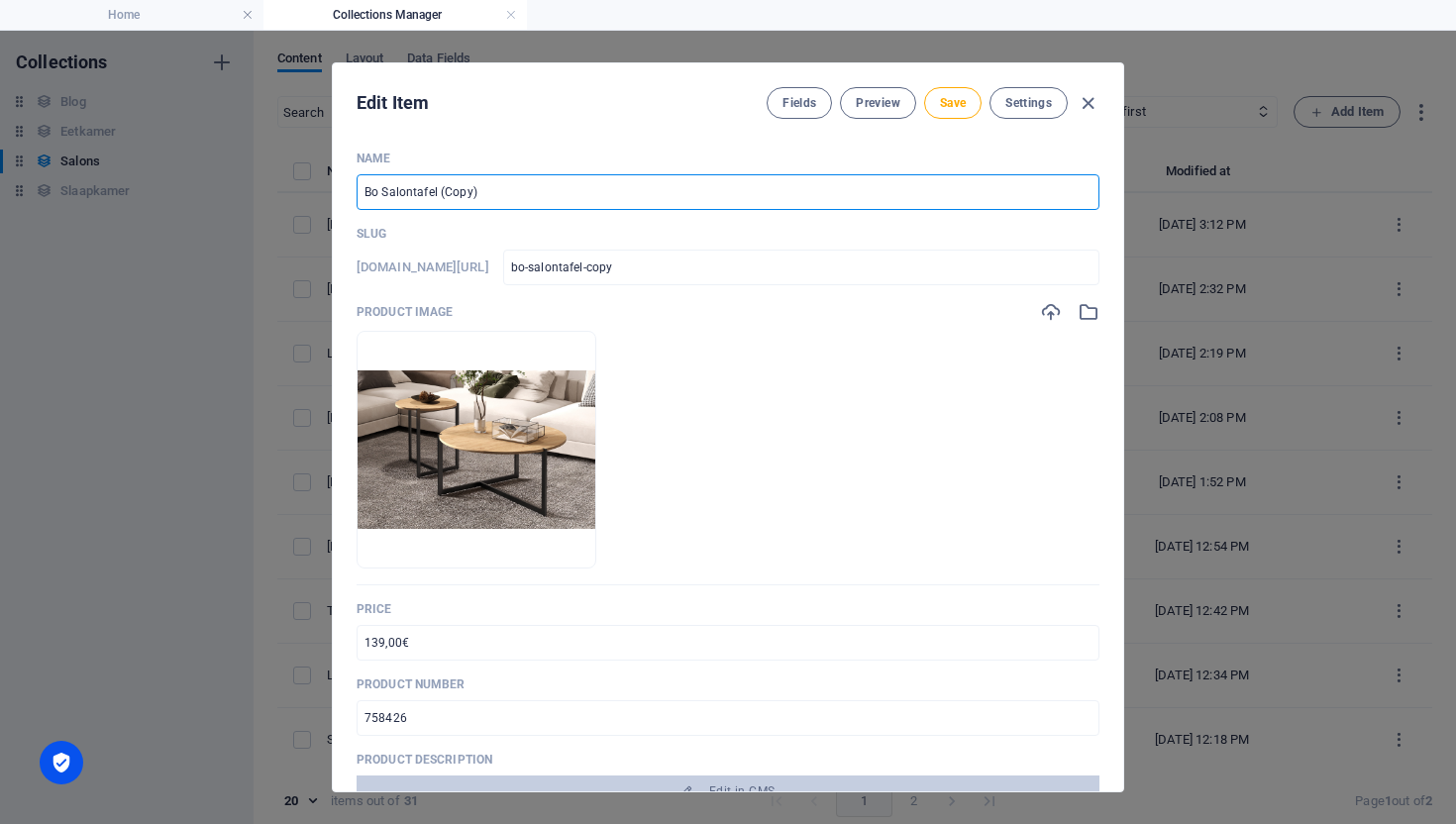 type on "[PERSON_NAME] (Copy)" 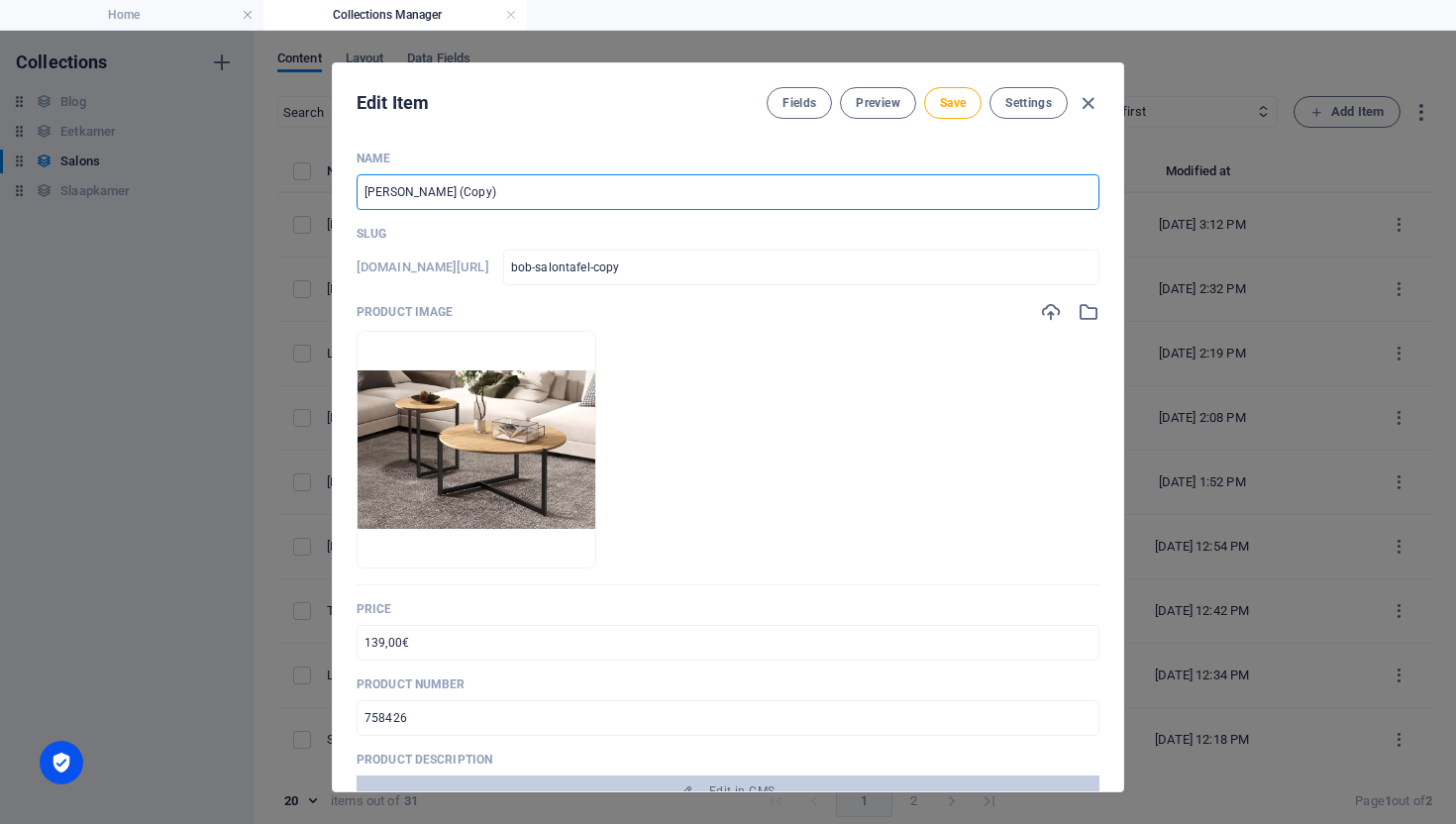 type on "Bobb Salontafel (Copy)" 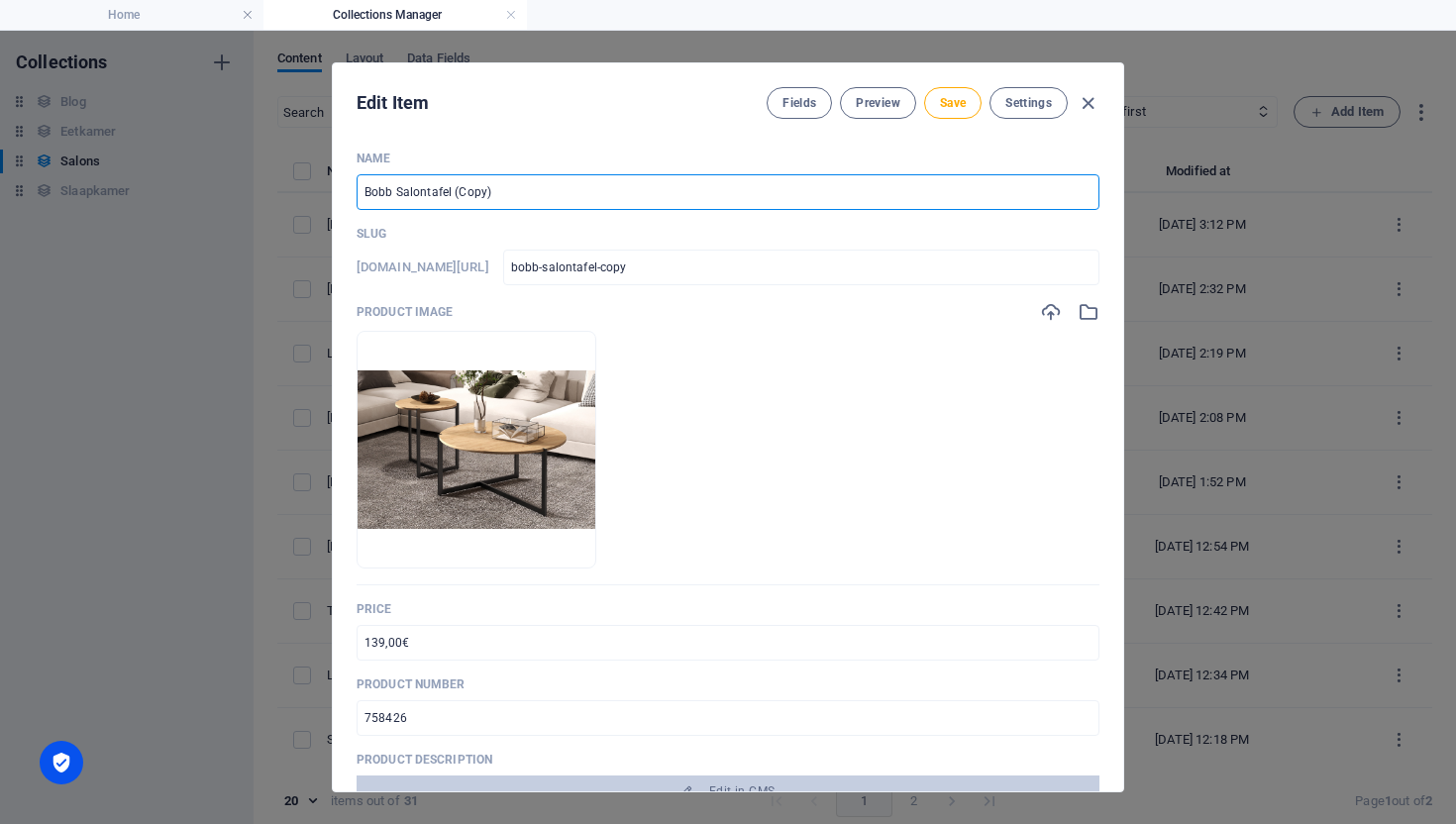 type on "[PERSON_NAME] (Copy)" 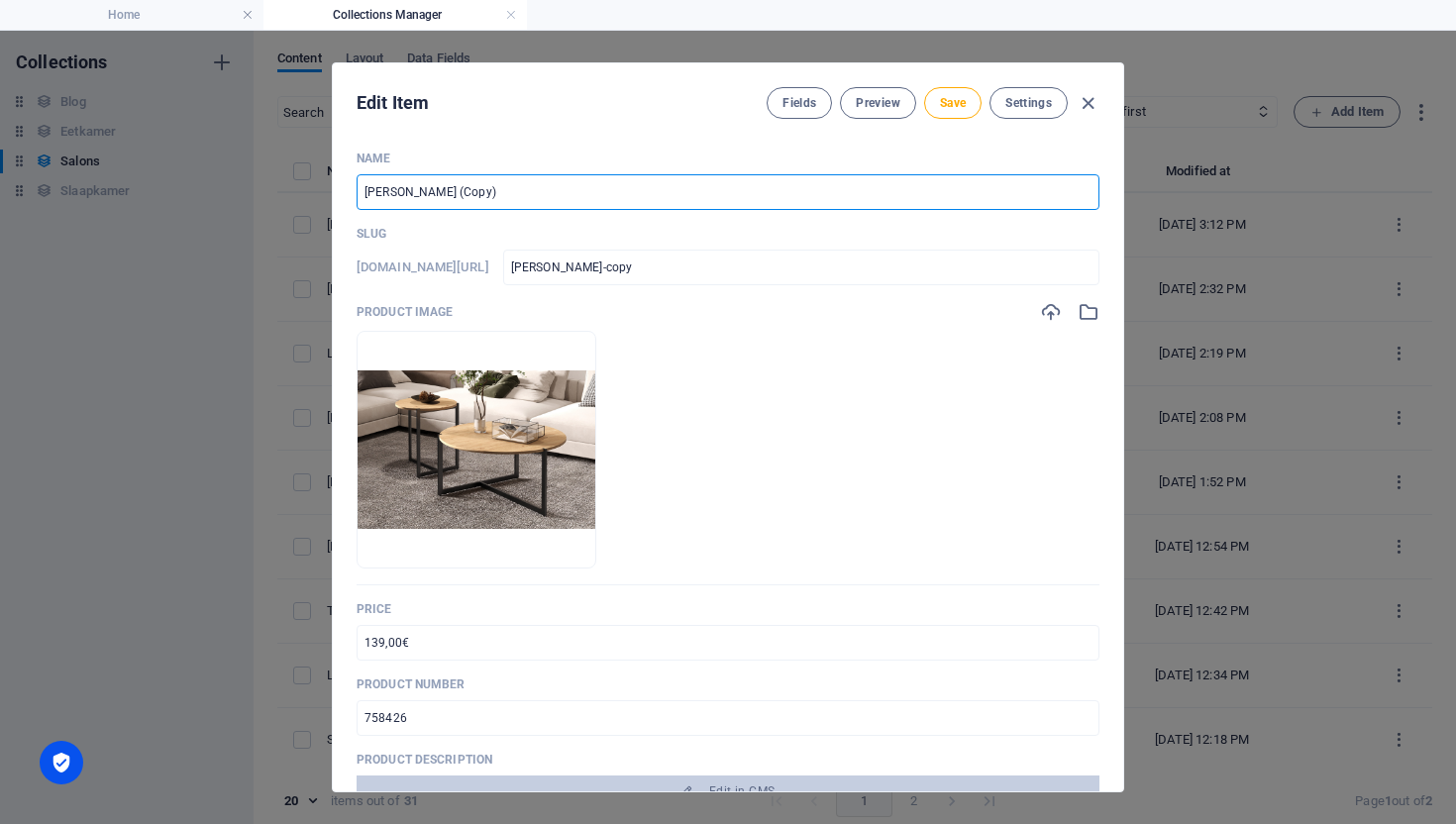 click on "[PERSON_NAME] (Copy)" at bounding box center [728, 192] 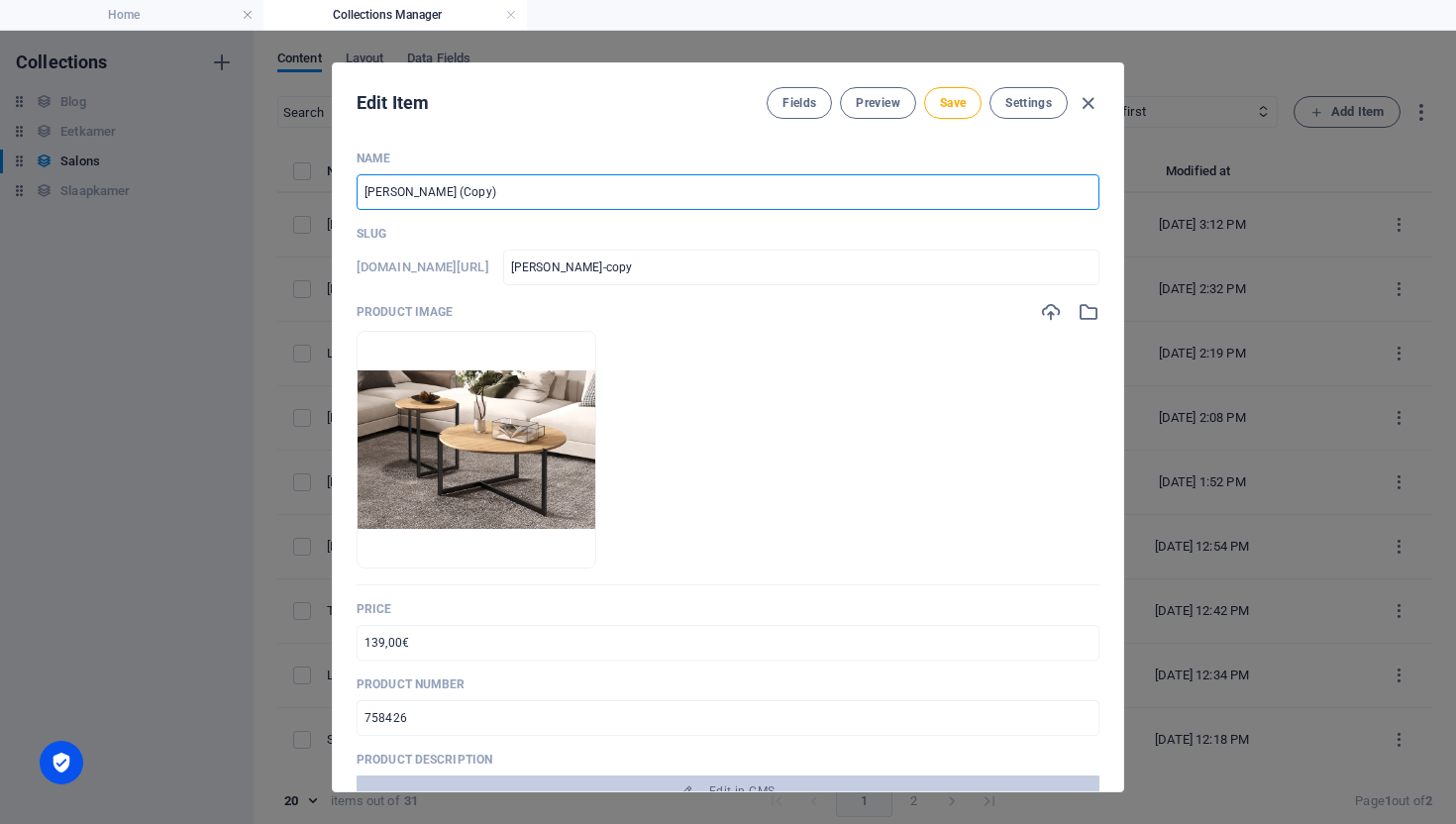 click on "[PERSON_NAME] (Copy)" at bounding box center (728, 192) 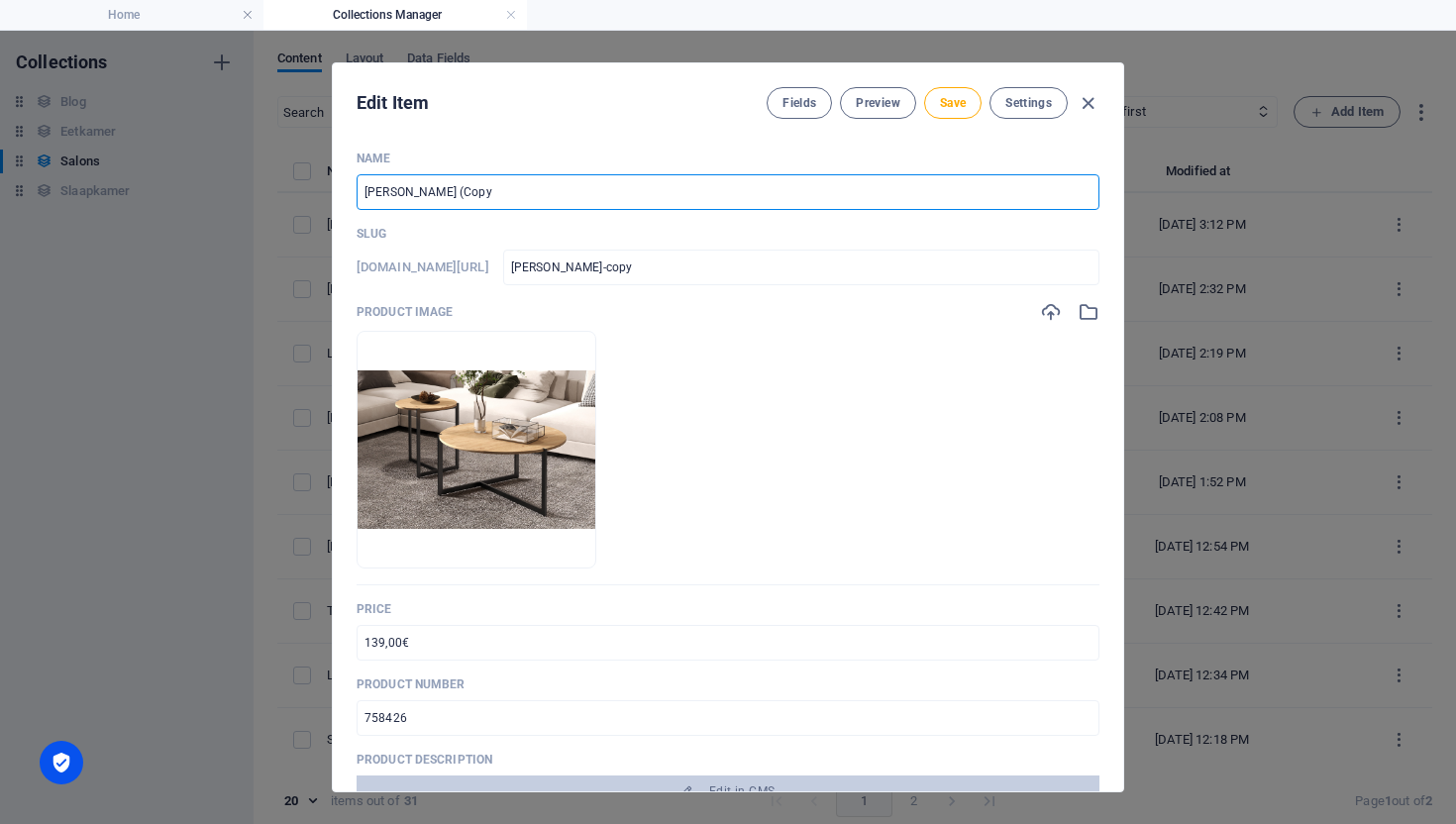 type on "[PERSON_NAME] (Cop" 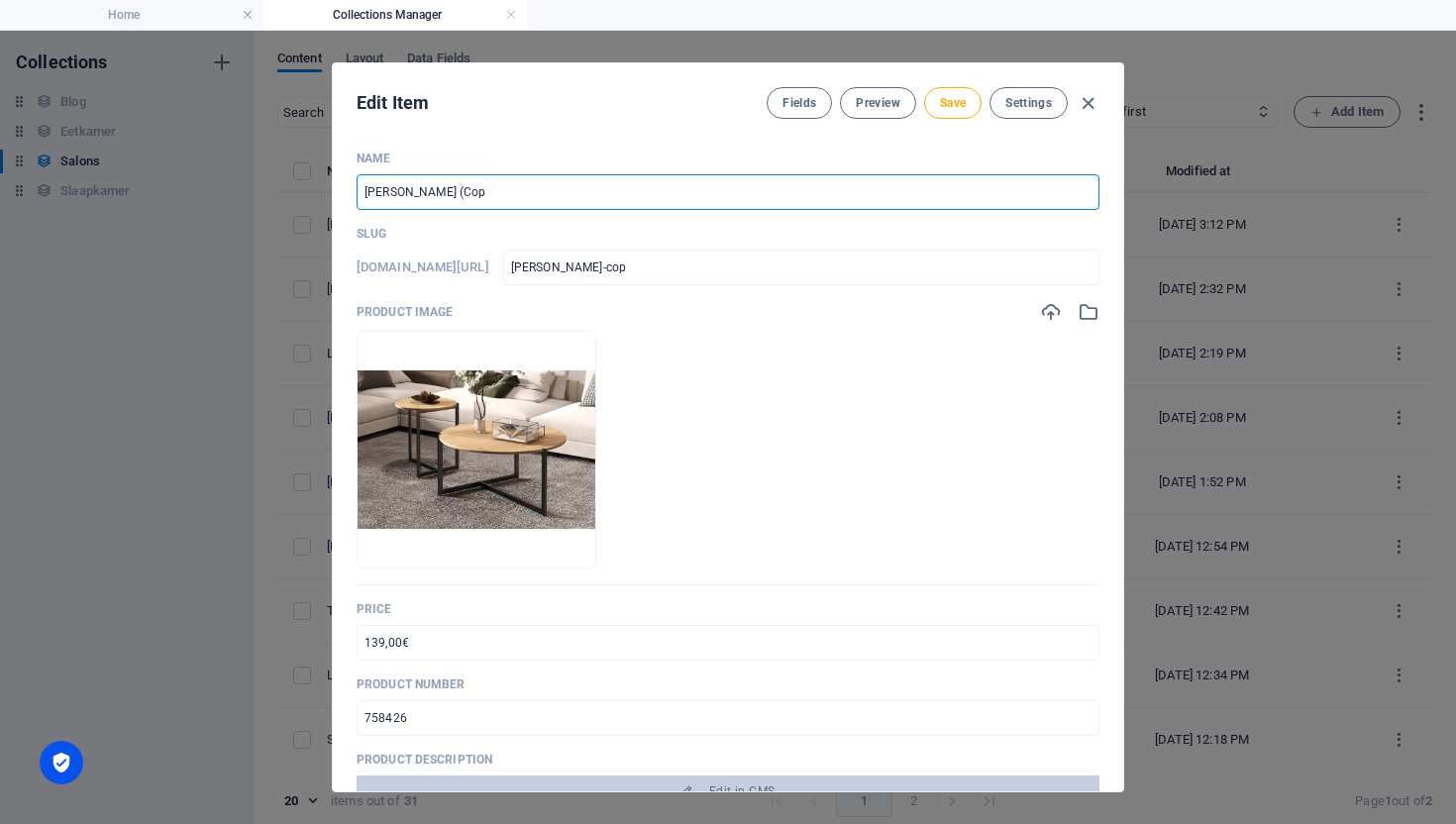 type on "[PERSON_NAME] (Co" 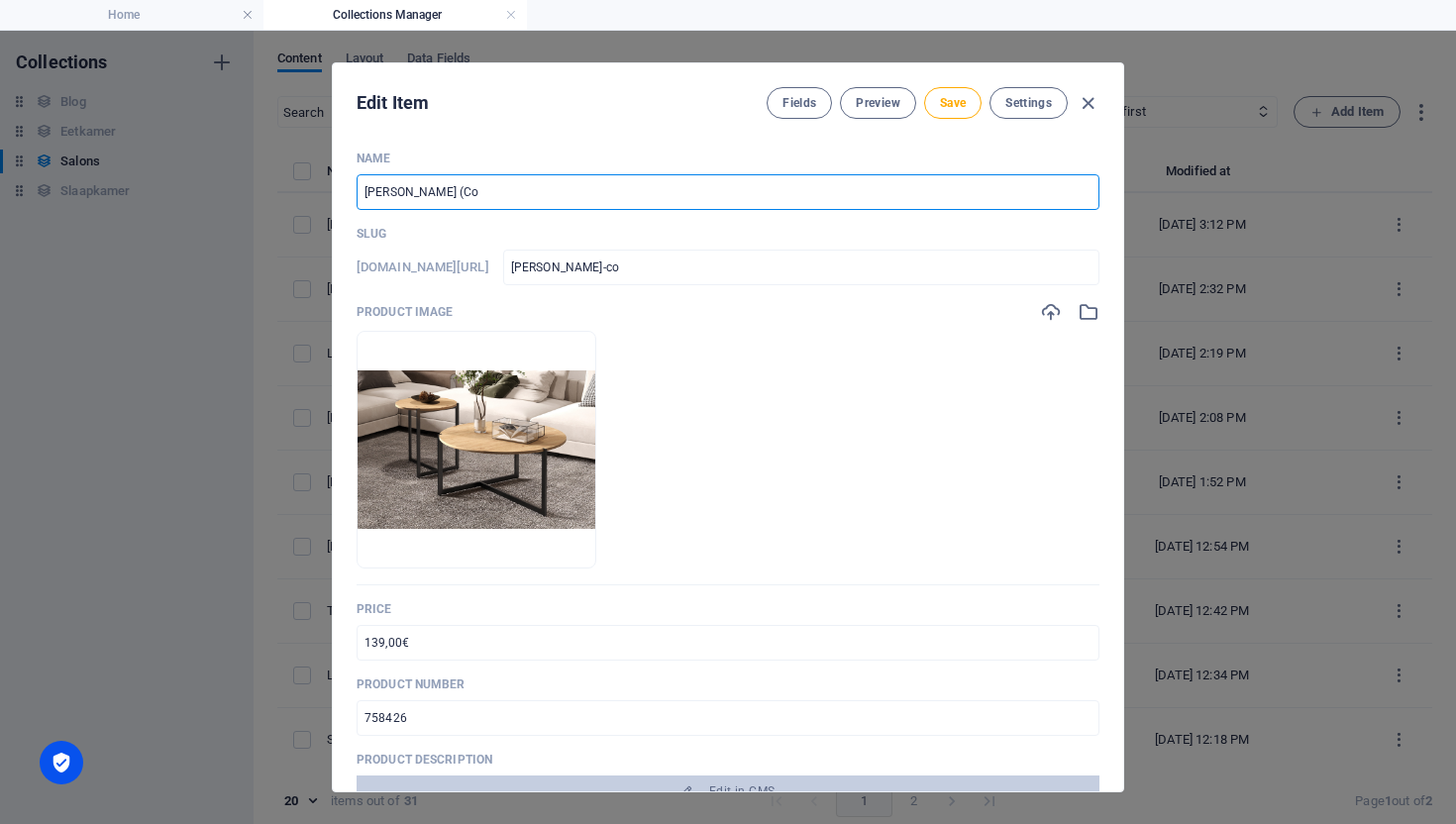 type on "[PERSON_NAME] (C" 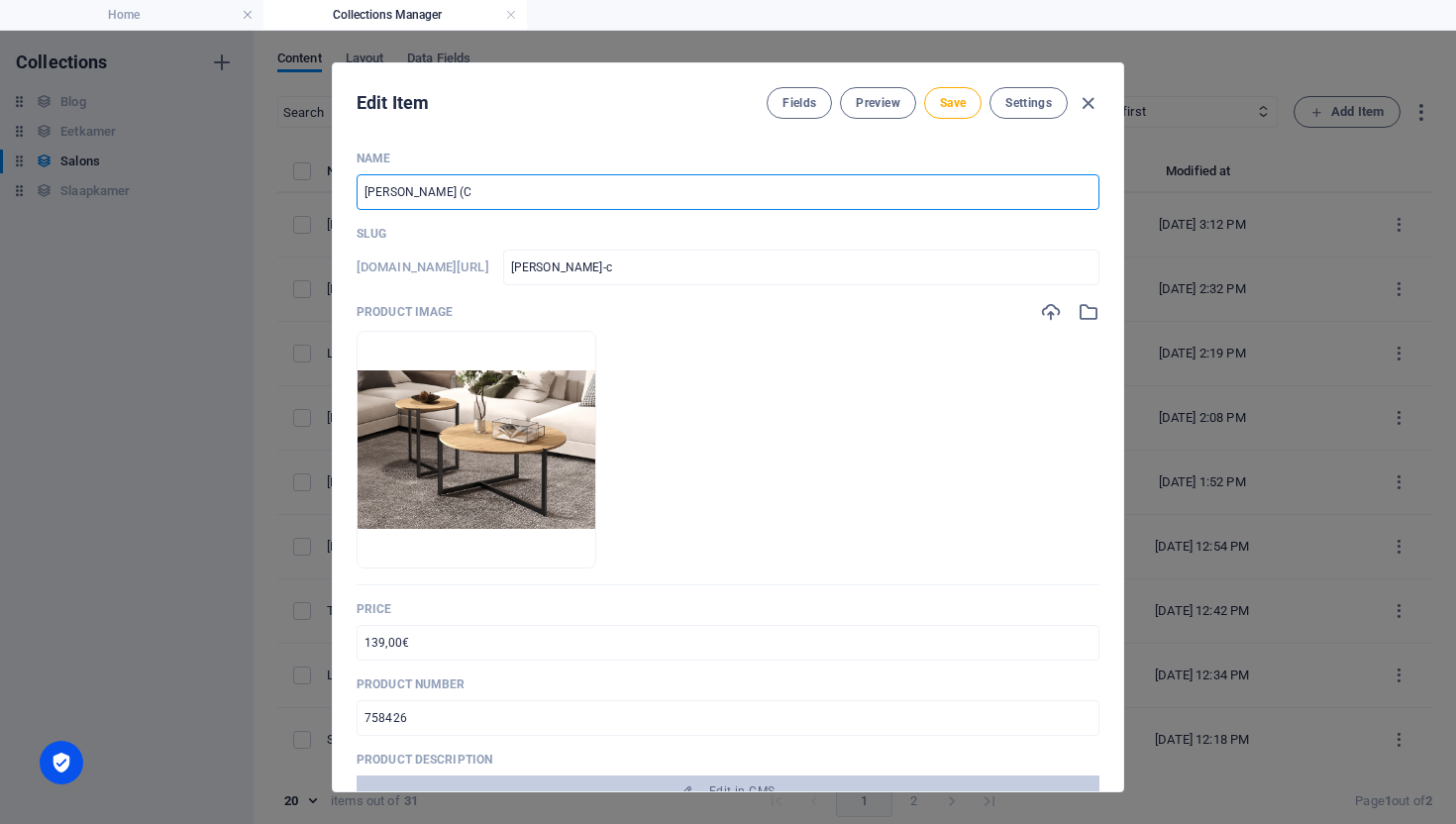 type on "[PERSON_NAME] (" 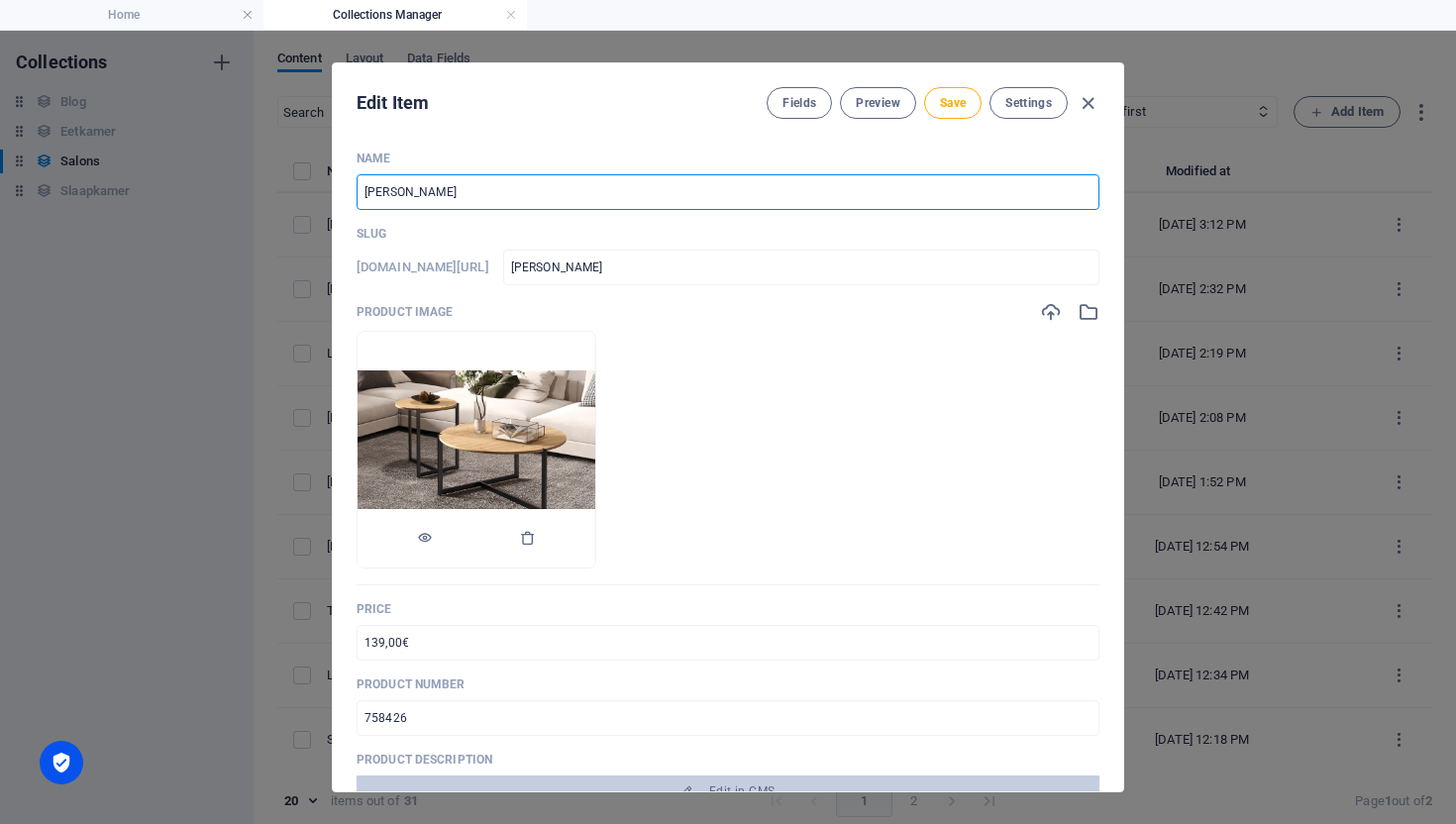 scroll, scrollTop: 34, scrollLeft: 0, axis: vertical 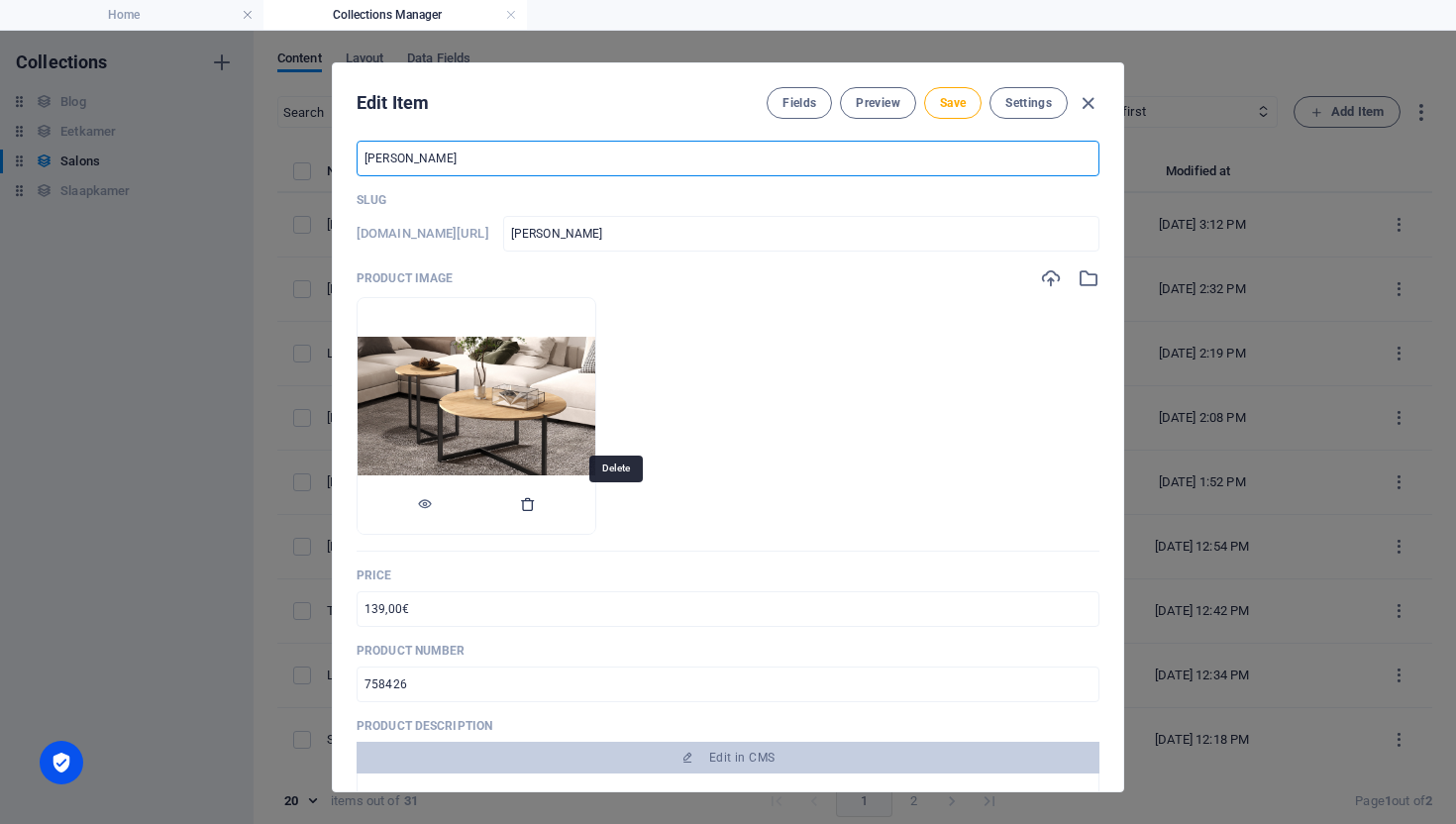type on "[PERSON_NAME]" 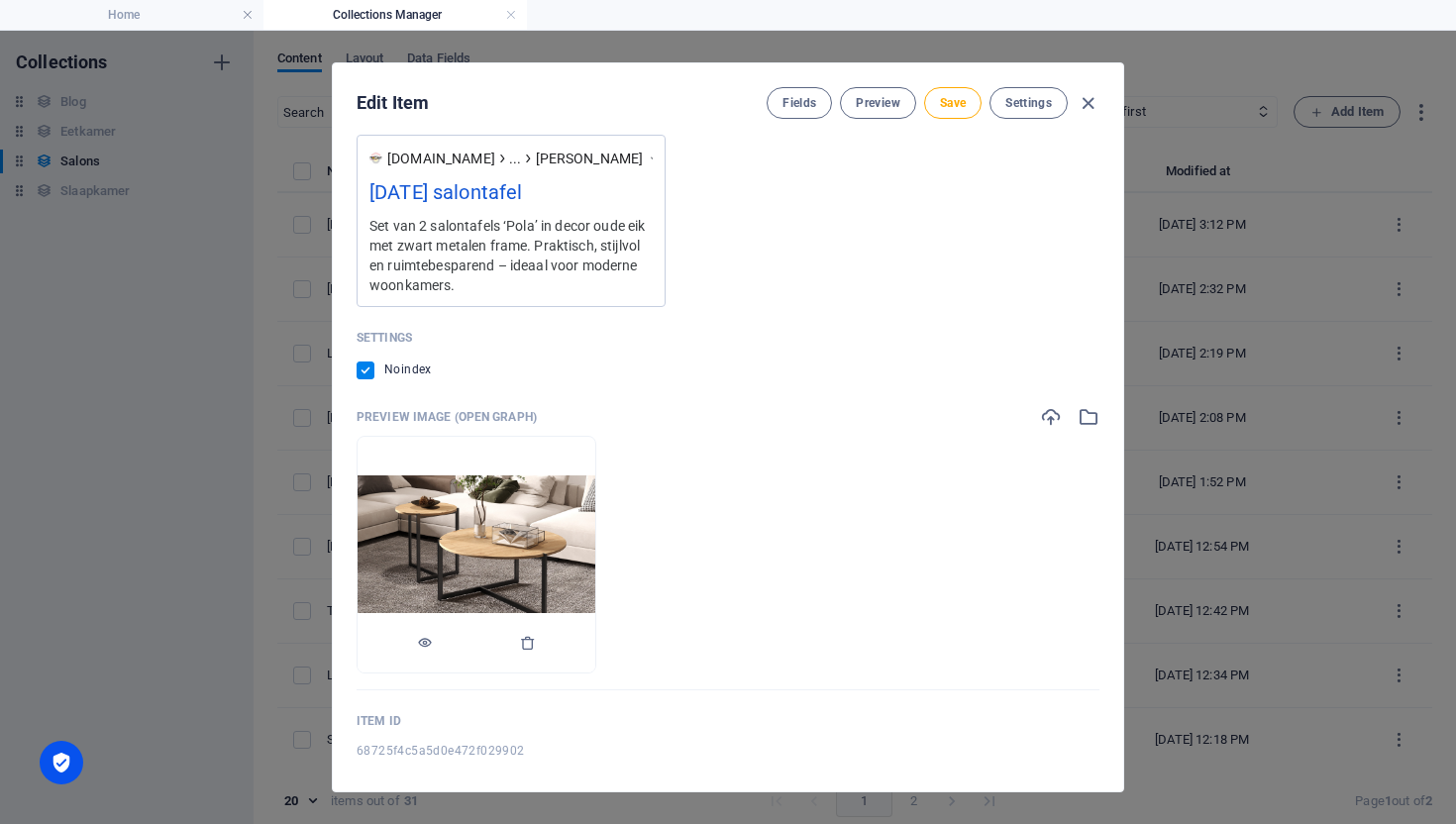 scroll, scrollTop: 1937, scrollLeft: 0, axis: vertical 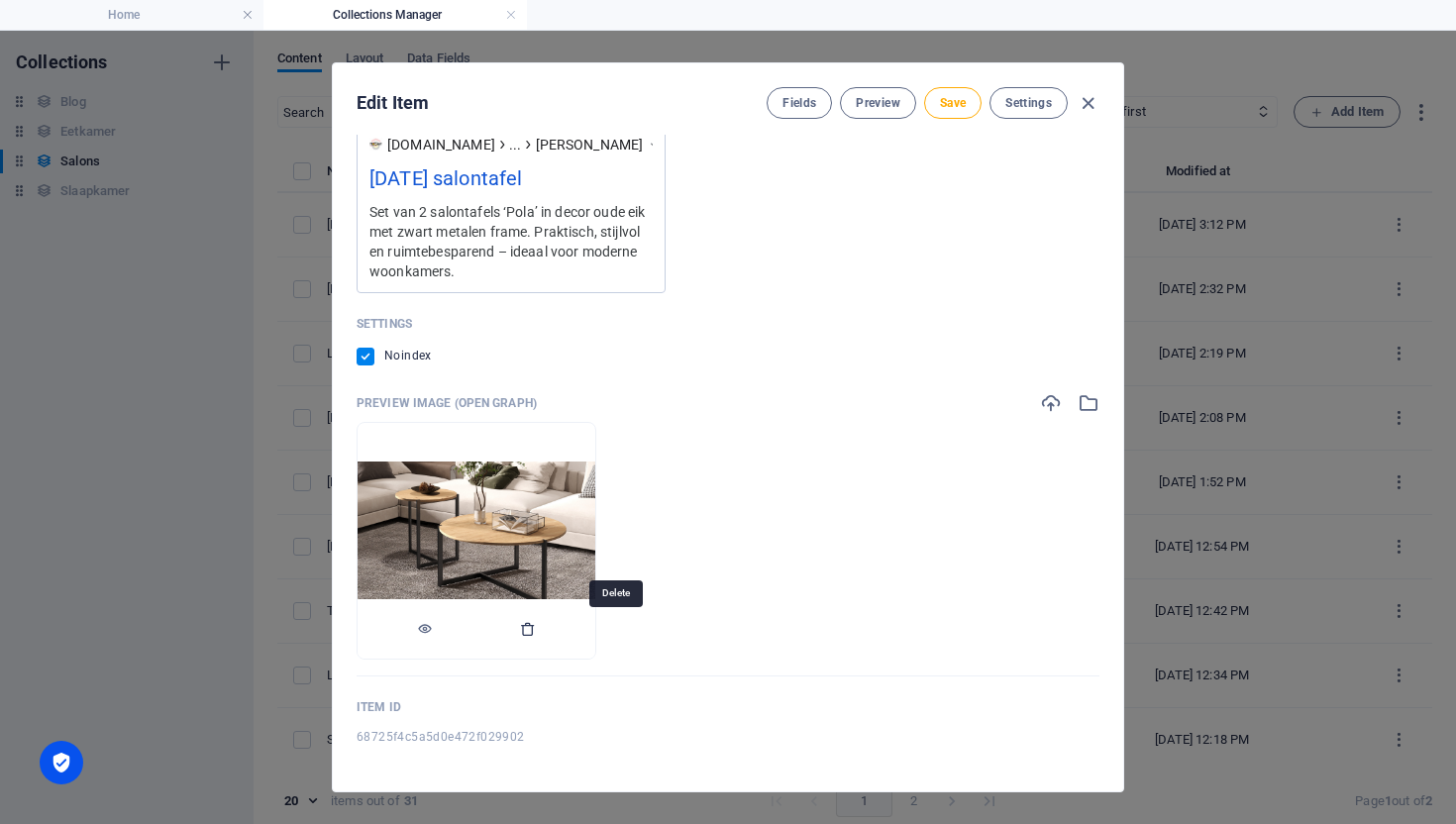 click at bounding box center [528, 629] 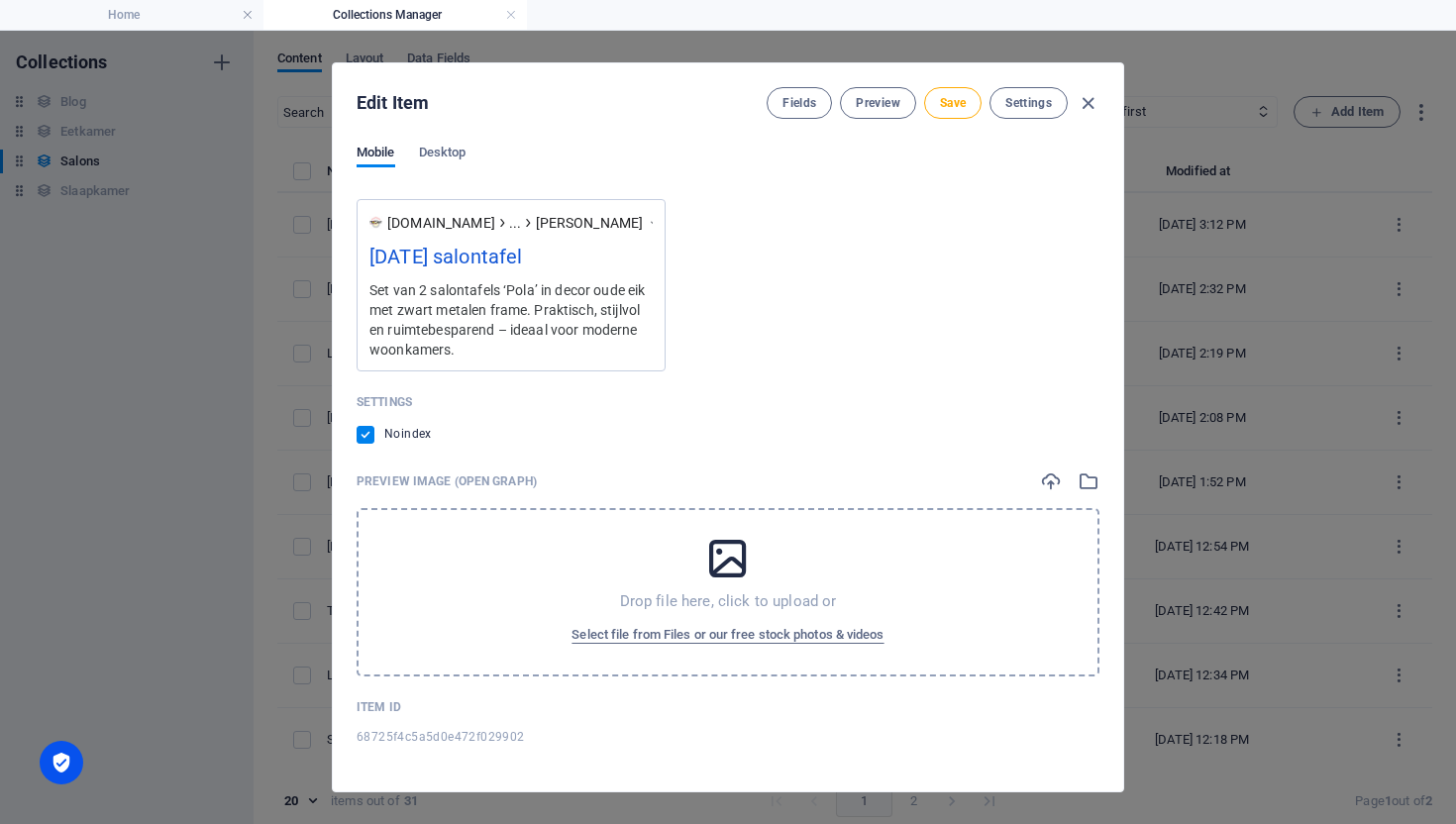click on "Drop file here, click to upload or Select file from Files or our free stock photos & videos" at bounding box center [728, 592] 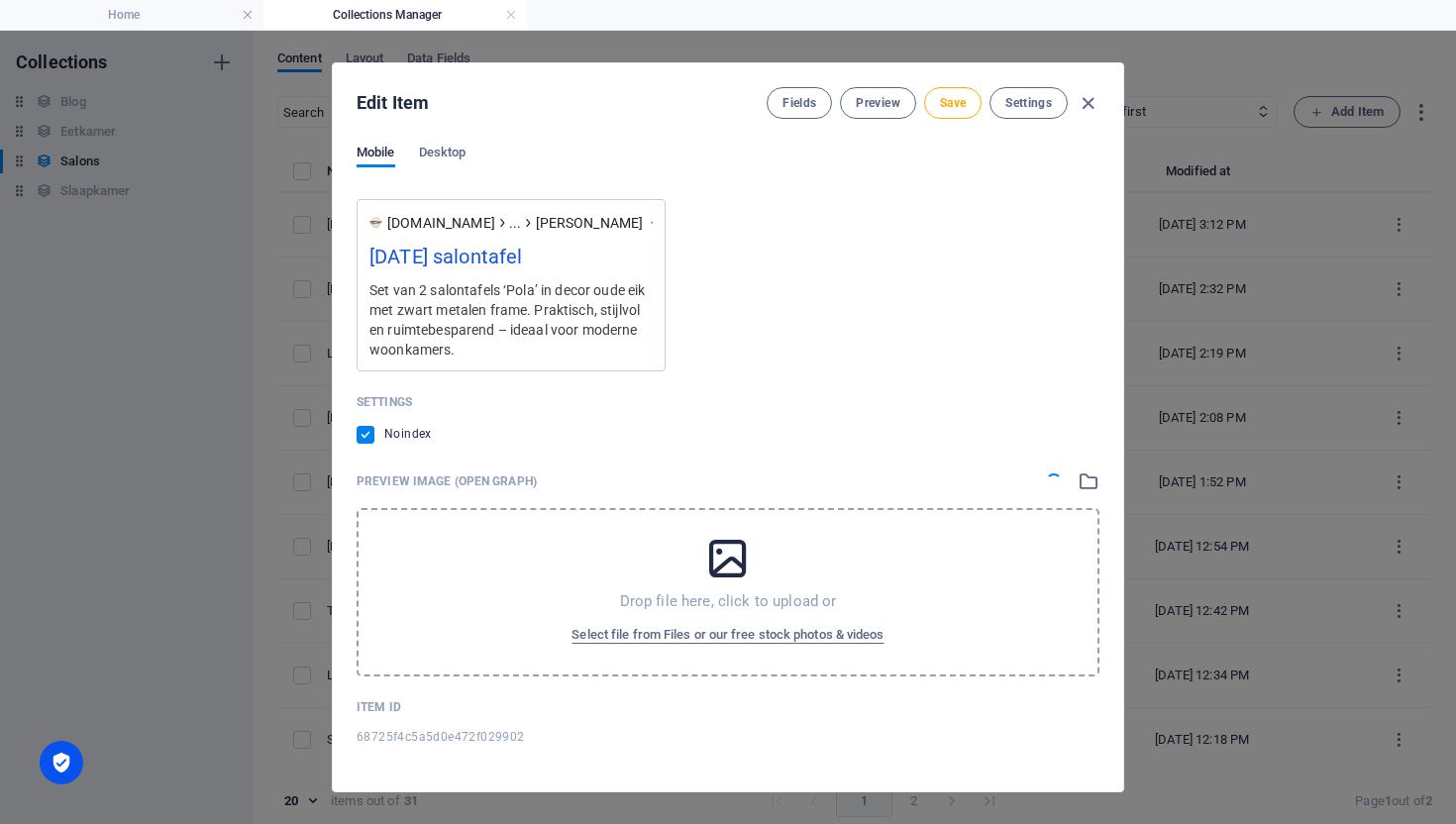 scroll, scrollTop: 940, scrollLeft: 0, axis: vertical 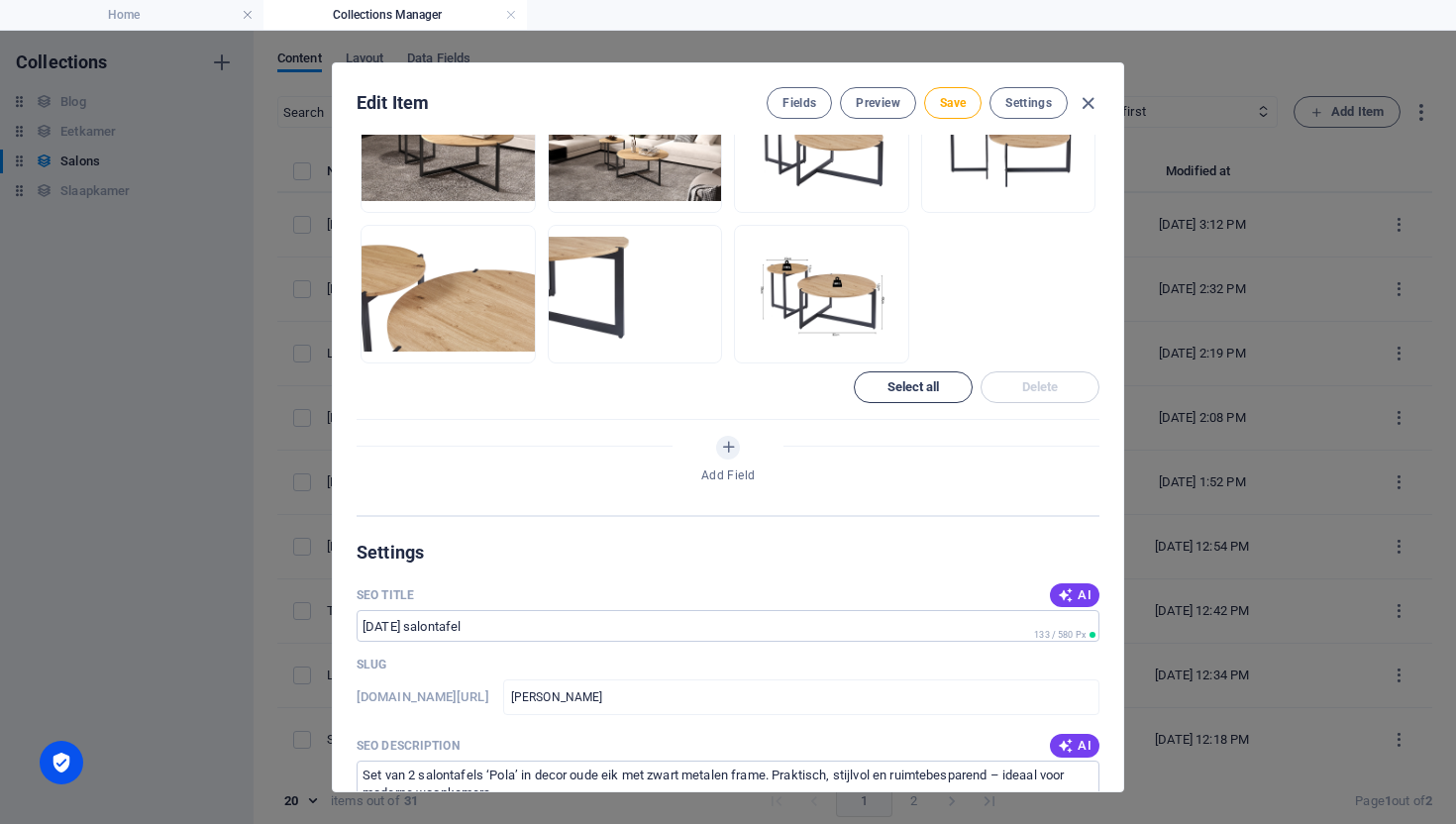 click on "Select all" at bounding box center (913, 387) 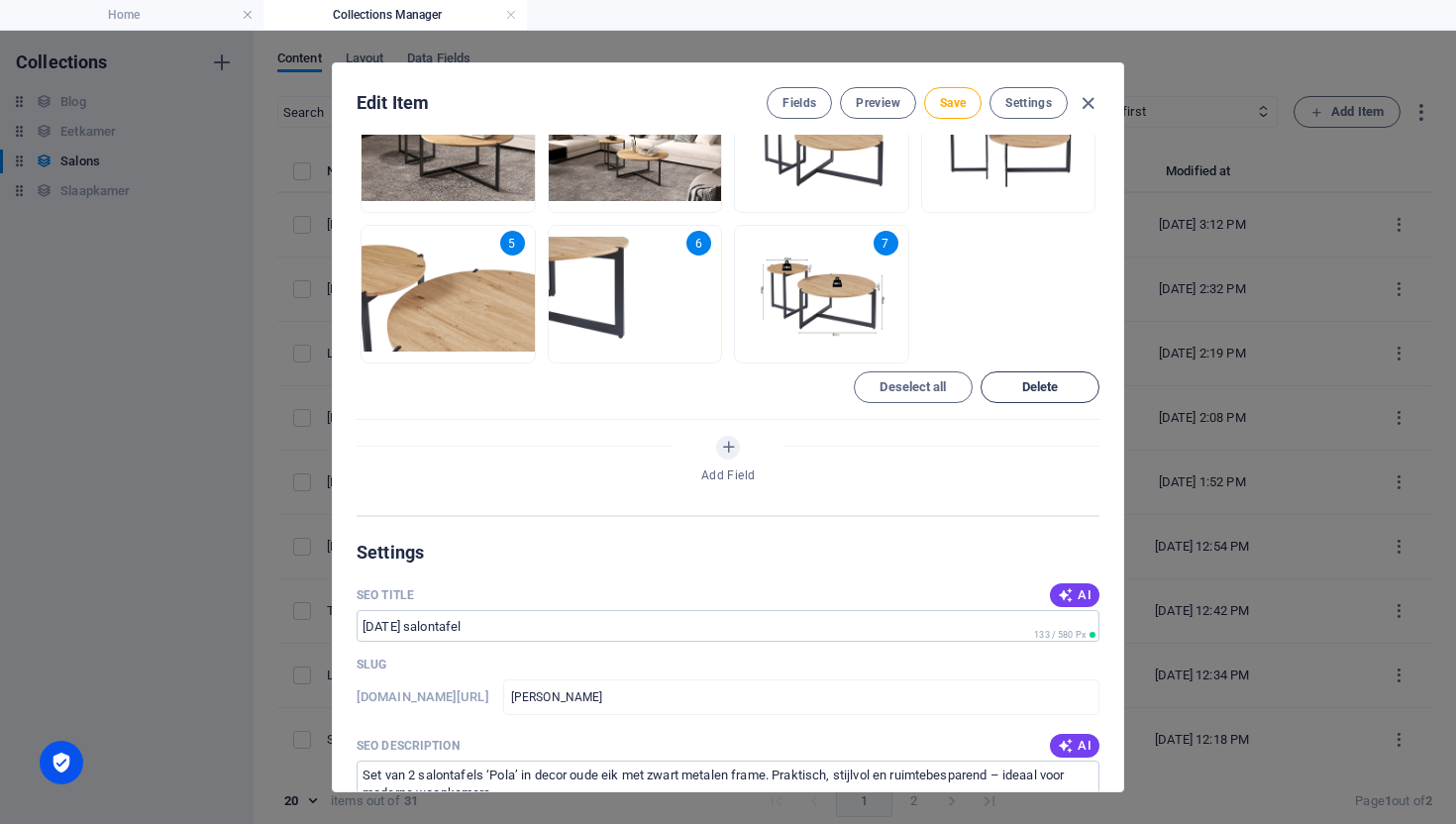 click on "Delete" at bounding box center [1040, 387] 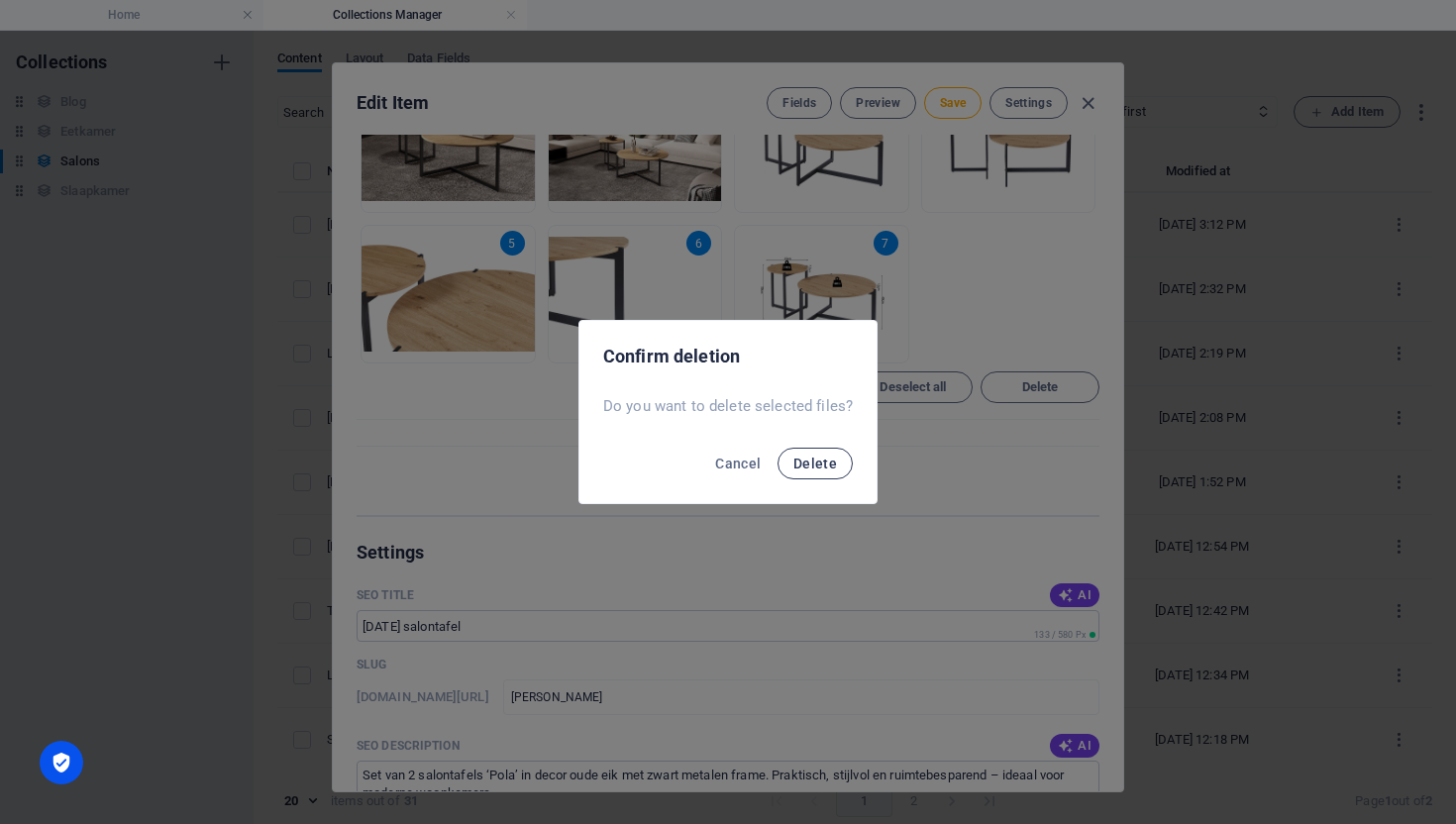 click on "Delete" at bounding box center [815, 464] 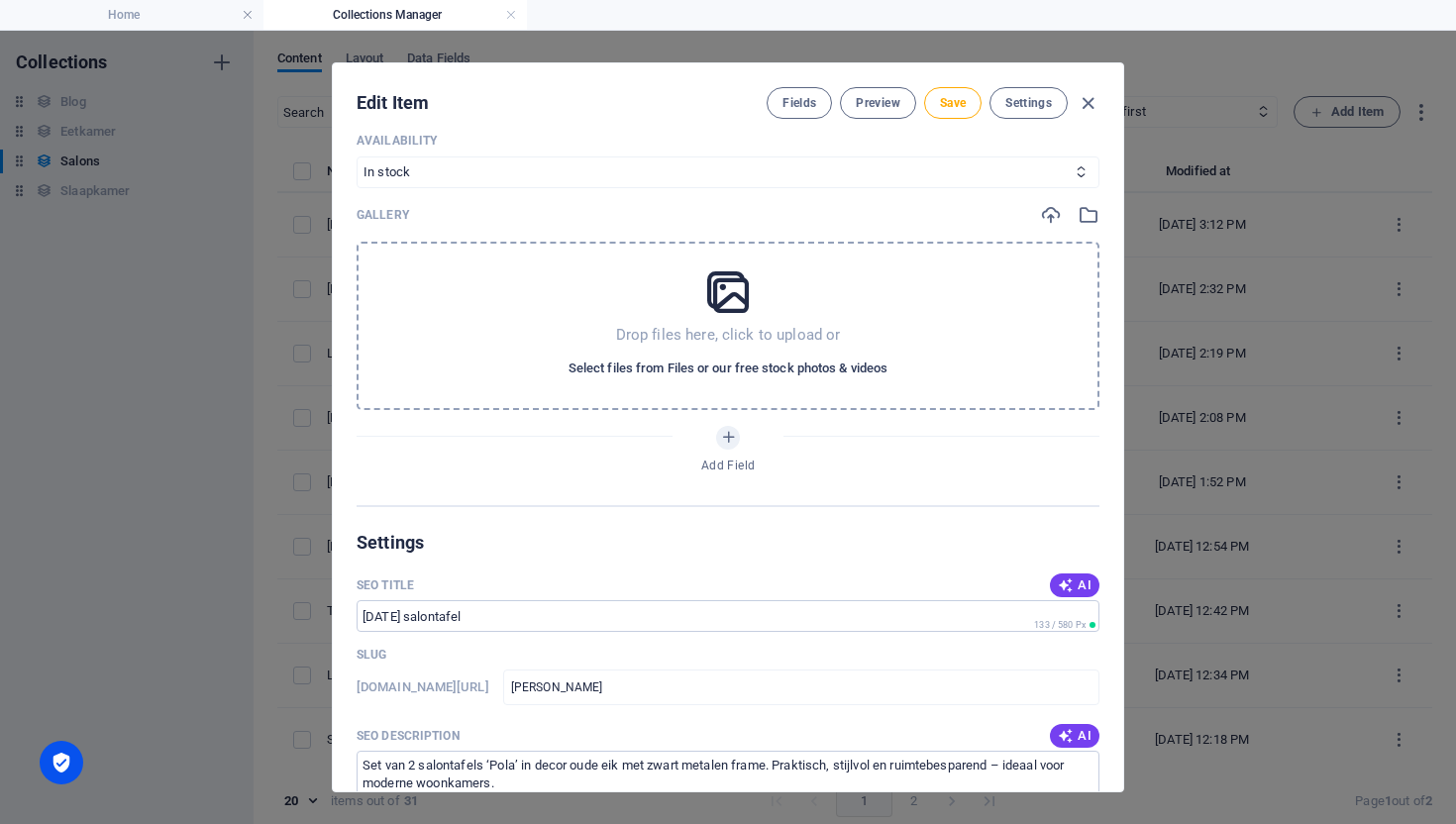 scroll, scrollTop: 772, scrollLeft: 0, axis: vertical 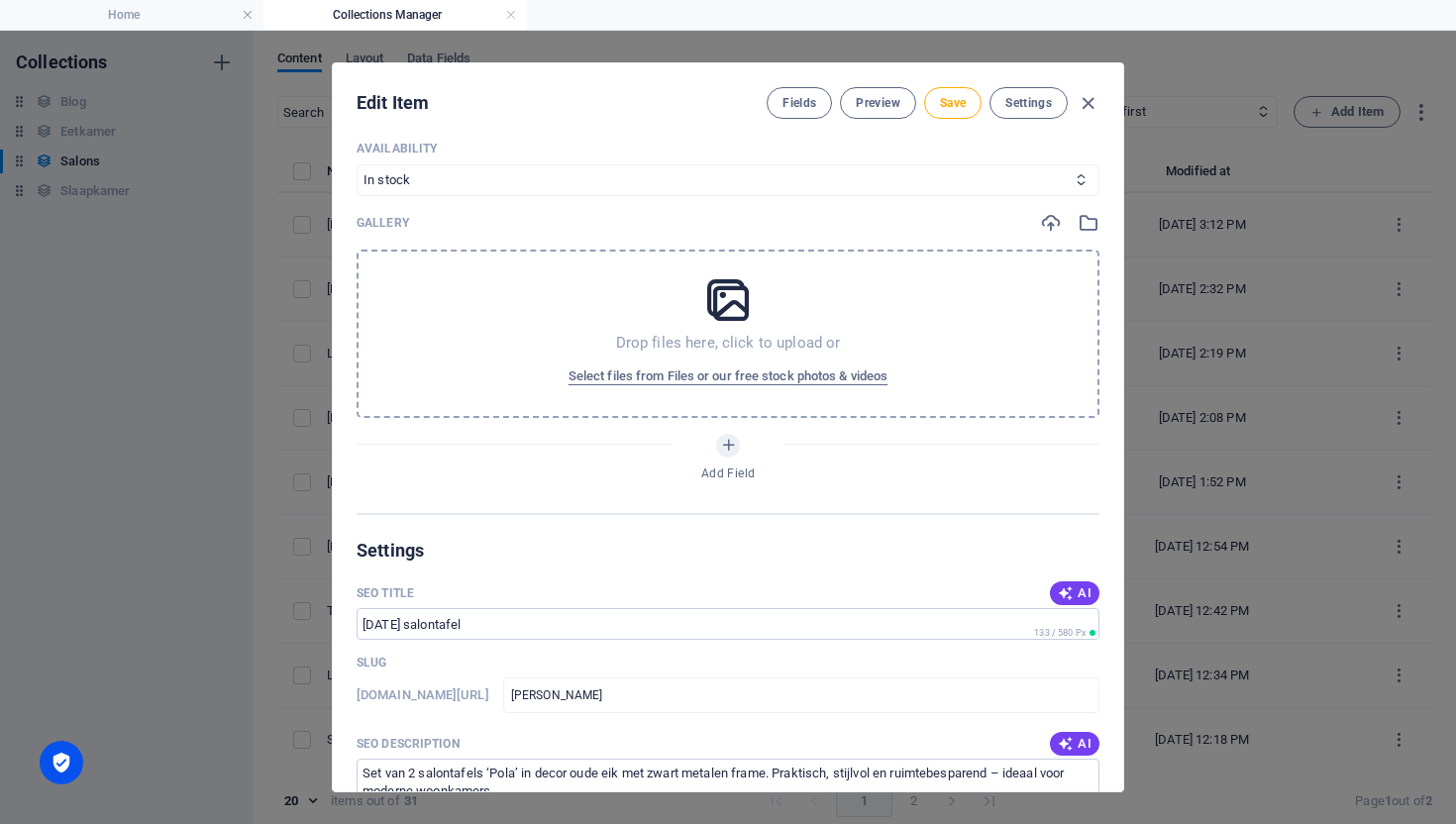 click at bounding box center (728, 300) 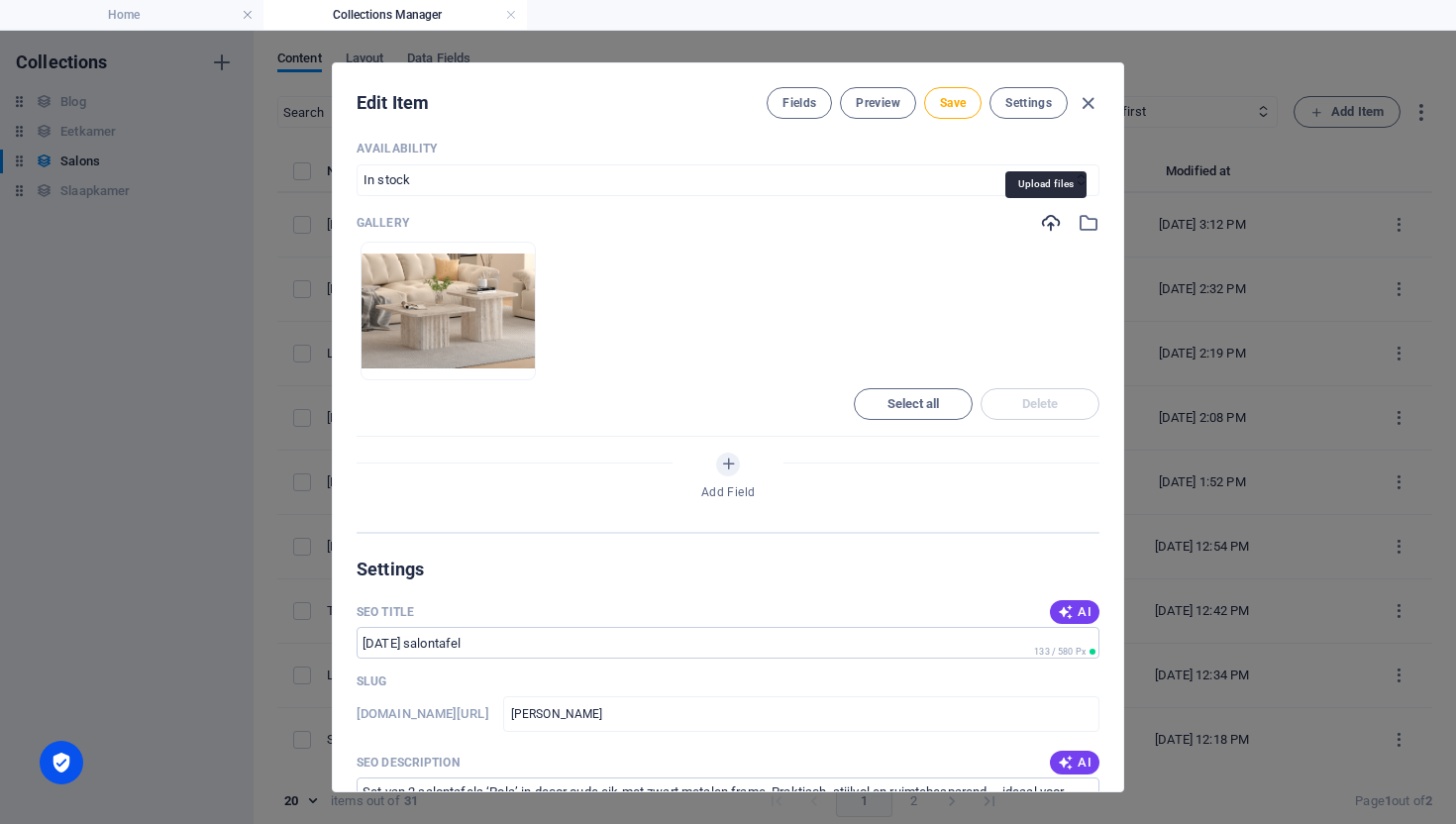 click at bounding box center [1051, 223] 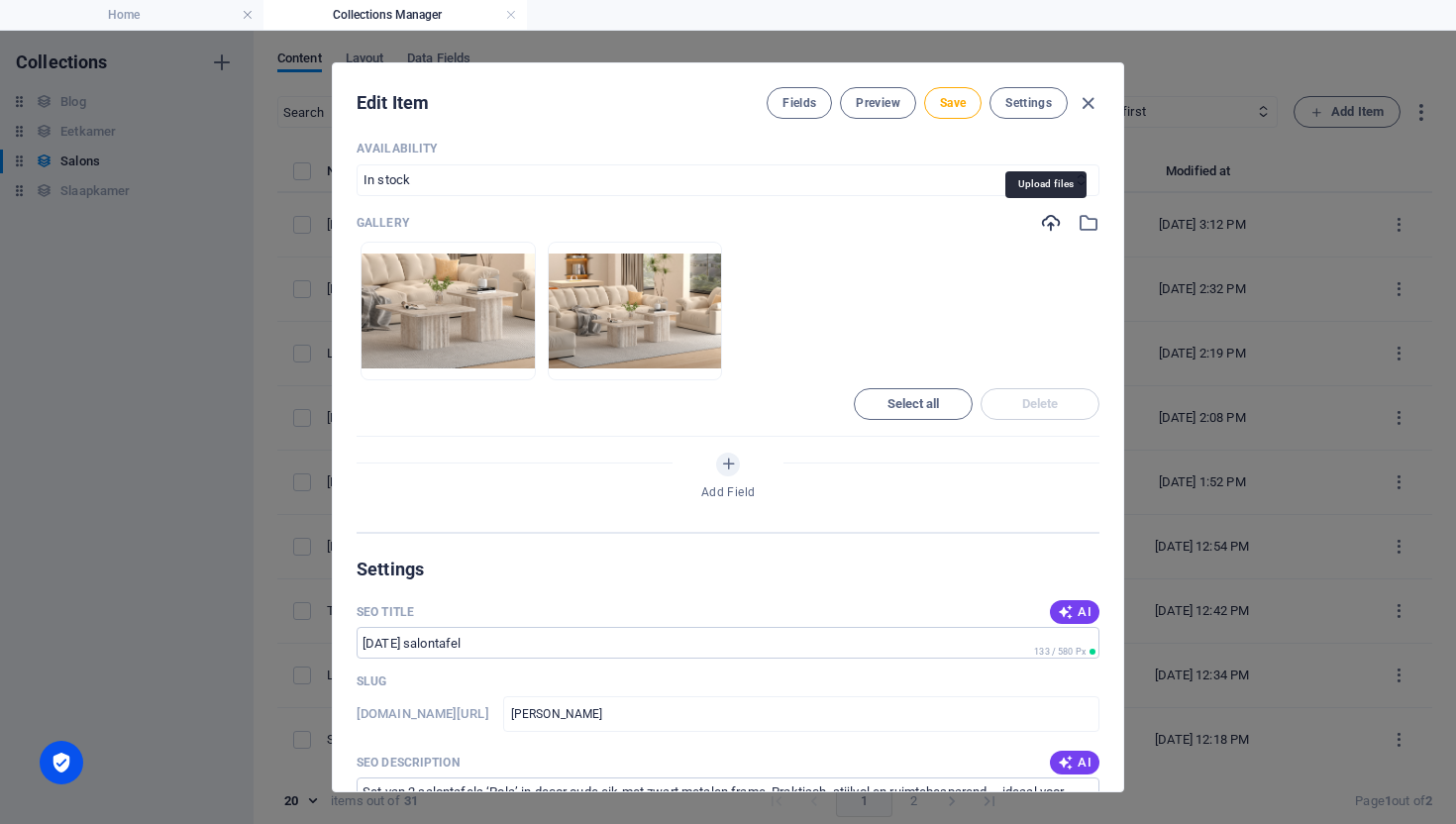 click at bounding box center (1051, 223) 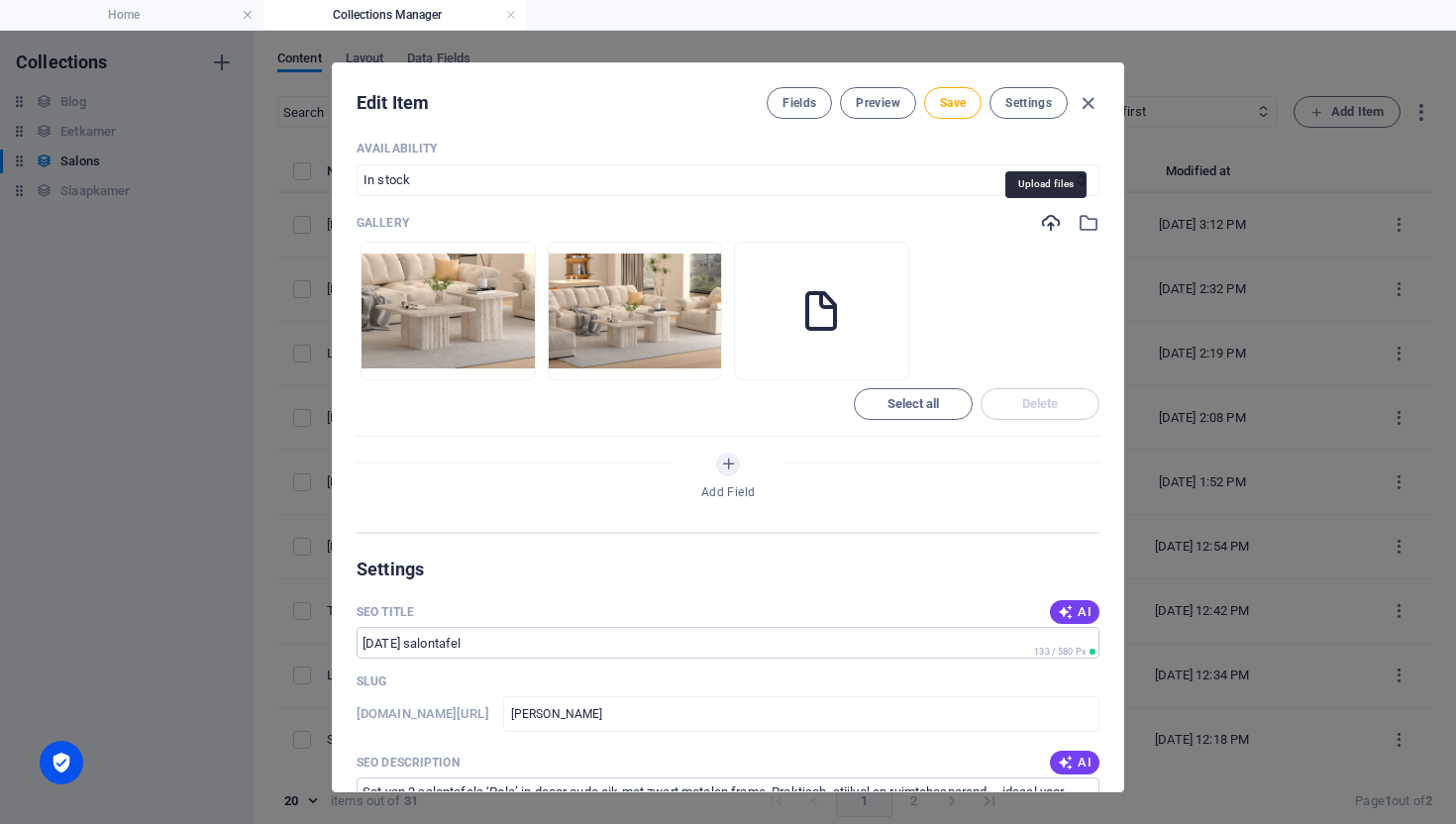 click at bounding box center [1051, 223] 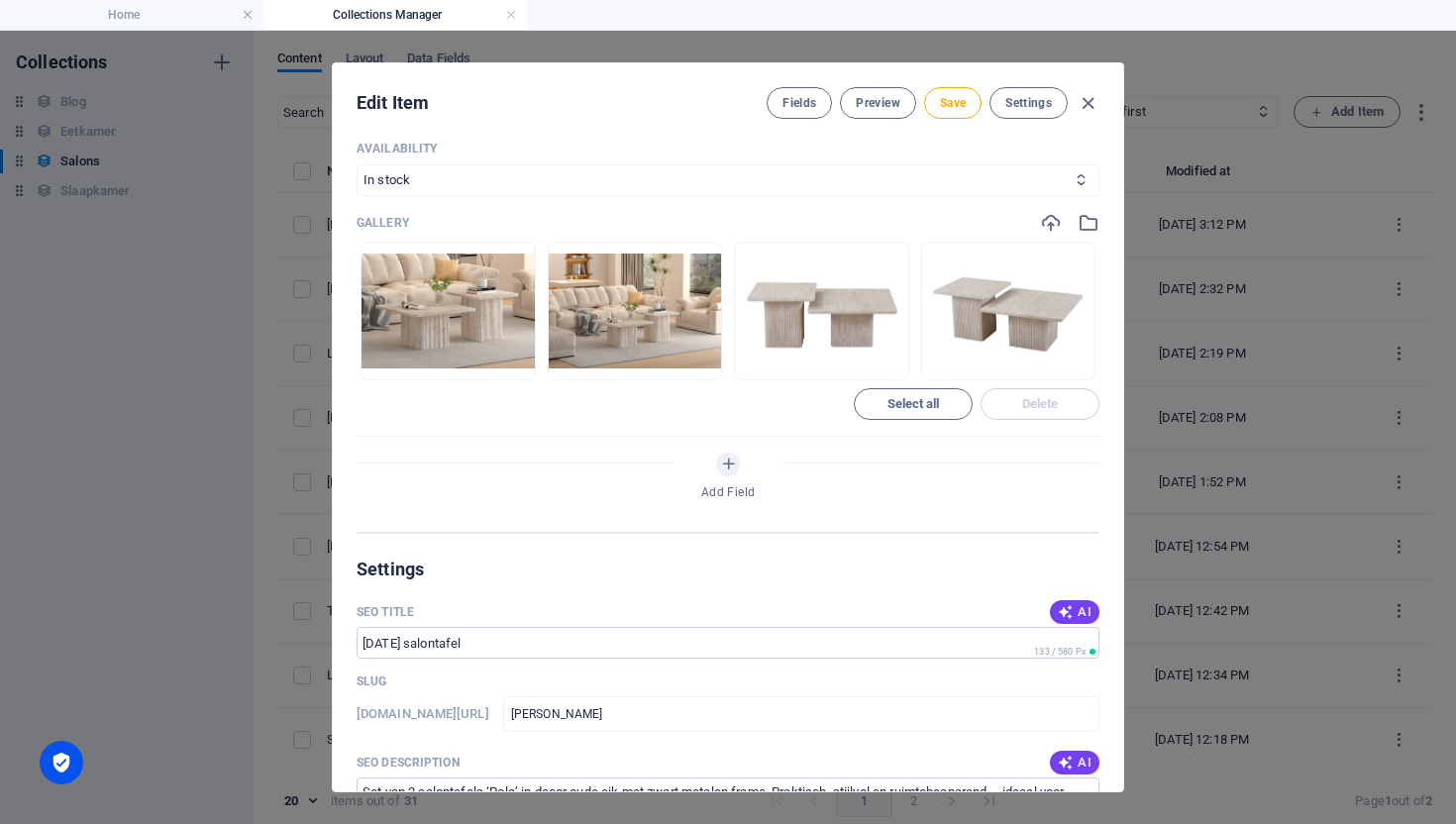 click on "Name [PERSON_NAME] ​ Slug [DOMAIN_NAME][URL] bobby-salontafel ​ Product image Drop file here, click to upload or Select file from Files or our free stock photos & videos Price 139,00€ ​ Product number 758426 ​ Product description Edit in CMS SET VAN 2 SALONTAFELS ‘POLA’ DECOR OUDE EIK Breng warmte en speelsheid in je woonkamer met de  salontafelset ‘[DATE] ’.  Deze set van twee ronde tafeltjes in  verschillende   hoogtes  is ideaal om decoratief én praktisch te combineren.  De natuurlijke uitstraling van het decor in oude eik zorgt voor een  gezellige  en  moderne sfeer , terwijl het slanke zwarte metalen onderstel voor een industriële toets zorgt. Waarom kiezen voor de 'Pola' set? Twee tafeltjes die perfect in elkaar passen voor ruimtebesparing Tijdloos design dat bij elke interieurstijl past Stevige metalen poten met zandstructuur Ideaal als koffietafel of bijzettafel Nu te bewonderen in onze showroom bij  [GEOGRAPHIC_DATA] – [STREET_ADDRESS] Technische details: Top l" at bounding box center [728, -46] 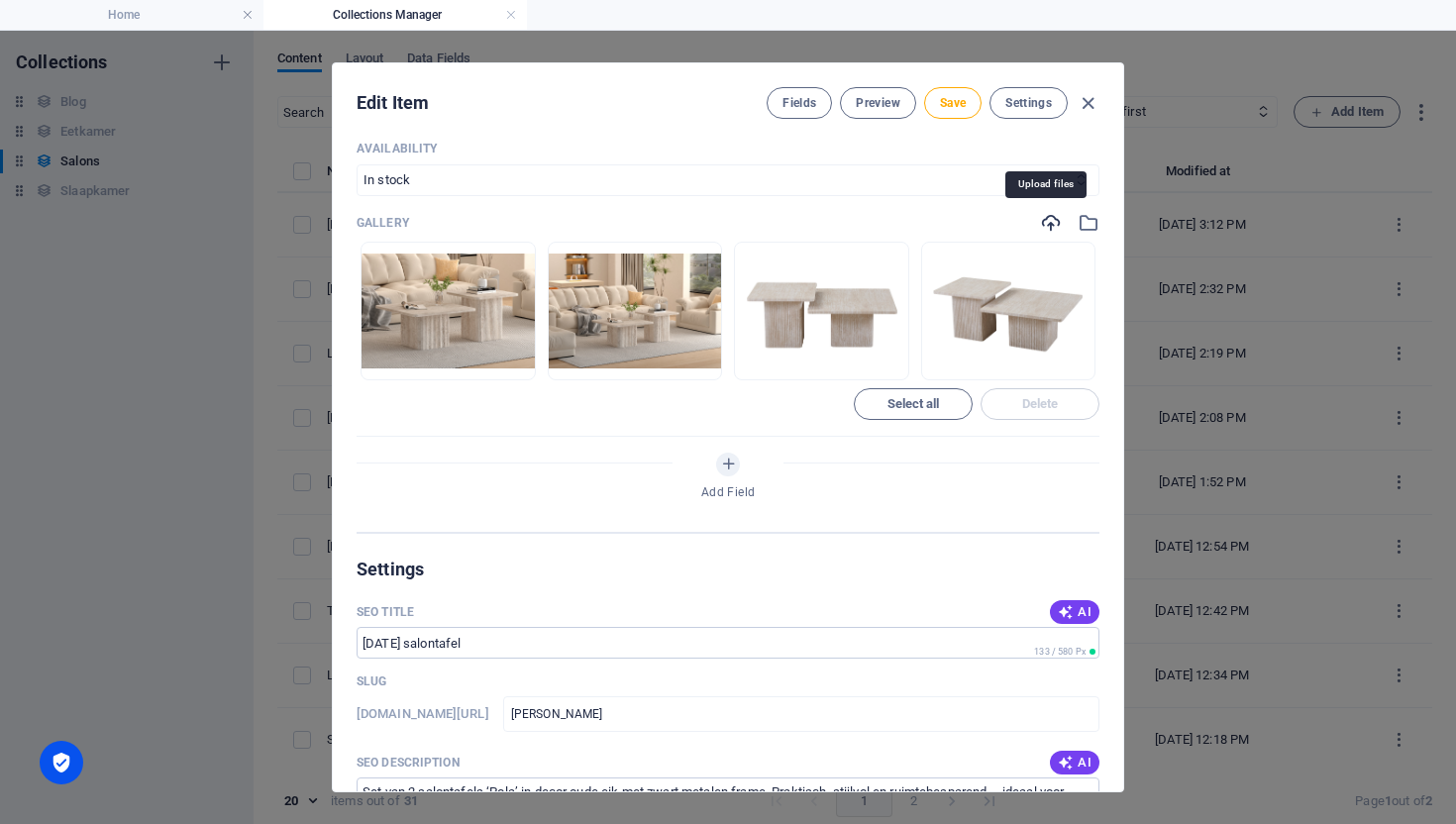 click at bounding box center [1051, 223] 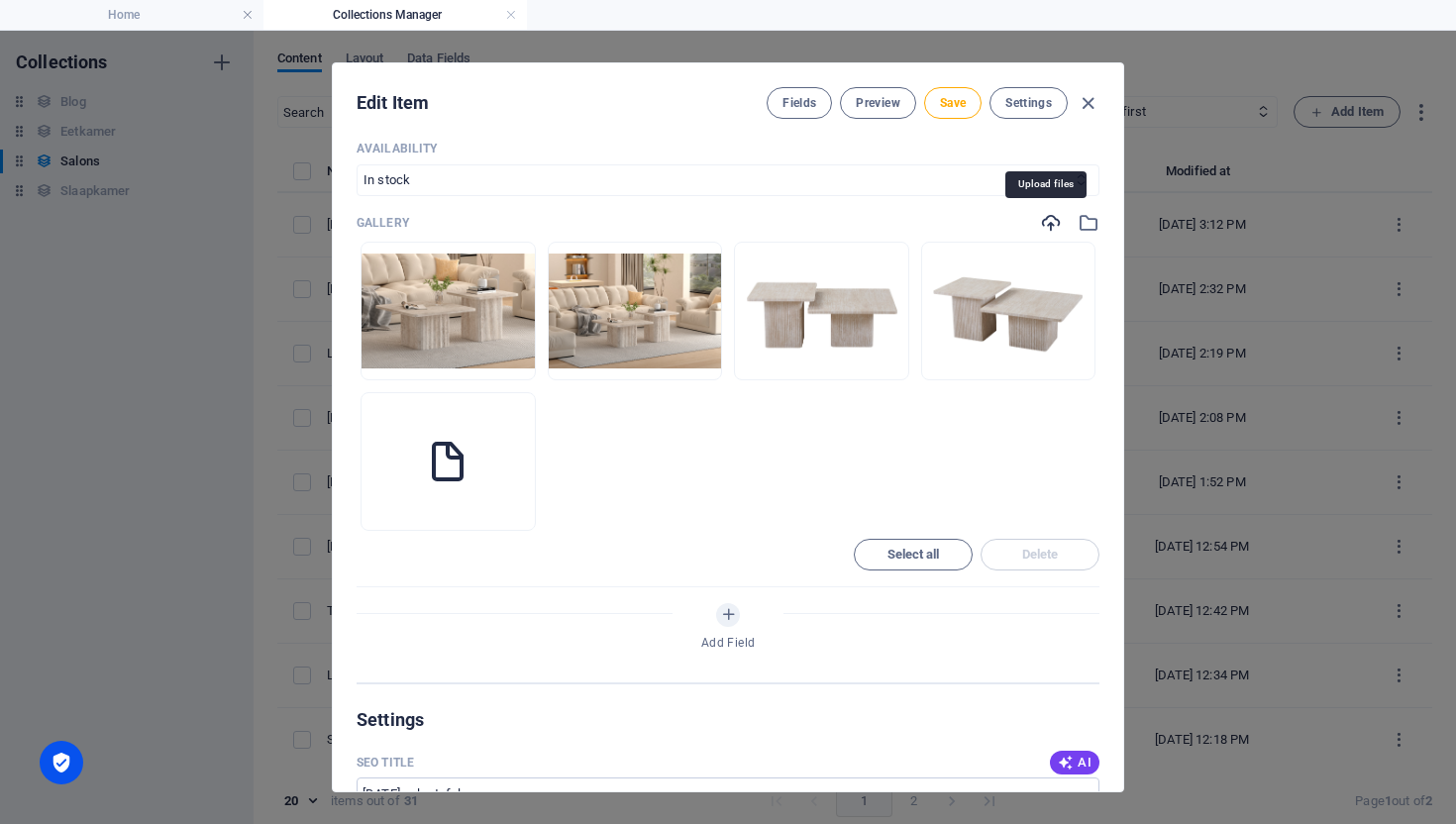 click at bounding box center [1051, 223] 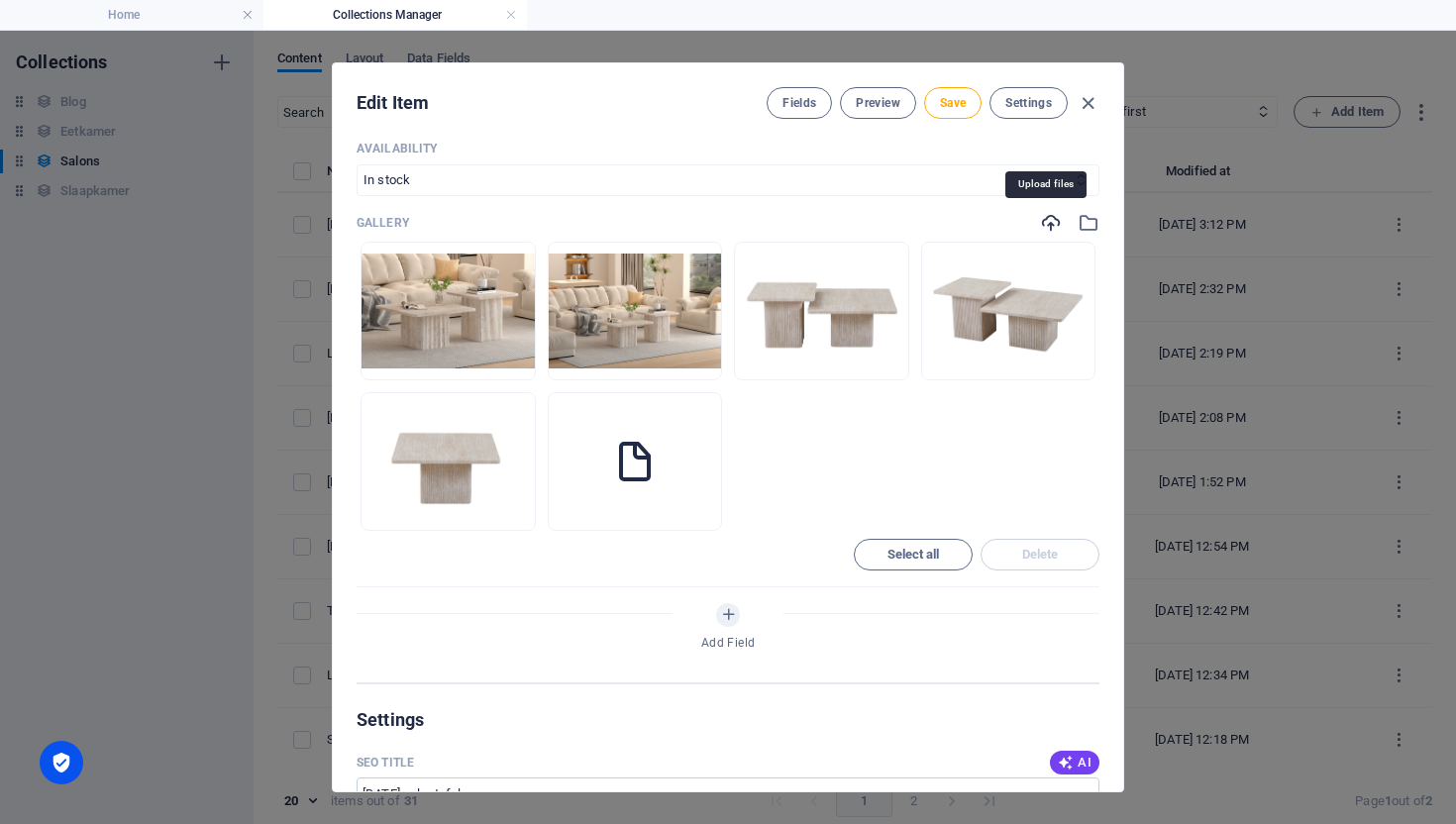 click at bounding box center (1051, 223) 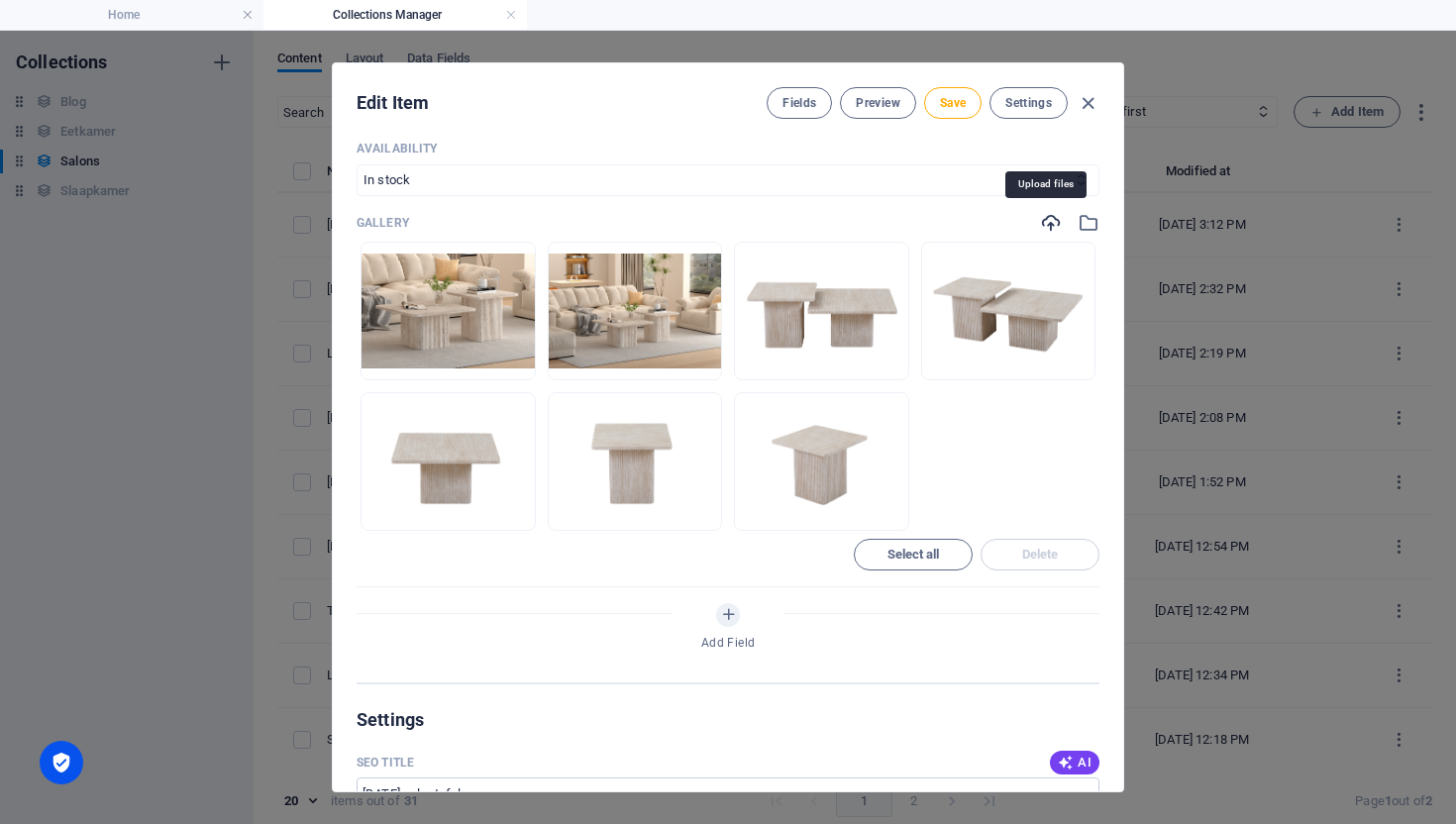 click at bounding box center [1051, 223] 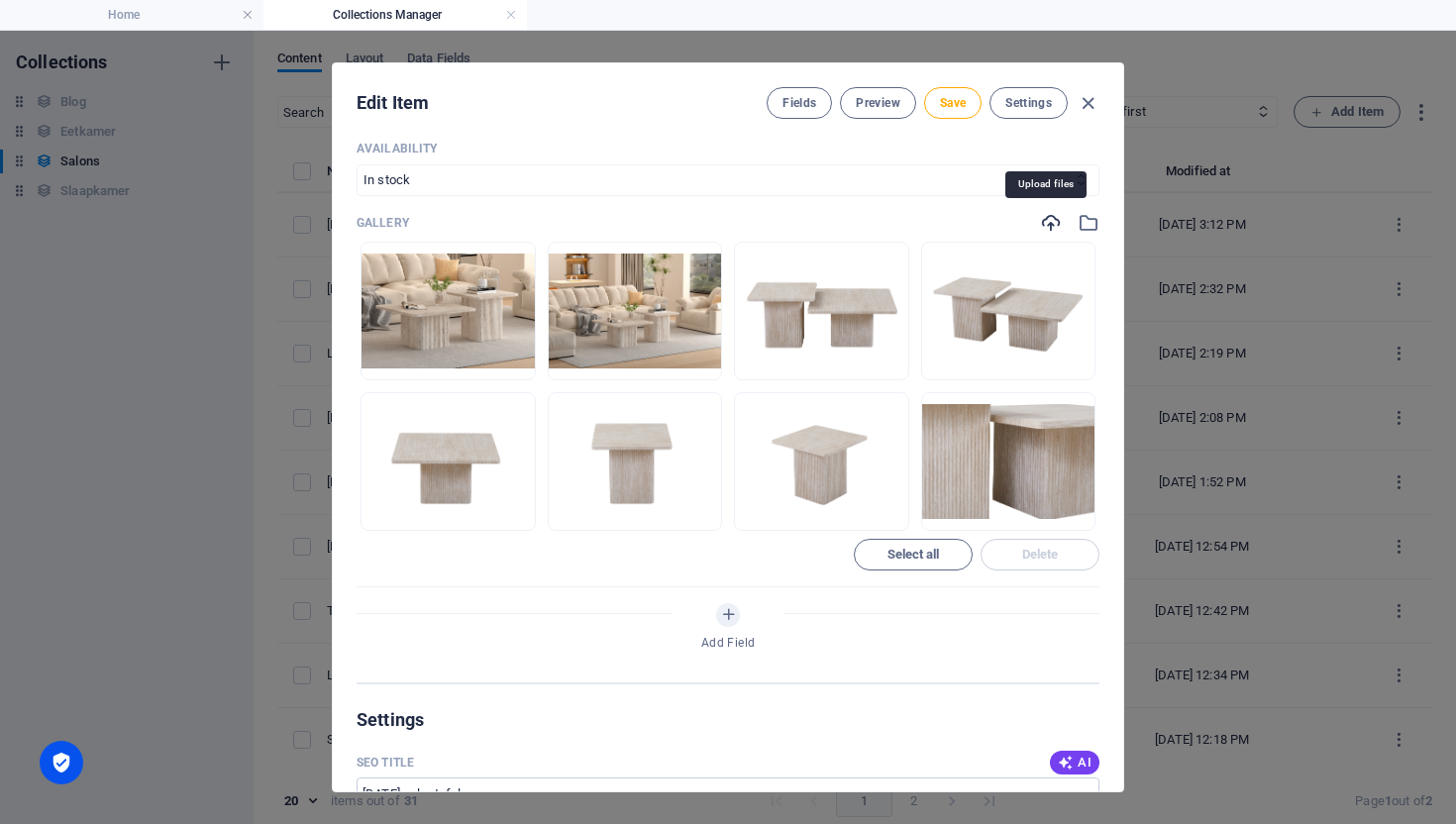 click at bounding box center (1051, 223) 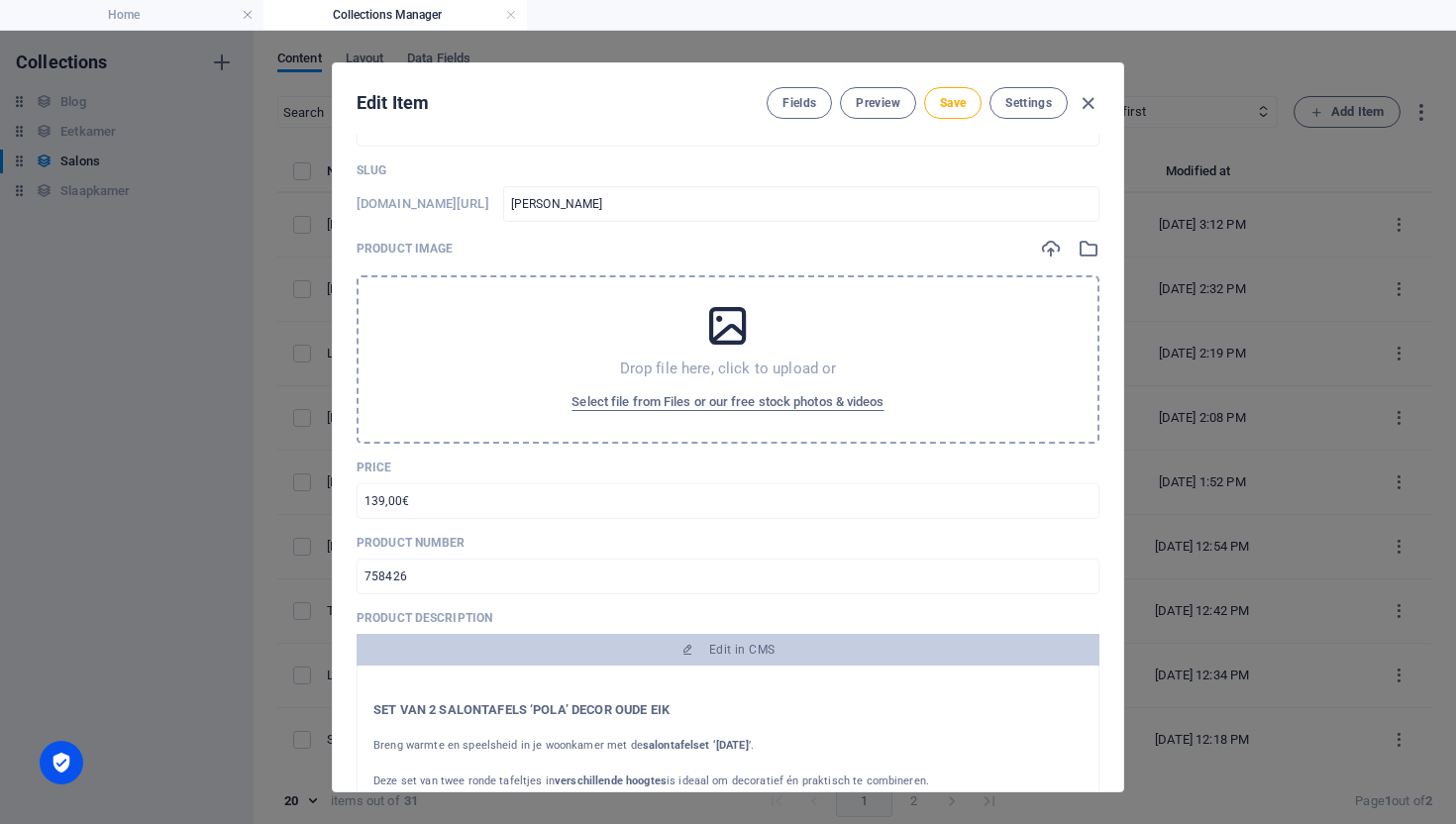 scroll, scrollTop: 150, scrollLeft: 0, axis: vertical 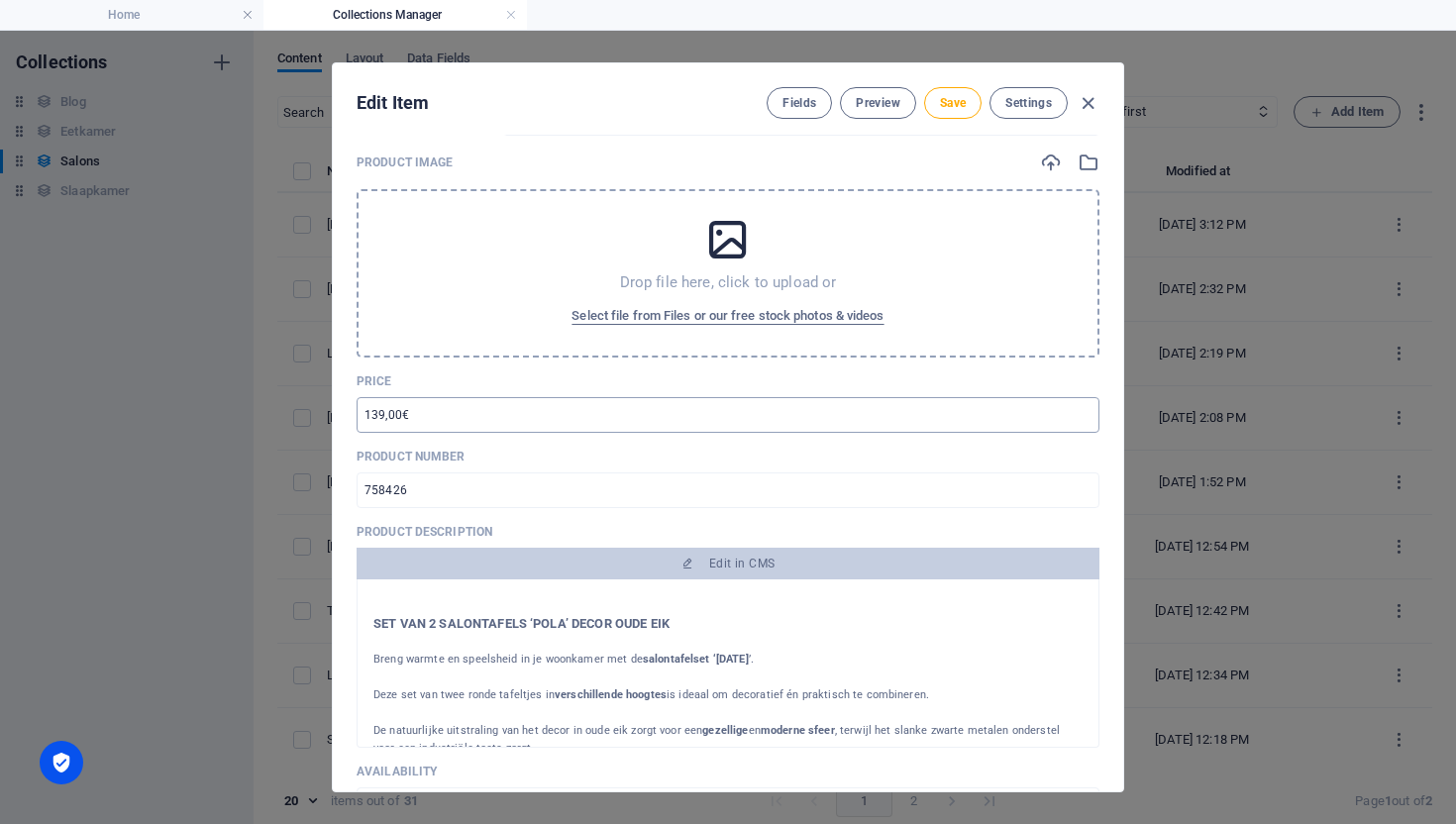 click on "139,00€" at bounding box center [728, 415] 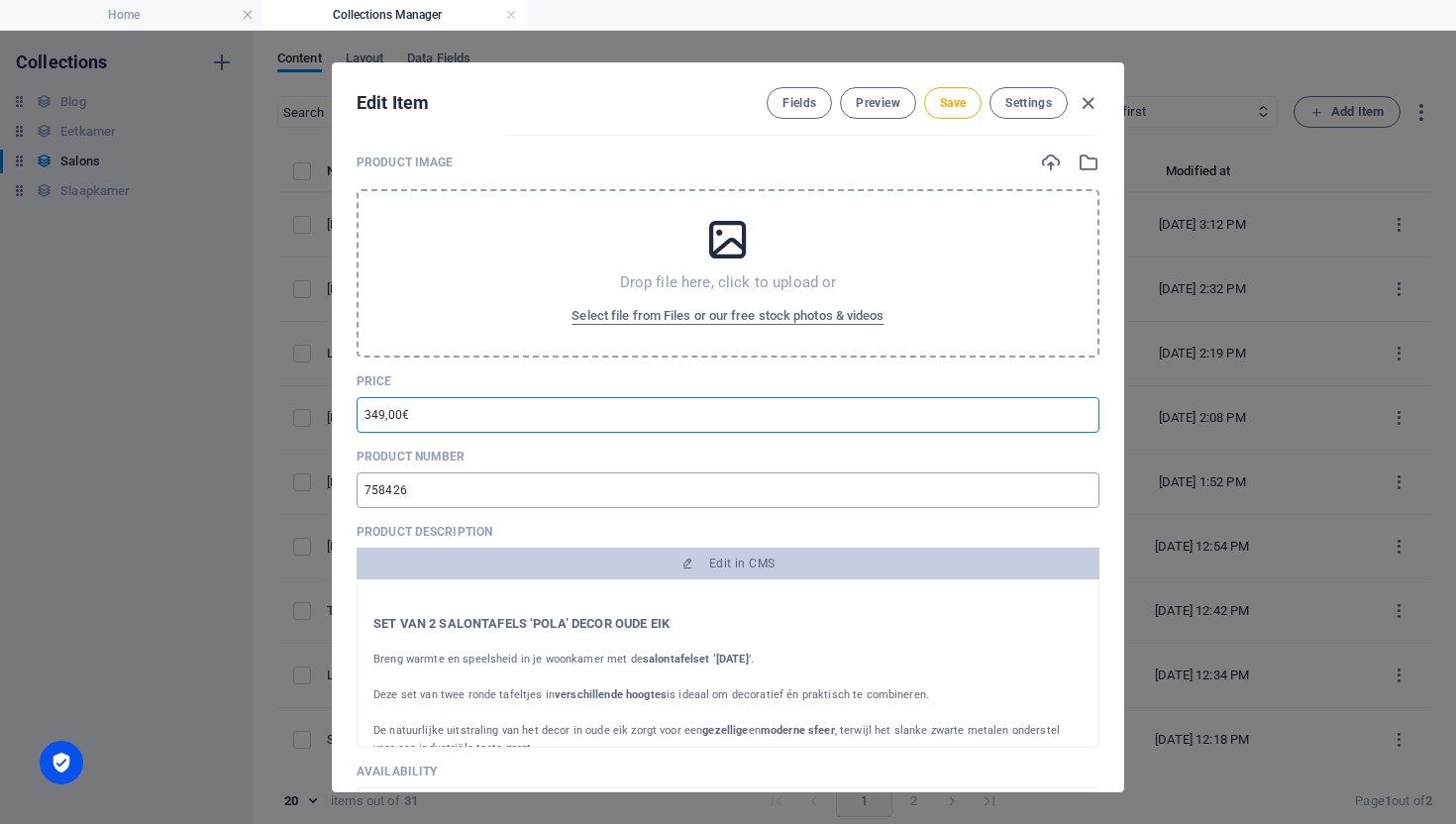 type on "349,00€" 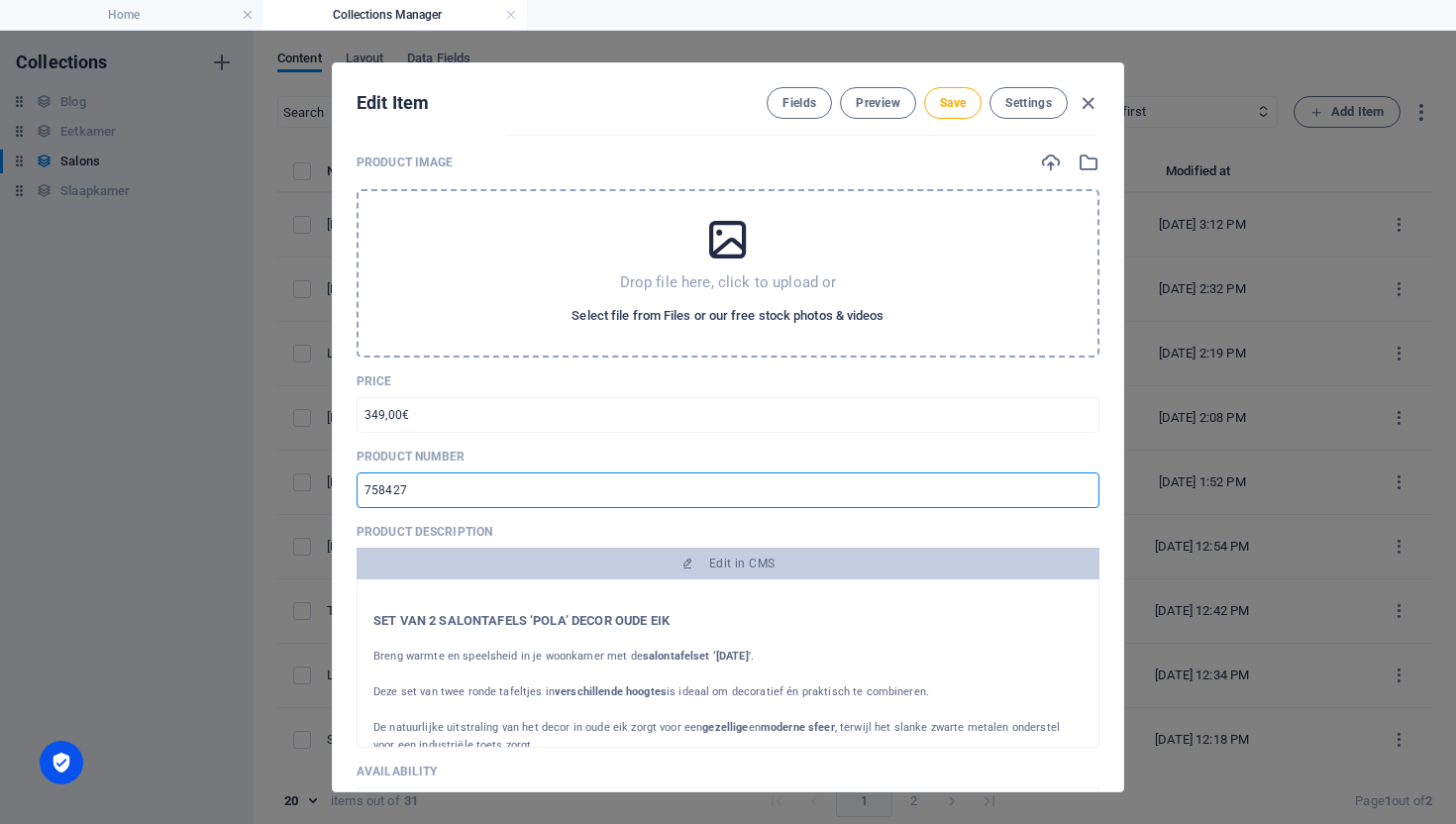 scroll, scrollTop: 4, scrollLeft: 0, axis: vertical 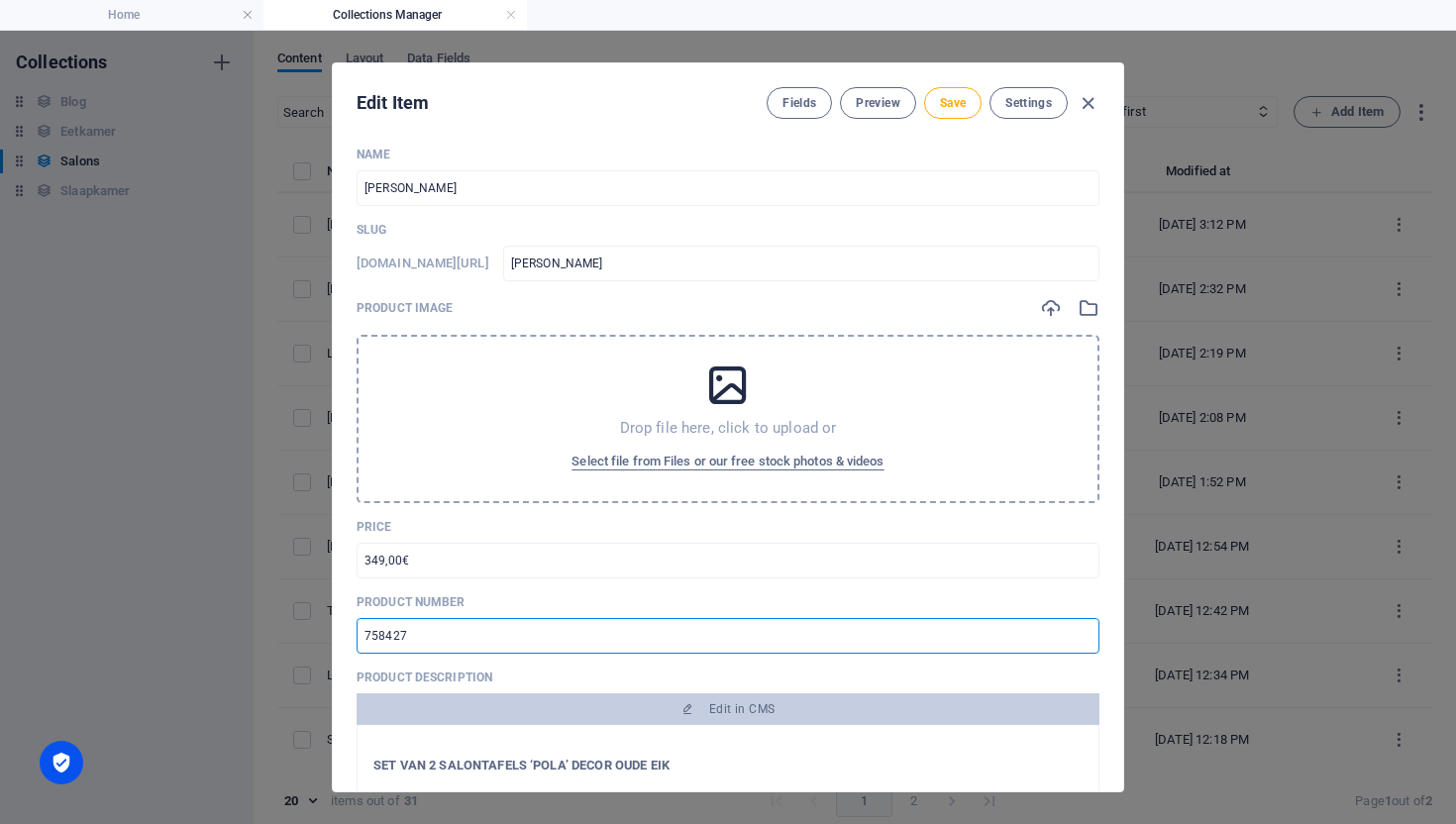type on "758427" 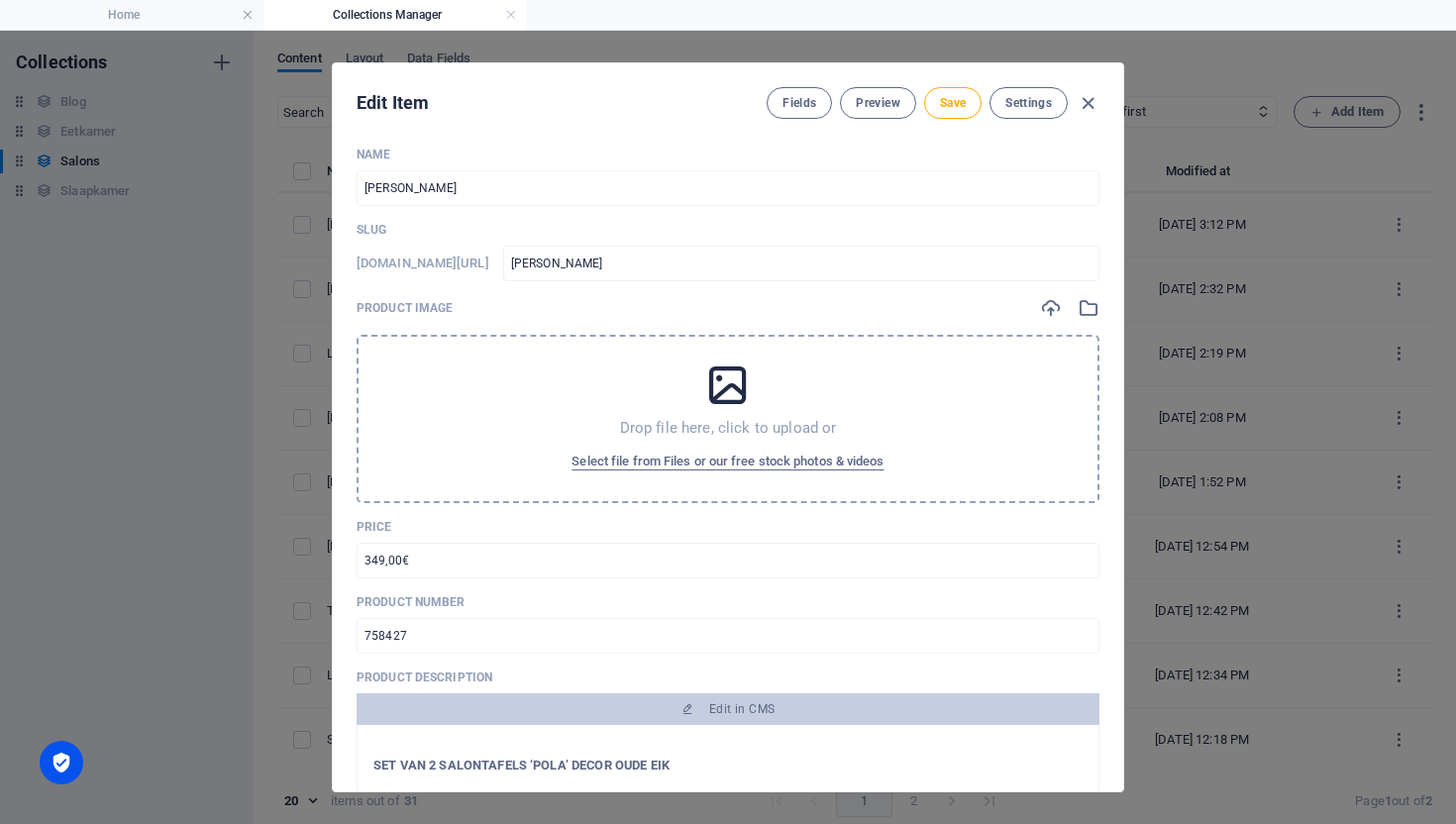 click at bounding box center (728, 385) 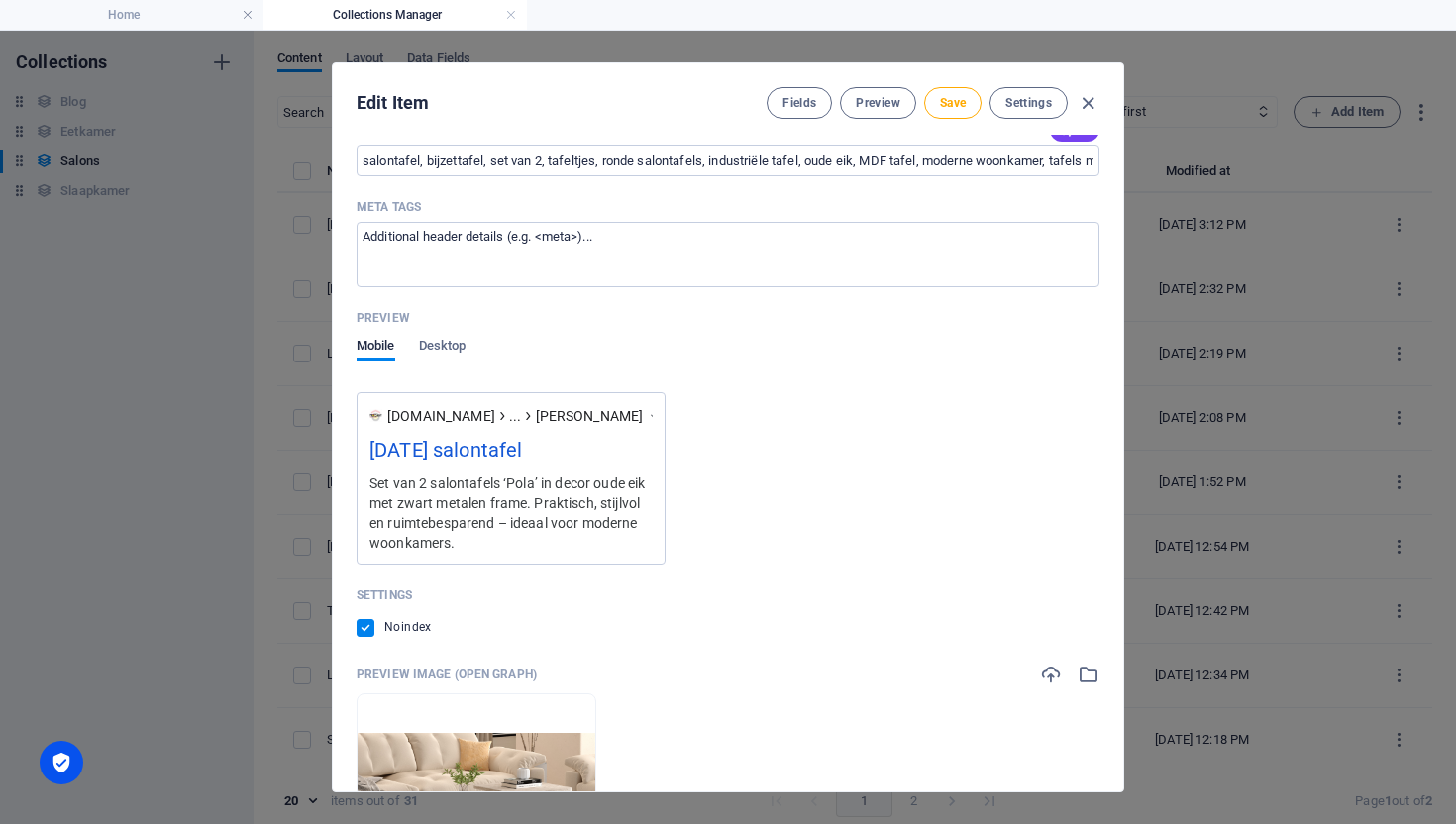 scroll, scrollTop: 1521, scrollLeft: 0, axis: vertical 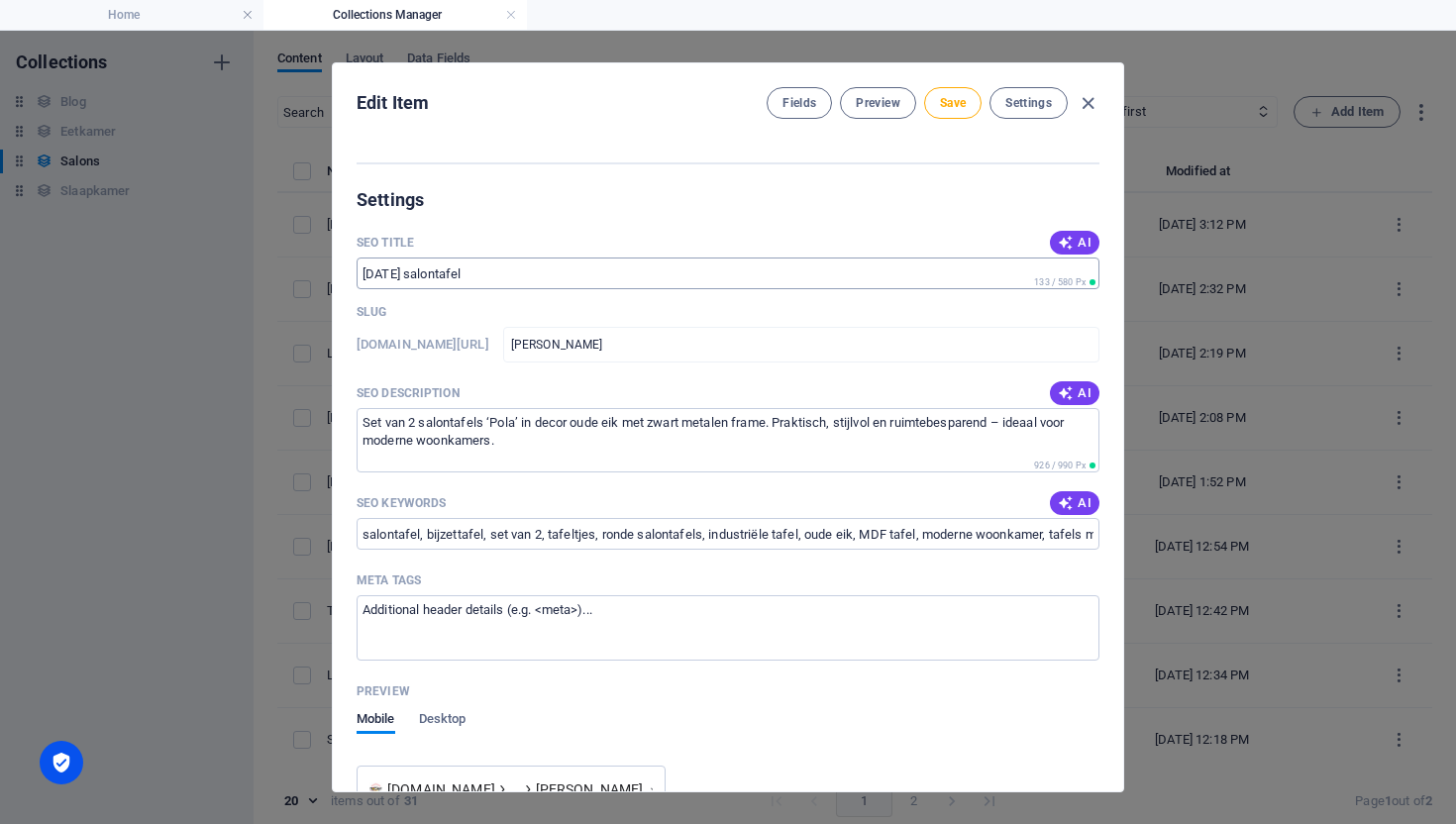 click on "[DATE] salontafel" at bounding box center (728, 273) 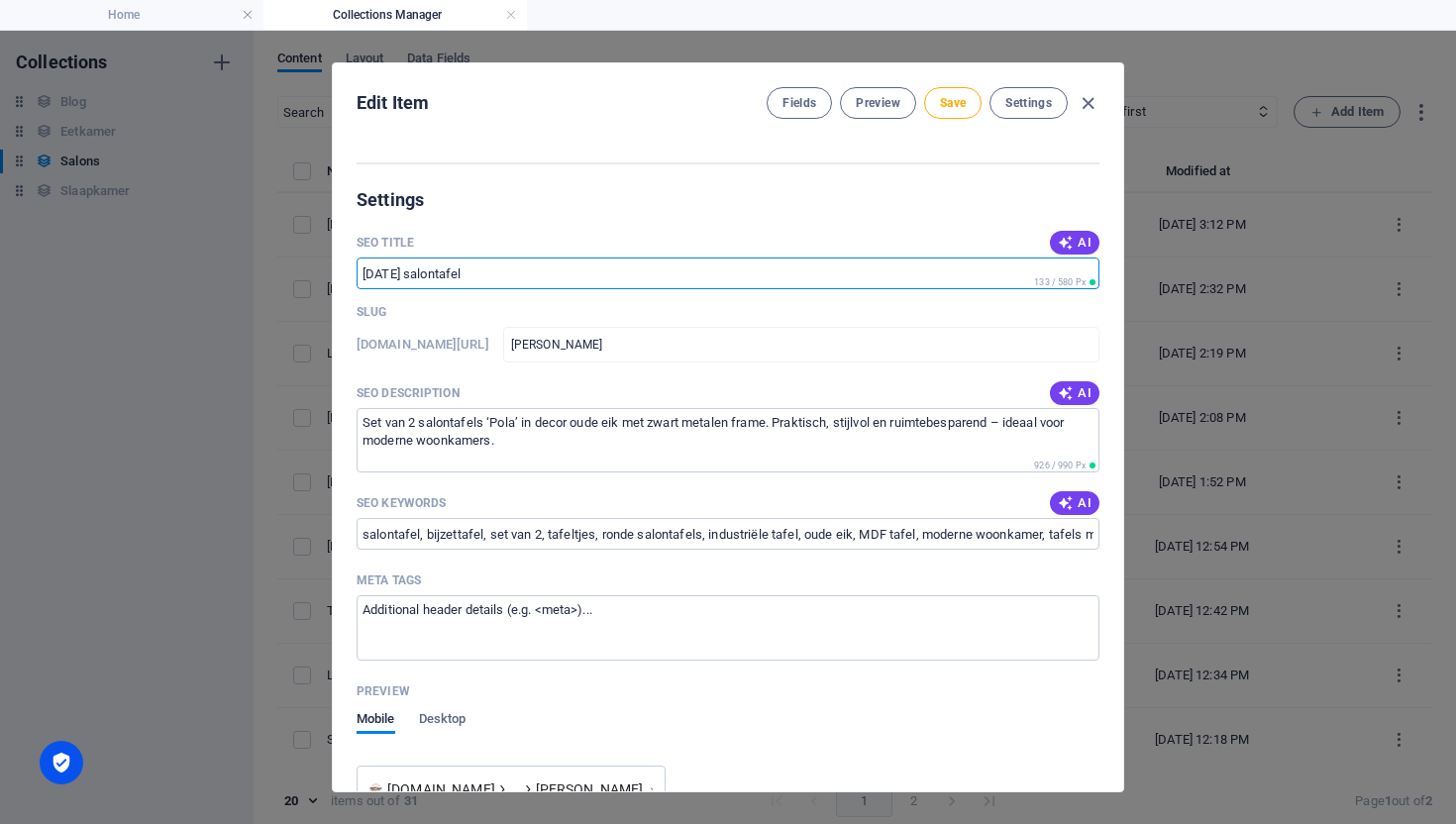 click on "[DATE] salontafel" at bounding box center (728, 273) 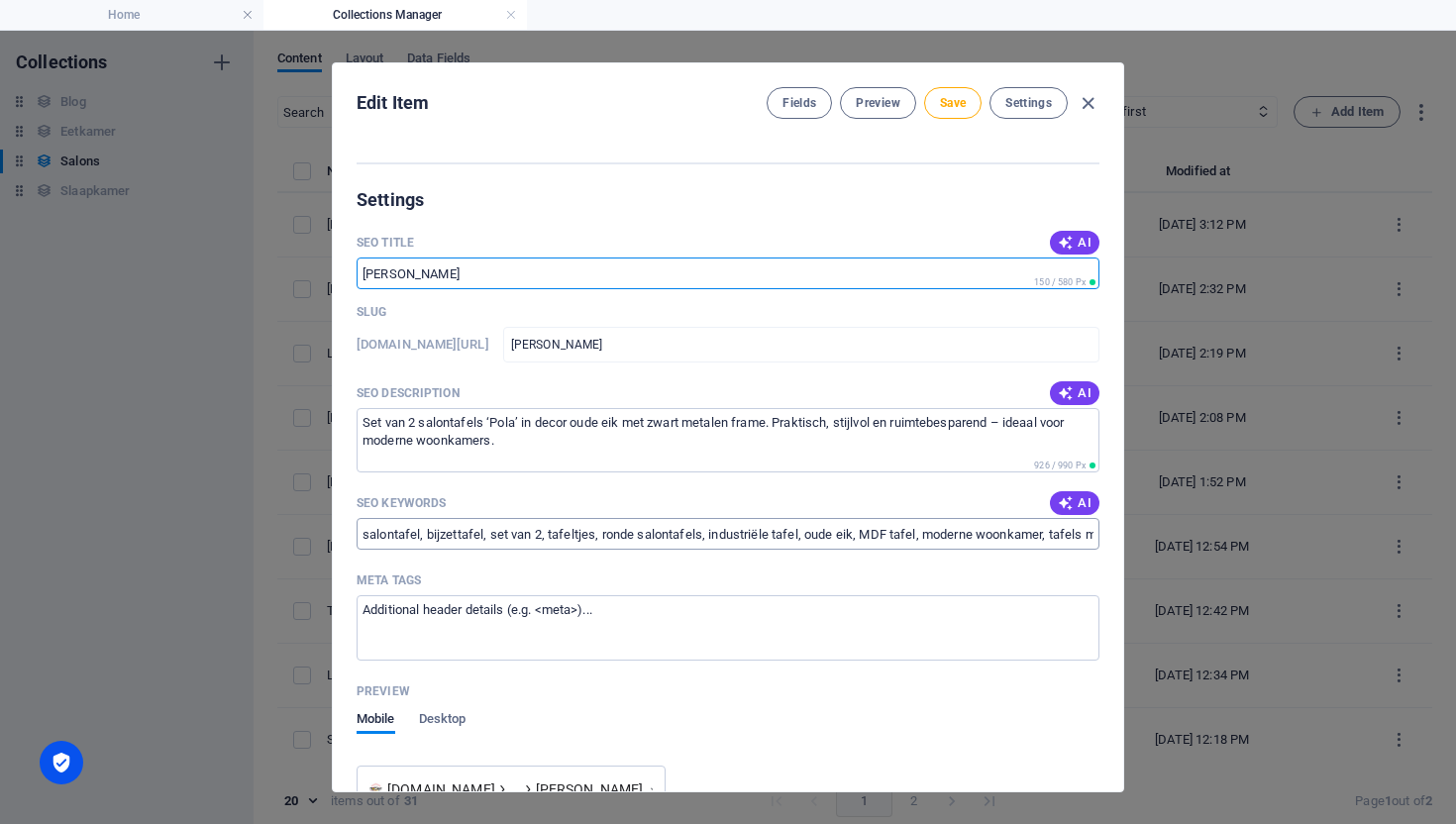 type on "[PERSON_NAME]" 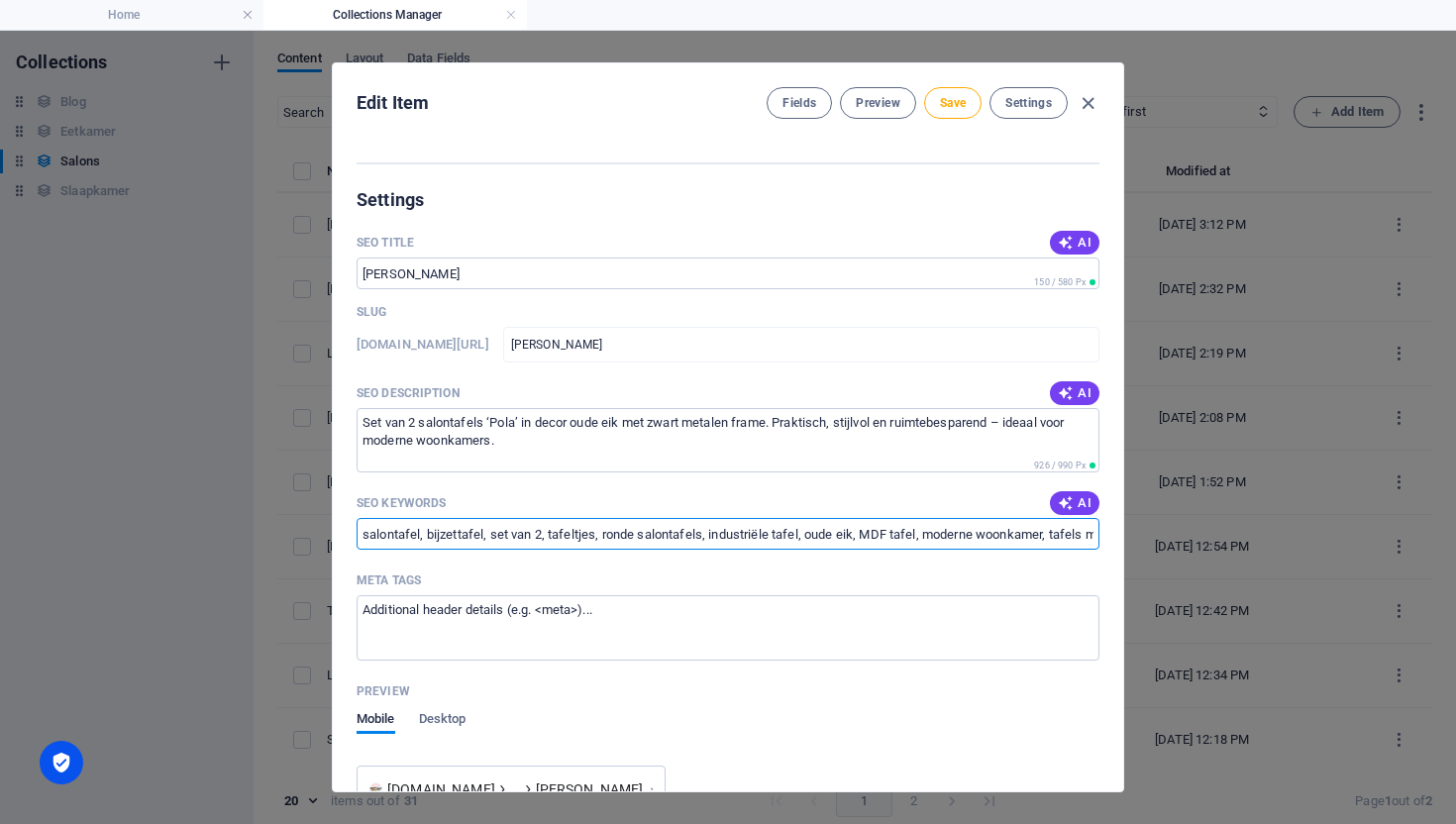 click on "salontafel, bijzettafel, set van 2, tafeltjes, ronde salontafels, industriële tafel, oude eik, MDF tafel, moderne woonkamer, tafels met metaal, [DATE], Mobysit" at bounding box center (728, 534) 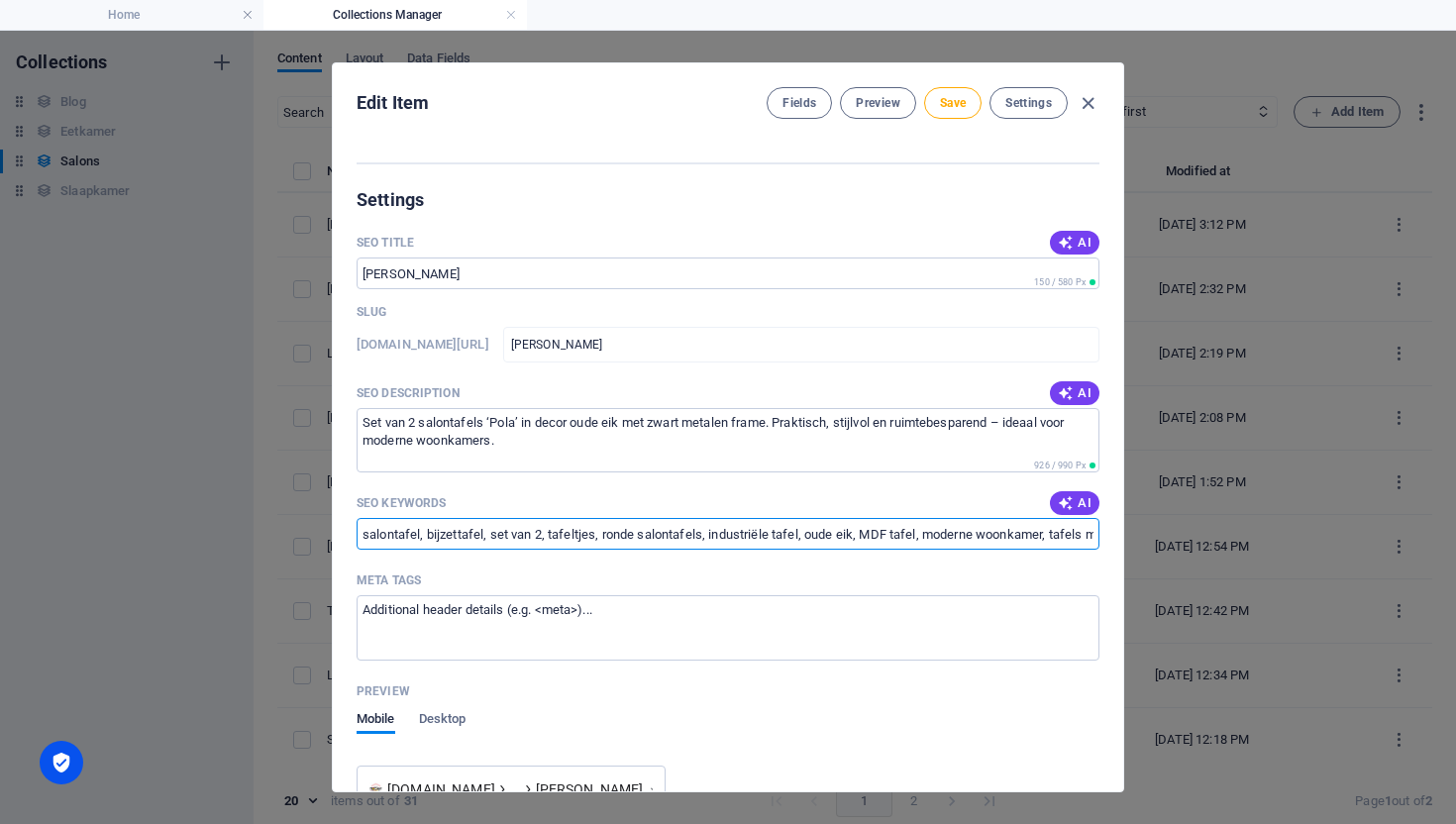 paste on "s, set van 2, travertin beige, moderne tafels, bloktafels, salontafel bobby, MDF tafels, woonkamer, bijzettafels, tafelse" 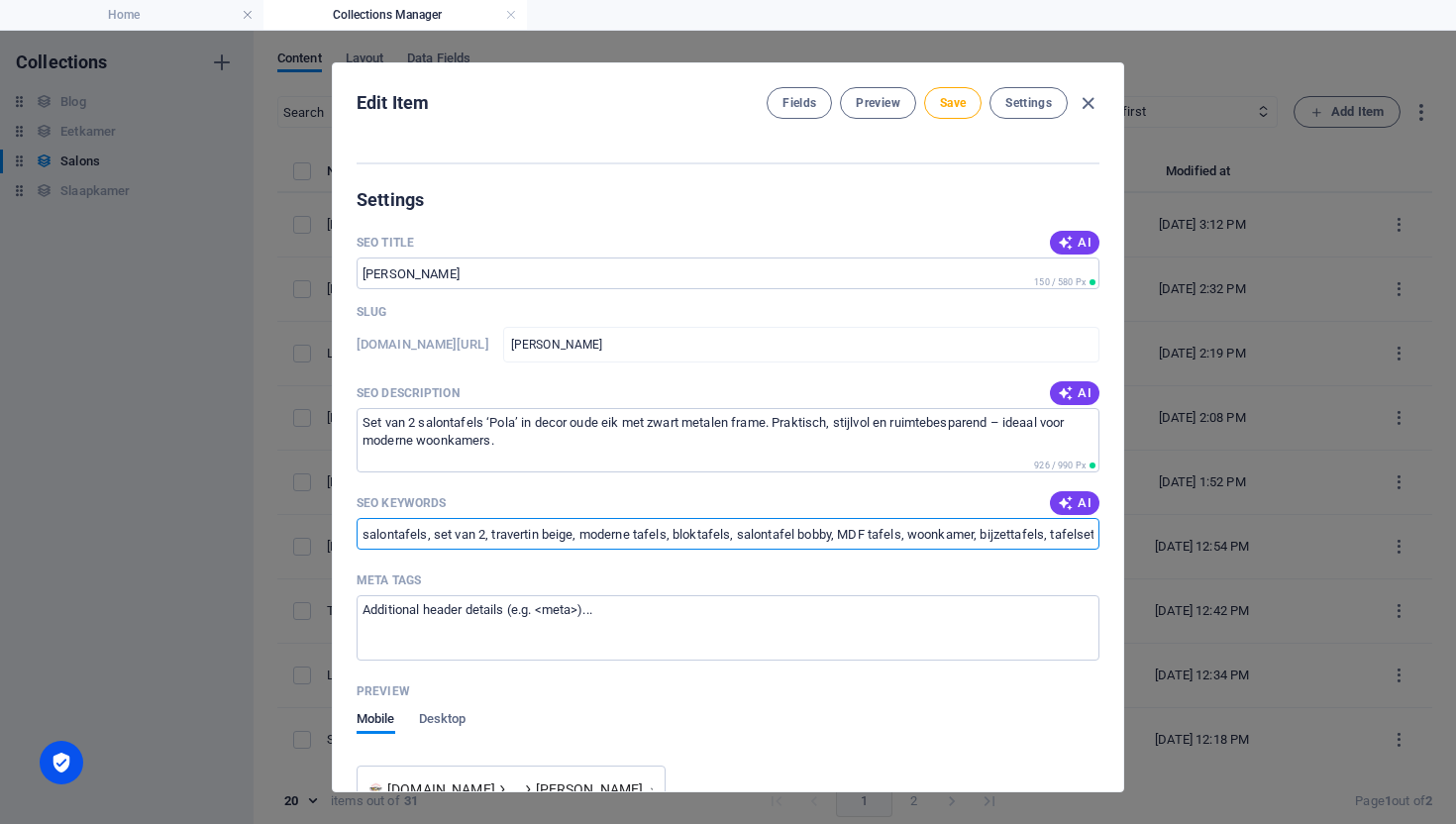 scroll, scrollTop: 0, scrollLeft: 11, axis: horizontal 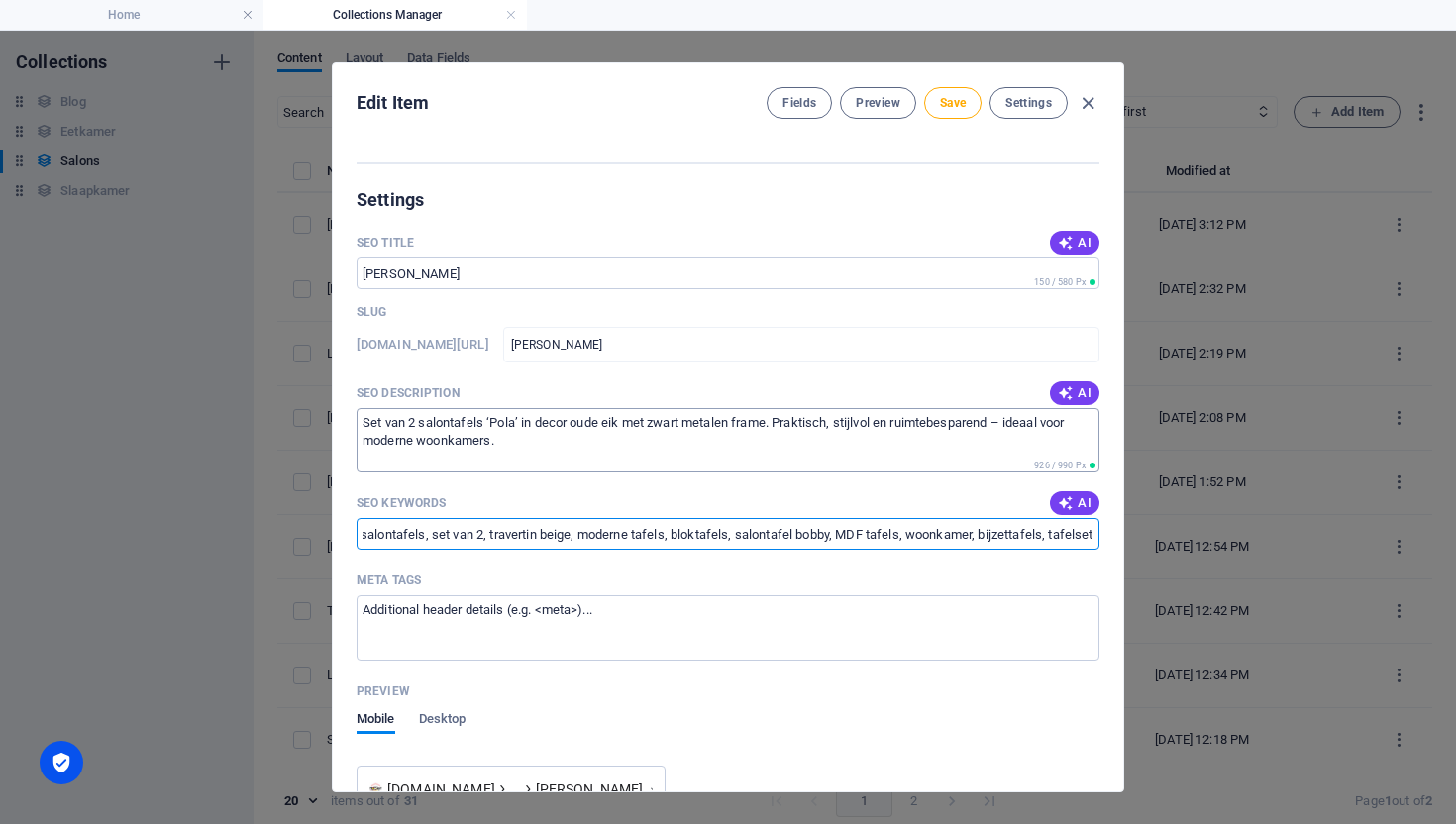 type on "salontafels, set van 2, travertin beige, moderne tafels, bloktafels, salontafel bobby, MDF tafels, woonkamer, bijzettafels, tafelset" 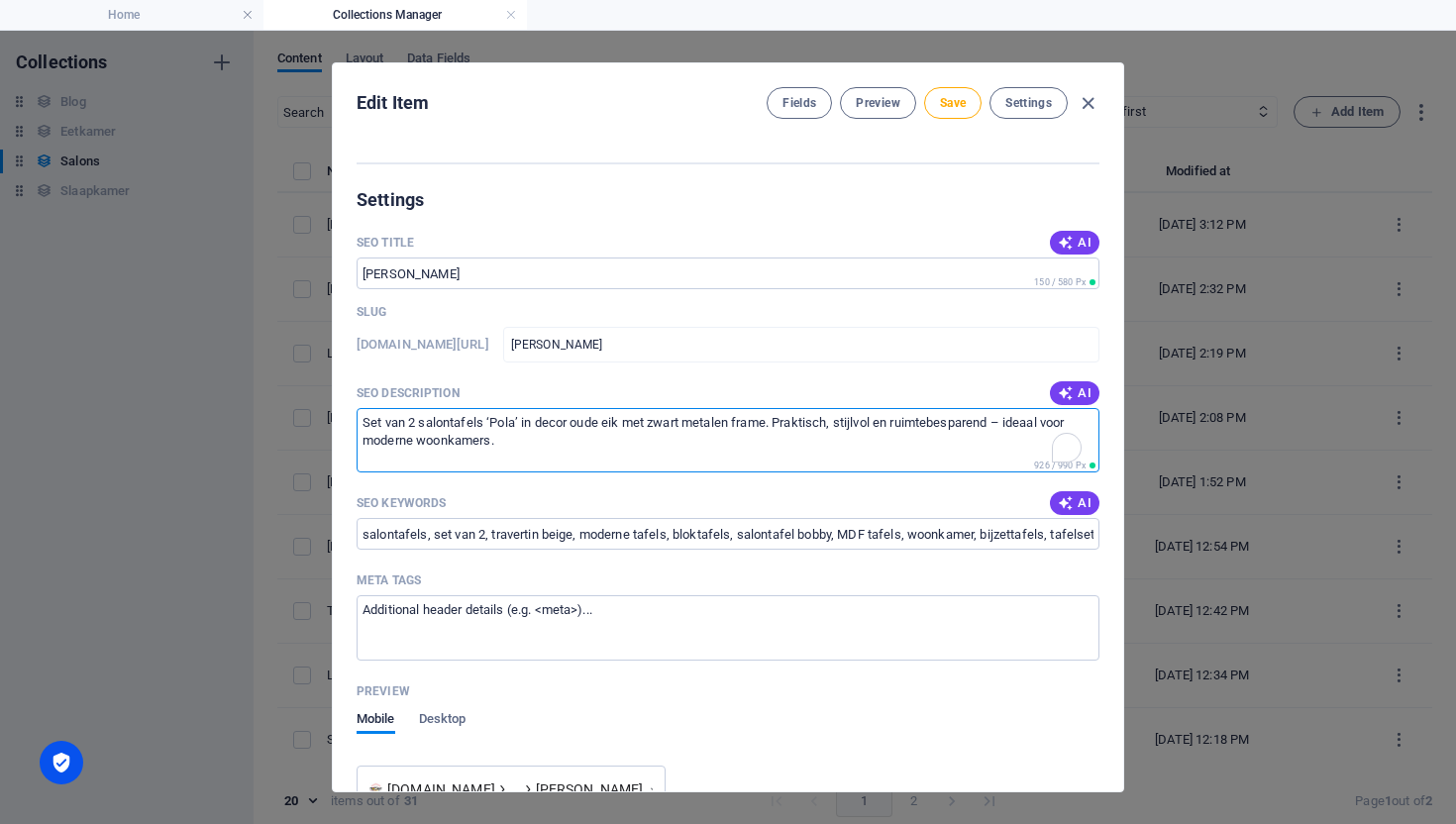 click on "Set van 2 salontafels ‘Pola’ in decor oude eik met zwart metalen frame. Praktisch, stijlvol en ruimtebesparend – ideaal voor moderne woonkamers." at bounding box center (728, 440) 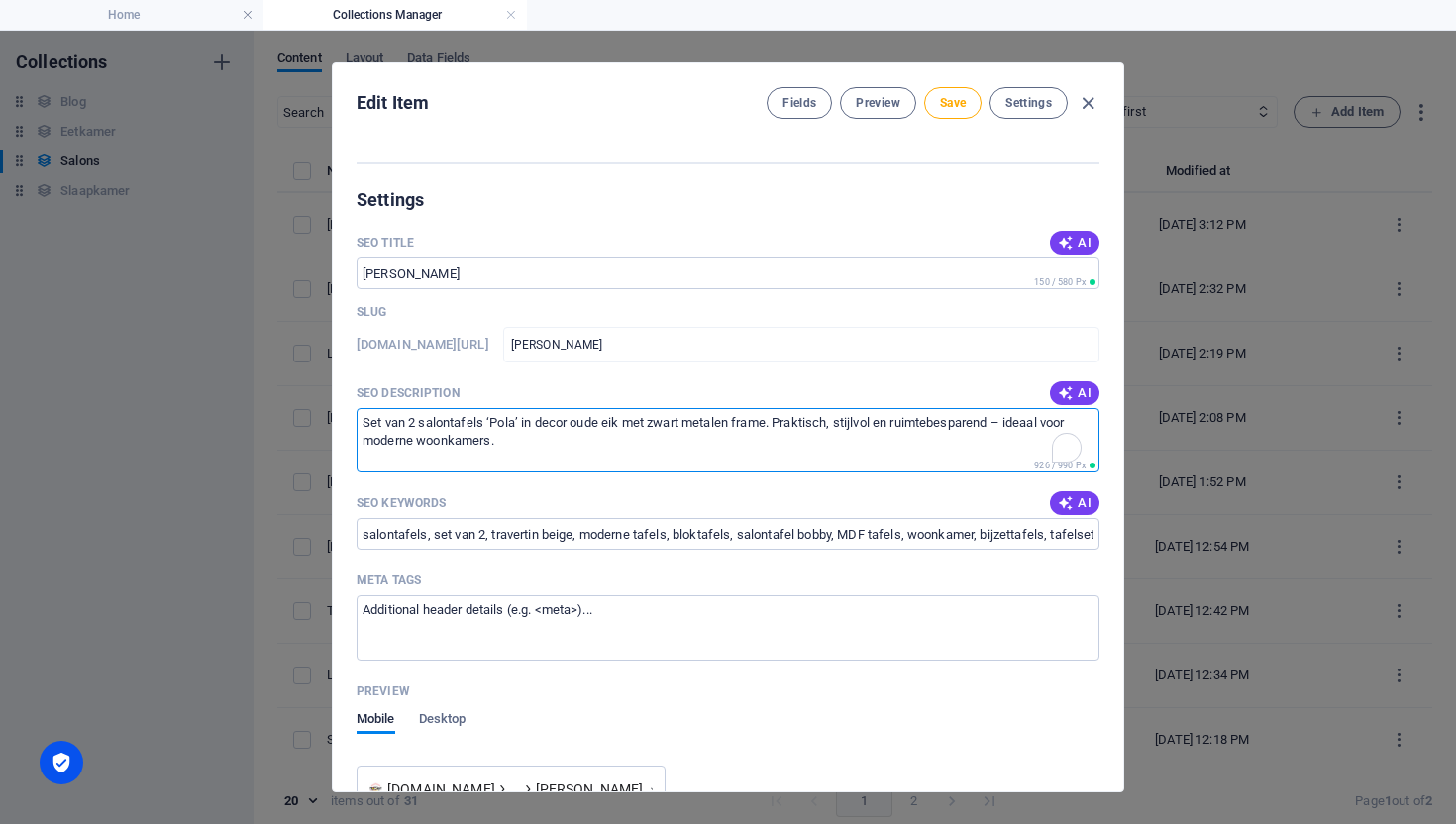 paste on "'[PERSON_NAME]' in travertin beige decor. Moderne blokvormige look met dikke MDF tafelbladen van 2,5 cm. Praktisch en stijlvol voor elk interieur." 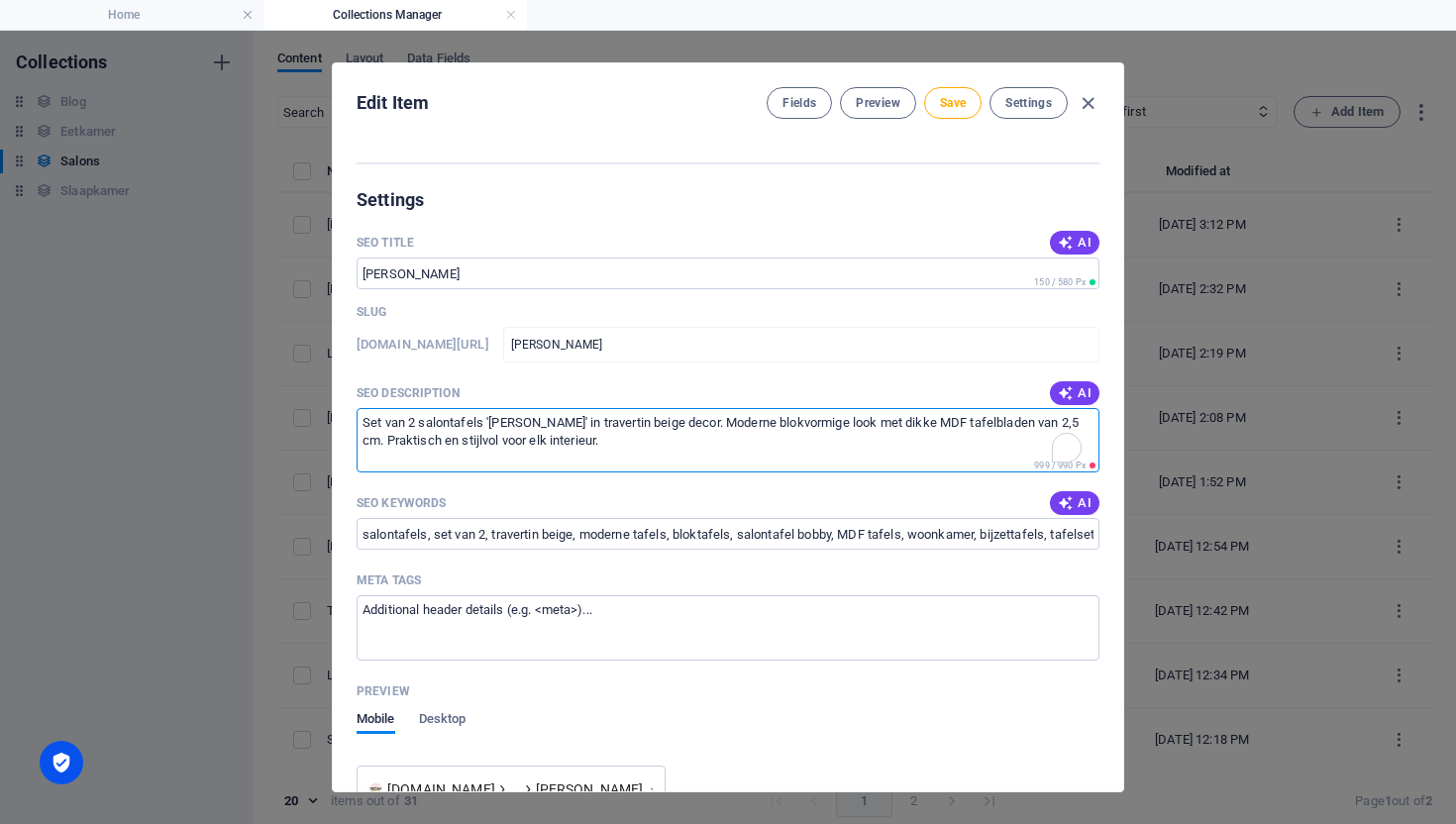 scroll, scrollTop: 10, scrollLeft: 0, axis: vertical 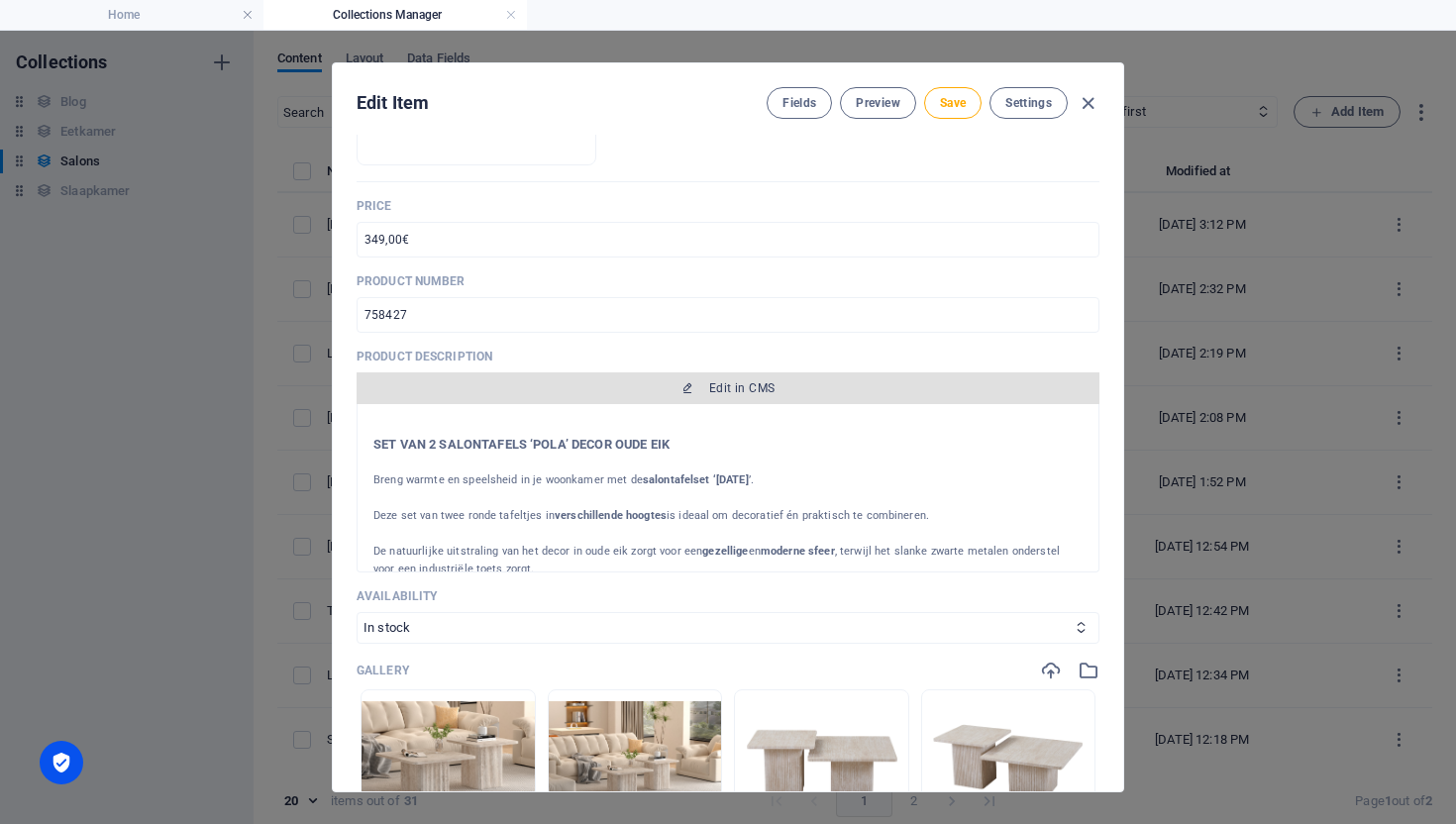 type on "Set van 2 salontafels '[PERSON_NAME]' in travertin beige decor. Moderne blokvormige look met dikke MDF tafelbladen van 2,5 cm. Praktisch en stijlvol voor elk interieur." 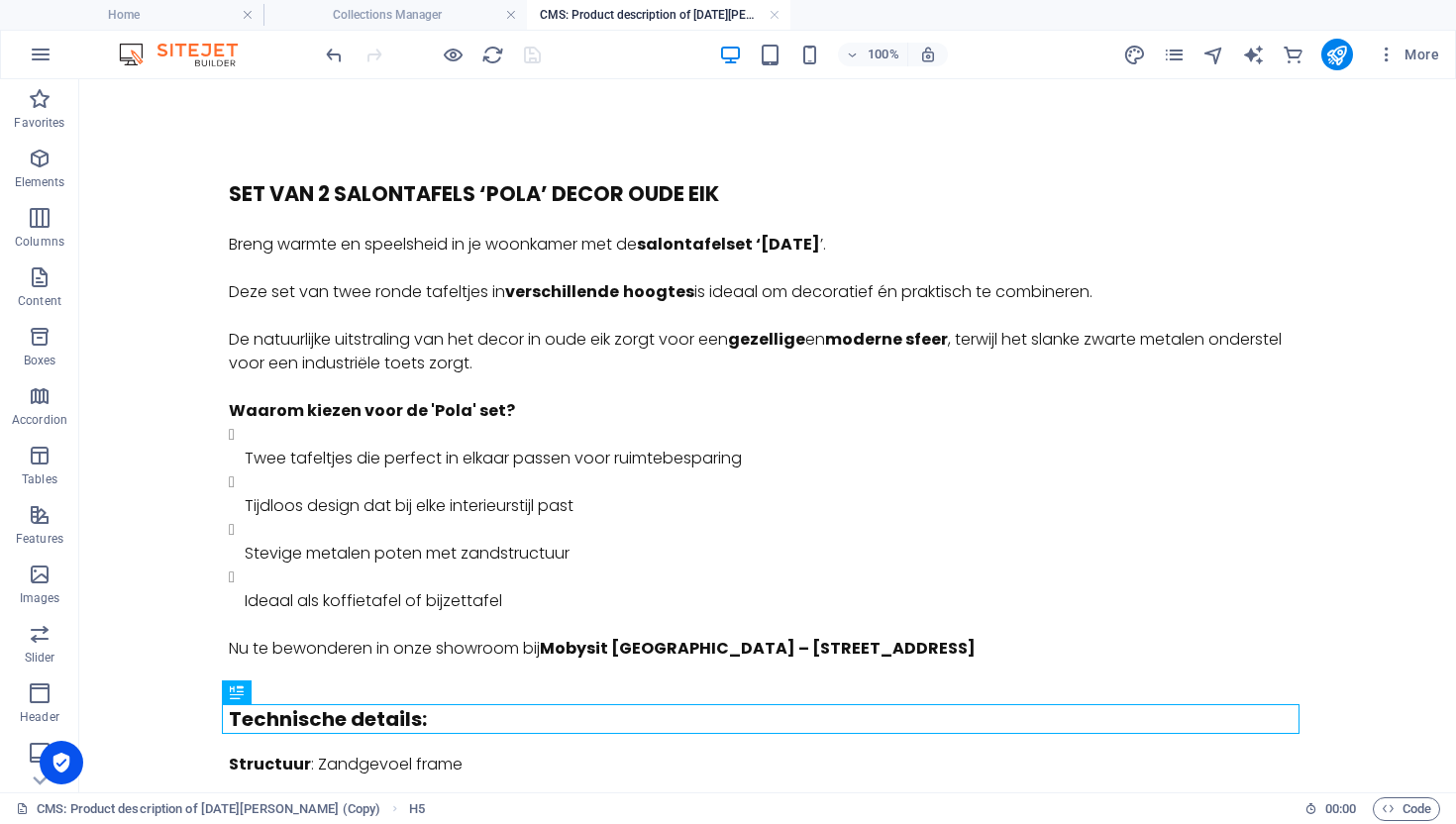 scroll, scrollTop: 0, scrollLeft: 0, axis: both 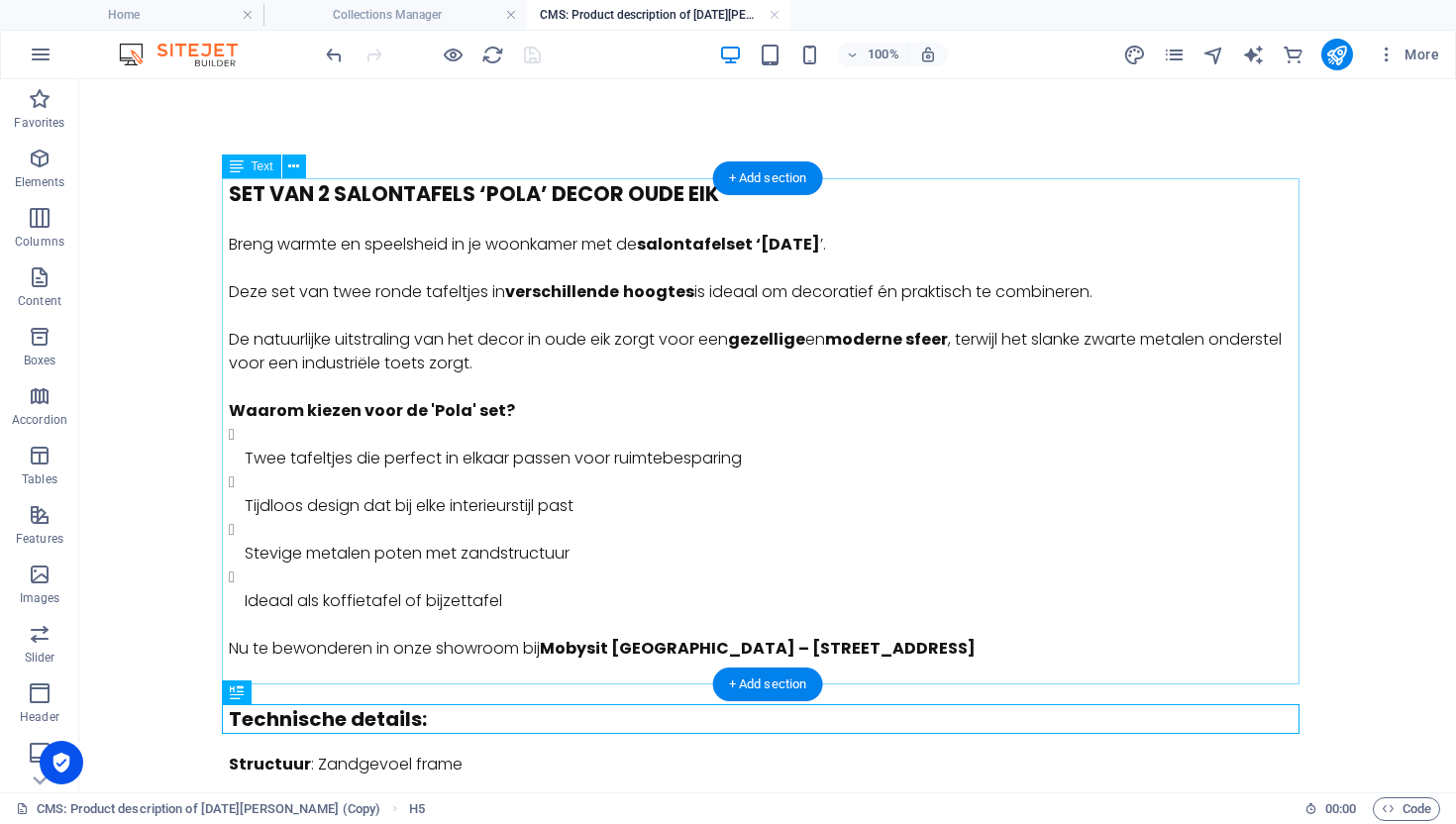 click on "SET VAN 2 SALONTAFELS ‘POLA’ DECOR OUDE EIK Breng warmte en speelsheid in je woonkamer met de  salontafelset ‘[DATE] ’.  Deze set van twee ronde tafeltjes in  verschillende   hoogtes  is ideaal om decoratief én praktisch te combineren.  De natuurlijke uitstraling van het decor in oude eik zorgt voor een  gezellige  en  moderne sfeer , terwijl het slanke zwarte metalen onderstel voor een industriële toets zorgt. Waarom kiezen voor de 'Pola' set? Twee tafeltjes die perfect in elkaar passen voor ruimtebesparing Tijdloos design dat bij elke interieurstijl past Stevige metalen poten met zandstructuur Ideaal als koffietafel of bijzettafel Nu te bewonderen in onze showroom bij  Mobysit [STREET_ADDRESS]" at bounding box center (768, 431) 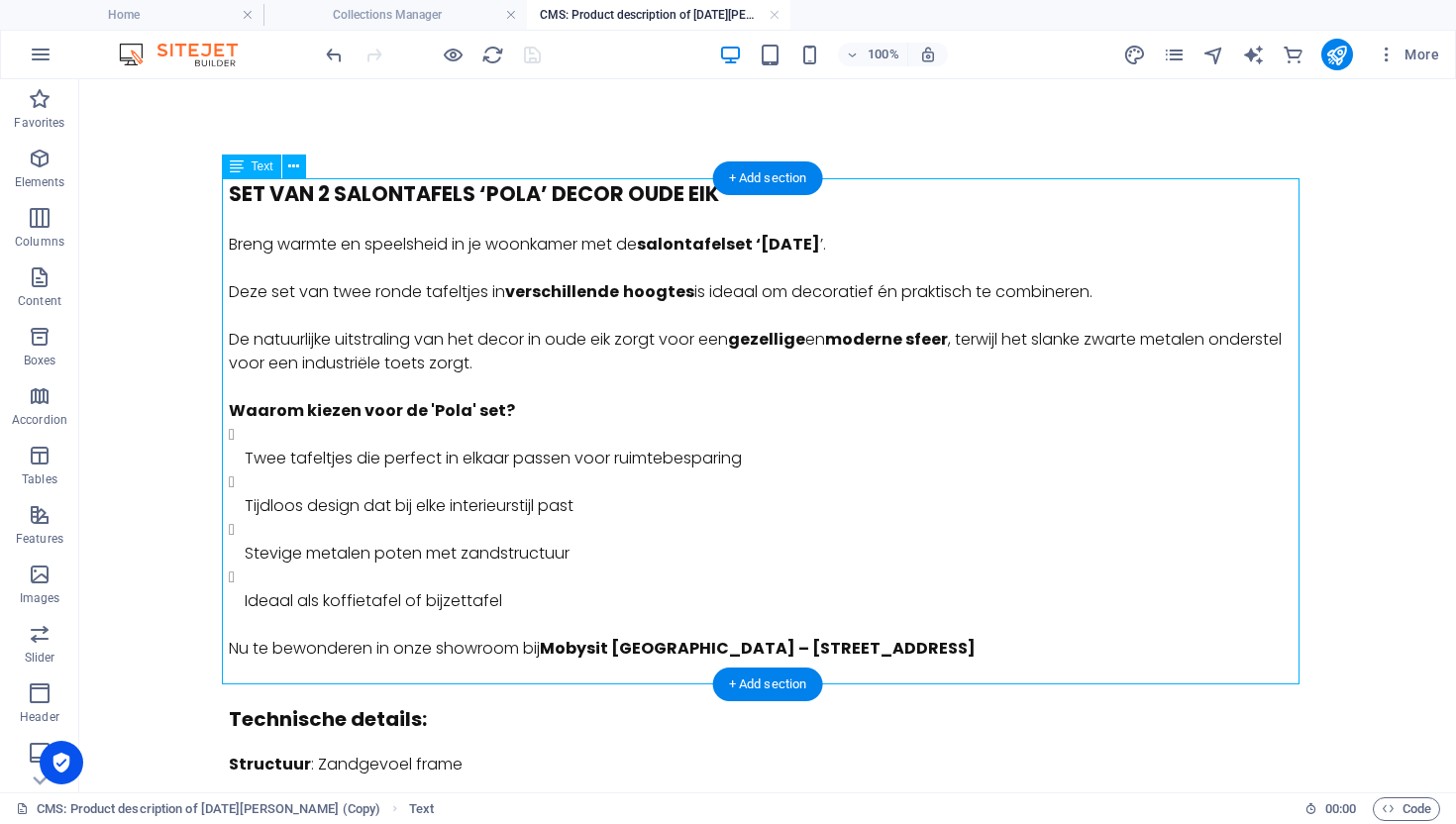 click on "SET VAN 2 SALONTAFELS ‘POLA’ DECOR OUDE EIK Breng warmte en speelsheid in je woonkamer met de  salontafelset ‘[DATE] ’.  Deze set van twee ronde tafeltjes in  verschillende   hoogtes  is ideaal om decoratief én praktisch te combineren.  De natuurlijke uitstraling van het decor in oude eik zorgt voor een  gezellige  en  moderne sfeer , terwijl het slanke zwarte metalen onderstel voor een industriële toets zorgt. Waarom kiezen voor de 'Pola' set? Twee tafeltjes die perfect in elkaar passen voor ruimtebesparing Tijdloos design dat bij elke interieurstijl past Stevige metalen poten met zandstructuur Ideaal als koffietafel of bijzettafel Nu te bewonderen in onze showroom bij  Mobysit [STREET_ADDRESS]" at bounding box center [768, 431] 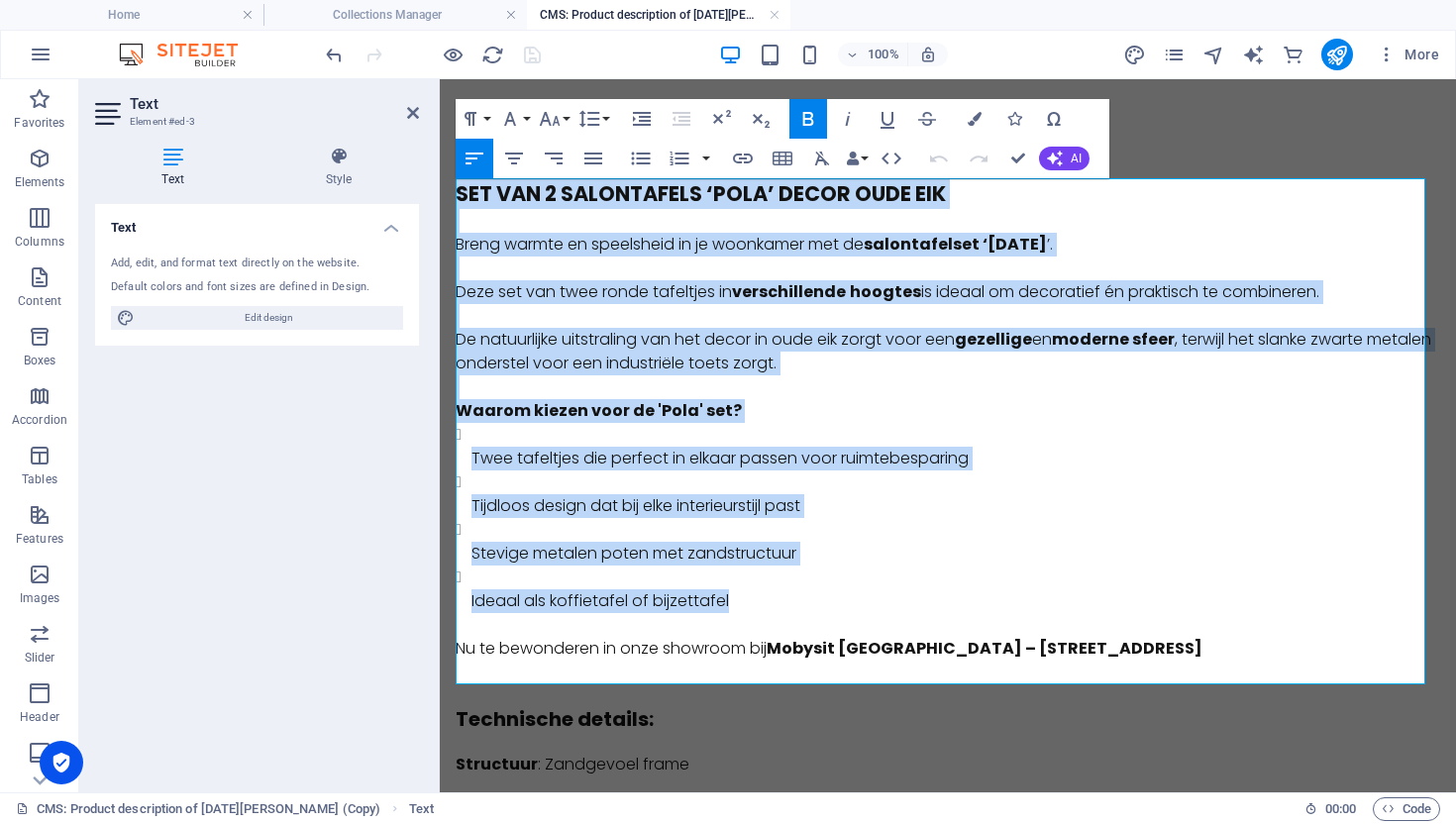 drag, startPoint x: 734, startPoint y: 597, endPoint x: 466, endPoint y: 86, distance: 577.0139 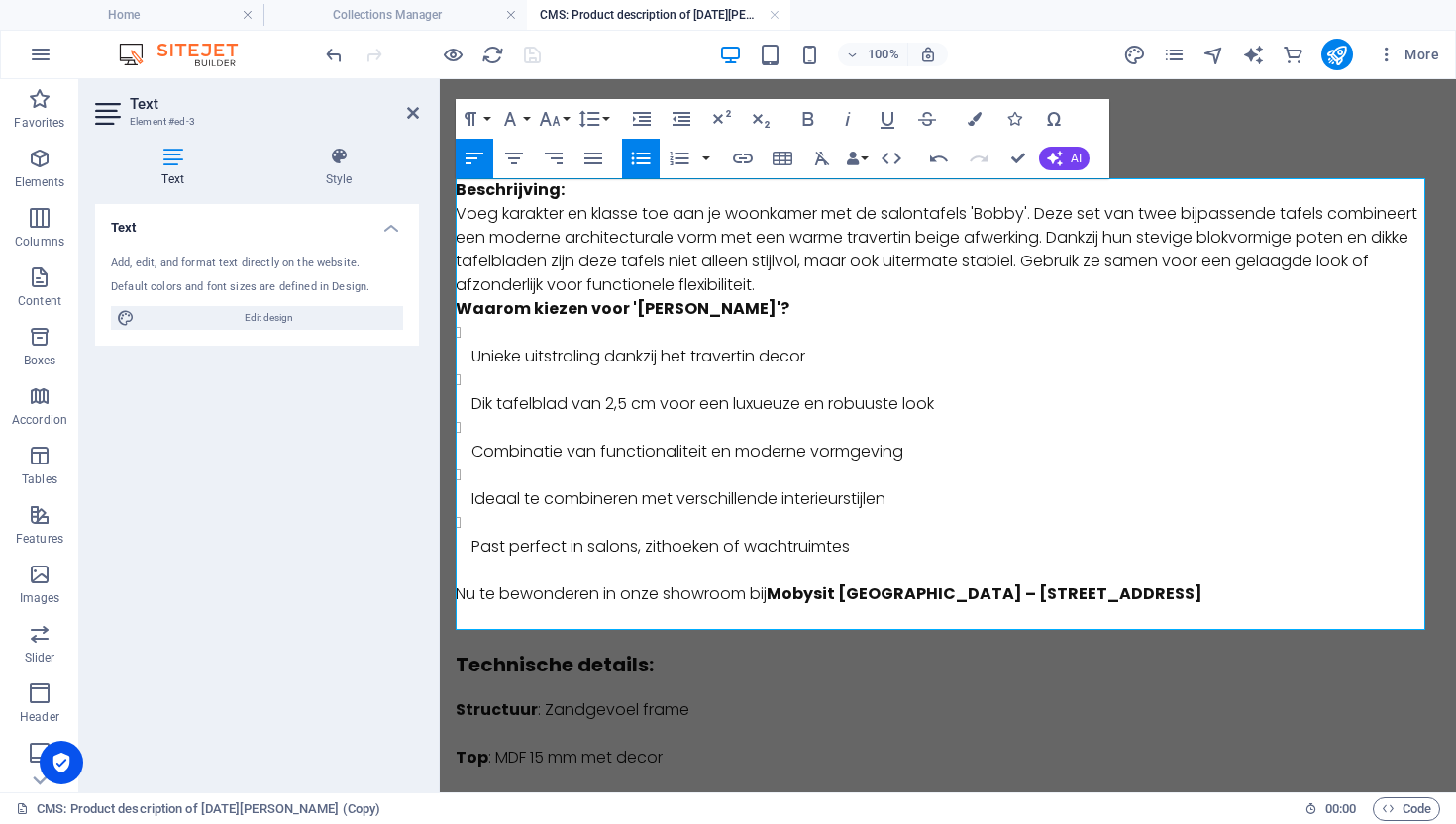 click on "Beschrijving:" at bounding box center (510, 189) 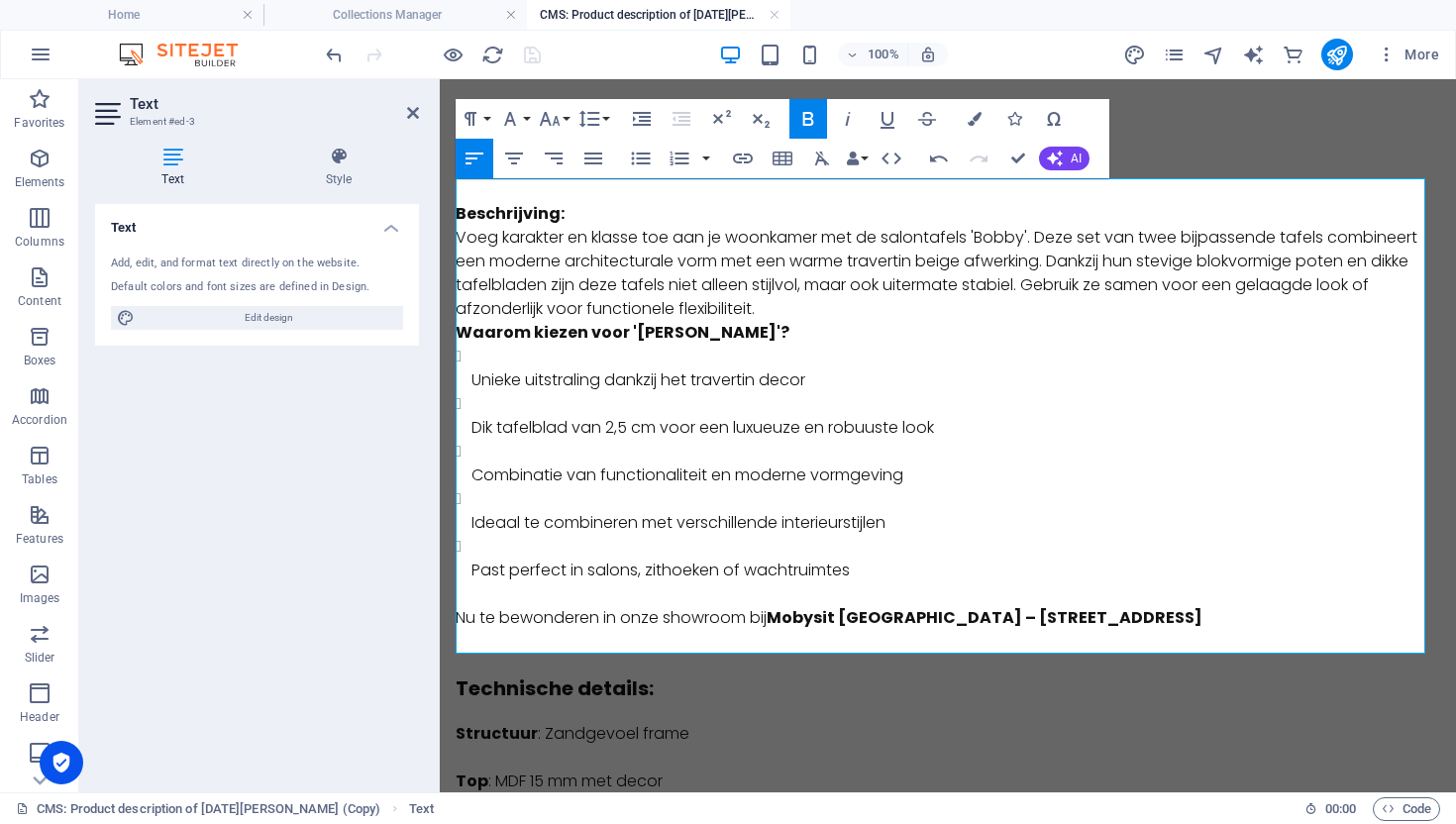click at bounding box center [948, 190] 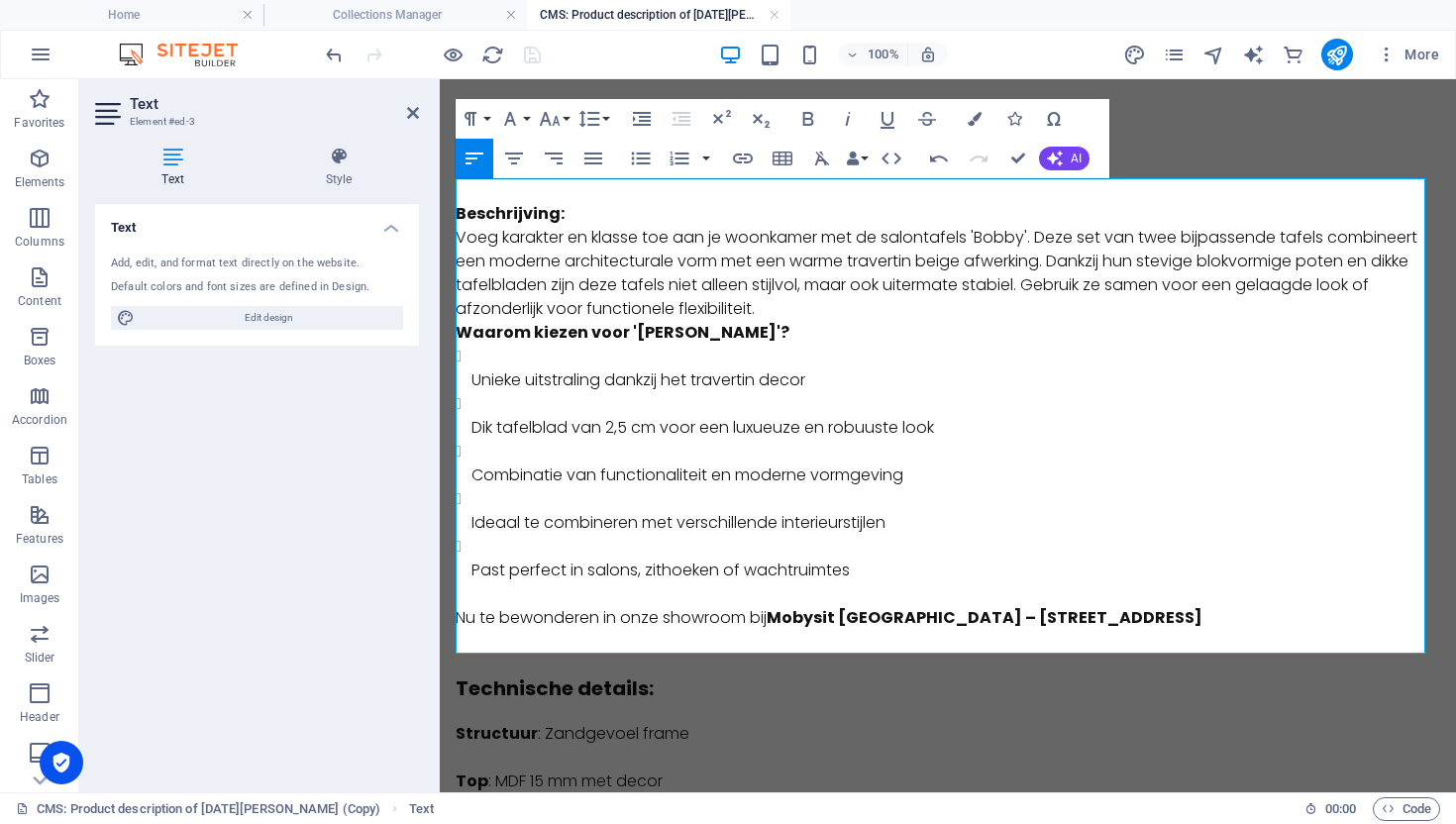 click at bounding box center (948, 190) 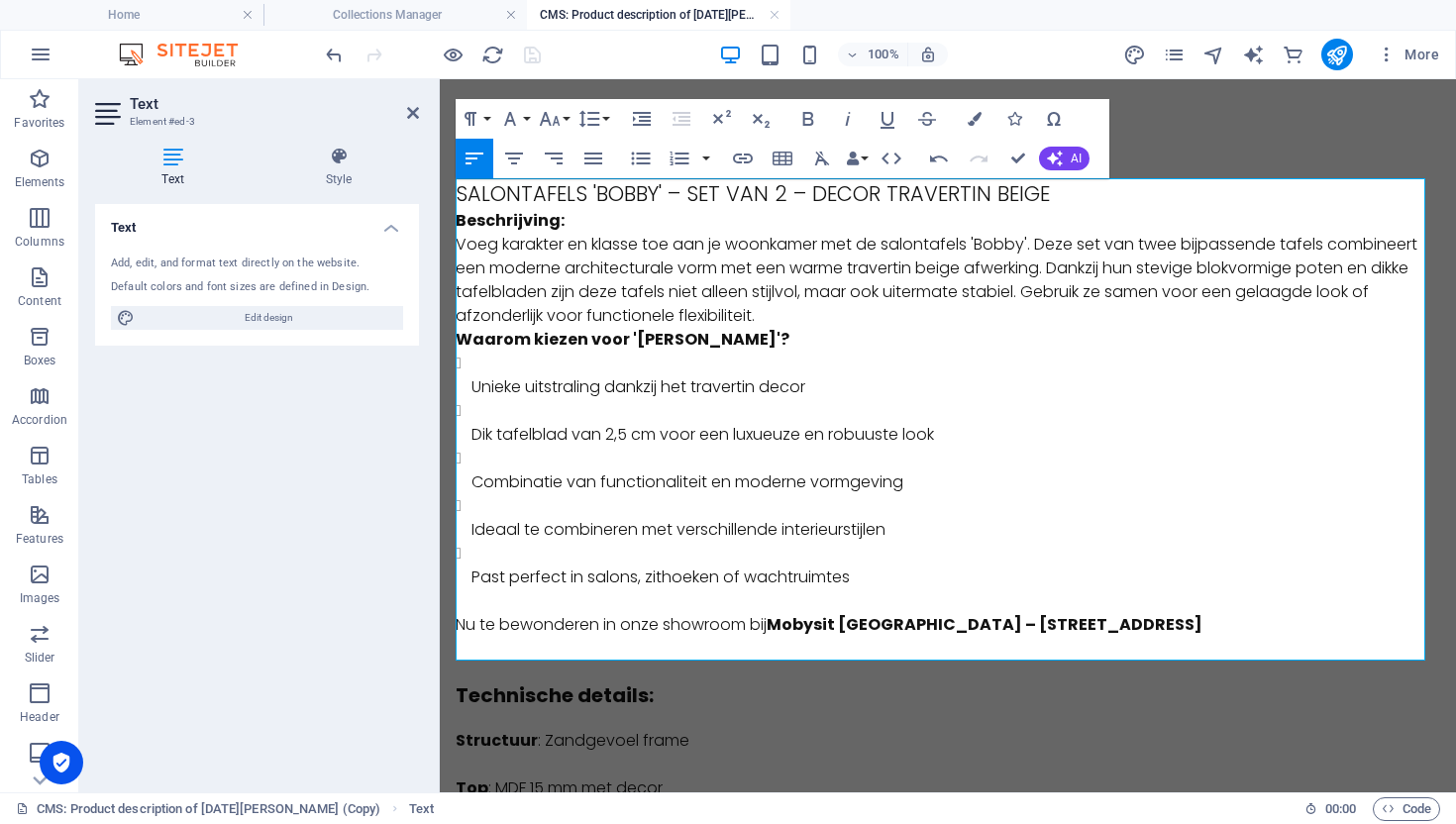click on "SALONTAFELS 'BOBBY' – SET VAN 2 – DECOR TRAVERTIN BEIGE" at bounding box center [948, 193] 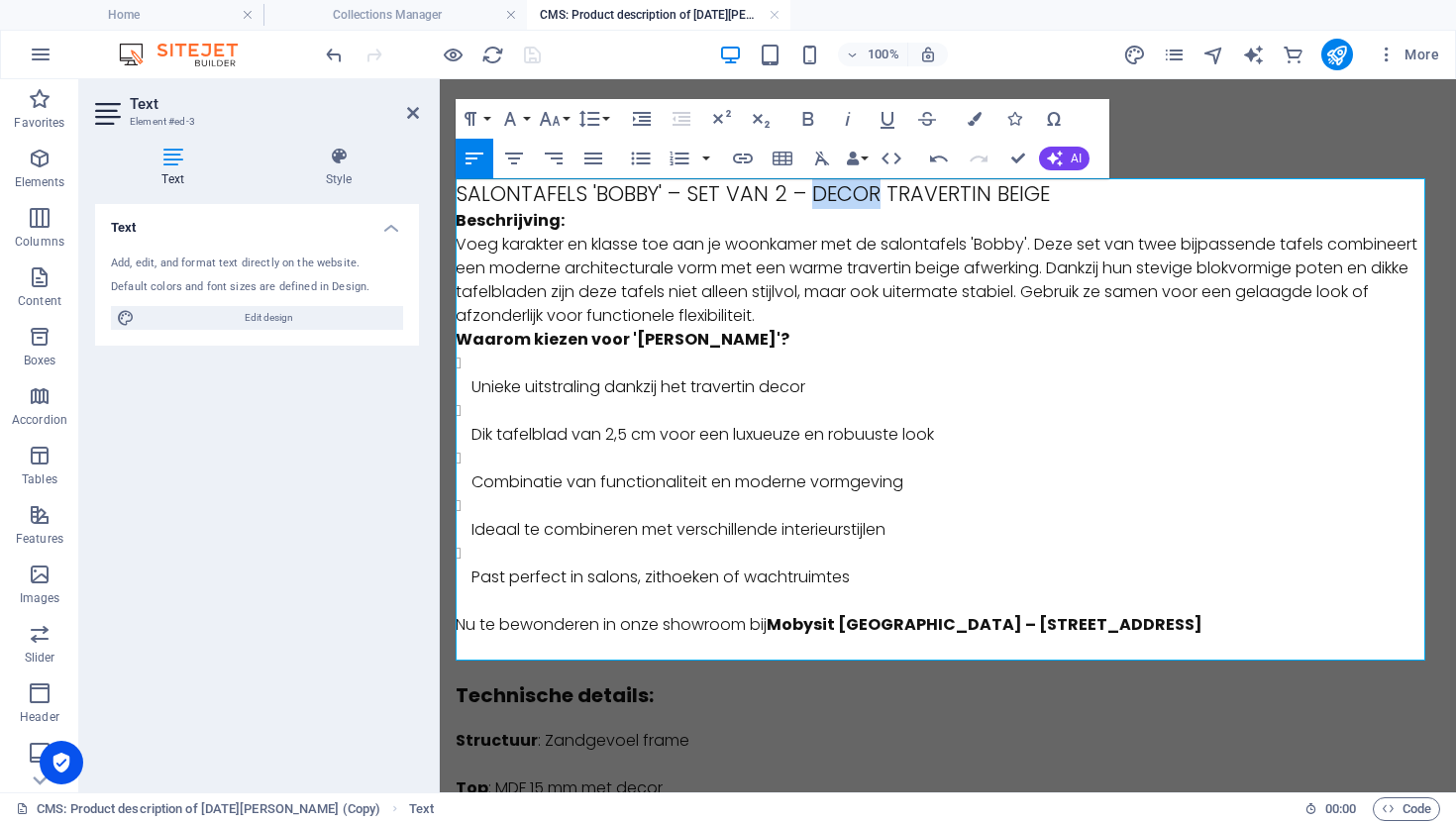 click on "SALONTAFELS 'BOBBY' – SET VAN 2 – DECOR TRAVERTIN BEIGE" at bounding box center [948, 193] 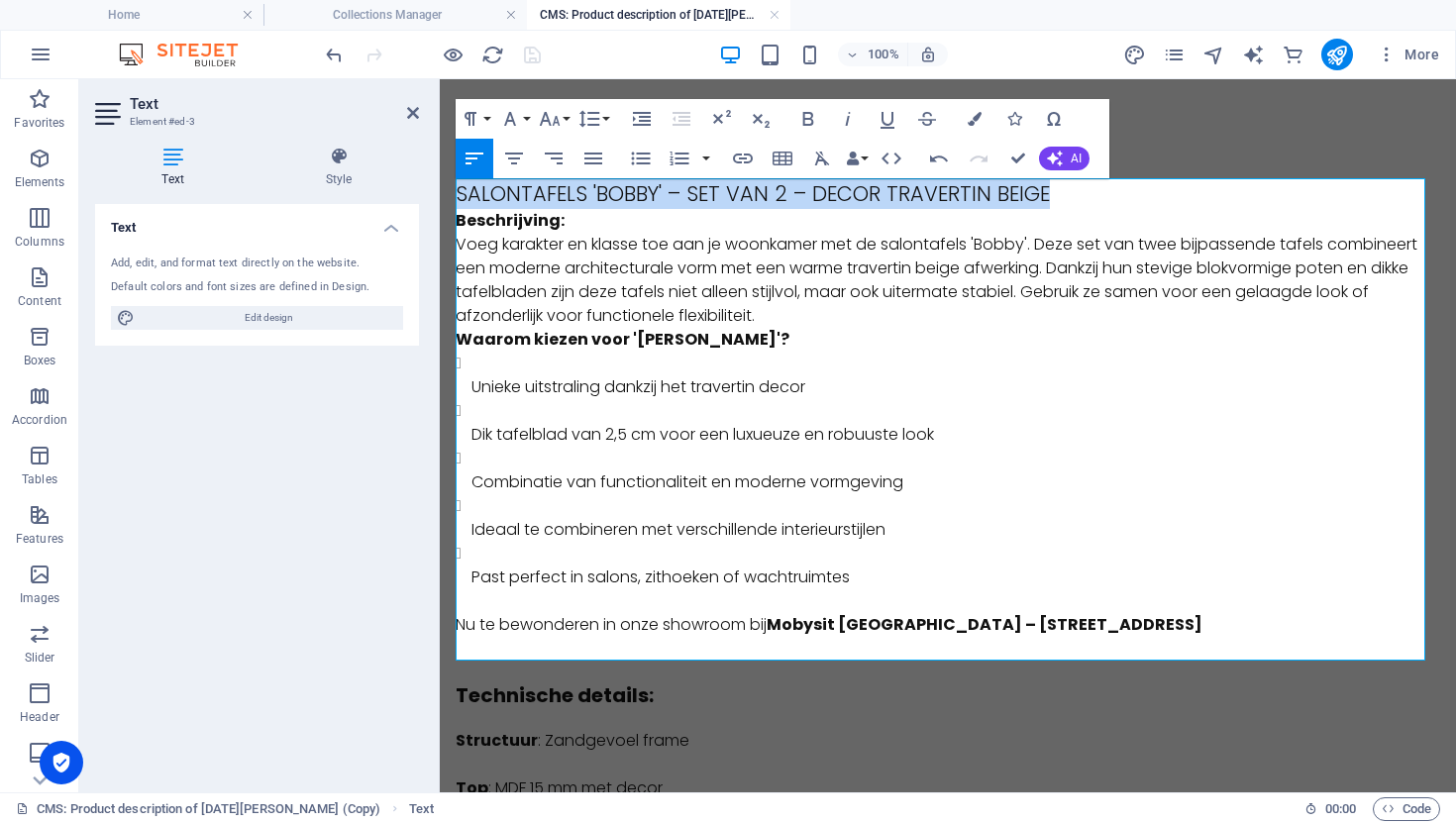 click on "SALONTAFELS 'BOBBY' – SET VAN 2 – DECOR TRAVERTIN BEIGE" at bounding box center (948, 193) 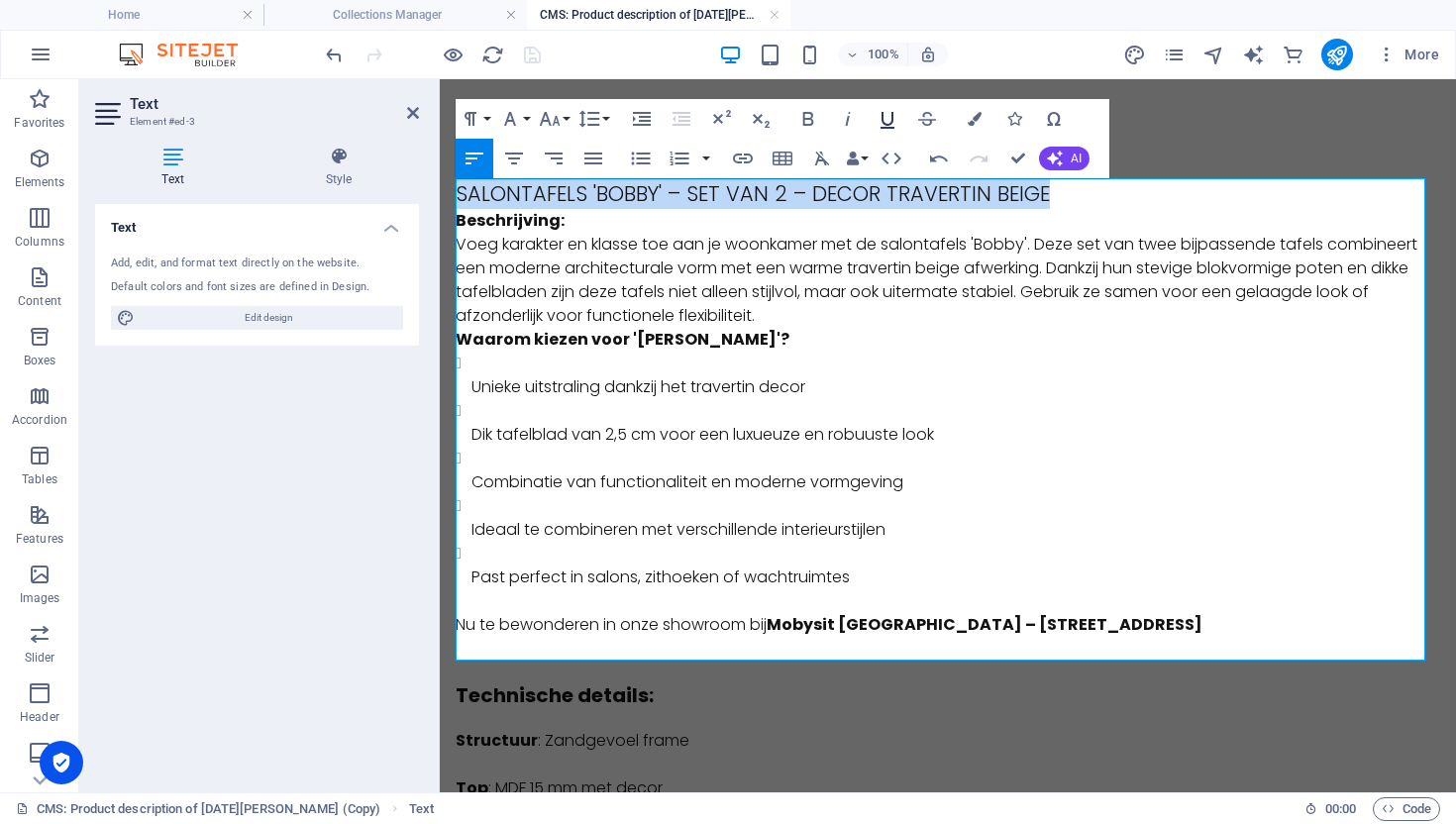 click 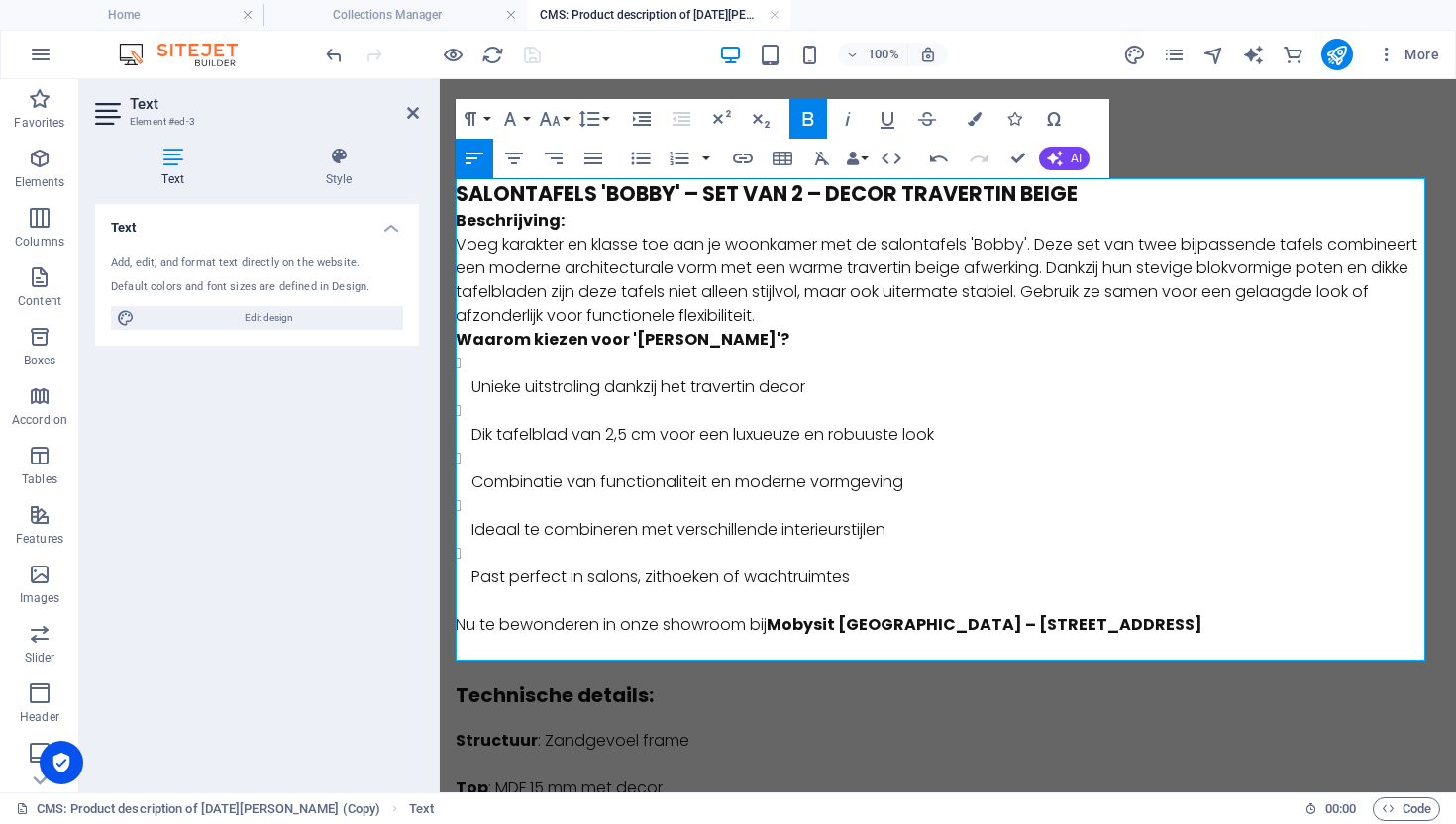 click on "SALONTAFELS 'BOBBY' – SET VAN 2 – DECOR TRAVERTIN BEIGE" at bounding box center (948, 193) 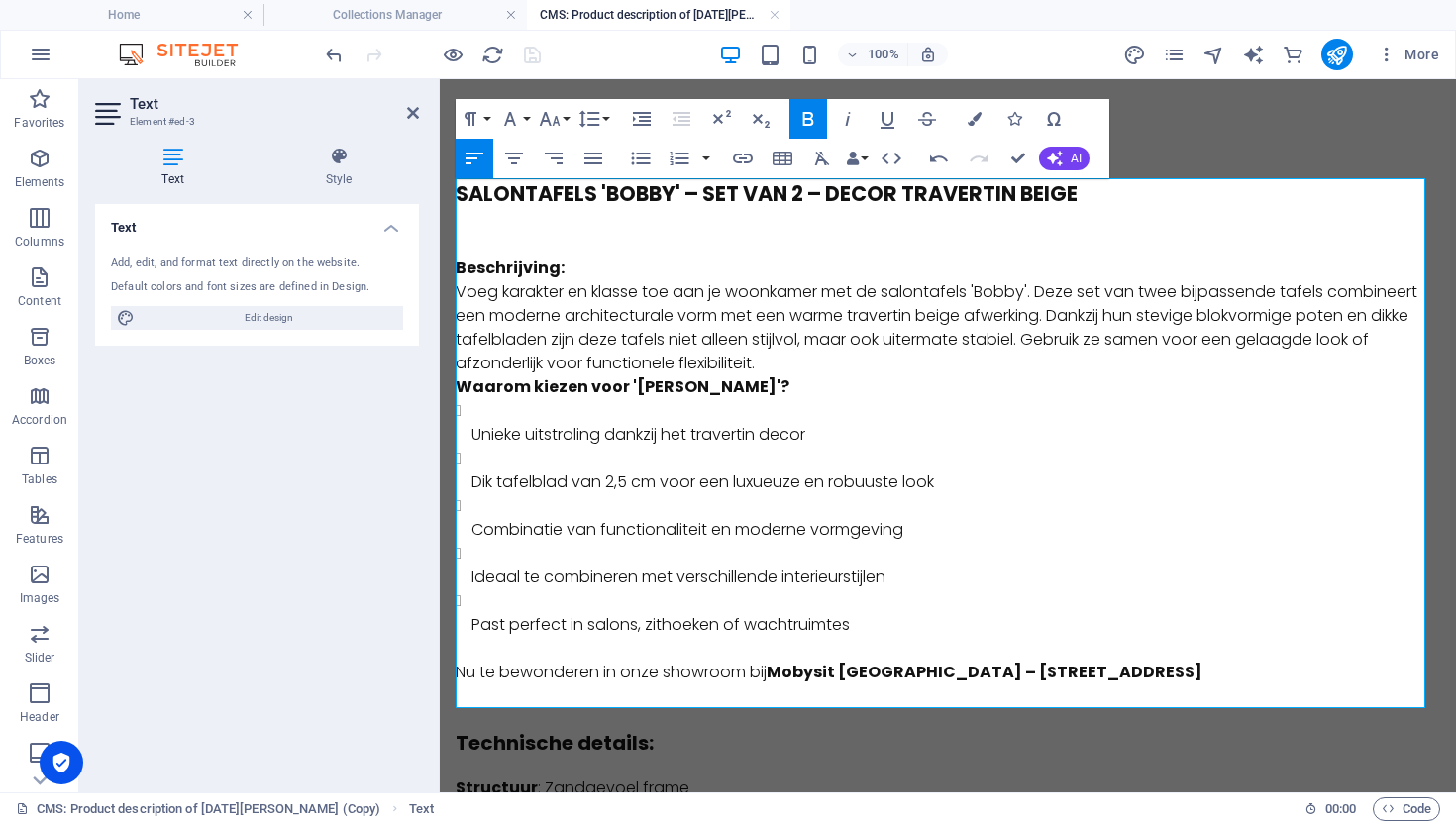 click on "Beschrijving: Voeg karakter en klasse toe aan je woonkamer met de salontafels 'Bobby'. Deze set van twee bijpassende tafels combineert een moderne architecturale vorm met een warme travertin beige afwerking. Dankzij hun stevige blokvormige poten en dikke tafelbladen zijn deze tafels niet alleen stijlvol, maar ook uitermate stabiel. Gebruik ze samen voor een gelaagde look of afzonderlijk voor functionele flexibiliteit." at bounding box center [948, 316] 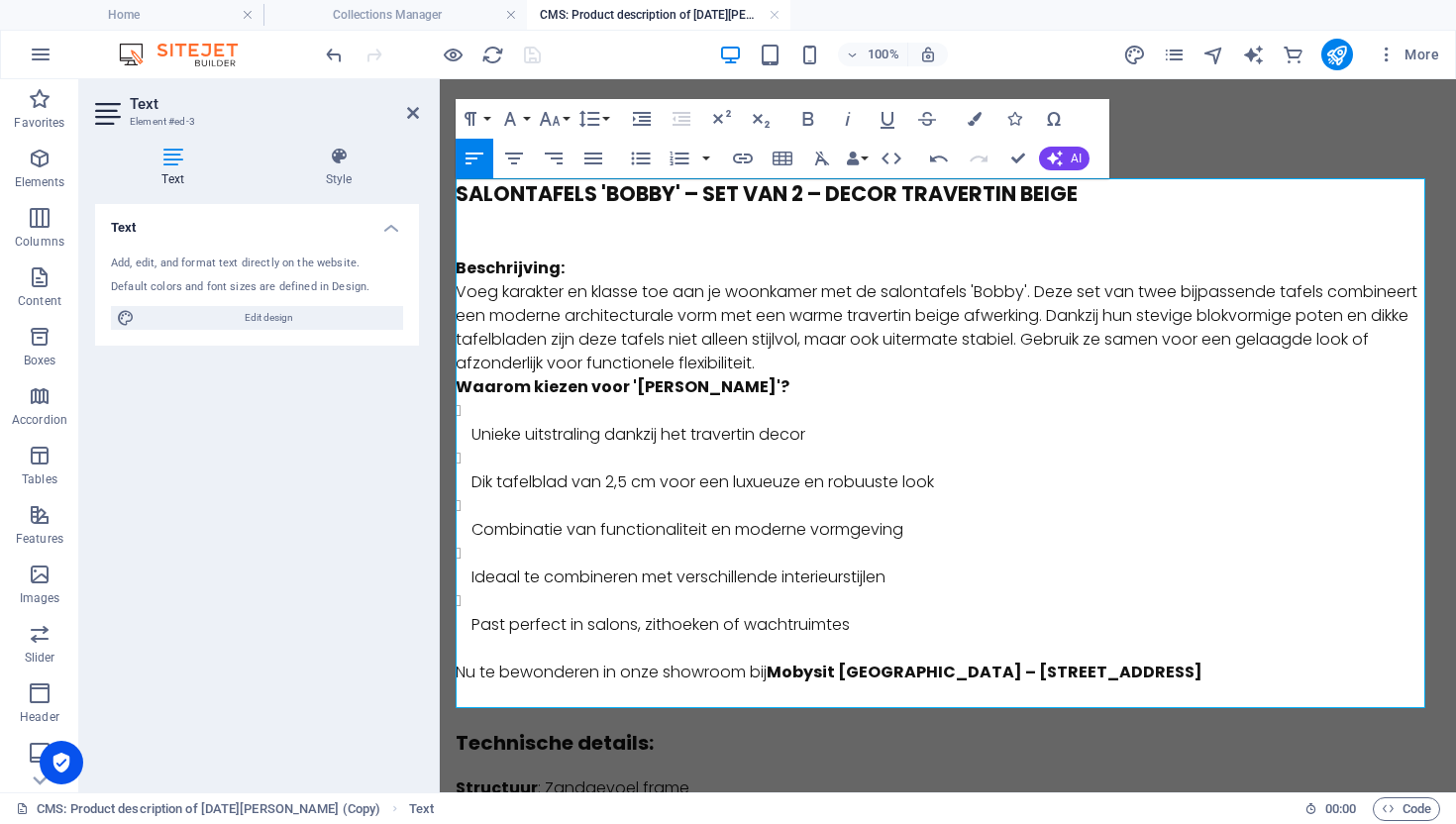 click on "Beschrijving:" at bounding box center (510, 267) 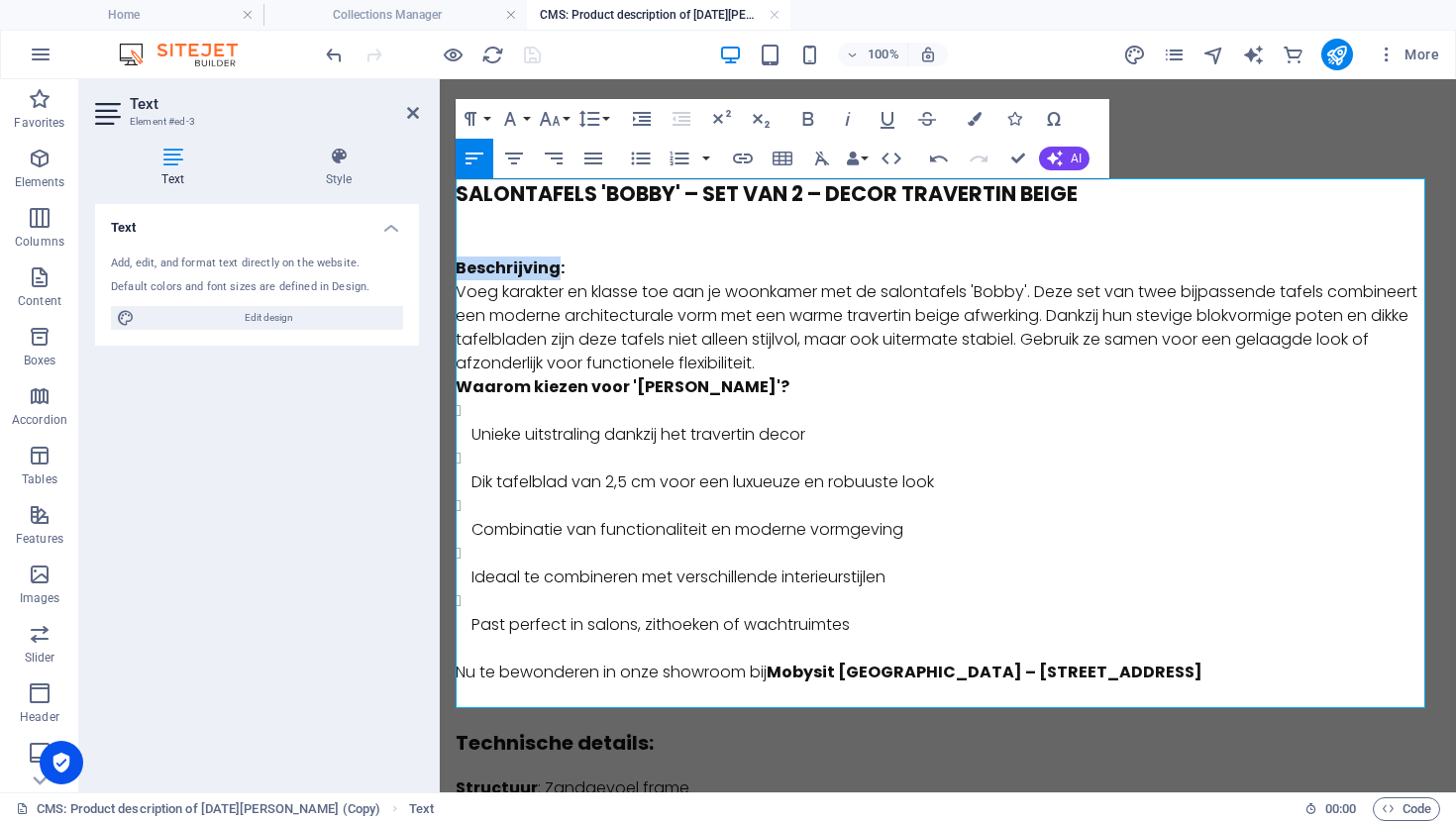 click on "Beschrijving:" at bounding box center [510, 267] 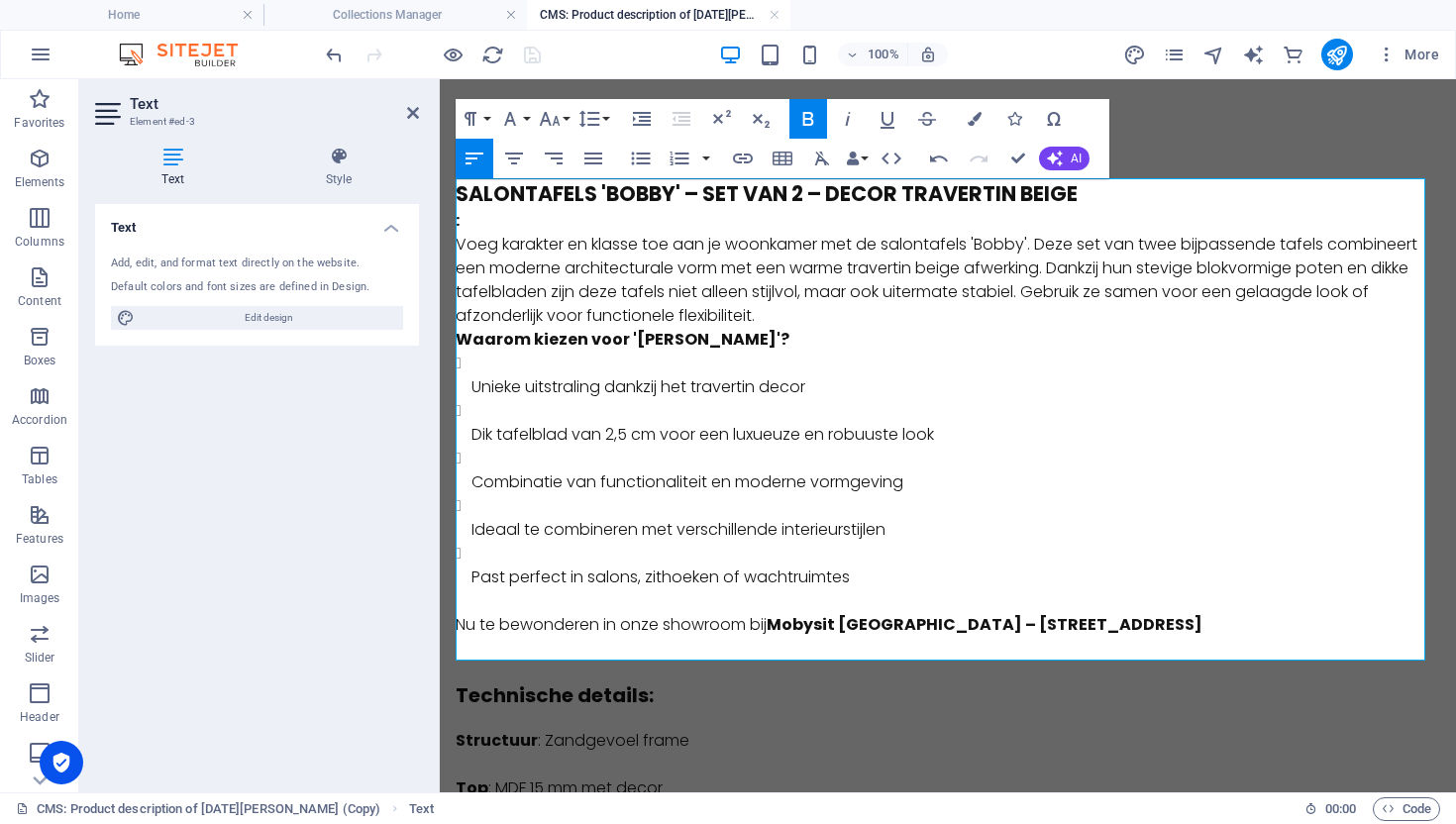 click on ": Voeg karakter en klasse toe aan je woonkamer met de salontafels '[PERSON_NAME]'. Deze set van twee bijpassende tafels combineert een moderne architecturale vorm met een warme travertin beige afwerking. Dankzij hun stevige blokvormige poten en dikke tafelbladen zijn deze tafels niet alleen stijlvol, maar ook uitermate stabiel. Gebruik ze samen voor een gelaagde look of afzonderlijk voor functionele flexibiliteit." at bounding box center [948, 268] 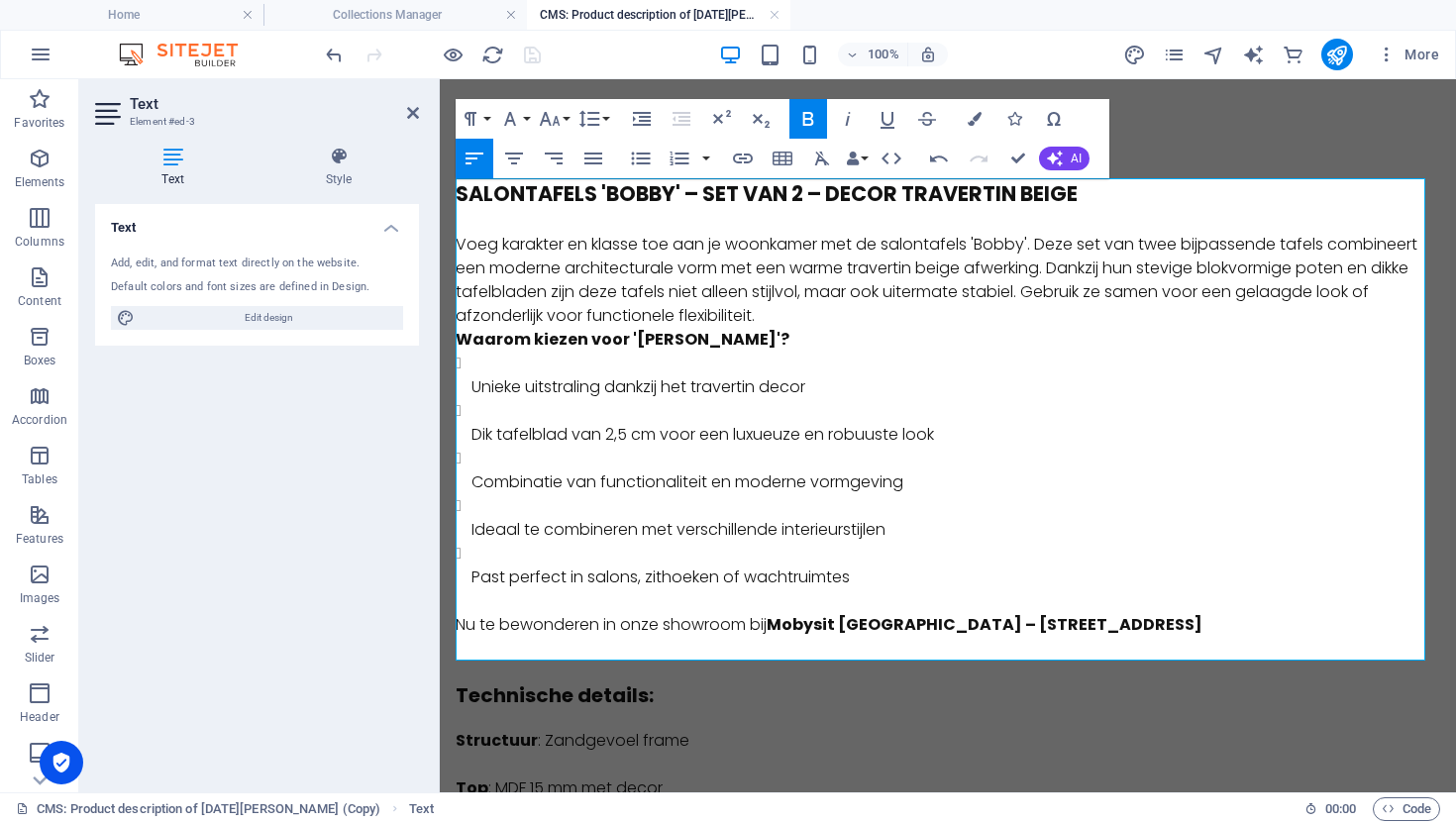 click on "​ Voeg karakter en klasse toe aan je woonkamer met de salontafels 'Bobby'. Deze set van twee bijpassende tafels combineert een moderne architecturale vorm met een warme travertin beige afwerking. Dankzij hun stevige blokvormige poten en dikke tafelbladen zijn deze tafels niet alleen stijlvol, maar ook uitermate stabiel. Gebruik ze samen voor een gelaagde look of afzonderlijk voor functionele flexibiliteit." at bounding box center (948, 268) 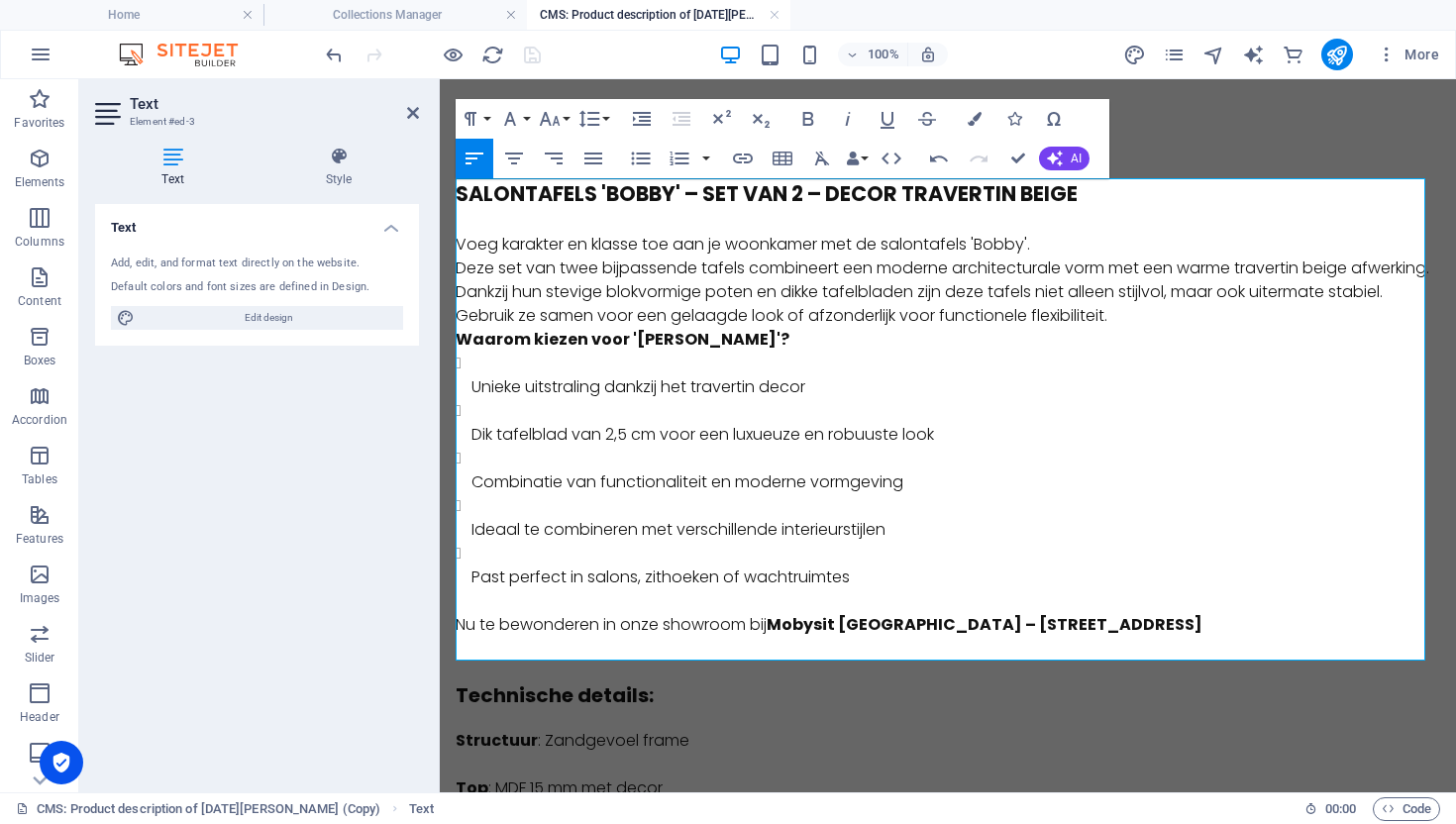 click on "Deze set van twee bijpassende tafels combineert een moderne architecturale vorm met een warme travertin beige afwerking. Dankzij hun stevige blokvormige poten en dikke tafelbladen zijn deze tafels niet alleen stijlvol, maar ook uitermate stabiel. Gebruik ze samen voor een gelaagde look of afzonderlijk voor functionele flexibiliteit." at bounding box center (948, 292) 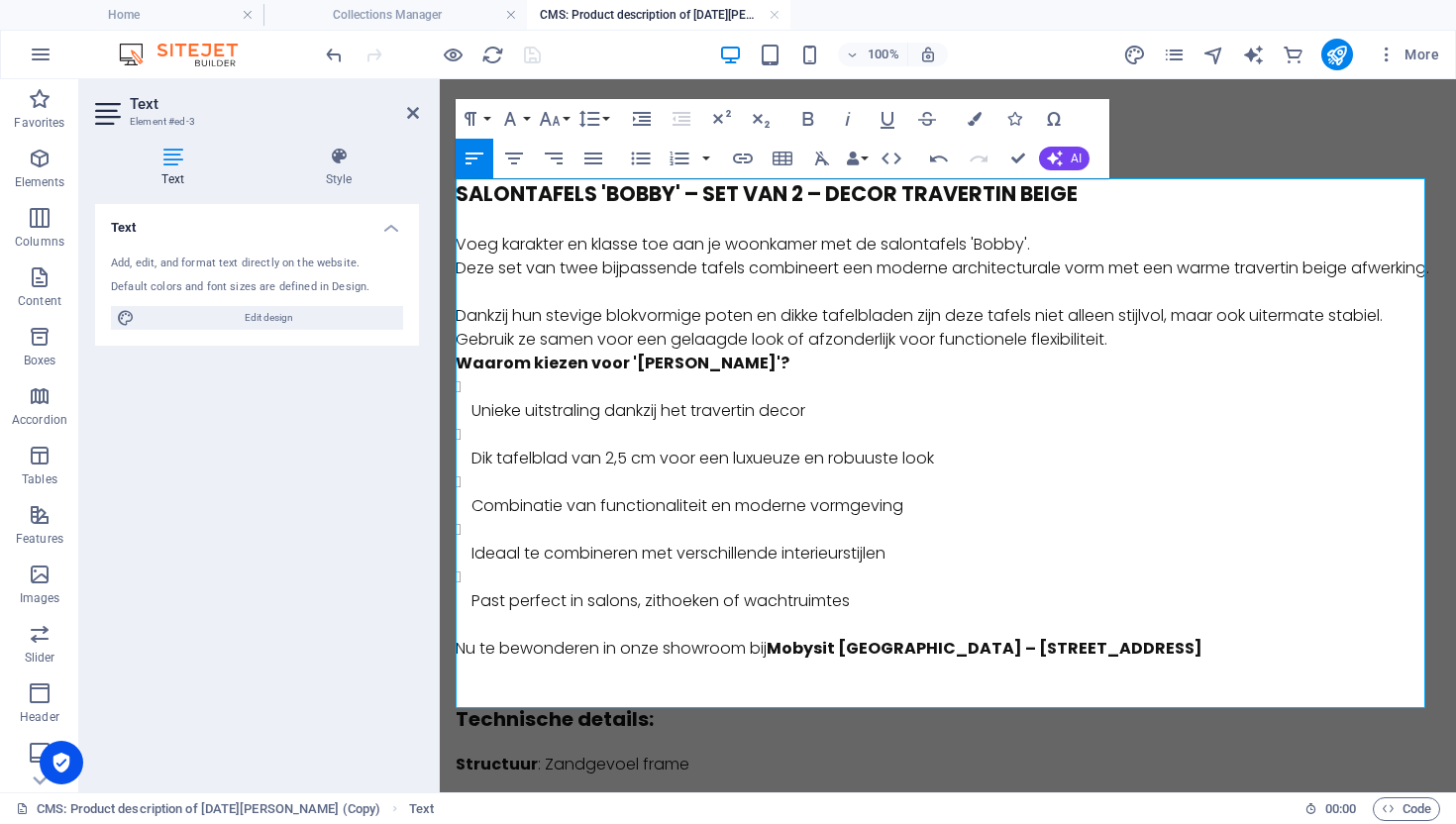 click on "Deze set van twee bijpassende tafels combineert een moderne architecturale vorm met een warme travertin beige afwerking." at bounding box center [948, 268] 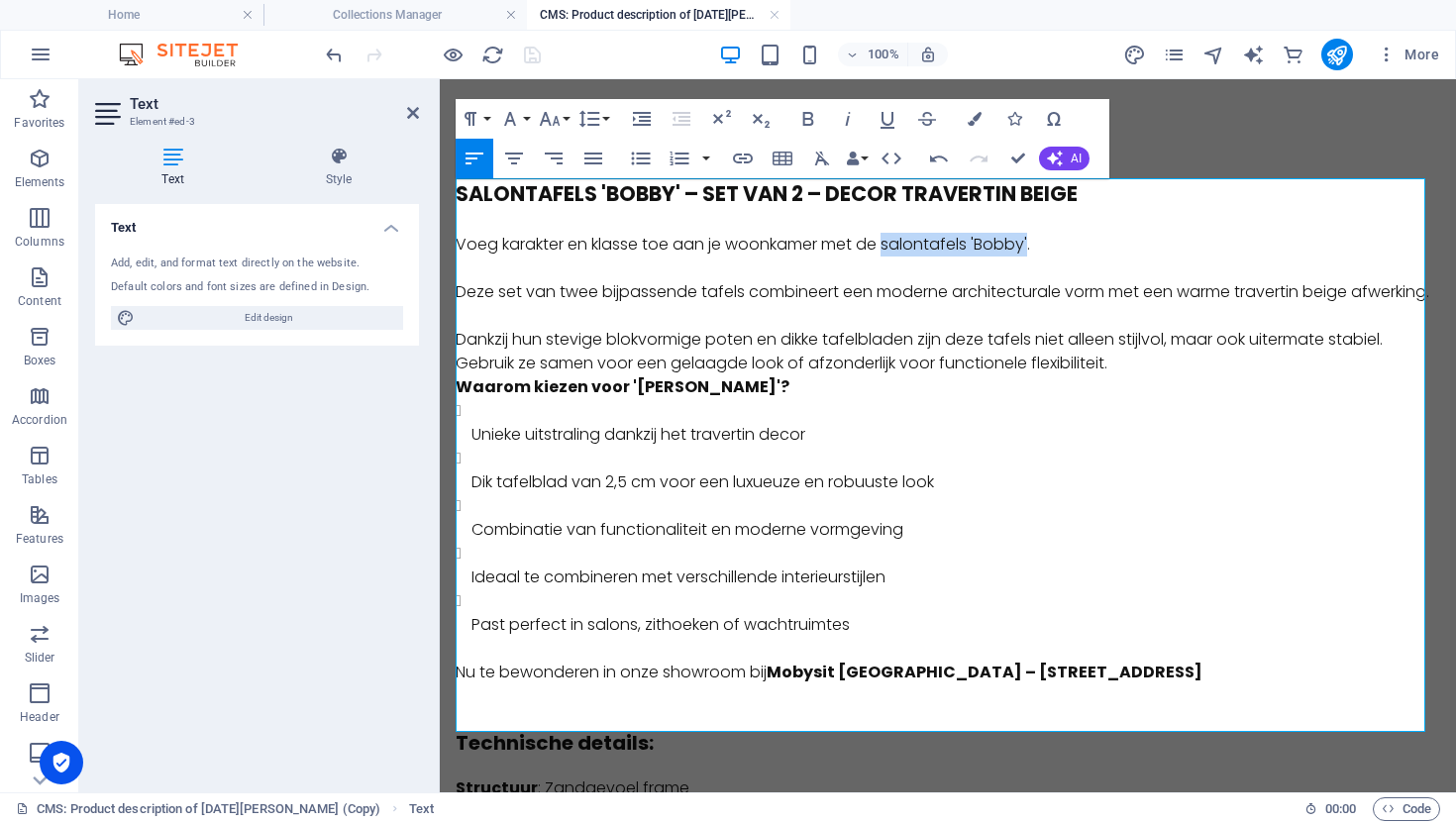 drag, startPoint x: 1031, startPoint y: 246, endPoint x: 888, endPoint y: 253, distance: 143.17123 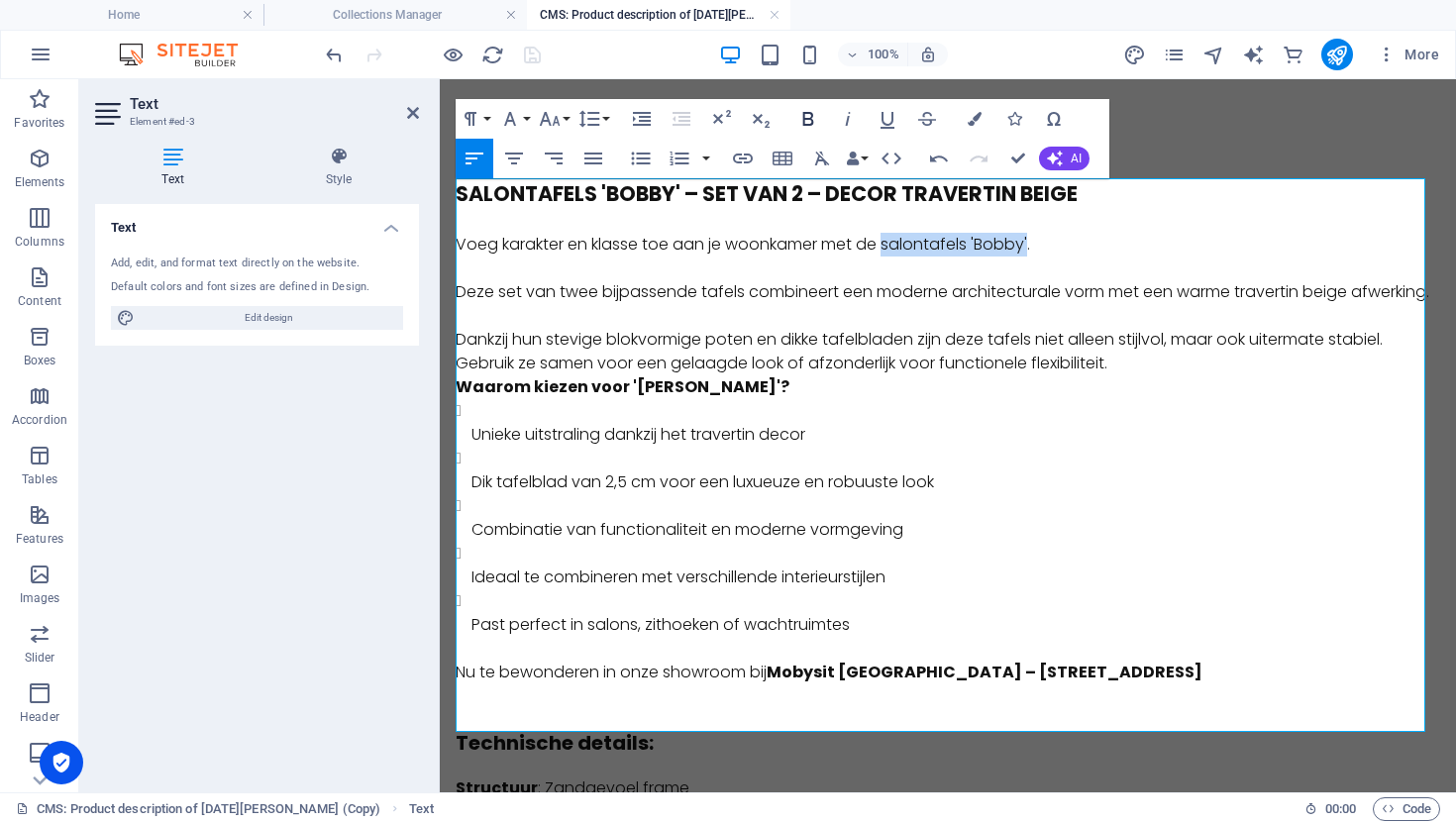 click 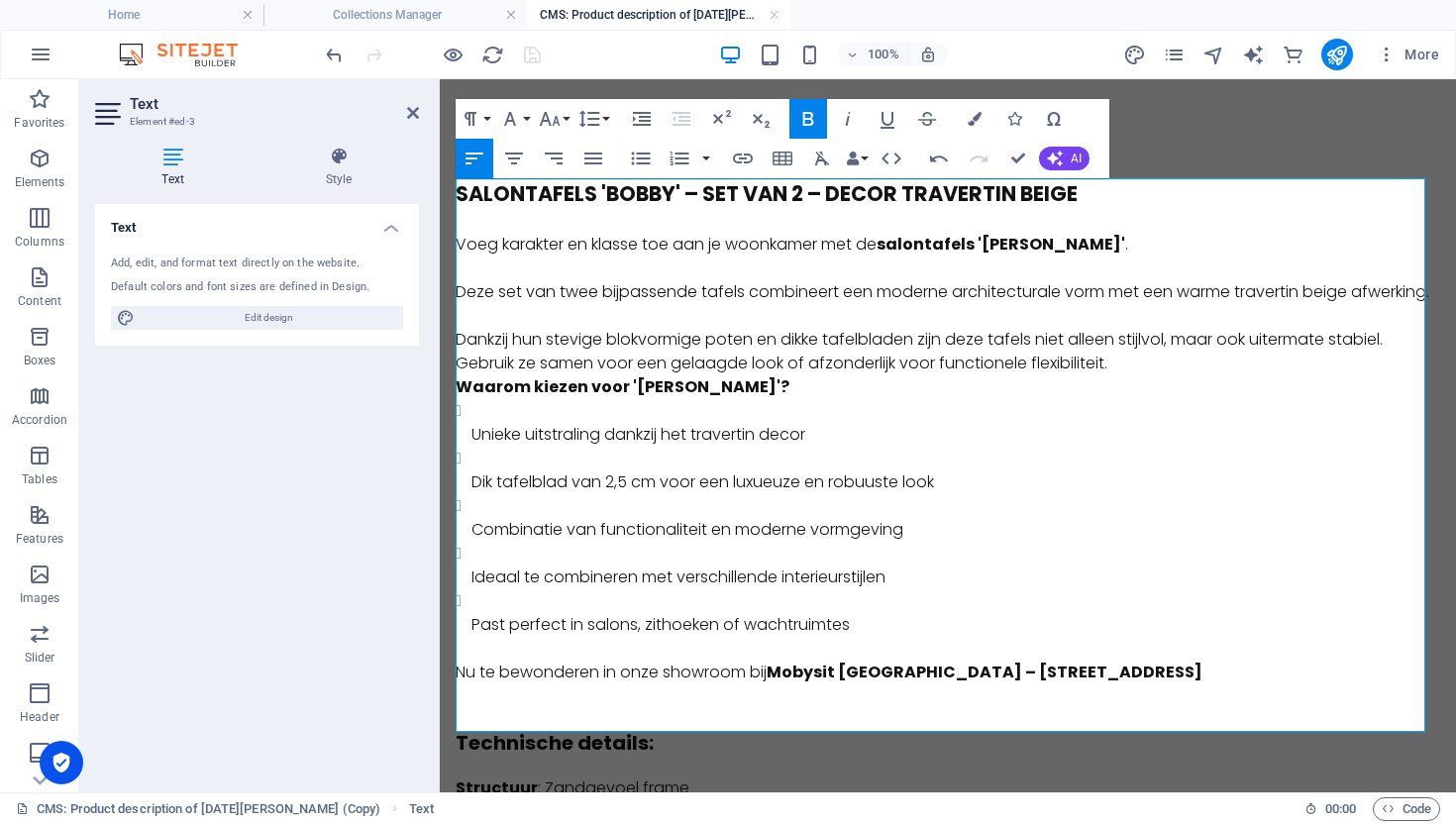 click on "​ Voeg karakter en klasse toe aan je woonkamer met de  salontafels 'Bobby' ." at bounding box center [948, 233] 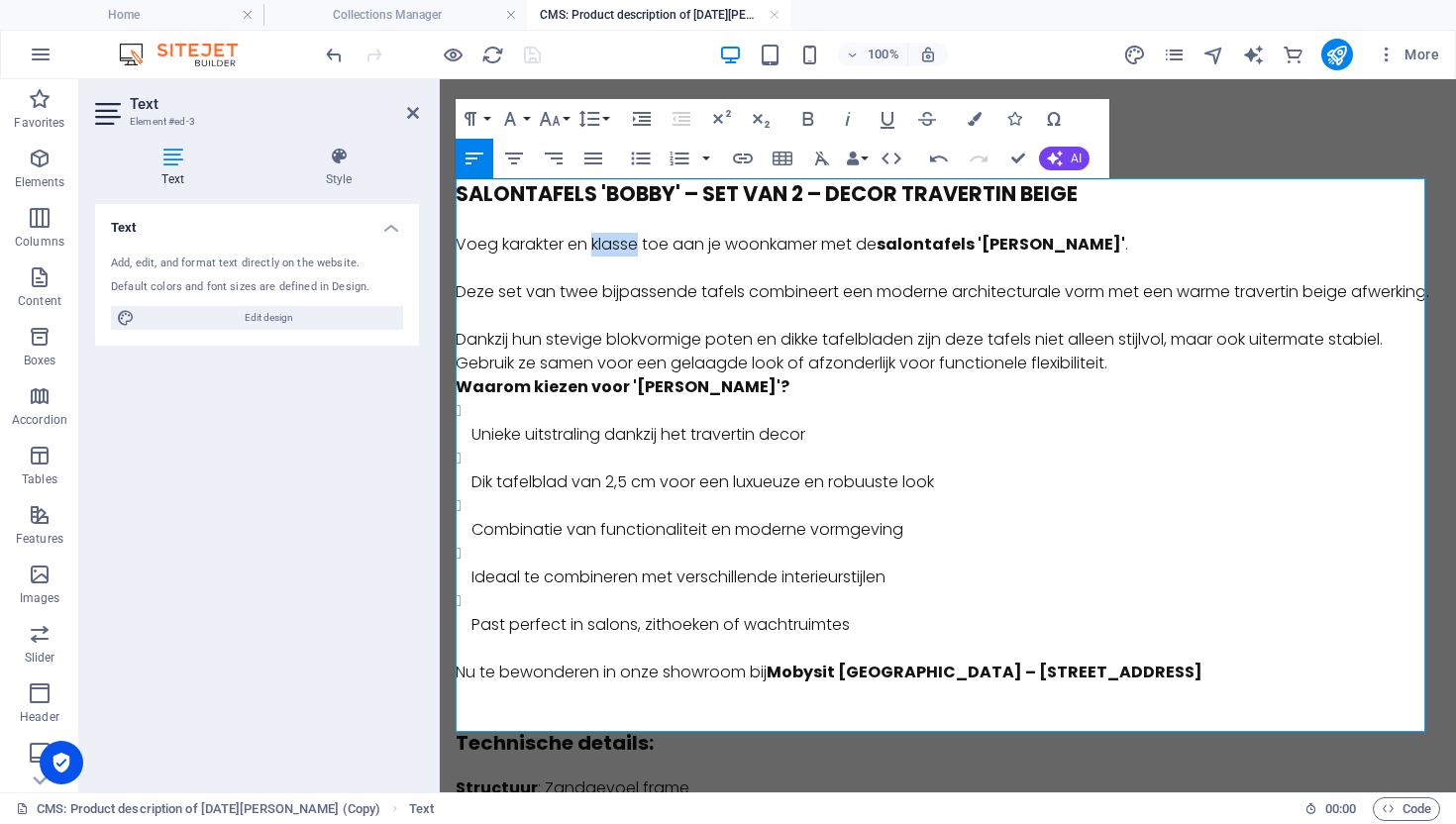 drag, startPoint x: 624, startPoint y: 250, endPoint x: 1166, endPoint y: 242, distance: 542.059 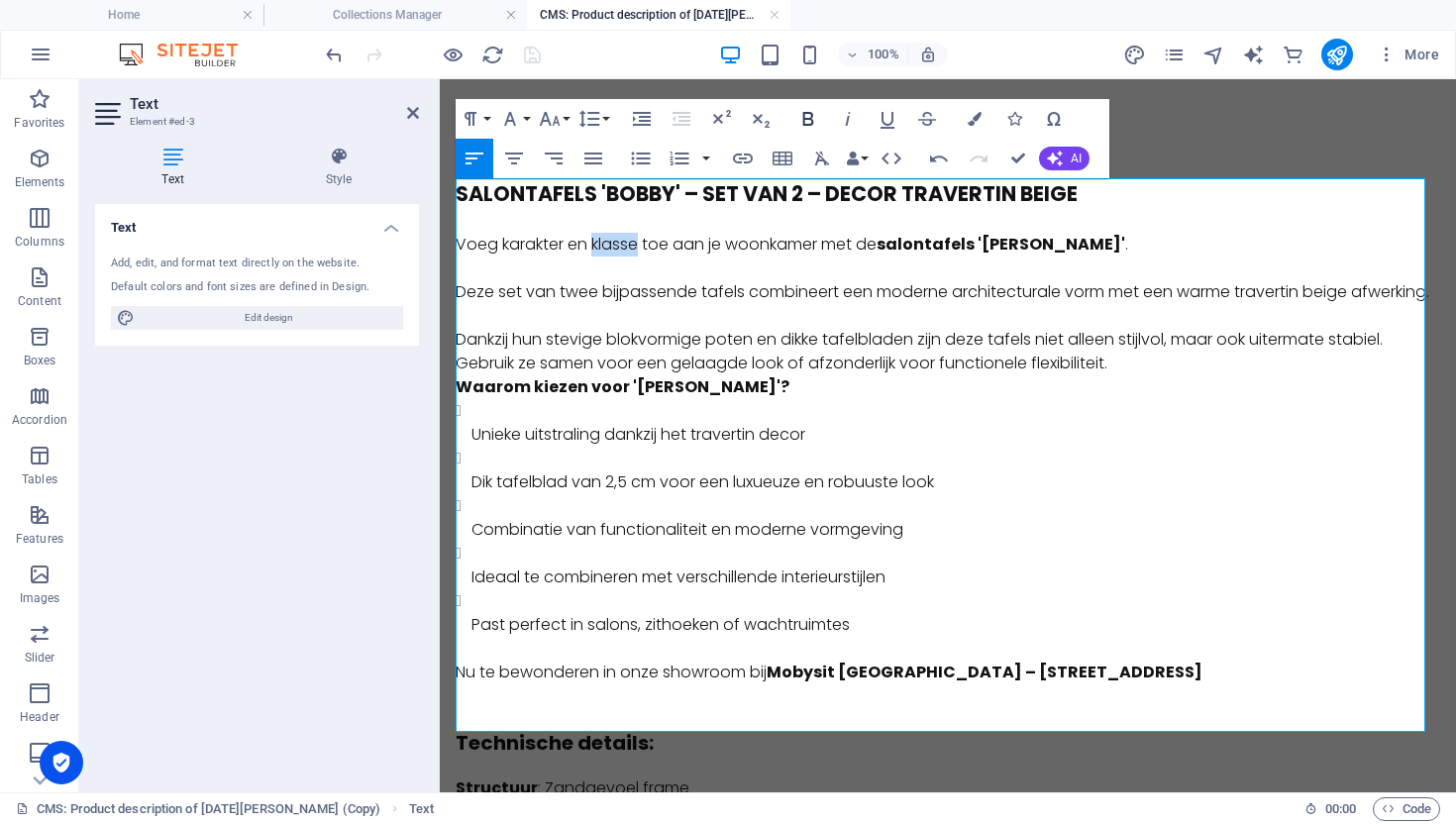 click 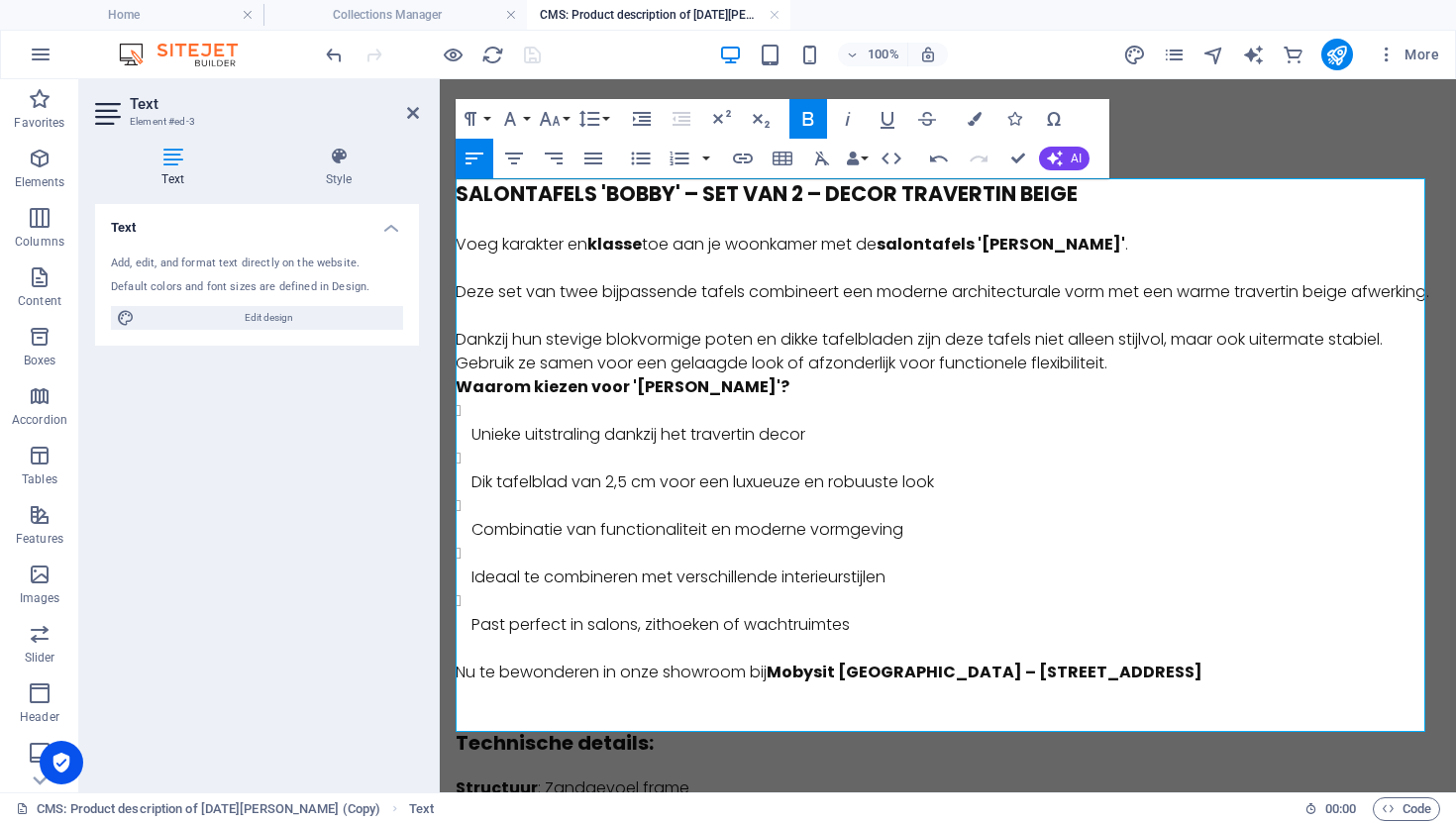 click on "​ Voeg karakter en  klasse  toe aan je woonkamer met de  salontafels 'Bobby' ." at bounding box center [948, 233] 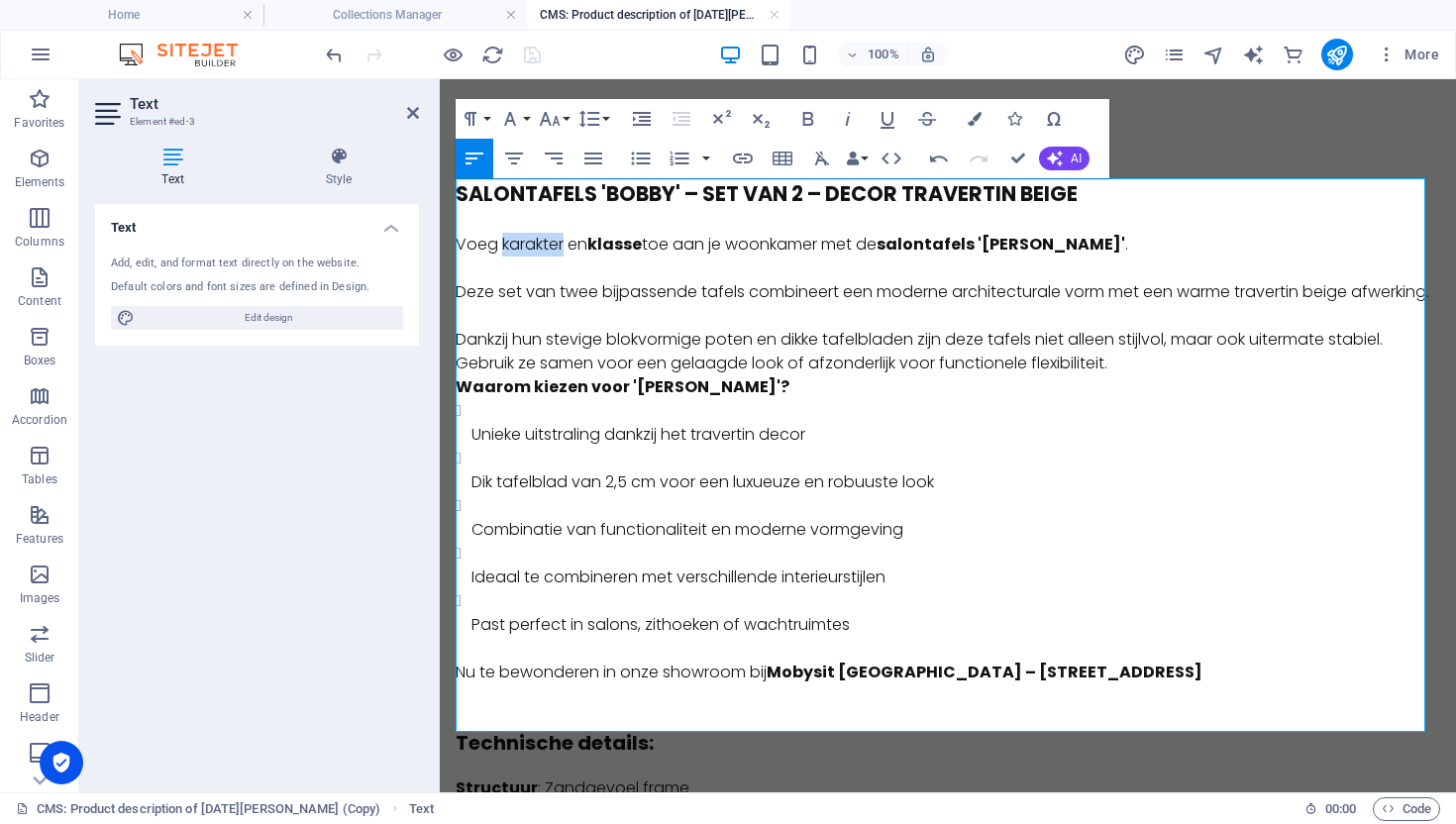 click on "​ Voeg karakter en  klasse  toe aan je woonkamer met de  salontafels 'Bobby' ." at bounding box center (948, 233) 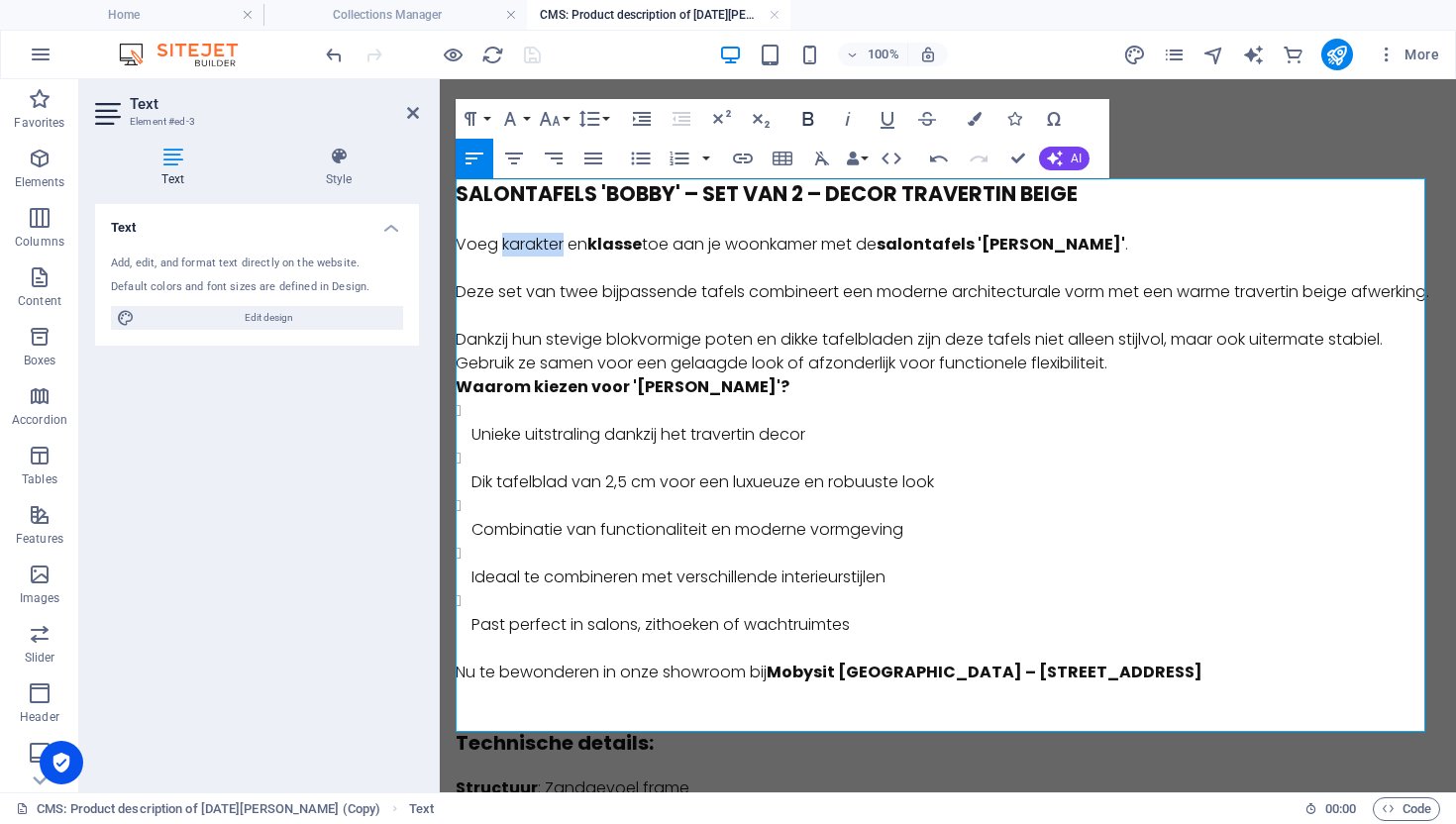 click 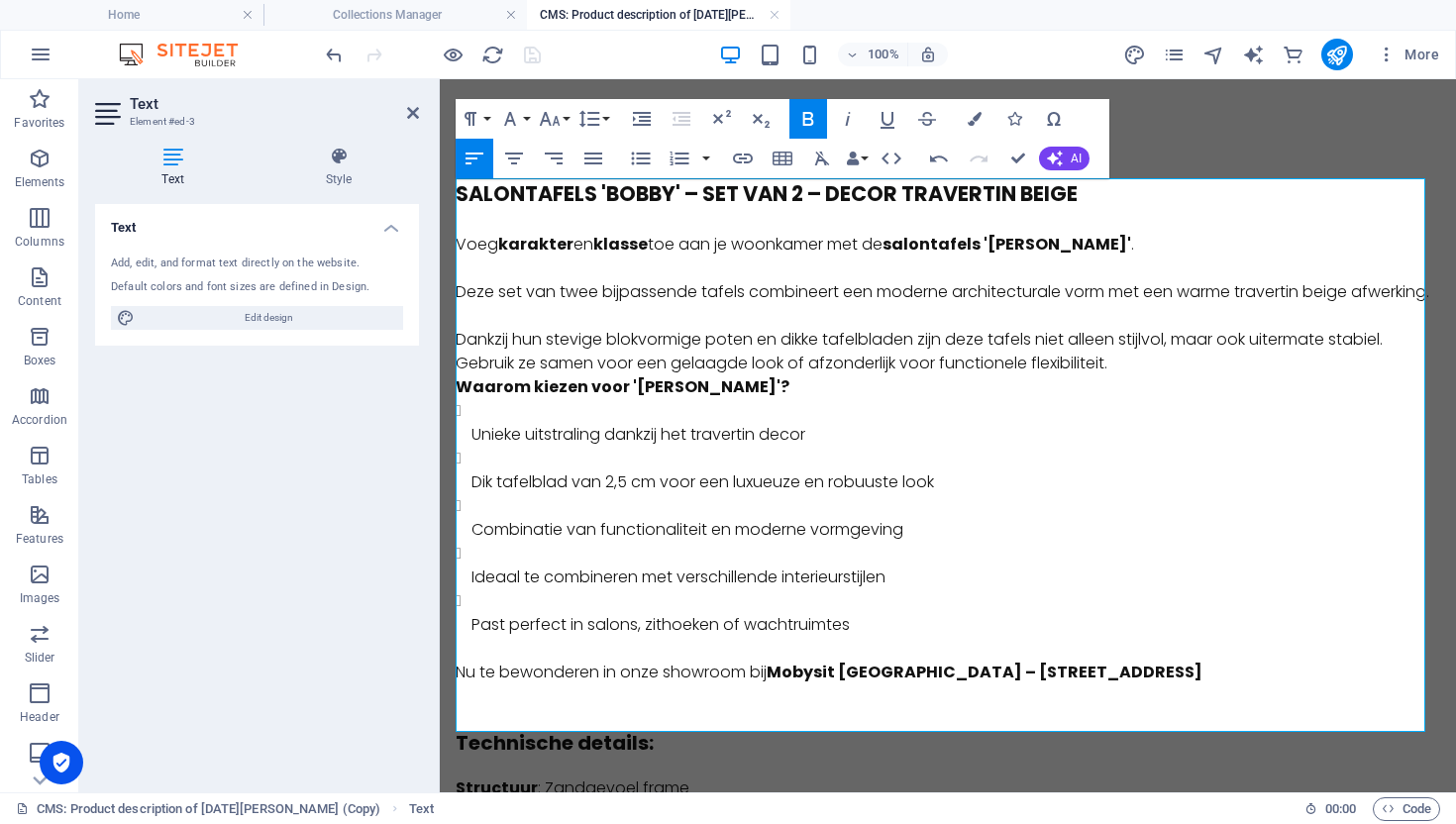 click on "Deze set van twee bijpassende tafels combineert een moderne architecturale vorm met een warme travertin beige afwerking." at bounding box center [948, 292] 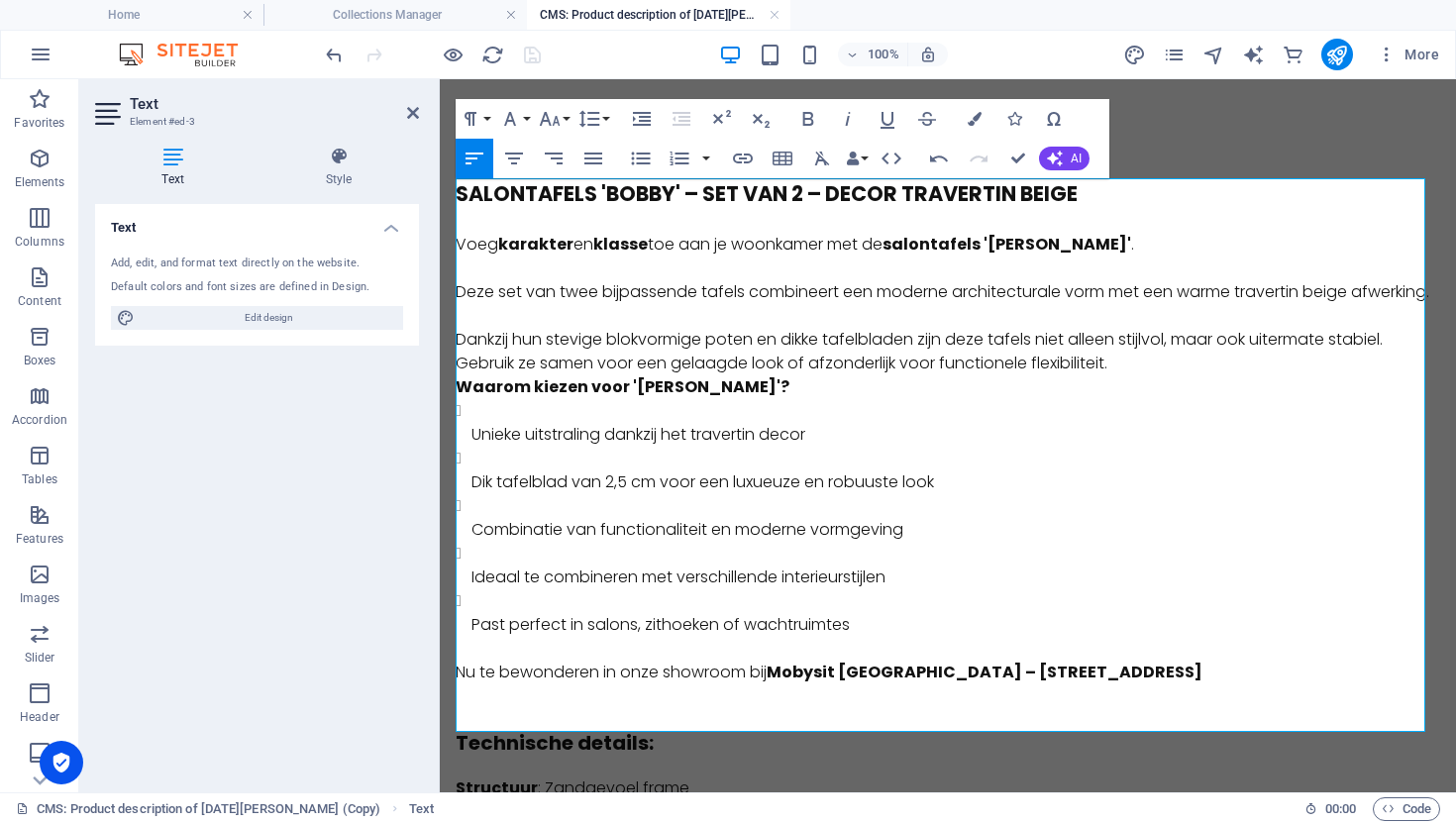 click on "Deze set van twee bijpassende tafels combineert een moderne architecturale vorm met een warme travertin beige afwerking." at bounding box center (948, 292) 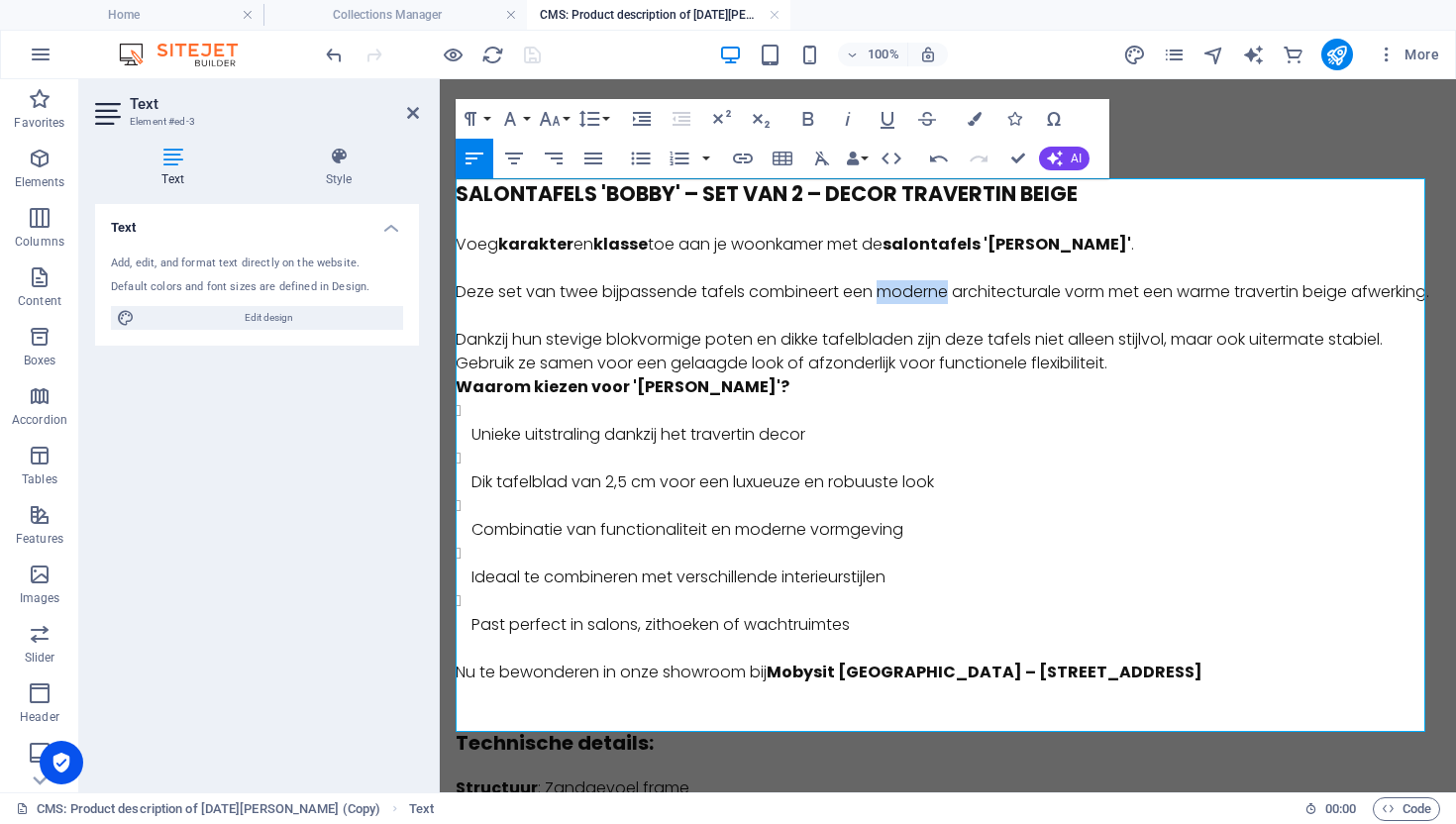 click on "Deze set van twee bijpassende tafels combineert een moderne architecturale vorm met een warme travertin beige afwerking." at bounding box center [948, 292] 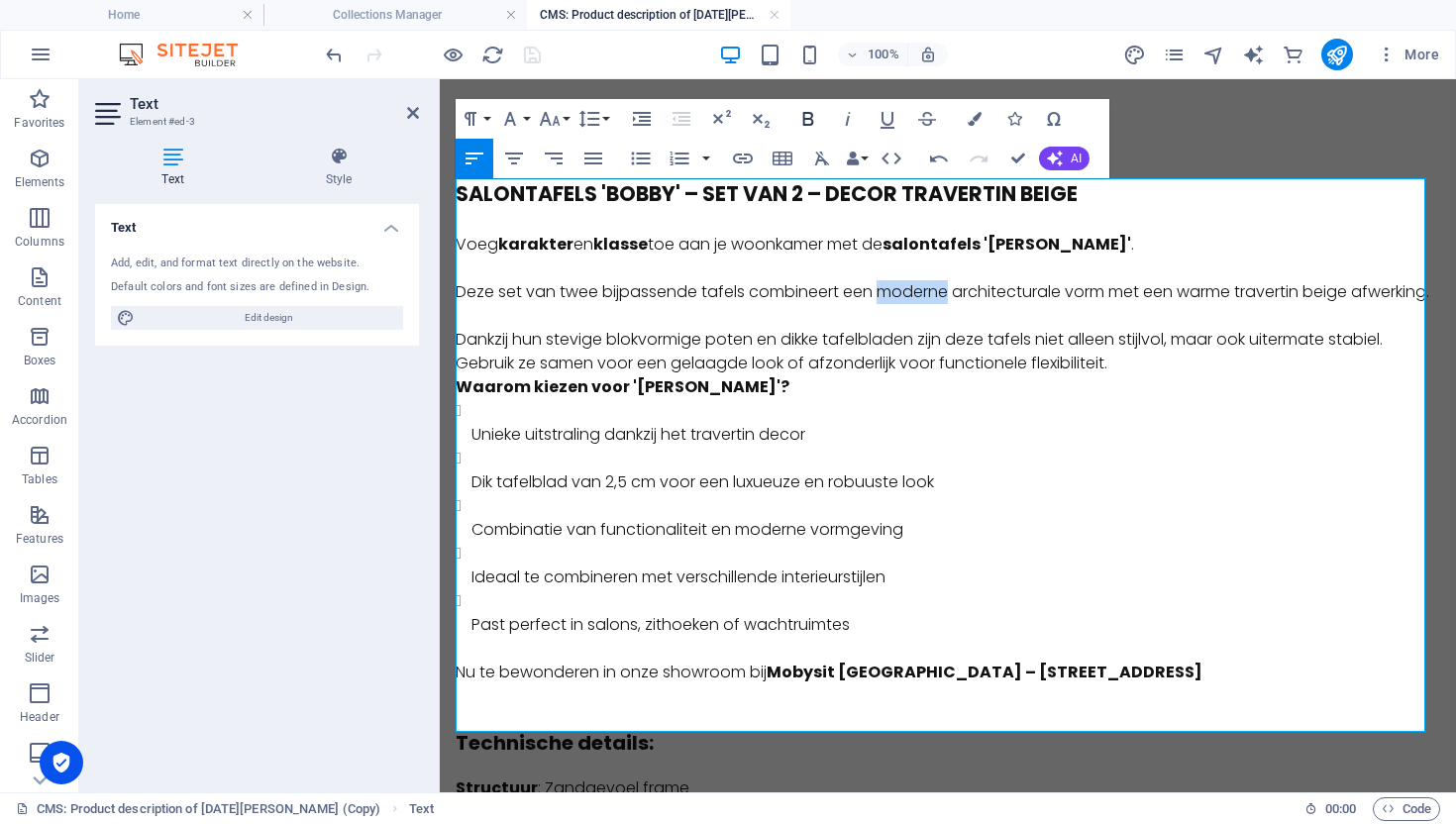 click 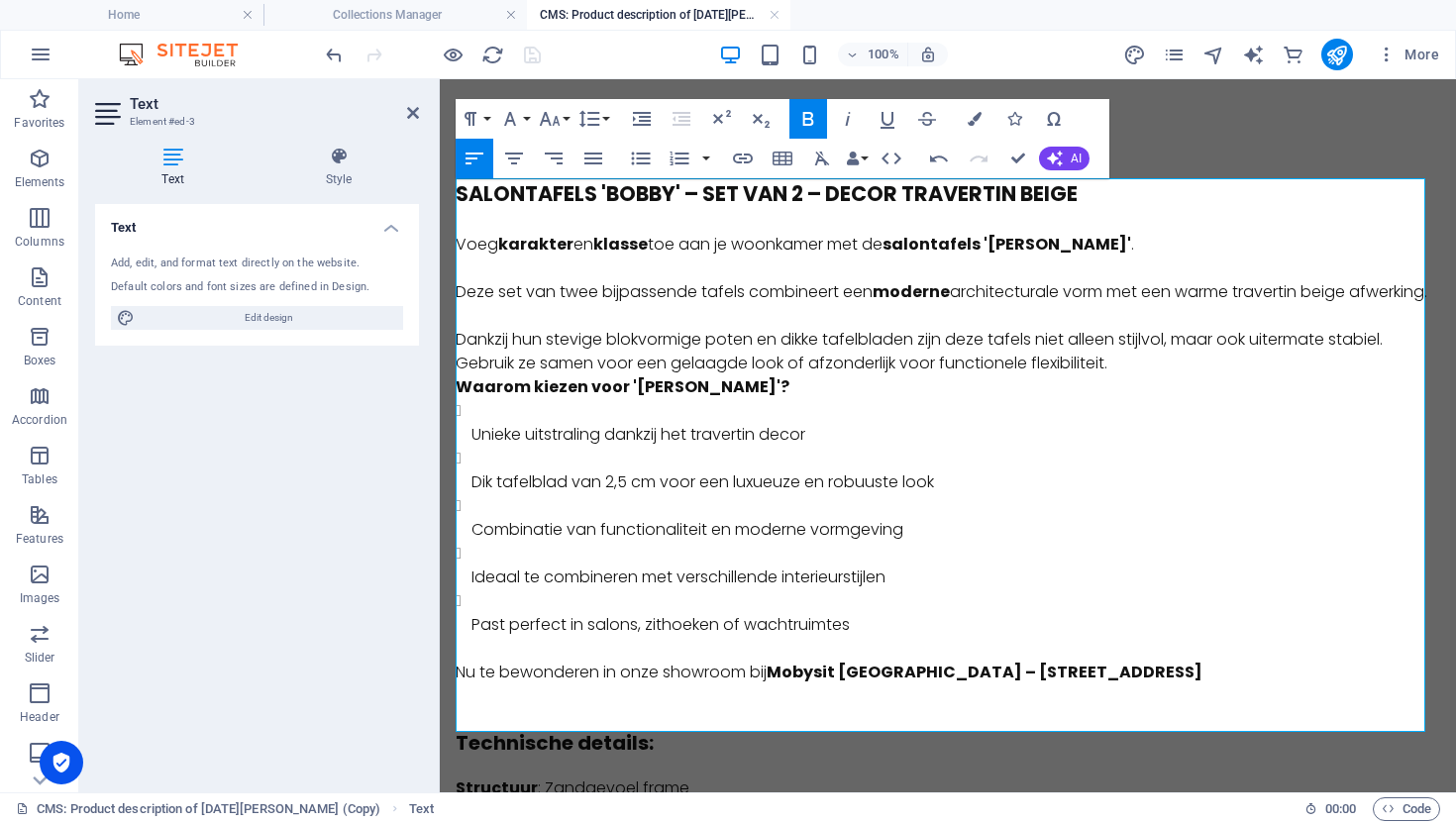 click on "Deze set van twee bijpassende tafels combineert een  moderne  architecturale vorm met een warme travertin beige afwerking." at bounding box center [948, 292] 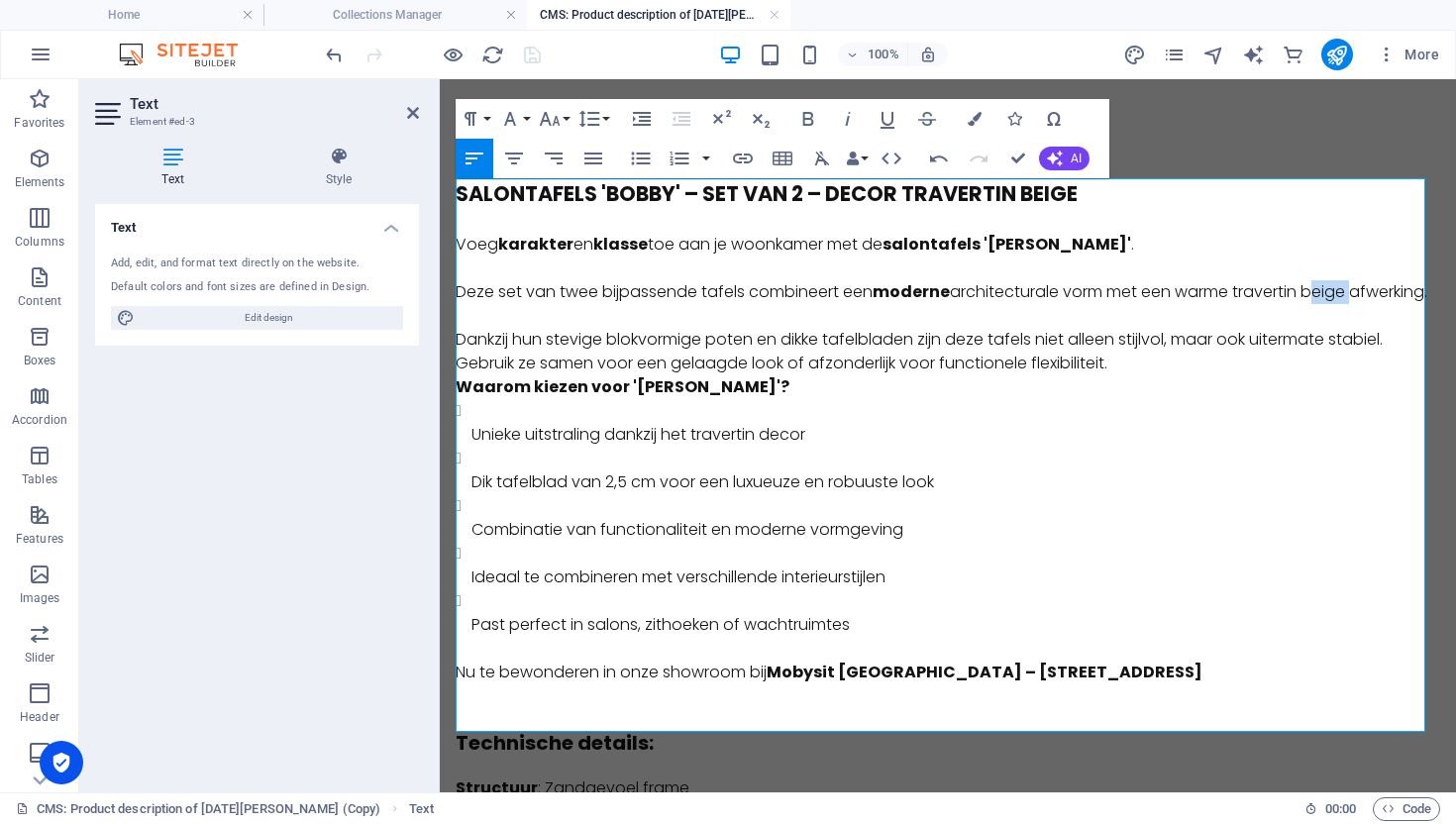 drag, startPoint x: 1348, startPoint y: 296, endPoint x: 1038, endPoint y: 224, distance: 318.25147 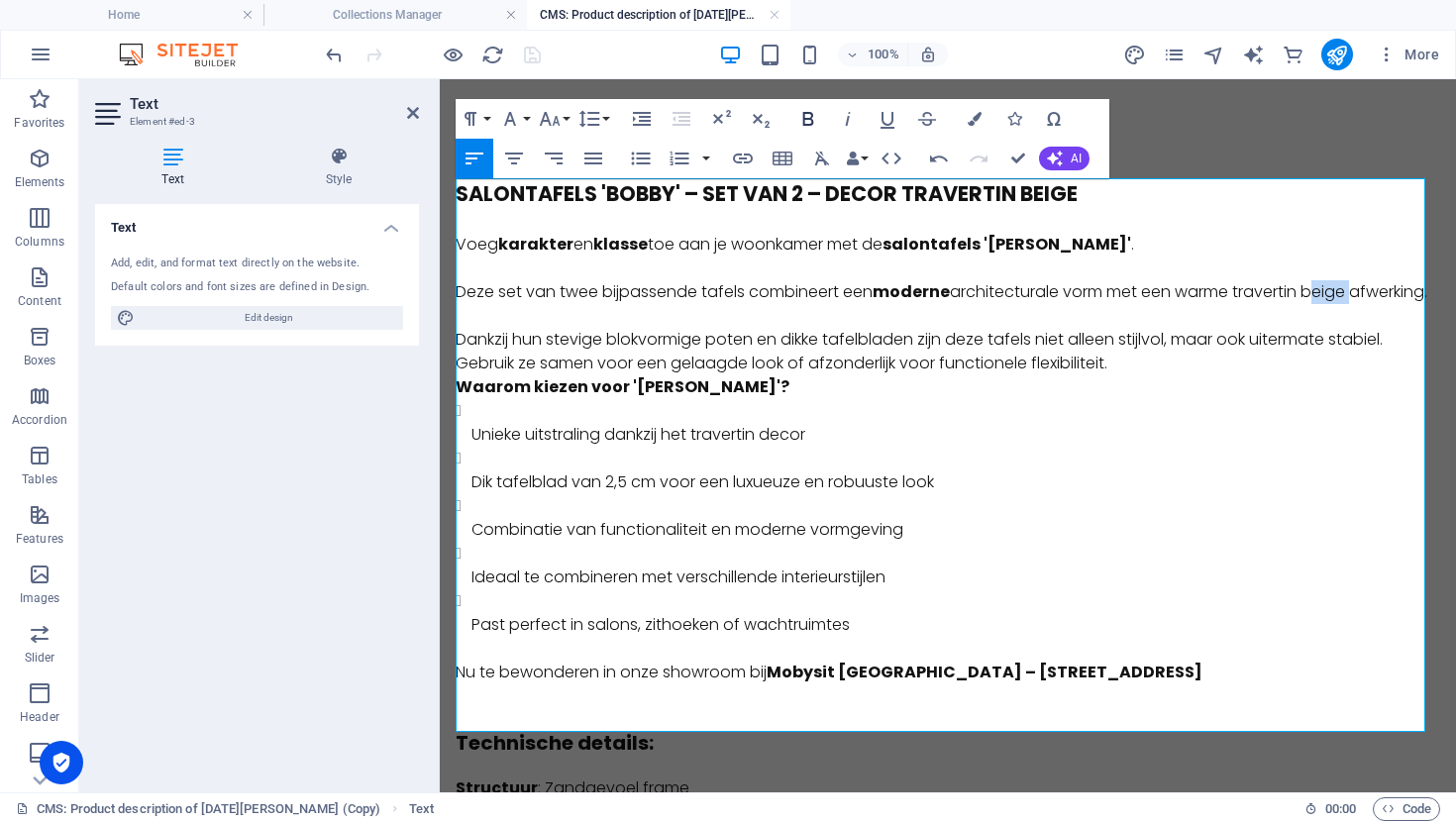 click 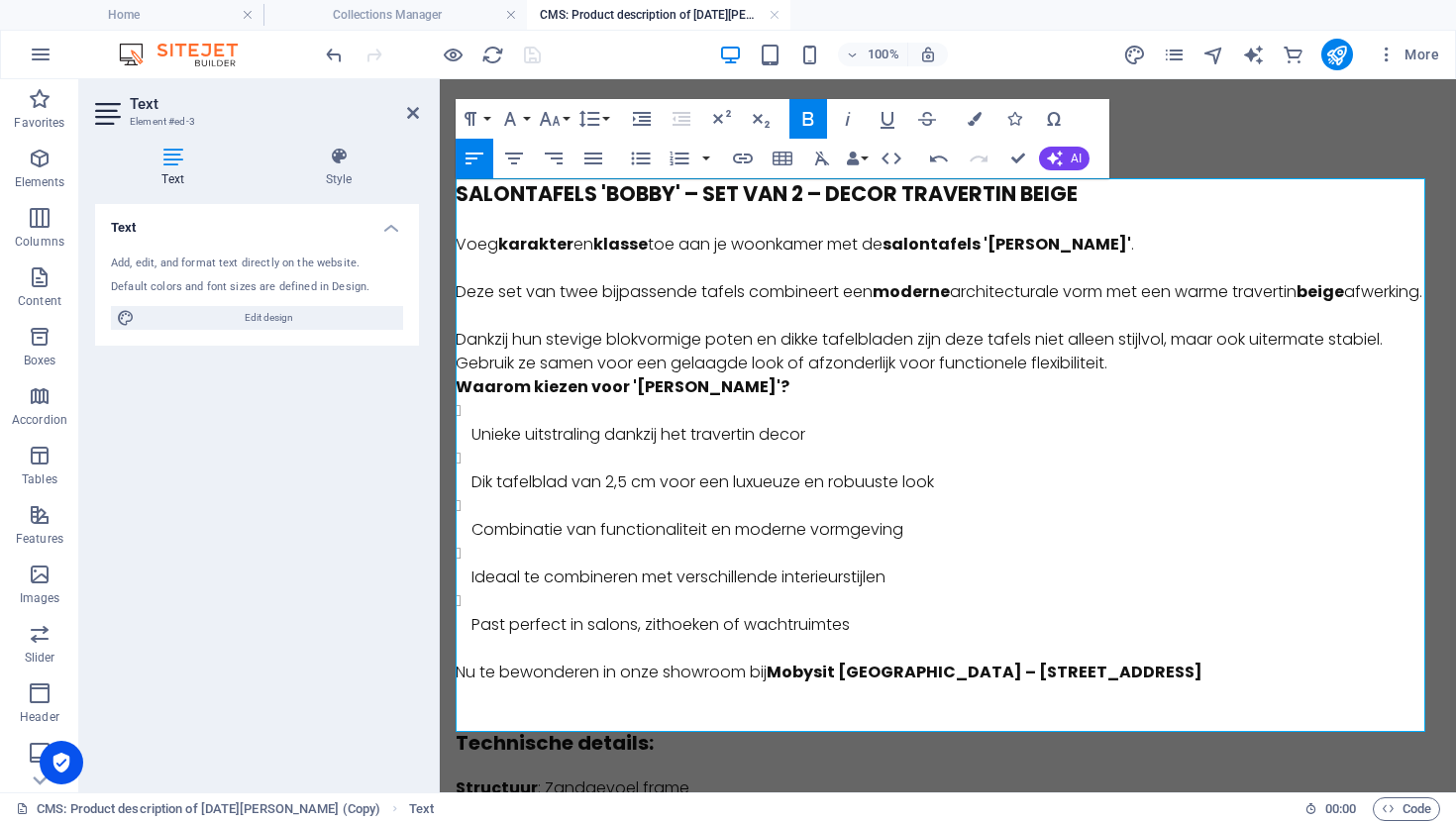 click at bounding box center [948, 316] 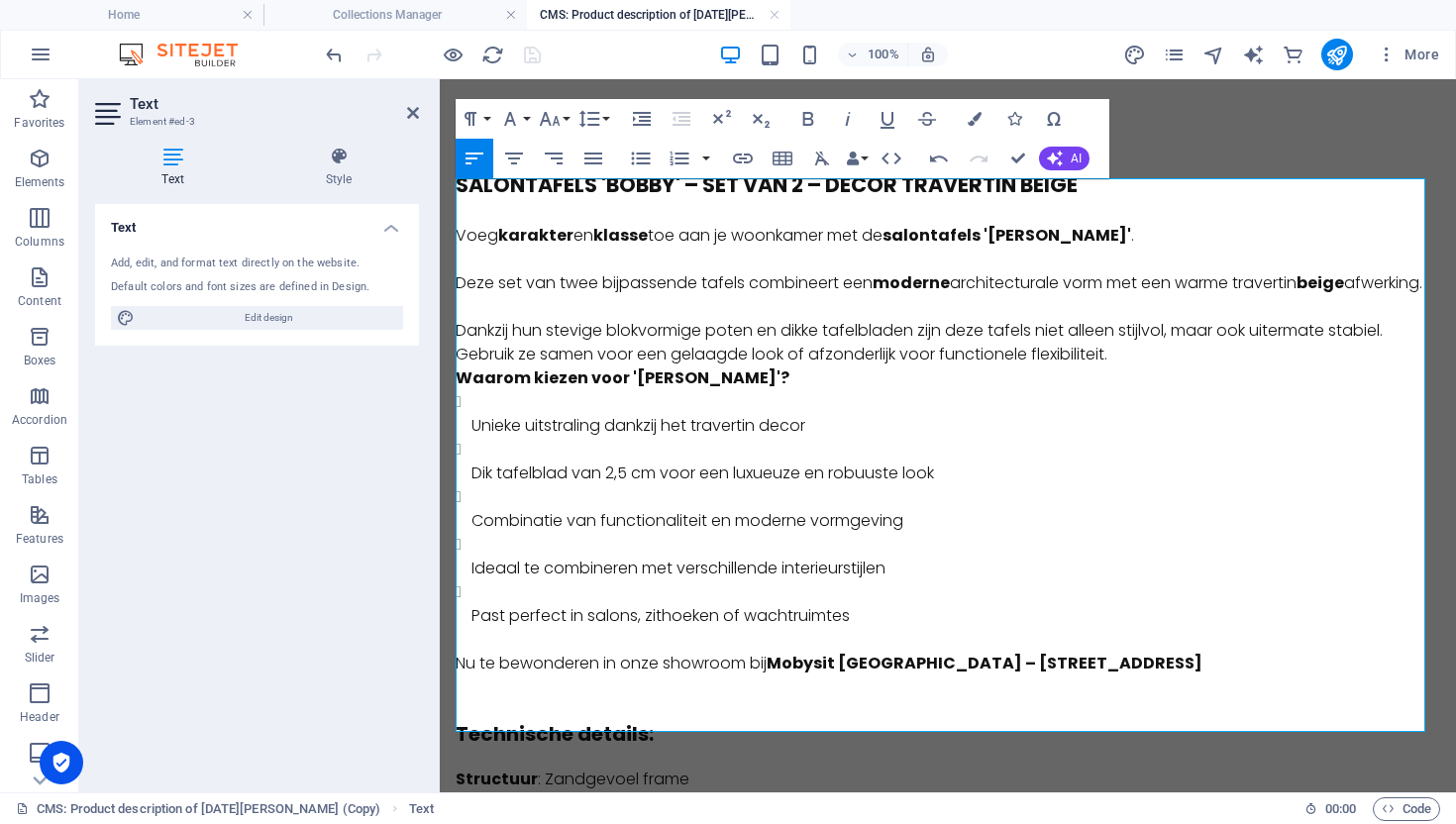scroll, scrollTop: 22, scrollLeft: 0, axis: vertical 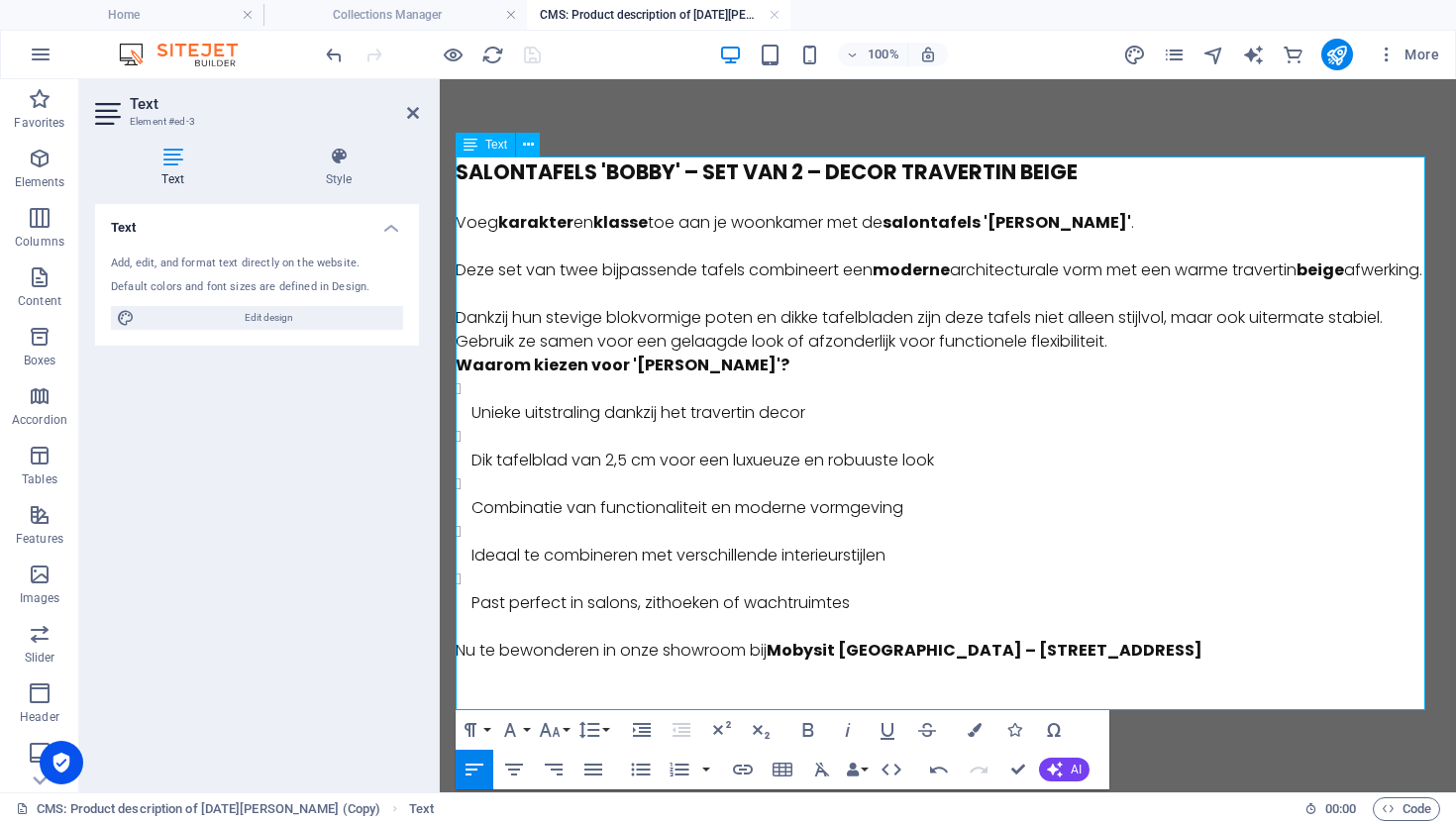 click on "Dankzij hun stevige blokvormige poten en dikke tafelbladen zijn deze tafels niet alleen stijlvol, maar ook uitermate stabiel. Gebruik ze samen voor een gelaagde look of afzonderlijk voor functionele flexibiliteit." at bounding box center [948, 330] 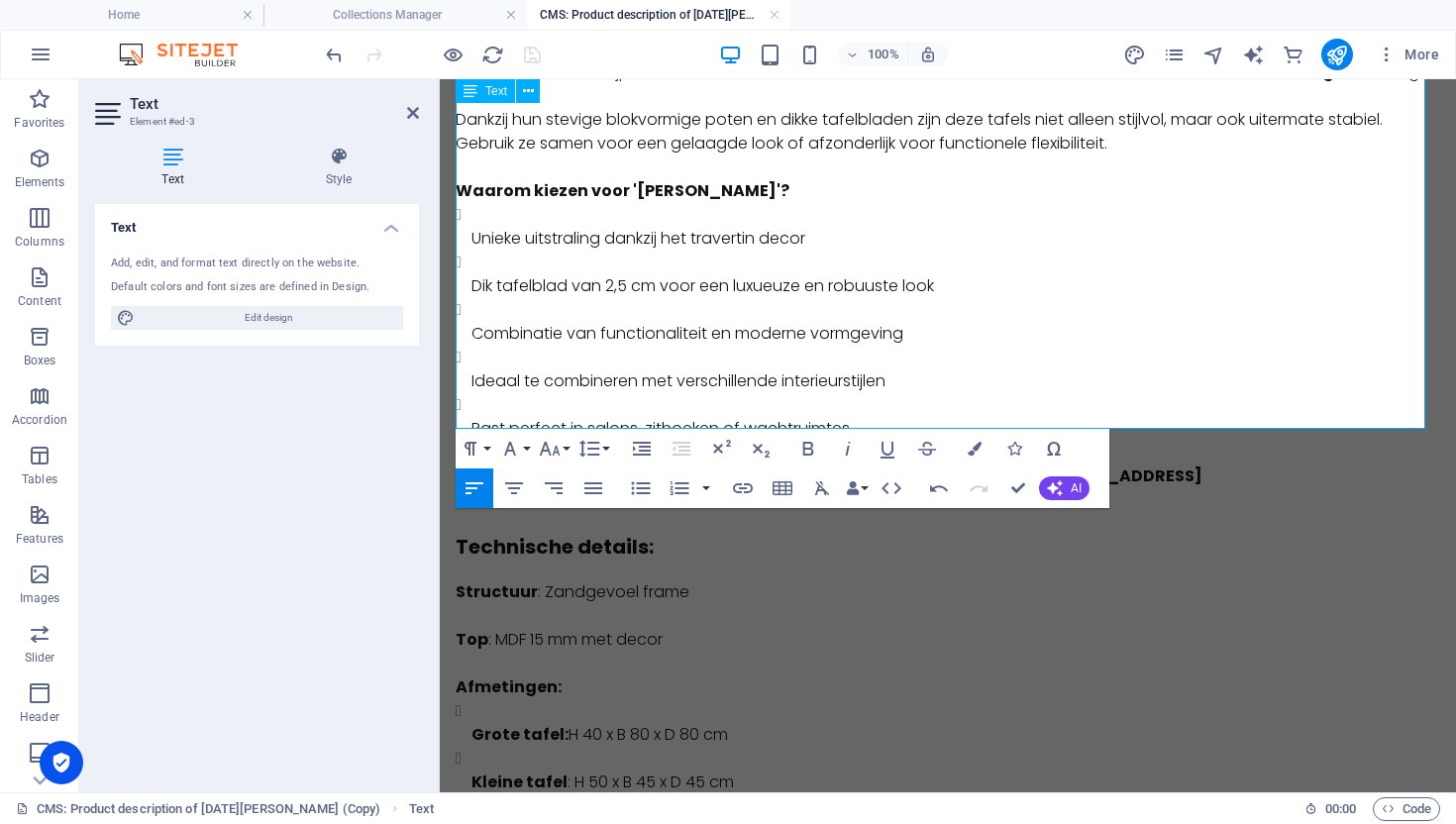 scroll, scrollTop: 0, scrollLeft: 0, axis: both 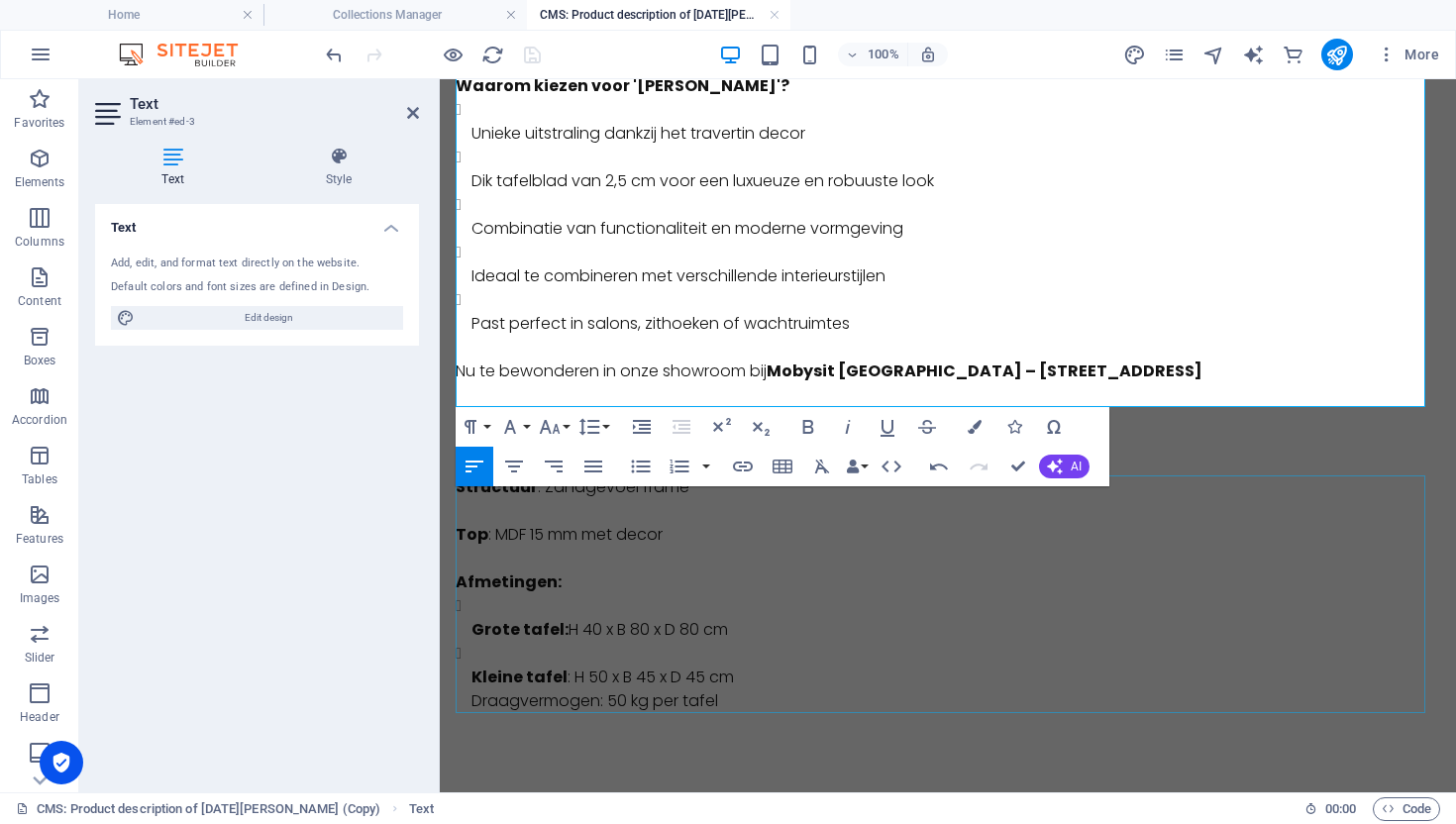 click on "Structuur : Zandgevoel frame Top : MDF 15 mm met decor Afmetingen: Grote tafel:  H 40 x B 80 x D 80 cm Kleine tafe l : H 50 x B 45 x D 45 cm Draagvermogen: 50 kg per tafel" at bounding box center [948, 594] 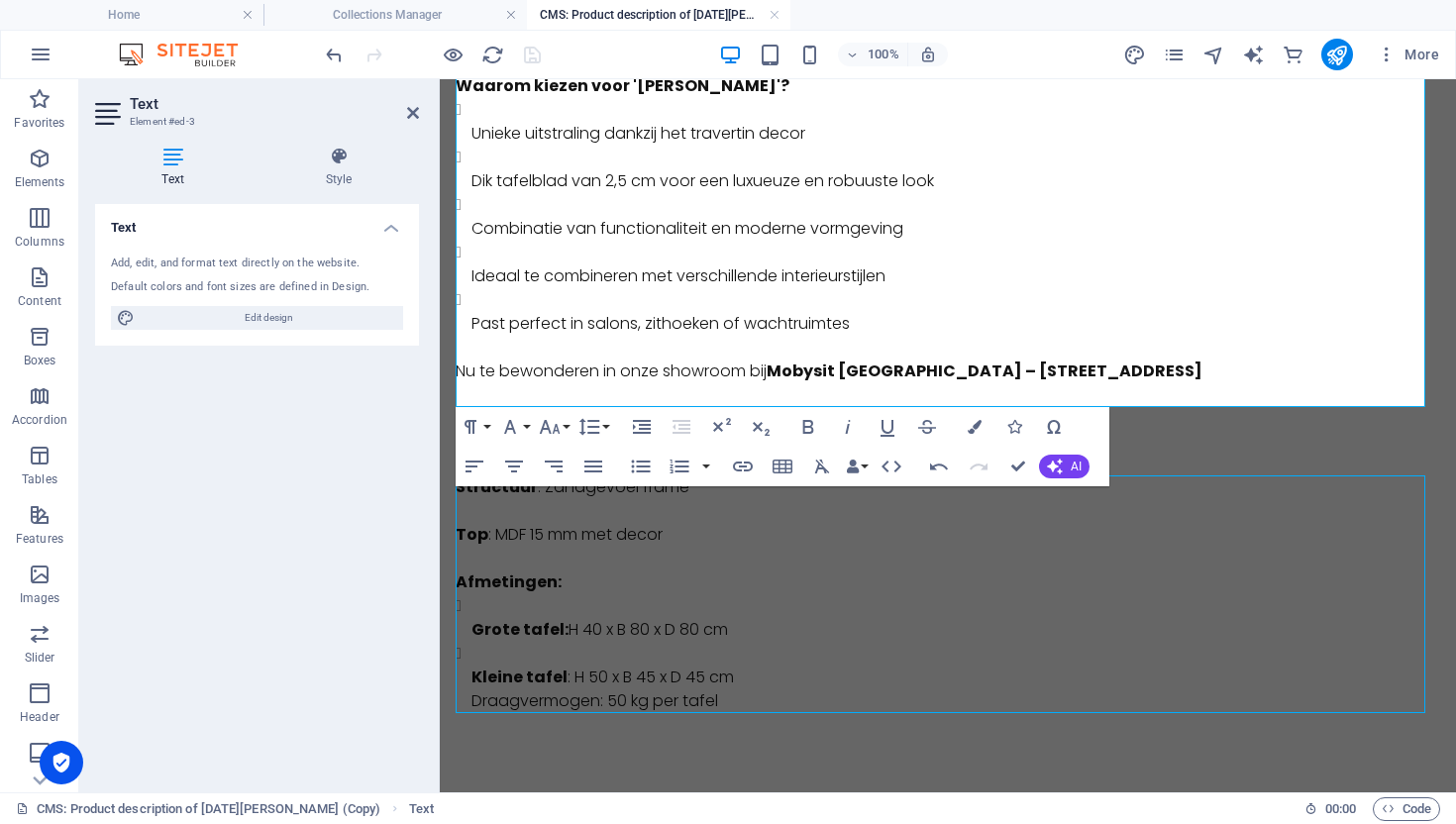 drag, startPoint x: 649, startPoint y: 682, endPoint x: 670, endPoint y: 672, distance: 23.259407 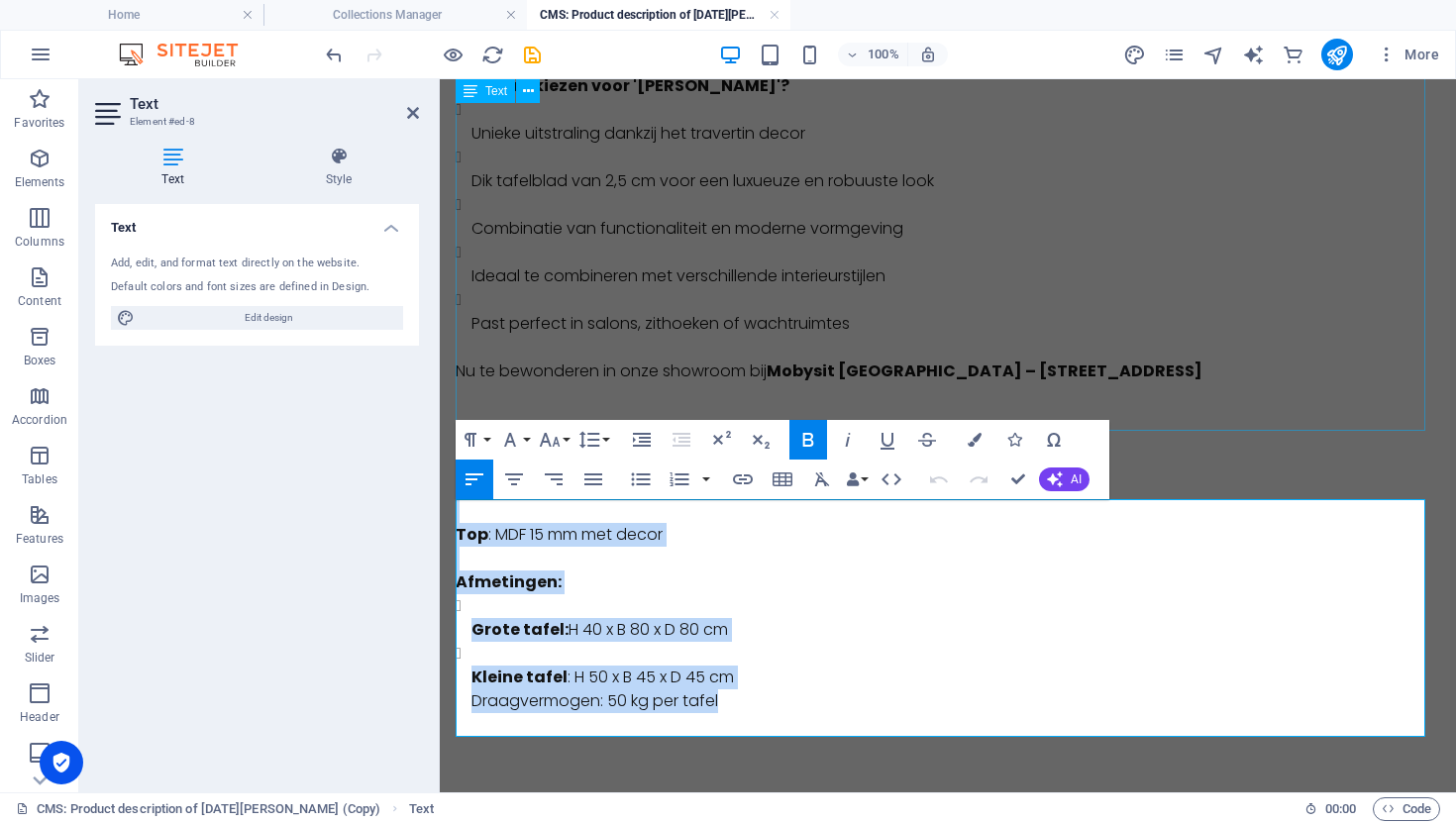 drag, startPoint x: 646, startPoint y: 630, endPoint x: 475, endPoint y: 405, distance: 282.60573 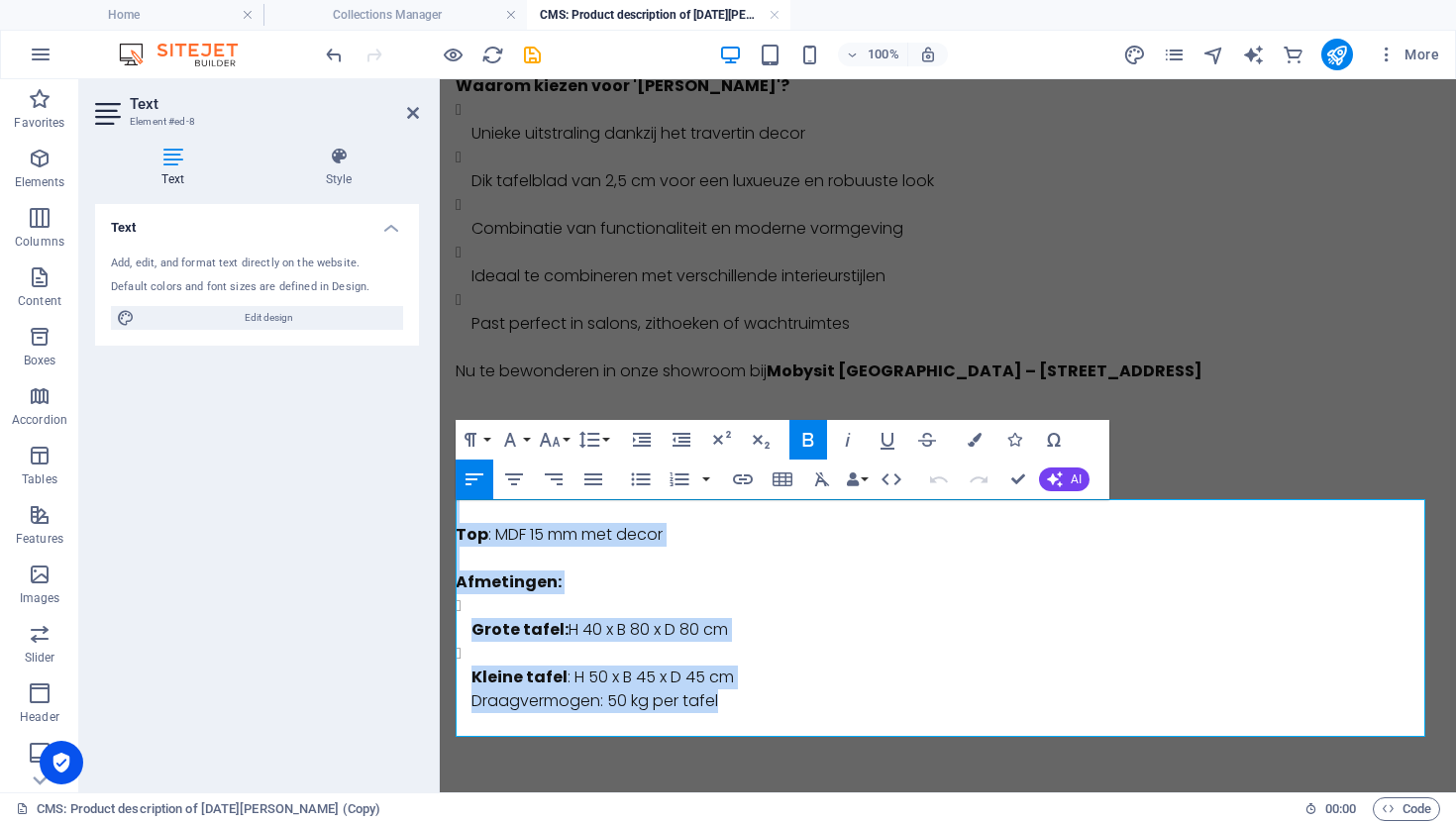 scroll, scrollTop: 230, scrollLeft: 0, axis: vertical 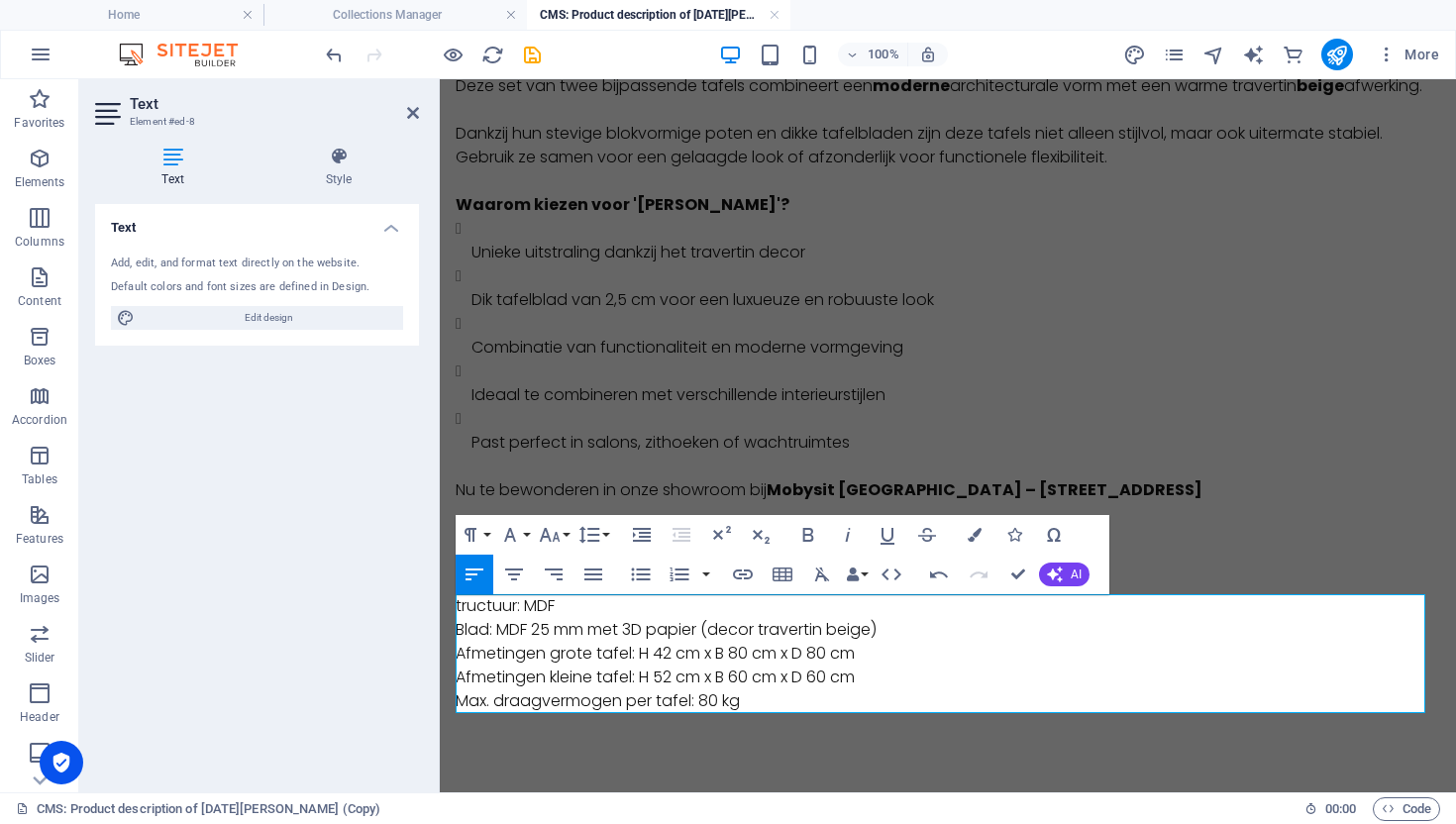 click on "tructuur: MDF Blad: MDF 25 mm met 3D papier (decor travertin beige) Afmetingen grote tafel: H 42 cm x B 80 cm x D 80 cm Afmetingen kleine tafel: H 52 cm x B 60 cm x D 60 cm Max. draagvermogen per tafel: 80 kg" at bounding box center (948, 654) 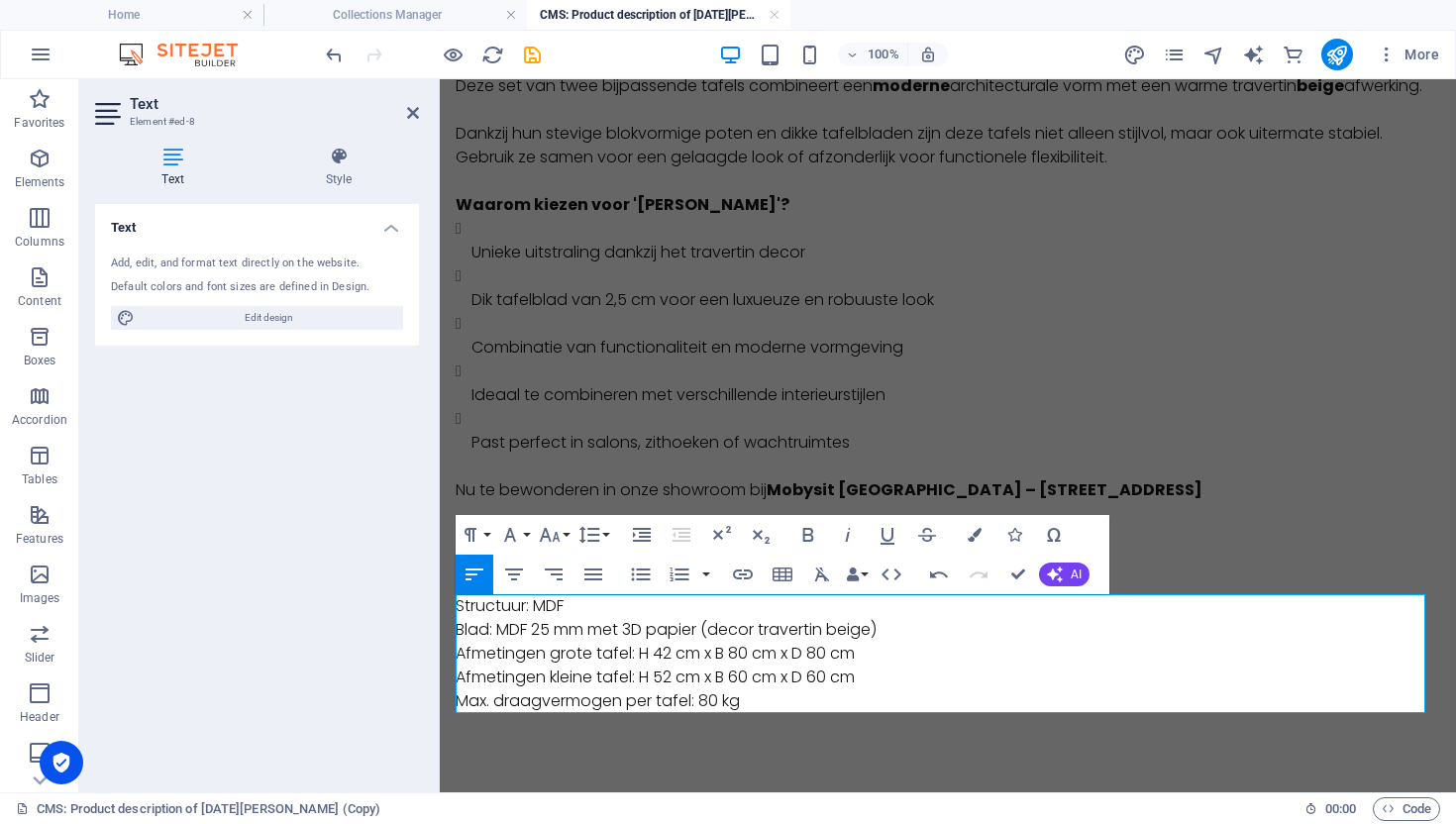 click on "Structuur: MDF Blad: MDF 25 mm met 3D papier (decor travertin beige) Afmetingen grote tafel: H 42 cm x B 80 cm x D 80 cm Afmetingen kleine tafel: H 52 cm x B 60 cm x D 60 cm Max. draagvermogen per tafel: 80 kg" at bounding box center [948, 654] 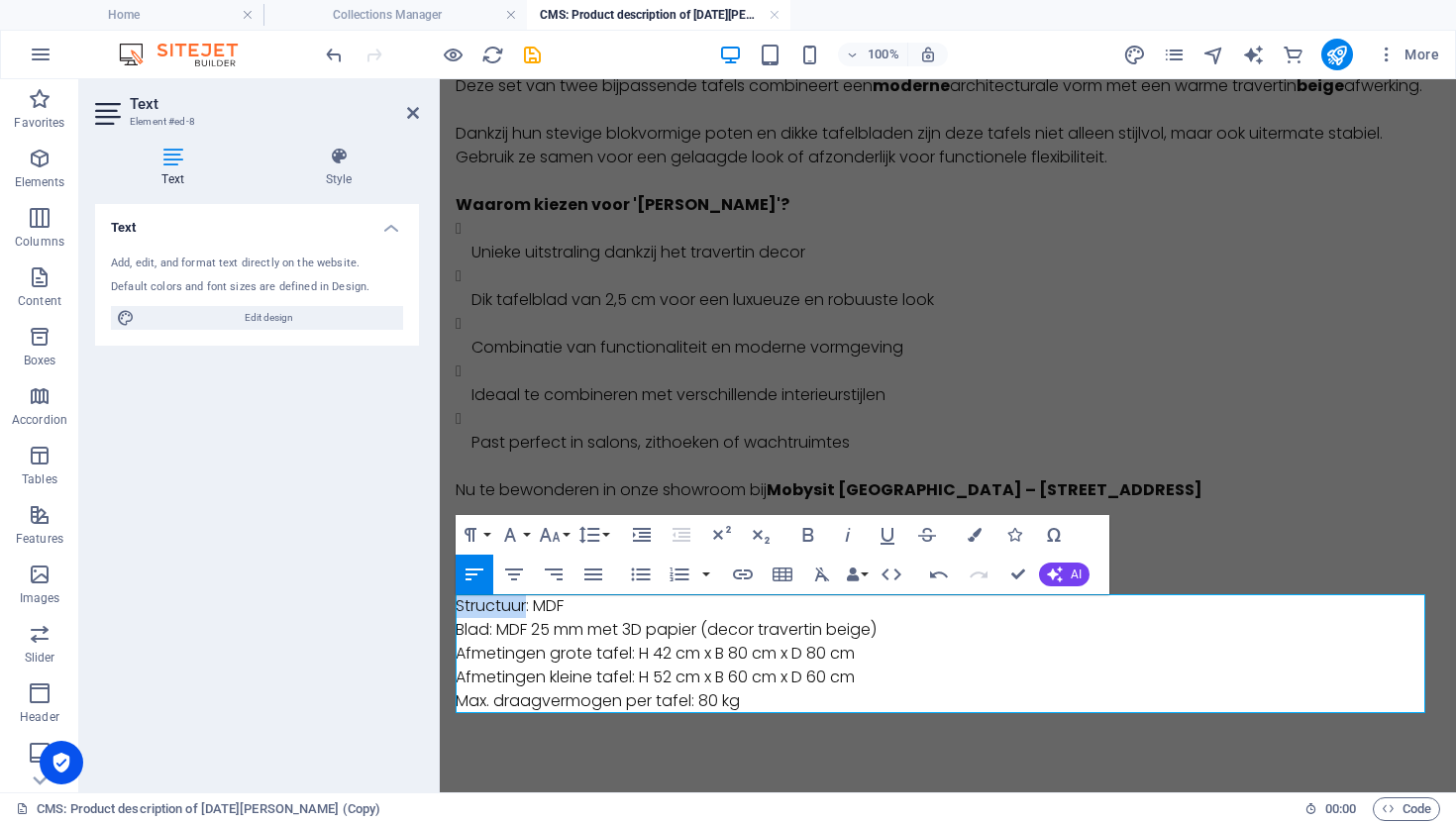 click on "Structuur: MDF Blad: MDF 25 mm met 3D papier (decor travertin beige) Afmetingen grote tafel: H 42 cm x B 80 cm x D 80 cm Afmetingen kleine tafel: H 52 cm x B 60 cm x D 60 cm Max. draagvermogen per tafel: 80 kg" at bounding box center (948, 654) 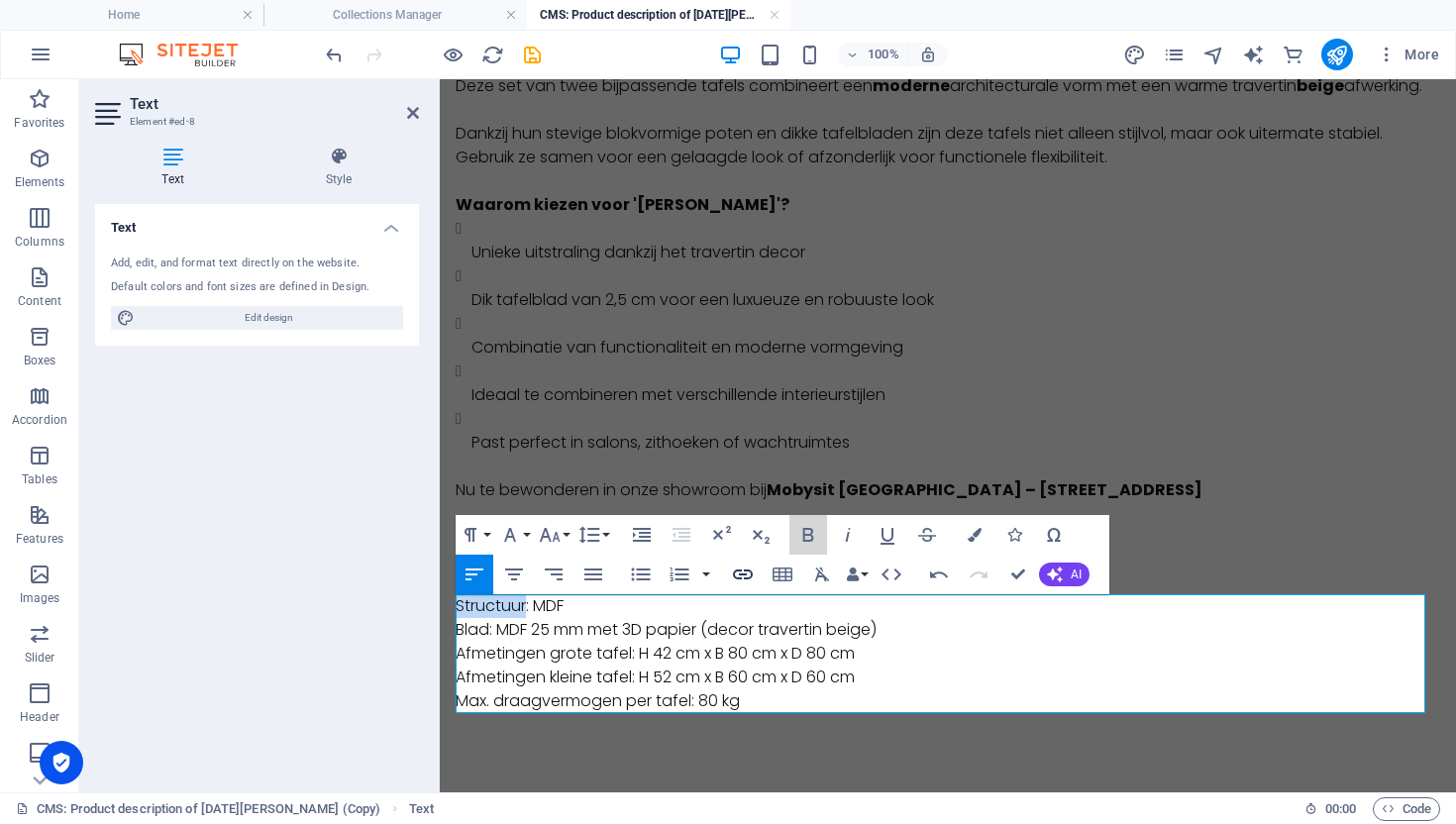 drag, startPoint x: 817, startPoint y: 536, endPoint x: 726, endPoint y: 583, distance: 102.420701 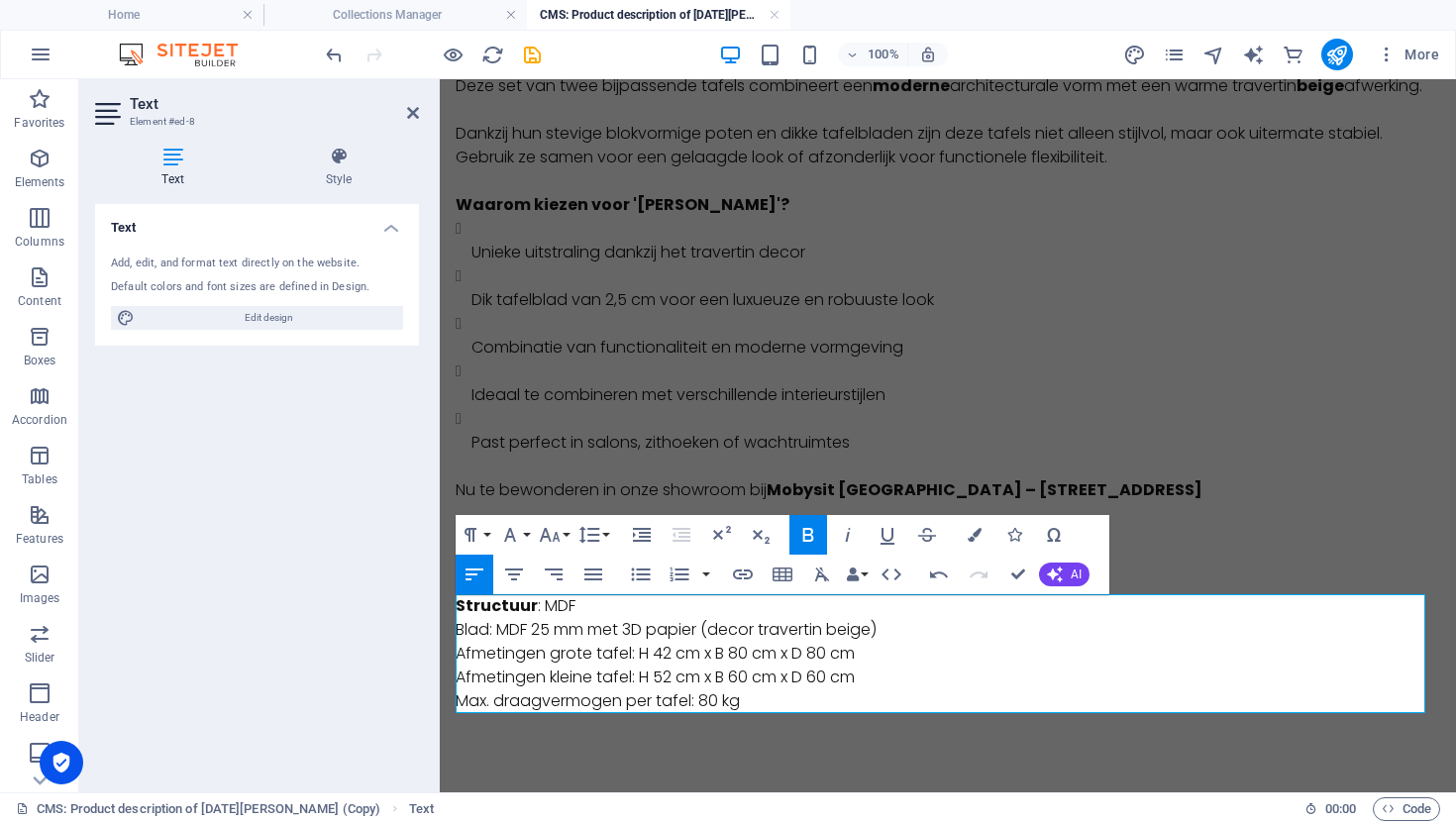 click on "Structuur : MDF Blad: MDF 25 mm met 3D papier (decor travertin beige) Afmetingen grote tafel: H 42 cm x B 80 cm x D 80 cm Afmetingen kleine tafel: H 52 cm x B 60 cm x D 60 cm Max. draagvermogen per tafel: 80 kg" at bounding box center [948, 654] 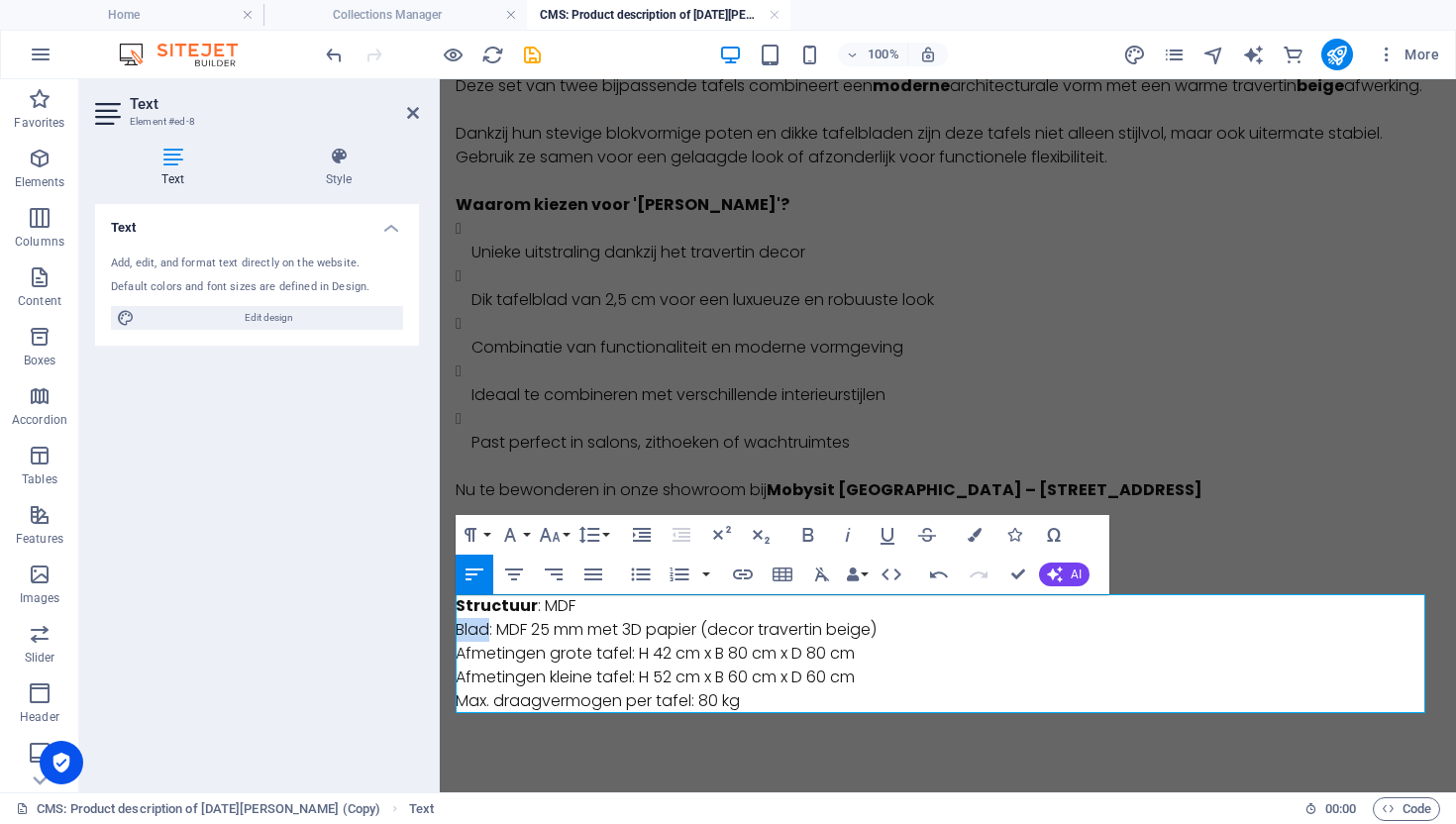 click on "Structuur : MDF Blad: MDF 25 mm met 3D papier (decor travertin beige) Afmetingen grote tafel: H 42 cm x B 80 cm x D 80 cm Afmetingen kleine tafel: H 52 cm x B 60 cm x D 60 cm Max. draagvermogen per tafel: 80 kg" at bounding box center (948, 654) 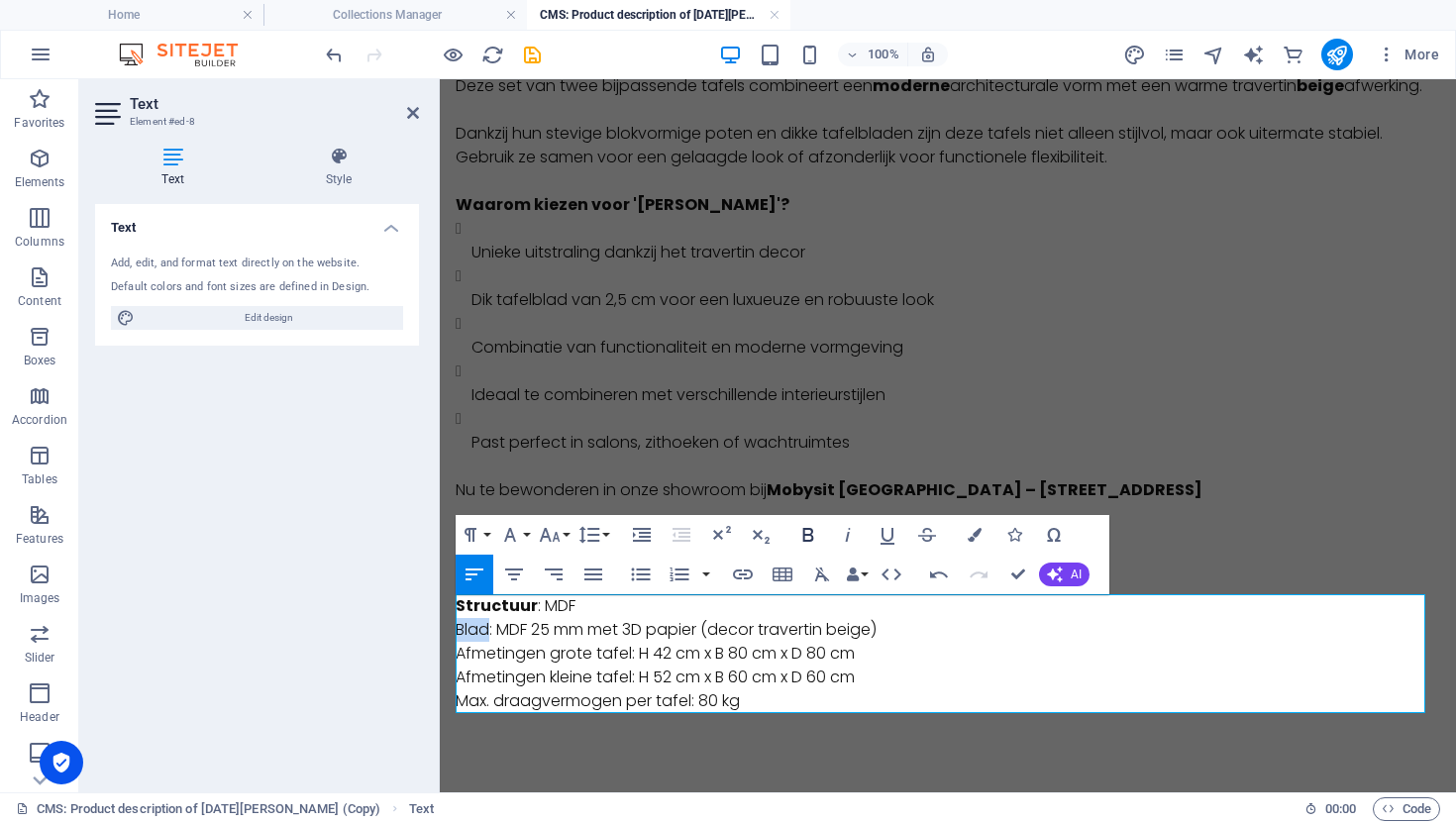click 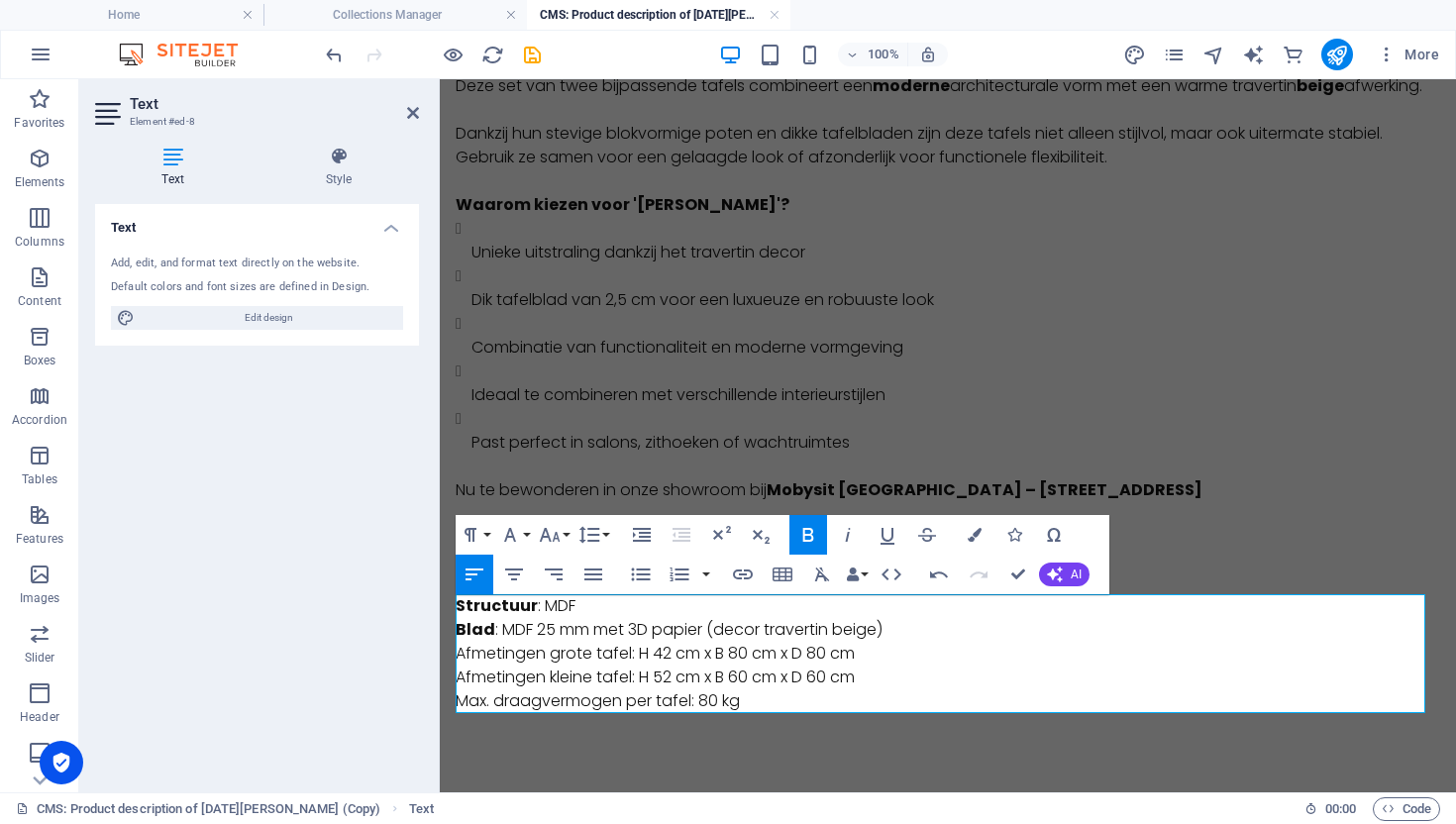 click on "Structuur : MDF Blad : MDF 25 mm met 3D papier (decor travertin beige) Afmetingen grote tafel: H 42 cm x B 80 cm x D 80 cm Afmetingen kleine tafel: H 52 cm x B 60 cm x D 60 cm Max. draagvermogen per tafel: 80 kg" at bounding box center [948, 654] 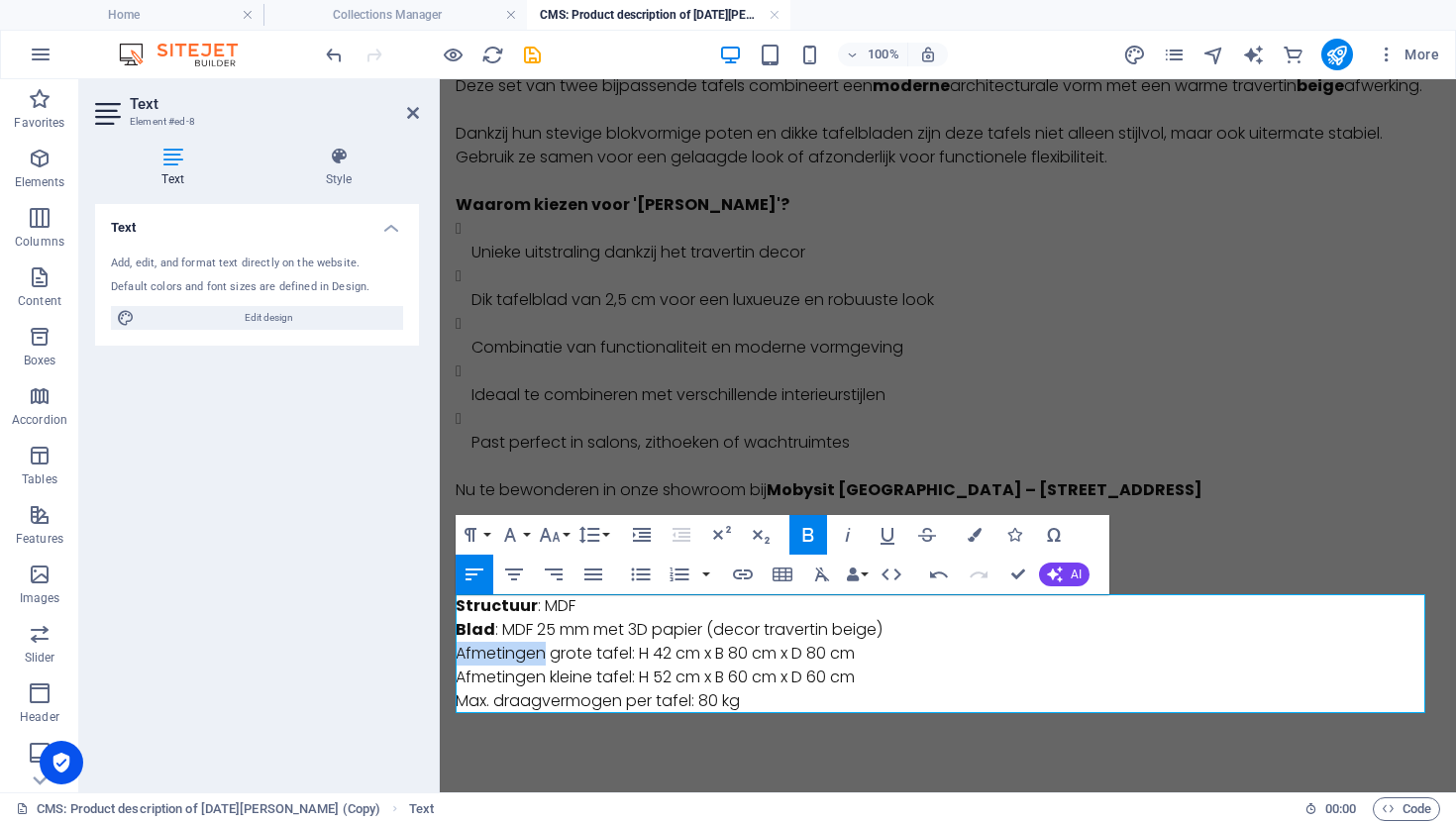 click on "Structuur : MDF Blad : MDF 25 mm met 3D papier (decor travertin beige) Afmetingen grote tafel: H 42 cm x B 80 cm x D 80 cm Afmetingen kleine tafel: H 52 cm x B 60 cm x D 60 cm Max. draagvermogen per tafel: 80 kg" at bounding box center (948, 654) 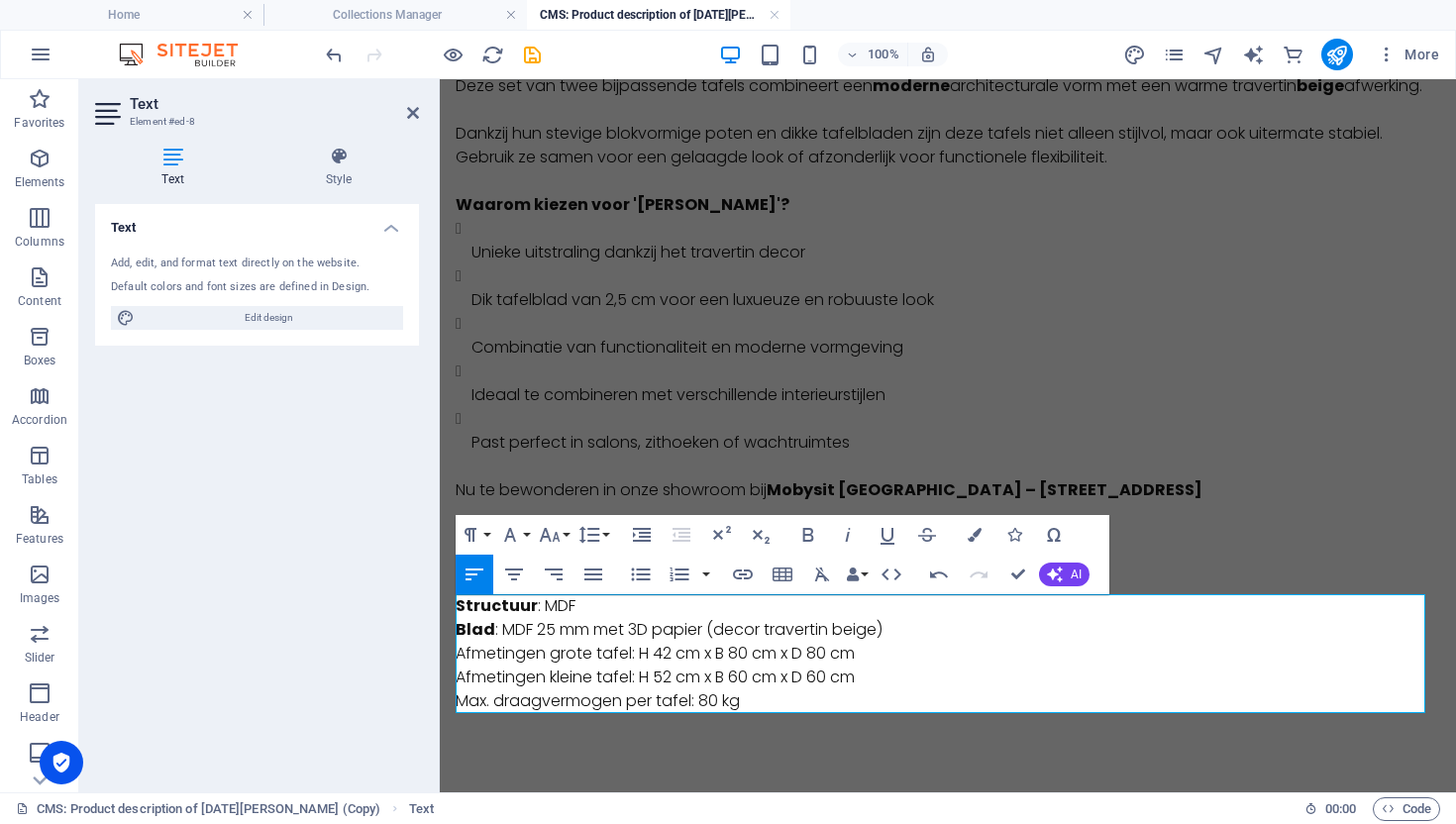 click on "Structuur : MDF Blad : MDF 25 mm met 3D papier (decor travertin beige) Afmetingen grote tafel: H 42 cm x B 80 cm x D 80 cm Afmetingen kleine tafel: H 52 cm x B 60 cm x D 60 cm Max. draagvermogen per tafel: 80 kg" at bounding box center (948, 654) 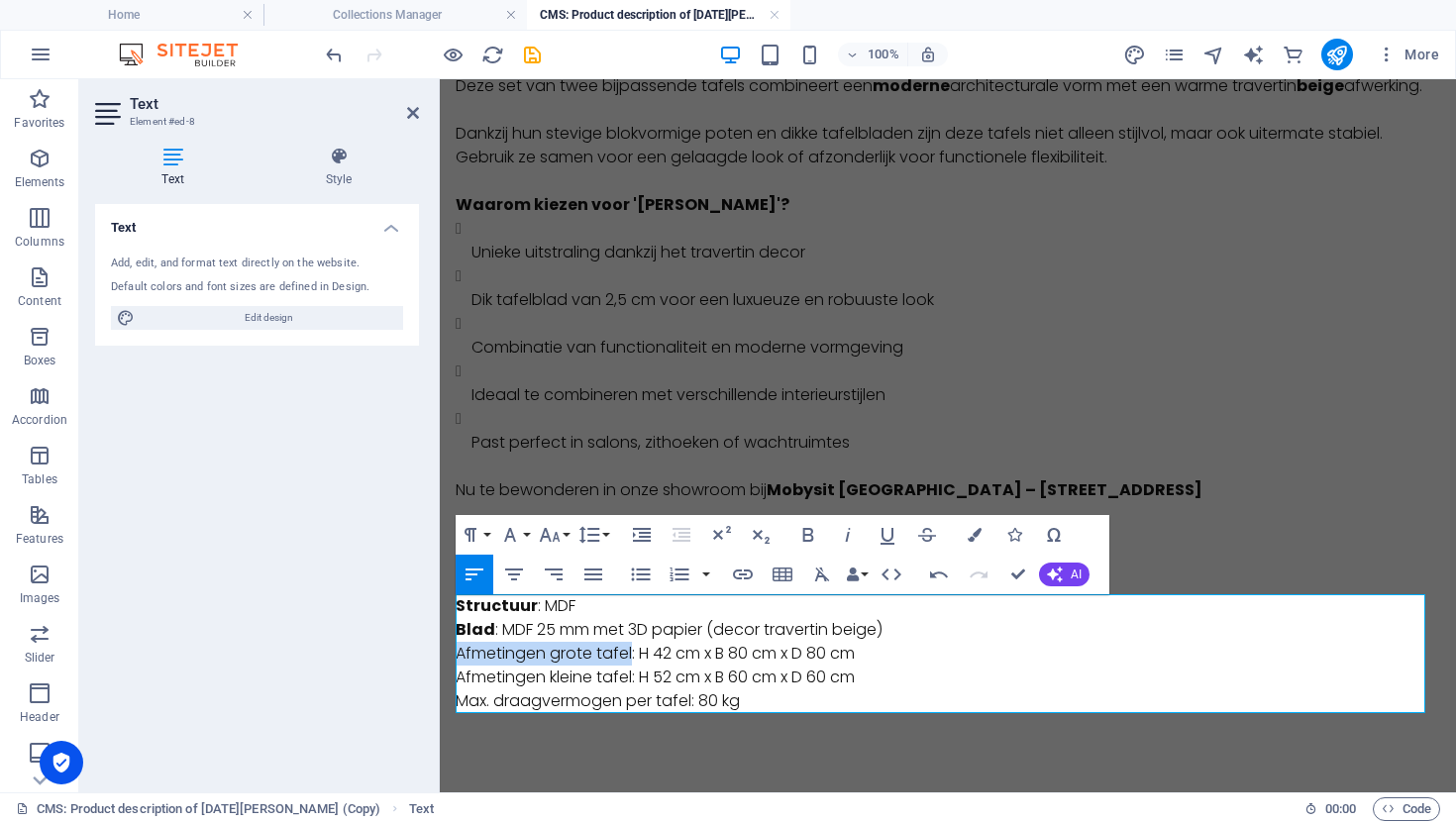 drag, startPoint x: 633, startPoint y: 656, endPoint x: 437, endPoint y: 647, distance: 196.20652 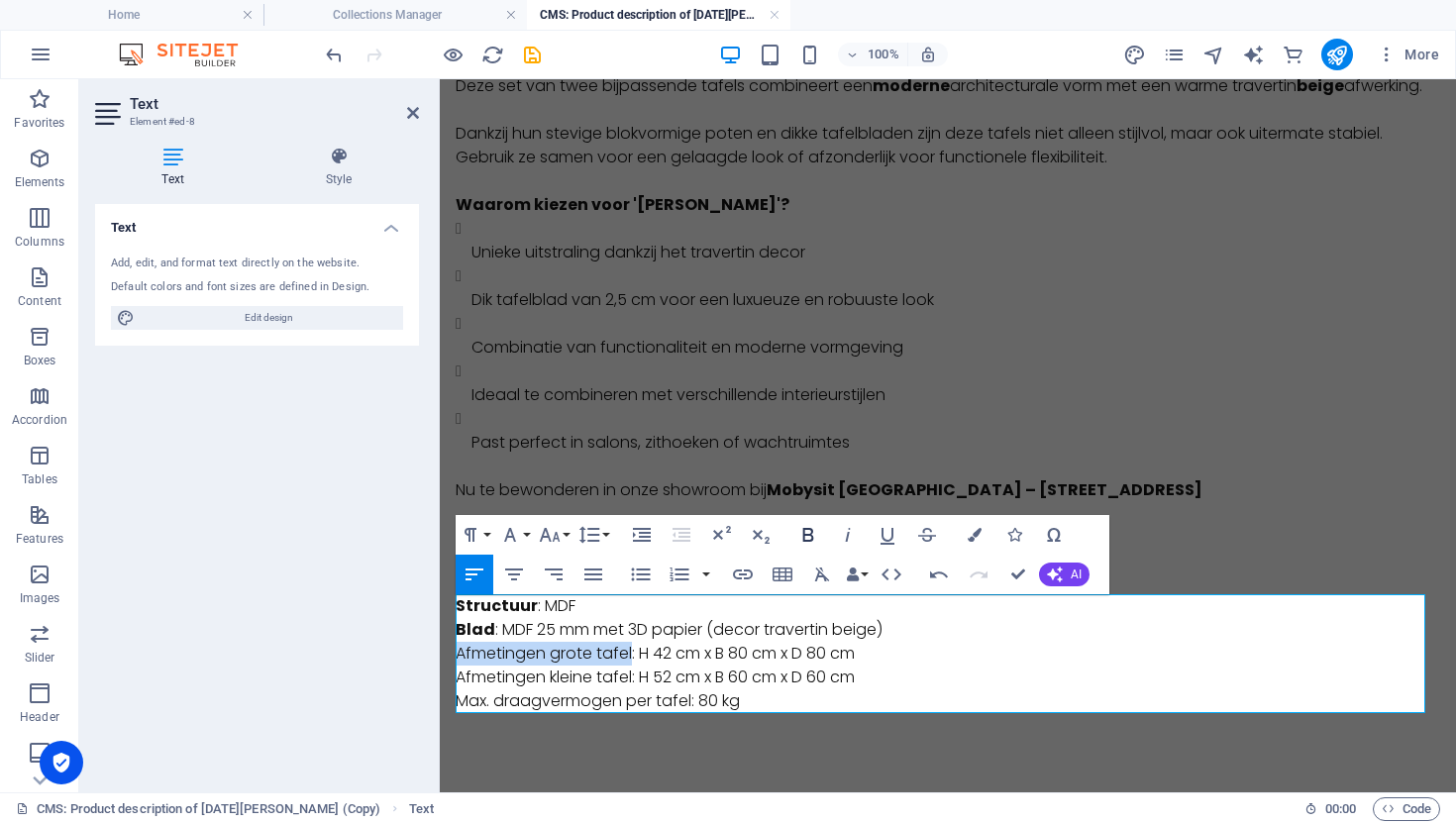 click 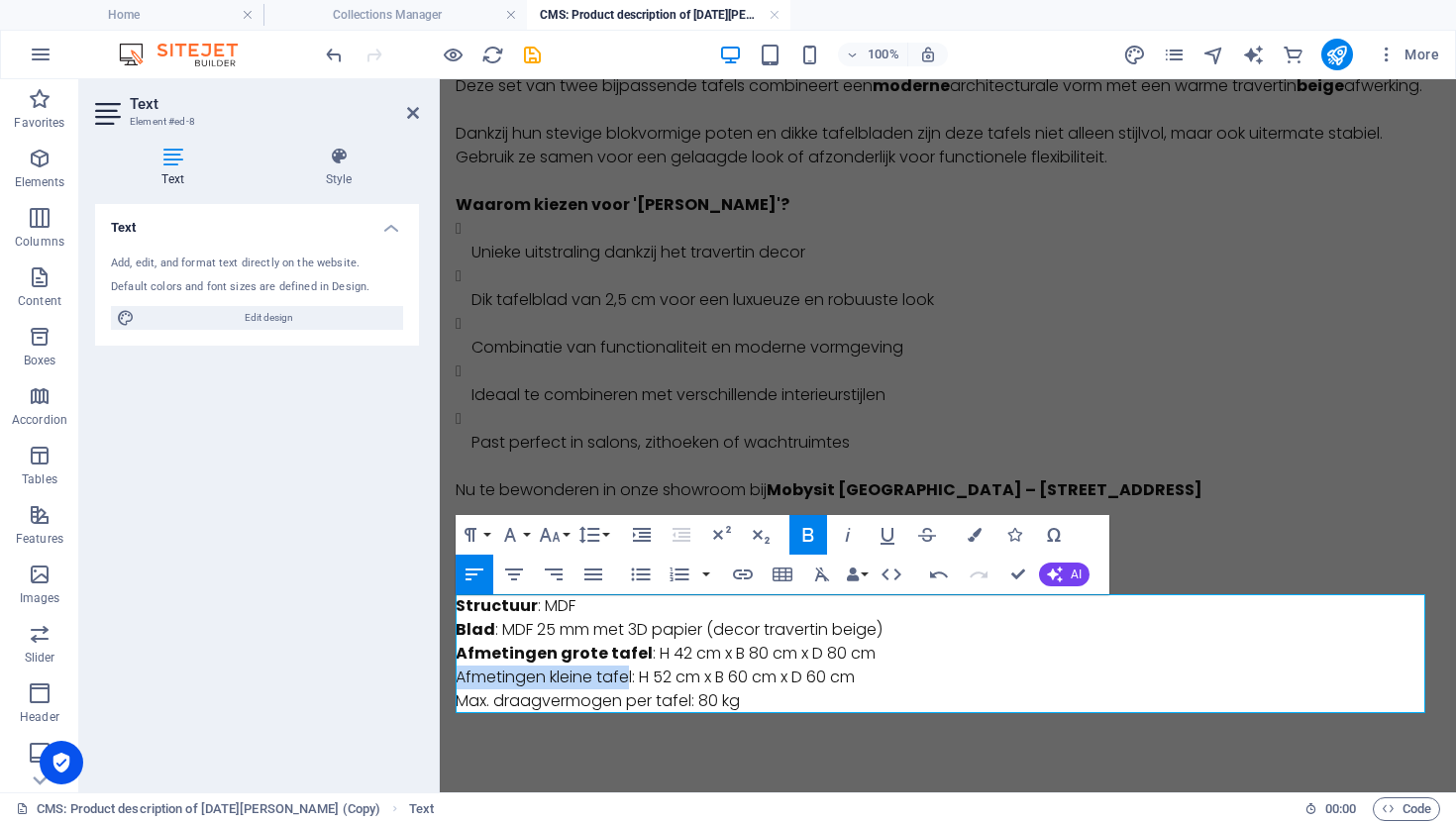 drag, startPoint x: 633, startPoint y: 679, endPoint x: 603, endPoint y: 613, distance: 72.498276 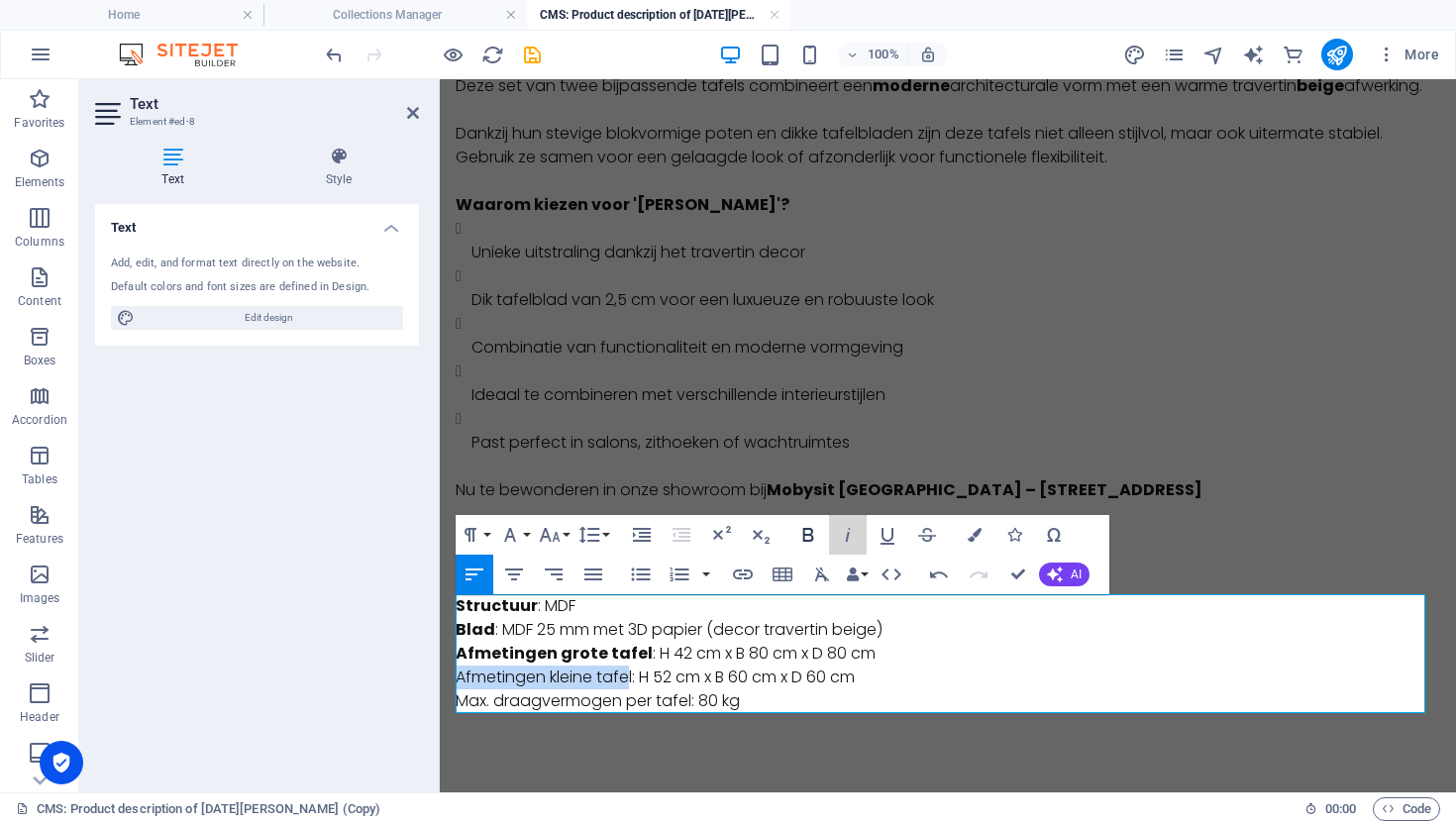 click on "Italic" at bounding box center (848, 535) 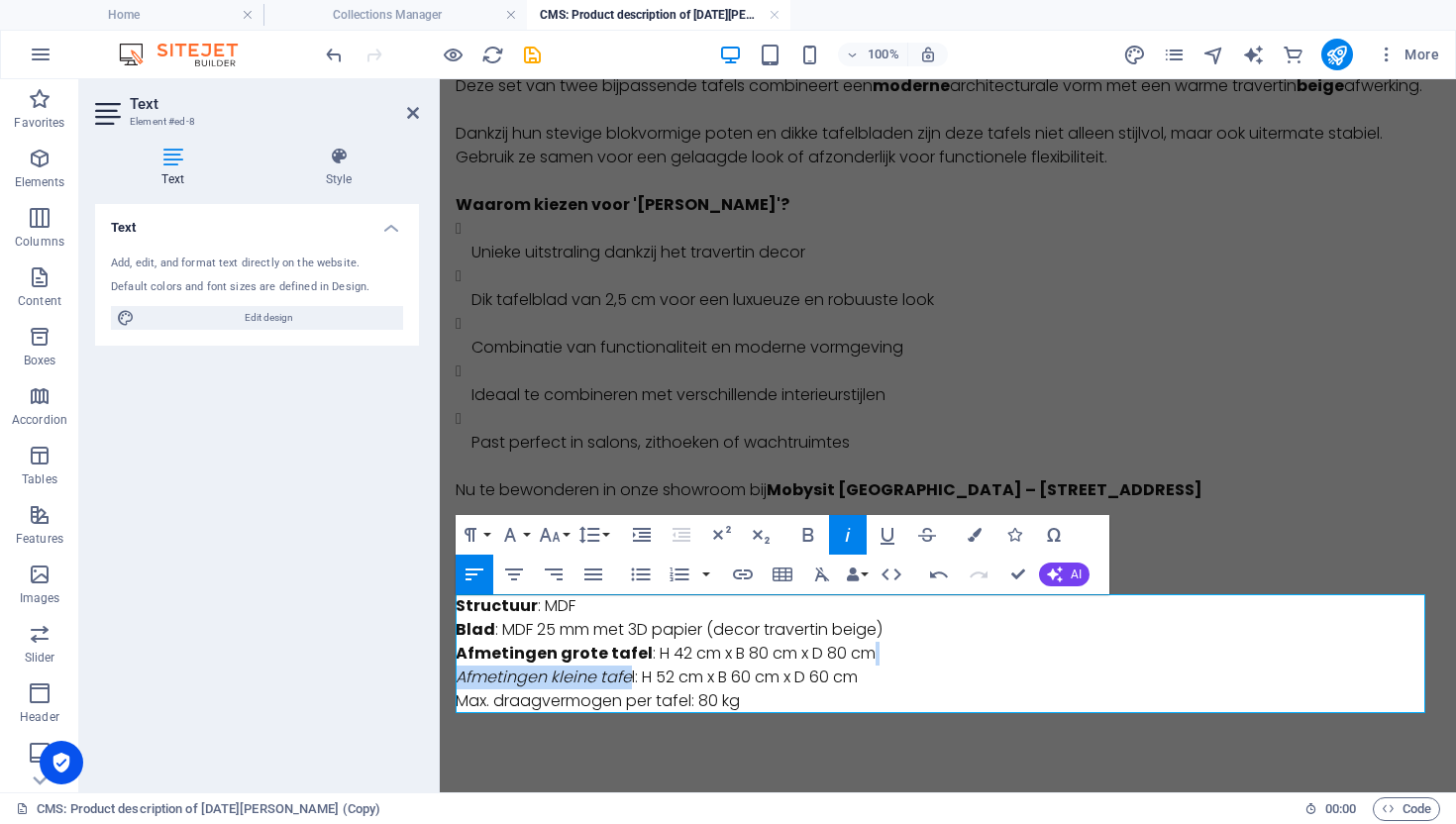 click 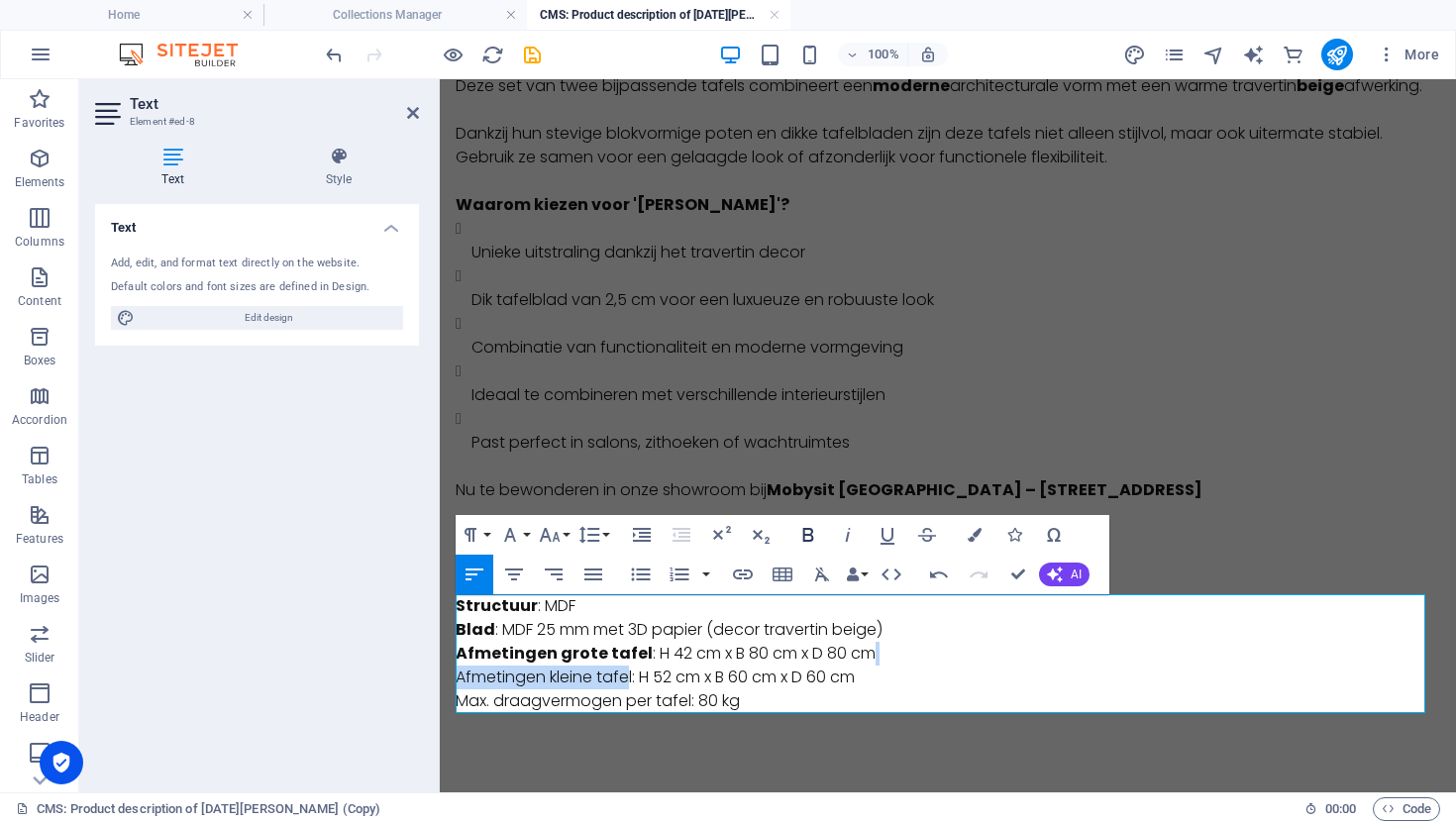 click 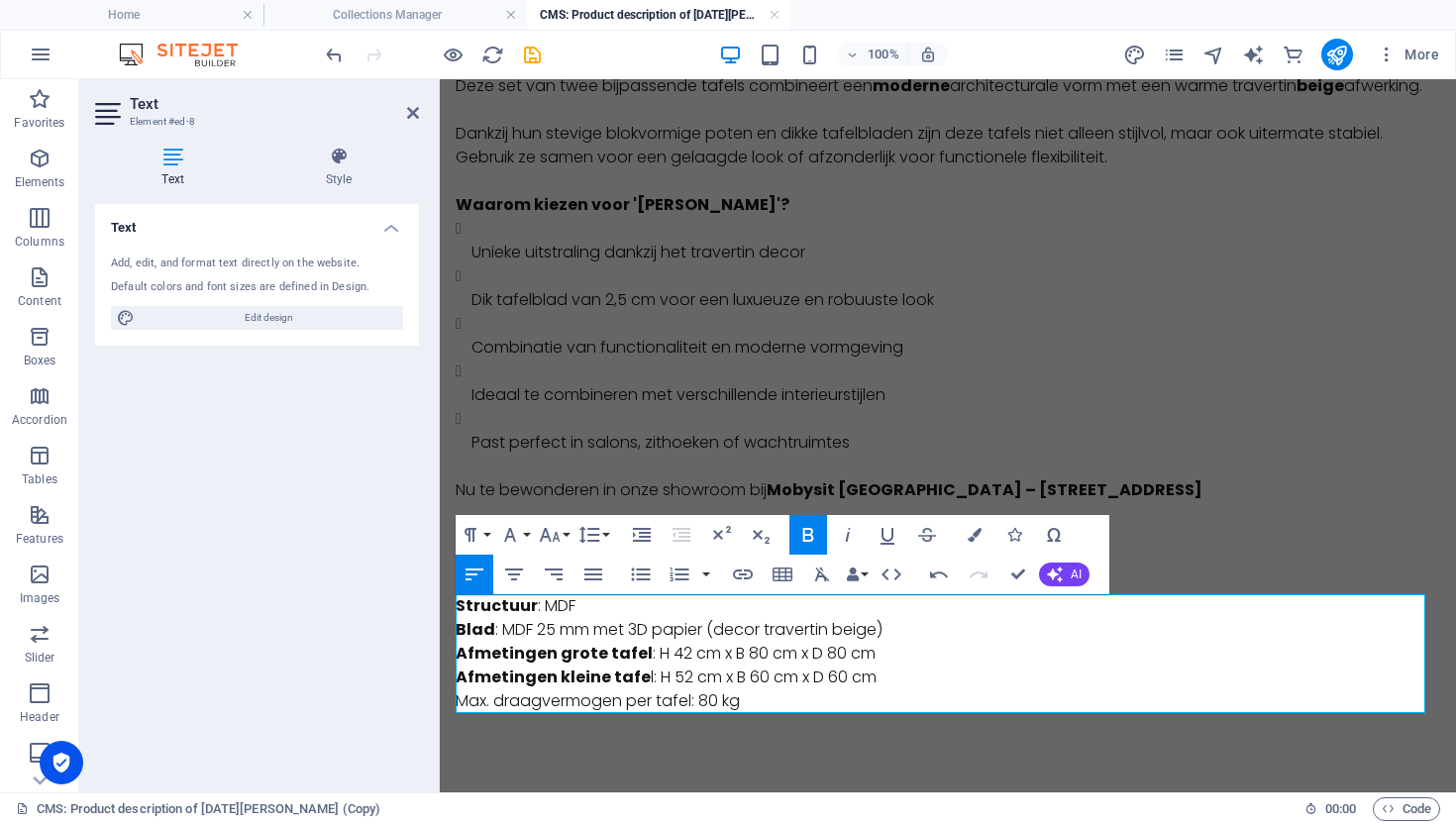click on "Structuur : MDF Blad : MDF 25 mm met 3D papier (decor travertin beige) Afmetingen grote tafel : H 42 cm x B 80 cm x D 80 cm Afmetingen kleine tafe l: H 52 cm x B 60 cm x D 60 cm Max. draagvermogen per tafel: 80 kg" at bounding box center (948, 654) 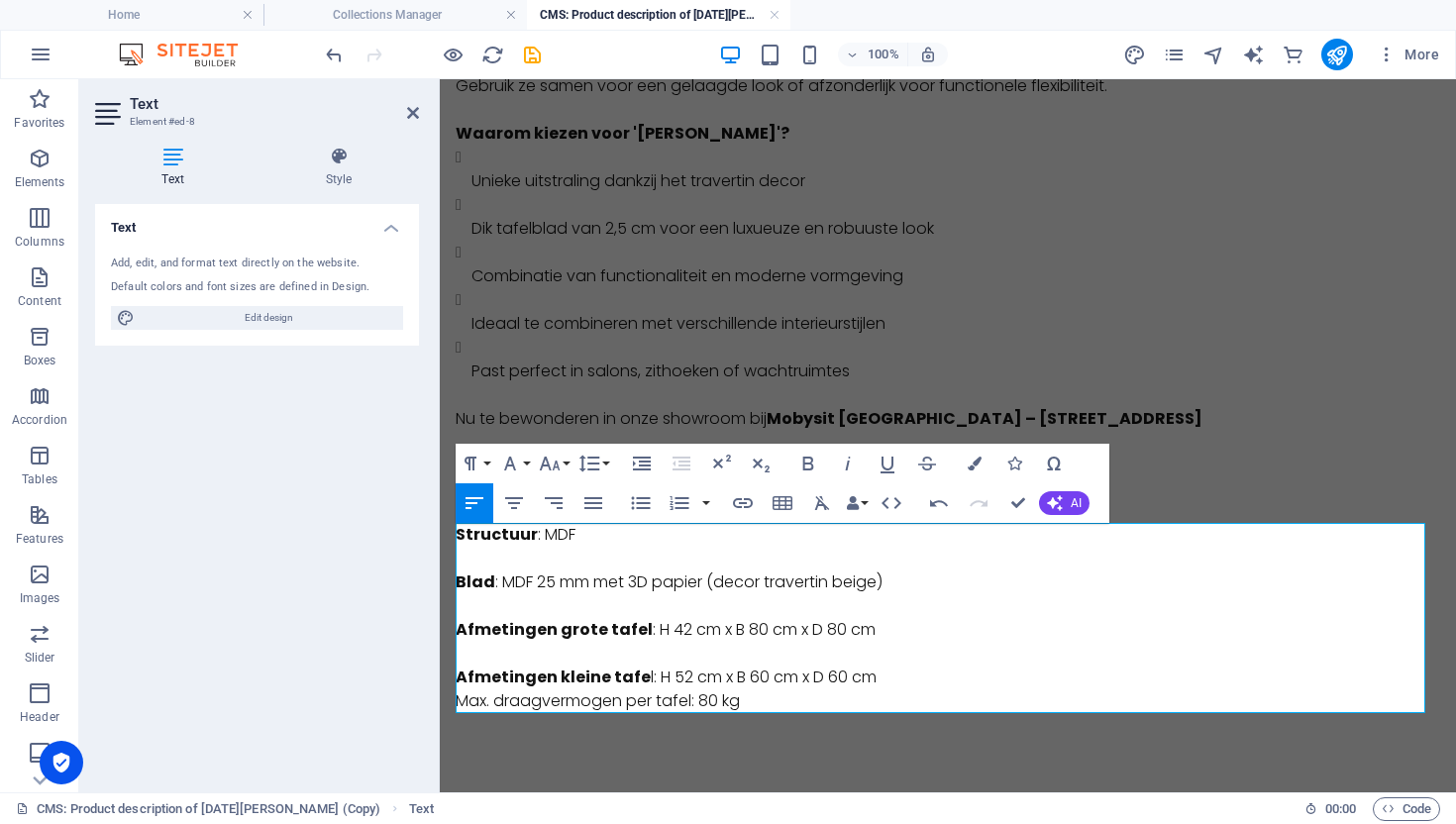 scroll, scrollTop: 325, scrollLeft: 0, axis: vertical 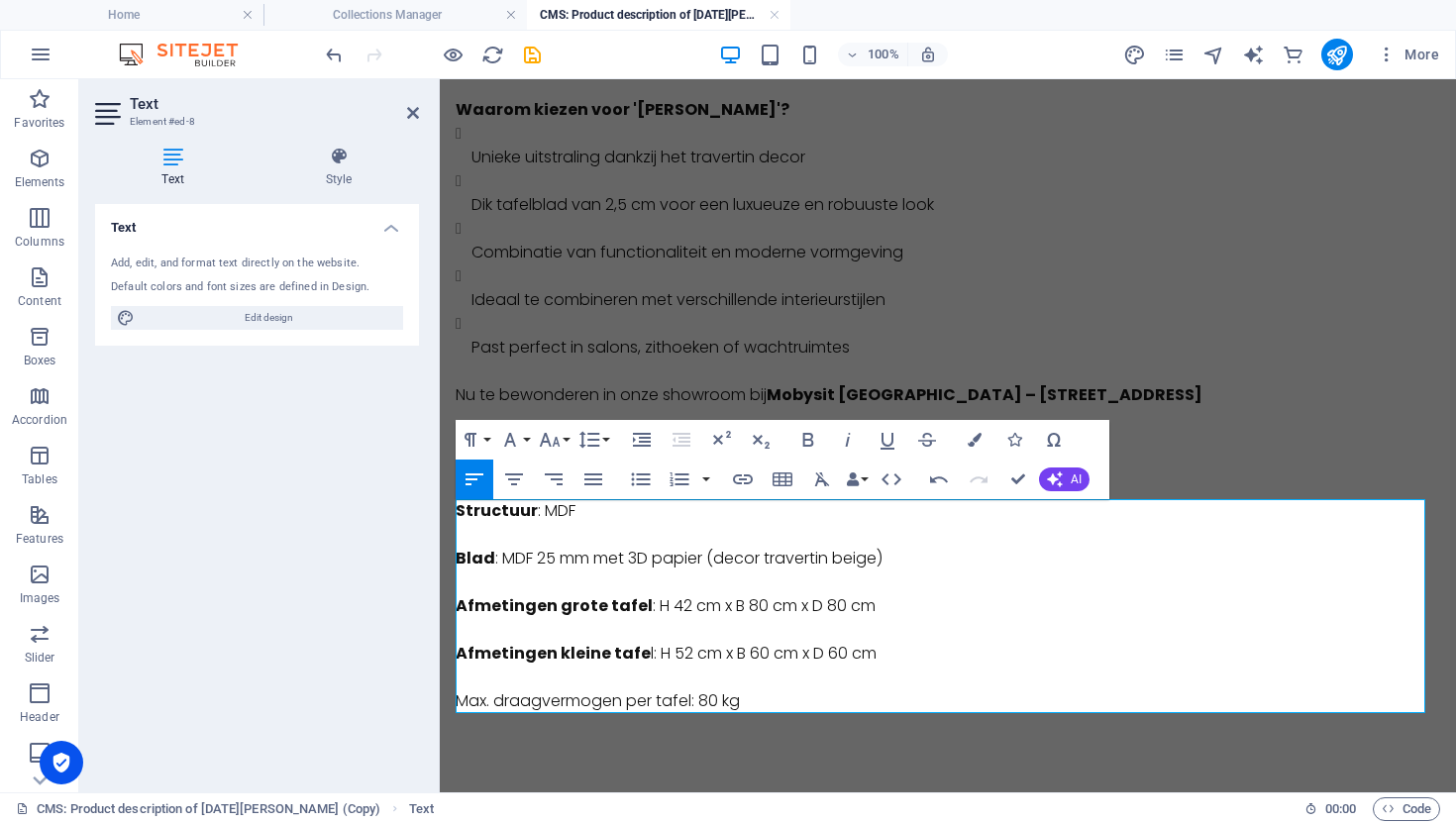 click on "Max. draagvermogen per tafel: 80 kg" at bounding box center (948, 689) 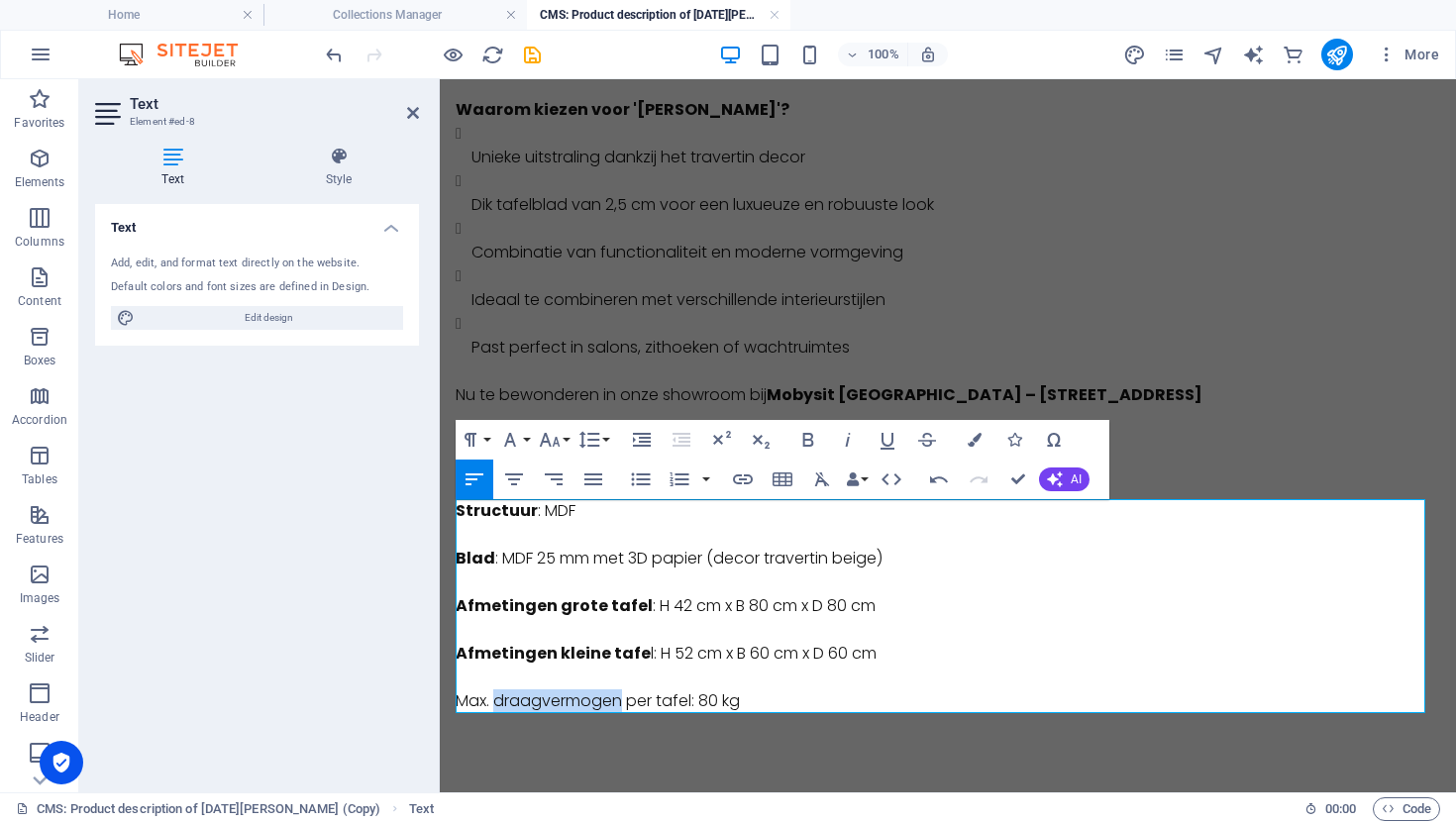 click on "Max. draagvermogen per tafel: 80 kg" at bounding box center (948, 689) 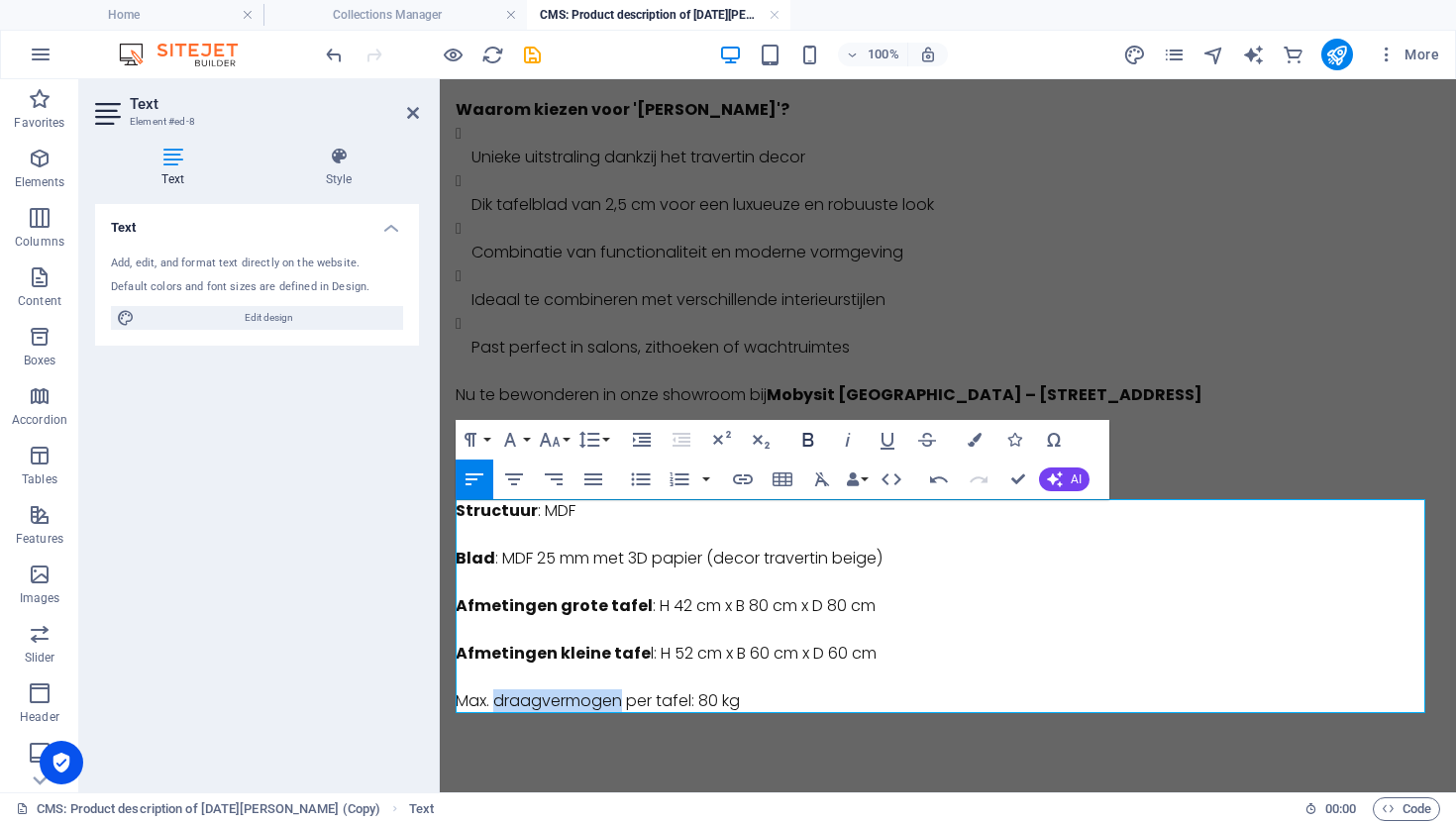 click 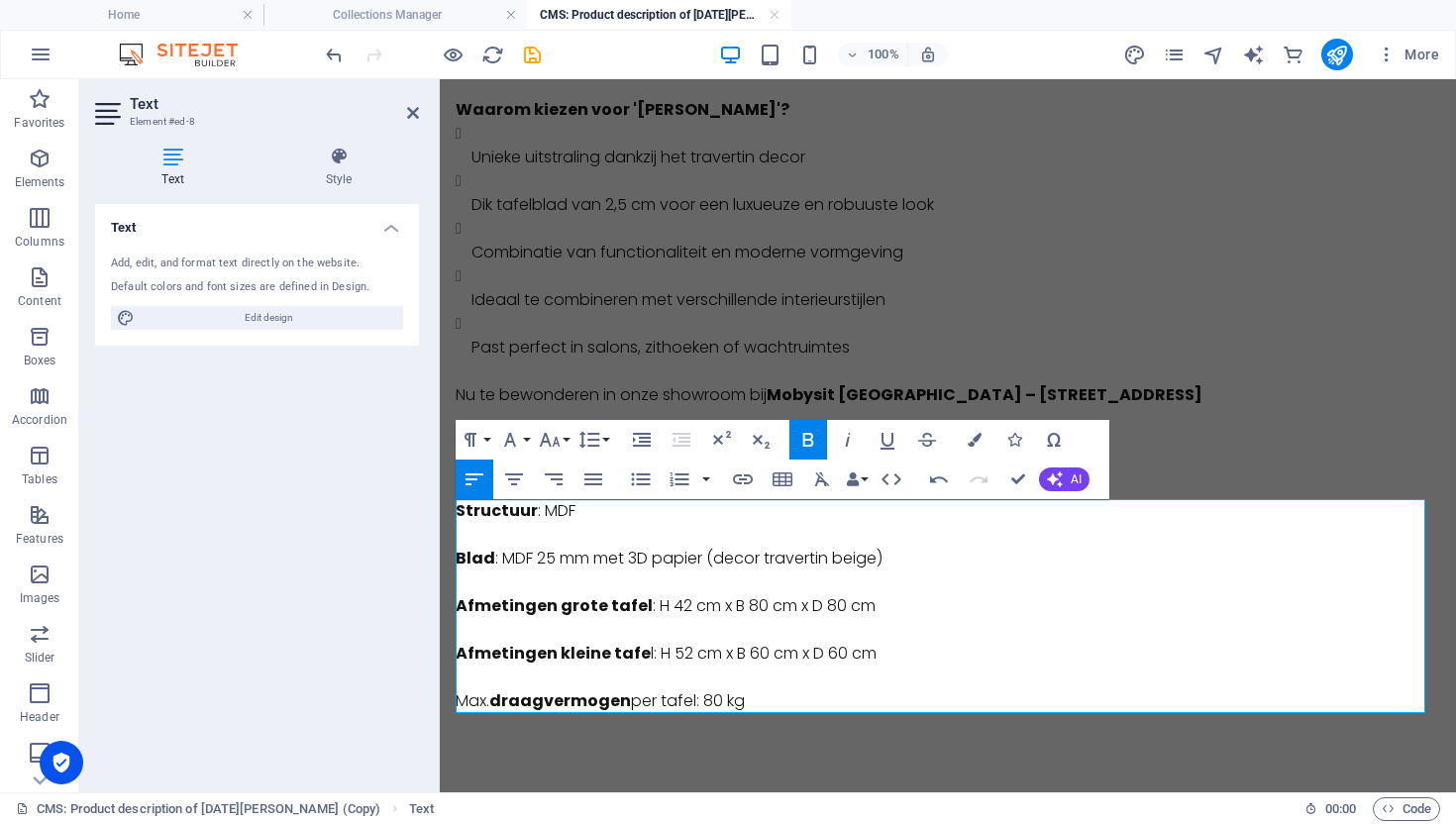 click on "Afmetingen kleine tafe l: H 52 cm x B 60 cm x D 60 cm" at bounding box center [948, 642] 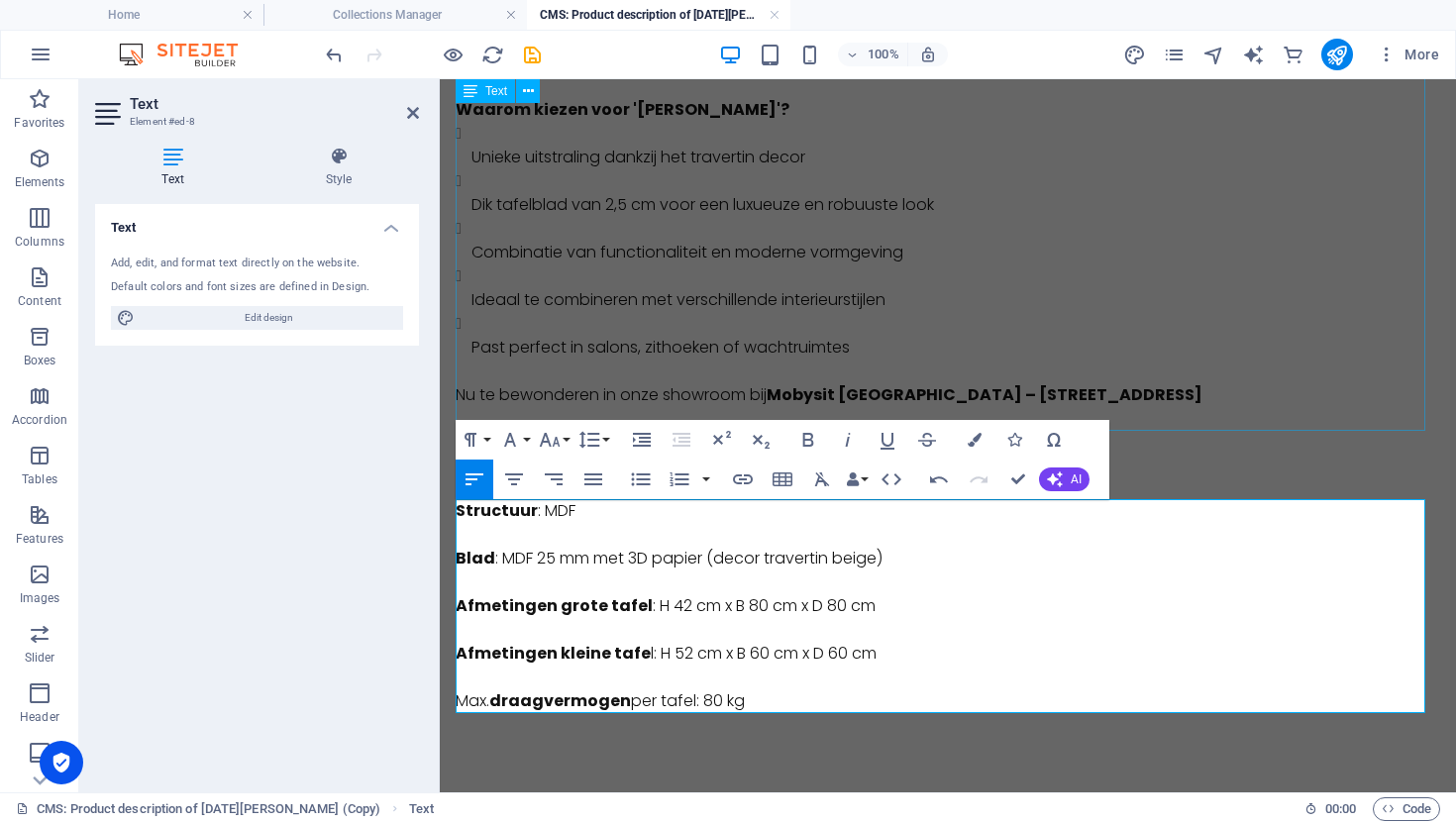 click on "SALONTAFELS '[PERSON_NAME]' – SET VAN 2 – DECOR TRAVERTIN BEIGE Voeg  karakter  en  klasse  toe aan je woonkamer met de  salontafels 'Bobby' .  Deze set van twee bijpassende tafels combineert een  moderne  architecturale vorm met een warme travertin  beige  afwerking.  Dankzij hun stevige blokvormige poten en dikke tafelbladen zijn deze tafels niet alleen stijlvol, maar ook uitermate stabiel. Gebruik ze samen voor een gelaagde look of afzonderlijk voor functionele flexibiliteit. Waarom kiezen voor '[PERSON_NAME]'? Unieke uitstraling dankzij het travertin decor Dik tafelblad van 2,5 cm voor een luxueuze en robuuste look Combinatie van functionaliteit en moderne vormgeving Ideaal te combineren met verschillende interieurstijlen Past perfect in salons, zithoeken of wachtruimtes Nu te bewonderen in onze showroom bij  [GEOGRAPHIC_DATA] – [STREET_ADDRESS]" at bounding box center (948, 154) 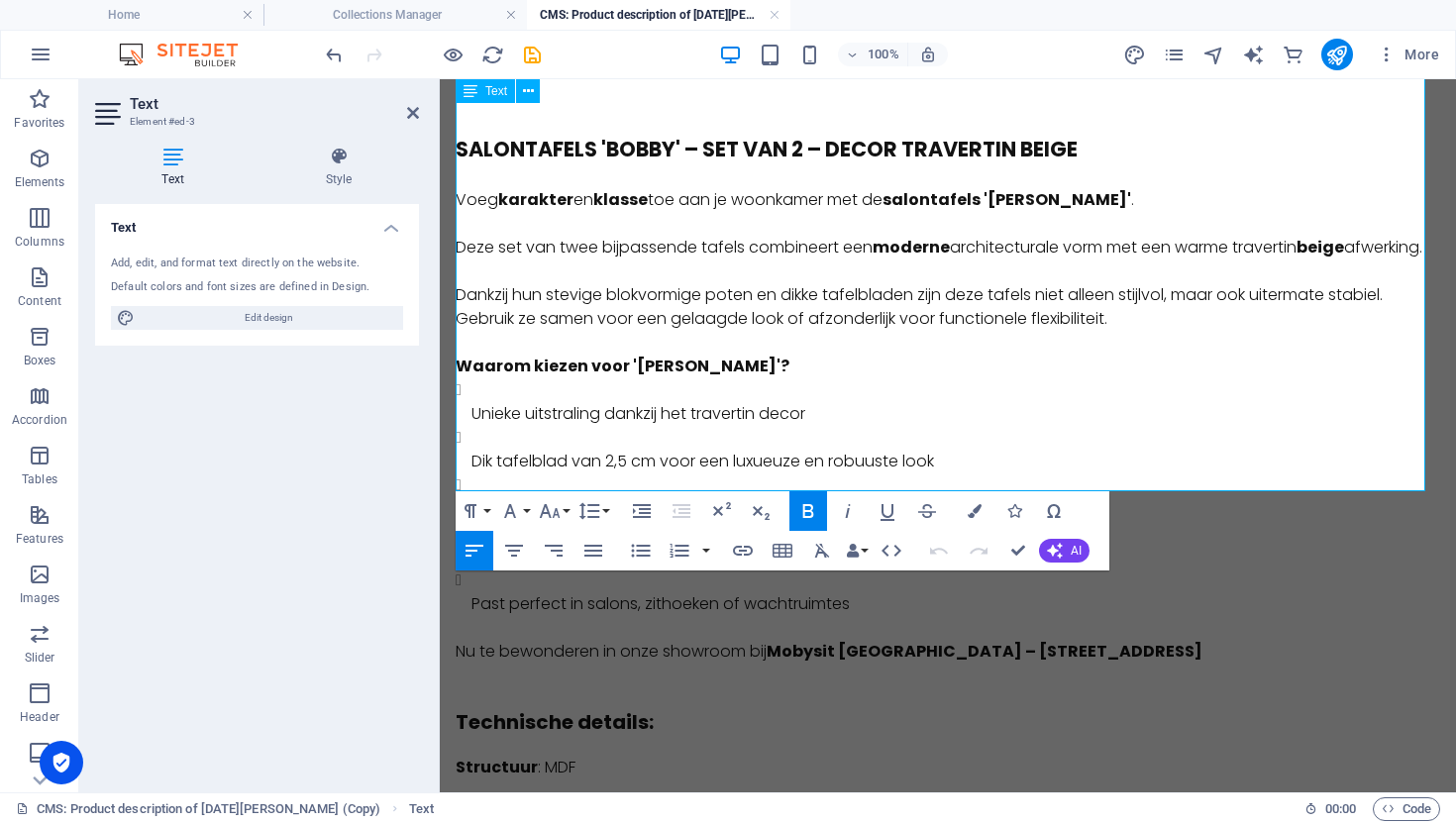 scroll, scrollTop: 0, scrollLeft: 0, axis: both 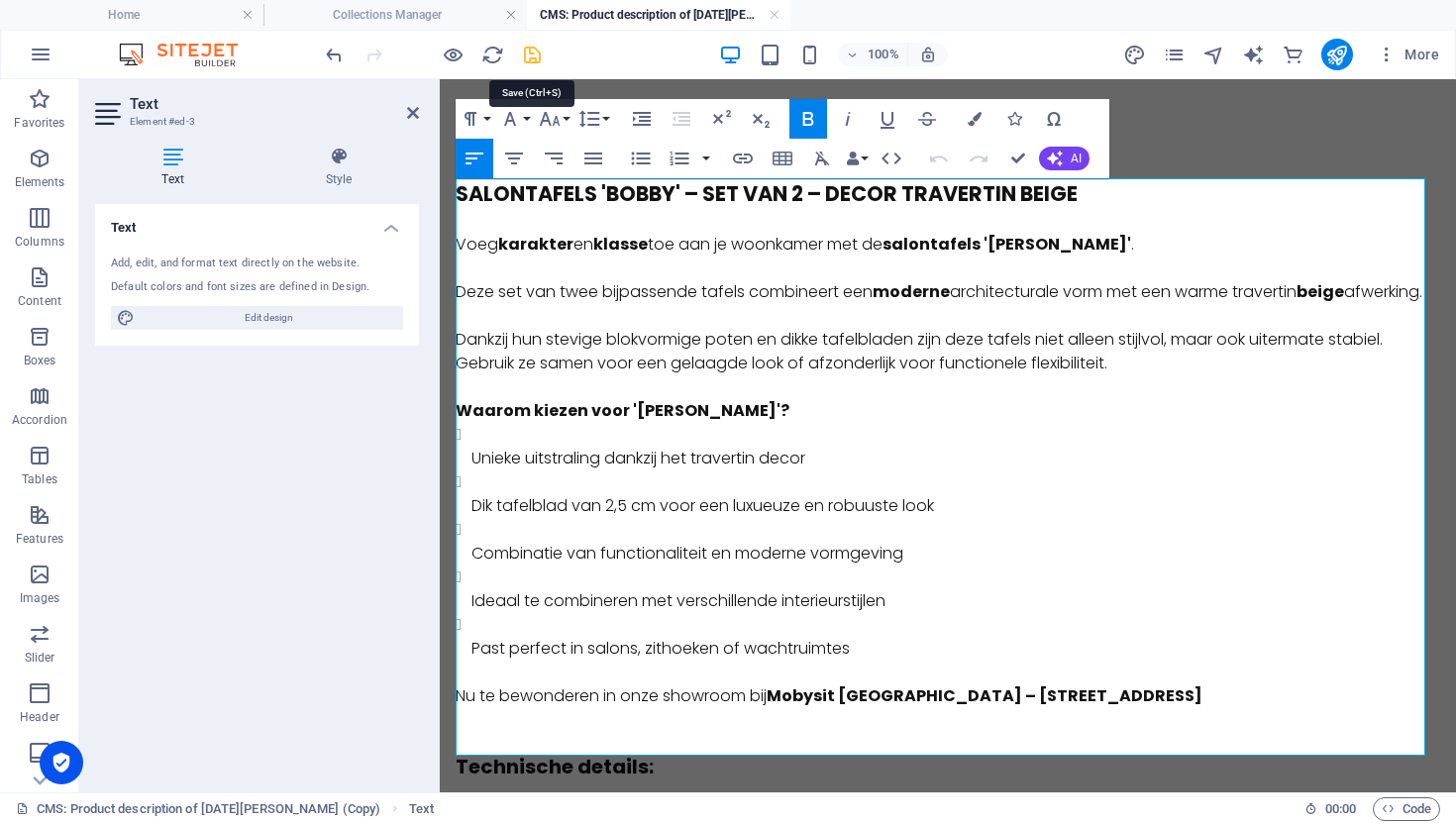 click at bounding box center (532, 54) 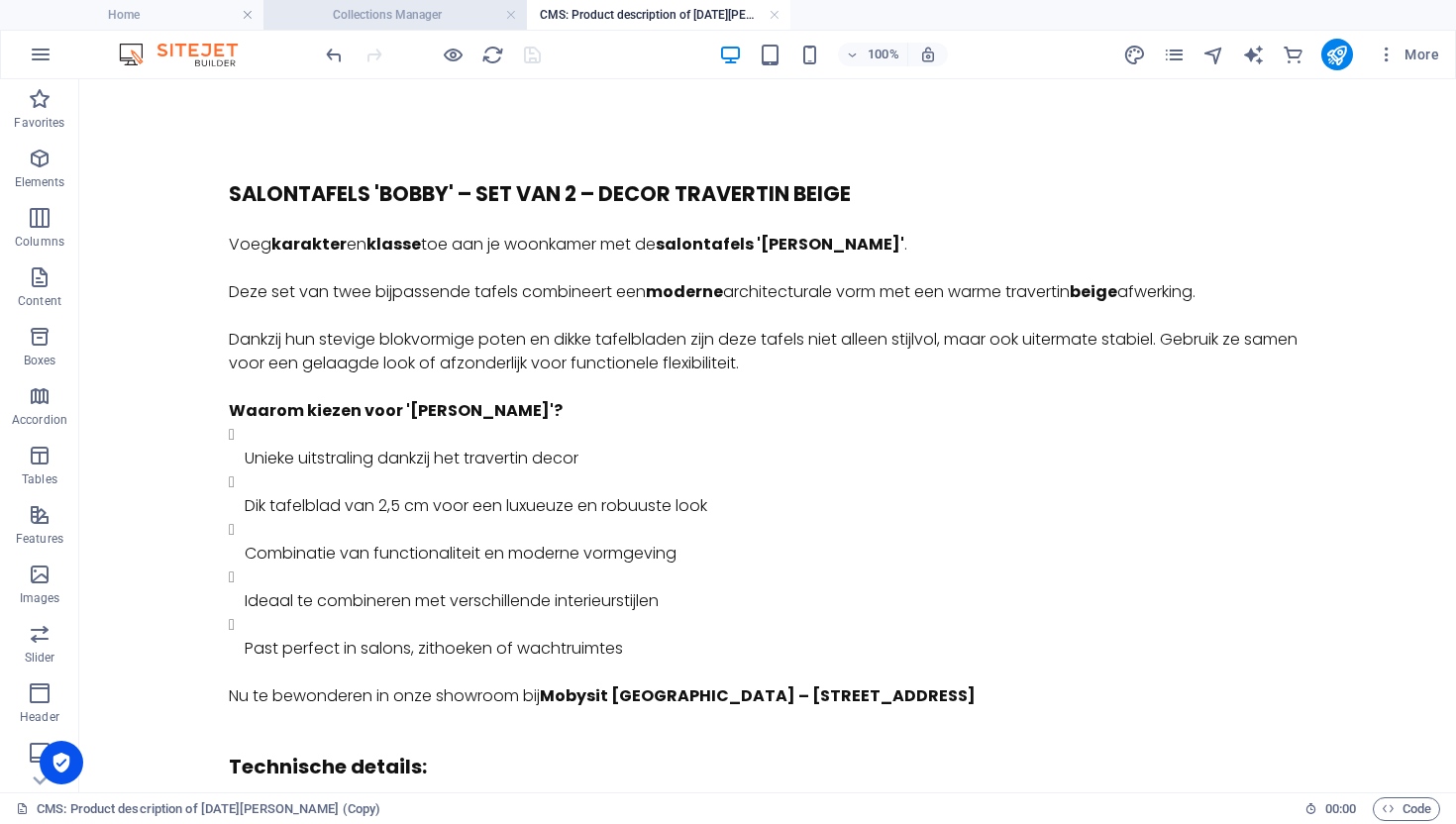 type on "[PERSON_NAME]" 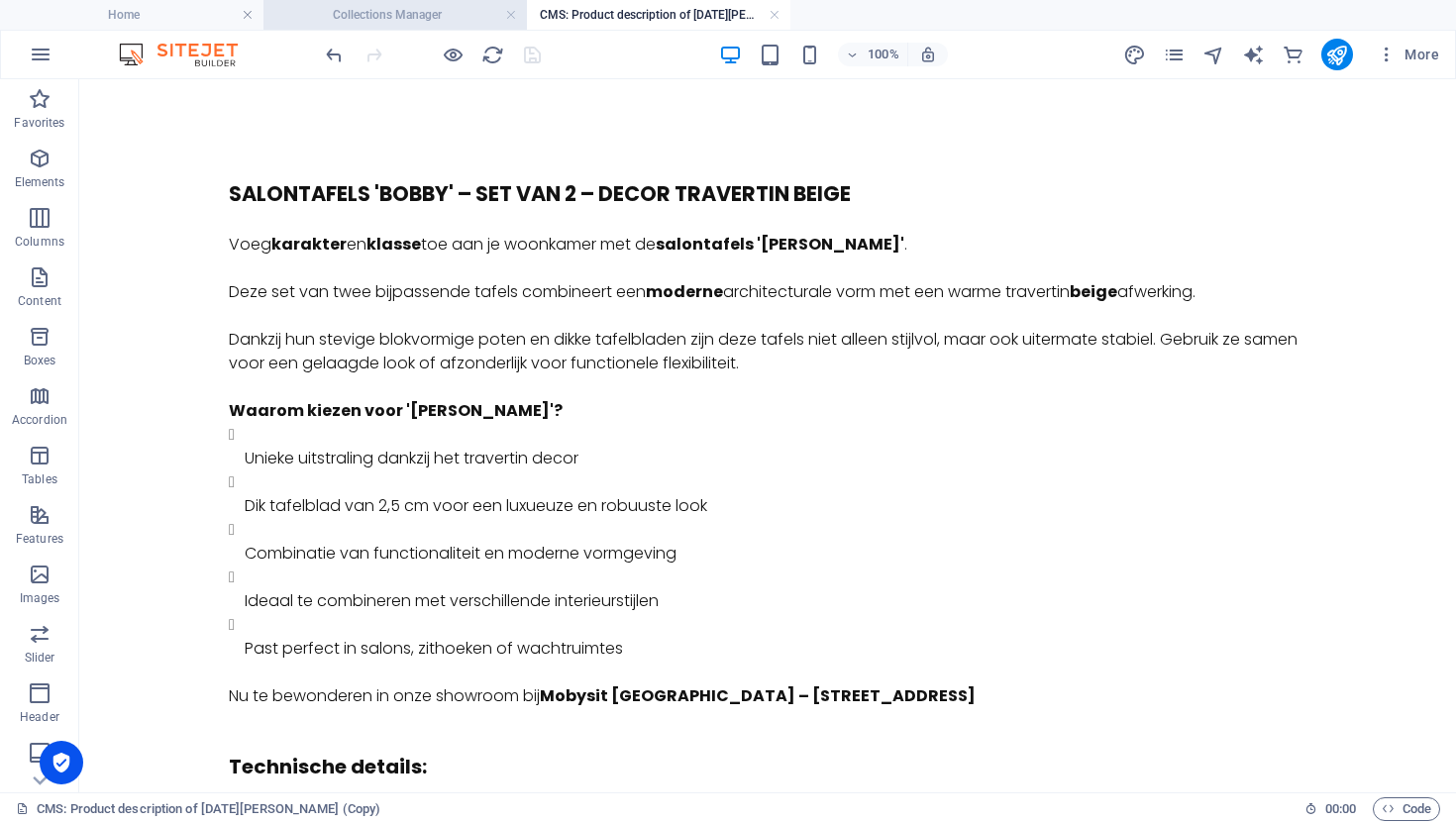 click on "Collections Manager" at bounding box center (395, 15) 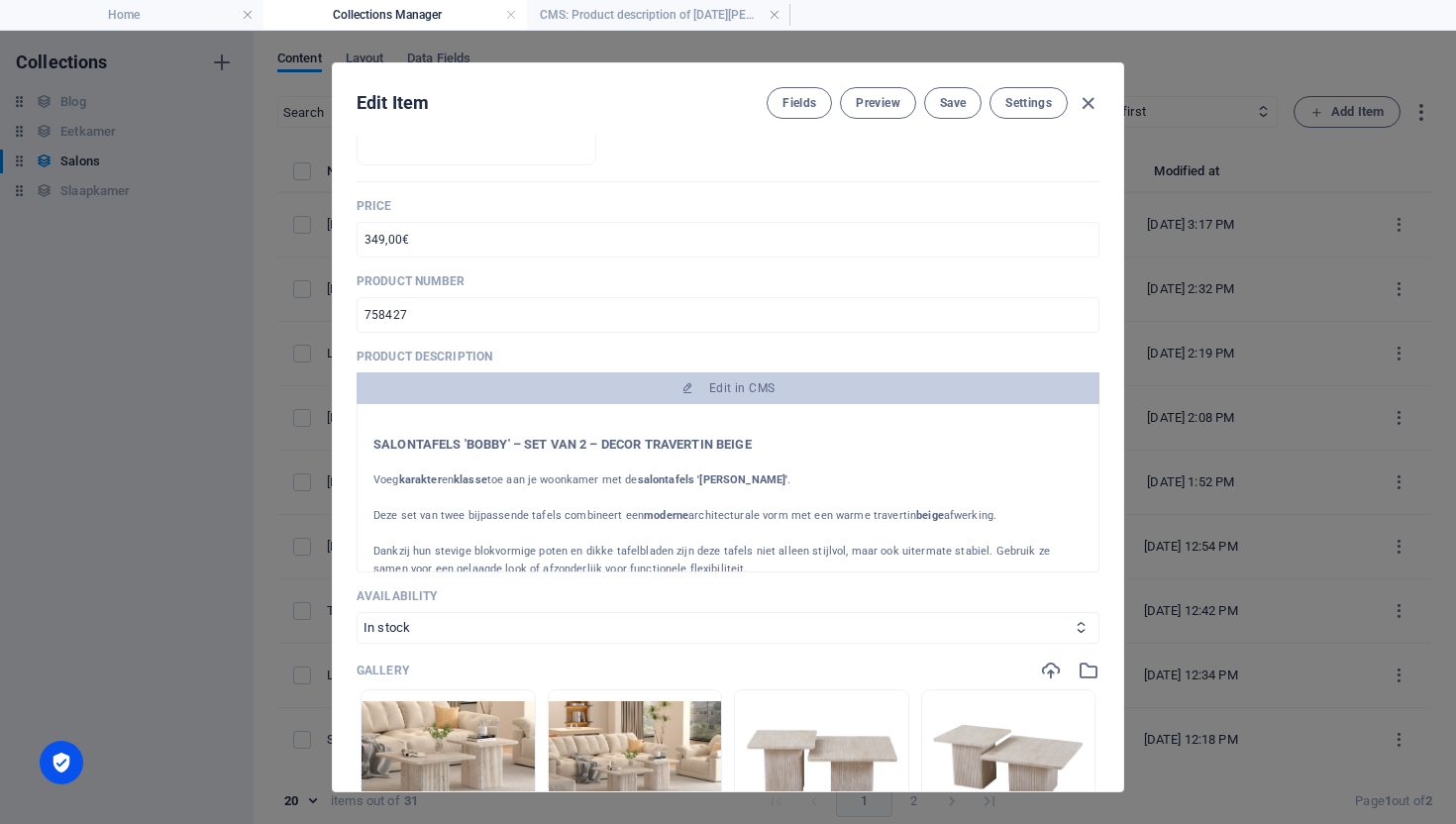 scroll, scrollTop: 422, scrollLeft: 0, axis: vertical 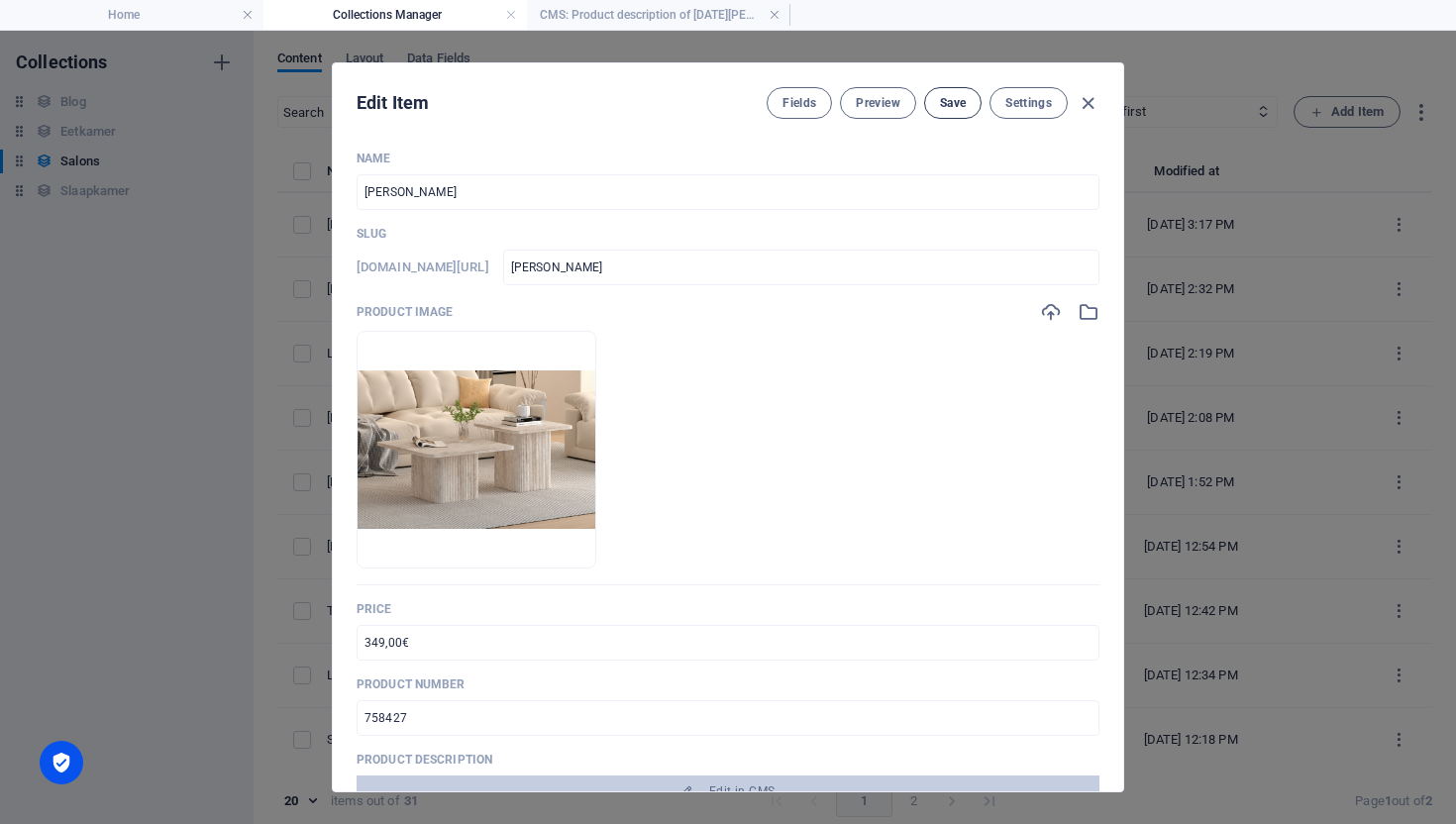 click on "Save" at bounding box center [953, 103] 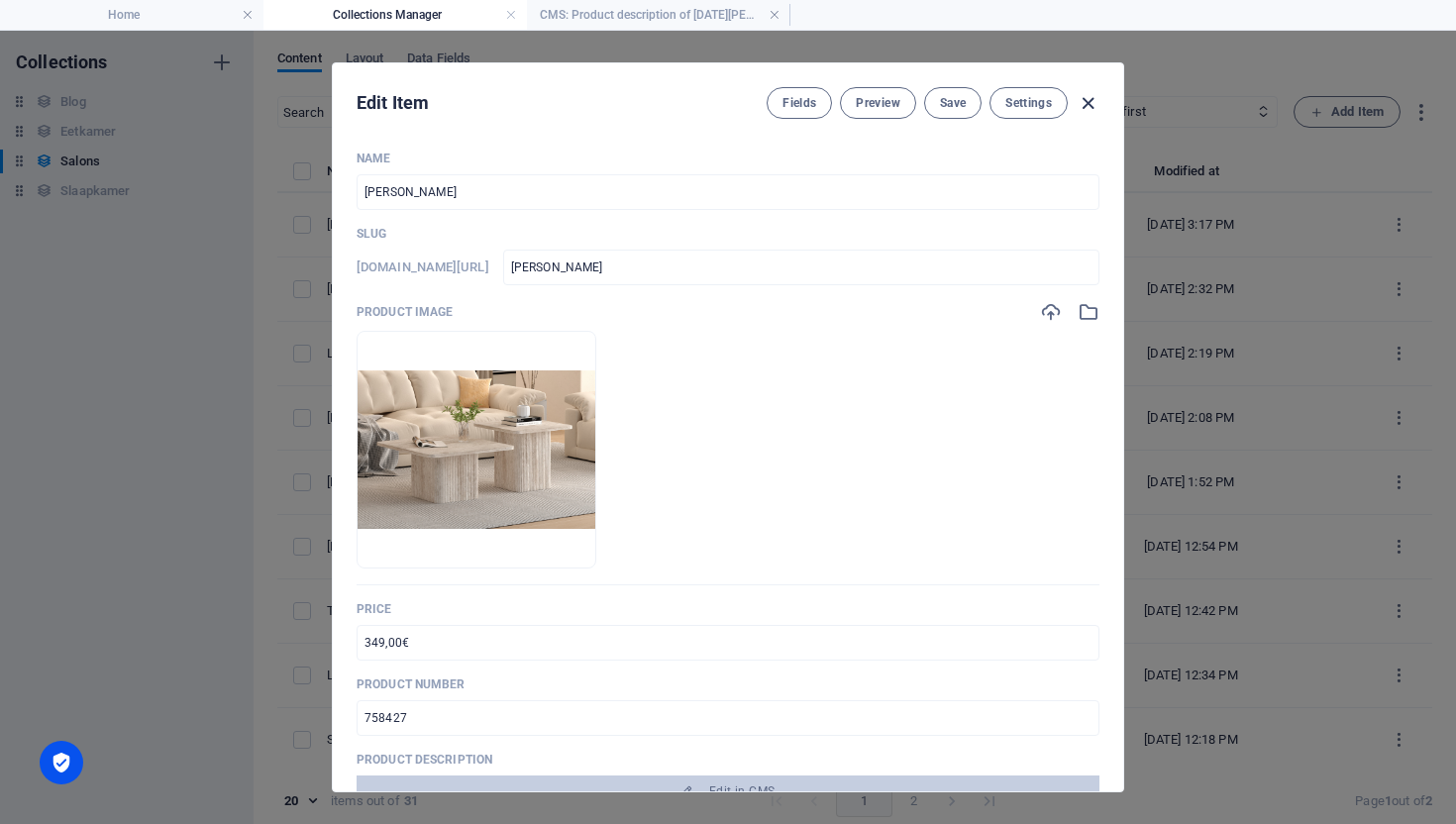 click at bounding box center (1088, 103) 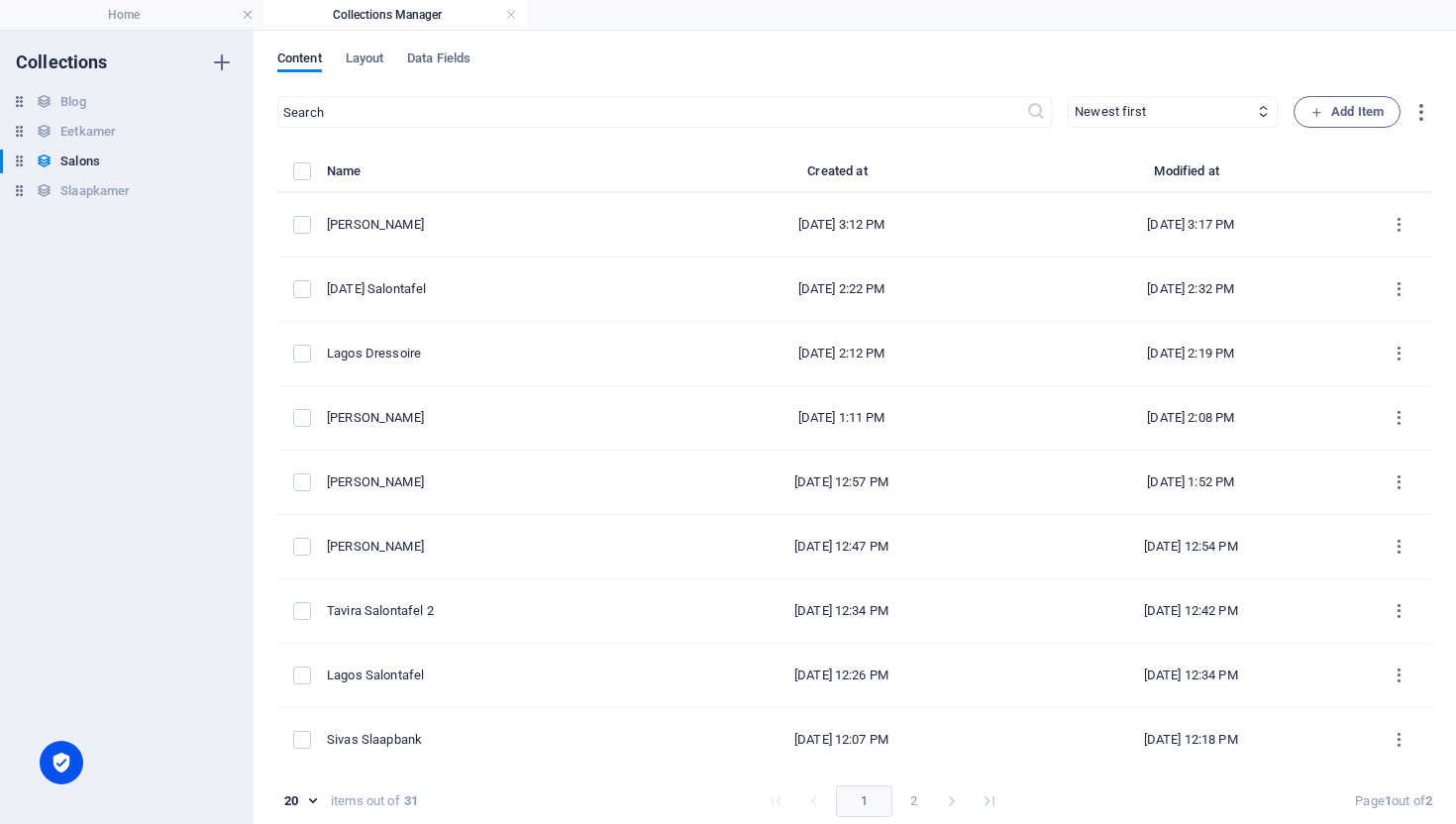 scroll, scrollTop: 0, scrollLeft: 0, axis: both 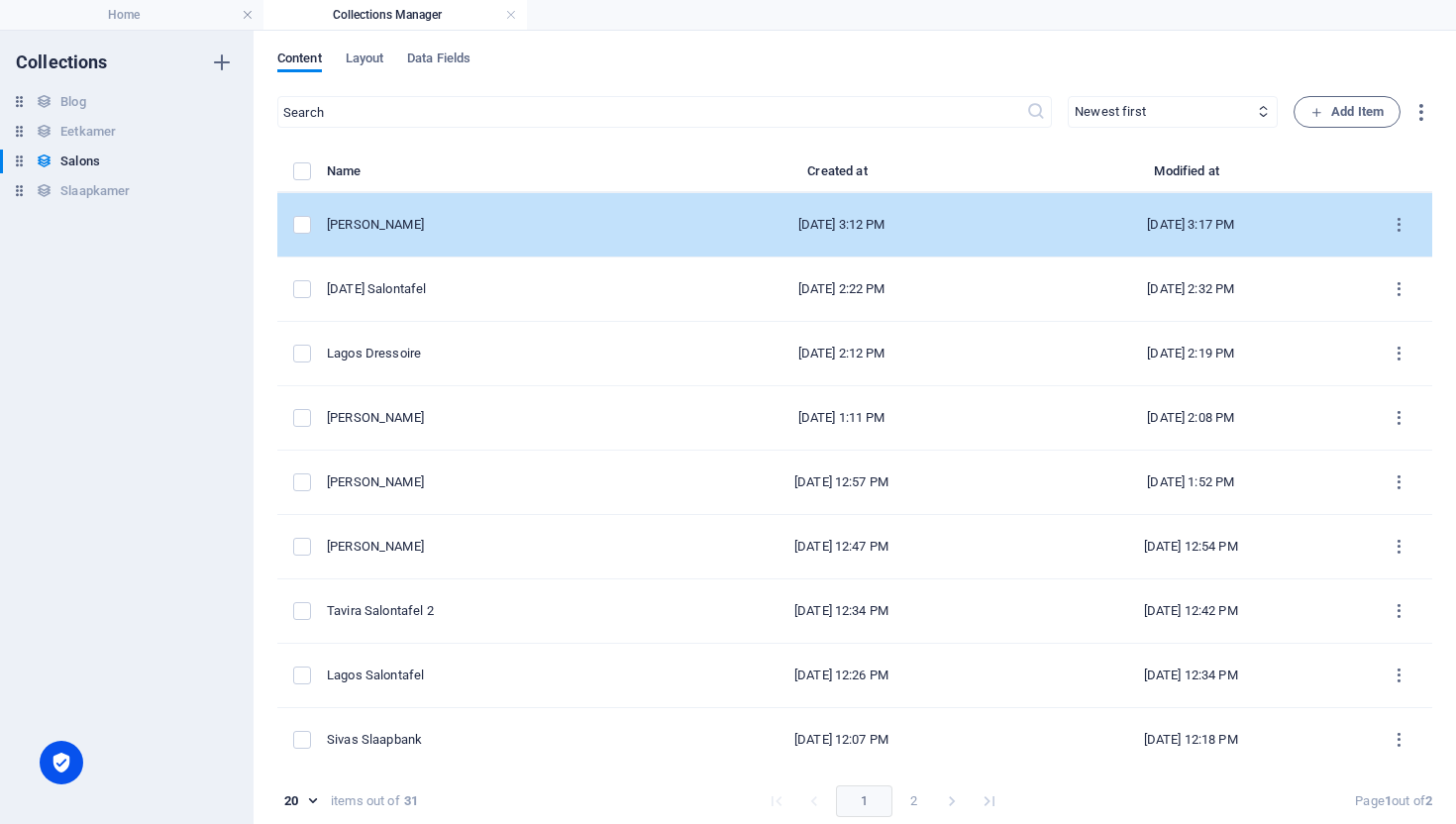 click on "[PERSON_NAME]" at bounding box center (488, 225) 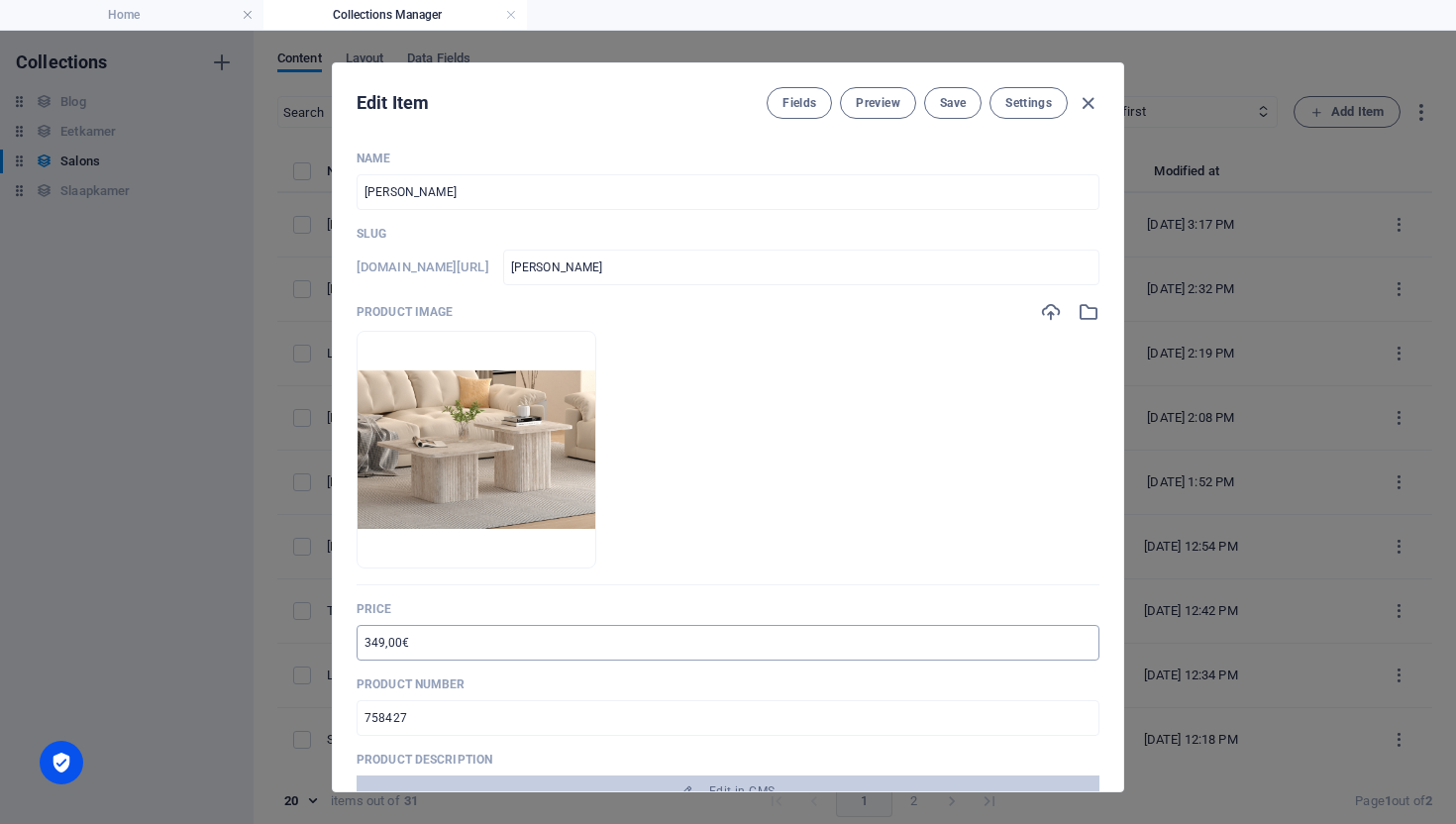 click on "349,00€" at bounding box center [728, 643] 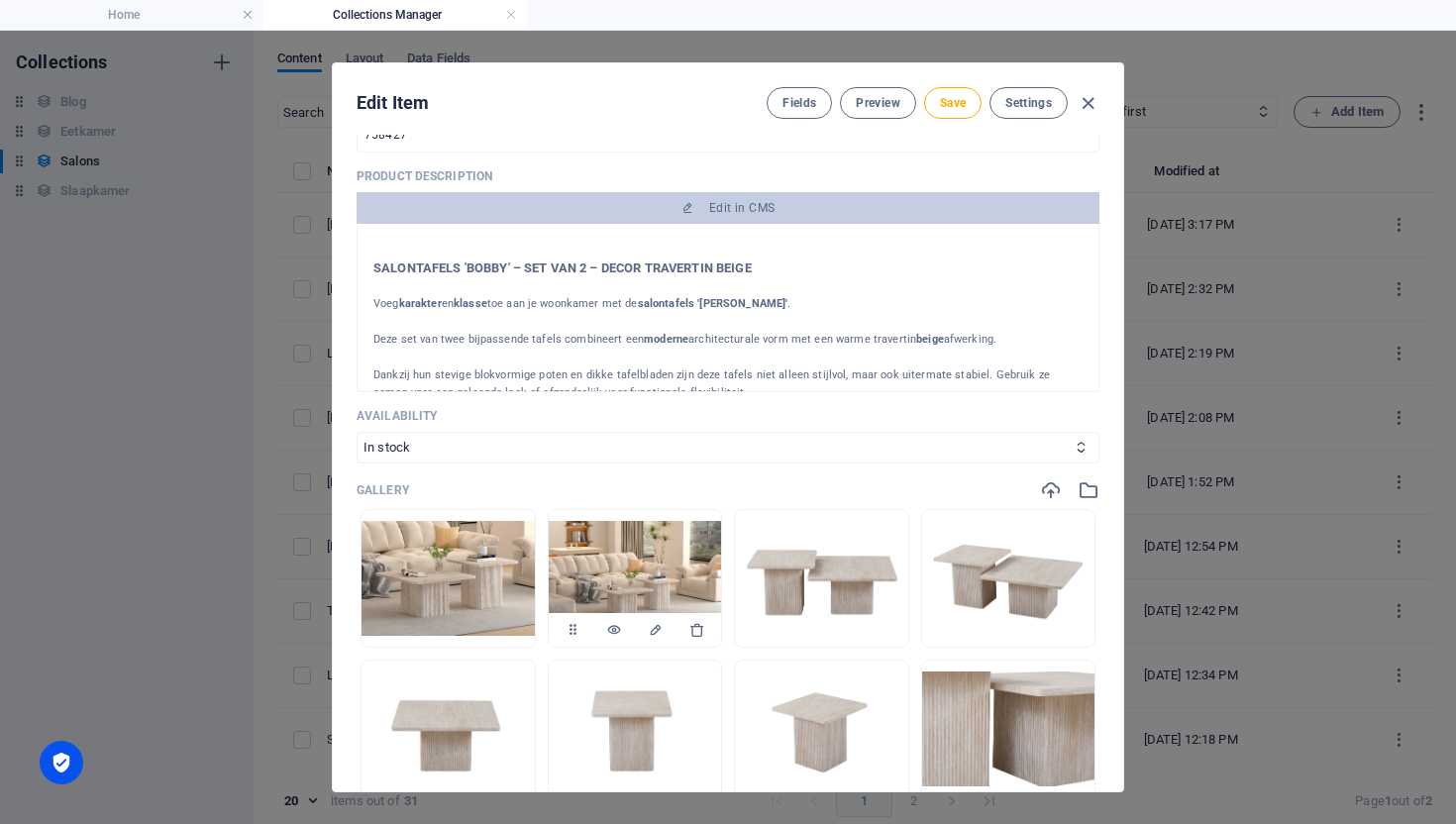 scroll, scrollTop: 584, scrollLeft: 0, axis: vertical 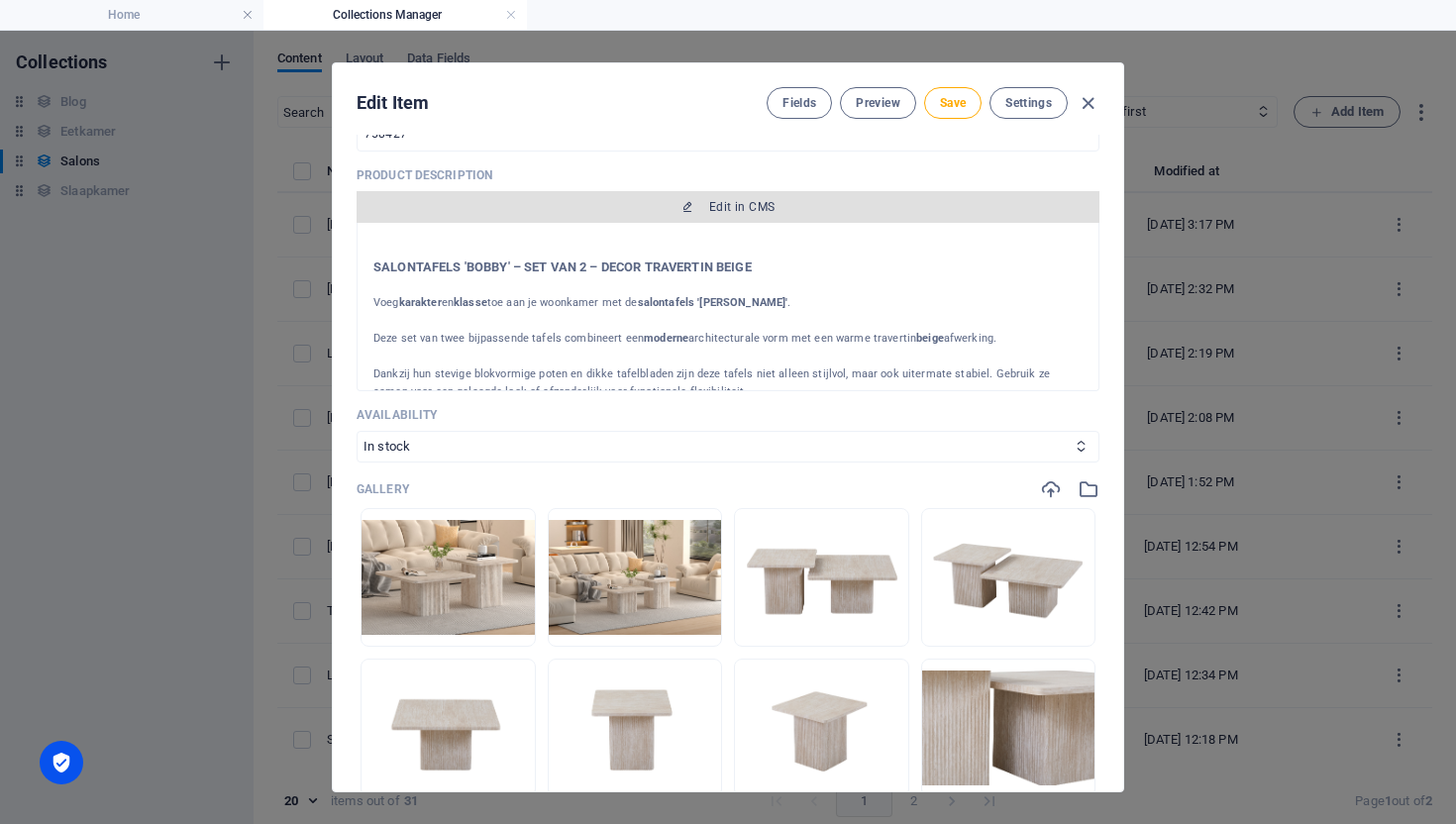 type on "319,00€" 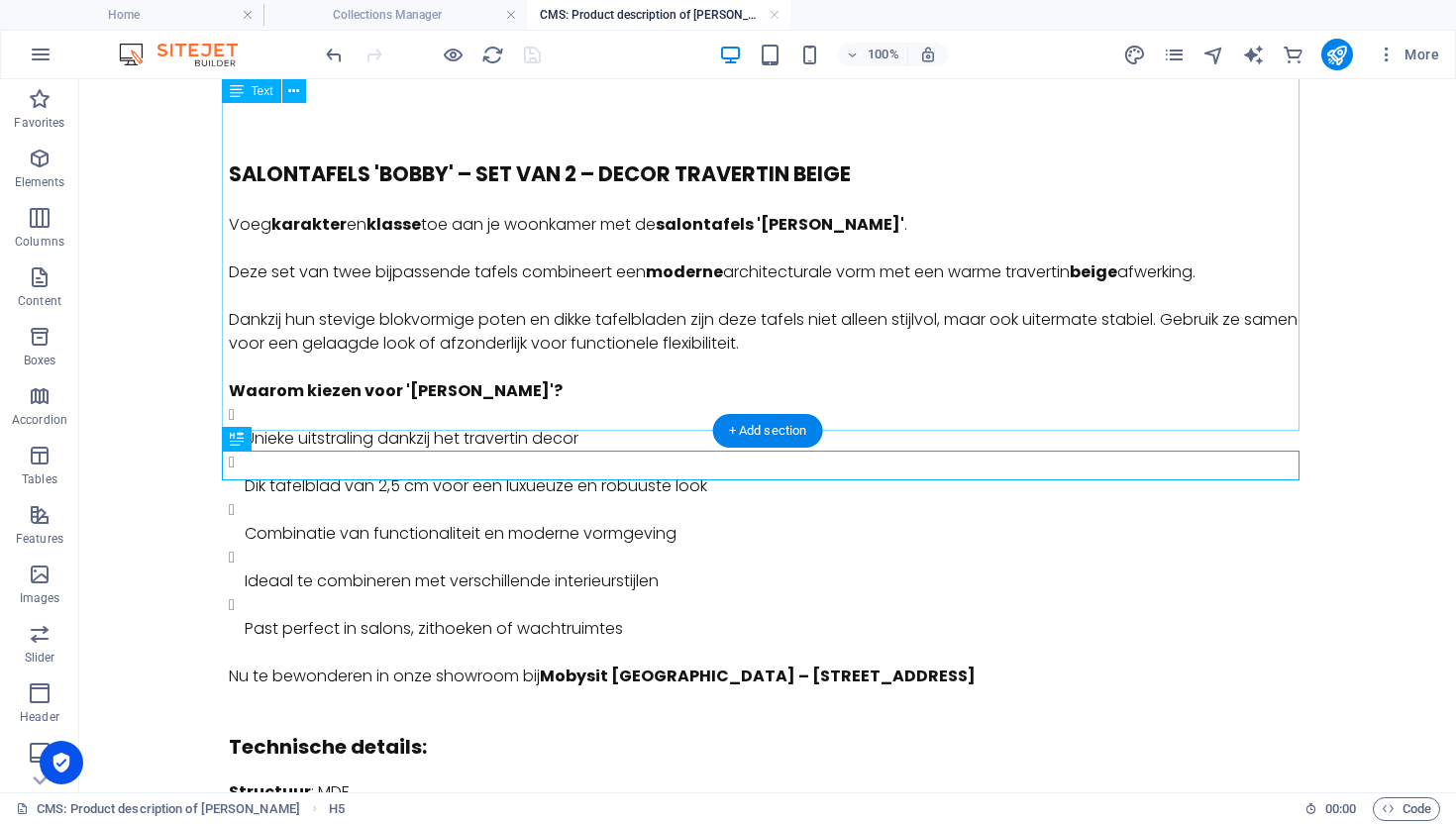 scroll, scrollTop: 0, scrollLeft: 0, axis: both 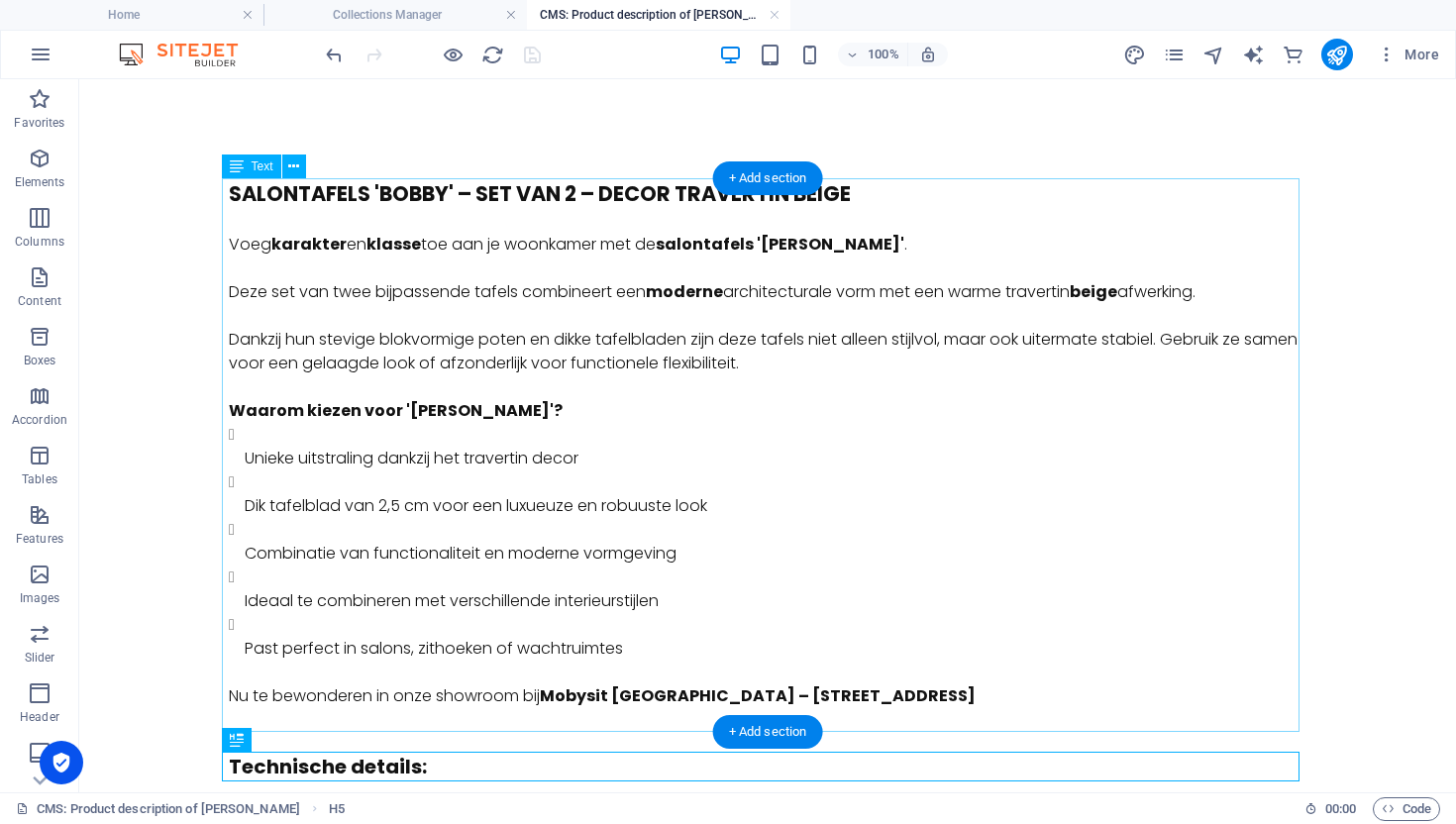 click on "SALONTAFELS '[PERSON_NAME]' – SET VAN 2 – DECOR TRAVERTIN BEIGE Voeg  karakter  en  klasse  toe aan je woonkamer met de  salontafels 'Bobby' .  Deze set van twee bijpassende tafels combineert een  moderne  architecturale vorm met een warme travertin  beige  afwerking.  Dankzij hun stevige blokvormige poten en dikke tafelbladen zijn deze tafels niet alleen stijlvol, maar ook uitermate stabiel. Gebruik ze samen voor een gelaagde look of afzonderlijk voor functionele flexibiliteit. Waarom kiezen voor '[PERSON_NAME]'? Unieke uitstraling dankzij het travertin decor Dik tafelblad van 2,5 cm voor een luxueuze en robuuste look Combinatie van functionaliteit en moderne vormgeving Ideaal te combineren met verschillende interieurstijlen Past perfect in salons, zithoeken of wachtruimtes Nu te bewonderen in onze showroom bij  [GEOGRAPHIC_DATA] – [STREET_ADDRESS]" at bounding box center [768, 455] 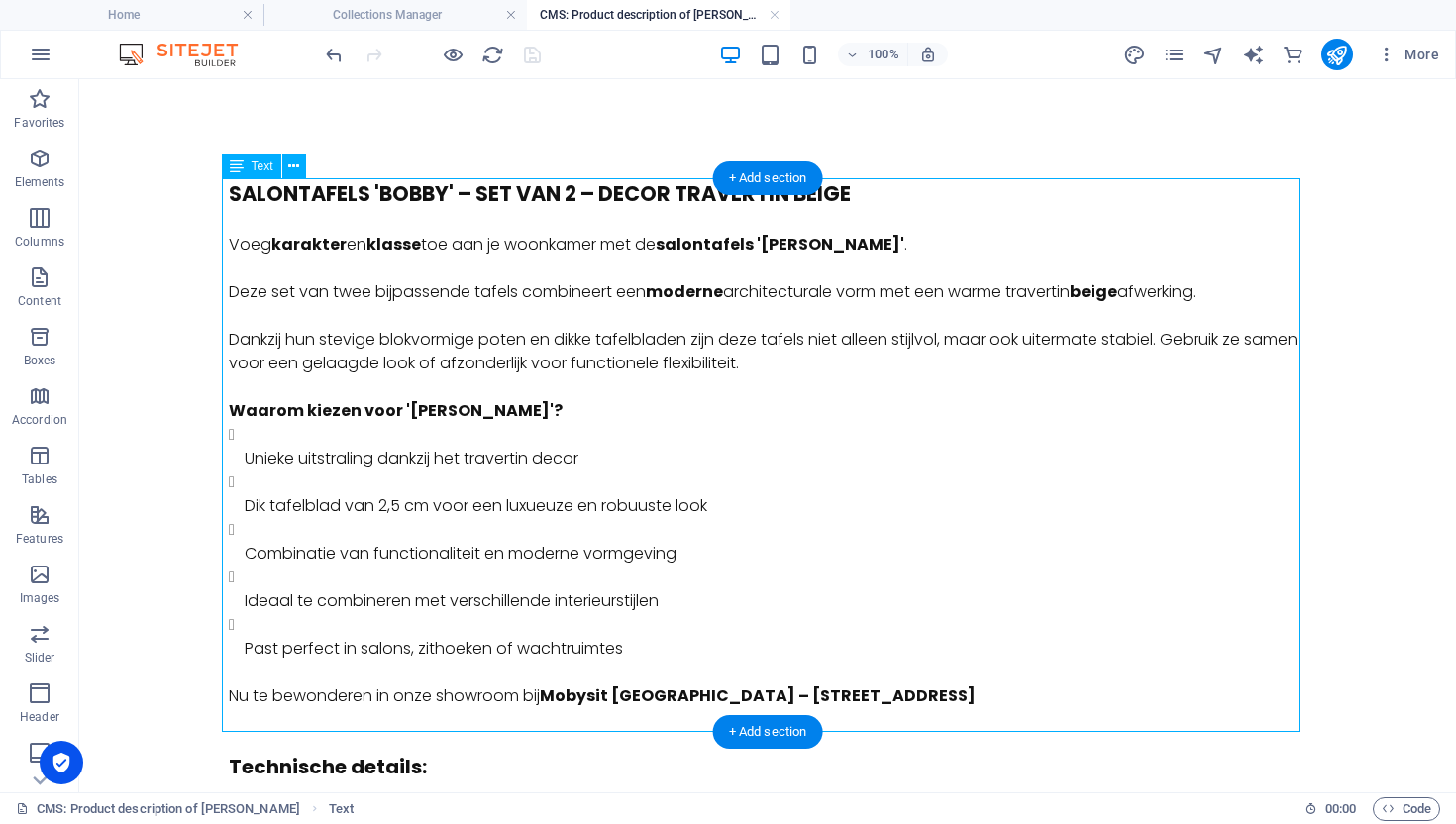 click on "SALONTAFELS '[PERSON_NAME]' – SET VAN 2 – DECOR TRAVERTIN BEIGE Voeg  karakter  en  klasse  toe aan je woonkamer met de  salontafels 'Bobby' .  Deze set van twee bijpassende tafels combineert een  moderne  architecturale vorm met een warme travertin  beige  afwerking.  Dankzij hun stevige blokvormige poten en dikke tafelbladen zijn deze tafels niet alleen stijlvol, maar ook uitermate stabiel. Gebruik ze samen voor een gelaagde look of afzonderlijk voor functionele flexibiliteit. Waarom kiezen voor '[PERSON_NAME]'? Unieke uitstraling dankzij het travertin decor Dik tafelblad van 2,5 cm voor een luxueuze en robuuste look Combinatie van functionaliteit en moderne vormgeving Ideaal te combineren met verschillende interieurstijlen Past perfect in salons, zithoeken of wachtruimtes Nu te bewonderen in onze showroom bij  [GEOGRAPHIC_DATA] – [STREET_ADDRESS]" at bounding box center (768, 455) 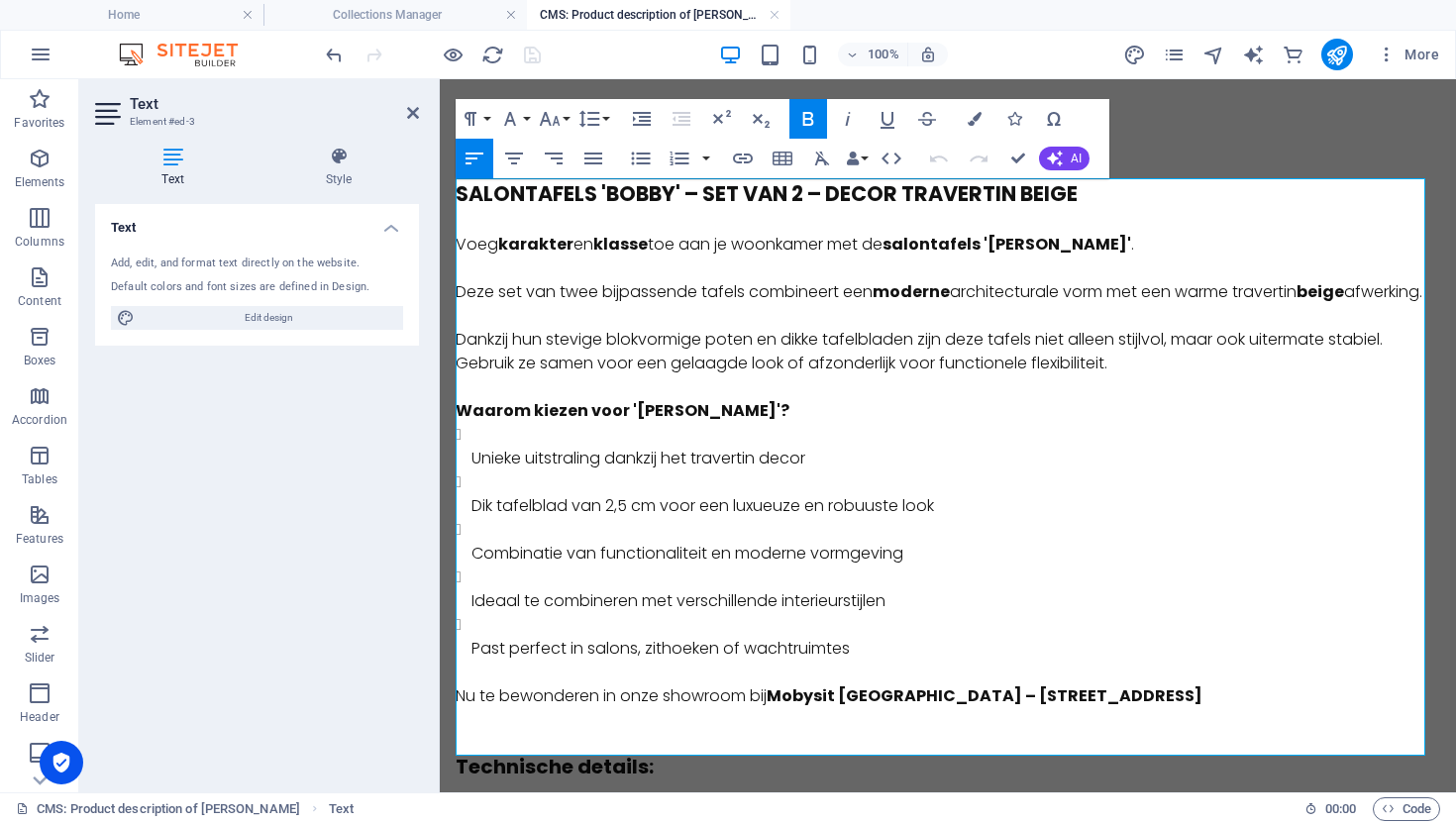 drag, startPoint x: 1180, startPoint y: 364, endPoint x: 1183, endPoint y: 397, distance: 33.13608 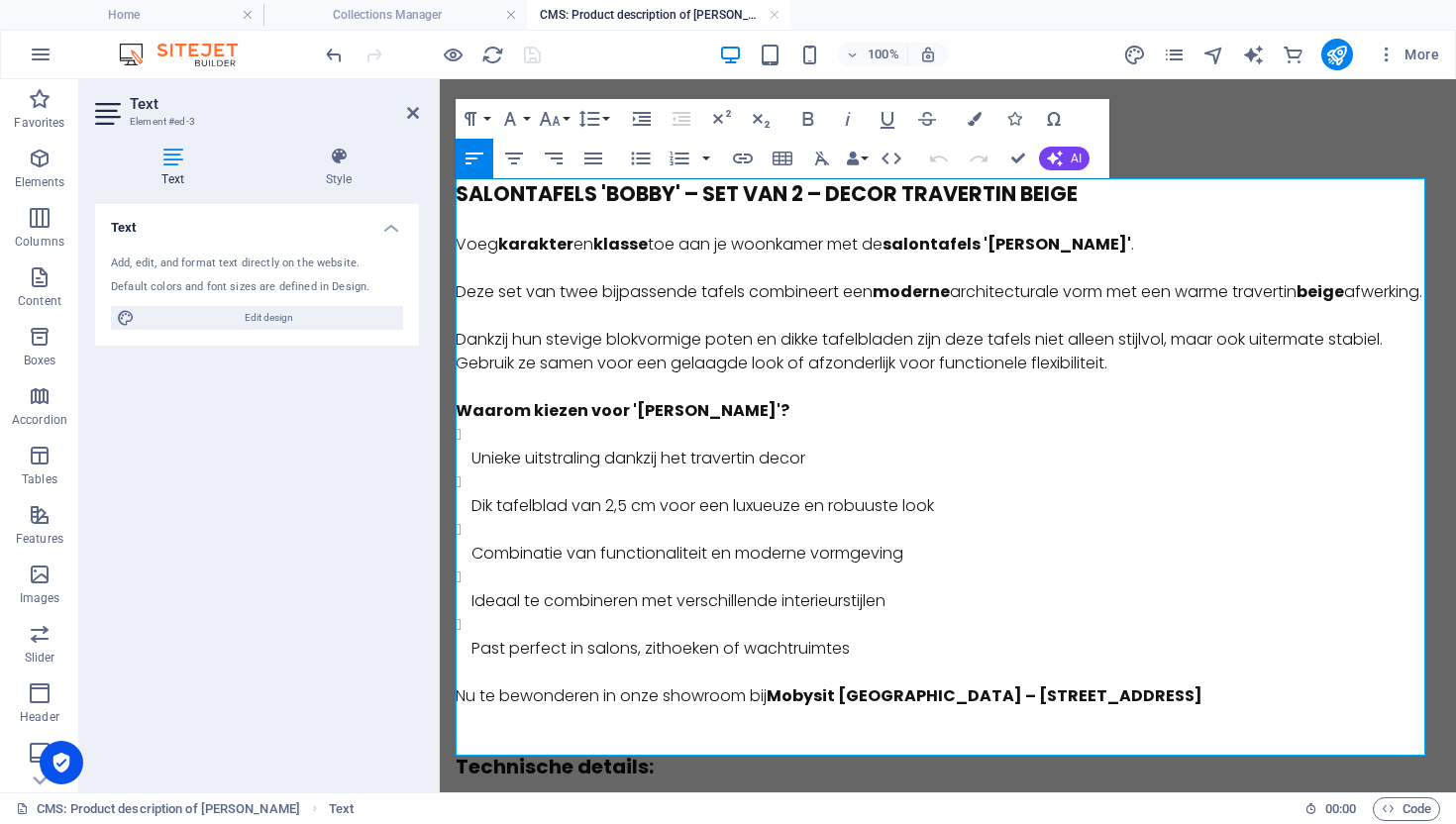 click at bounding box center [948, 387] 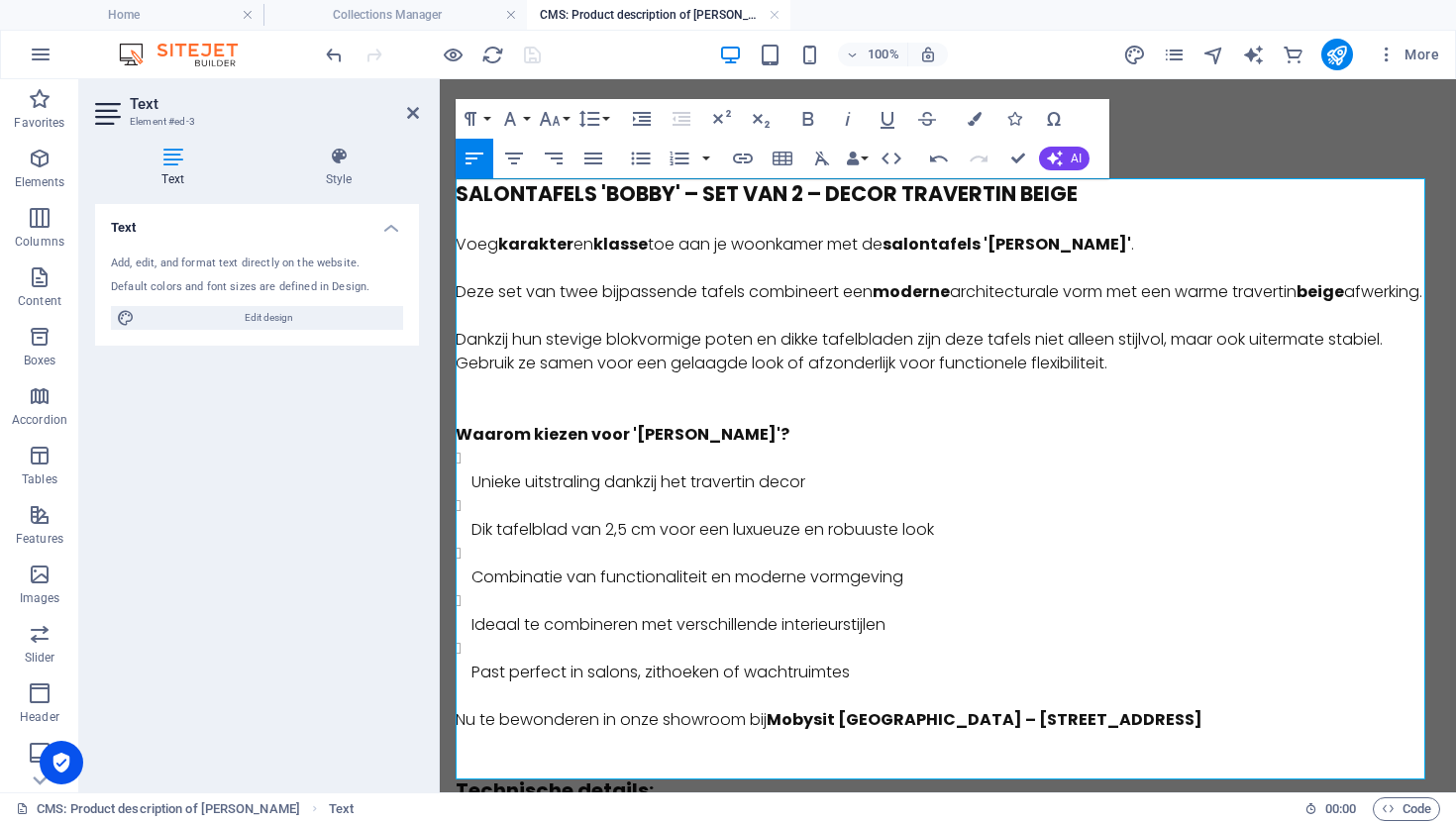 type 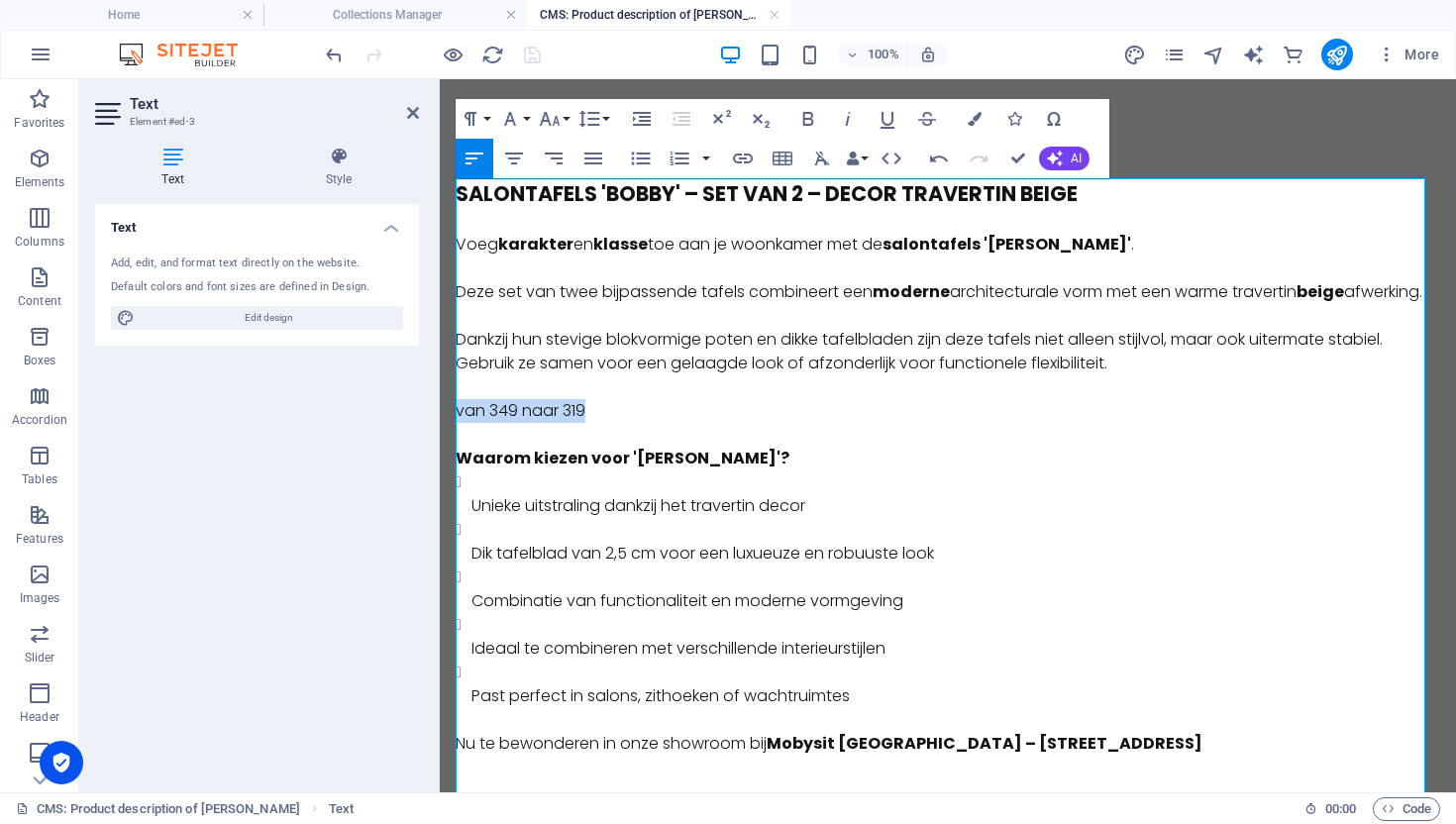 drag, startPoint x: 580, startPoint y: 437, endPoint x: 432, endPoint y: 427, distance: 148.33745 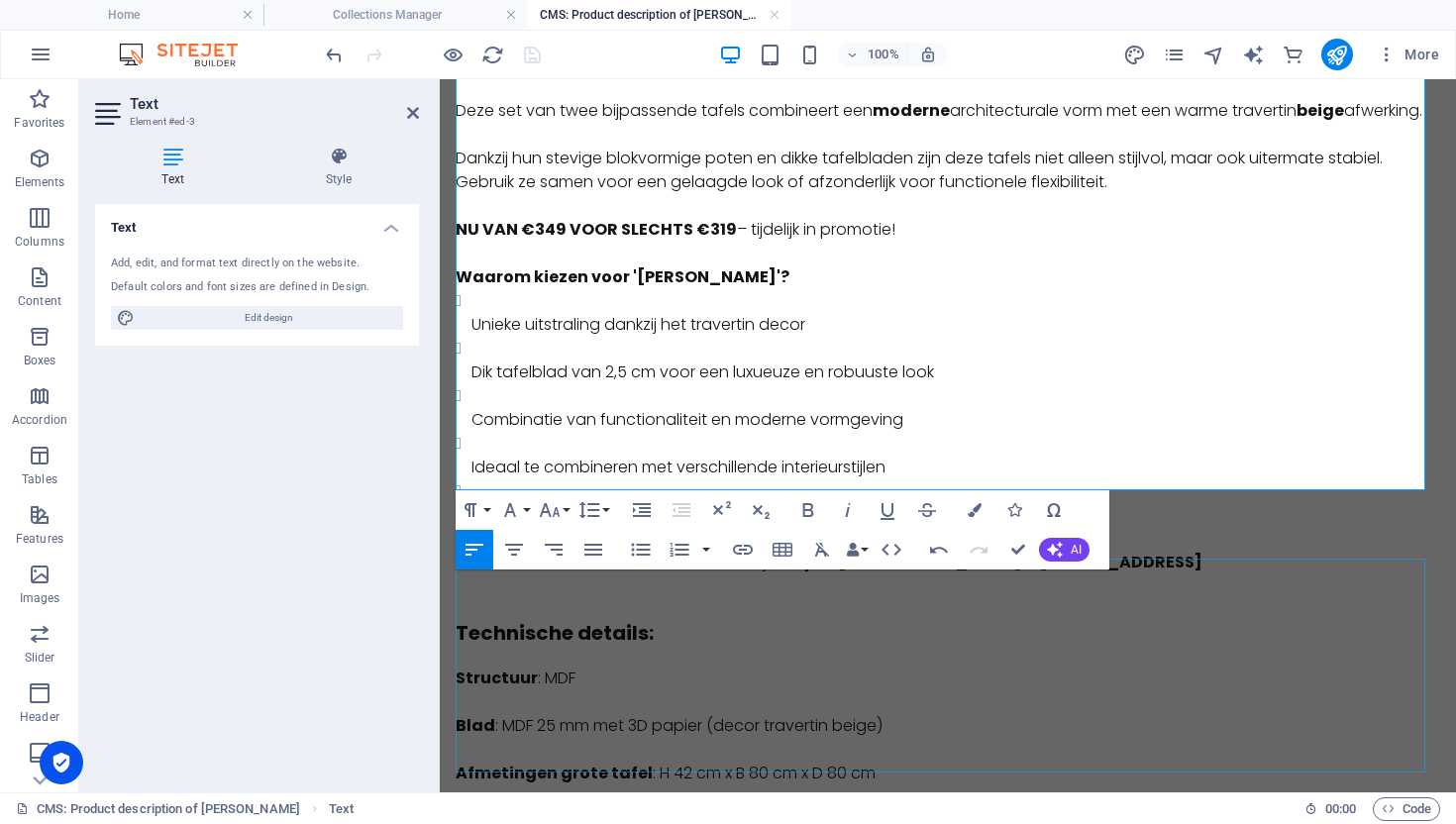 scroll, scrollTop: 314, scrollLeft: 0, axis: vertical 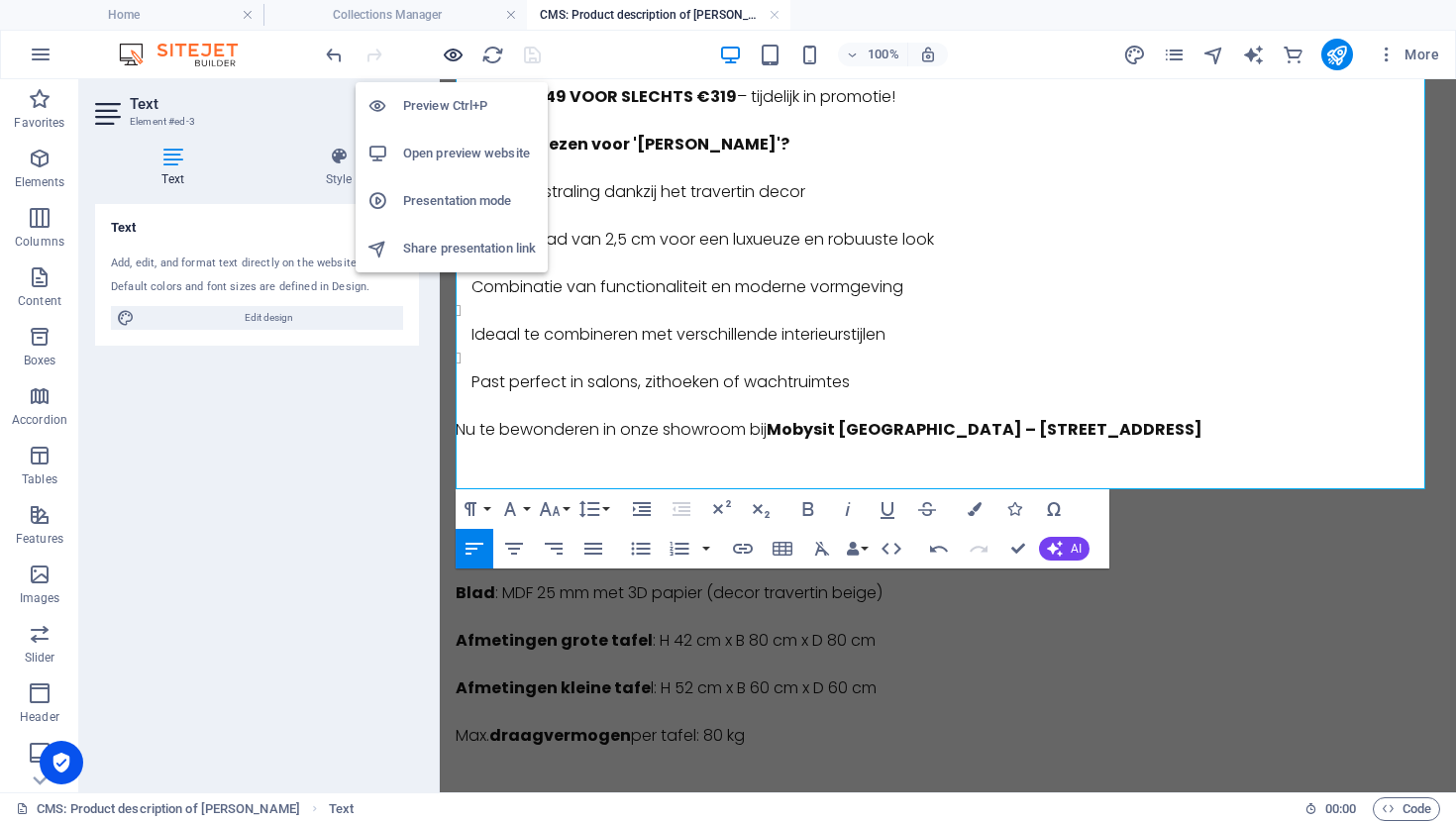 click at bounding box center (453, 54) 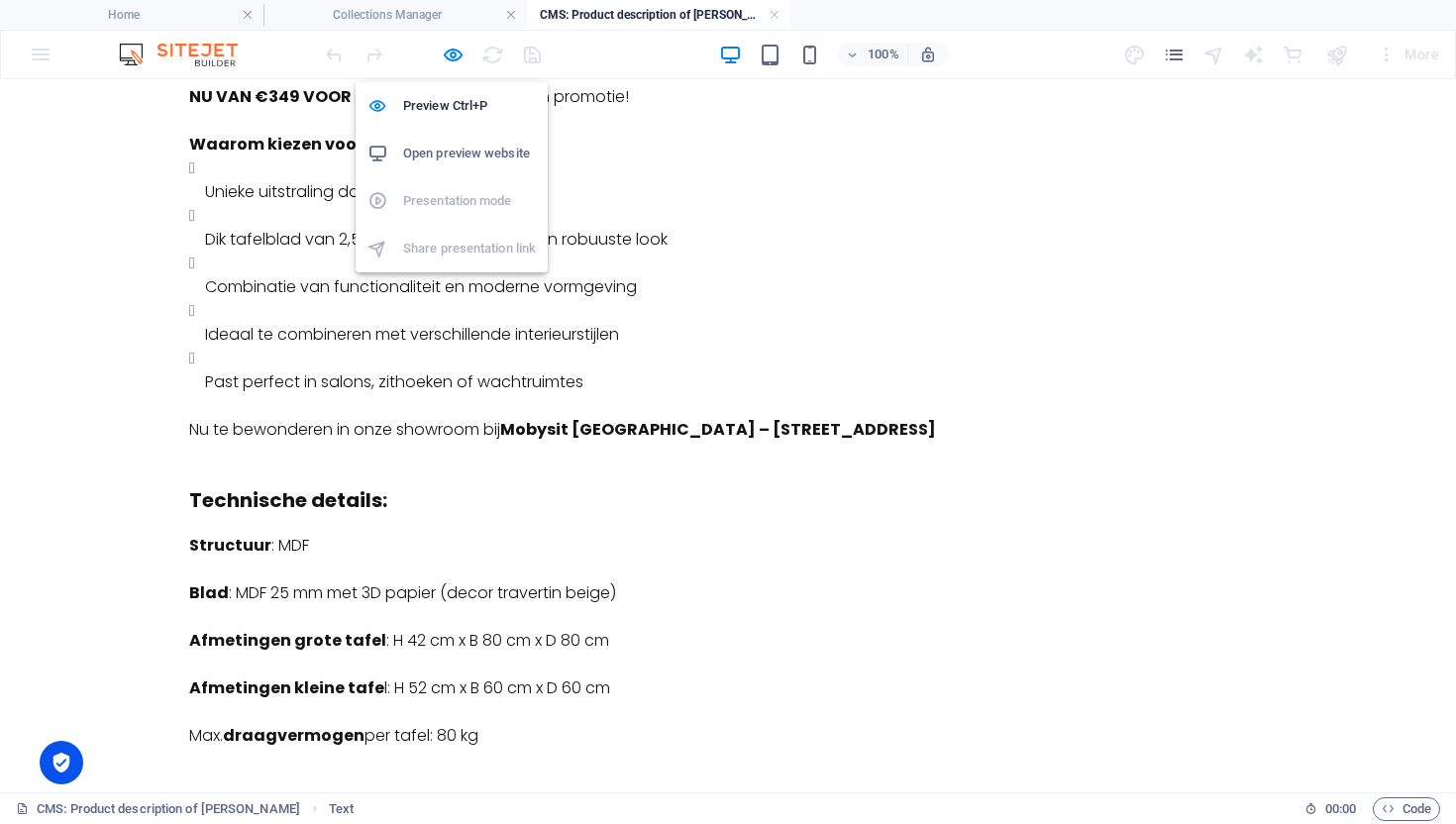 scroll, scrollTop: 290, scrollLeft: 0, axis: vertical 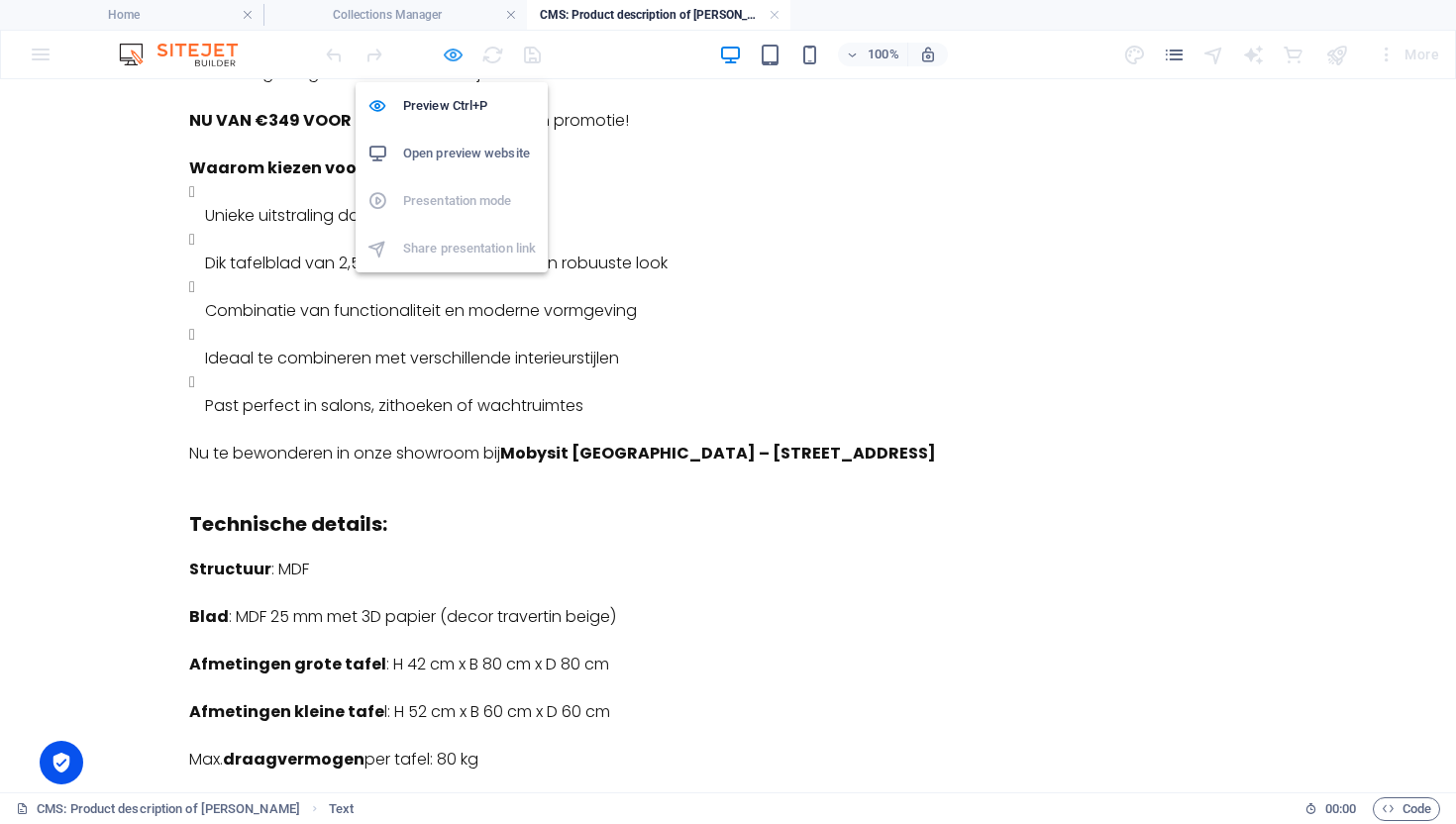 click at bounding box center (453, 54) 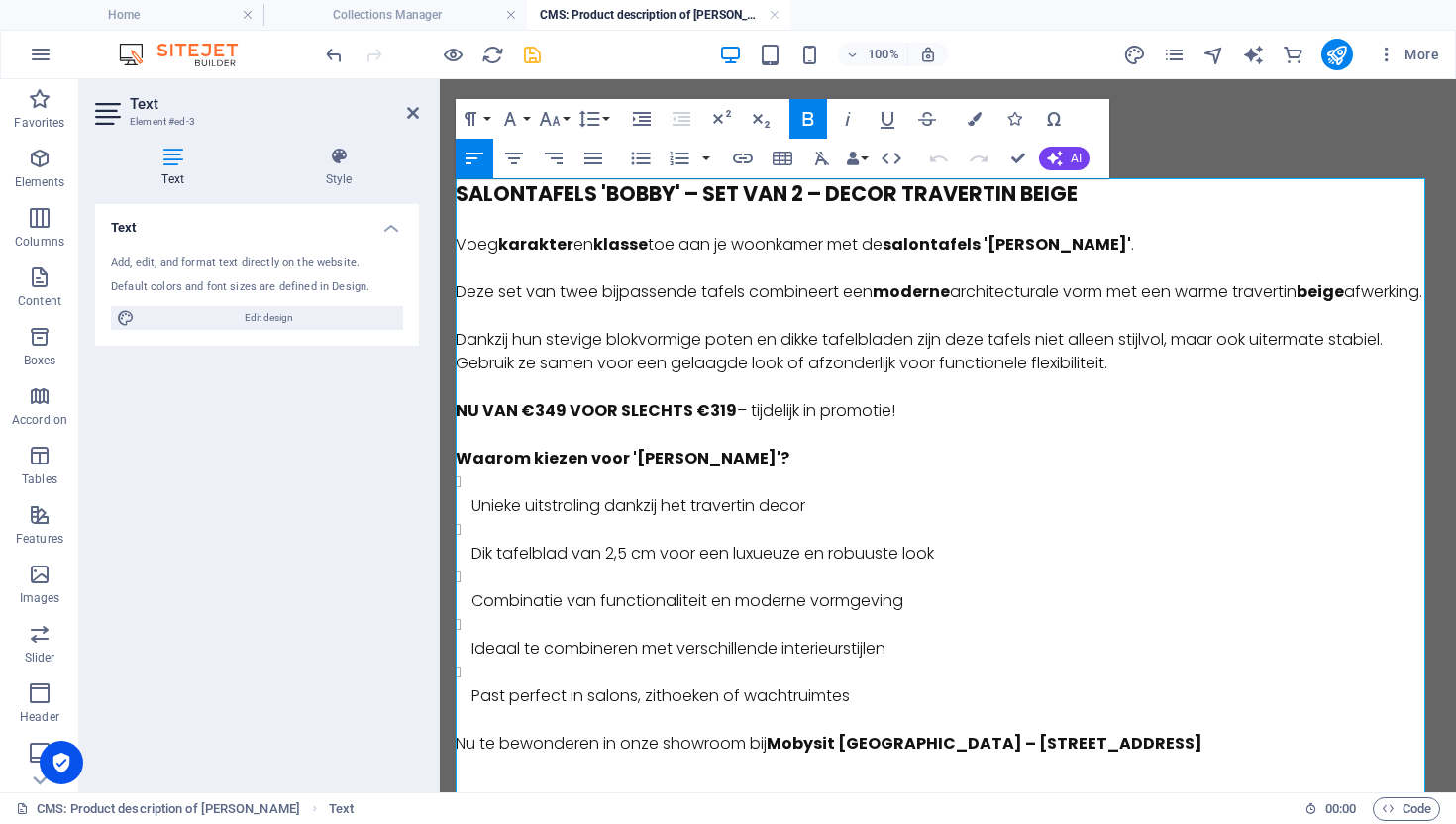 click at bounding box center [532, 54] 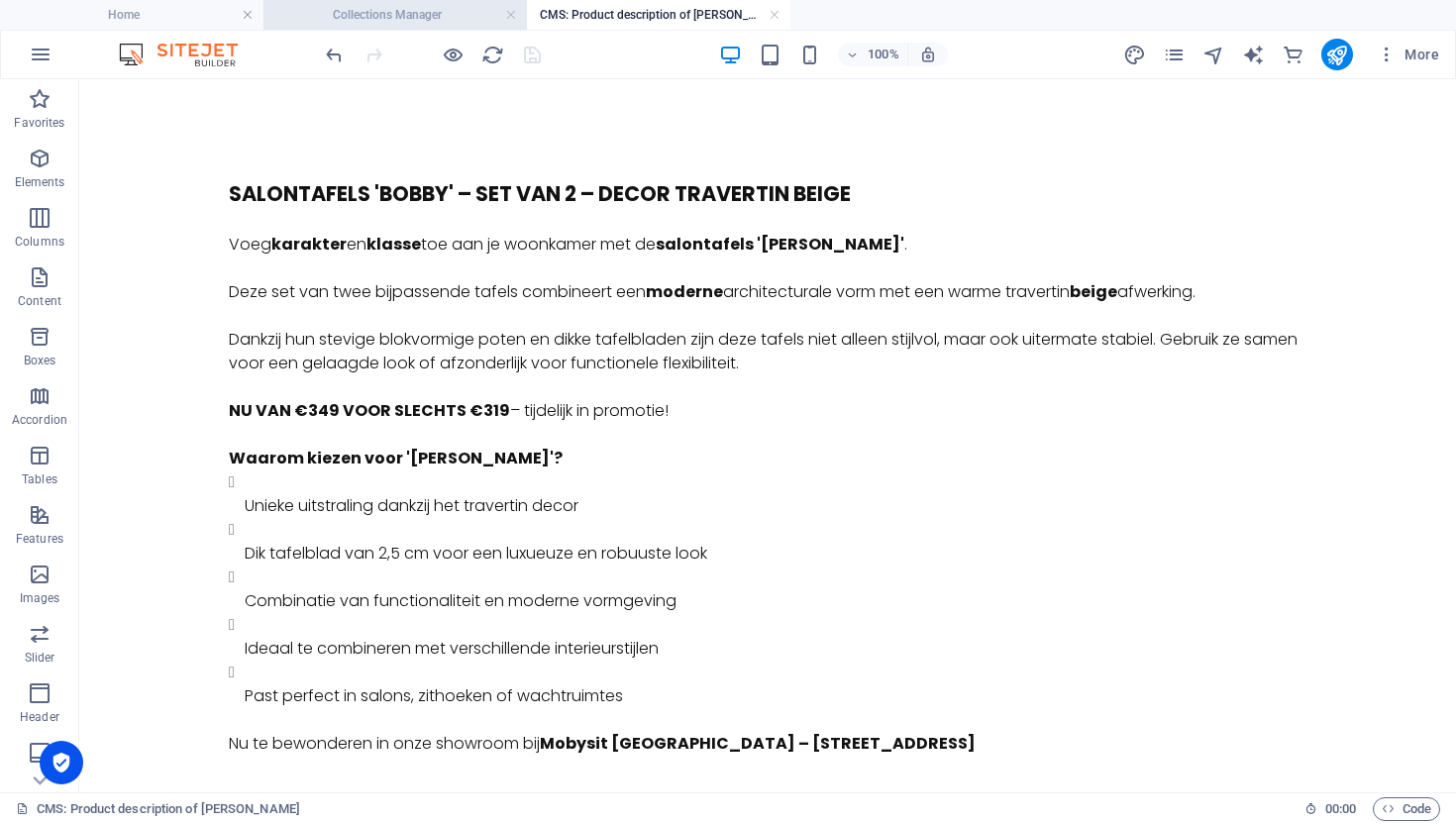 click on "Collections Manager" at bounding box center [395, 15] 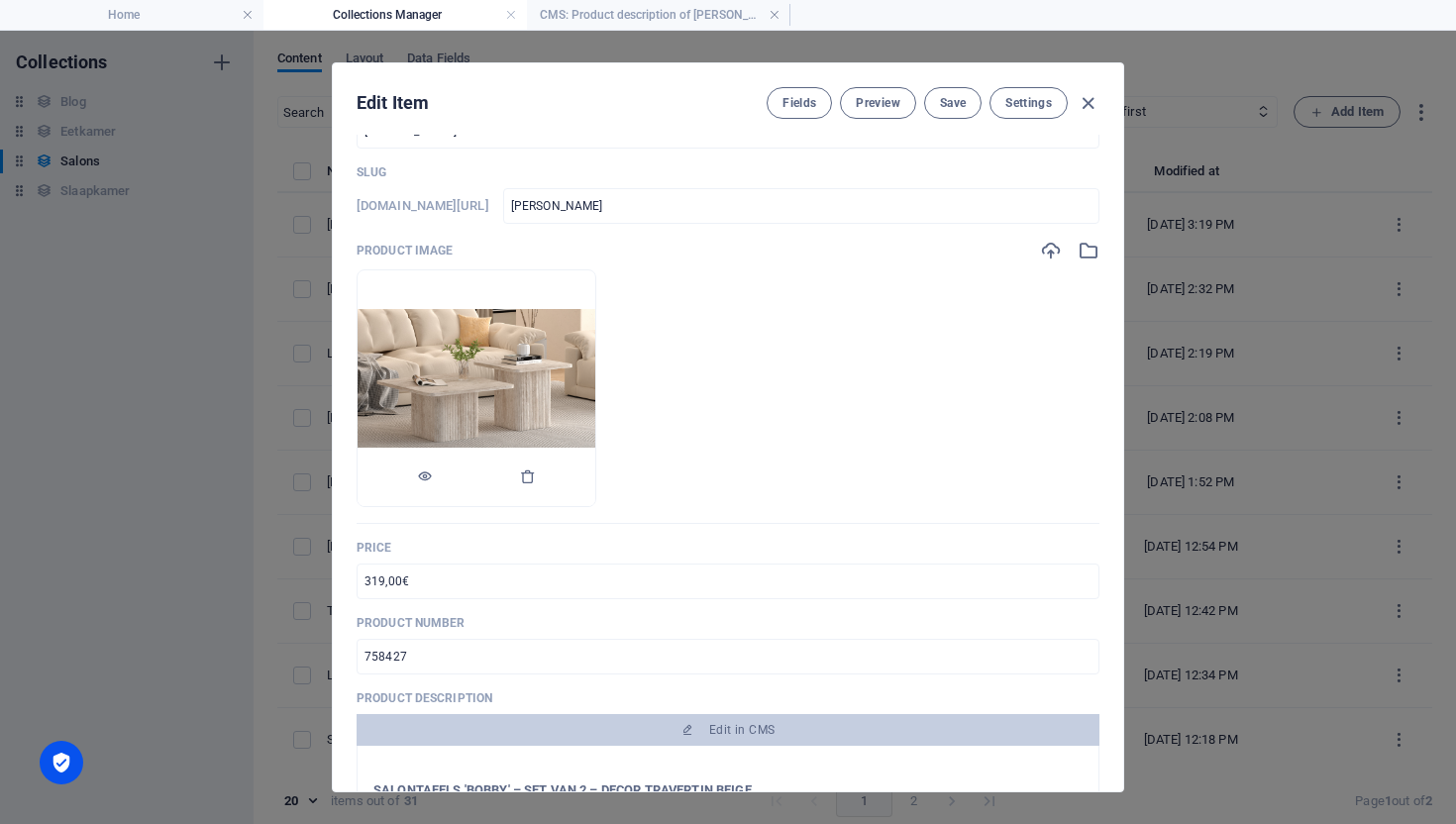 scroll, scrollTop: 0, scrollLeft: 0, axis: both 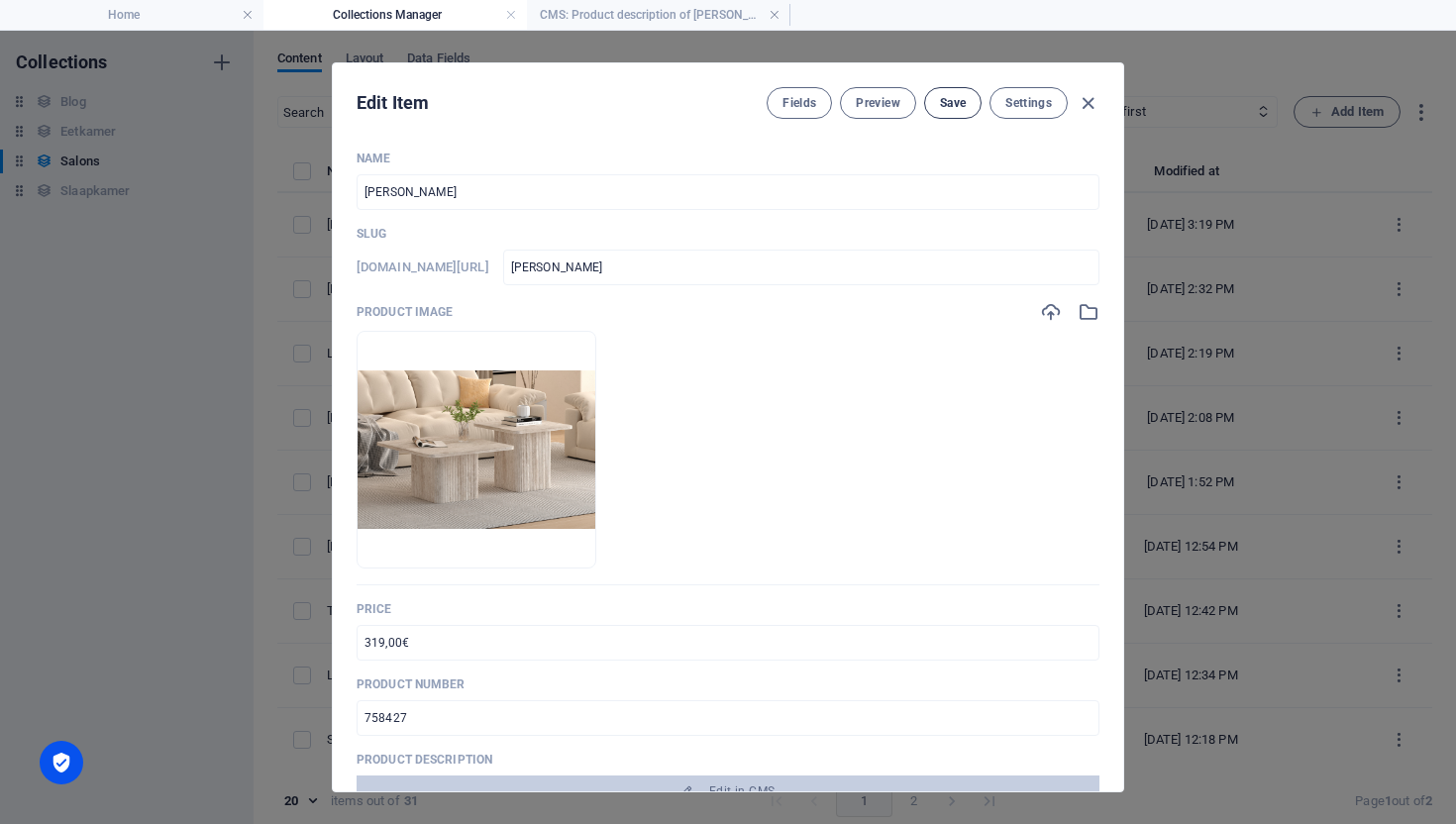 click on "Save" at bounding box center (953, 103) 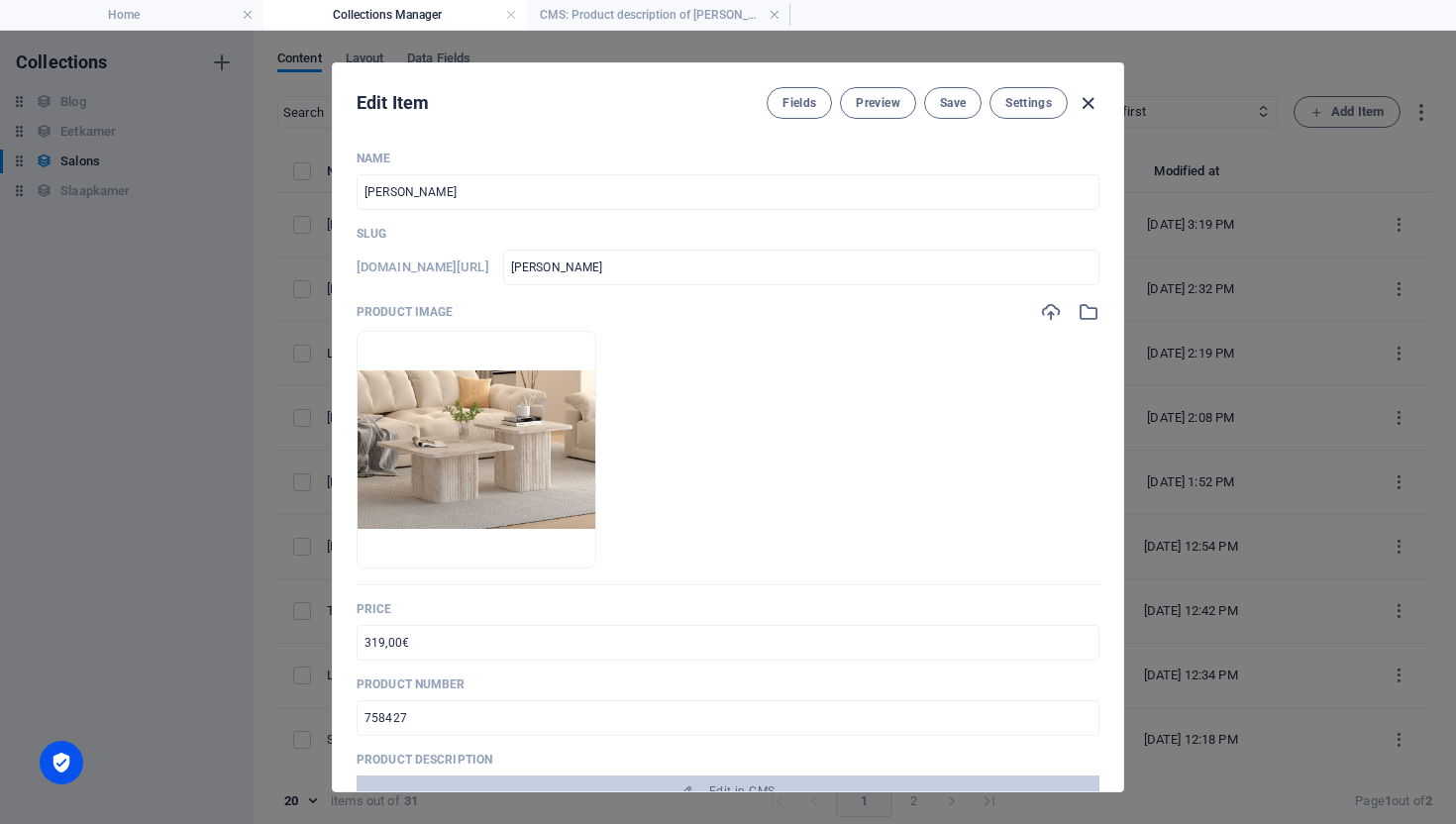 click at bounding box center [1088, 103] 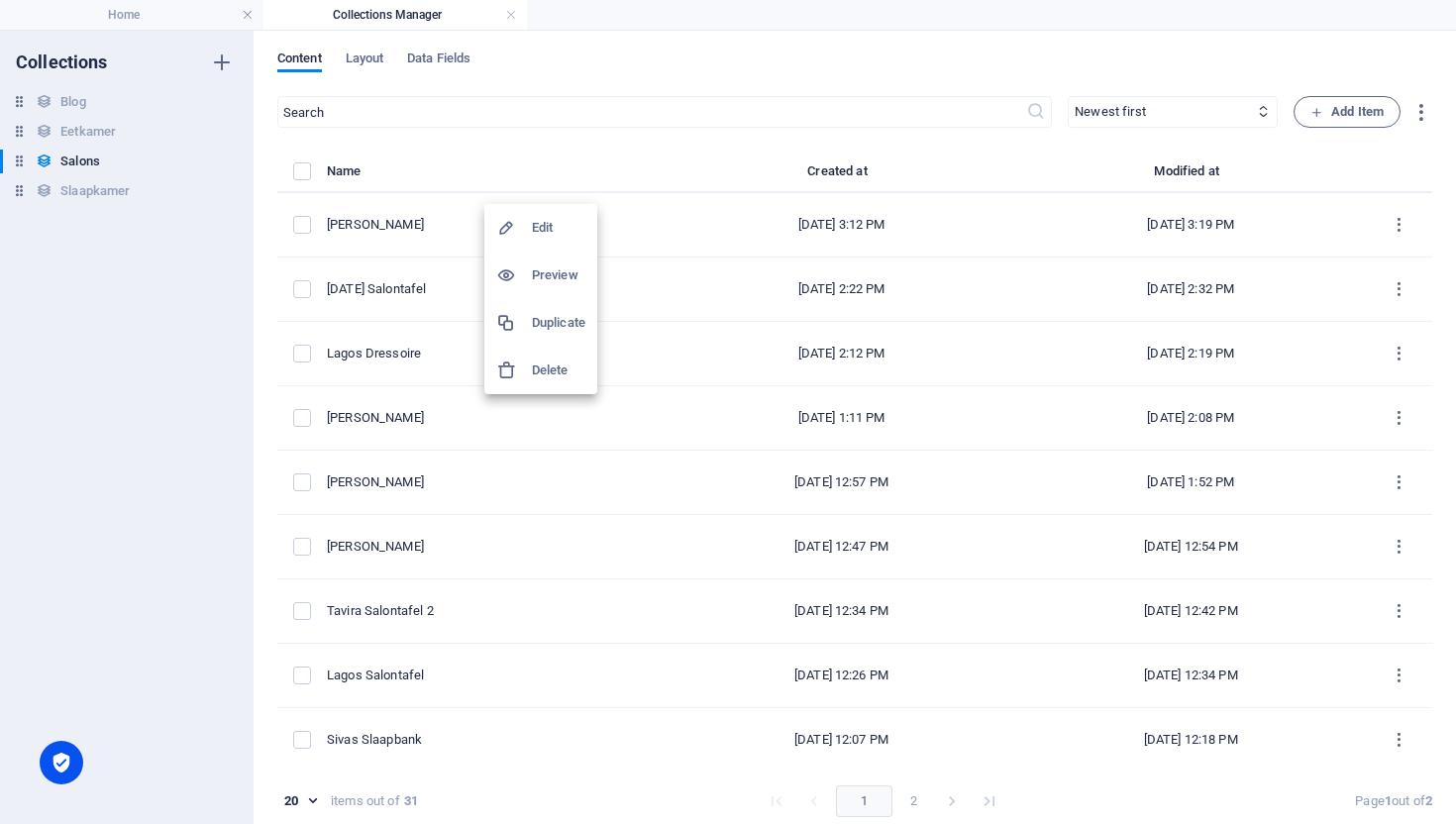 drag, startPoint x: 540, startPoint y: 198, endPoint x: 587, endPoint y: 220, distance: 51.894123 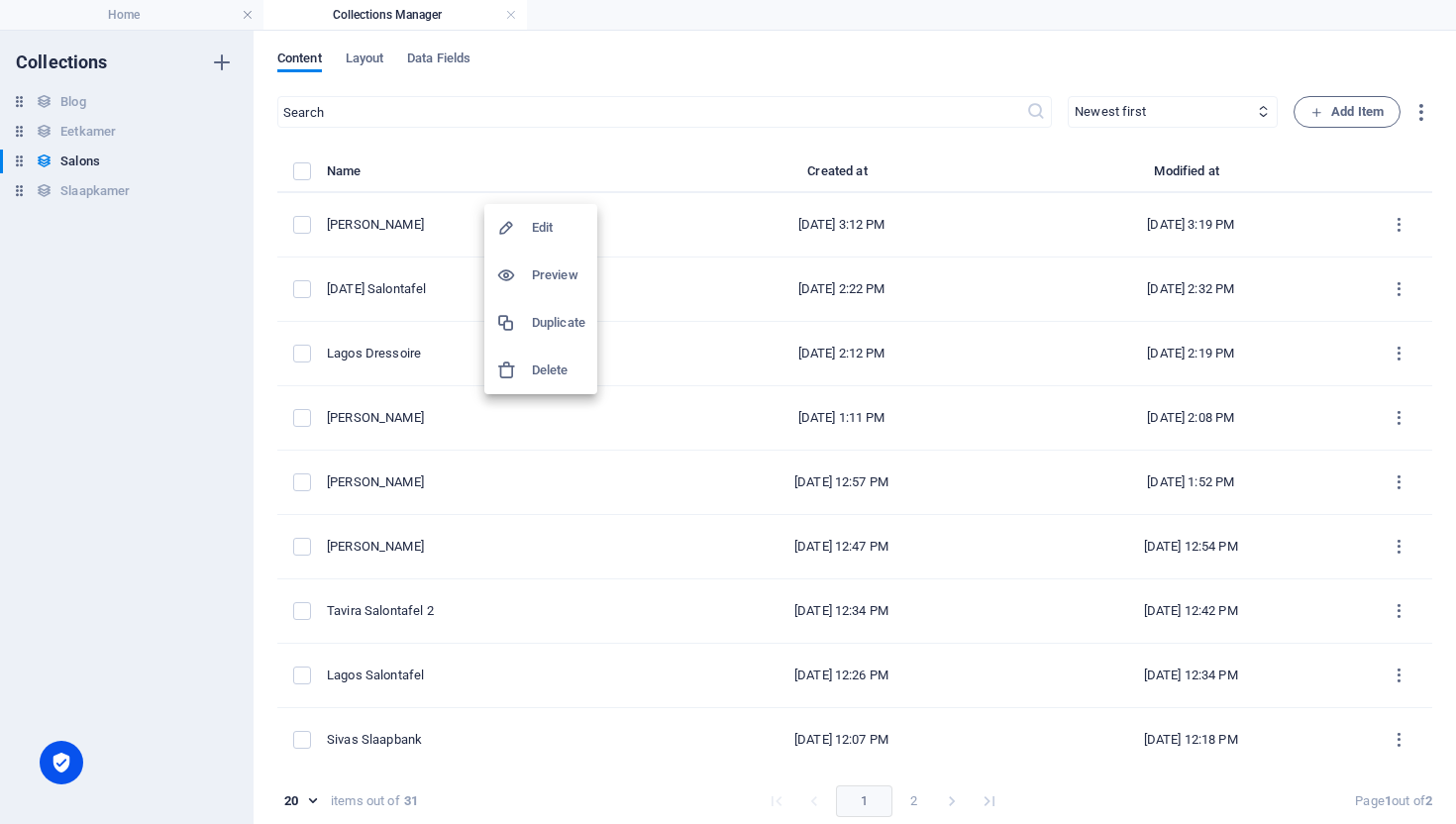 click on "Duplicate" at bounding box center (559, 323) 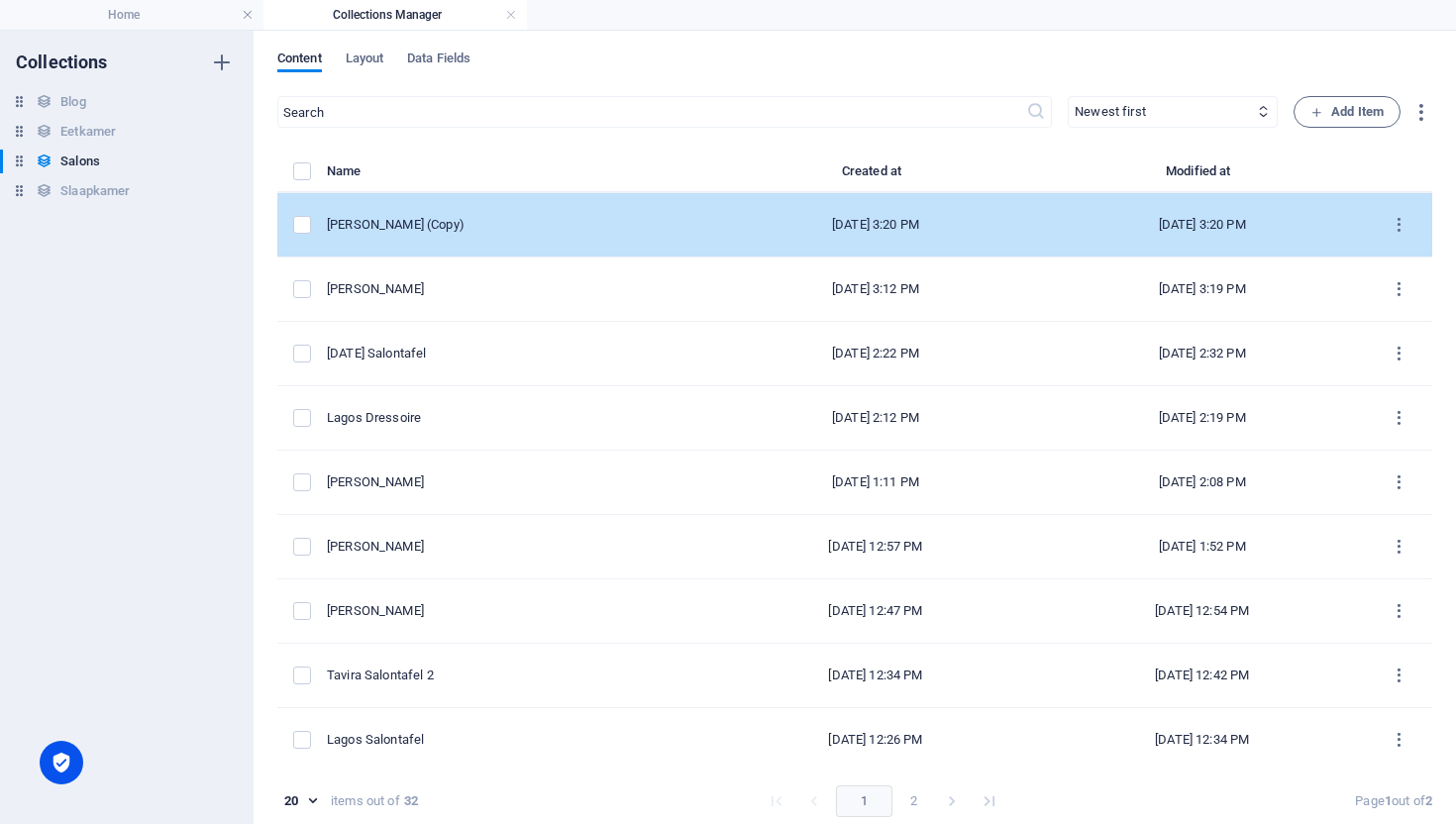 click on "[PERSON_NAME] (Copy)" at bounding box center (511, 225) 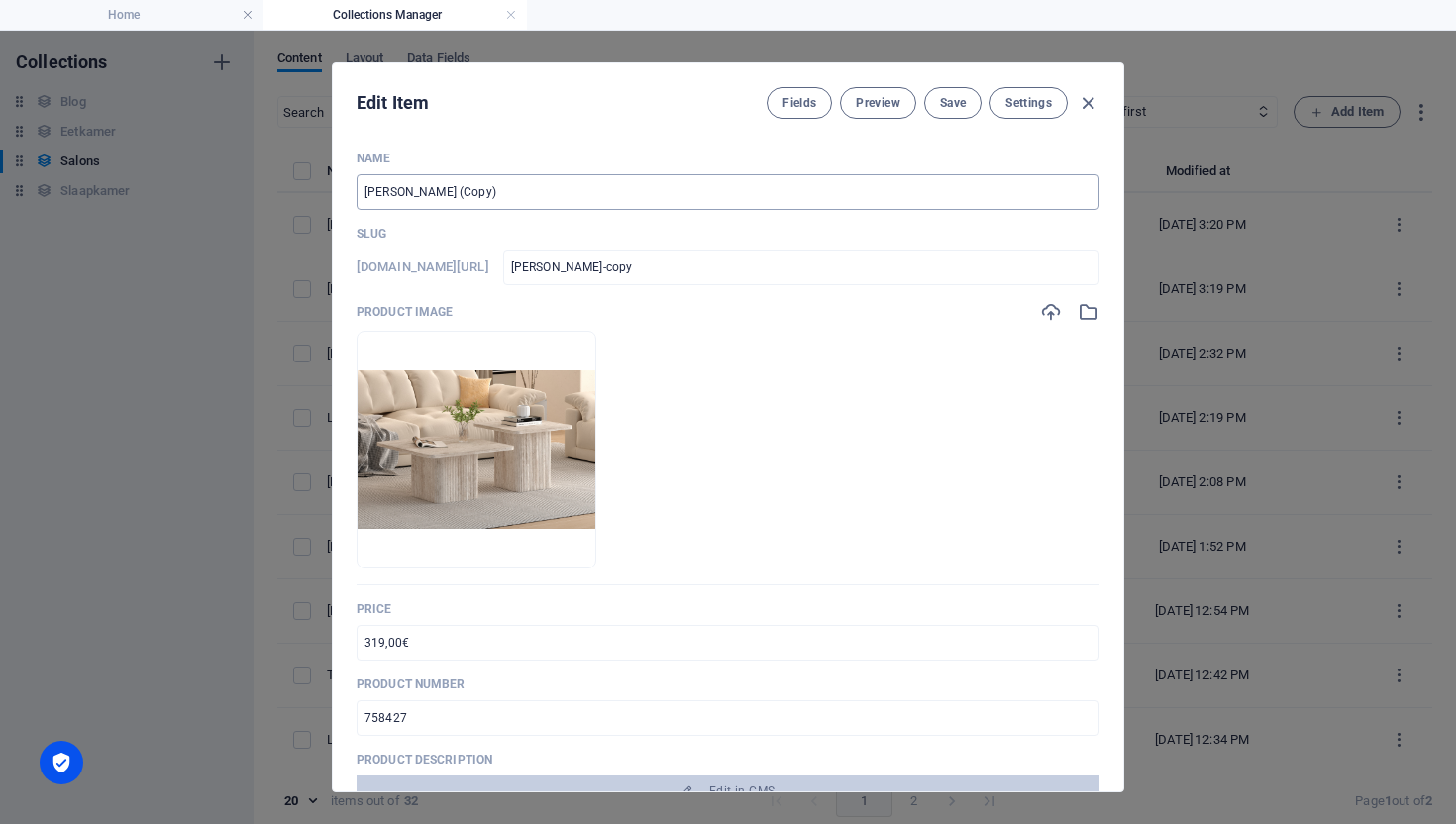 click on "[PERSON_NAME] (Copy)" at bounding box center (728, 192) 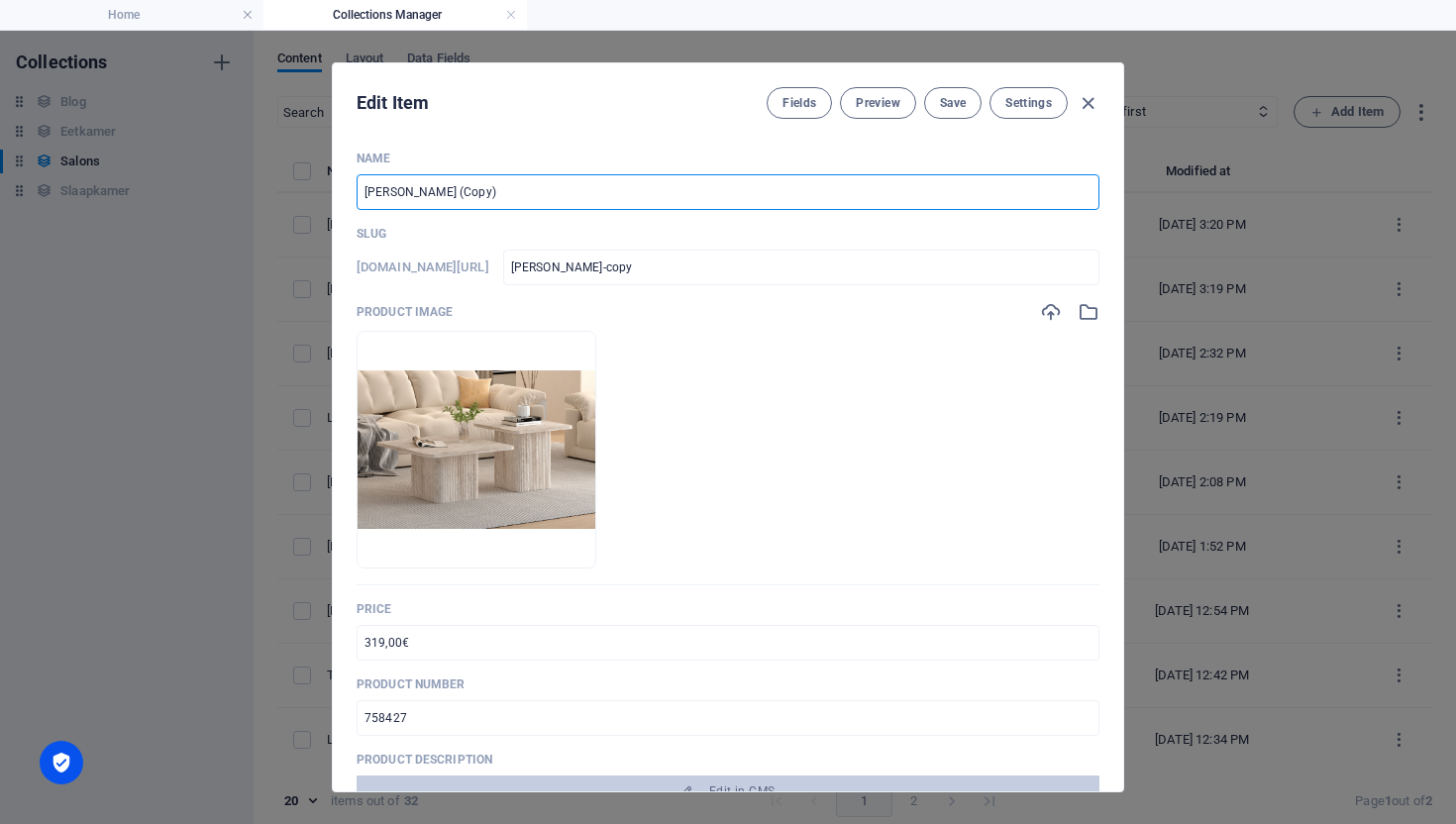 type on "p Salontafel (Copy)" 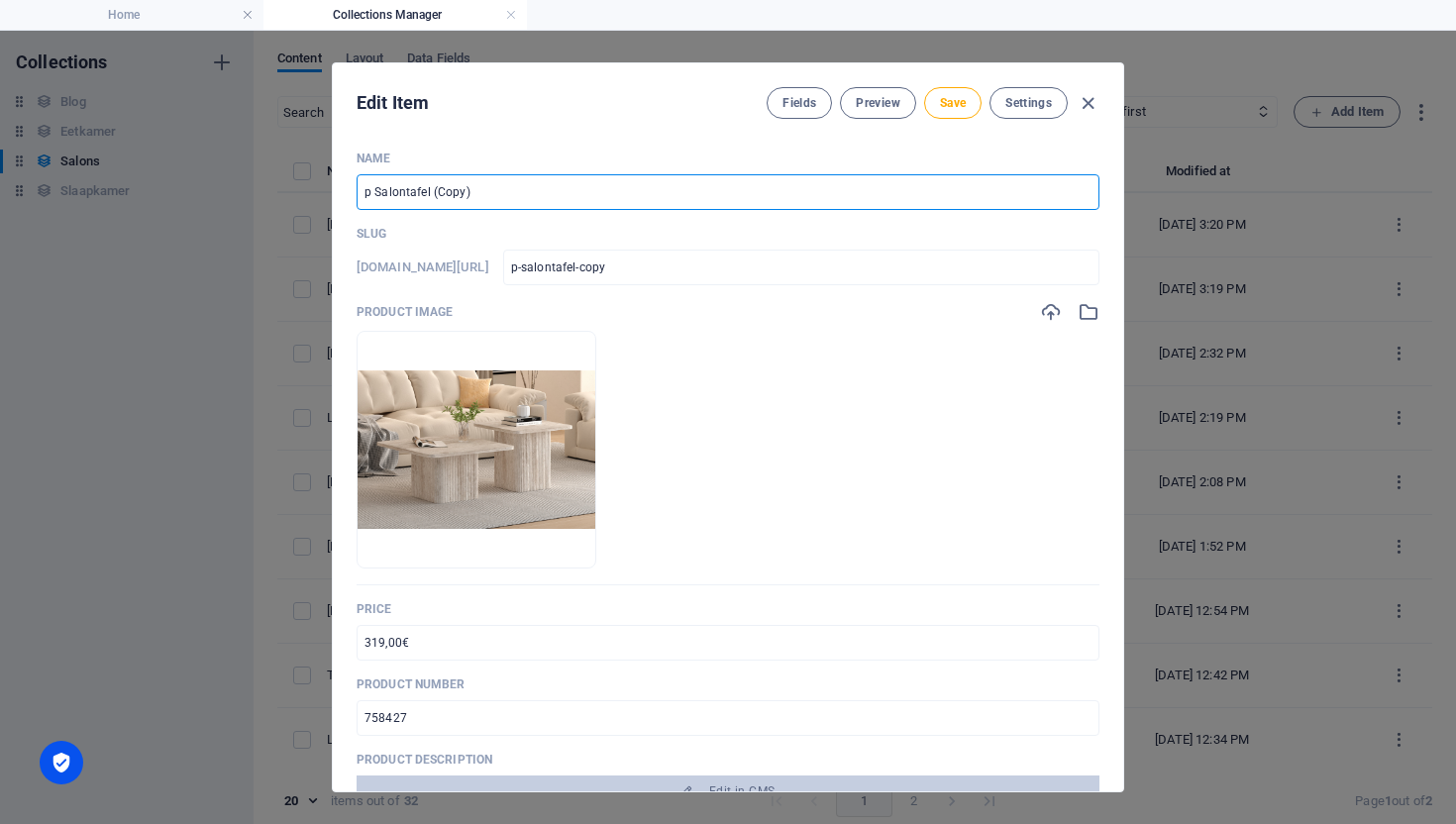 type on "pA Salontafel (Copy)" 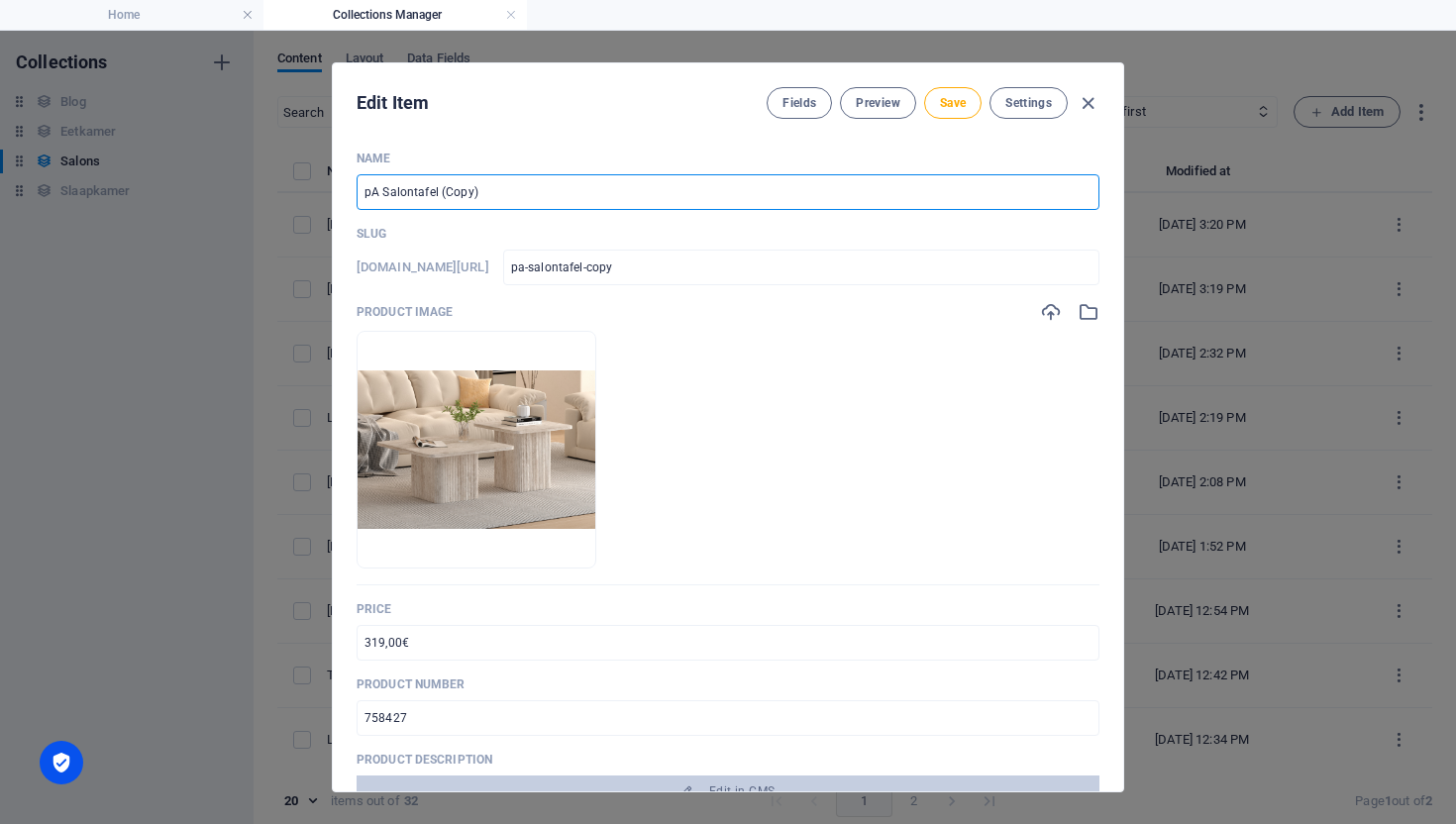 type on "pAU Salontafel (Copy)" 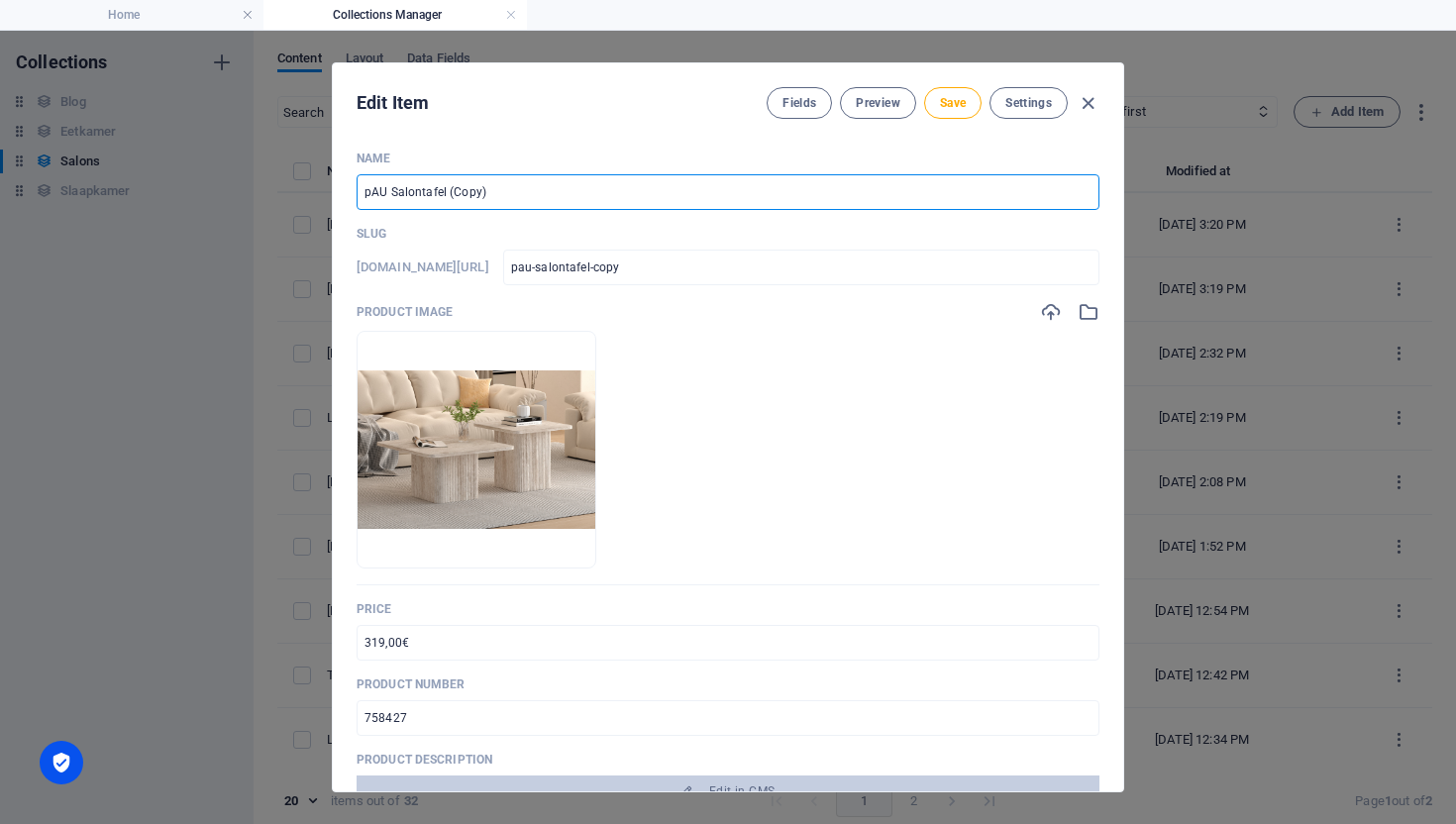 type on "pA Salontafel (Copy)" 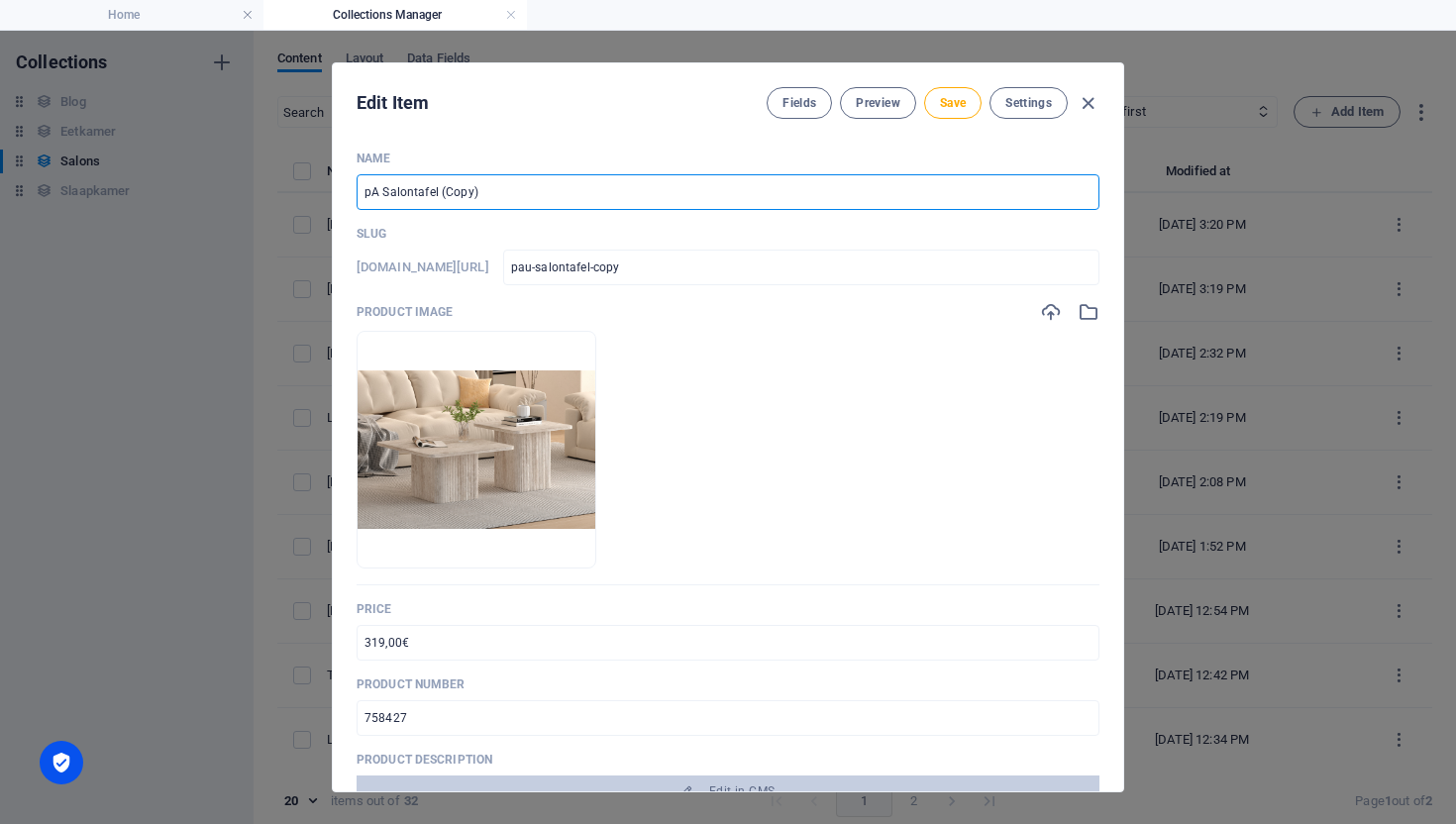 type on "pa-salontafel-copy" 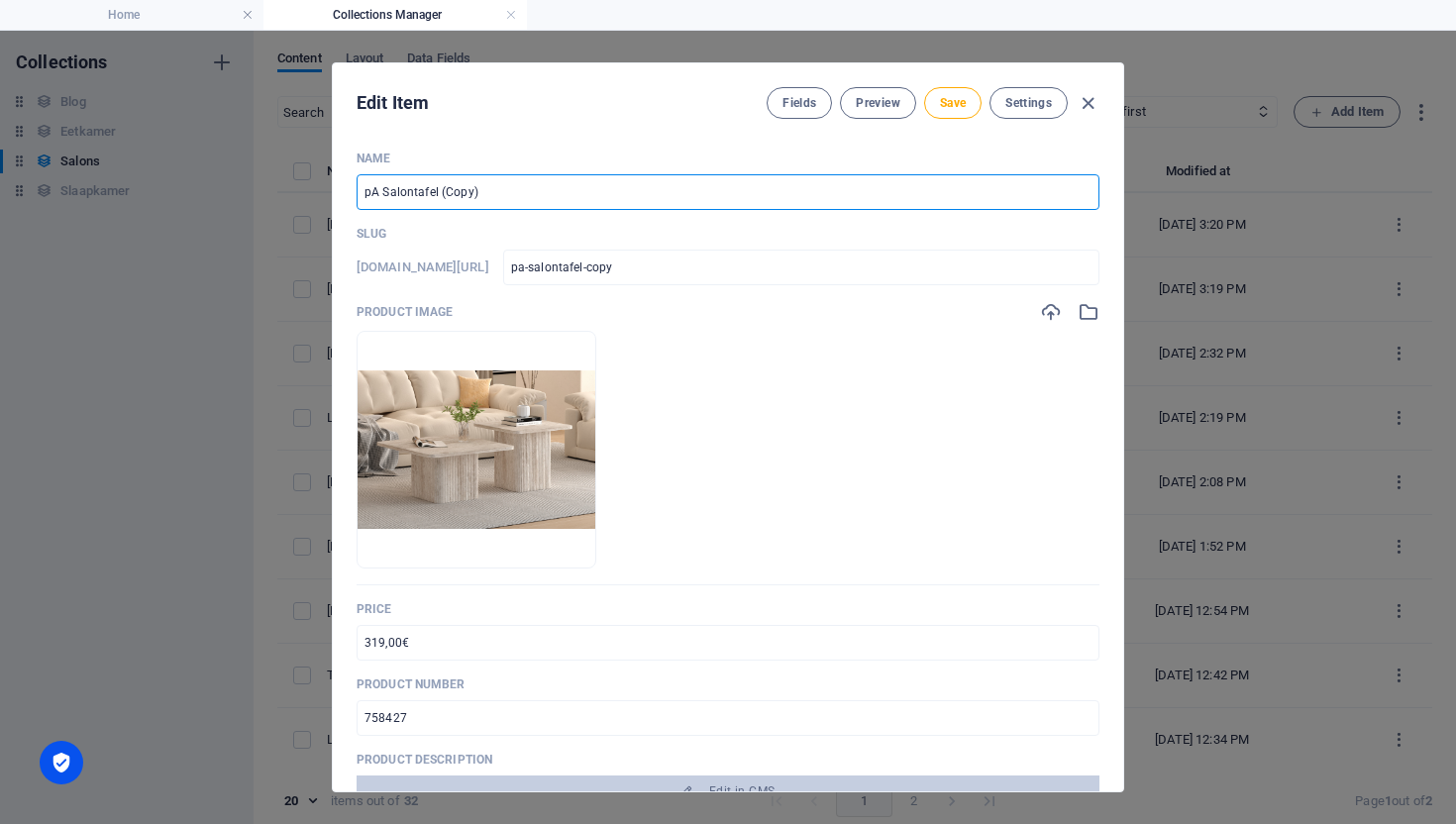 type on "p Salontafel (Copy)" 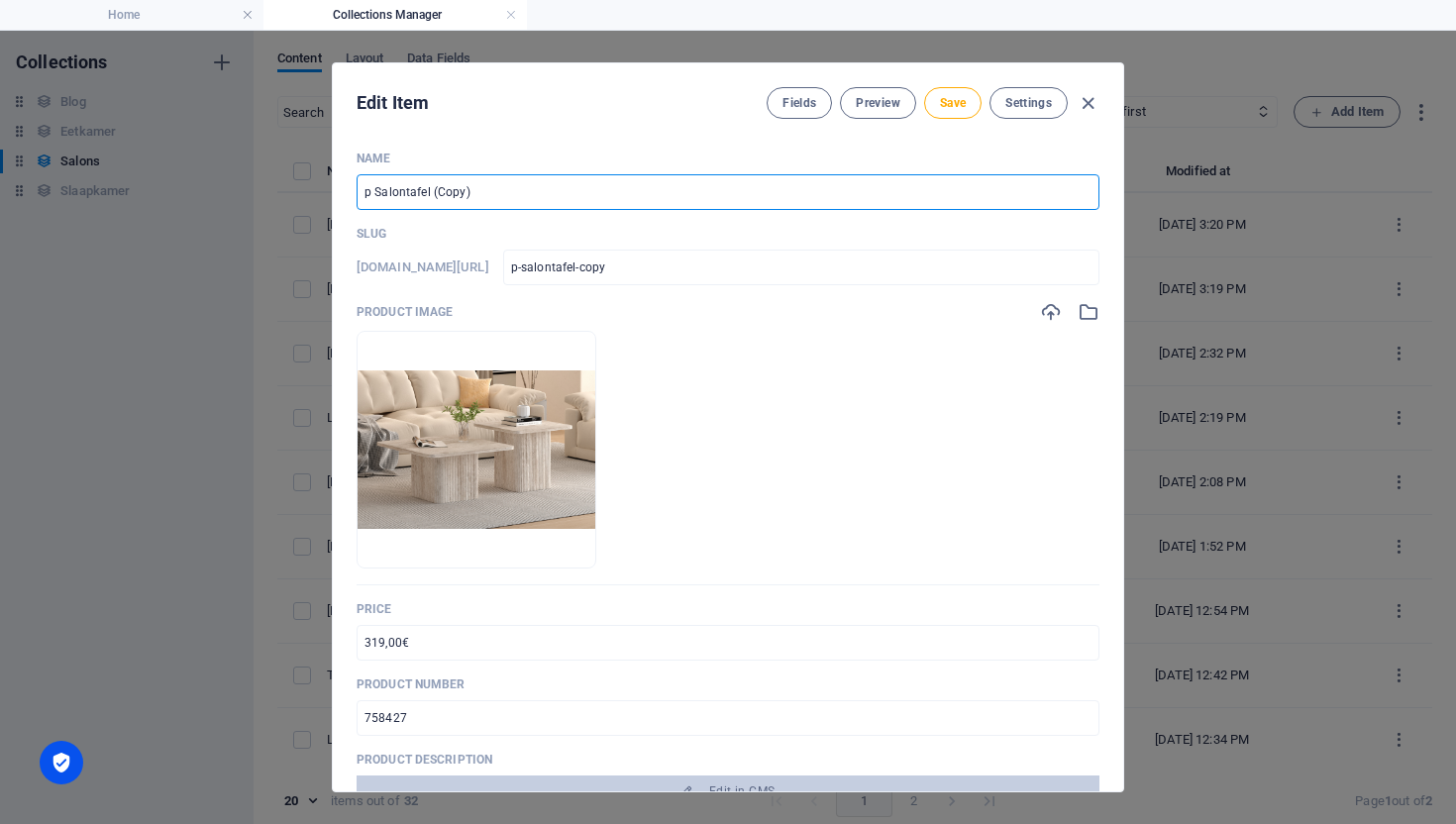 type on "Salontafel (Copy)" 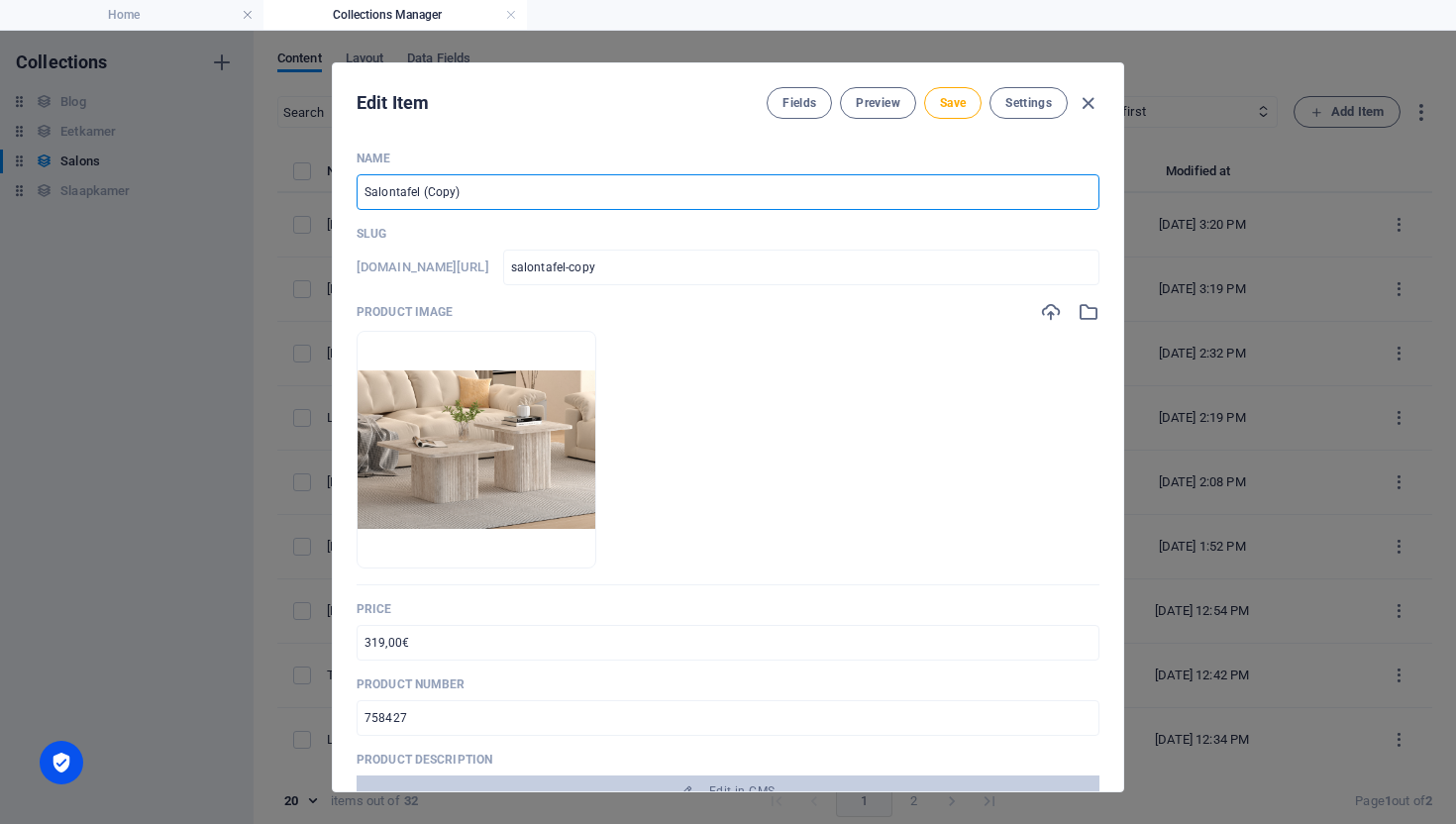 type on "P Salontafel (Copy)" 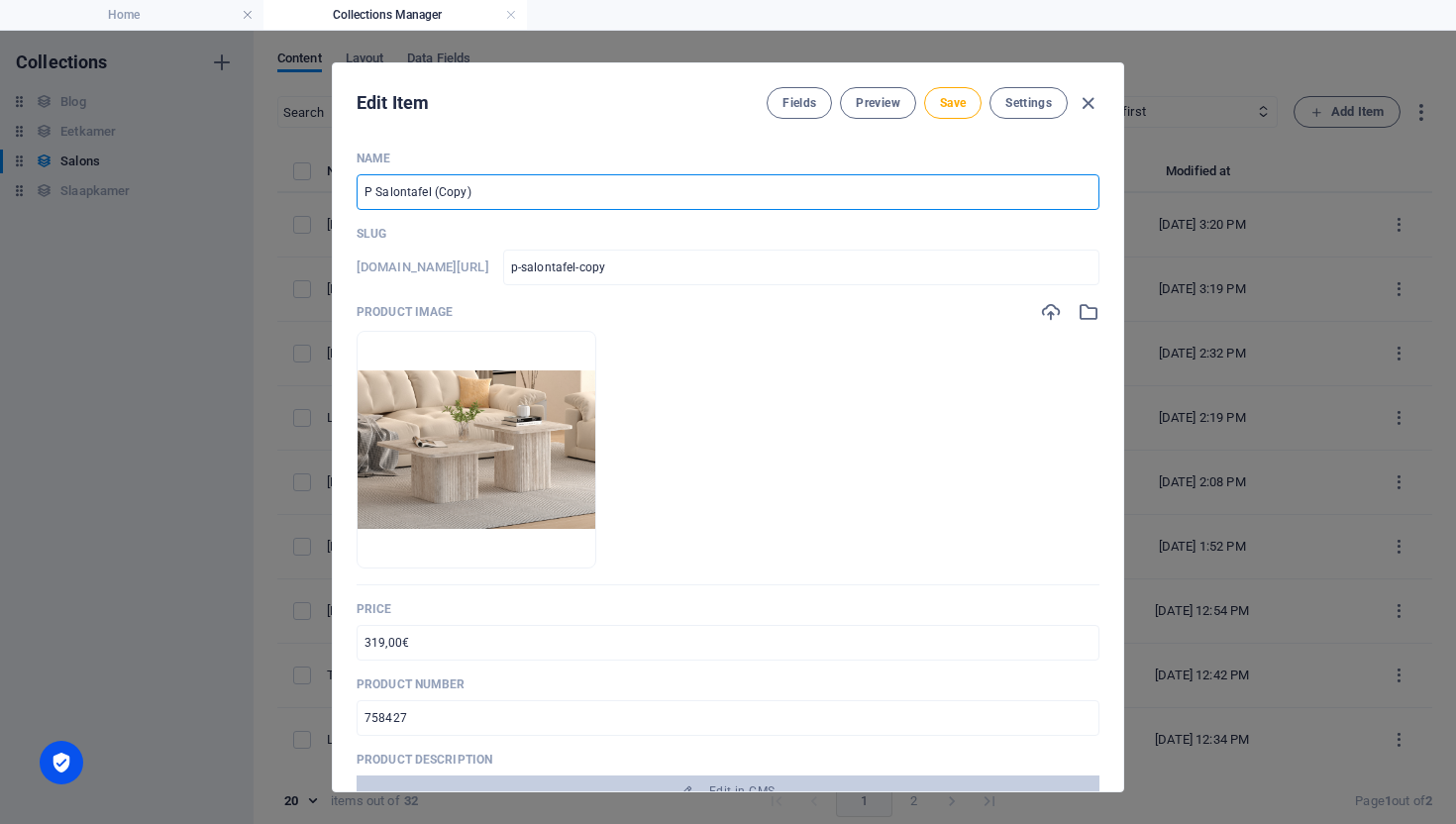 type on "Pa Salontafel (Copy)" 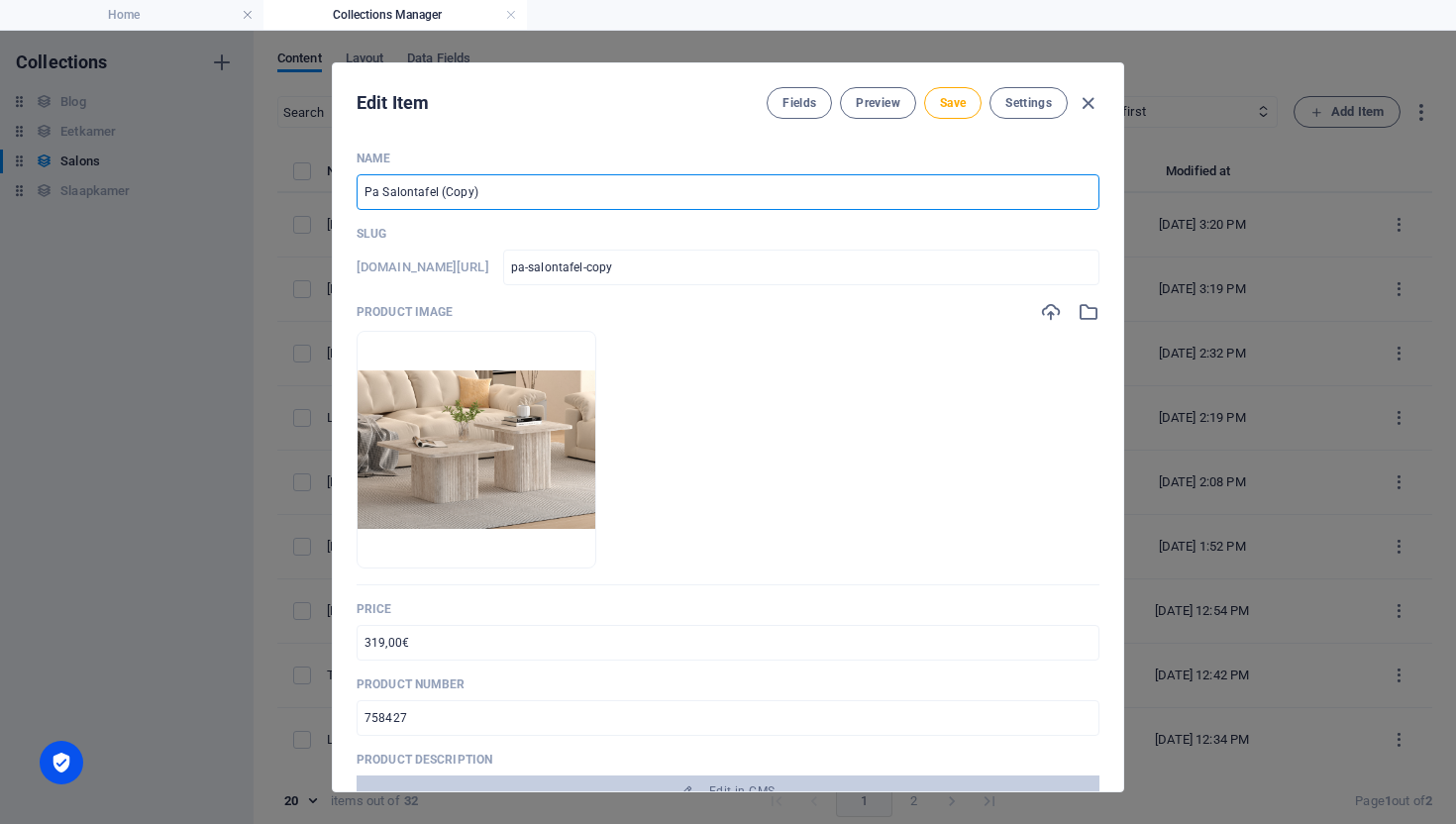type on "Pai Salontafel (Copy)" 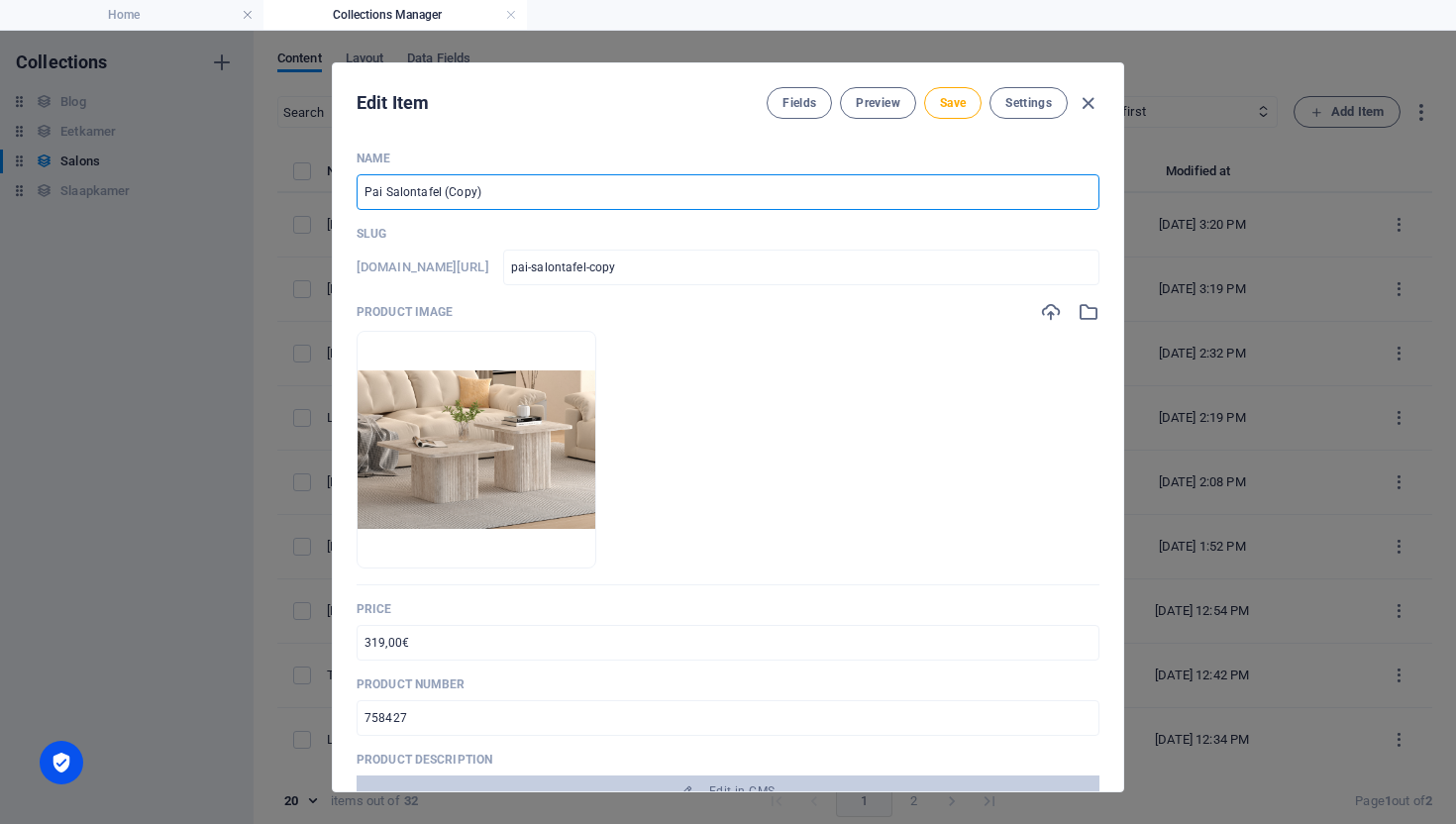 type on "Pa Salontafel (Copy)" 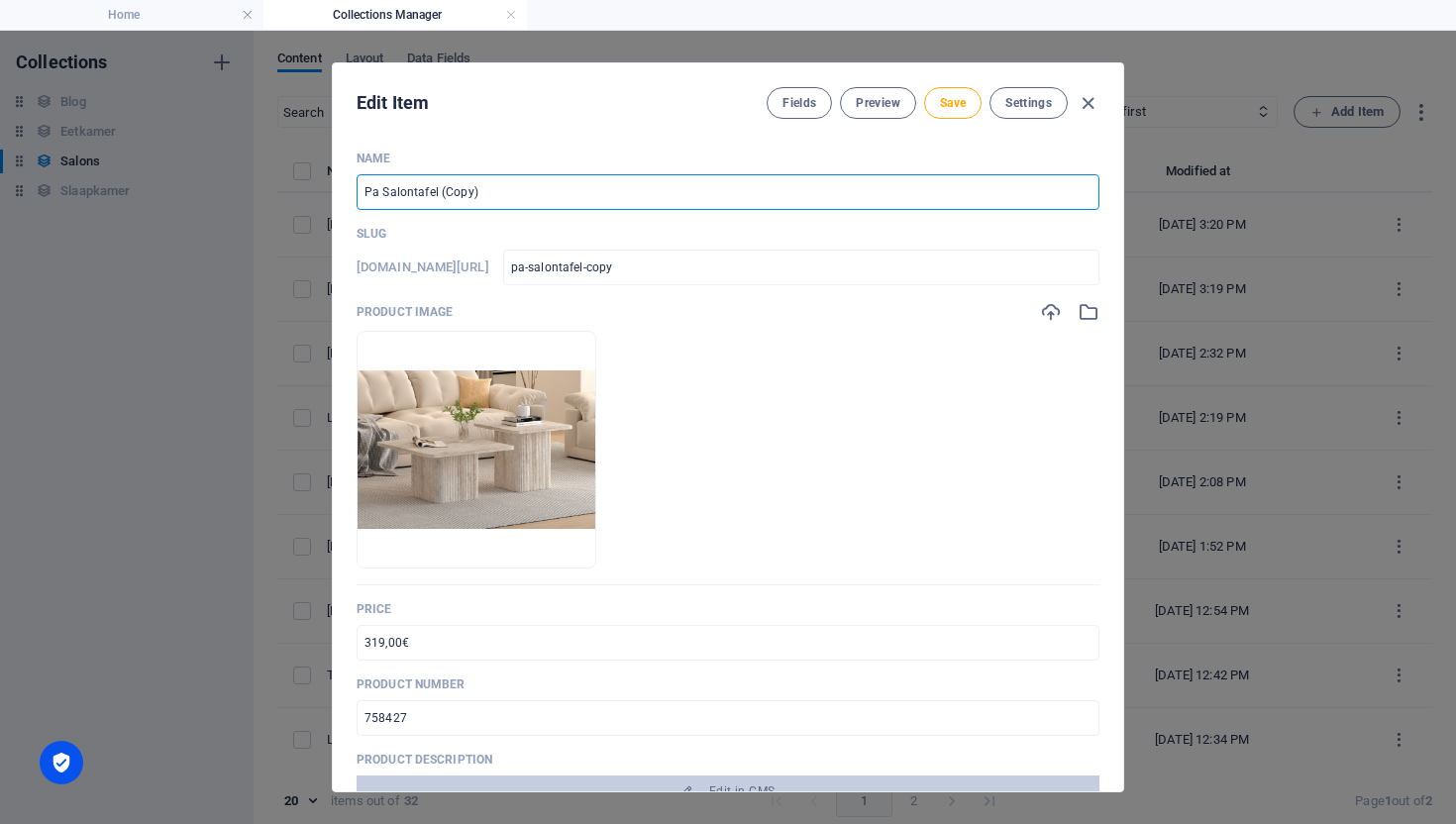 type on "[PERSON_NAME] (Copy)" 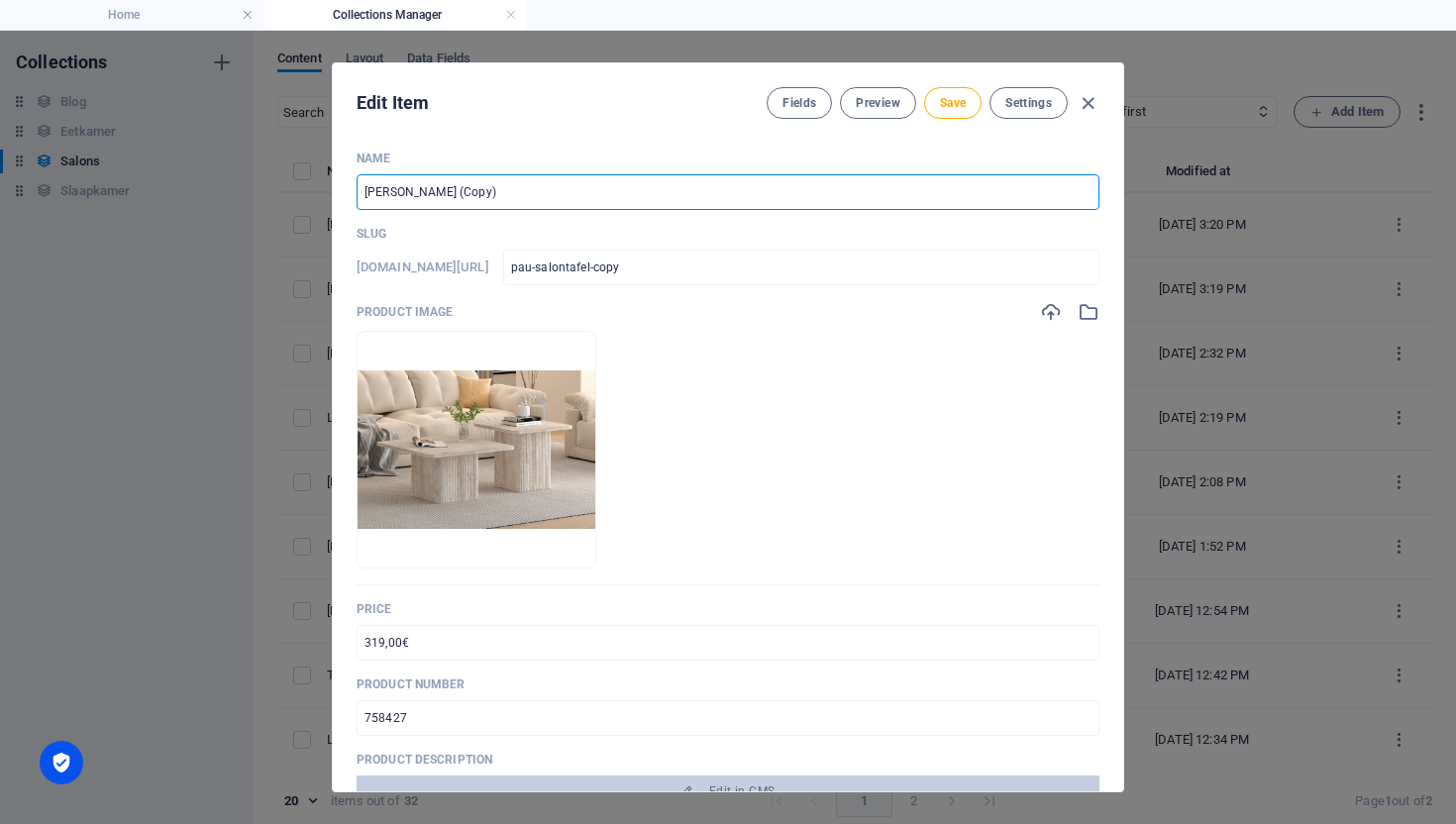 type on "[PERSON_NAME] (Copy)" 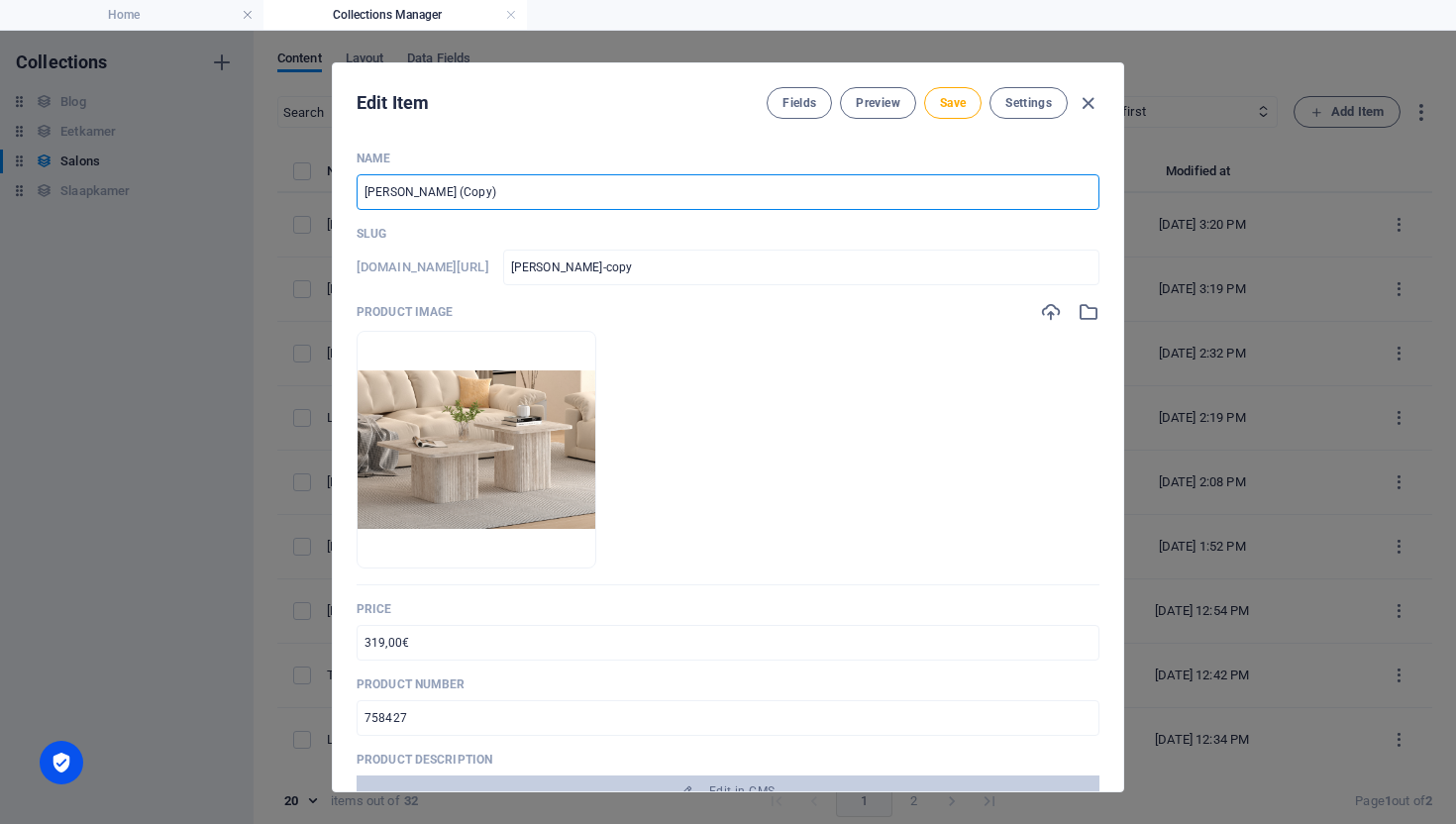 click on "[PERSON_NAME] (Copy)" at bounding box center (728, 192) 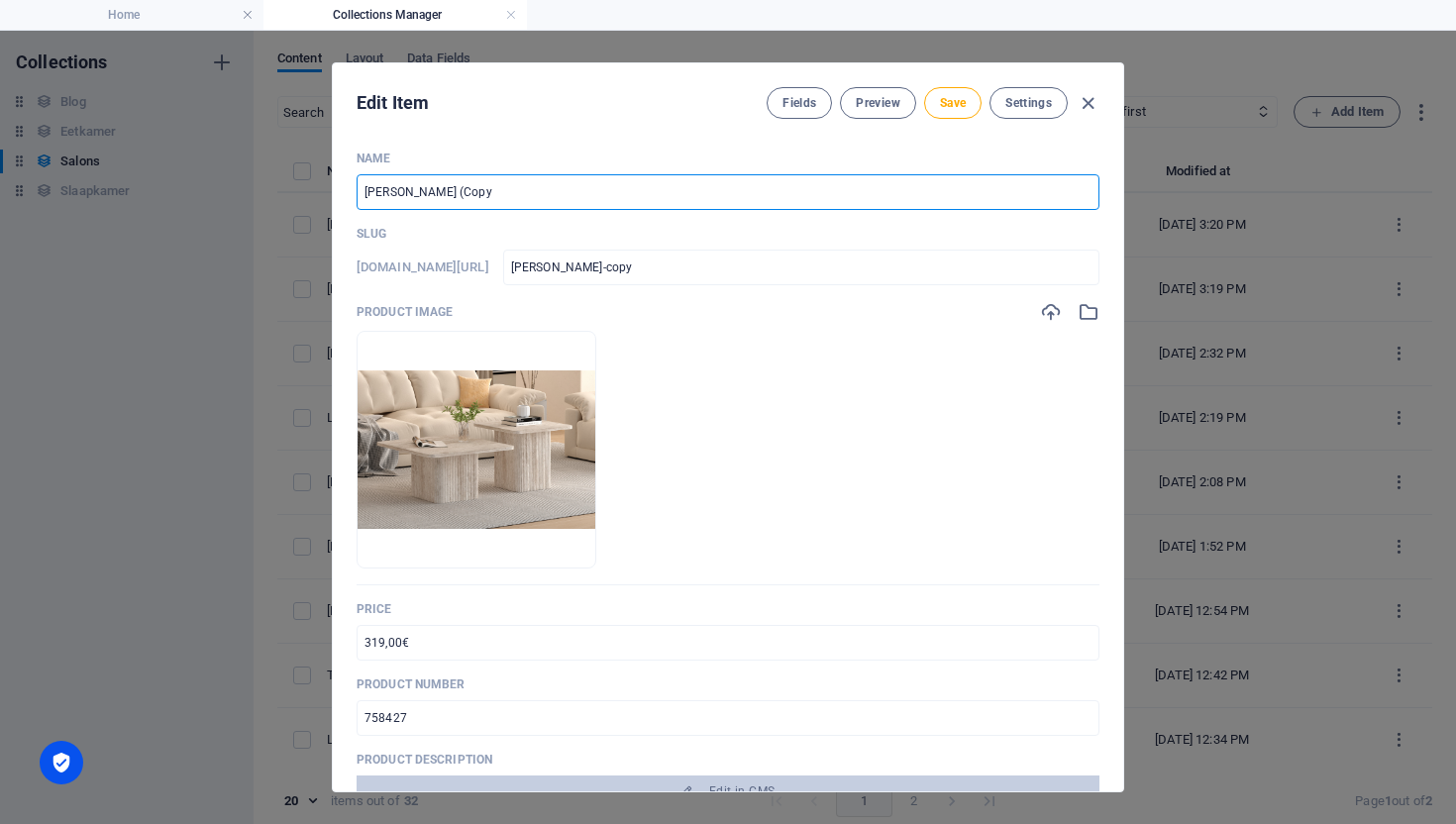 type on "[PERSON_NAME] (Cop" 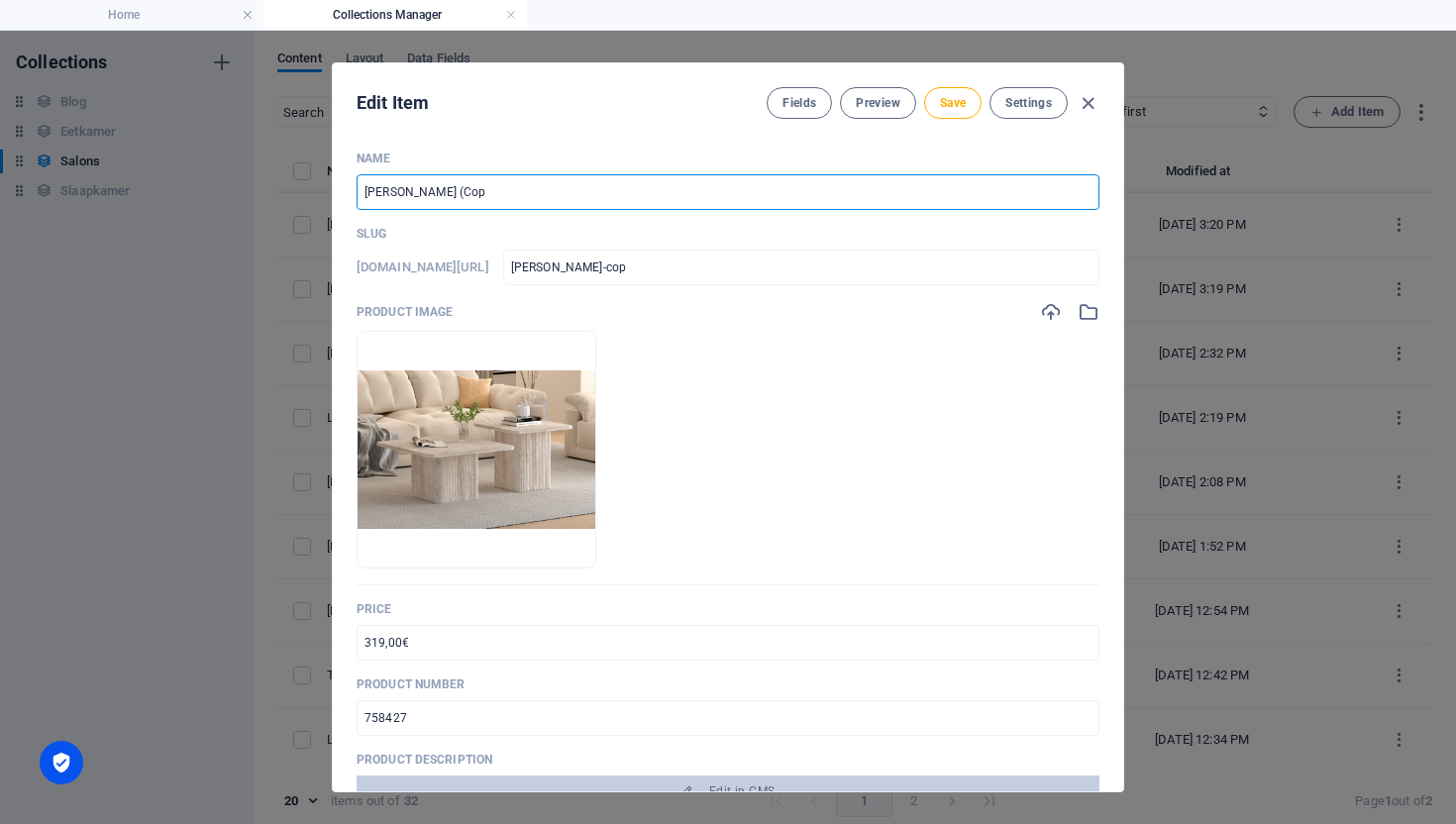 type on "[PERSON_NAME]-cop" 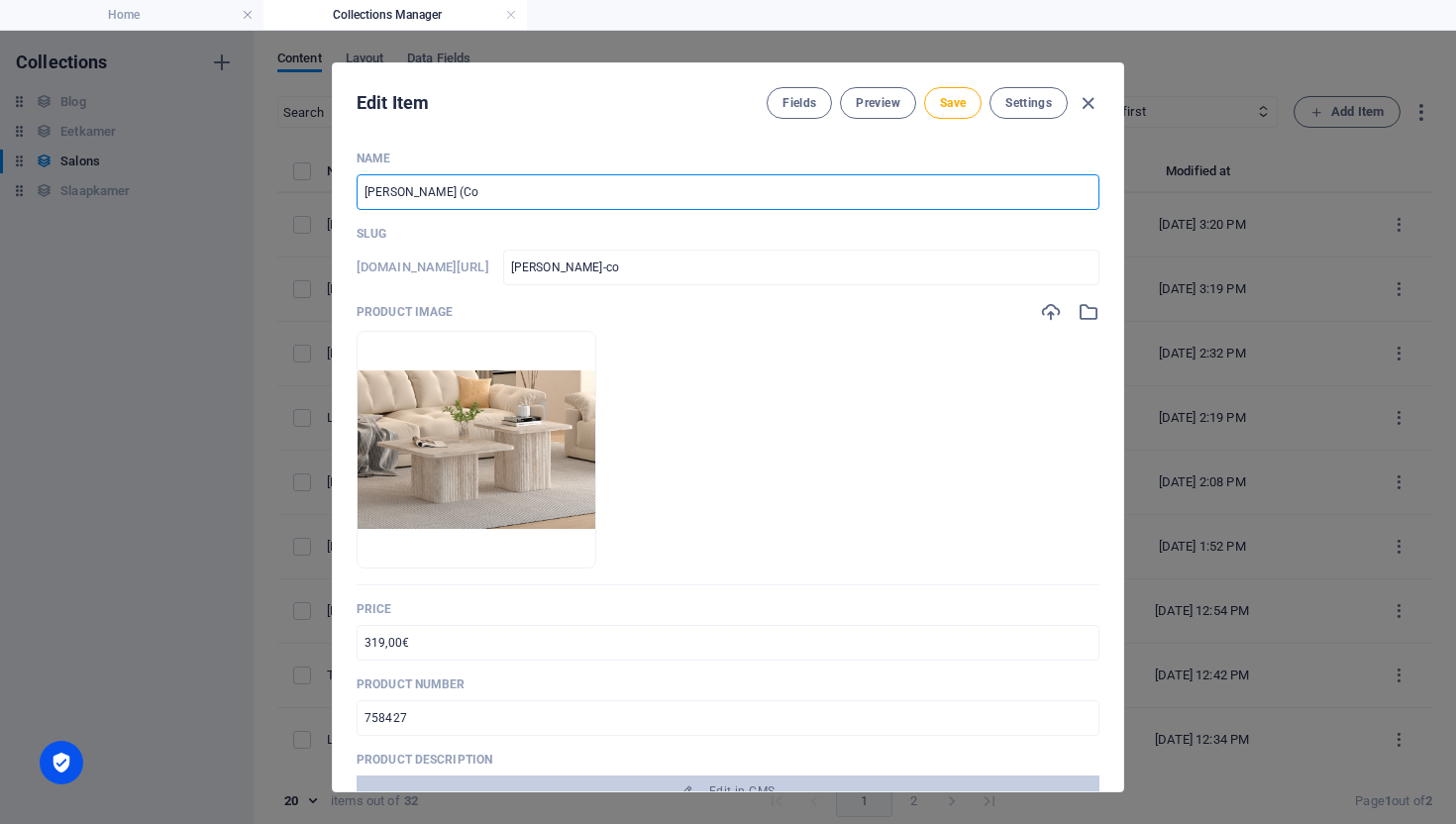 type on "[PERSON_NAME] (C" 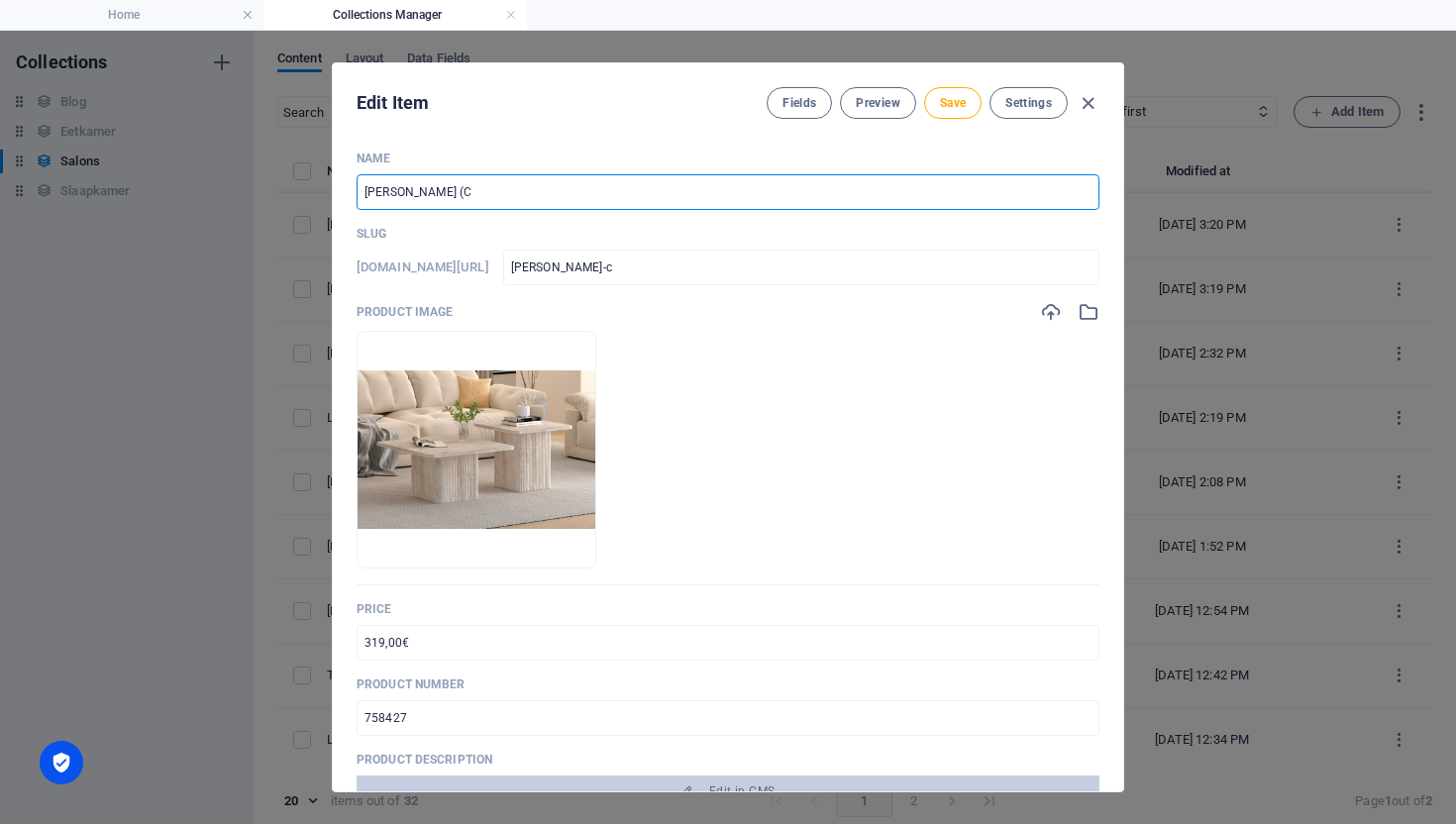 type on "[PERSON_NAME] (" 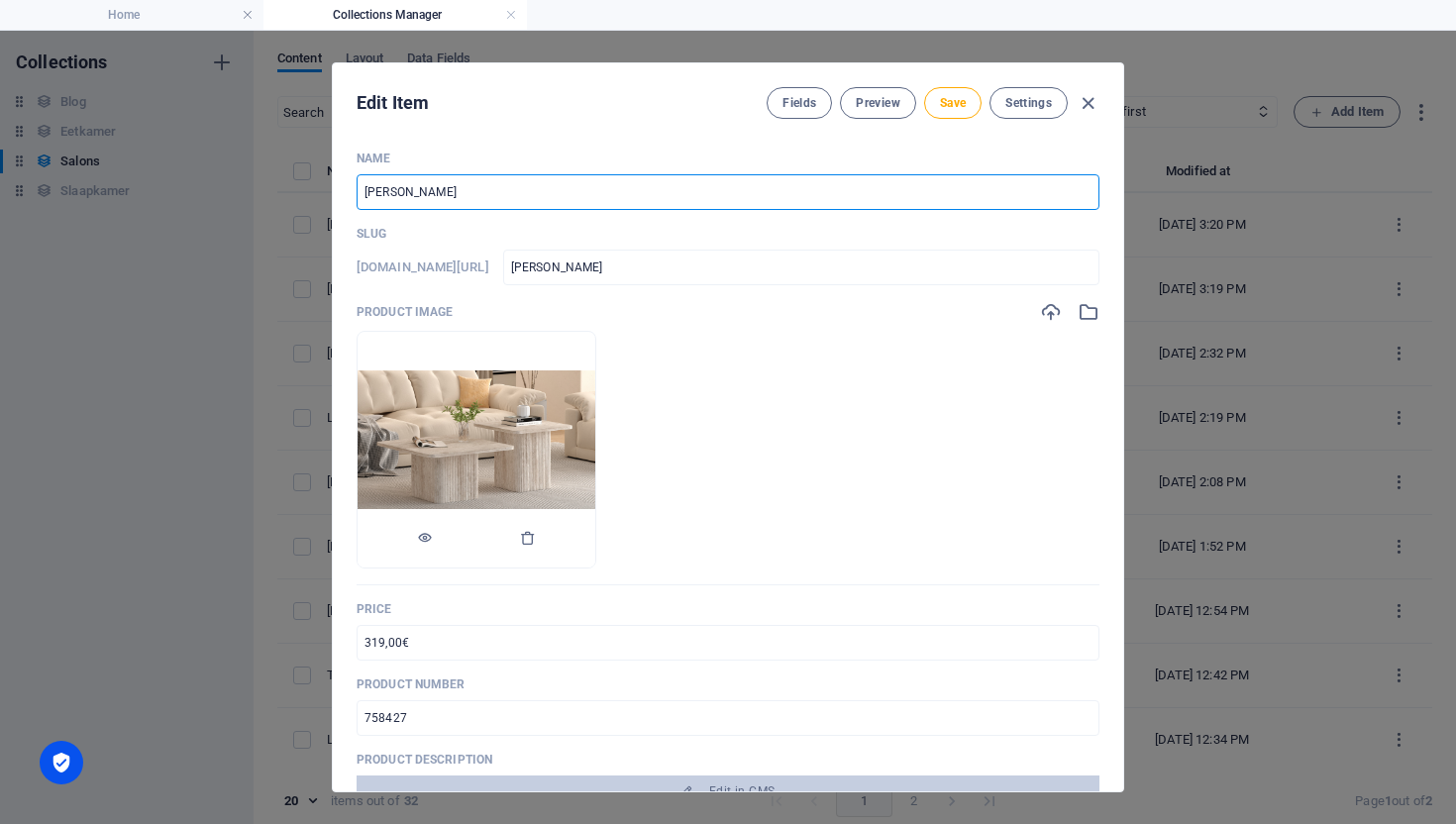type on "[PERSON_NAME]" 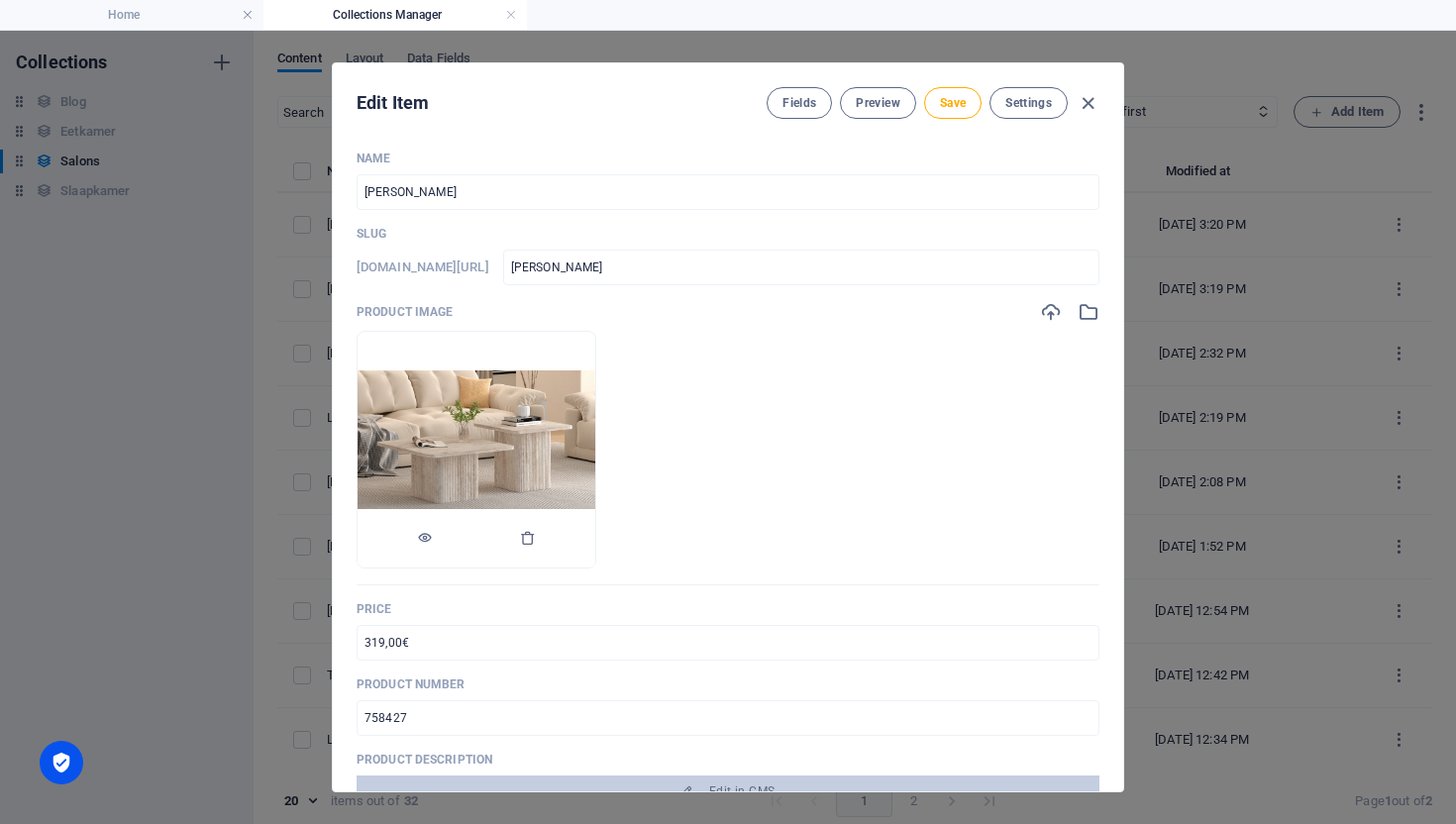 click at bounding box center [476, 539] 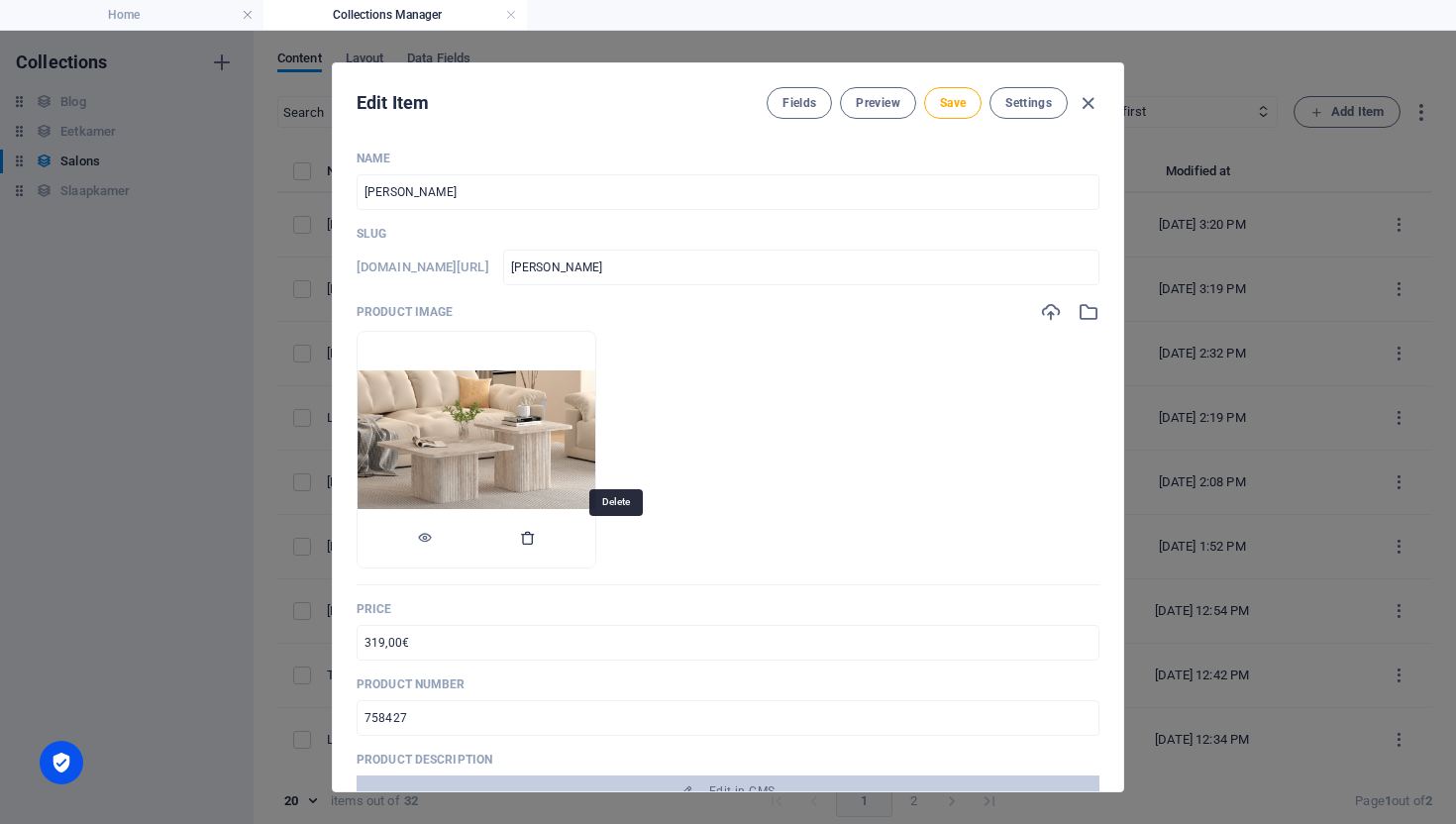 click at bounding box center (528, 538) 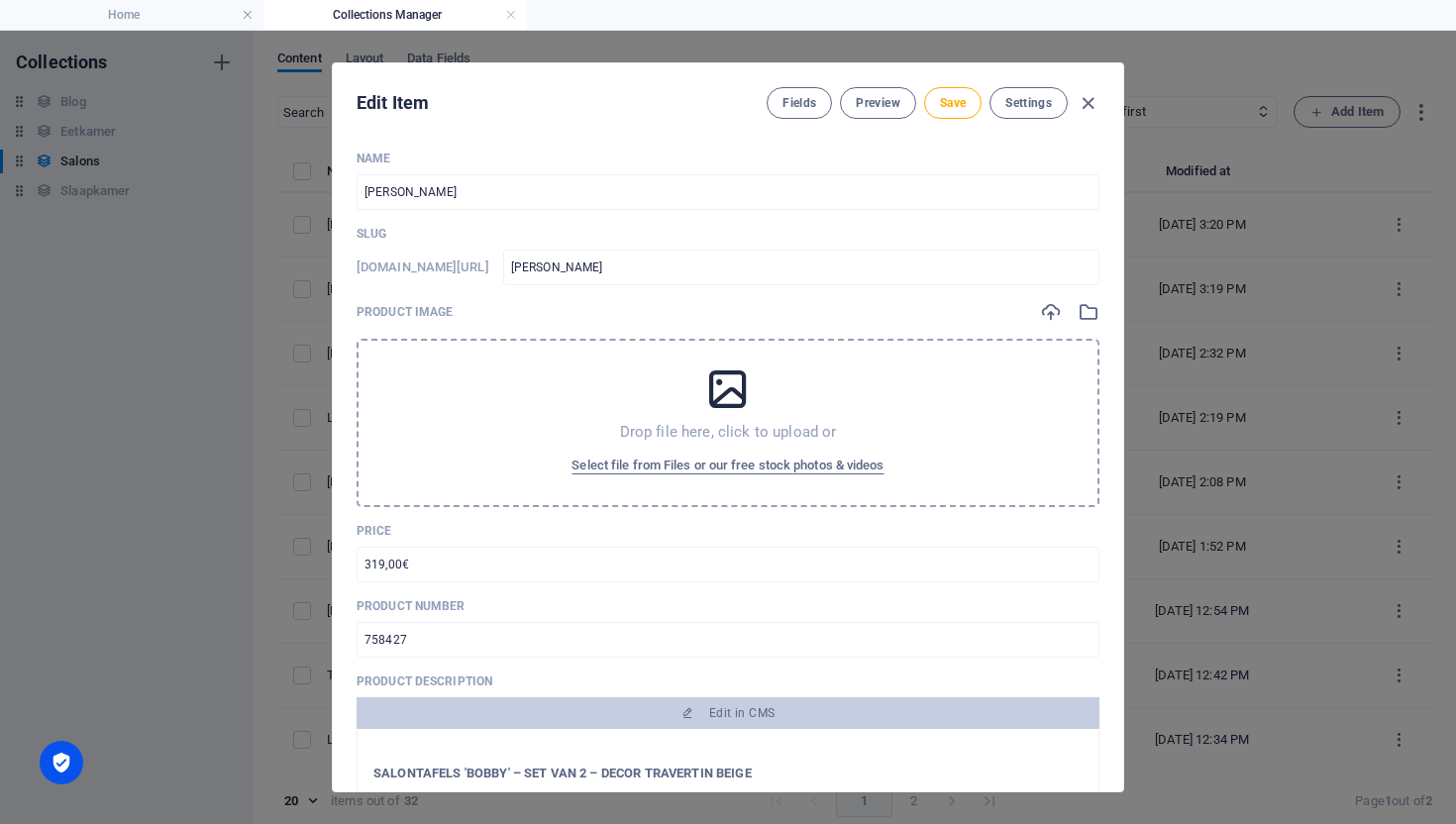 scroll, scrollTop: 933, scrollLeft: 0, axis: vertical 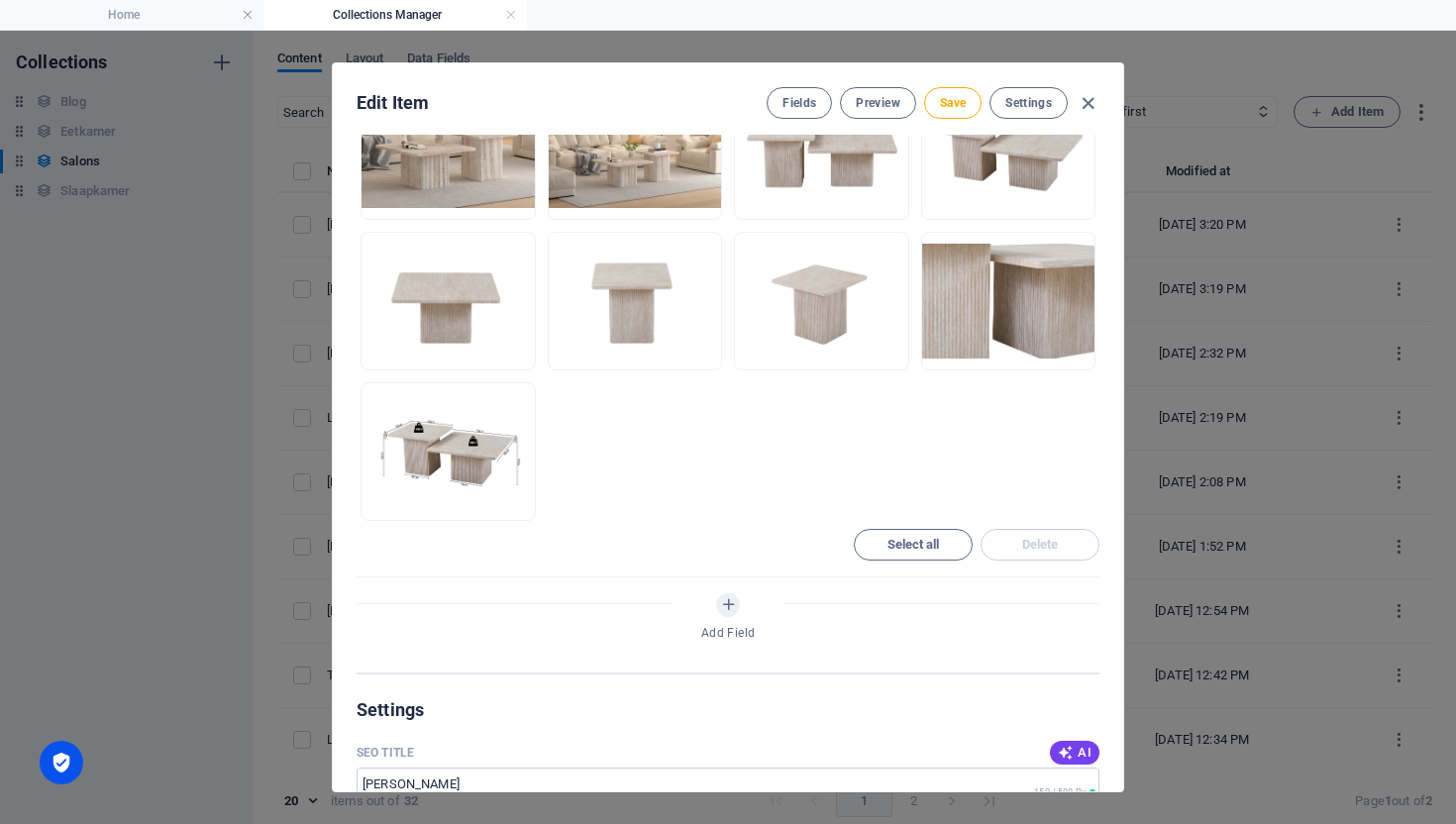 drag, startPoint x: 897, startPoint y: 558, endPoint x: 1046, endPoint y: 557, distance: 149.00336 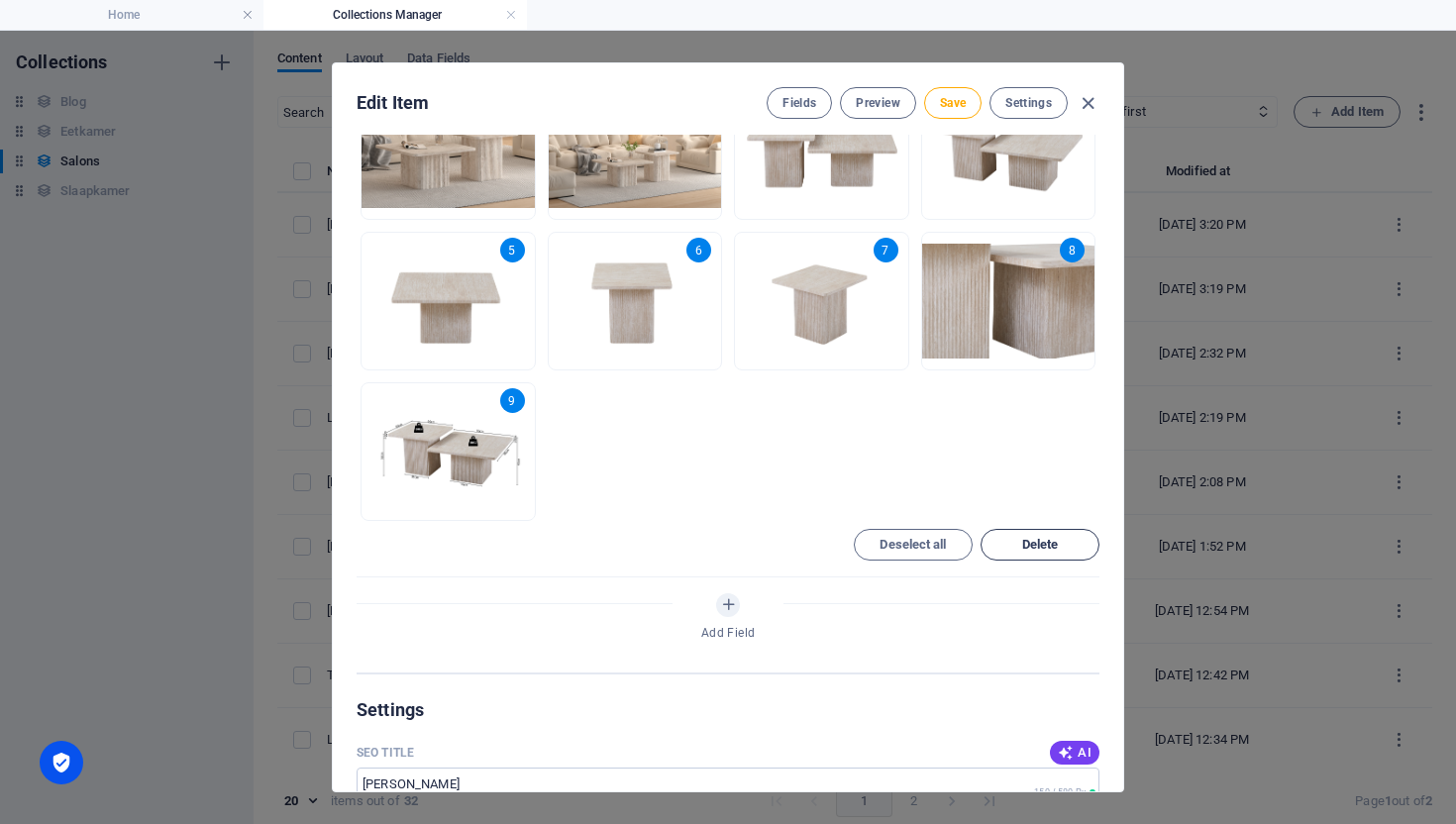 click on "Delete" at bounding box center [1040, 545] 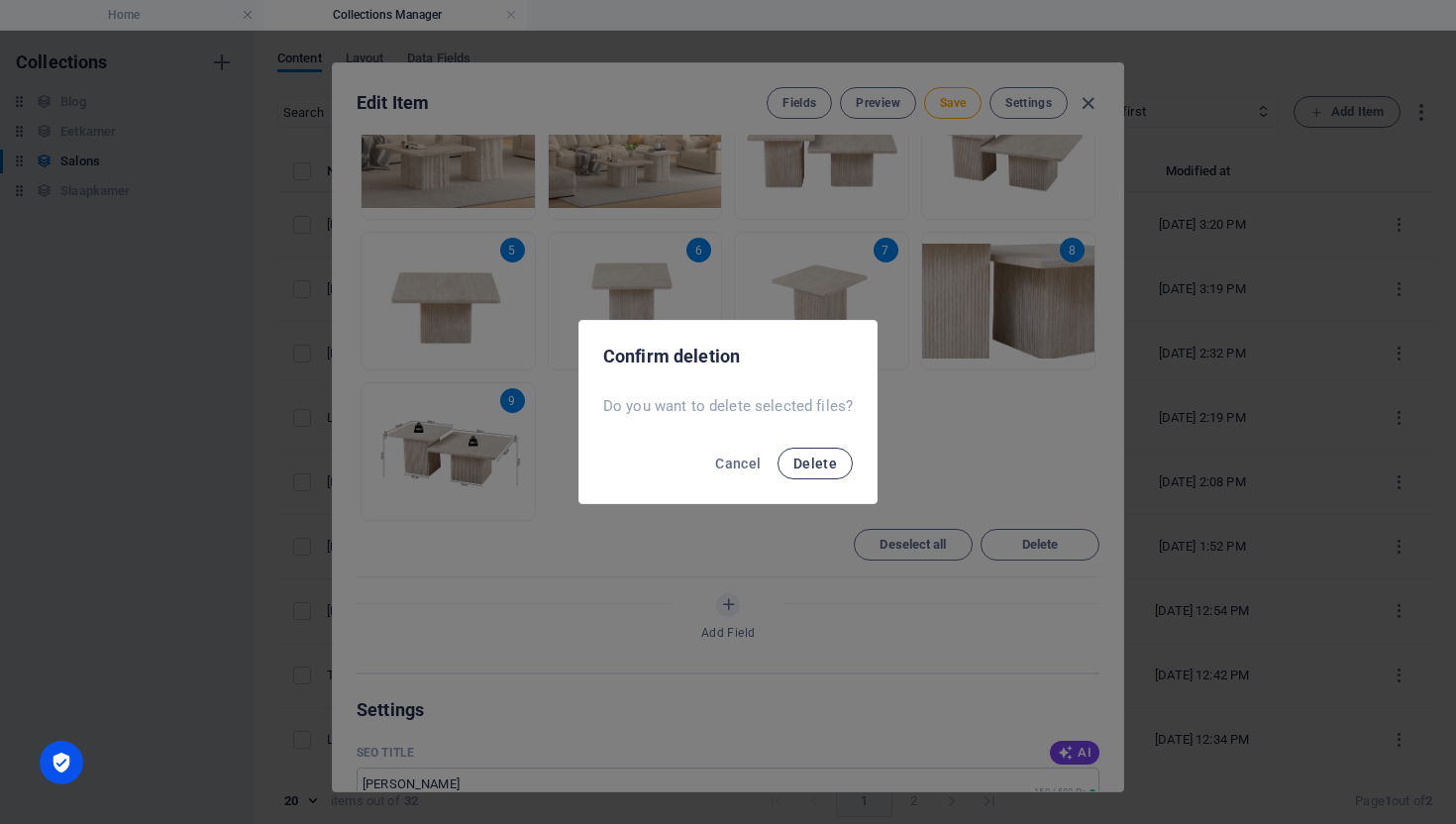 click on "Delete" at bounding box center [815, 464] 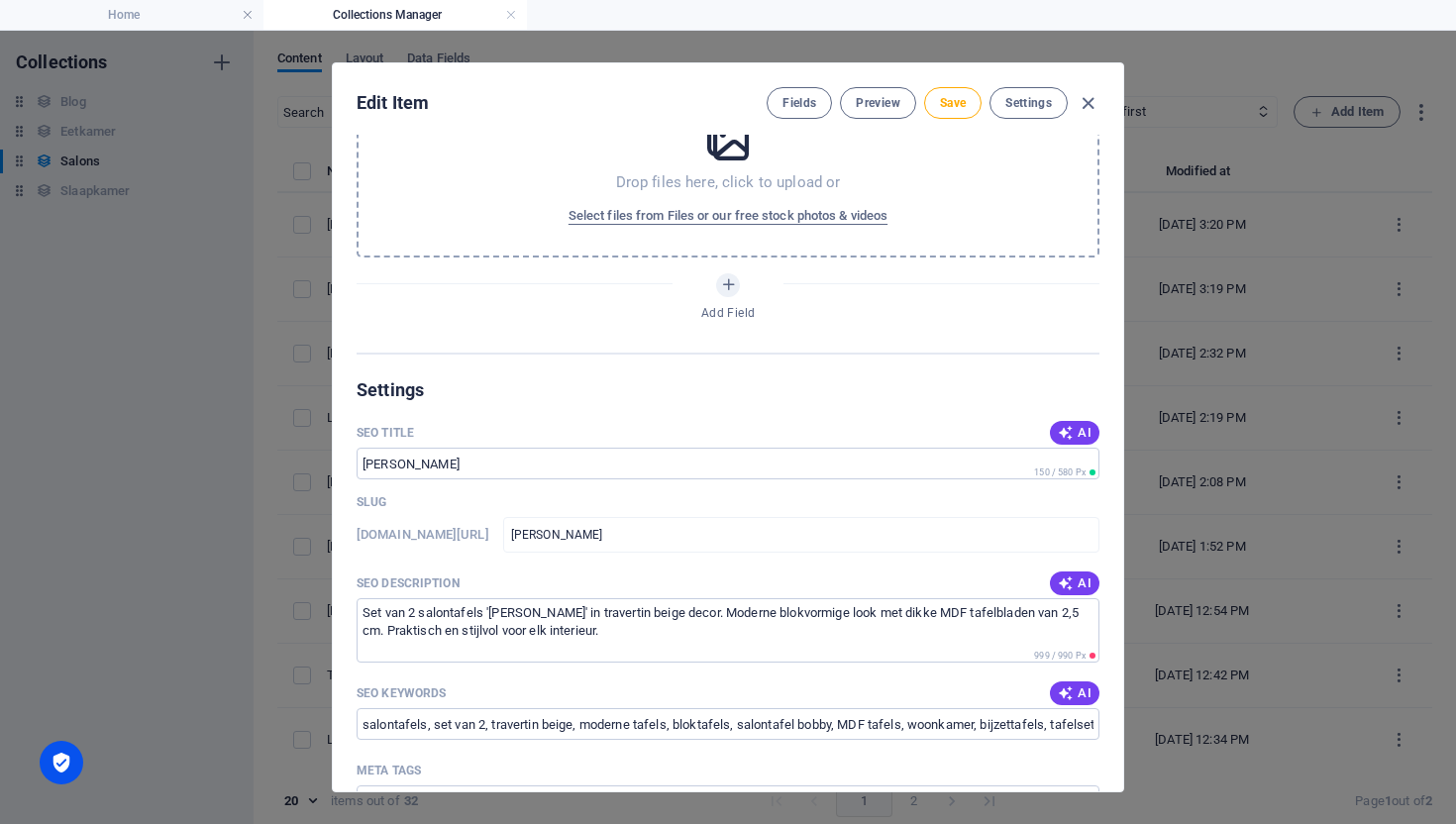 scroll, scrollTop: 1768, scrollLeft: 0, axis: vertical 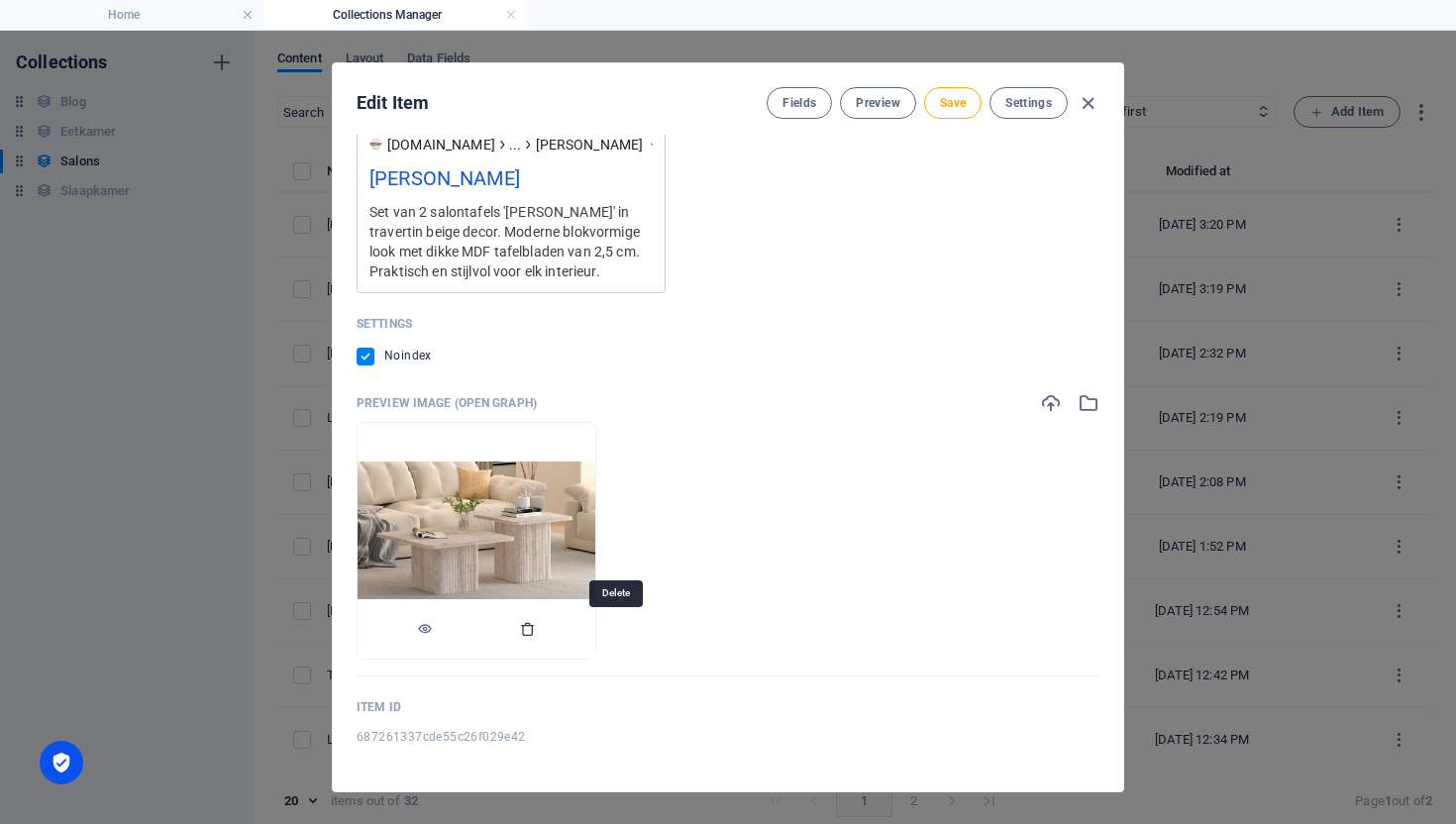 click at bounding box center (528, 629) 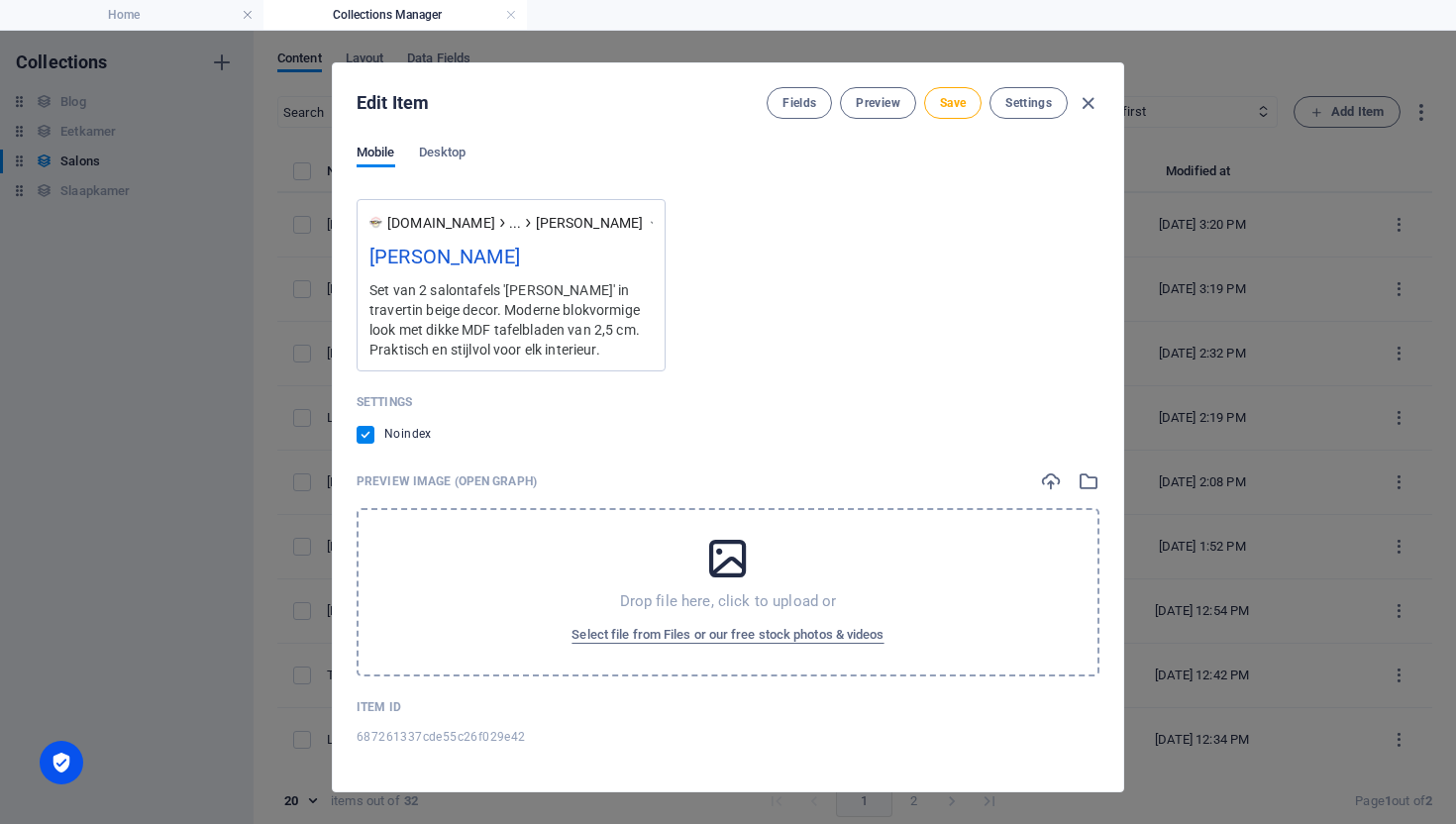 click on "Drop file here, click to upload or Select file from Files or our free stock photos & videos" at bounding box center (728, 592) 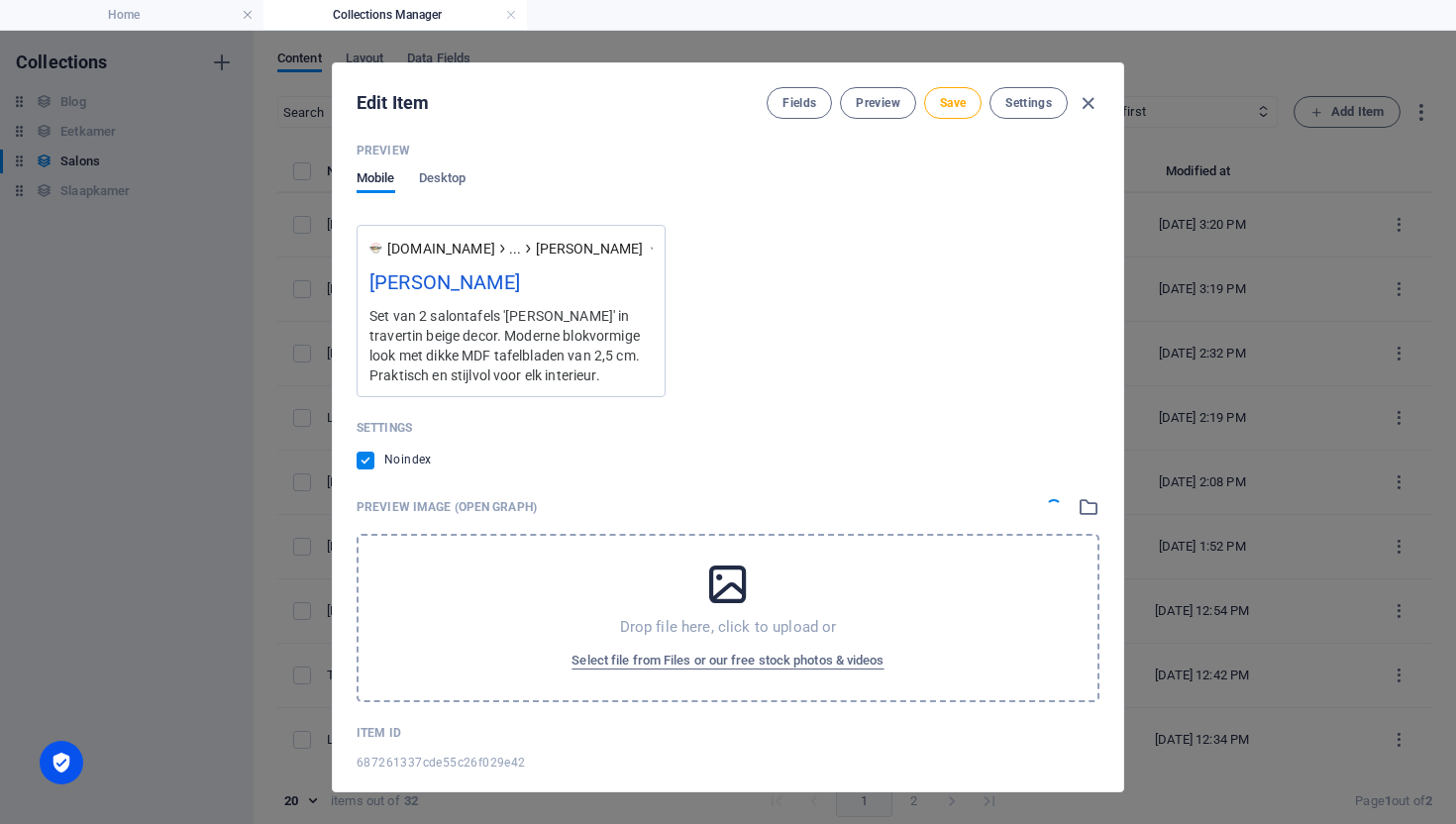 scroll, scrollTop: 397, scrollLeft: 0, axis: vertical 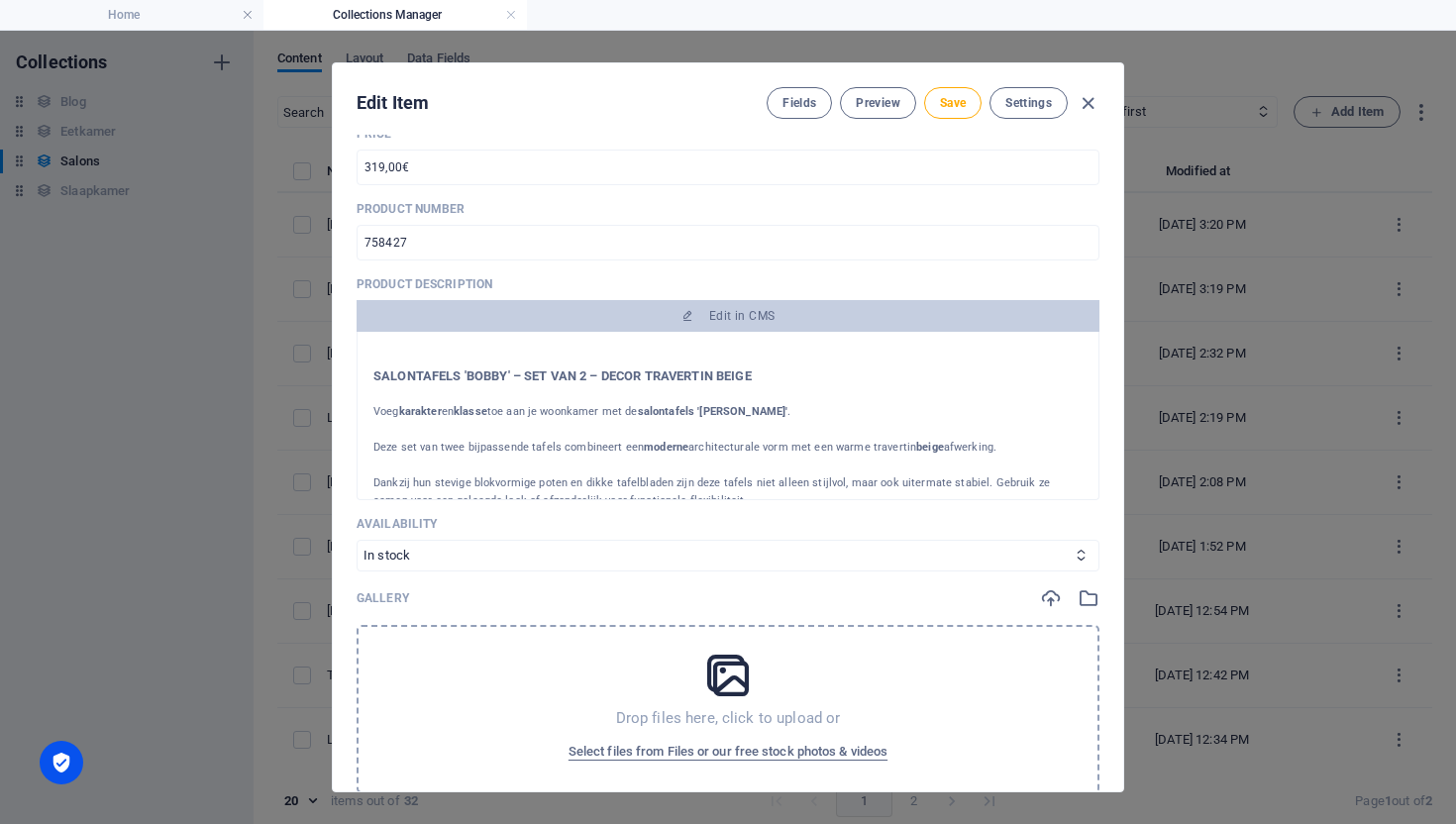 click at bounding box center (728, 675) 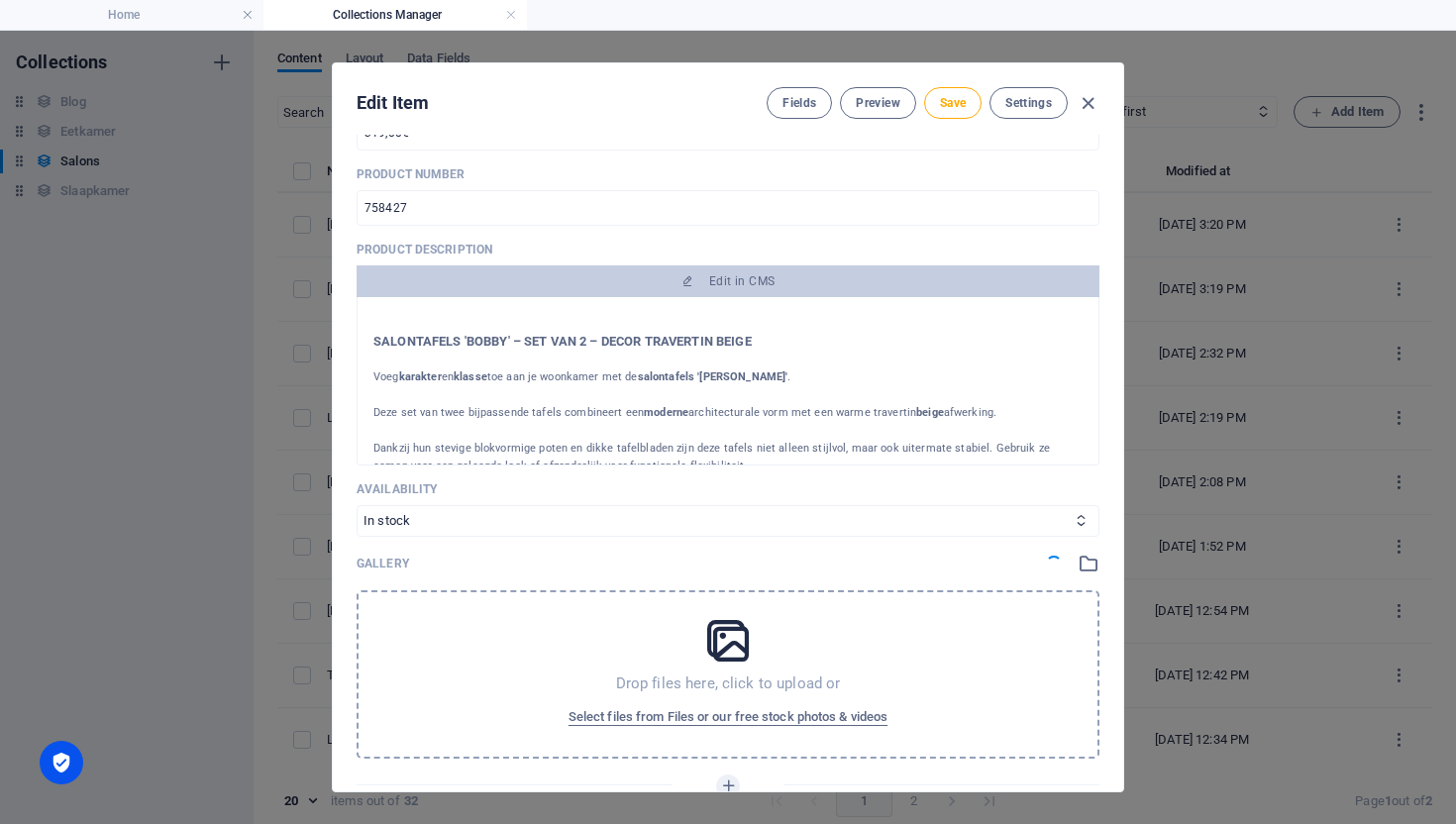 scroll, scrollTop: 650, scrollLeft: 0, axis: vertical 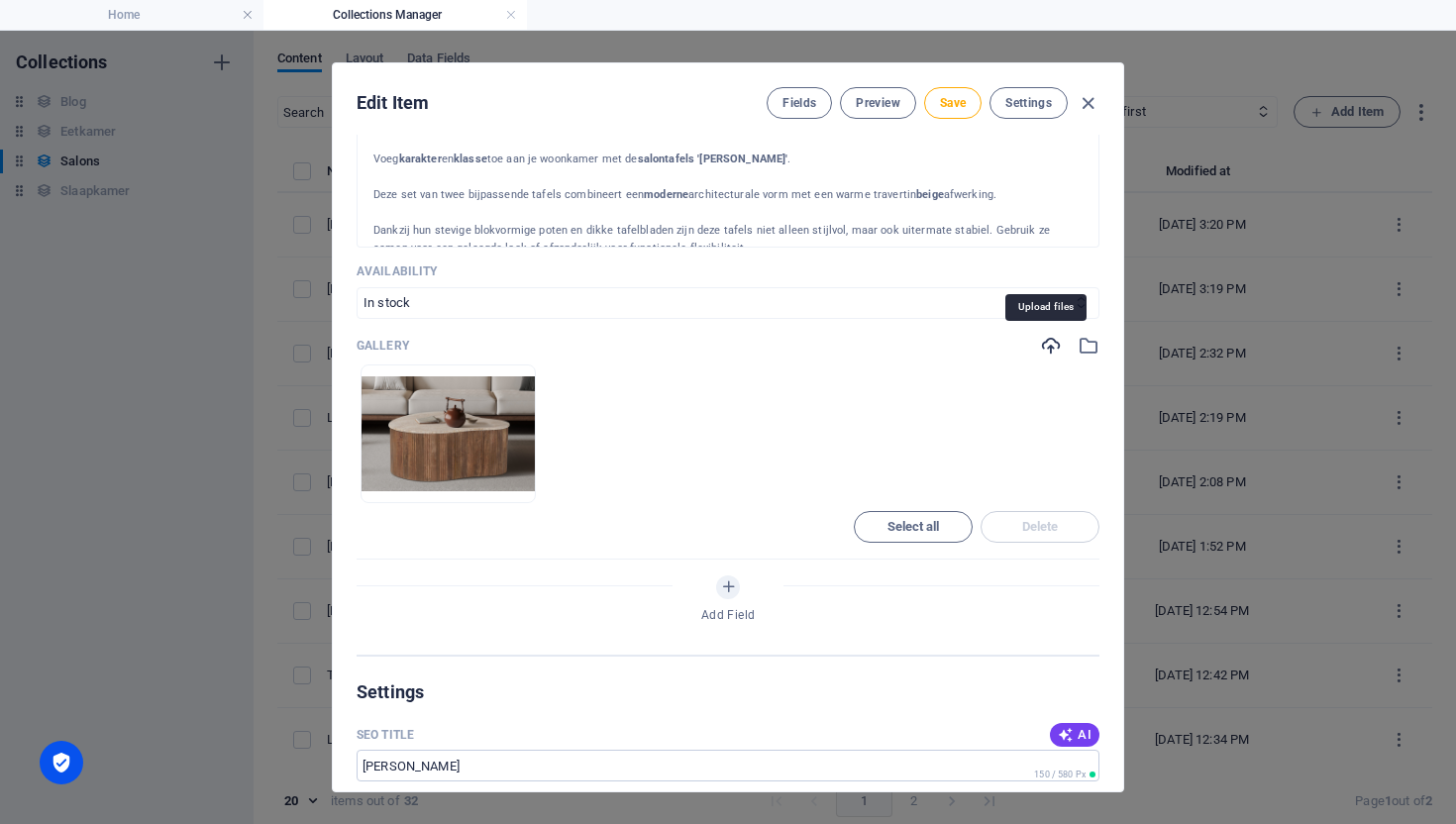click at bounding box center [1051, 346] 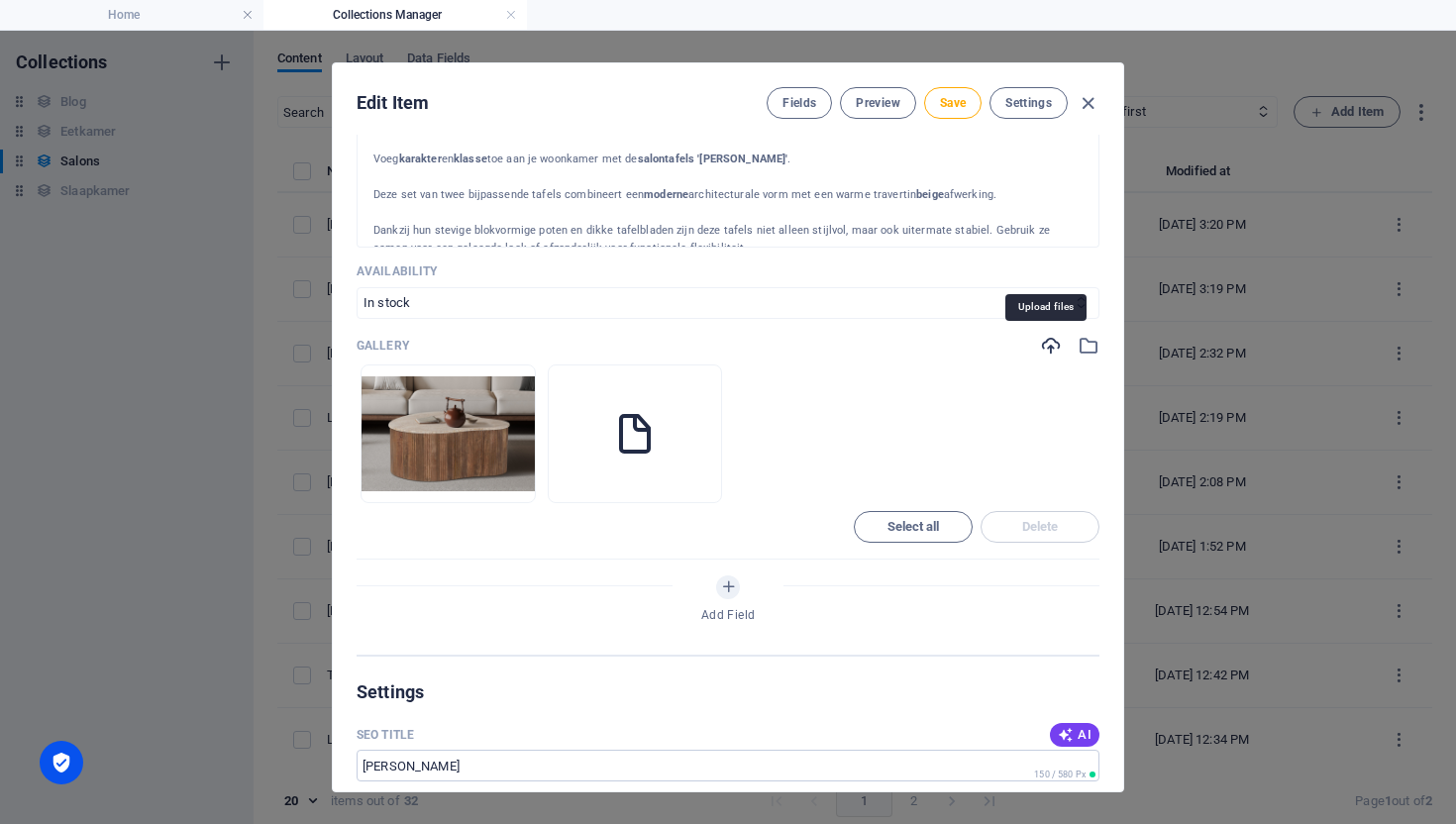 click at bounding box center [1051, 346] 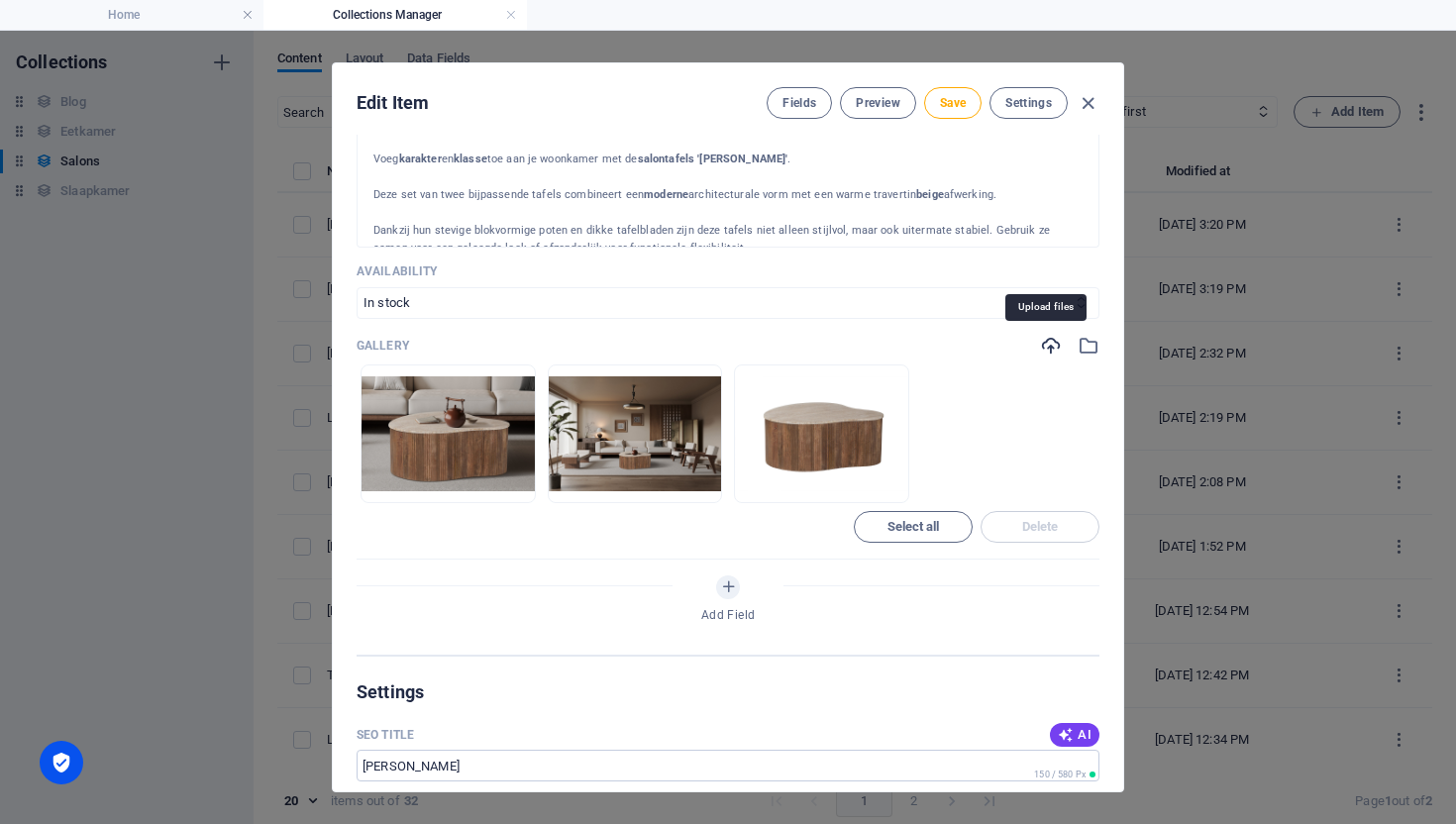 click at bounding box center (1051, 346) 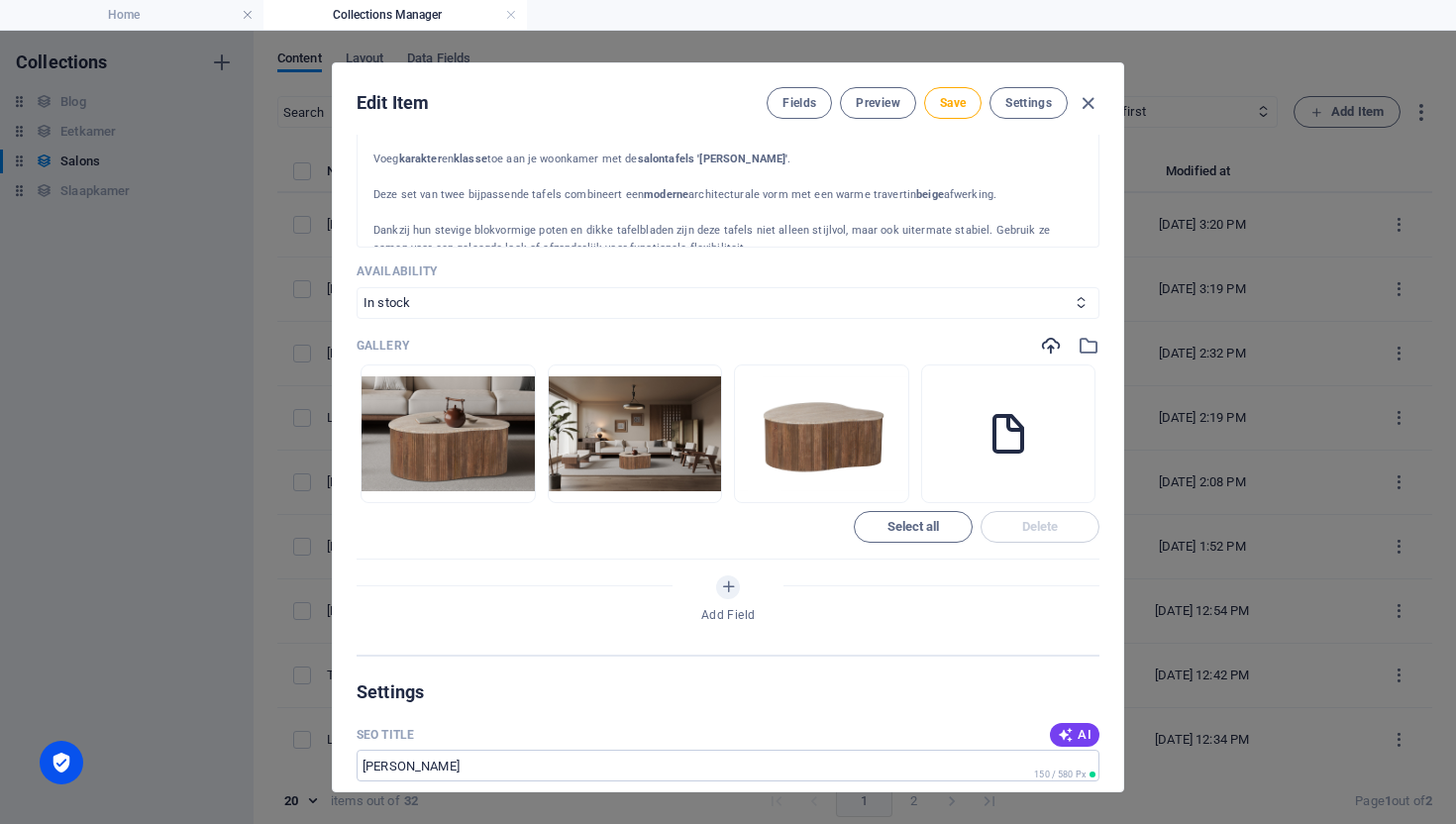 click at bounding box center [1051, 346] 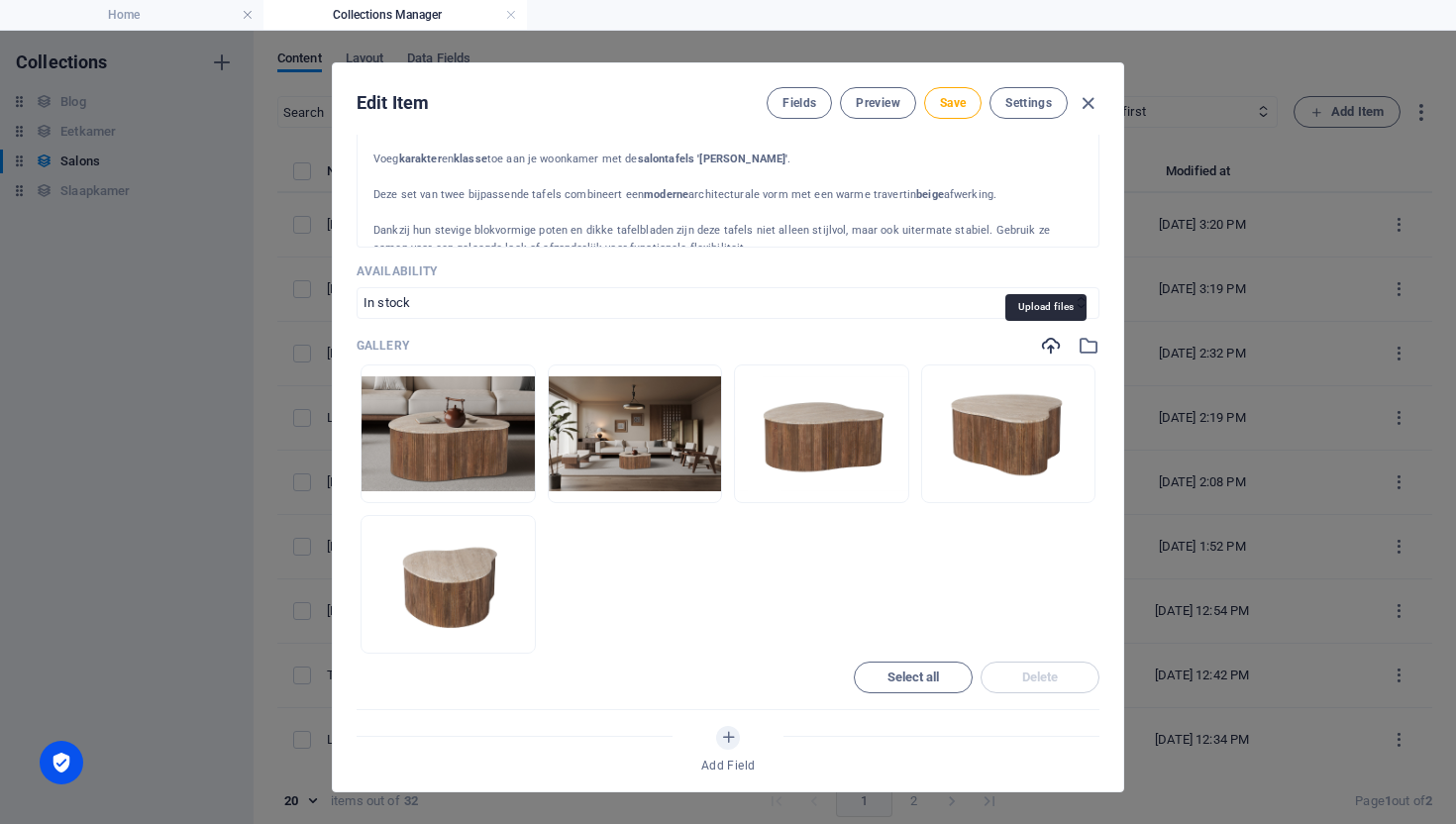 click at bounding box center (1051, 346) 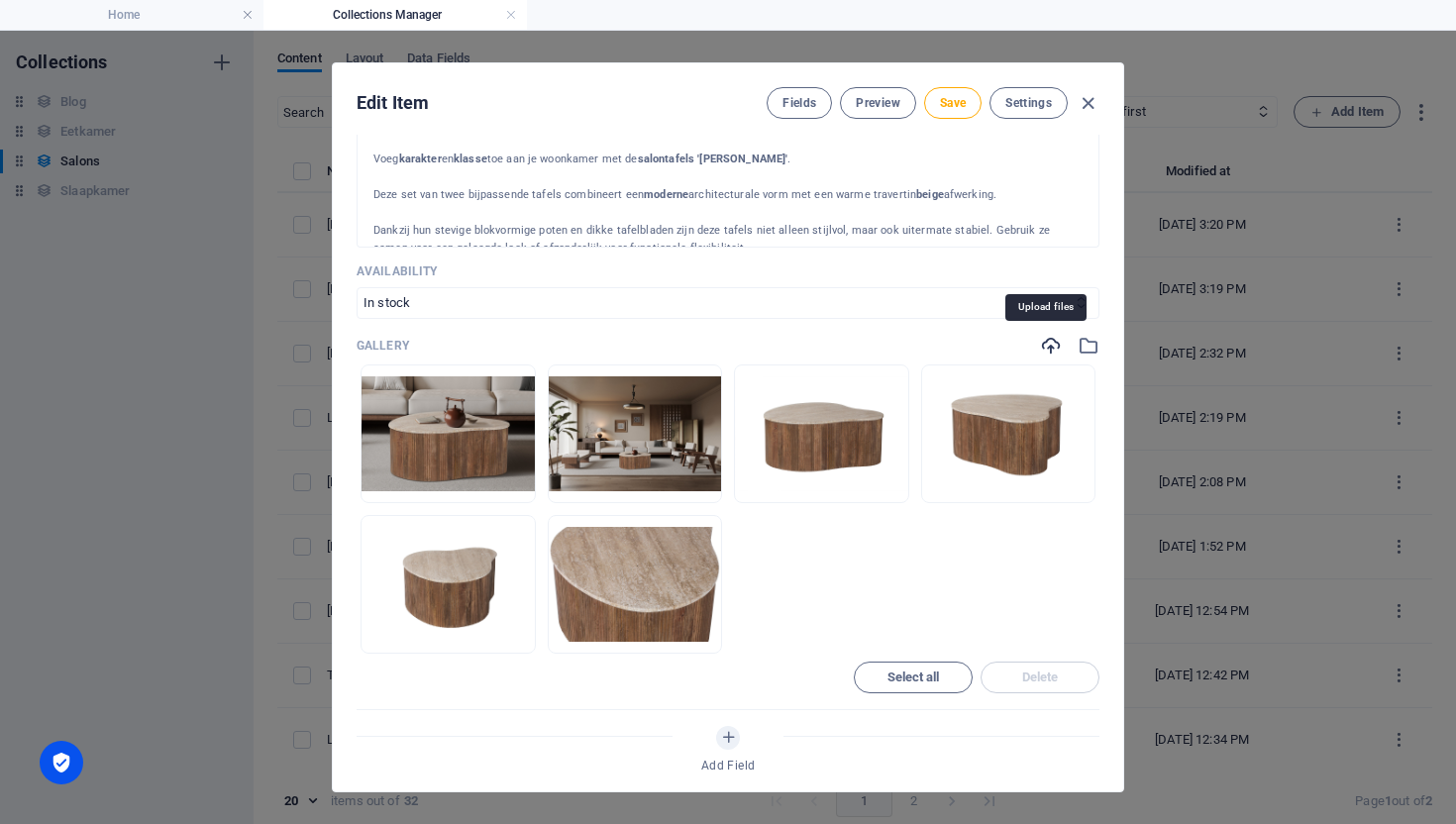click at bounding box center (1051, 346) 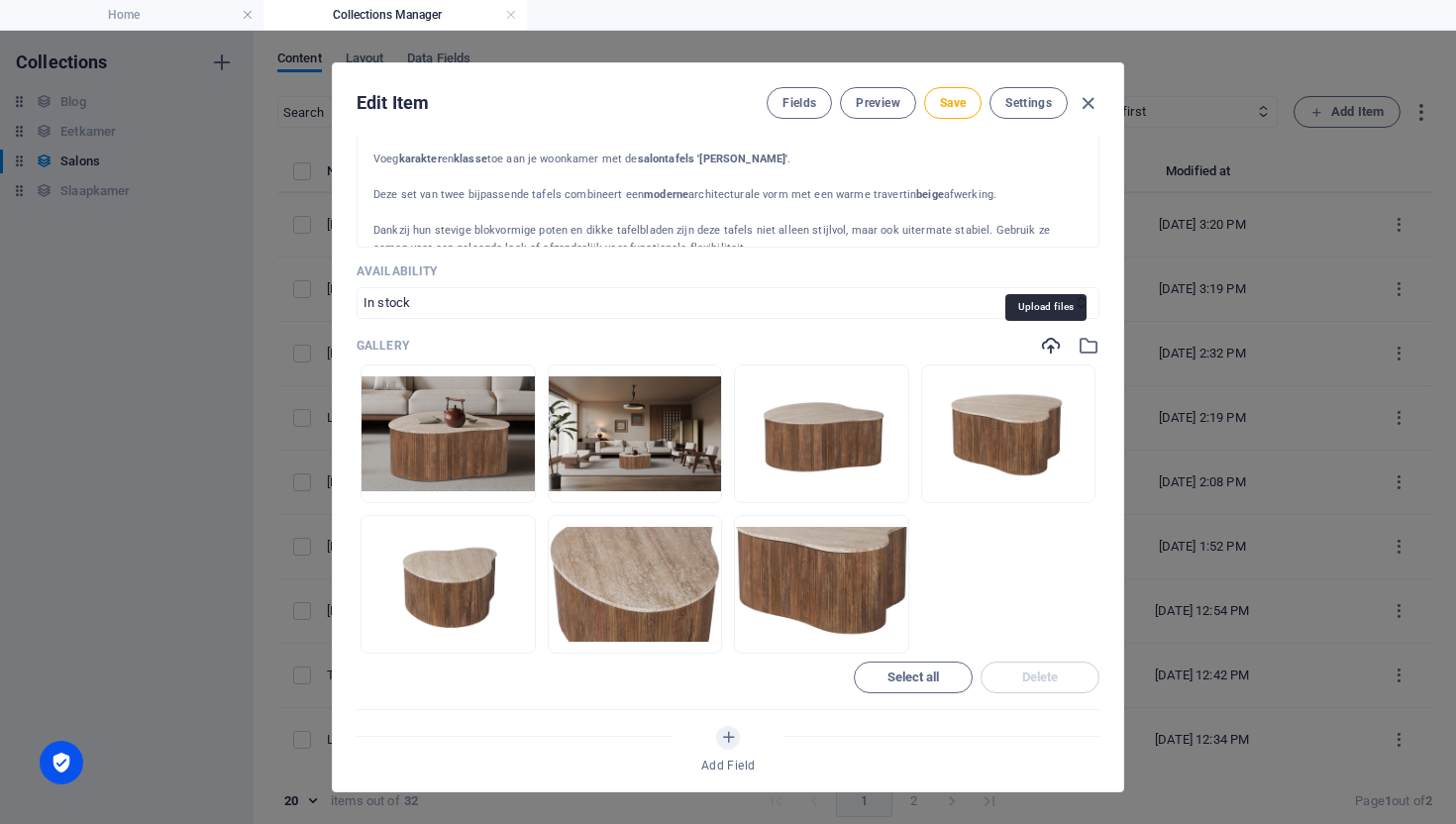 click at bounding box center (1051, 346) 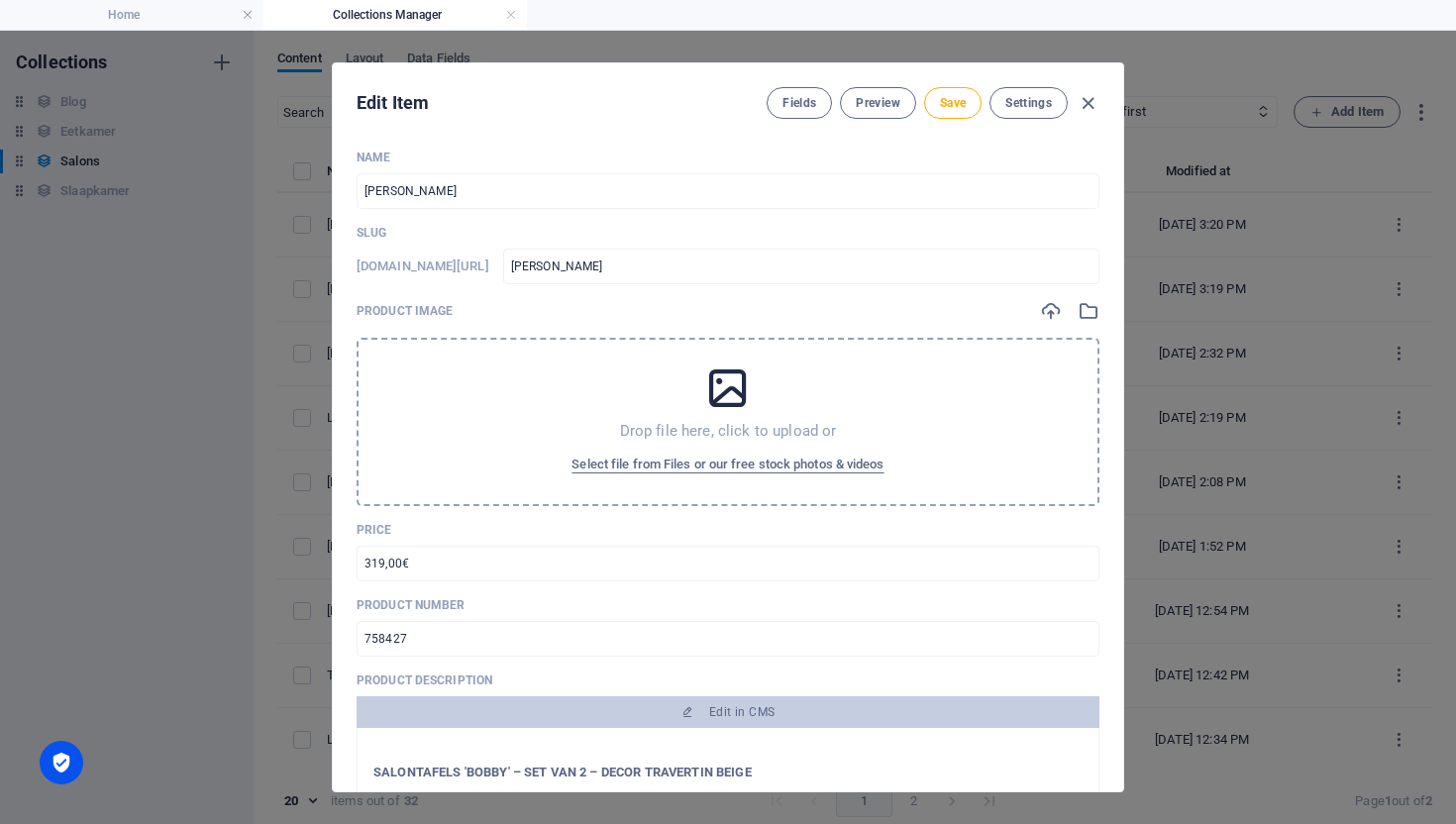 scroll, scrollTop: 0, scrollLeft: 0, axis: both 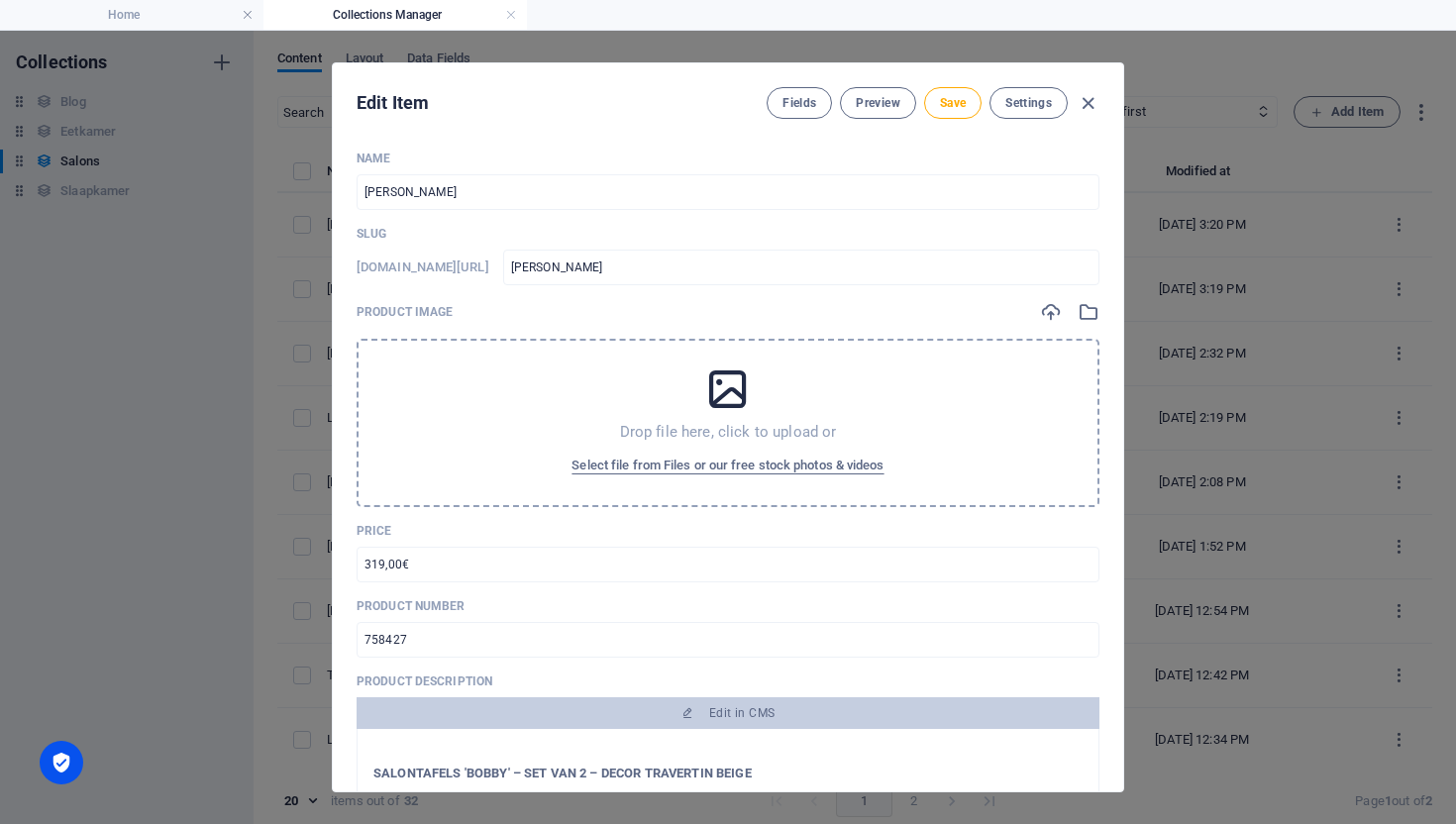 click on "Drop file here, click to upload or Select file from Files or our free stock photos & videos" at bounding box center [728, 423] 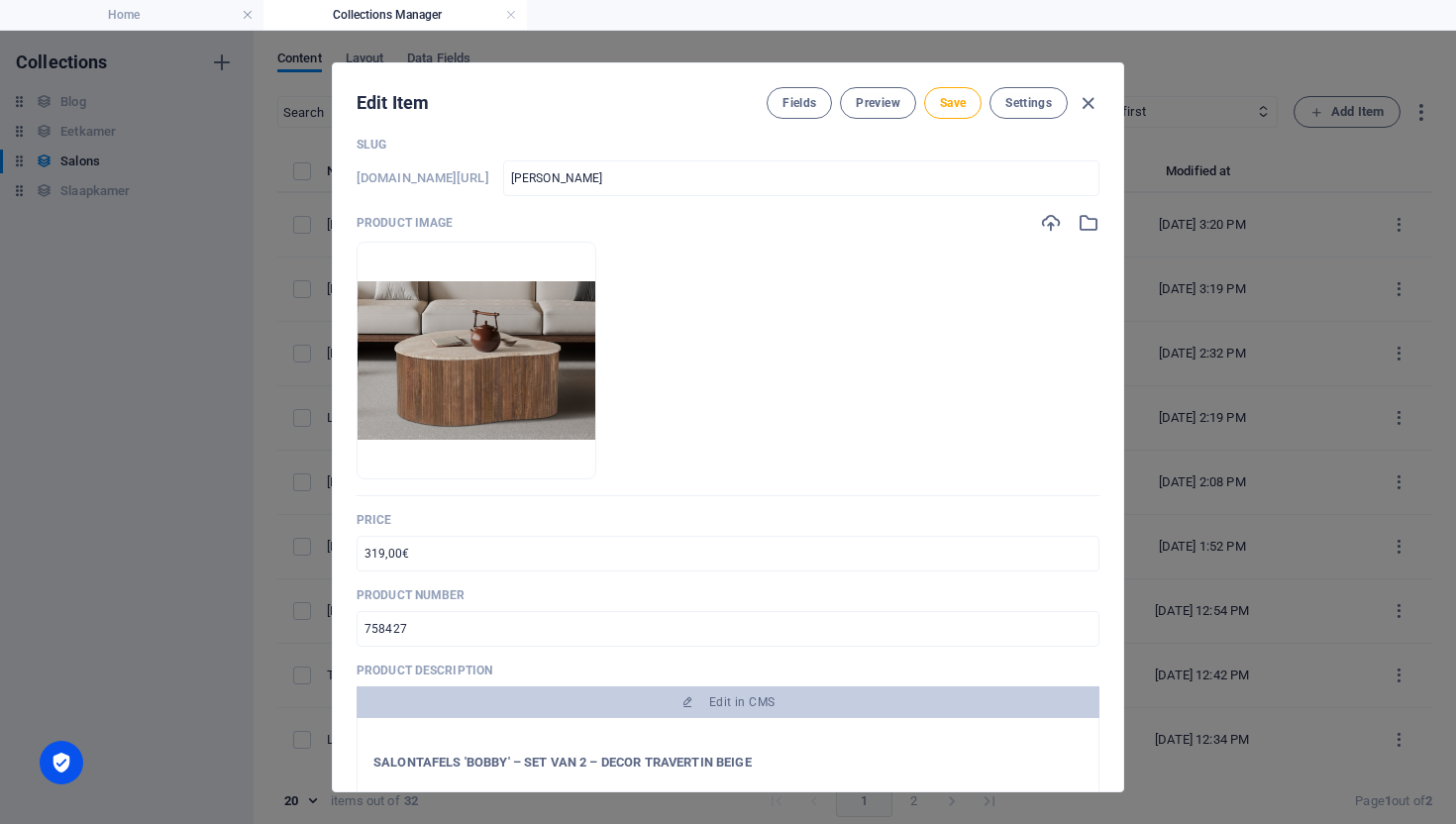 scroll, scrollTop: 362, scrollLeft: 0, axis: vertical 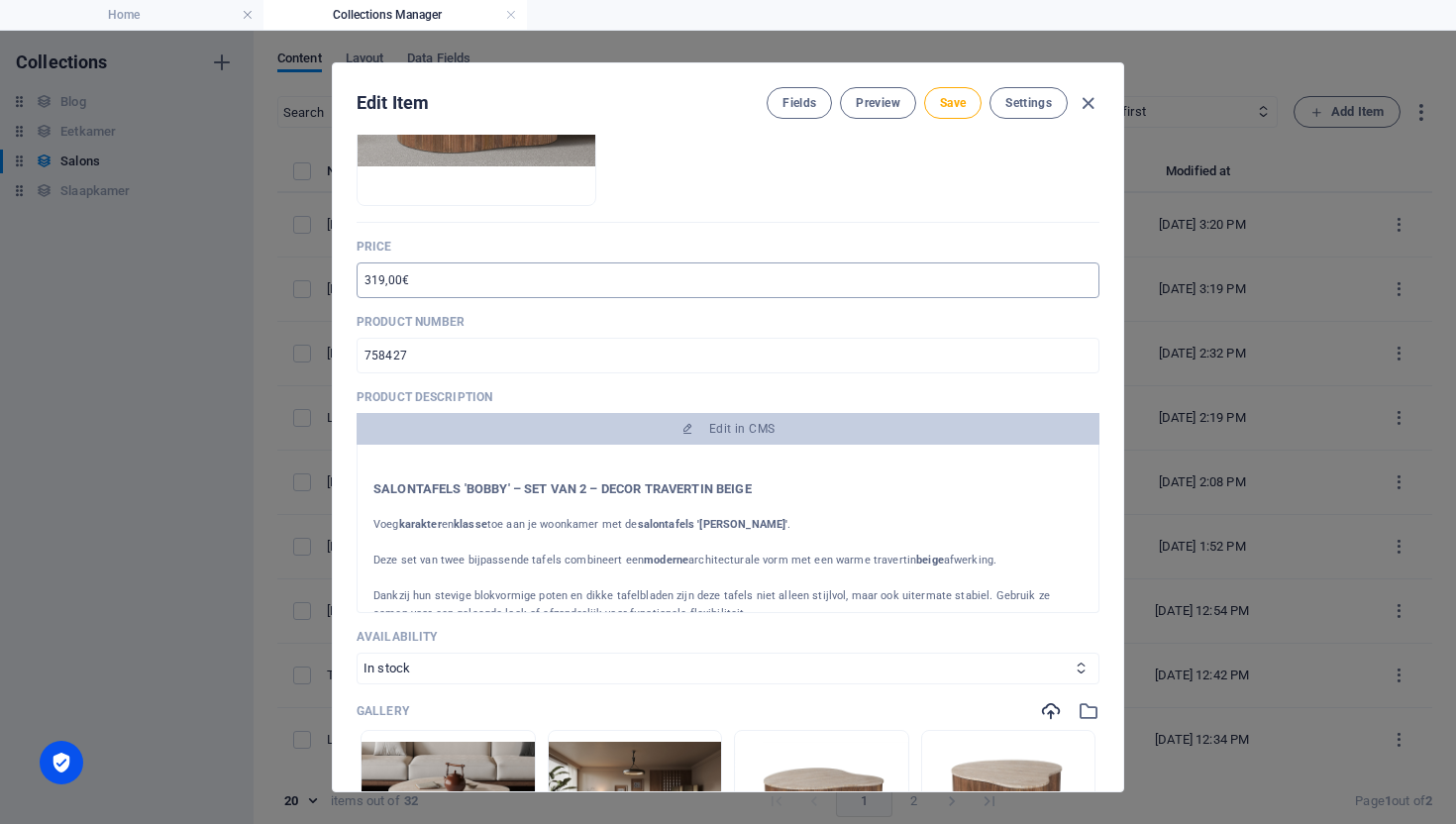 click on "319,00€" at bounding box center [728, 280] 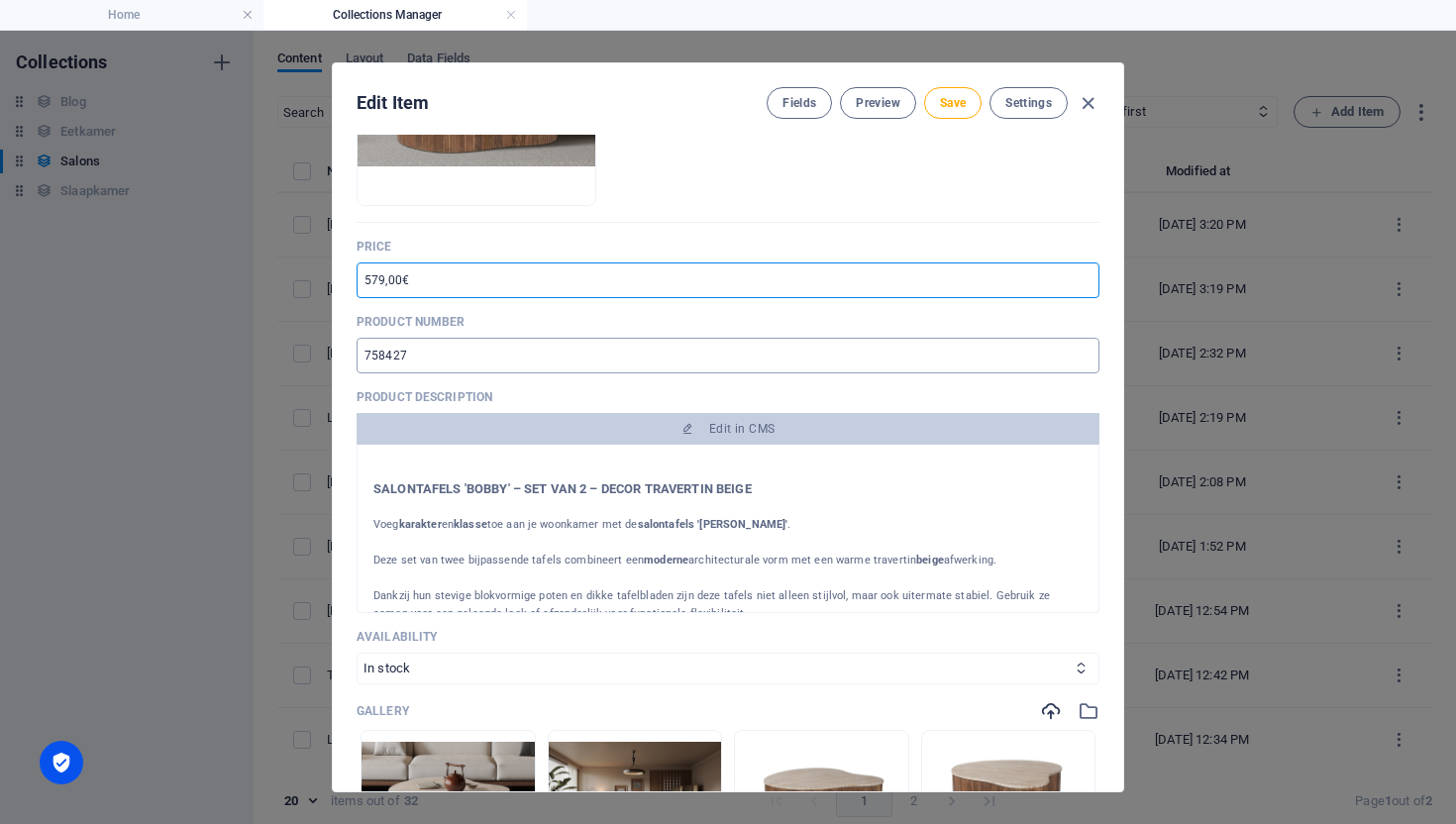 type on "579,00€" 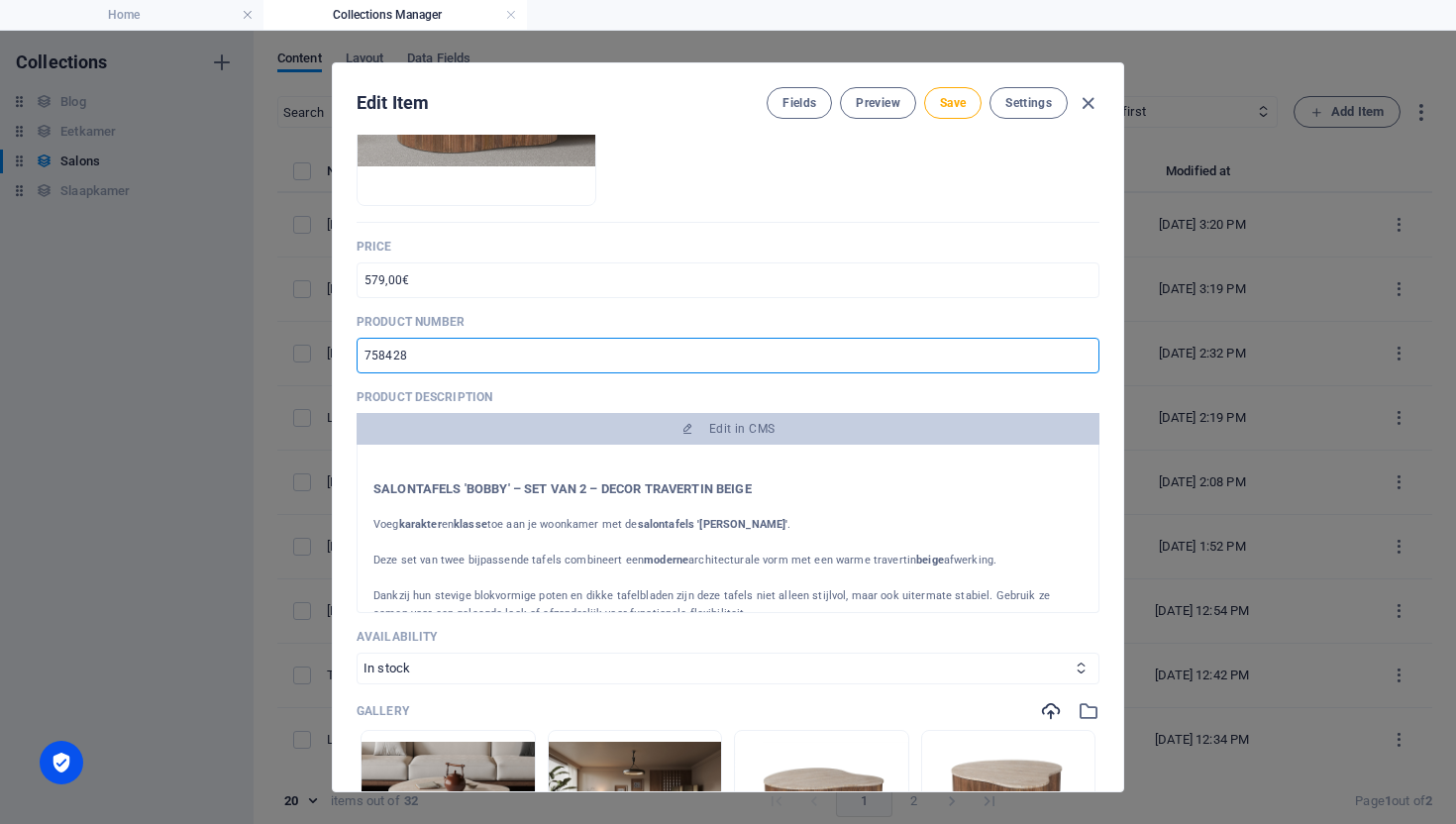 scroll, scrollTop: 458, scrollLeft: 0, axis: vertical 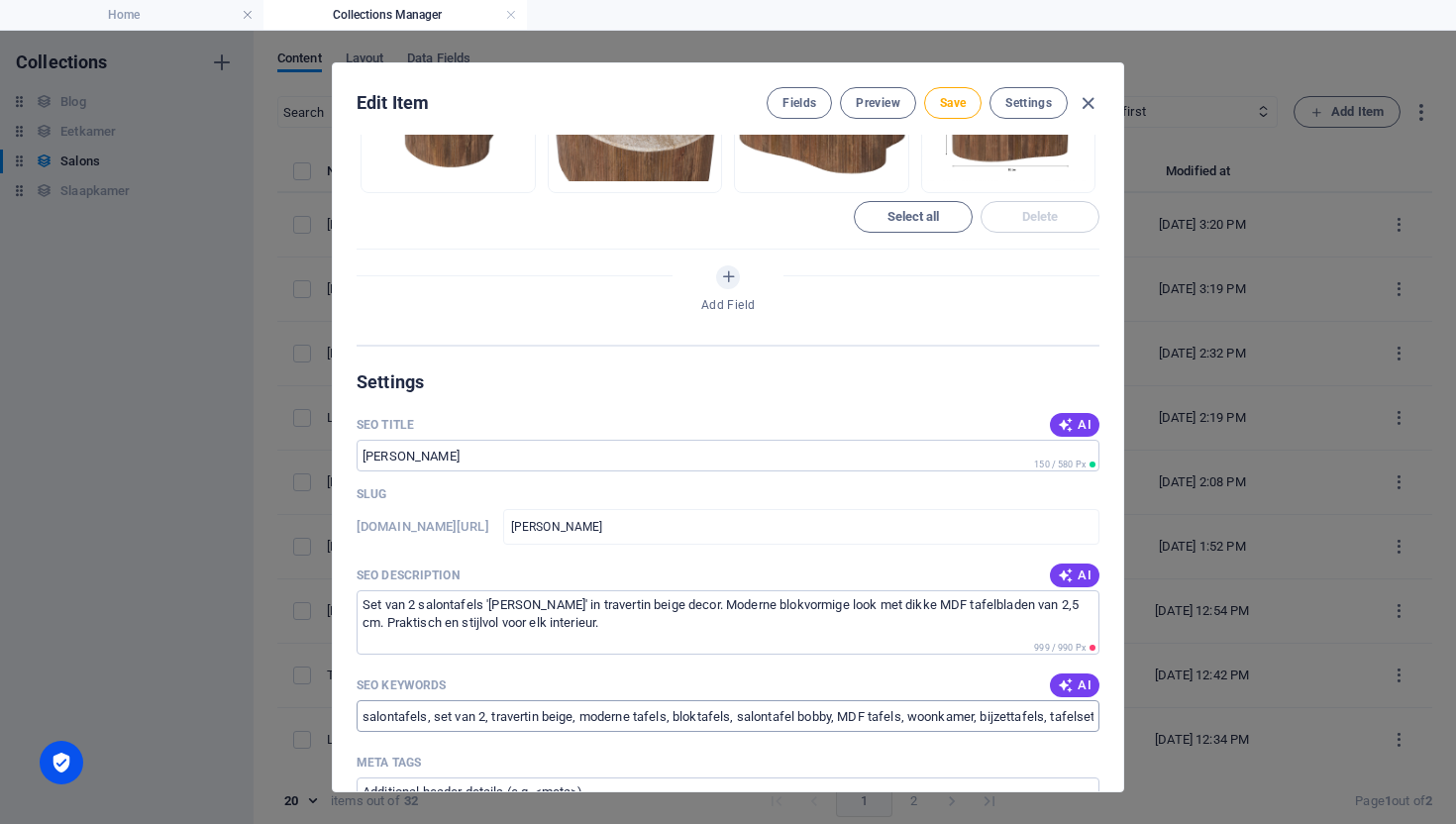 type on "758428" 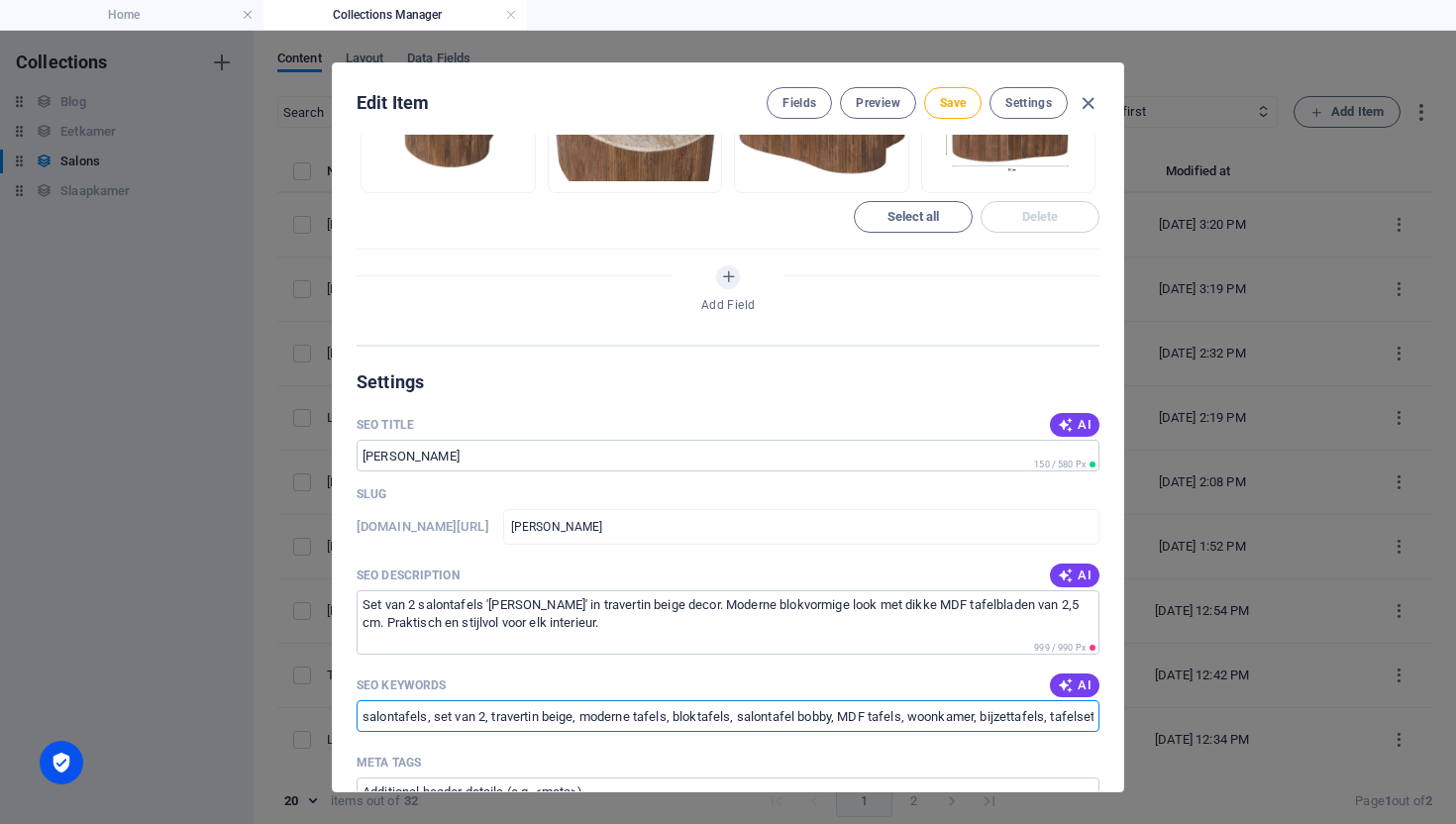 click on "salontafels, set van 2, travertin beige, moderne tafels, bloktafels, salontafel bobby, MDF tafels, woonkamer, bijzettafels, tafelset" at bounding box center [728, 716] 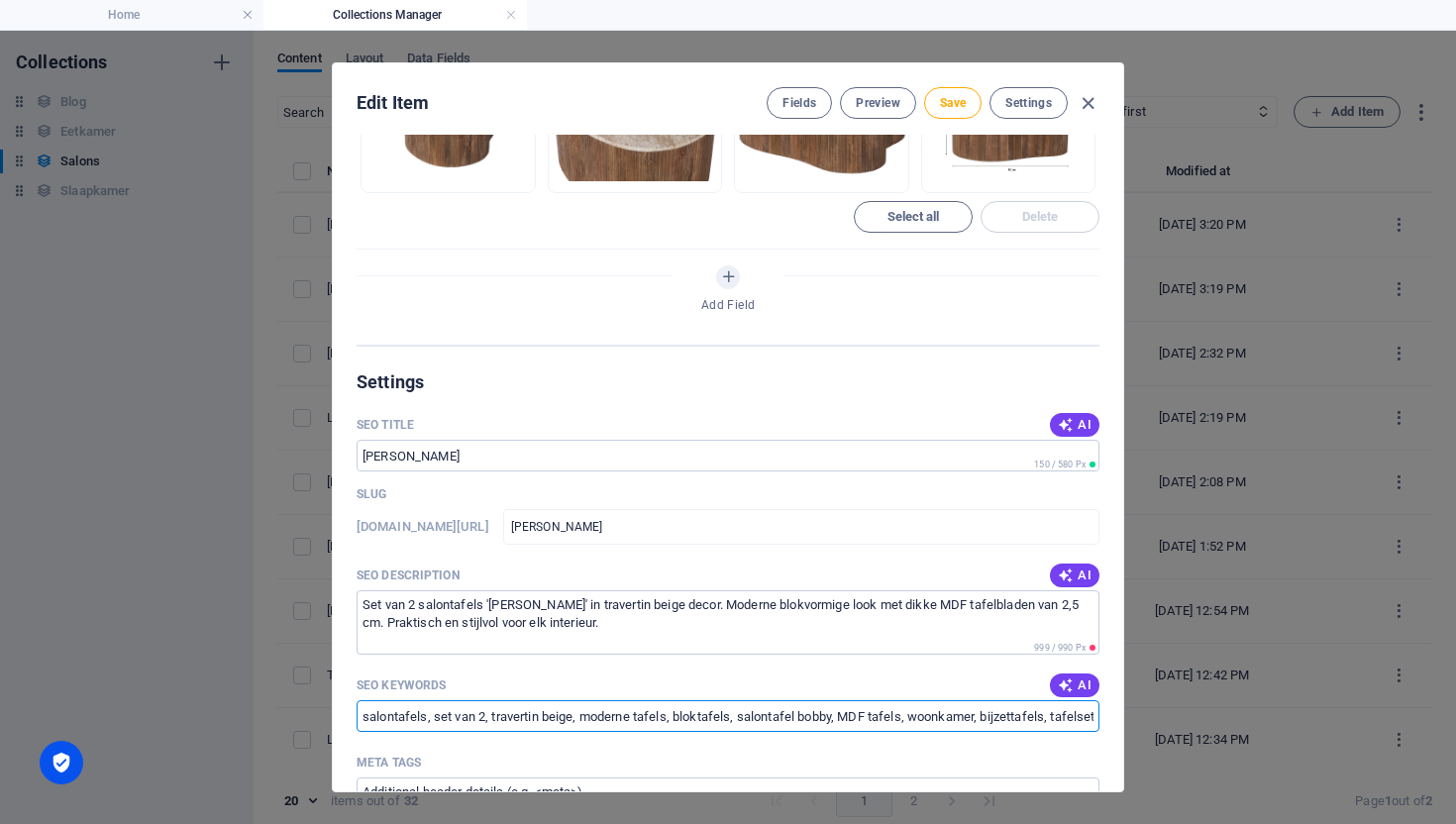 paste on "[PERSON_NAME], travertin beige, mango hout, organische salontafel, luxe salontafel, moderne tafel, salontafel 83 cm, natuursteen tafel, ronde salontafel, travertin meubelen, design salontafel, houten onderstel" 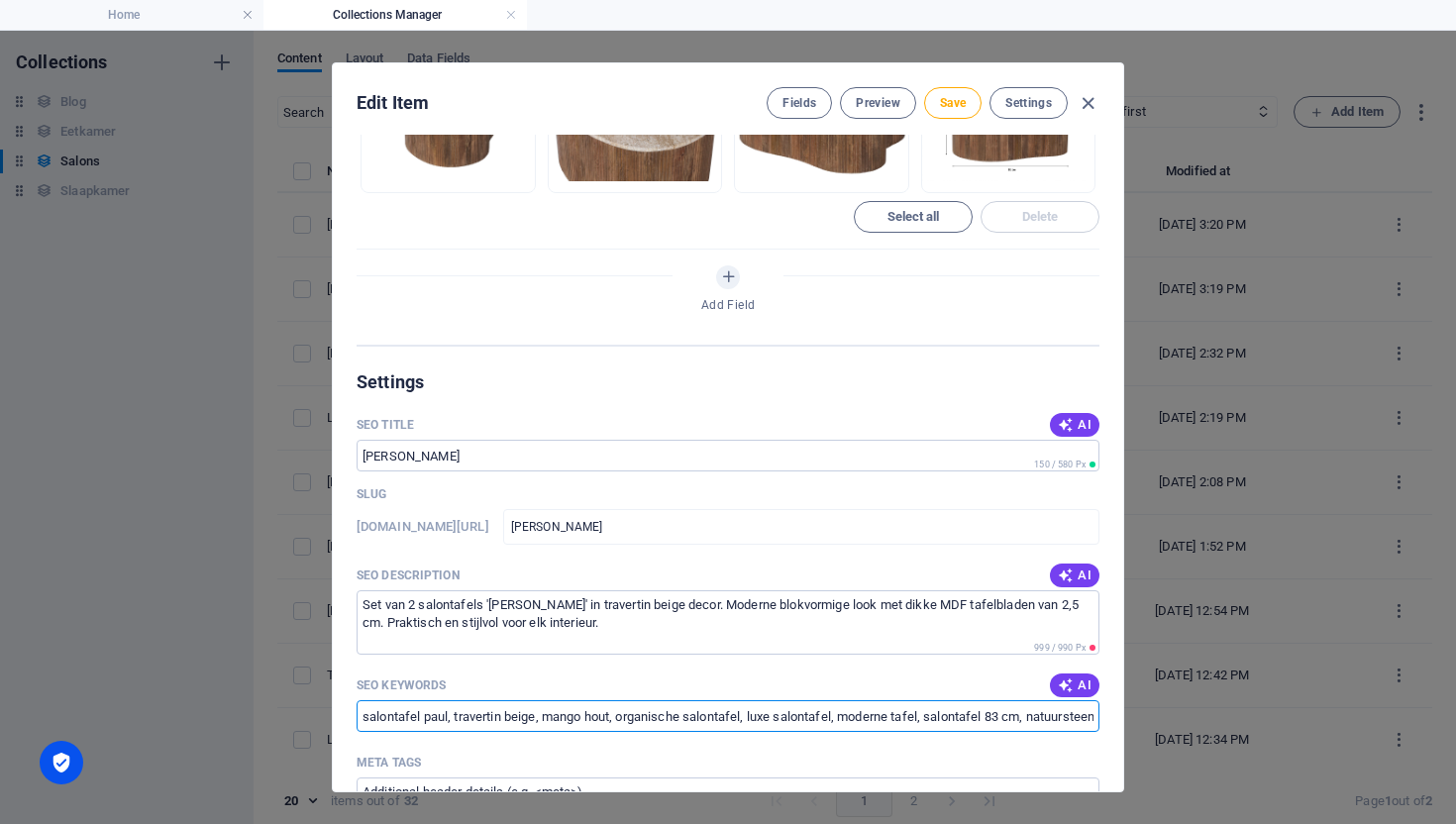 scroll, scrollTop: 0, scrollLeft: 473, axis: horizontal 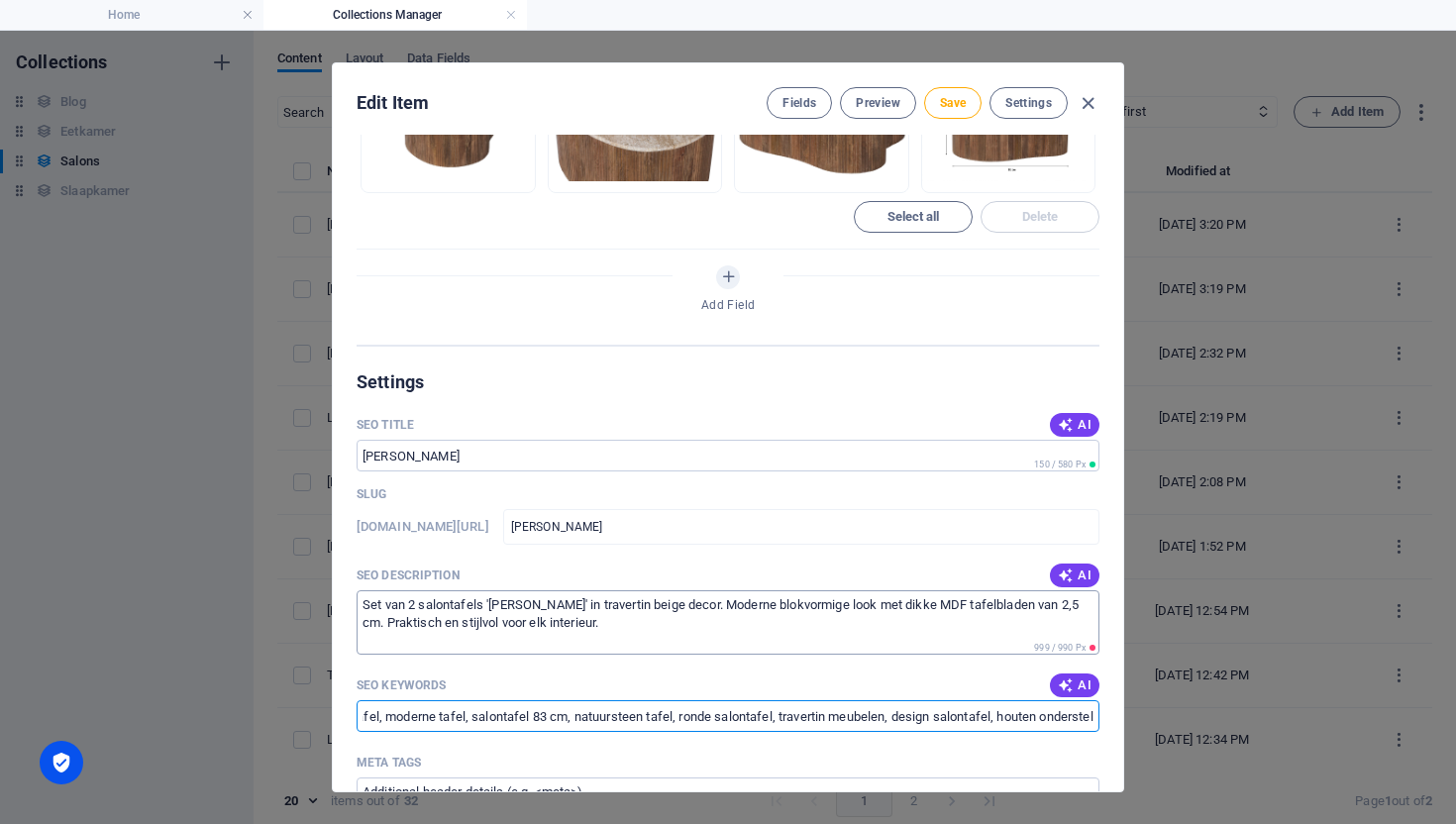 type on "salontafel paul, travertin beige, mango hout, organische salontafel, luxe salontafel, moderne tafel, salontafel 83 cm, natuursteen tafel, ronde salontafel, travertin meubelen, design salontafel, houten onderstel" 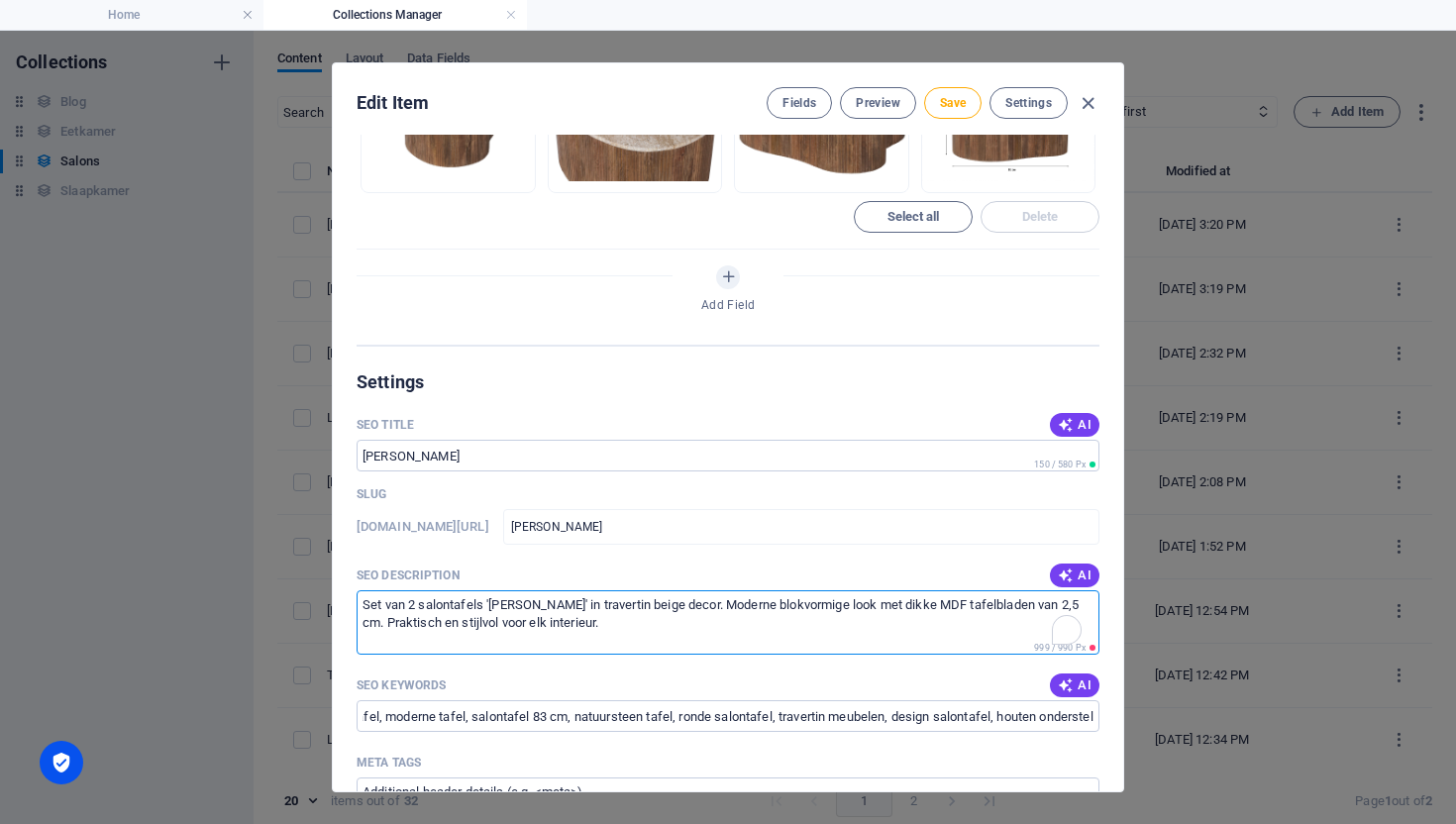 scroll, scrollTop: 0, scrollLeft: 0, axis: both 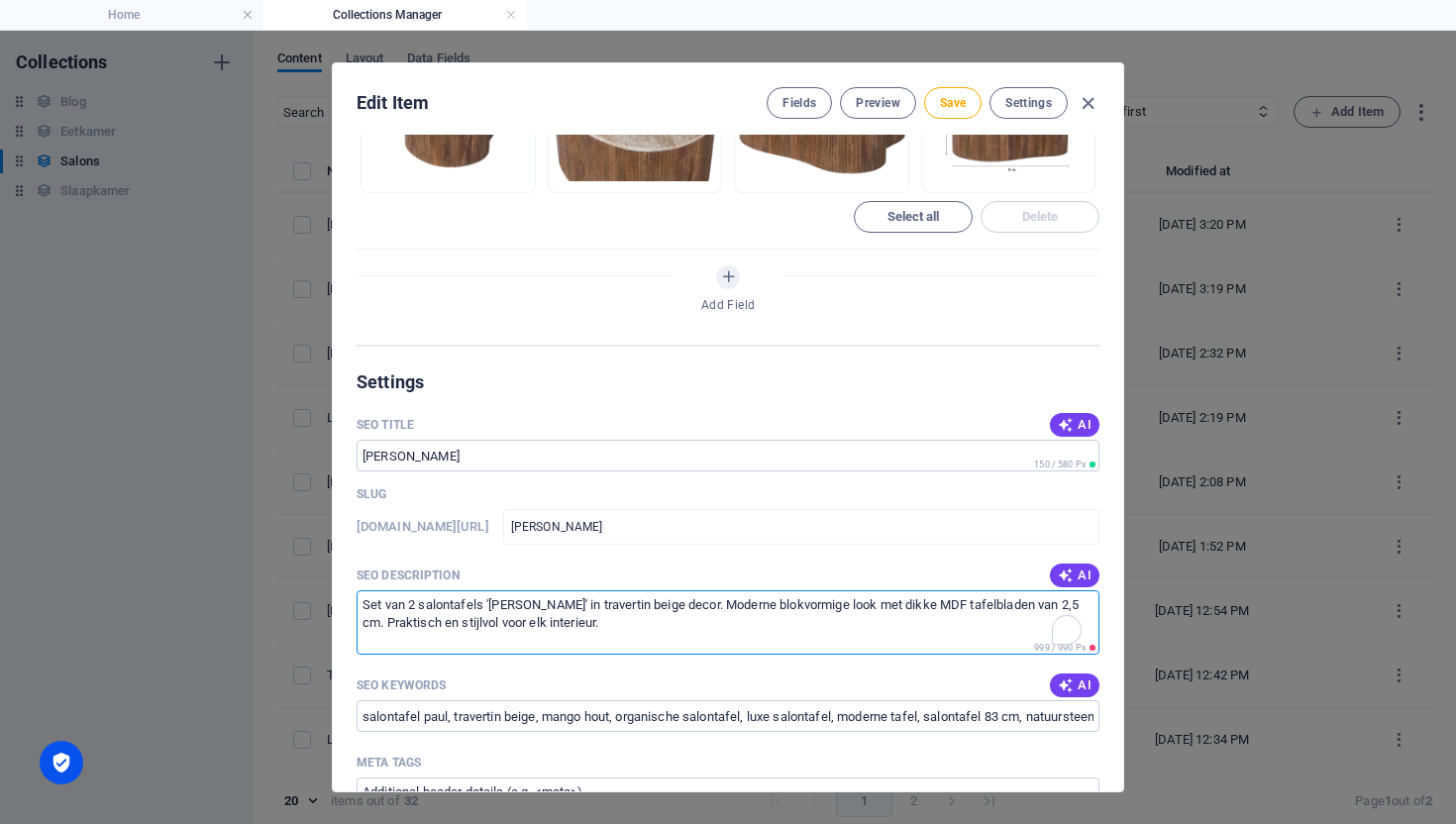 click on "Set van 2 salontafels '[PERSON_NAME]' in travertin beige decor. Moderne blokvormige look met dikke MDF tafelbladen van 2,5 cm. Praktisch en stijlvol voor elk interieur." at bounding box center (728, 622) 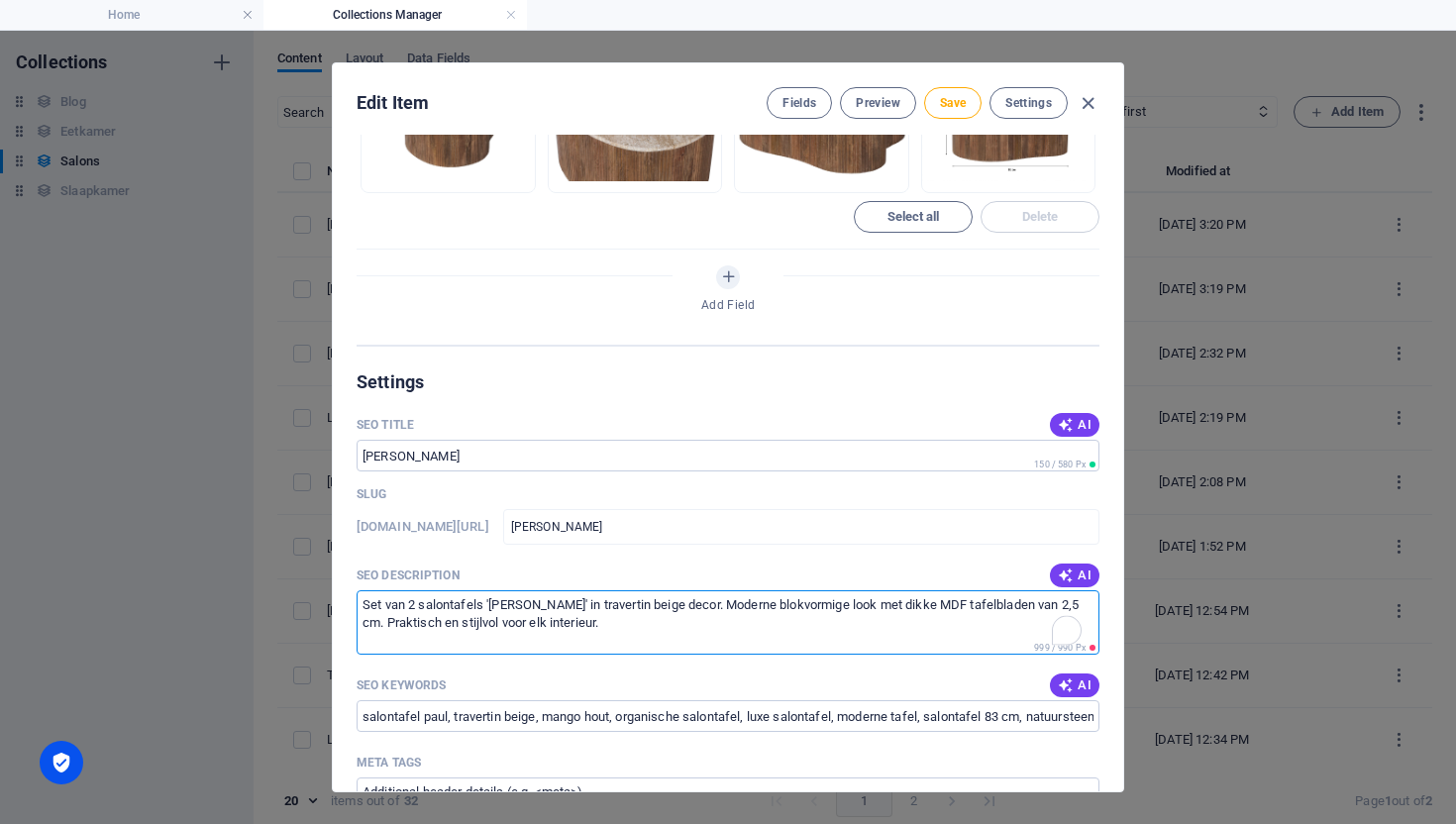 click on "Set van 2 salontafels '[PERSON_NAME]' in travertin beige decor. Moderne blokvormige look met dikke MDF tafelbladen van 2,5 cm. Praktisch en stijlvol voor elk interieur." at bounding box center (728, 622) 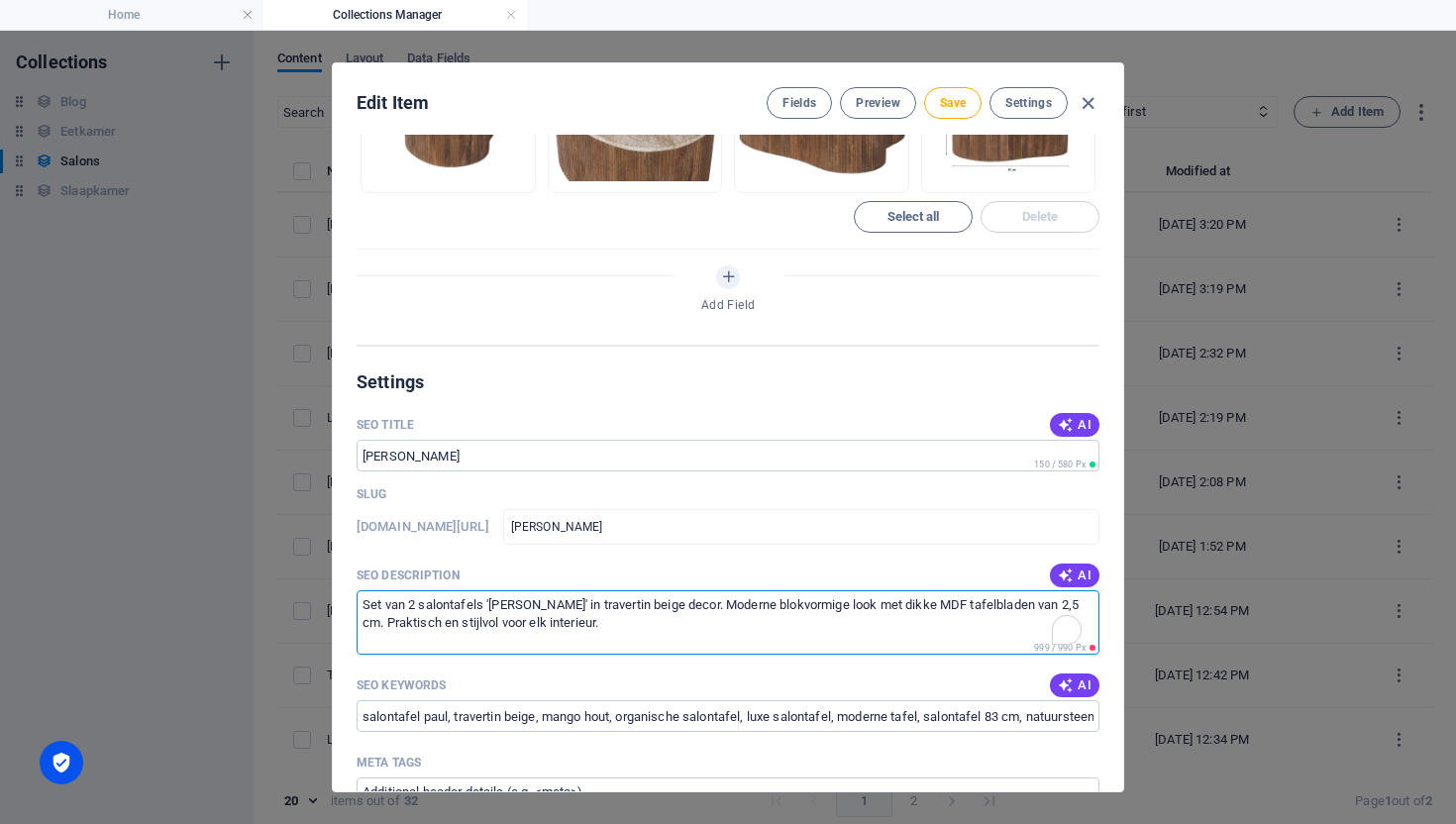 paste on "alontafel ‘[PERSON_NAME]’ van 83 cm met travertin blad en mango houten onderstel. Organische vorm, natuurlijke materialen en een warme uitstraling. Perfect voor moderne en tijdloze interieurs." 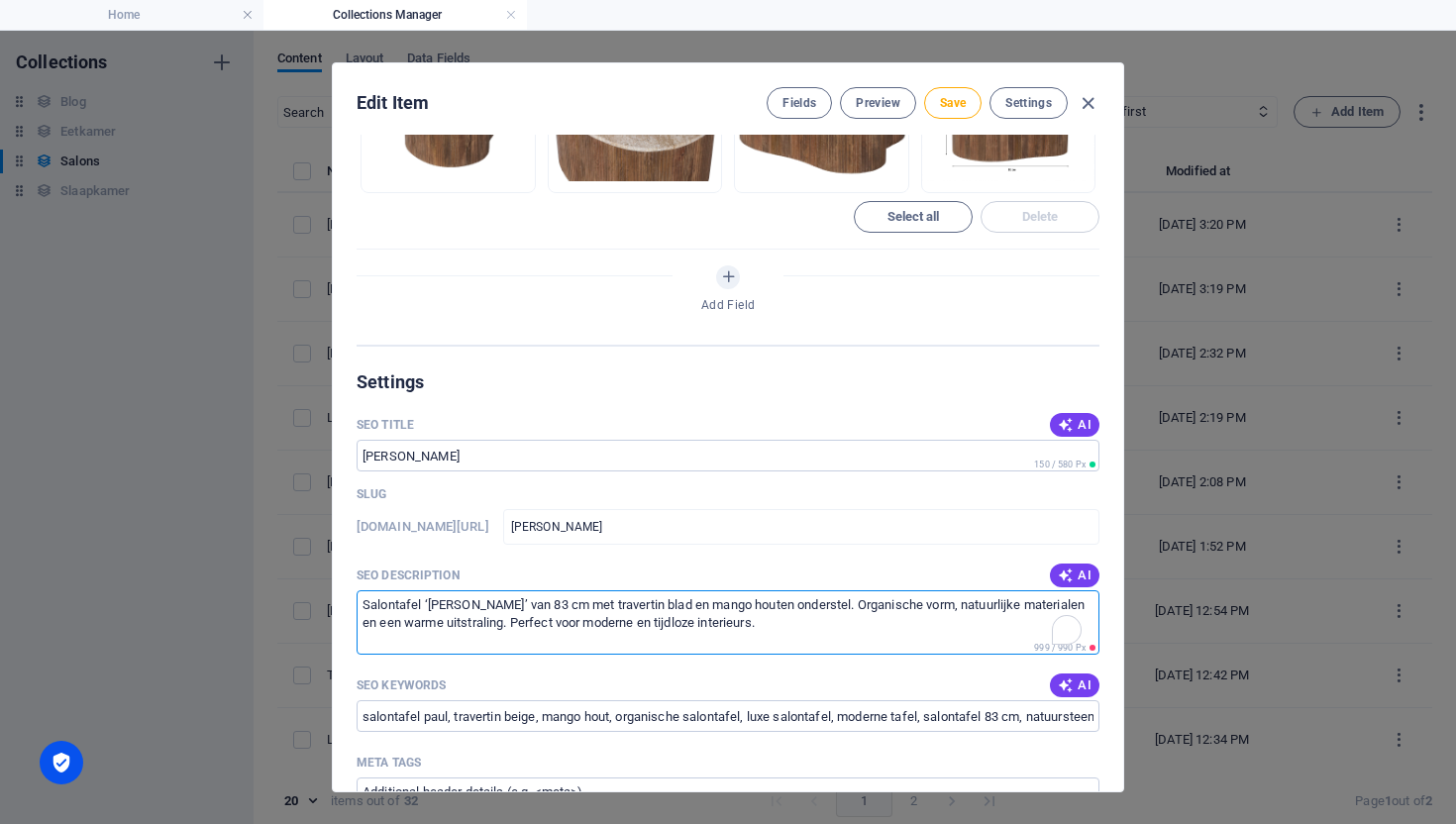 scroll, scrollTop: 10, scrollLeft: 0, axis: vertical 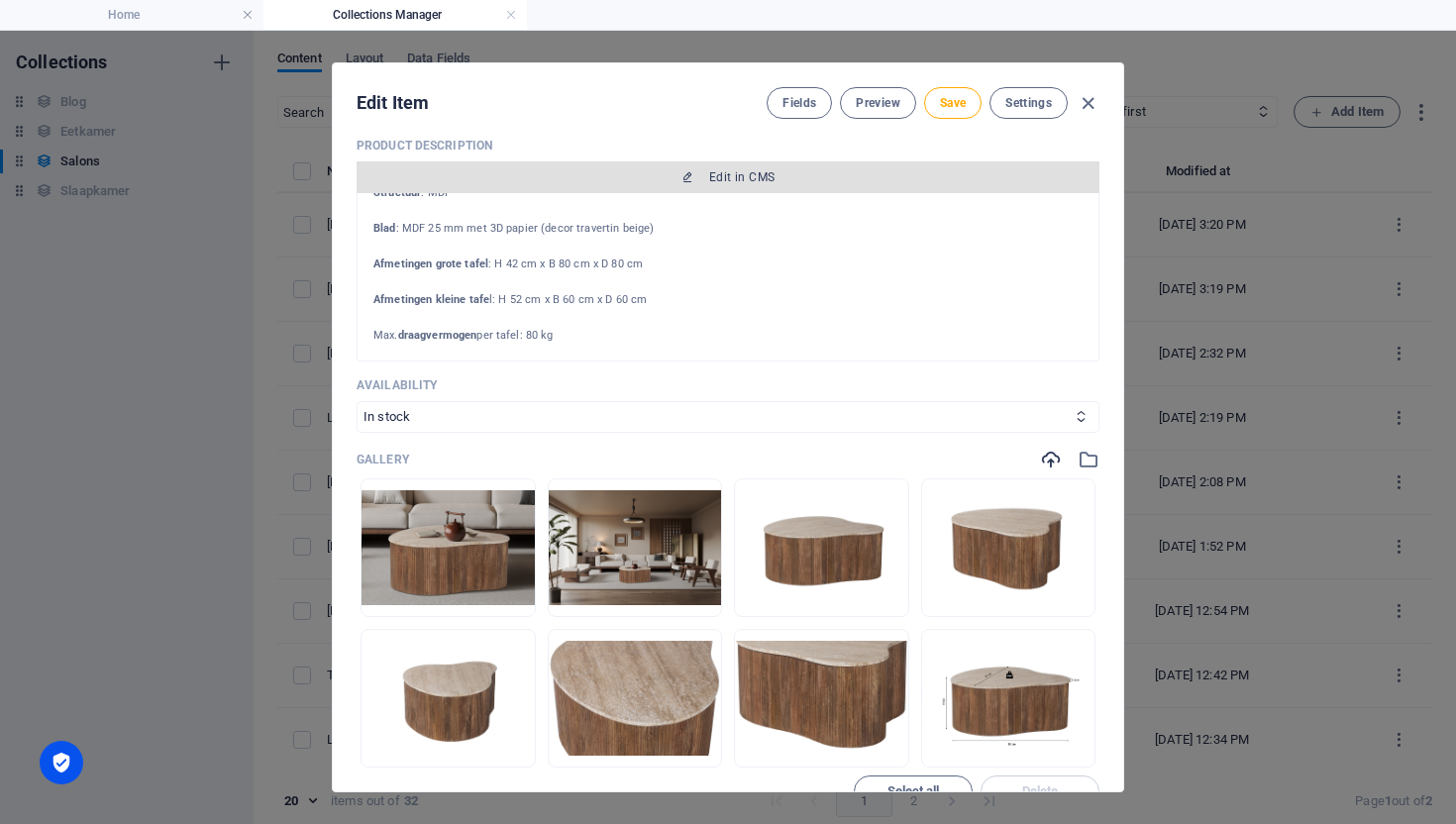 type on "Salontafel ‘[PERSON_NAME]’ van 83 cm met travertin blad en mango houten onderstel. Organische vorm, natuurlijke materialen en een warme uitstraling. Perfect voor moderne en tijdloze interieurs." 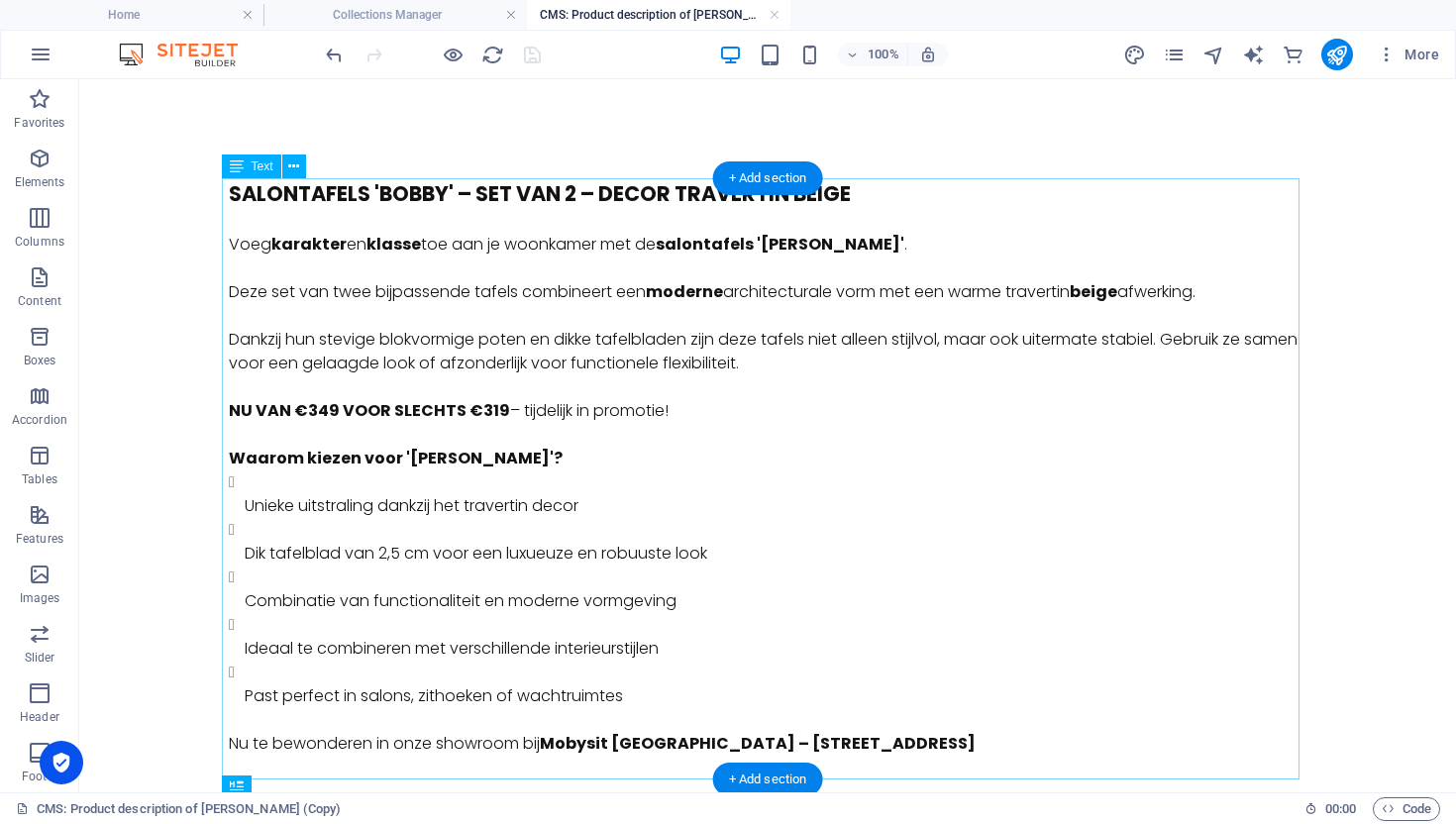 scroll, scrollTop: 0, scrollLeft: 0, axis: both 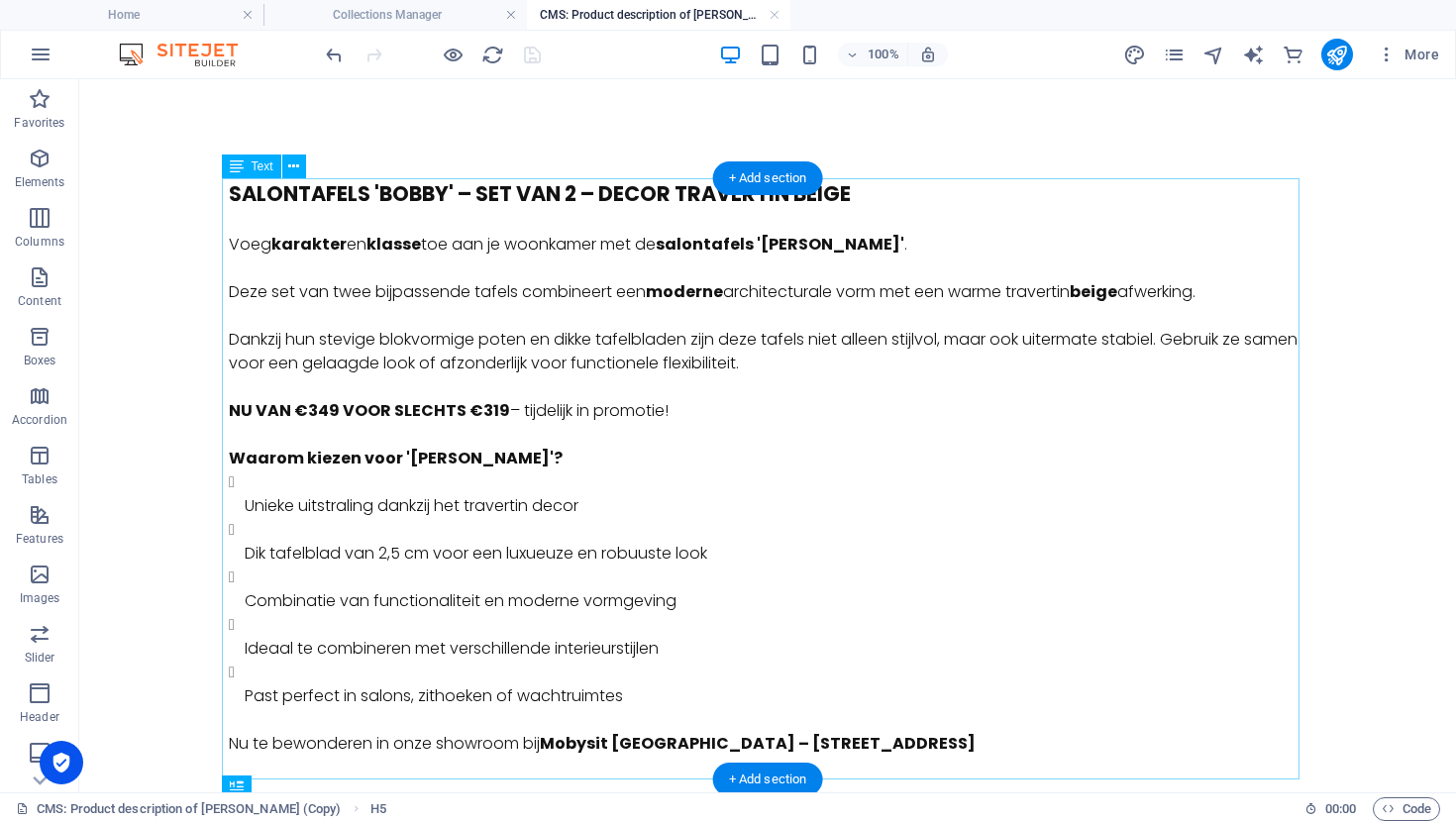 click on "SALONTAFELS '[PERSON_NAME]' – SET VAN 2 – DECOR TRAVERTIN BEIGE Voeg  karakter  en  klasse  toe aan je woonkamer met de  salontafels 'Bobby' .  Deze set van twee bijpassende tafels combineert een  moderne  architecturale vorm met een warme travertin  beige  afwerking.  Dankzij hun stevige blokvormige poten en dikke tafelbladen zijn deze tafels niet alleen stijlvol, maar ook uitermate stabiel. Gebruik ze samen voor een gelaagde look of afzonderlijk voor functionele flexibiliteit. NU VAN €349 VOOR SLECHTS €319  – tijdelijk in promotie! Waarom kiezen voor '[PERSON_NAME]'? Unieke uitstraling dankzij het travertin decor Dik tafelblad van 2,5 cm voor een luxueuze en robuuste look Combinatie van functionaliteit en moderne vormgeving Ideaal te combineren met verschillende interieurstijlen Past perfect in salons, zithoeken of wachtruimtes Nu te bewonderen in onze showroom bij  [GEOGRAPHIC_DATA] – [STREET_ADDRESS]" at bounding box center [768, 478] 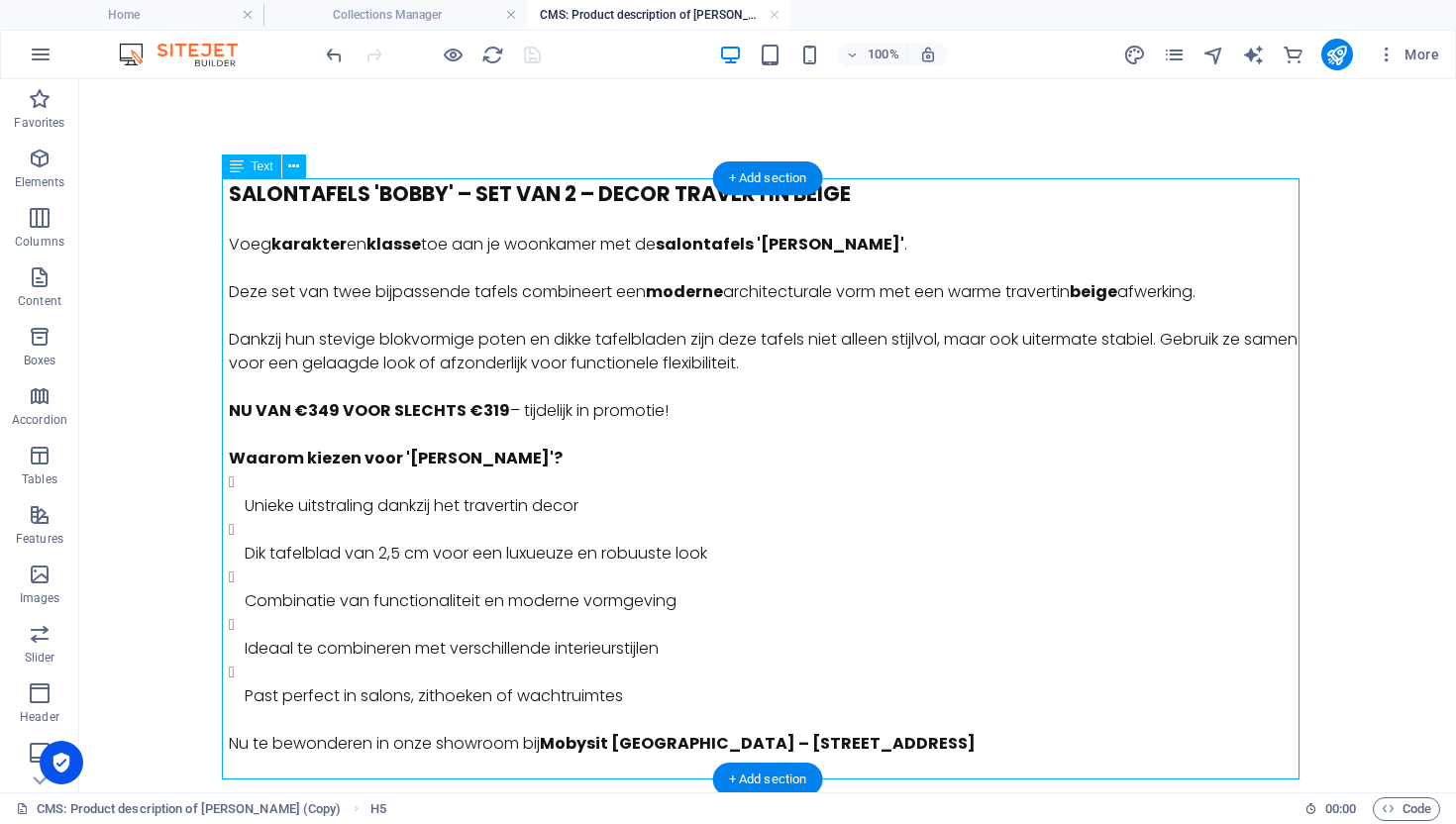 drag, startPoint x: 660, startPoint y: 421, endPoint x: 301, endPoint y: 425, distance: 359.0223 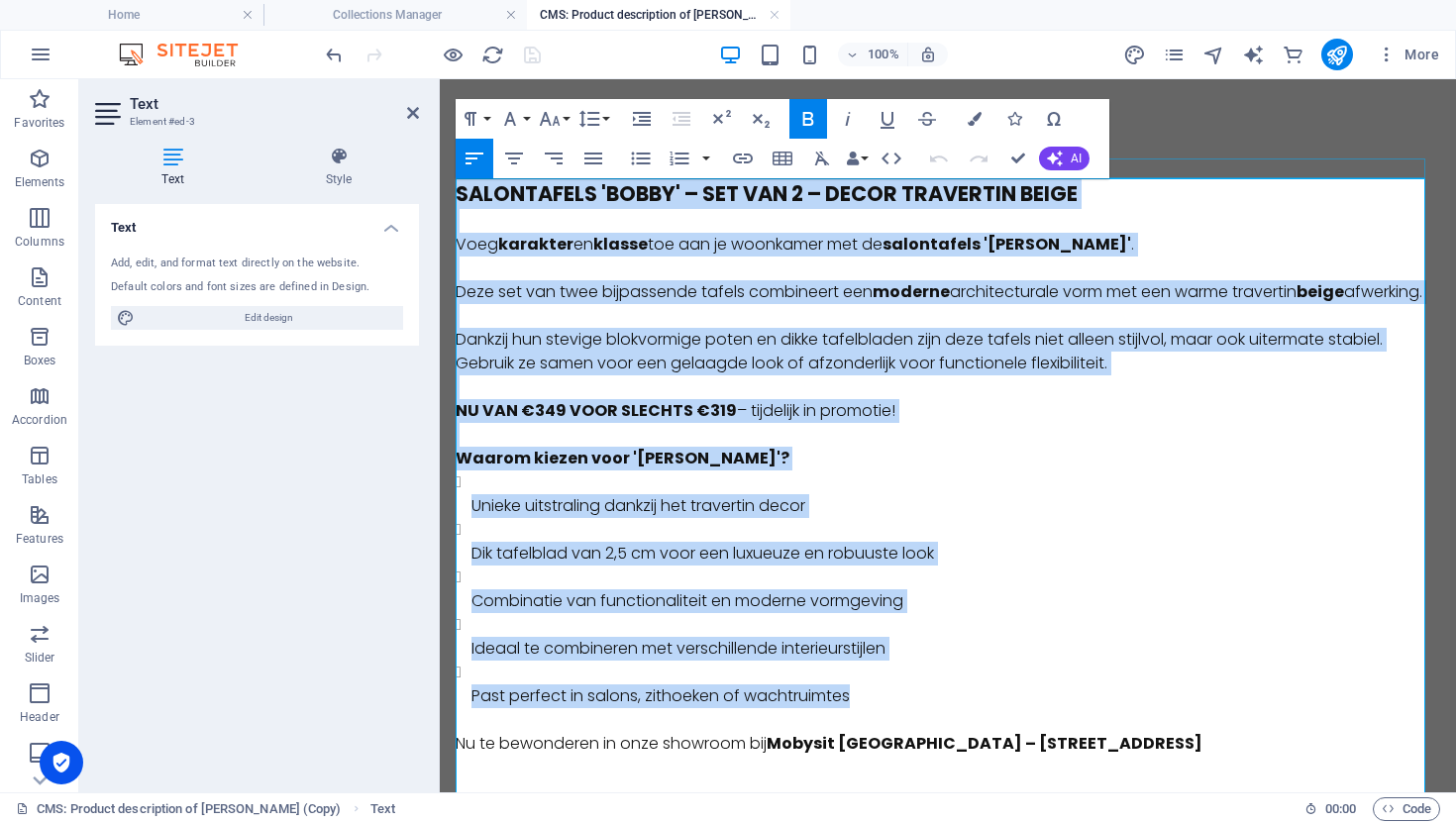 drag, startPoint x: 861, startPoint y: 727, endPoint x: 465, endPoint y: 167, distance: 685.8688 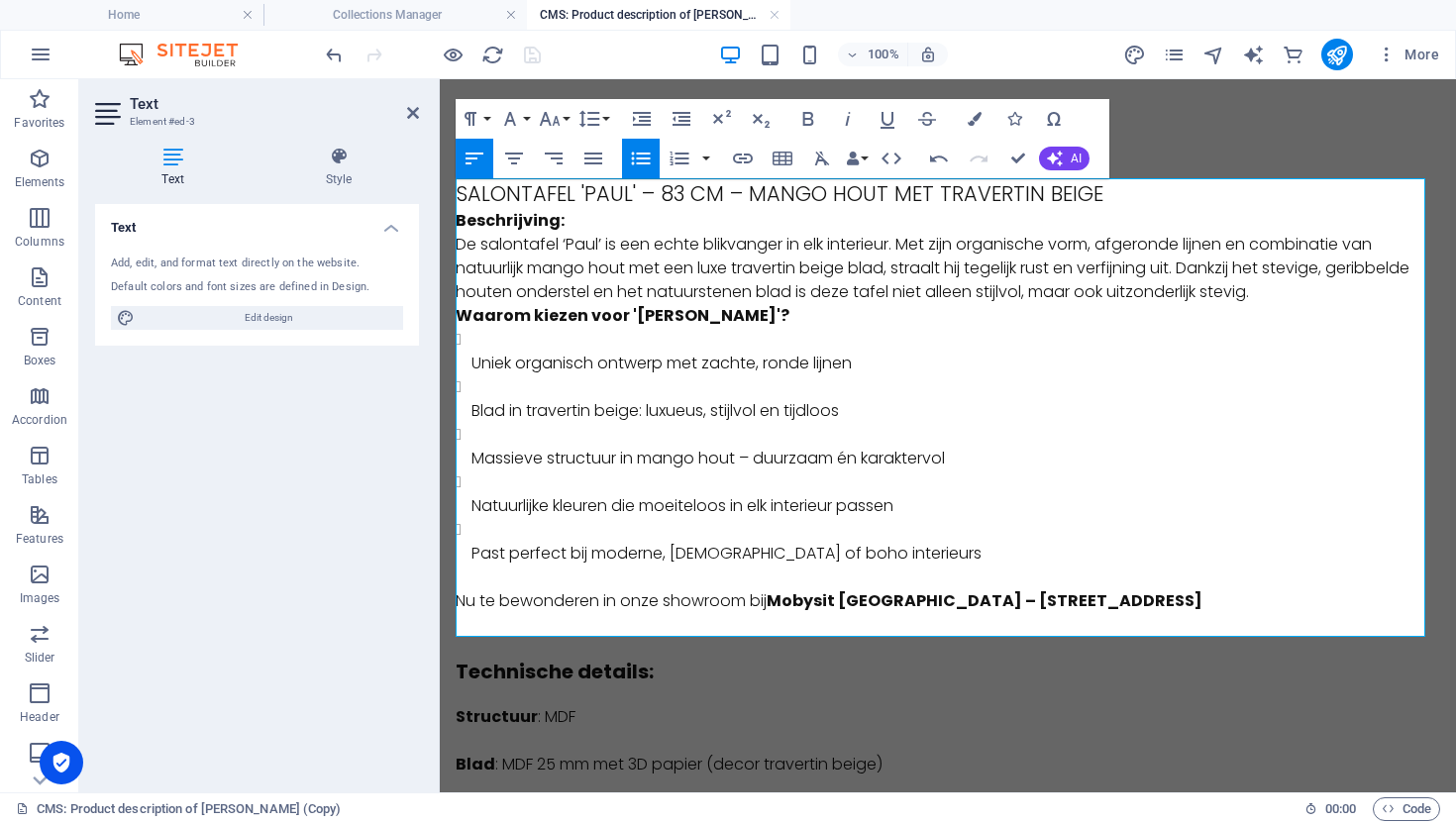 click on "SALONTAFEL 'PAUL' – 83 CM – MANGO HOUT MET TRAVERTIN BEIGE" at bounding box center (948, 193) 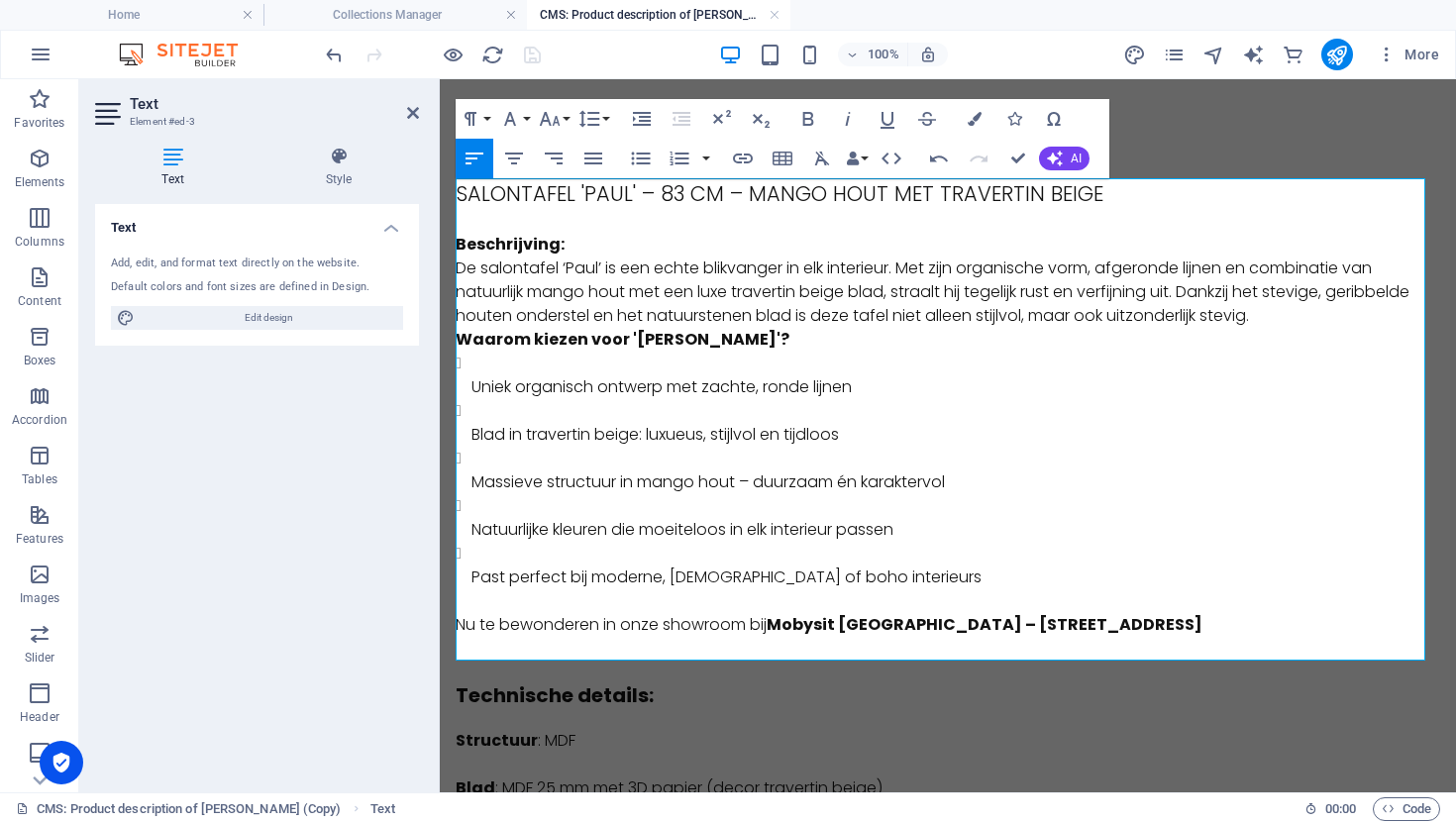 click on "SALONTAFEL 'PAUL' – 83 CM – MANGO HOUT MET TRAVERTIN BEIGE" at bounding box center (948, 193) 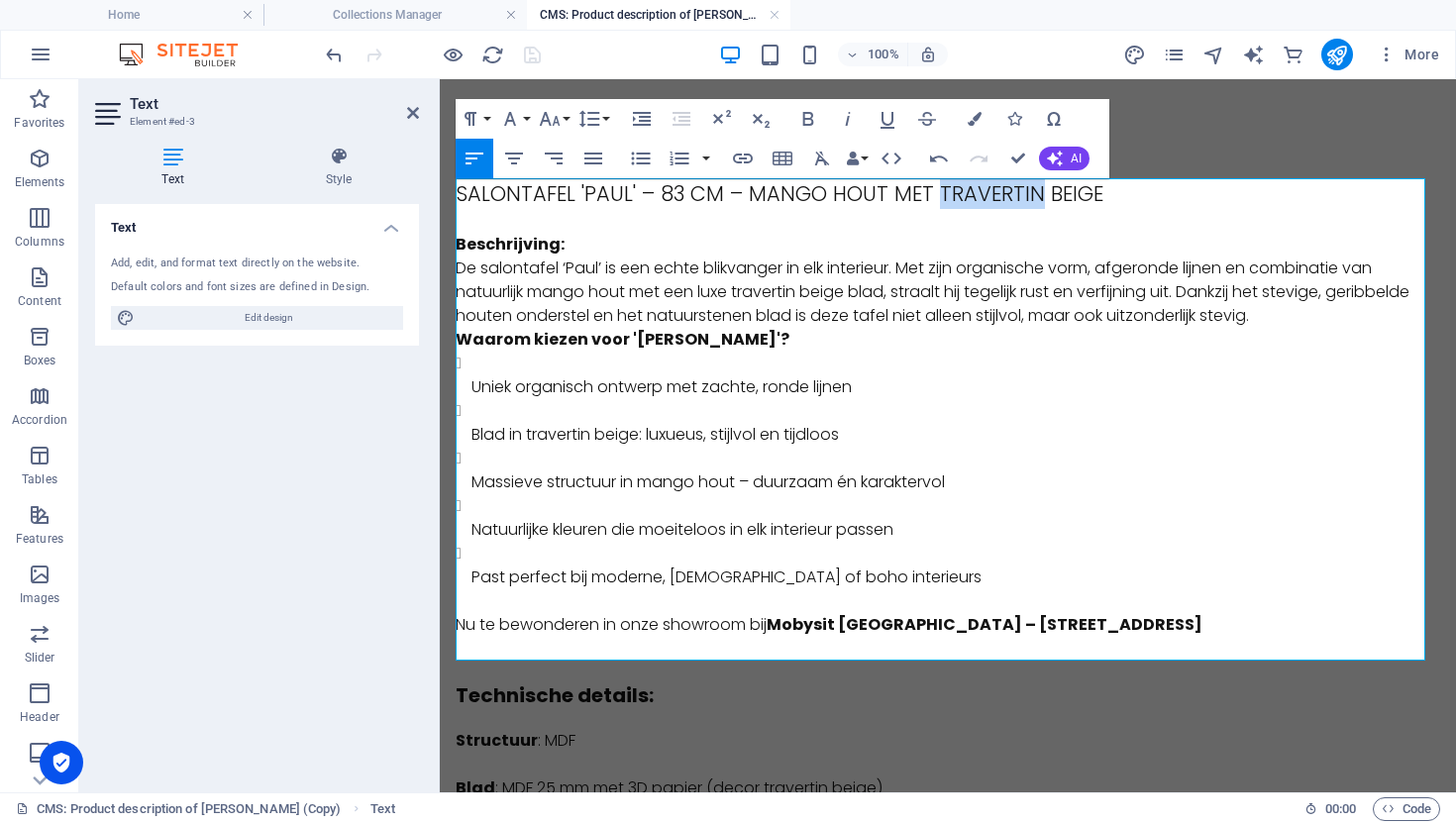 click on "SALONTAFEL 'PAUL' – 83 CM – MANGO HOUT MET TRAVERTIN BEIGE" at bounding box center [948, 193] 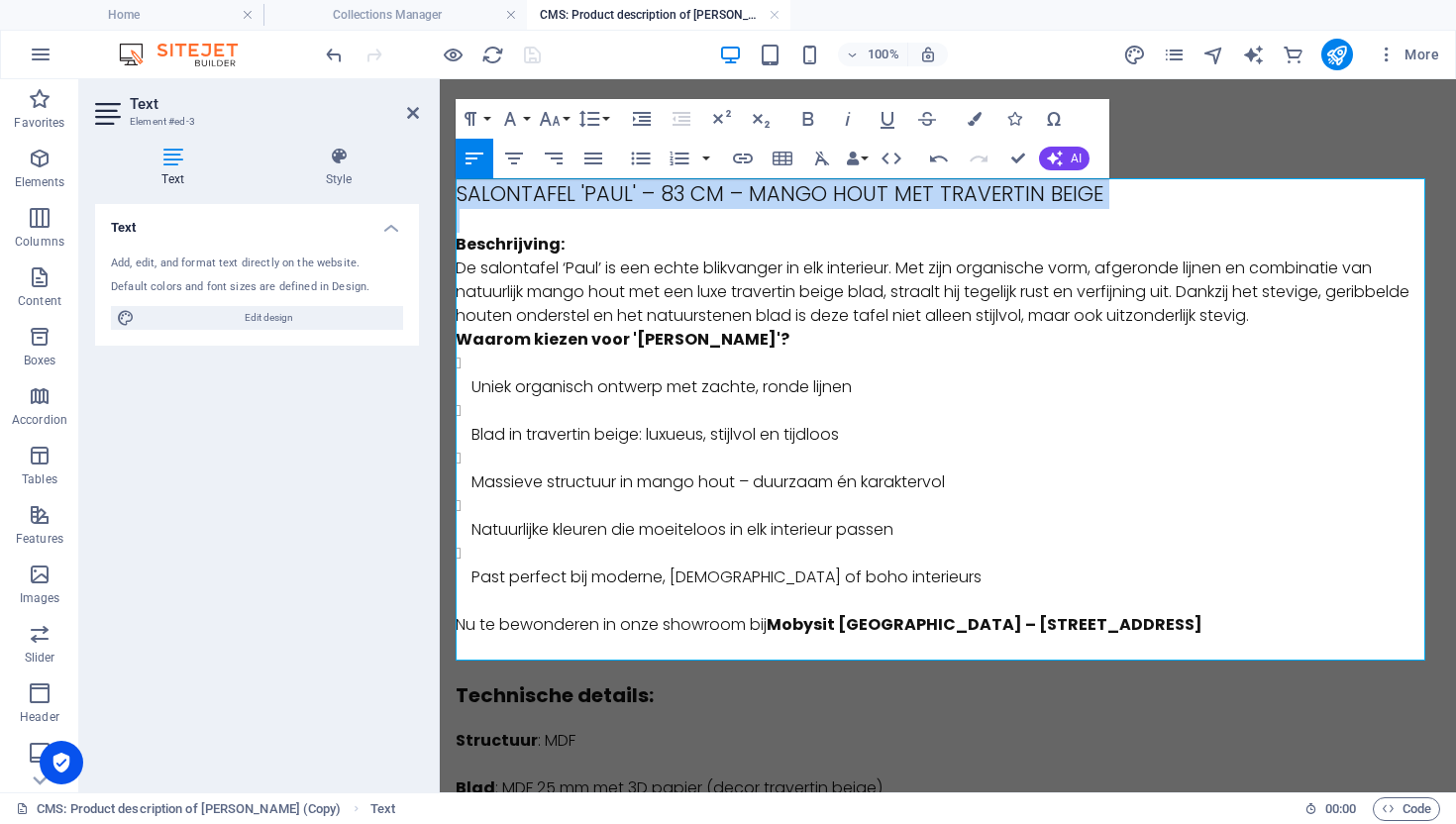 click on "SALONTAFEL 'PAUL' – 83 CM – MANGO HOUT MET TRAVERTIN BEIGE" at bounding box center (948, 193) 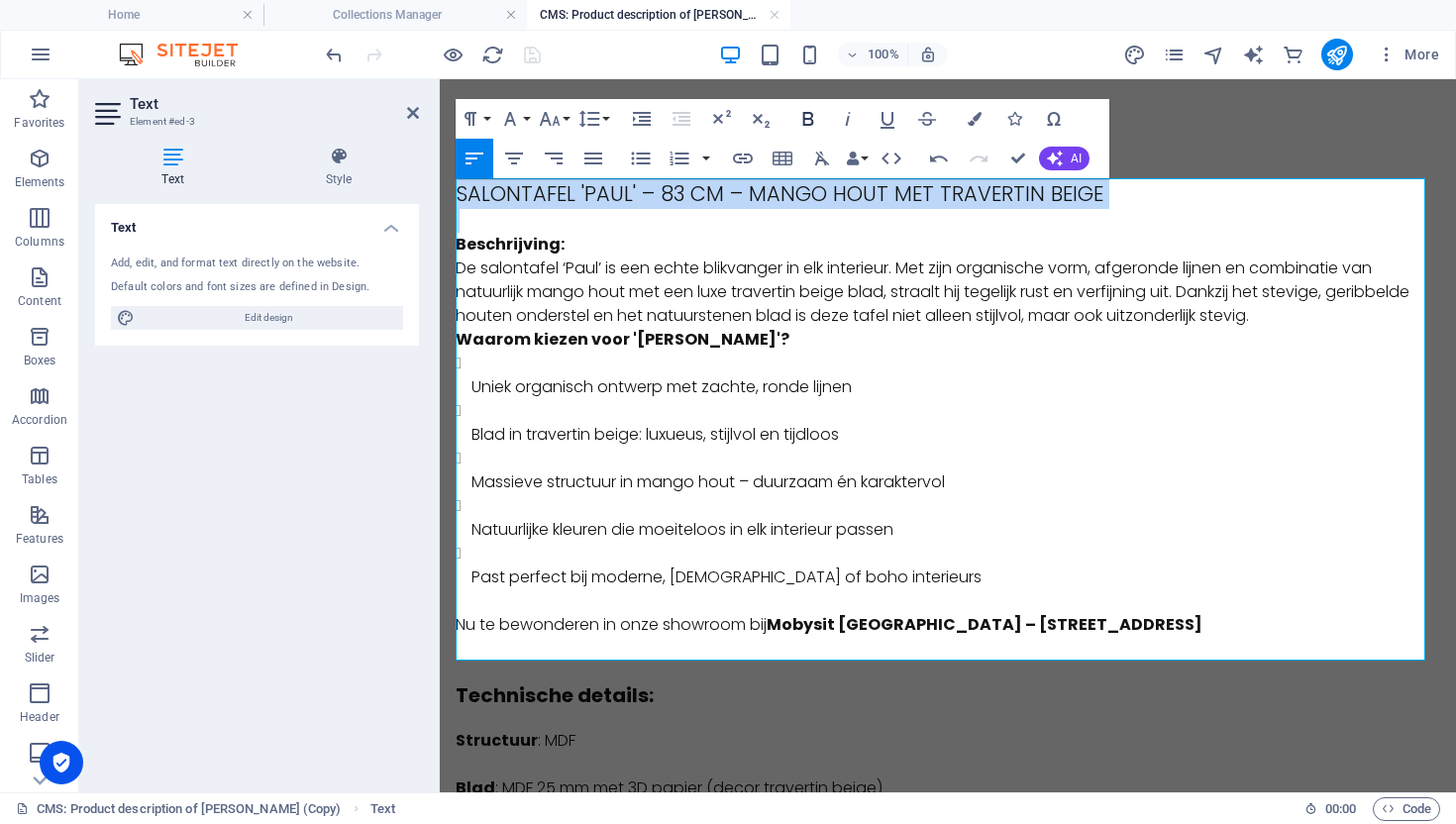 click 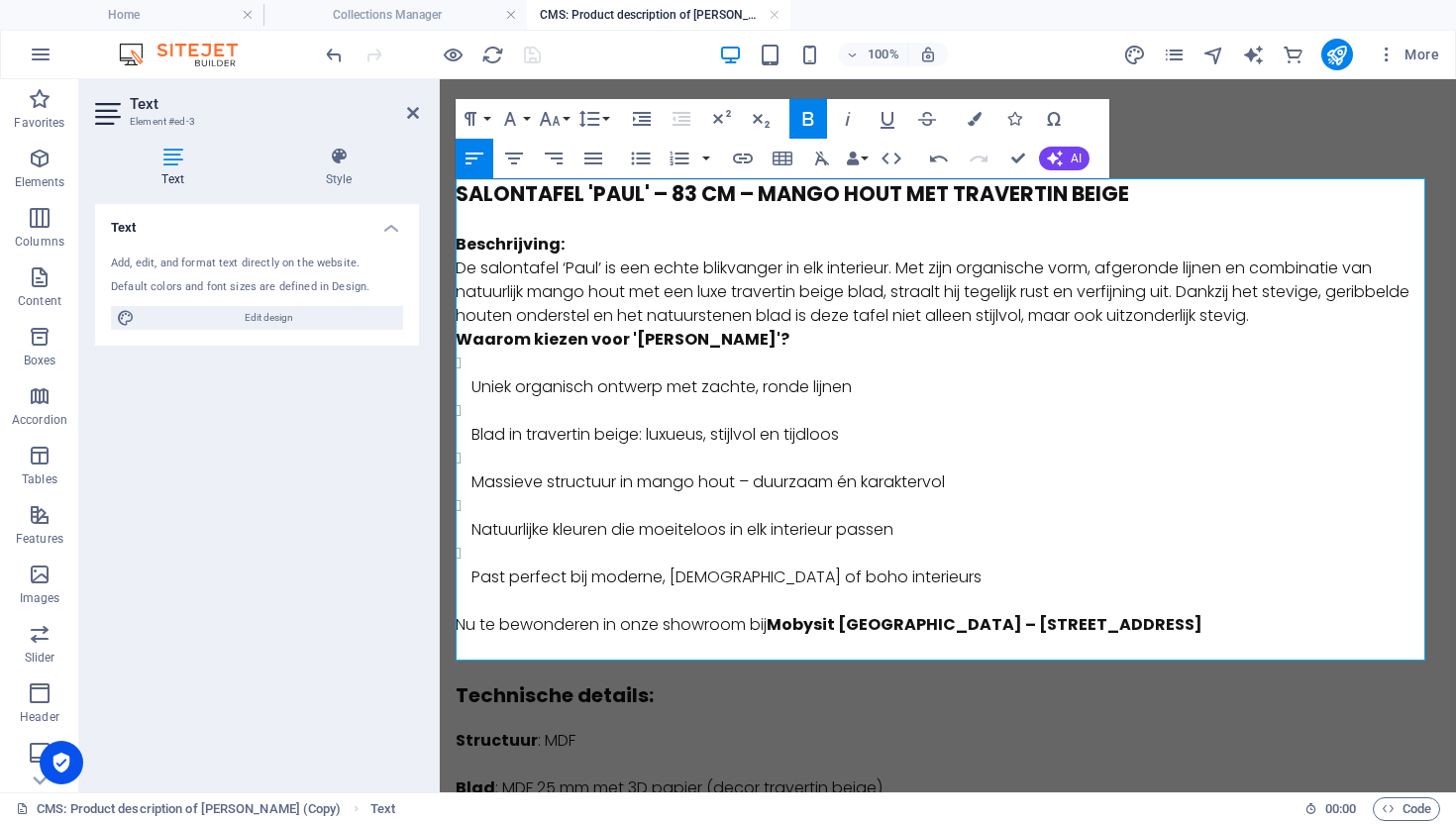 click on "Beschrijving:" at bounding box center [510, 244] 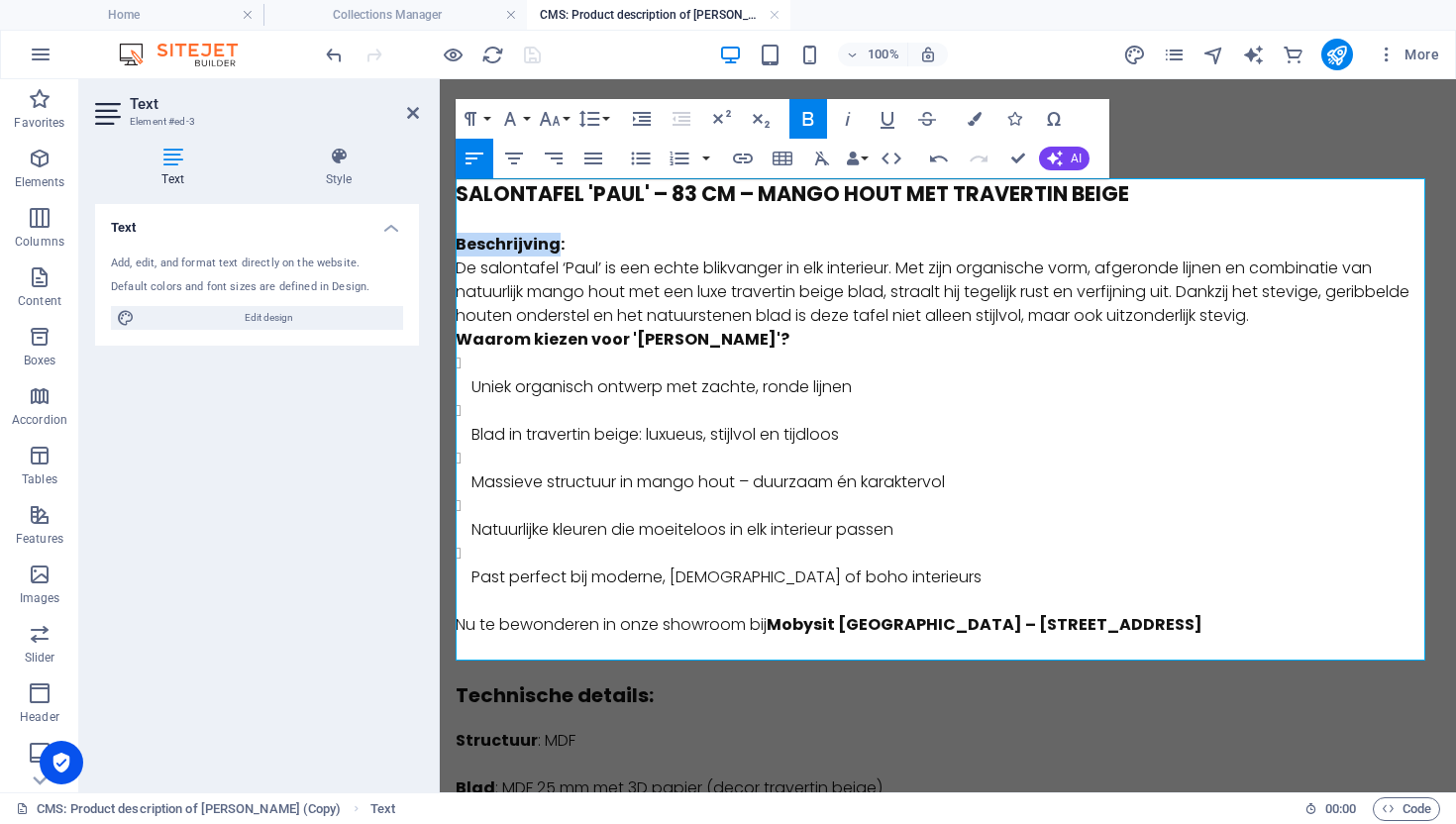 click on "Beschrijving:" at bounding box center [510, 244] 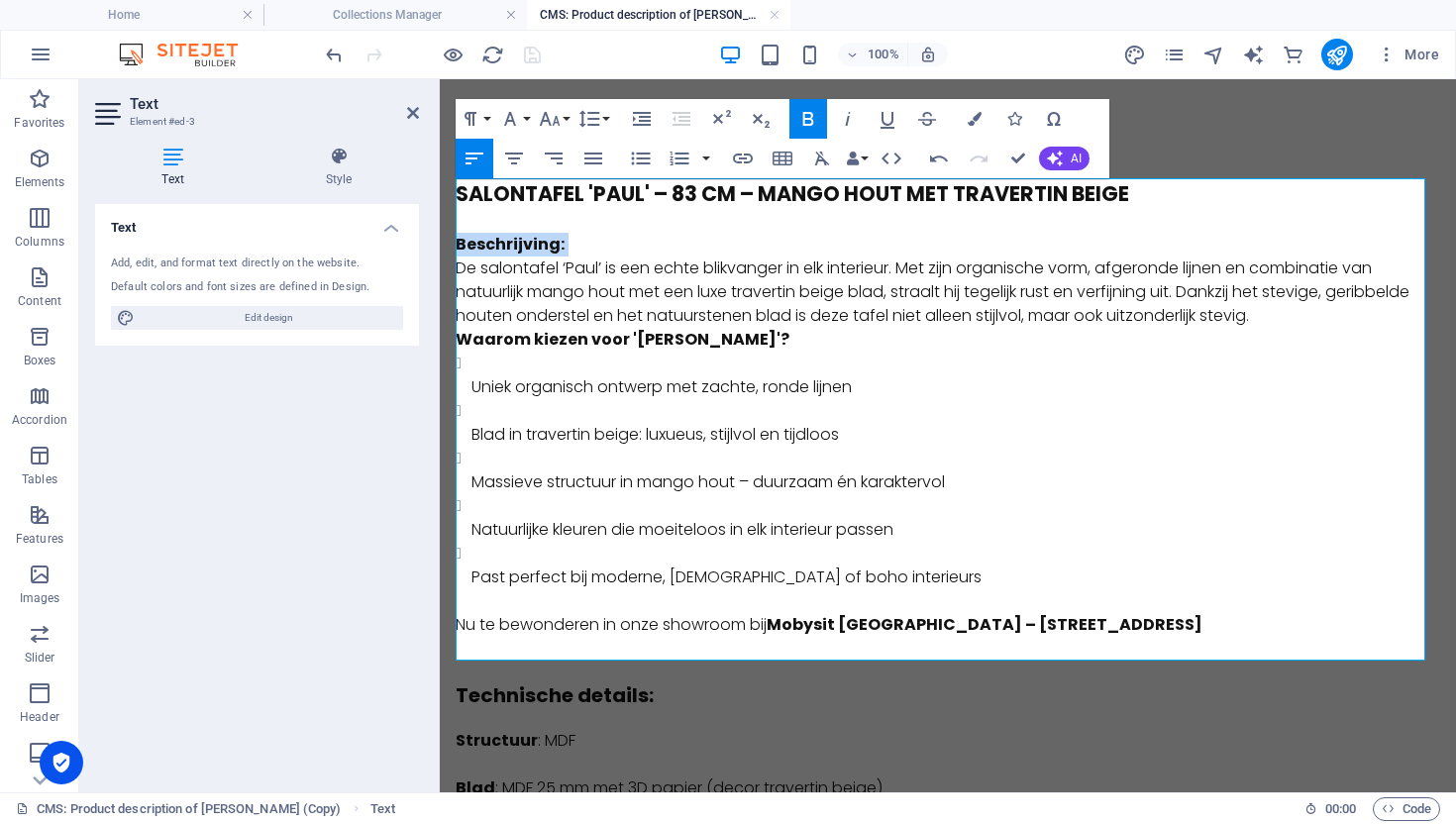 click on "Beschrijving:" at bounding box center (510, 244) 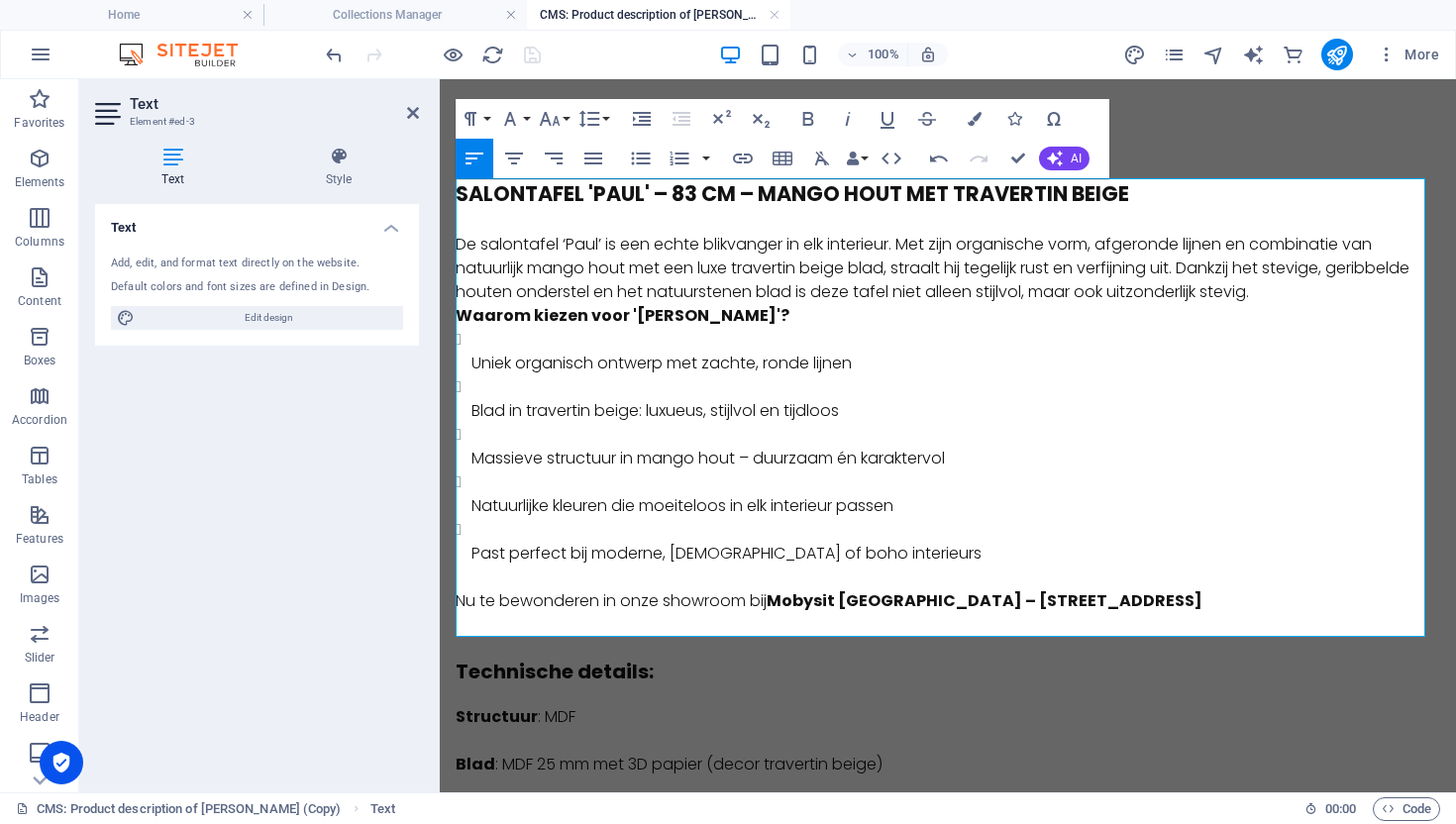 click on "De salontafel ‘Paul’ is een echte blikvanger in elk interieur. Met zijn organische vorm, afgeronde lijnen en combinatie van natuurlijk mango hout met een luxe travertin beige blad, straalt hij tegelijk rust en verfijning uit. Dankzij het stevige, geribbelde houten onderstel en het natuurstenen blad is deze tafel niet alleen stijlvol, maar ook uitzonderlijk stevig." at bounding box center (948, 268) 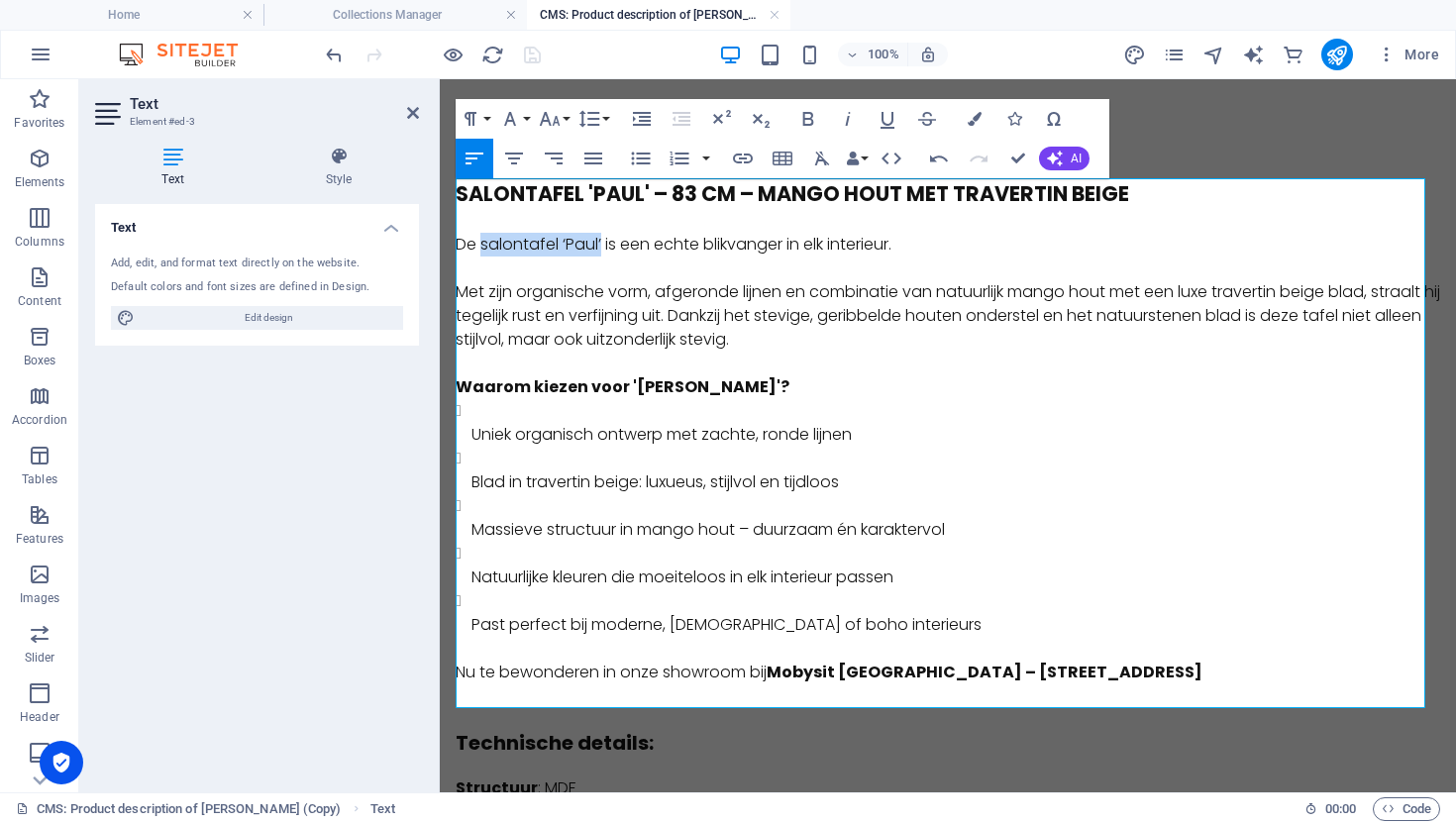 drag, startPoint x: 603, startPoint y: 246, endPoint x: 648, endPoint y: 183, distance: 77.42093 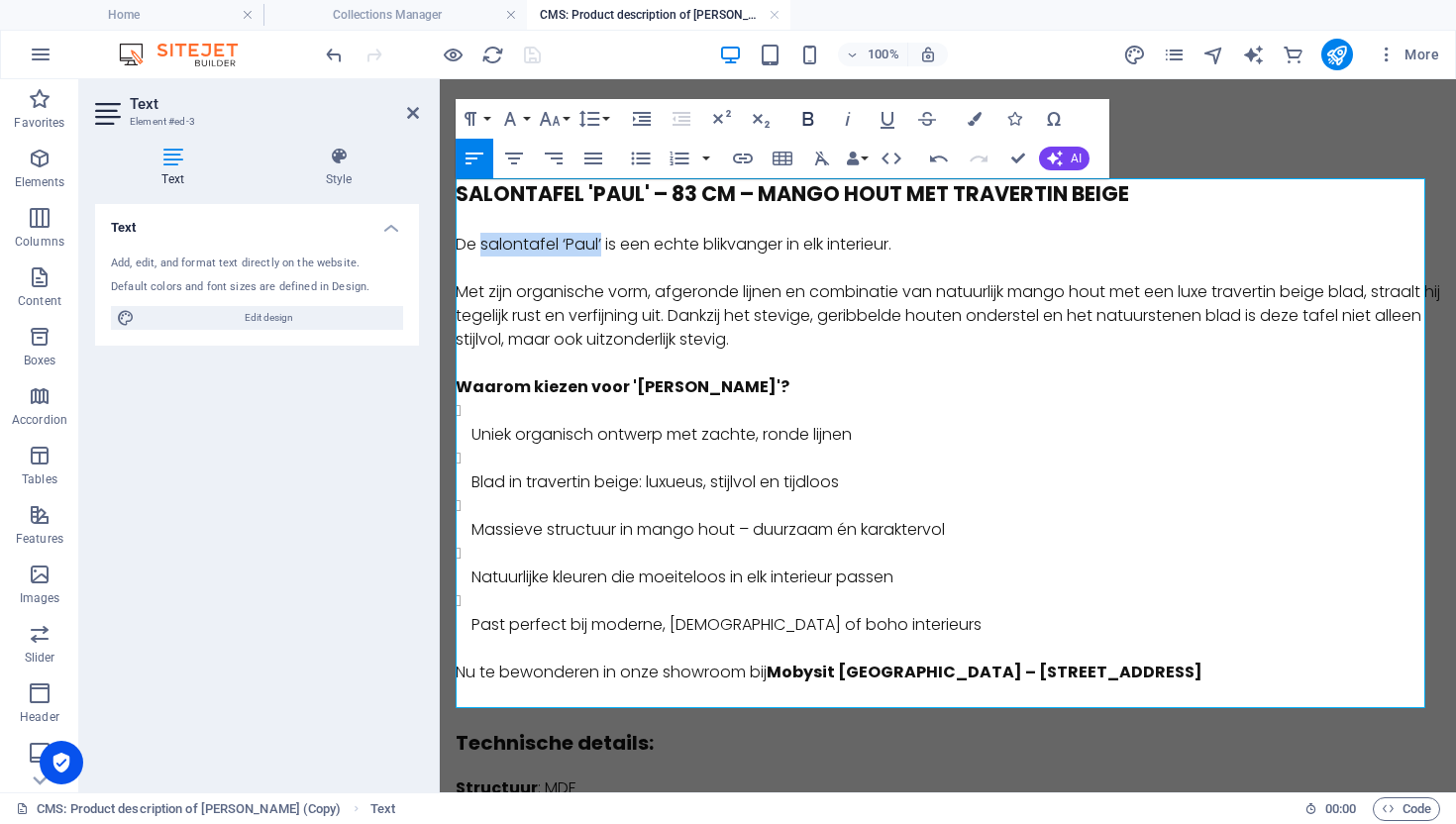 click 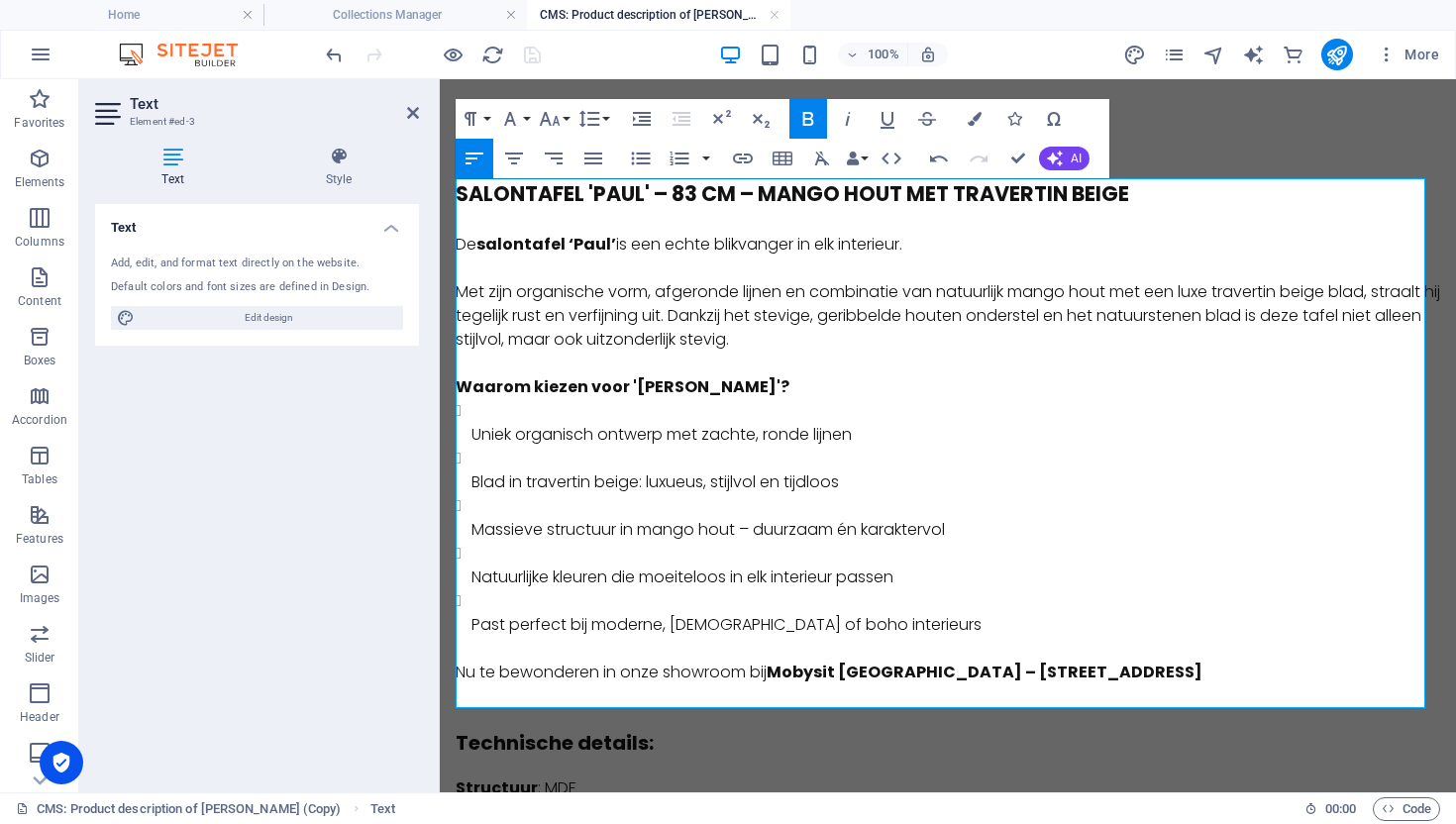 click on "Met zijn organische vorm, afgeronde lijnen en combinatie van natuurlijk mango hout met een luxe travertin beige blad, straalt hij tegelijk rust en verfijning uit. Dankzij het stevige, geribbelde houten onderstel en het natuurstenen blad is deze tafel niet alleen stijlvol, maar ook uitzonderlijk stevig." at bounding box center [948, 316] 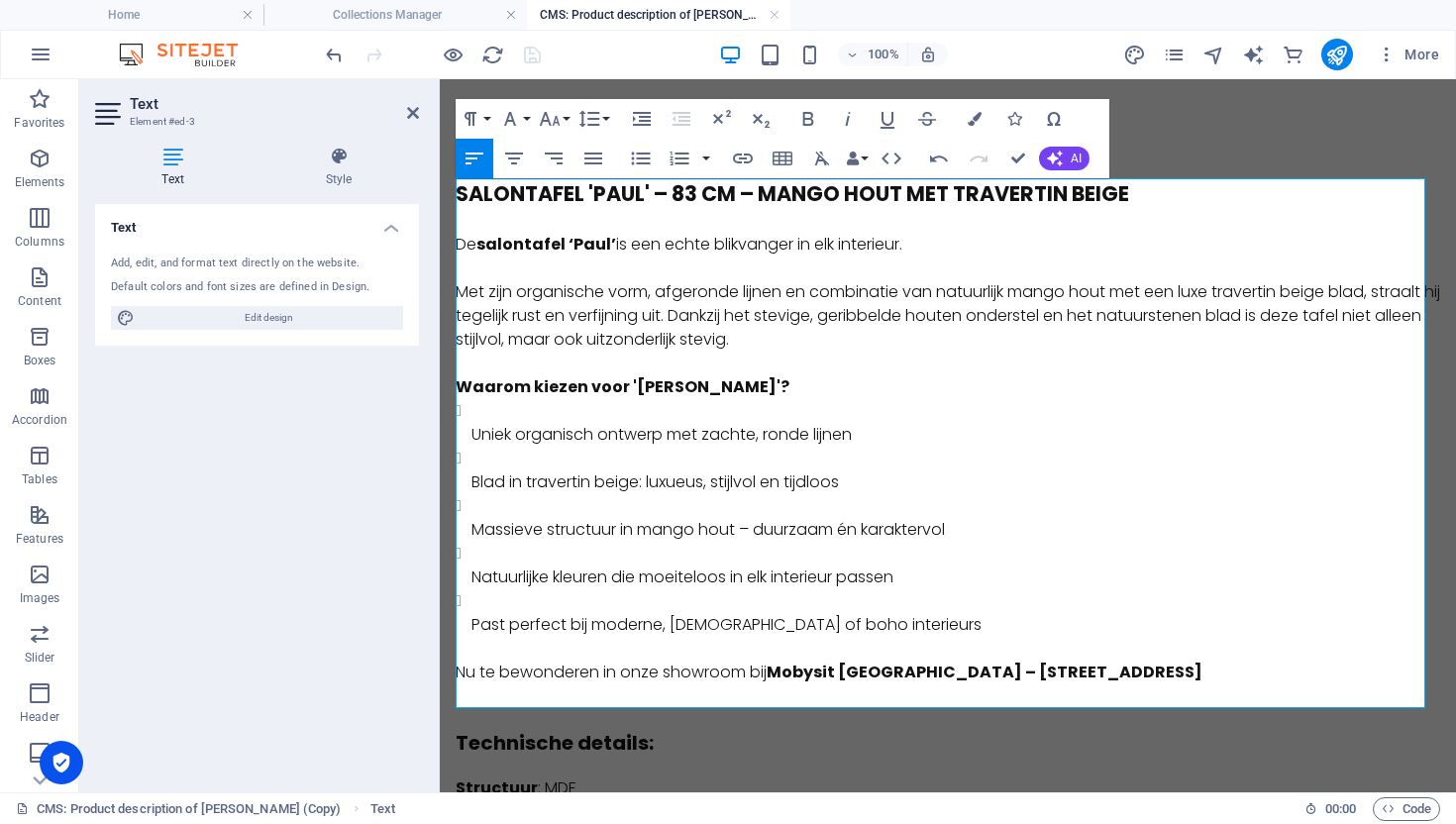 click on "Met zijn organische vorm, afgeronde lijnen en combinatie van natuurlijk mango hout met een luxe travertin beige blad, straalt hij tegelijk rust en verfijning uit. Dankzij het stevige, geribbelde houten onderstel en het natuurstenen blad is deze tafel niet alleen stijlvol, maar ook uitzonderlijk stevig." at bounding box center (948, 316) 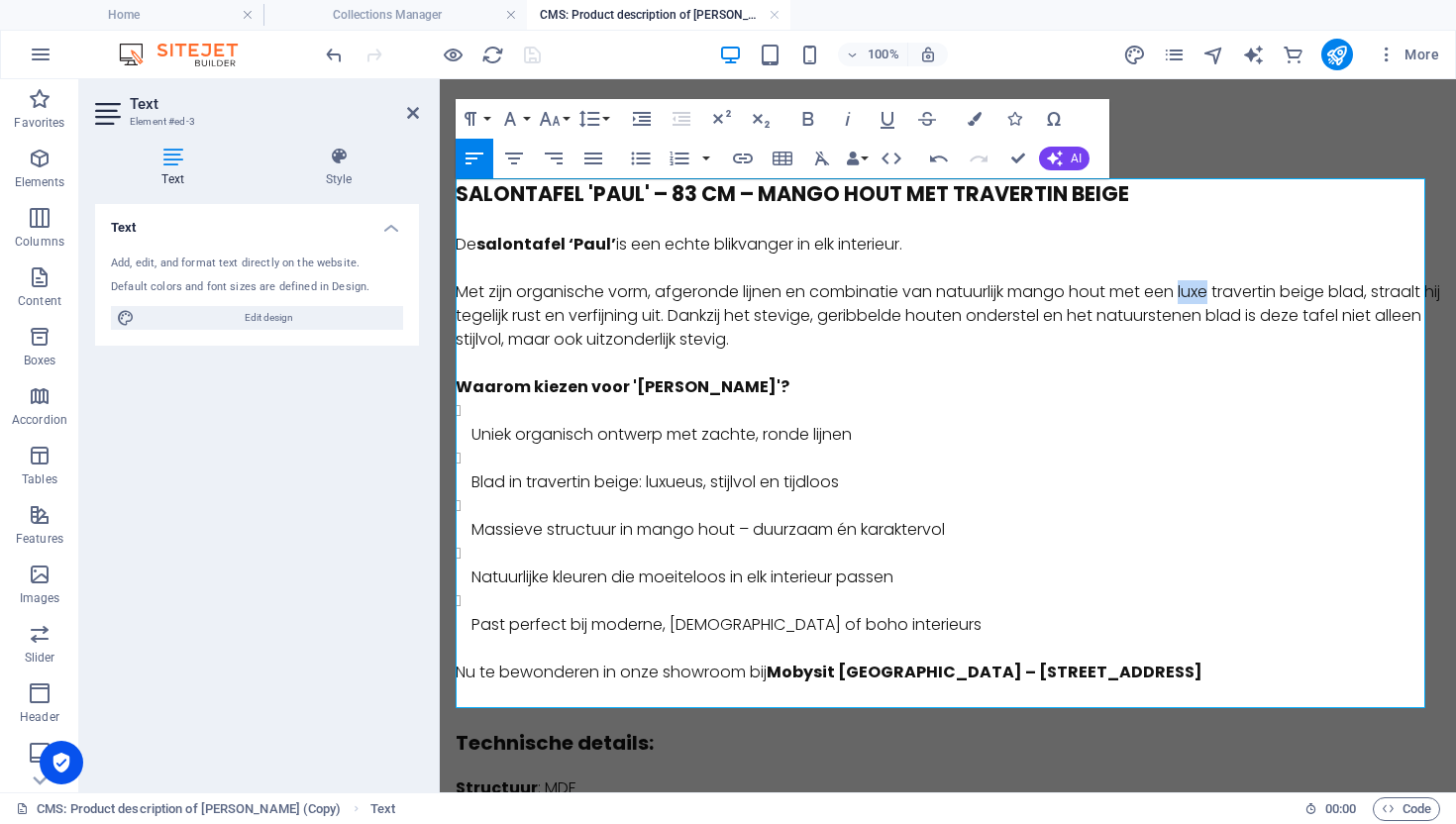 click on "Met zijn organische vorm, afgeronde lijnen en combinatie van natuurlijk mango hout met een luxe travertin beige blad, straalt hij tegelijk rust en verfijning uit. Dankzij het stevige, geribbelde houten onderstel en het natuurstenen blad is deze tafel niet alleen stijlvol, maar ook uitzonderlijk stevig." at bounding box center (948, 316) 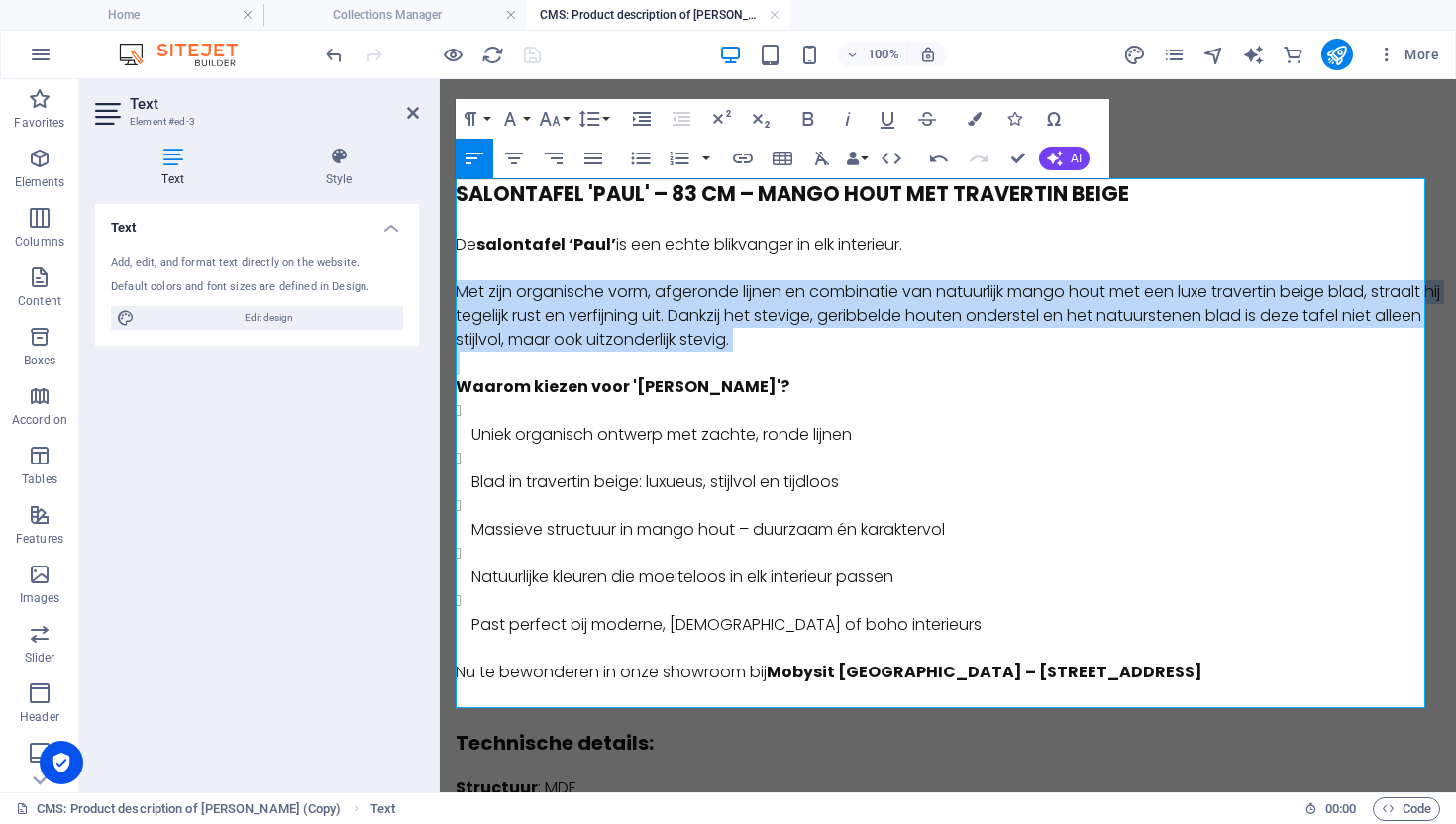 click on "Met zijn organische vorm, afgeronde lijnen en combinatie van natuurlijk mango hout met een luxe travertin beige blad, straalt hij tegelijk rust en verfijning uit. Dankzij het stevige, geribbelde houten onderstel en het natuurstenen blad is deze tafel niet alleen stijlvol, maar ook uitzonderlijk stevig." at bounding box center [948, 316] 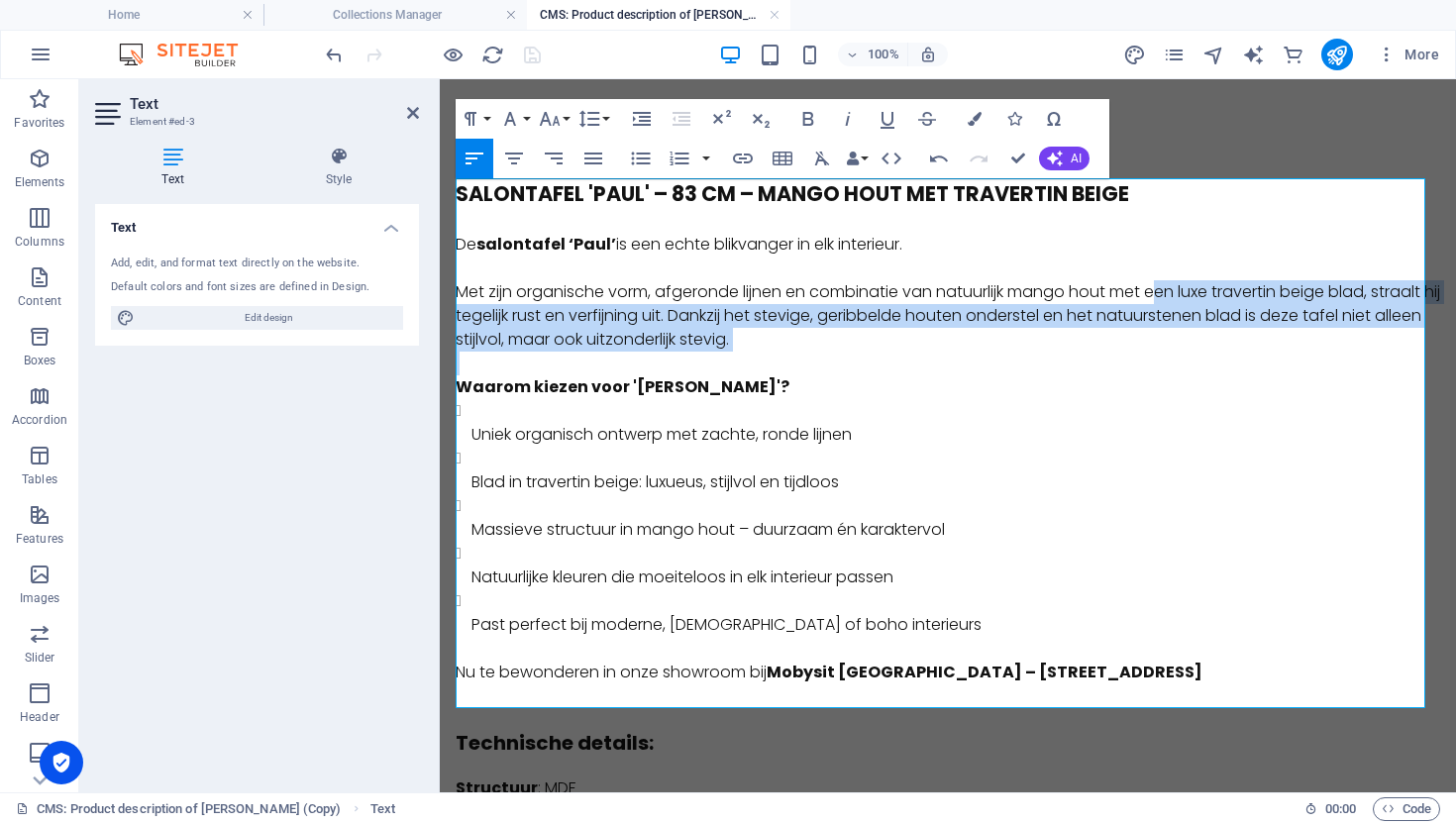 click on "Met zijn organische vorm, afgeronde lijnen en combinatie van natuurlijk mango hout met een luxe travertin beige blad, straalt hij tegelijk rust en verfijning uit. Dankzij het stevige, geribbelde houten onderstel en het natuurstenen blad is deze tafel niet alleen stijlvol, maar ook uitzonderlijk stevig." at bounding box center (948, 316) 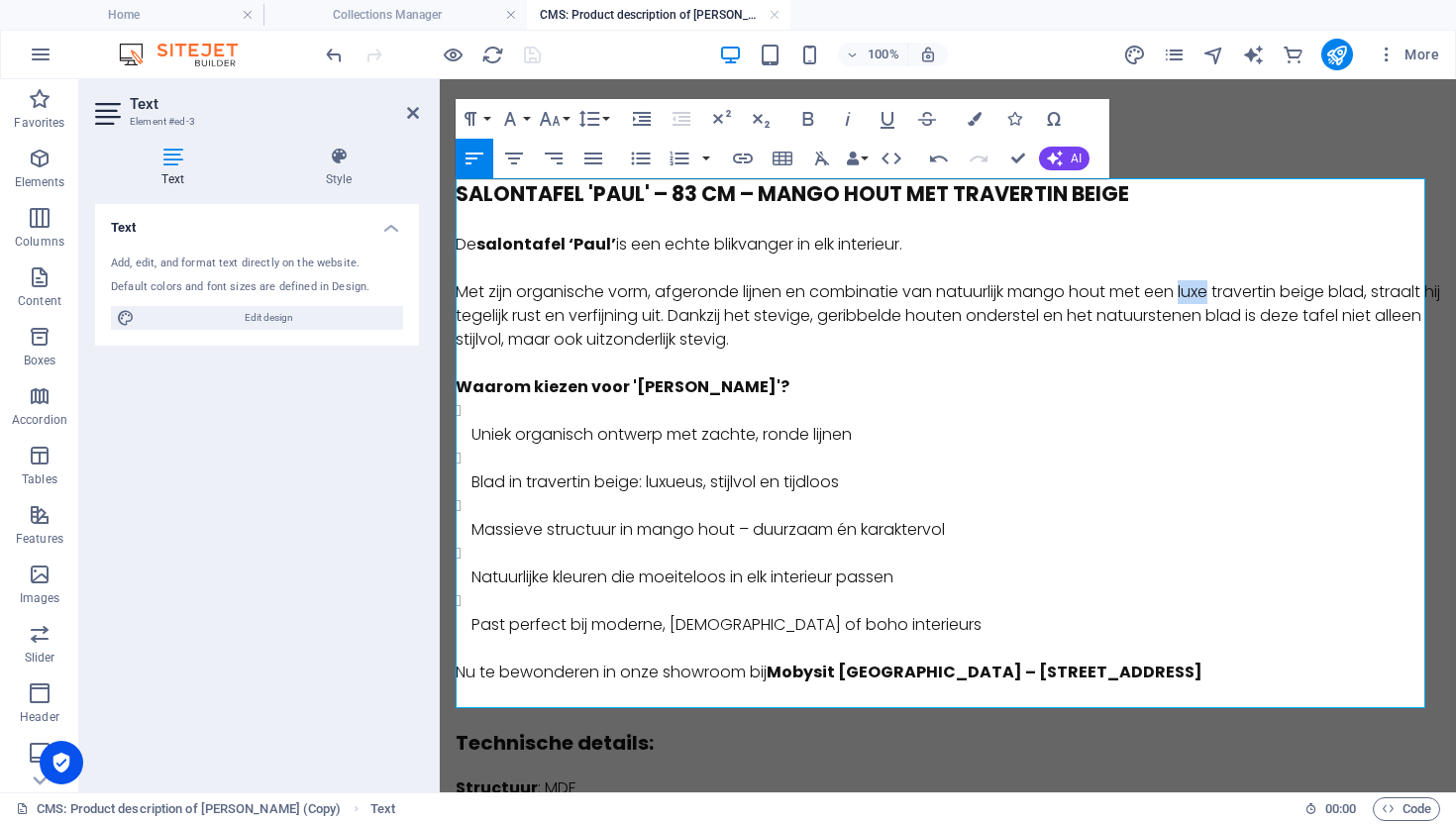 click on "Met zijn organische vorm, afgeronde lijnen en combinatie van natuurlijk mango hout met een luxe travertin beige blad, straalt hij tegelijk rust en verfijning uit. Dankzij het stevige, geribbelde houten onderstel en het natuurstenen blad is deze tafel niet alleen stijlvol, maar ook uitzonderlijk stevig." at bounding box center (948, 316) 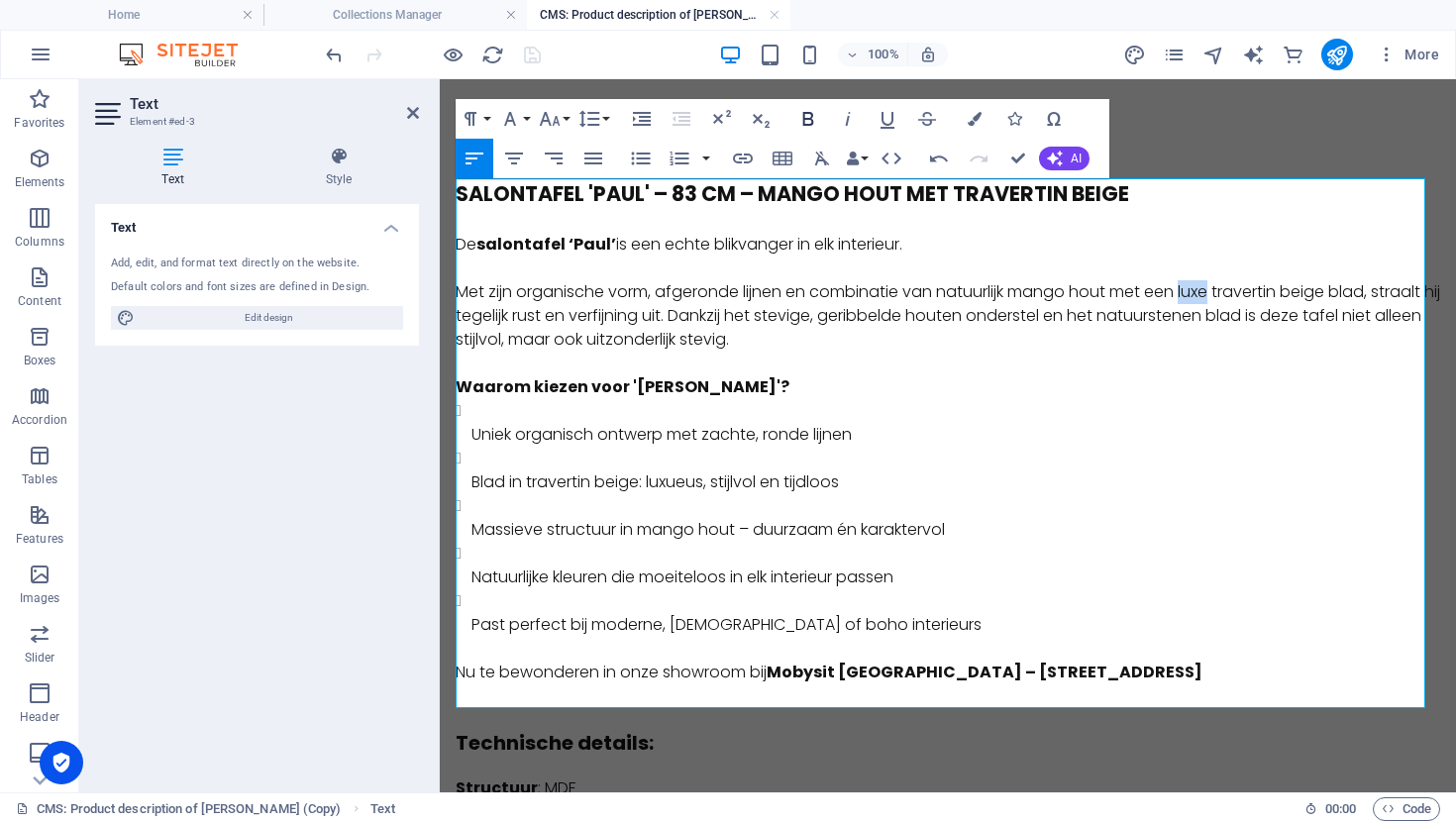 click on "Bold" at bounding box center (808, 119) 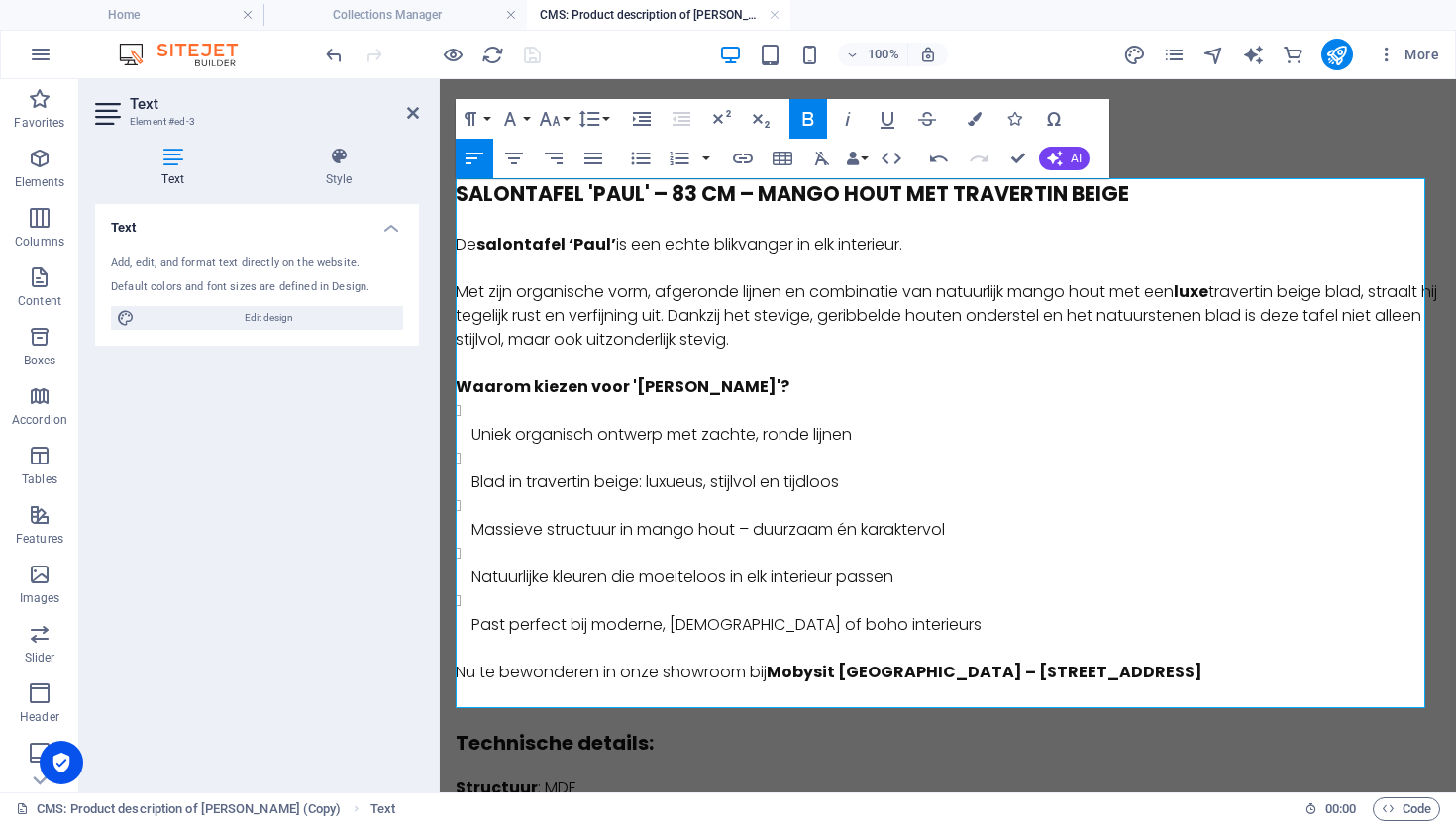 click on "Met zijn organische vorm, afgeronde lijnen en combinatie van natuurlijk mango hout met een  luxe  travertin beige blad, straalt hij tegelijk rust en verfijning uit. Dankzij het stevige, geribbelde houten onderstel en het natuurstenen blad is deze tafel niet alleen stijlvol, maar ook uitzonderlijk stevig." at bounding box center [948, 316] 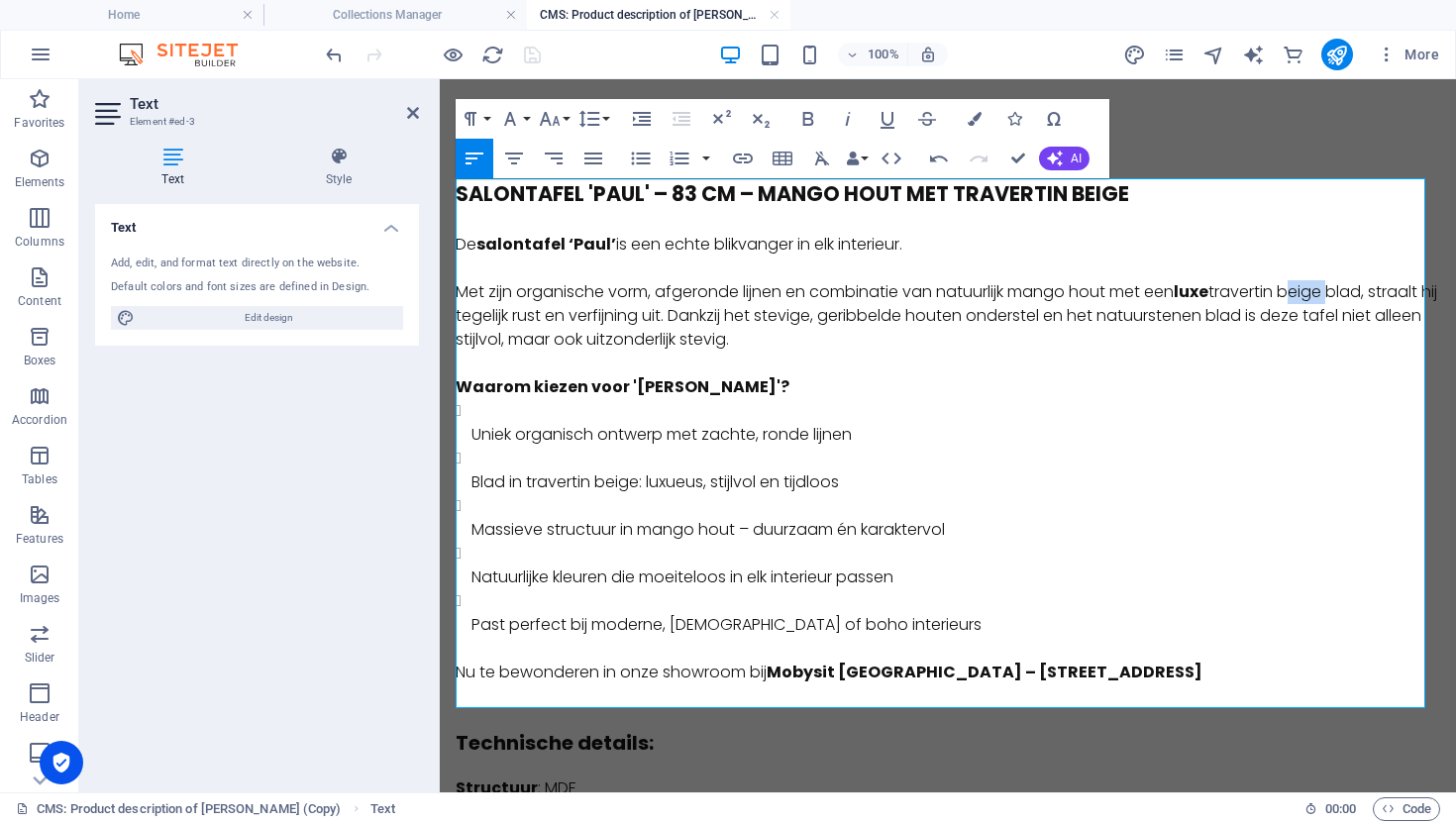 click on "Met zijn organische vorm, afgeronde lijnen en combinatie van natuurlijk mango hout met een  luxe  travertin beige blad, straalt hij tegelijk rust en verfijning uit. Dankzij het stevige, geribbelde houten onderstel en het natuurstenen blad is deze tafel niet alleen stijlvol, maar ook uitzonderlijk stevig." at bounding box center [948, 316] 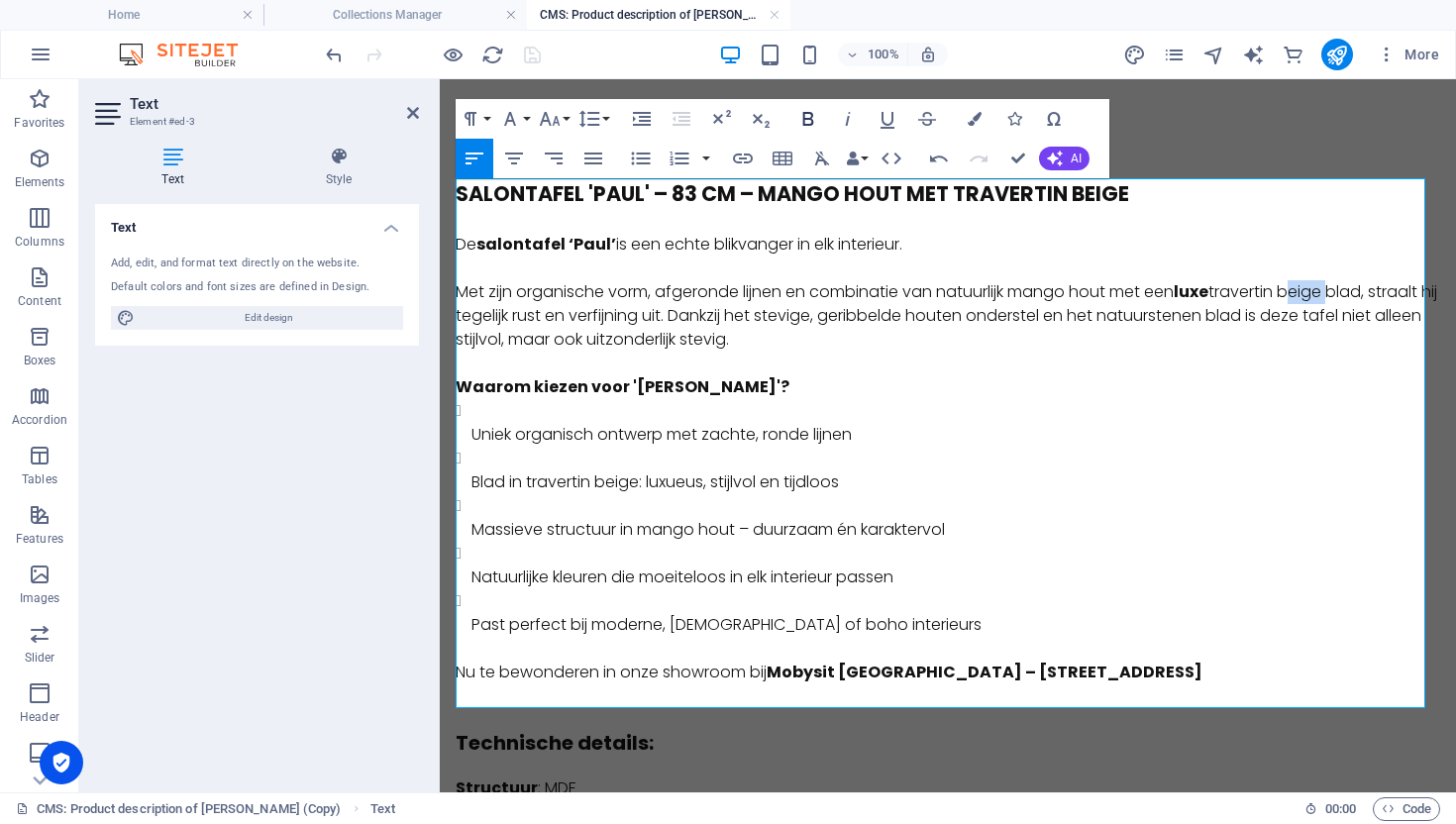 click 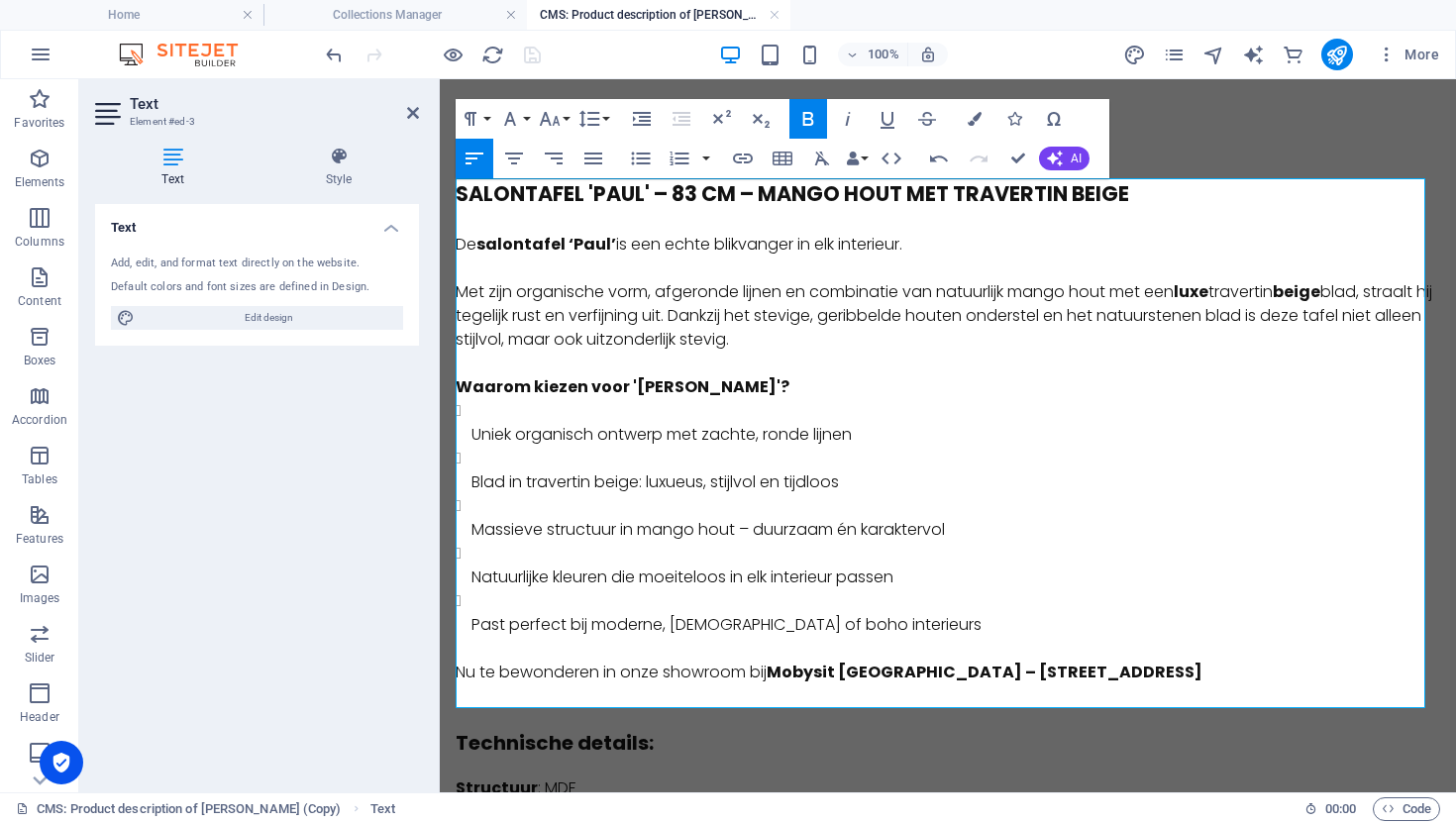 click on "Met zijn organische vorm, afgeronde lijnen en combinatie van natuurlijk mango hout met een  luxe  travertin  beige  blad, straalt hij tegelijk rust en verfijning uit. Dankzij het stevige, geribbelde houten onderstel en het natuurstenen blad is deze tafel niet alleen stijlvol, maar ook uitzonderlijk stevig." at bounding box center (948, 316) 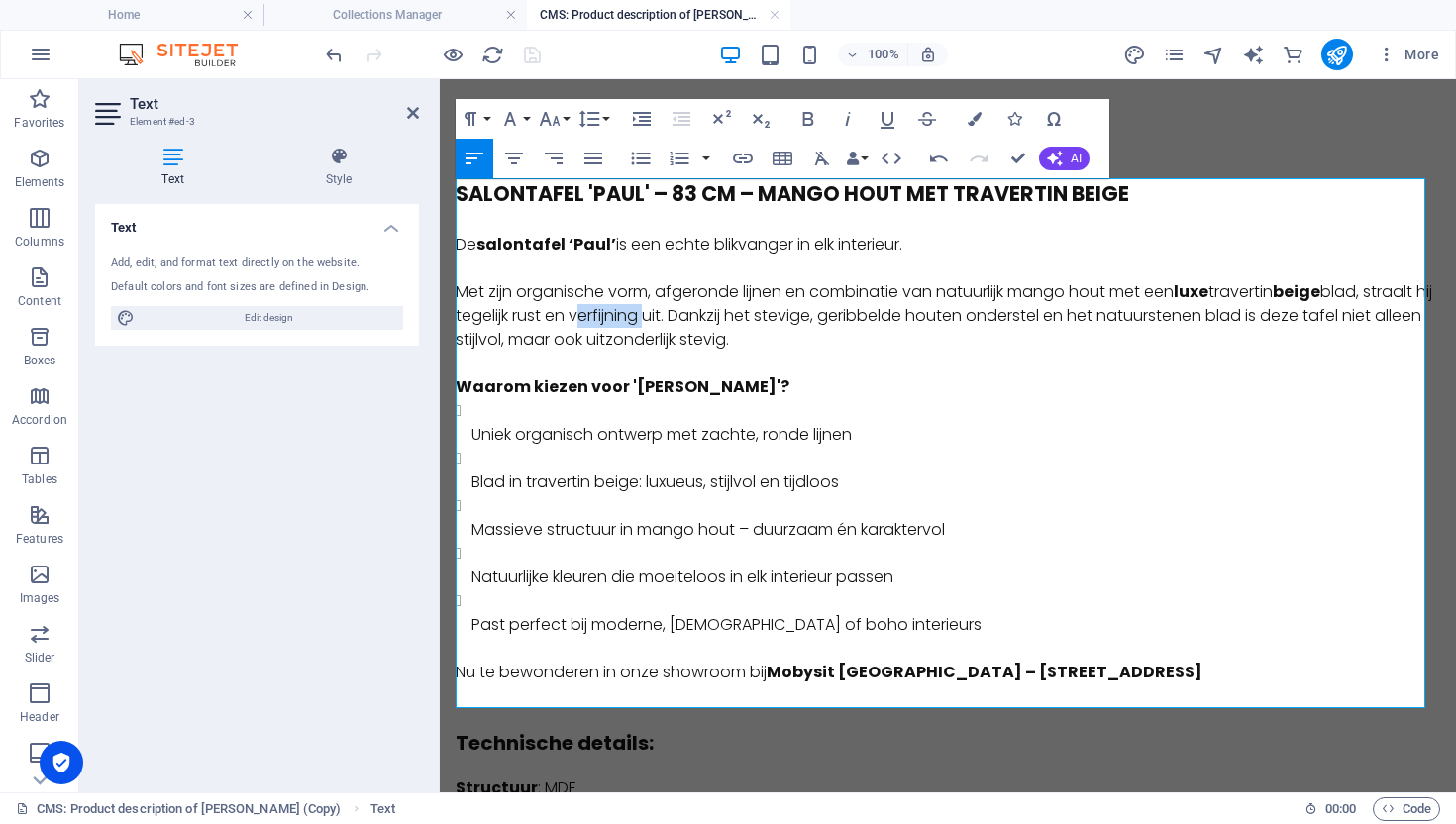 click on "Met zijn organische vorm, afgeronde lijnen en combinatie van natuurlijk mango hout met een  luxe  travertin  beige  blad, straalt hij tegelijk rust en verfijning uit. Dankzij het stevige, geribbelde houten onderstel en het natuurstenen blad is deze tafel niet alleen stijlvol, maar ook uitzonderlijk stevig." at bounding box center (948, 316) 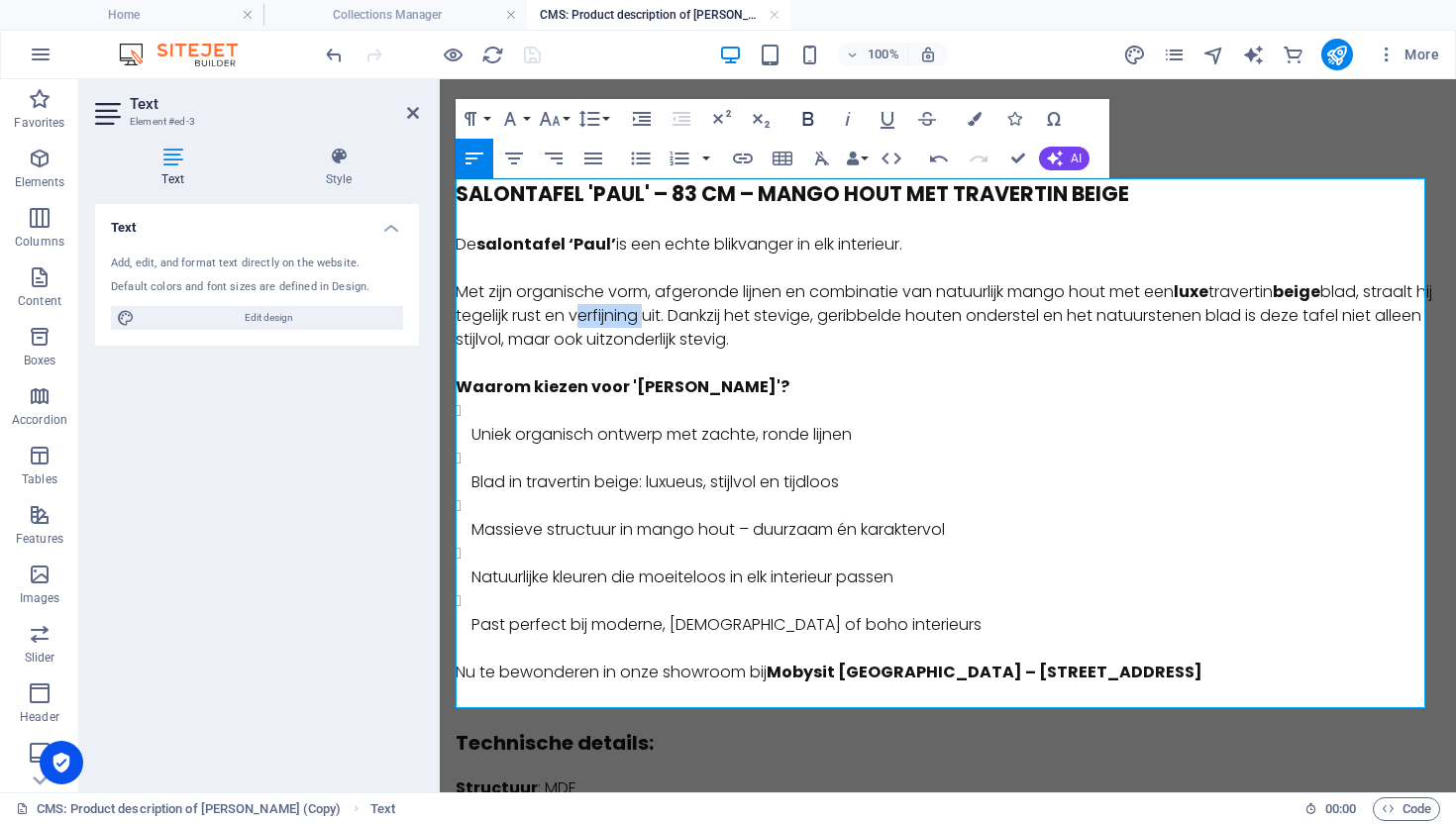 click 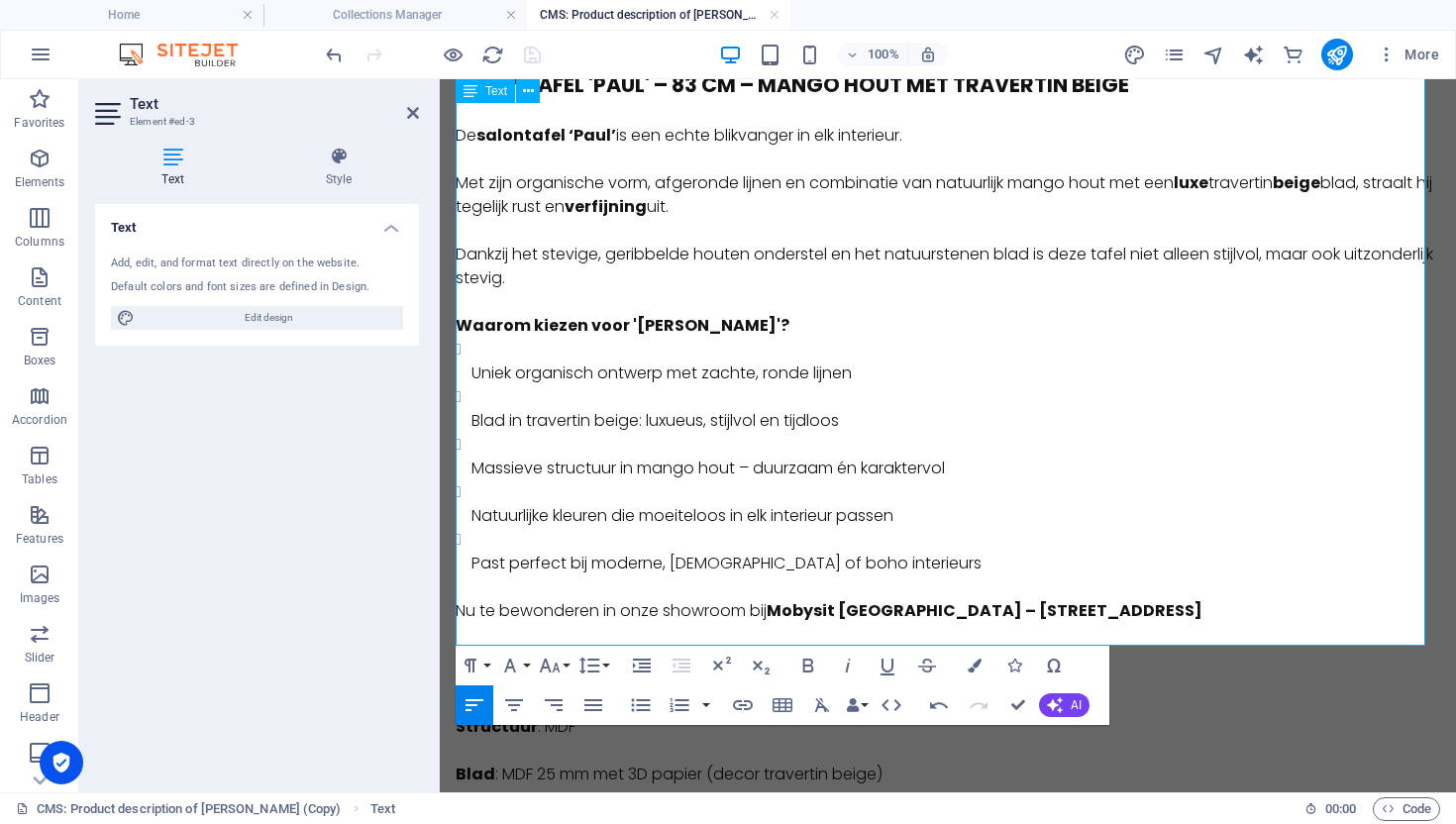 scroll, scrollTop: 110, scrollLeft: 0, axis: vertical 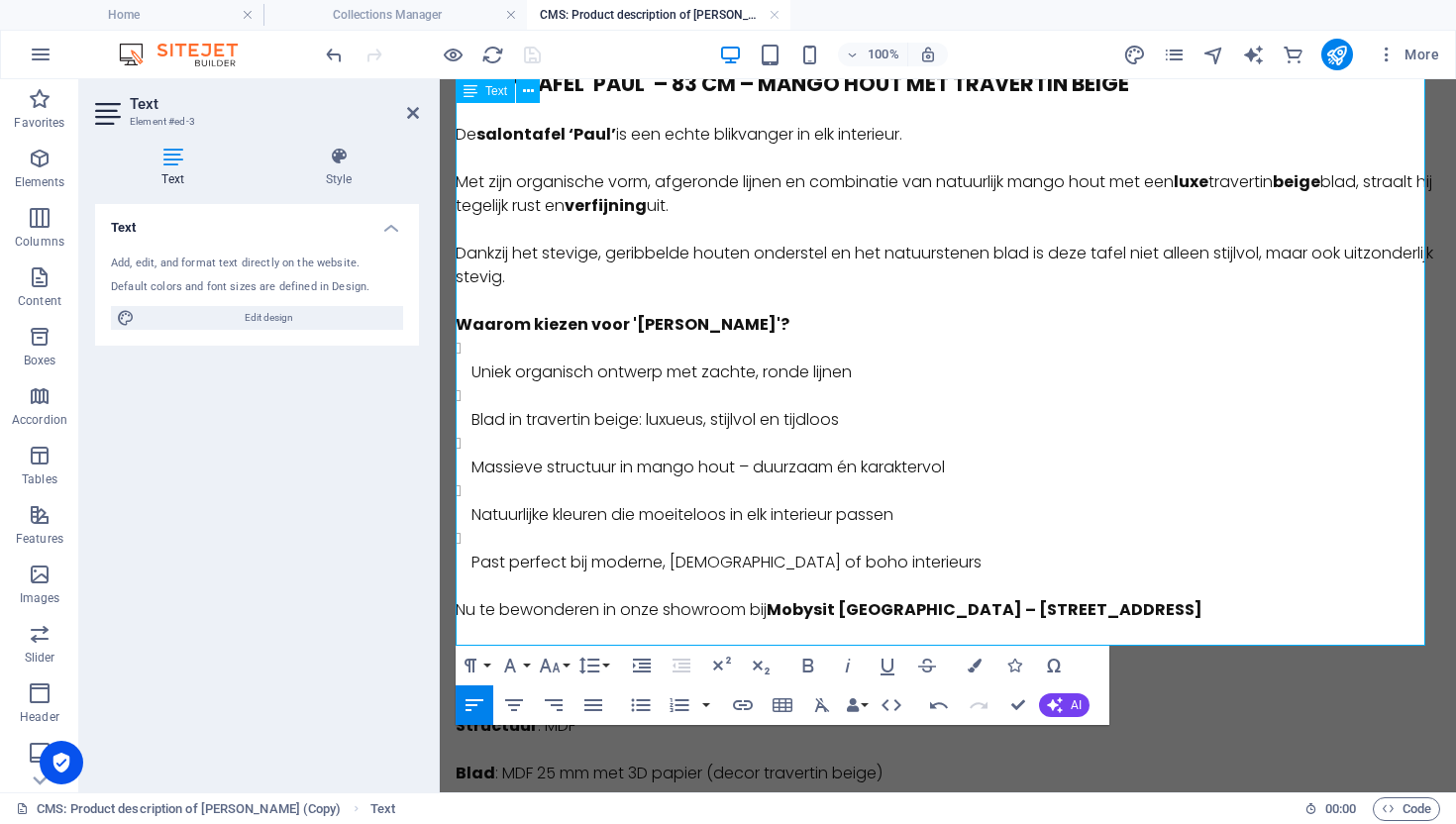 click on "Dankzij het stevige, geribbelde houten onderstel en het natuurstenen blad is deze tafel niet alleen stijlvol, maar ook uitzonderlijk stevig." at bounding box center [948, 265] 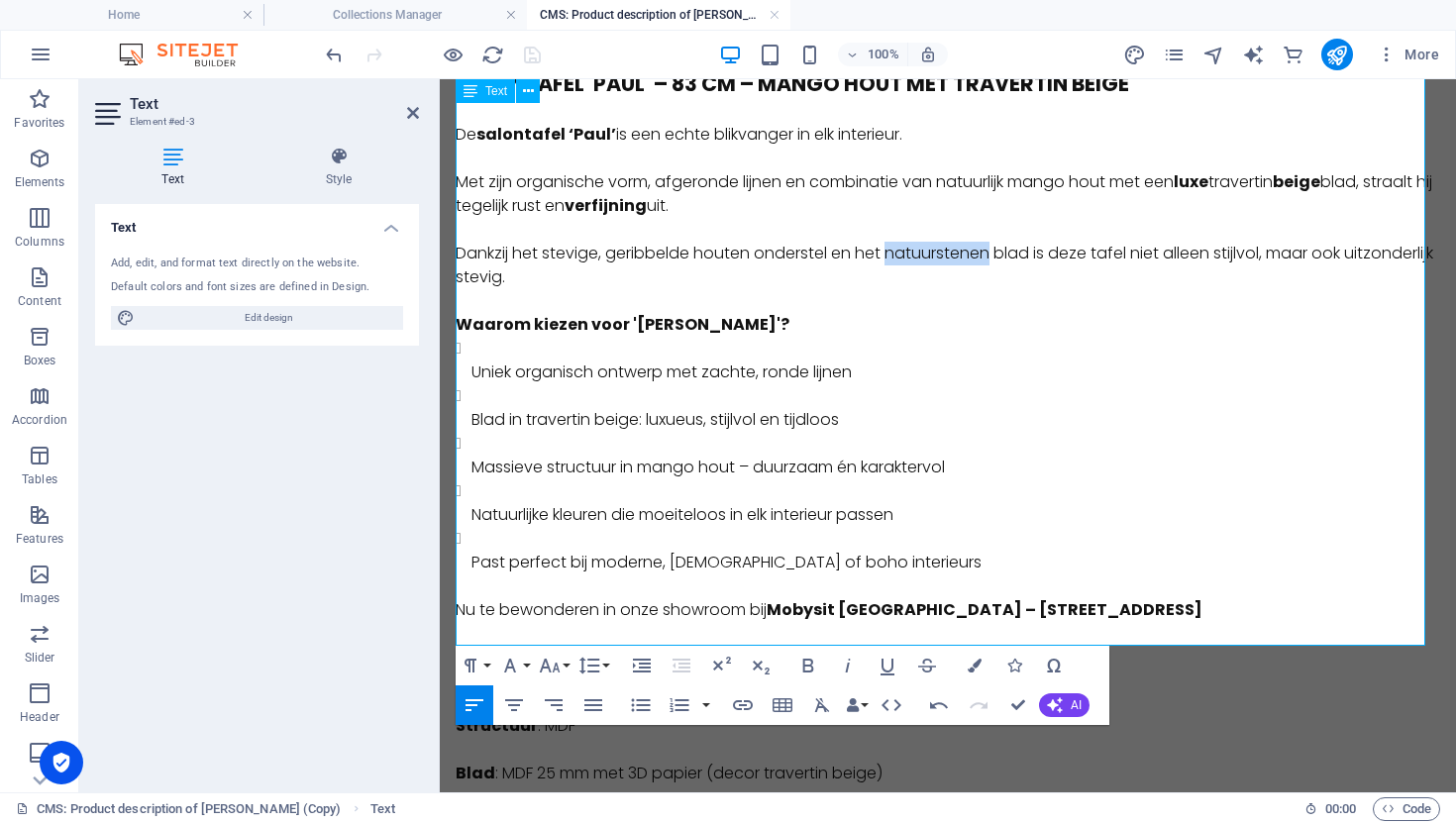 click on "Dankzij het stevige, geribbelde houten onderstel en het natuurstenen blad is deze tafel niet alleen stijlvol, maar ook uitzonderlijk stevig." at bounding box center (948, 265) 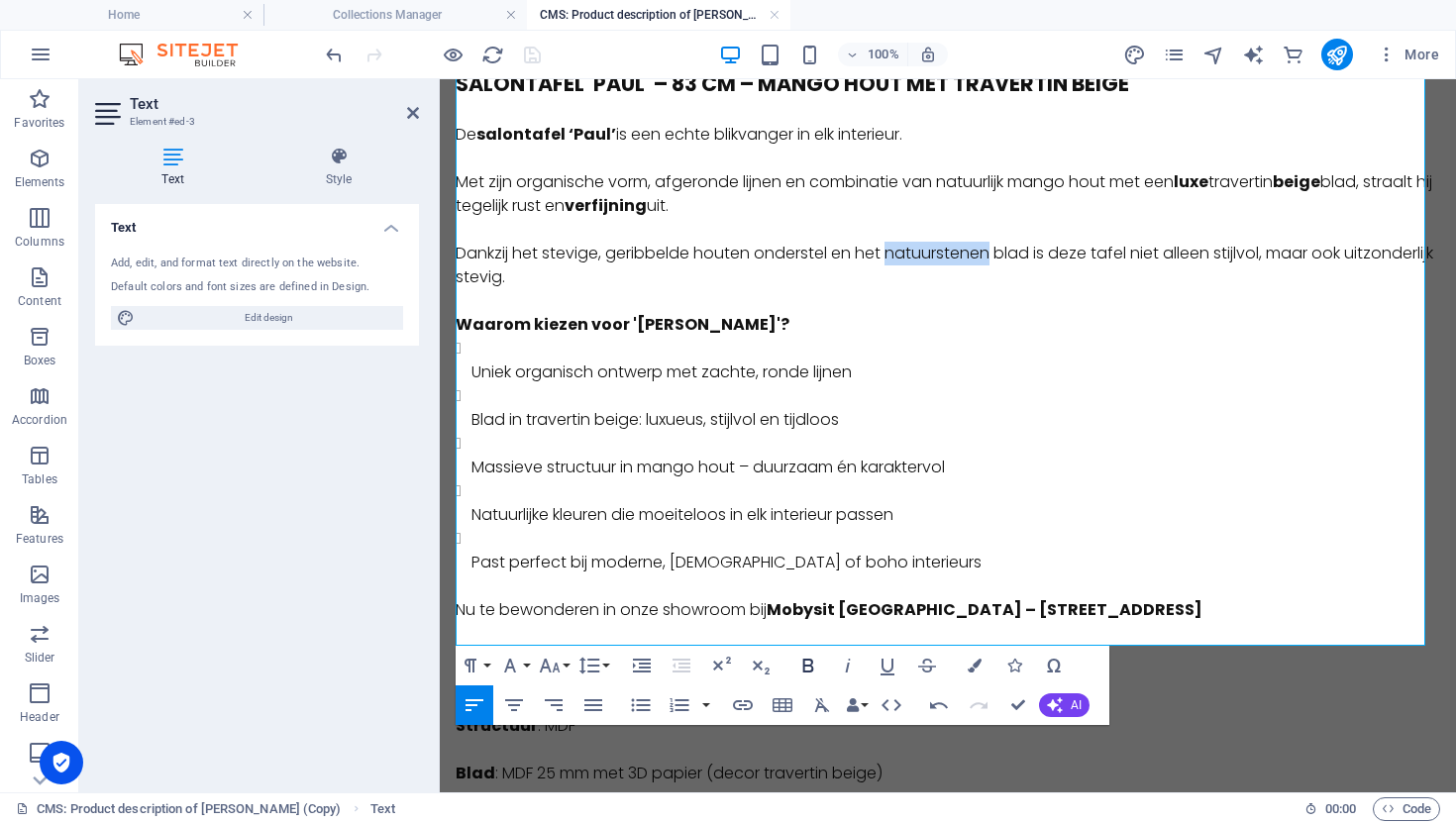click 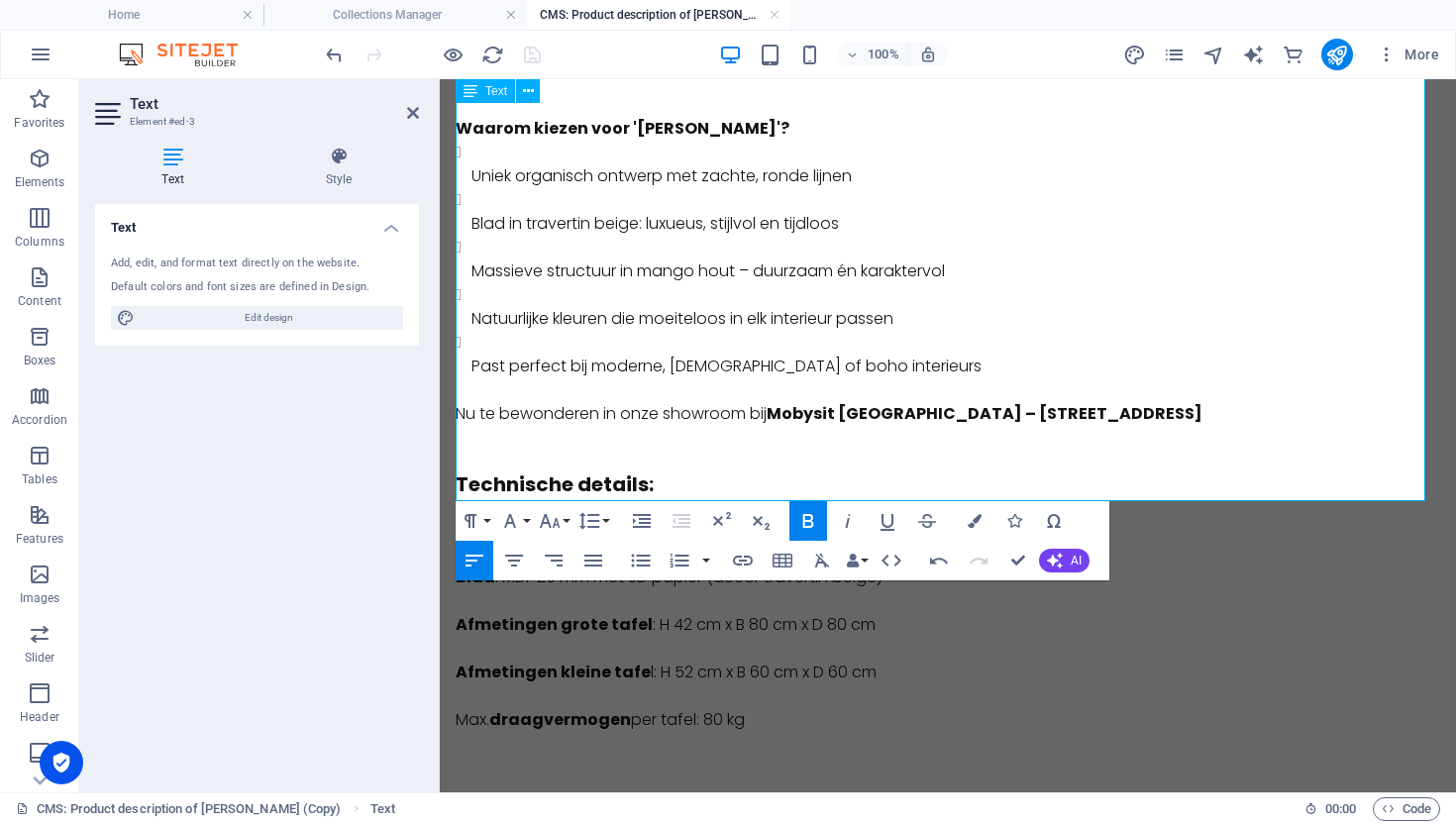 scroll, scrollTop: 325, scrollLeft: 0, axis: vertical 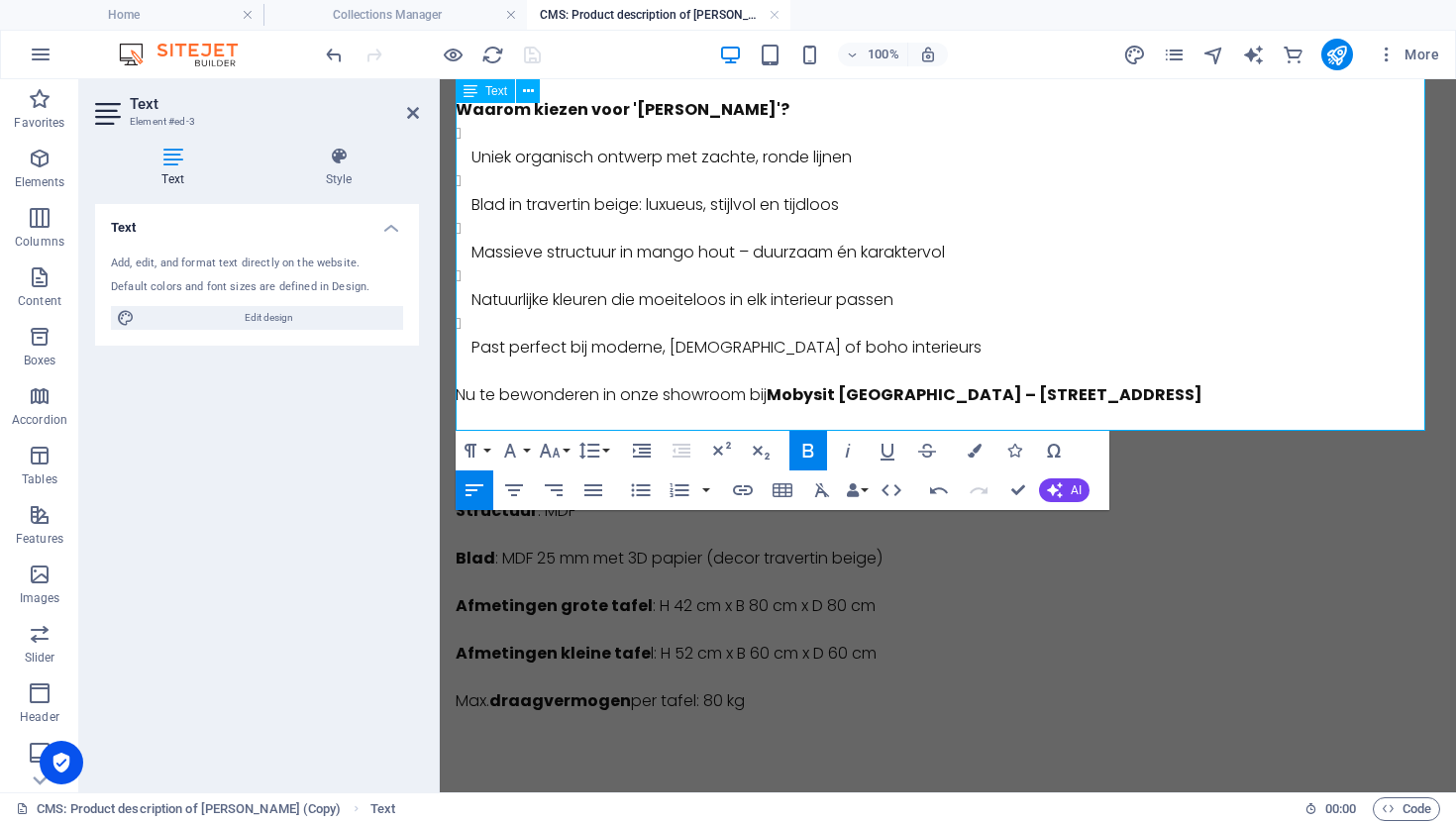 click on "Past perfect bij moderne, [DEMOGRAPHIC_DATA] of boho interieurs" at bounding box center (956, 336) 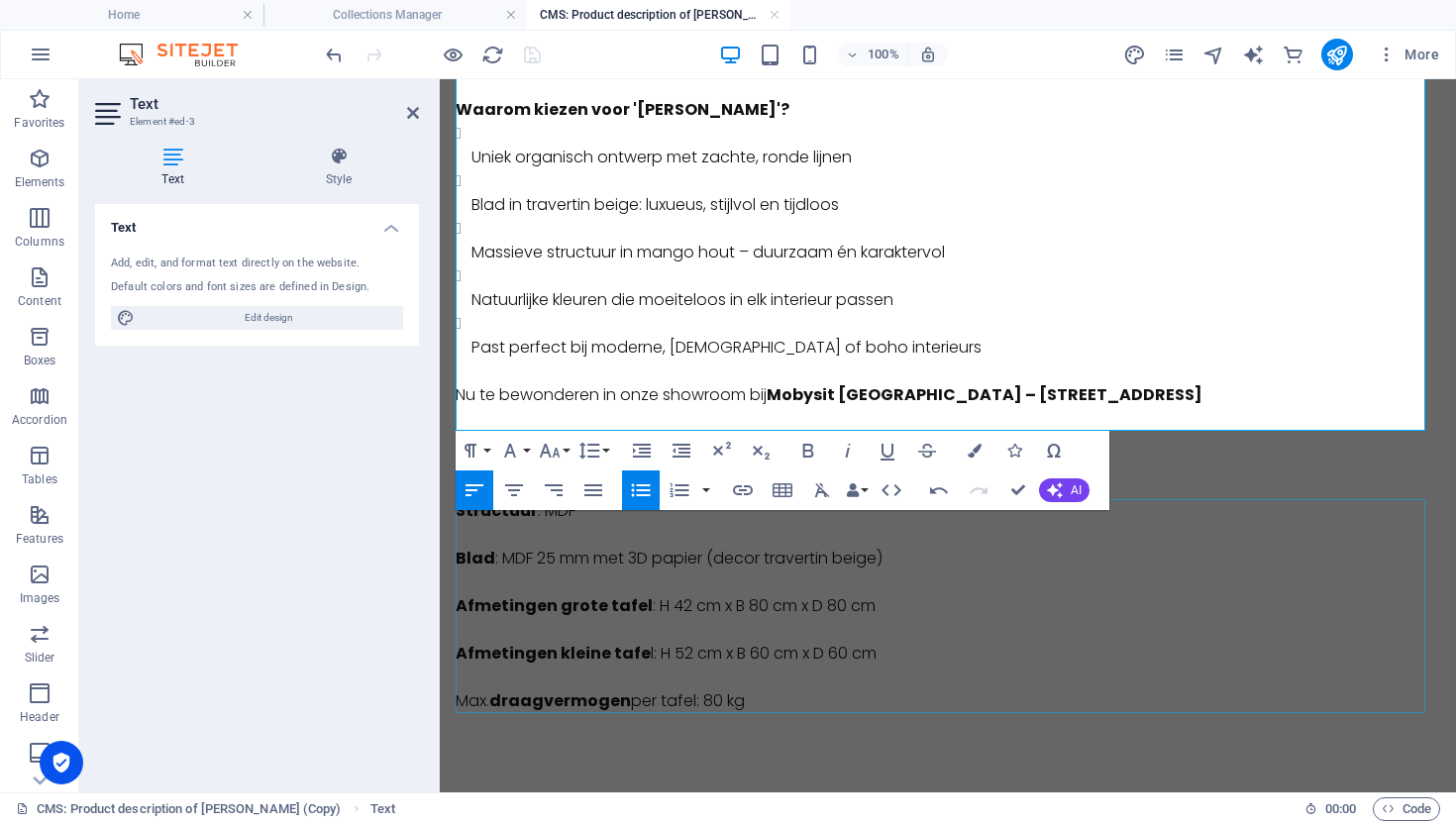 drag, startPoint x: 796, startPoint y: 630, endPoint x: 1156, endPoint y: 629, distance: 360.00139 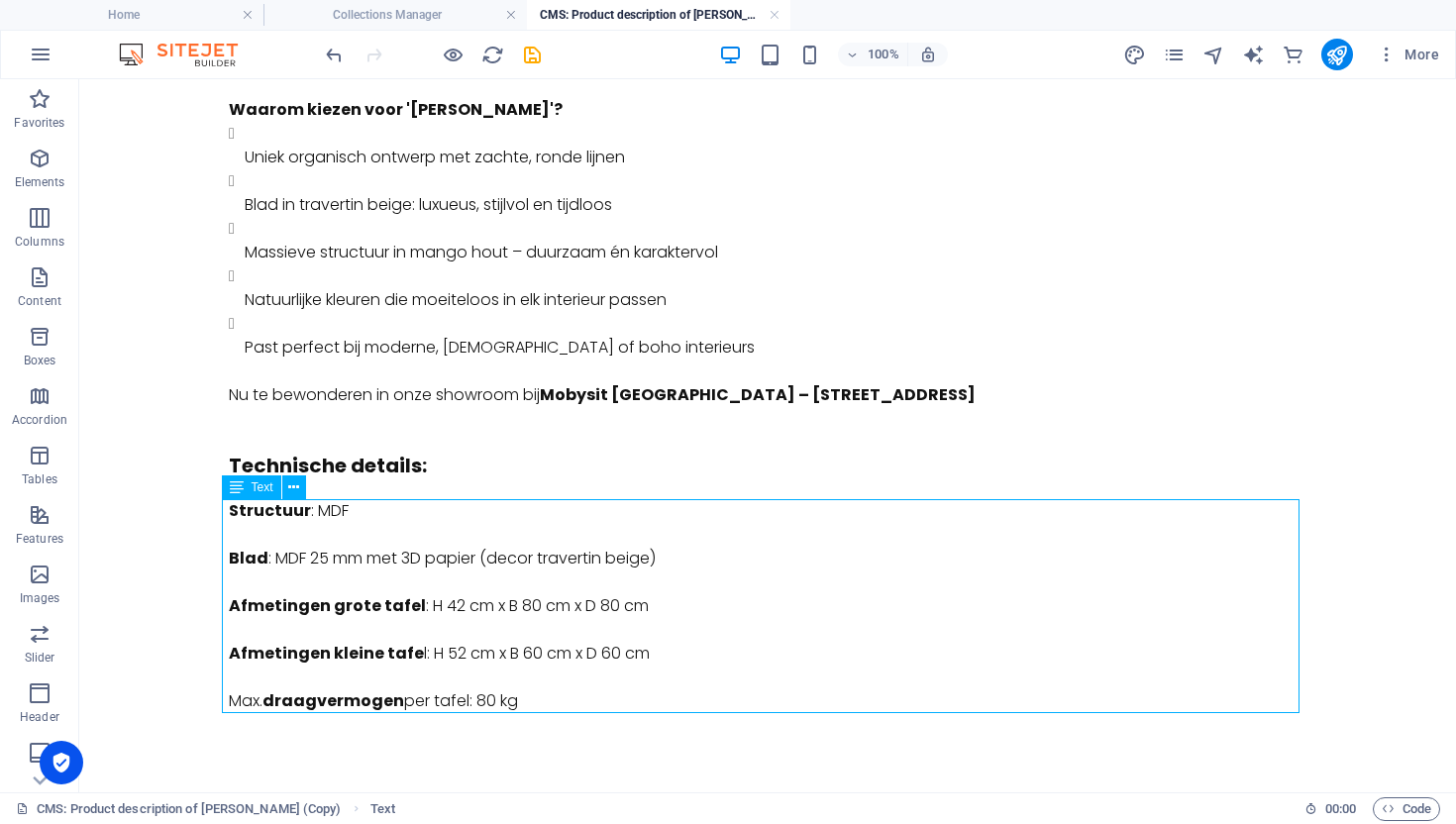 click on "Structuur : MDF Blad : MDF 25 mm met 3D papier (decor travertin beige) Afmetingen grote tafel : H 42 cm x B 80 cm x D 80 cm Afmetingen kleine tafe l: H 52 cm x B 60 cm x D 60 cm Max.  draagvermogen  per tafel: 80 kg" at bounding box center [768, 606] 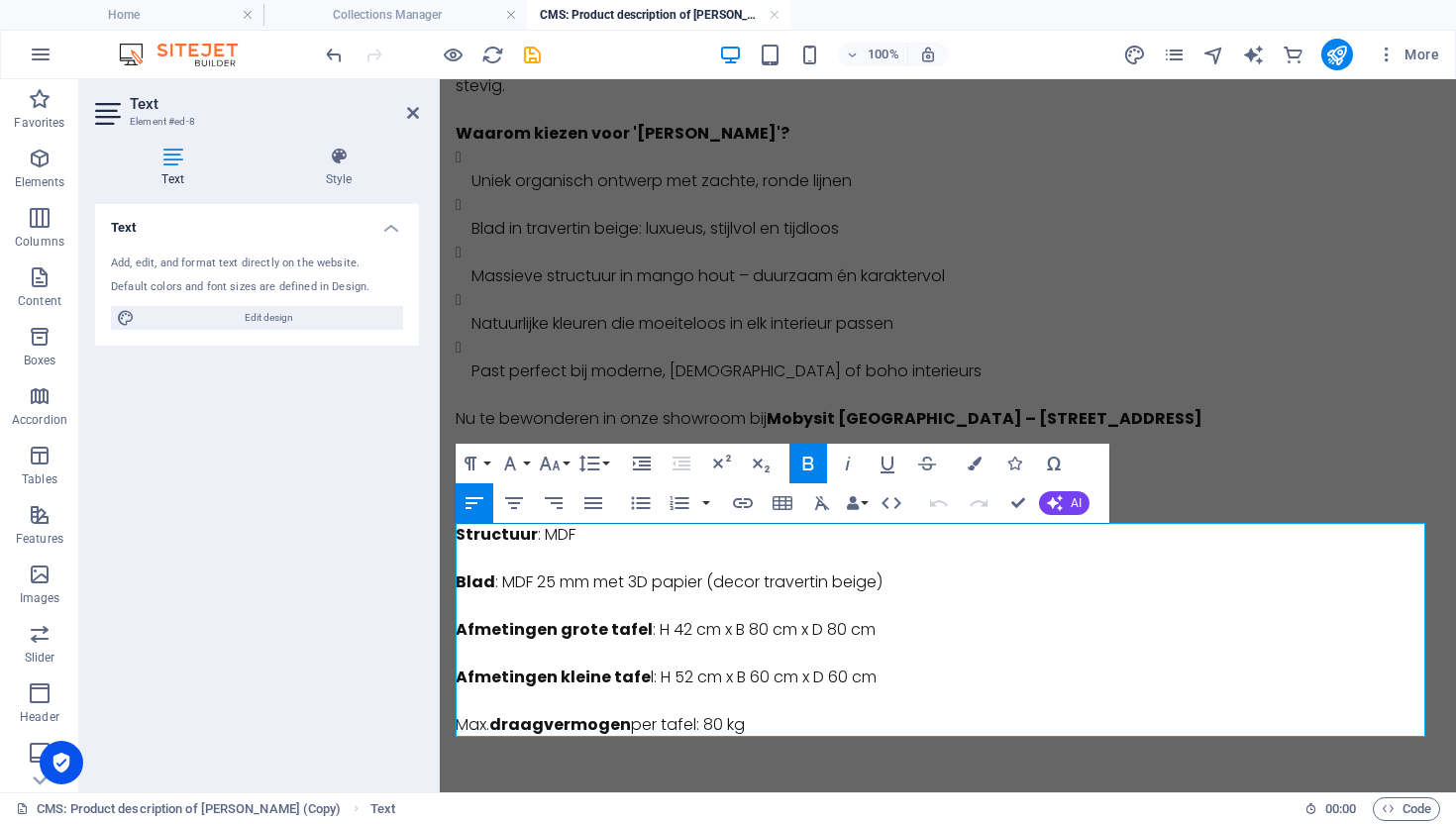drag, startPoint x: 772, startPoint y: 725, endPoint x: 405, endPoint y: 481, distance: 440.70965 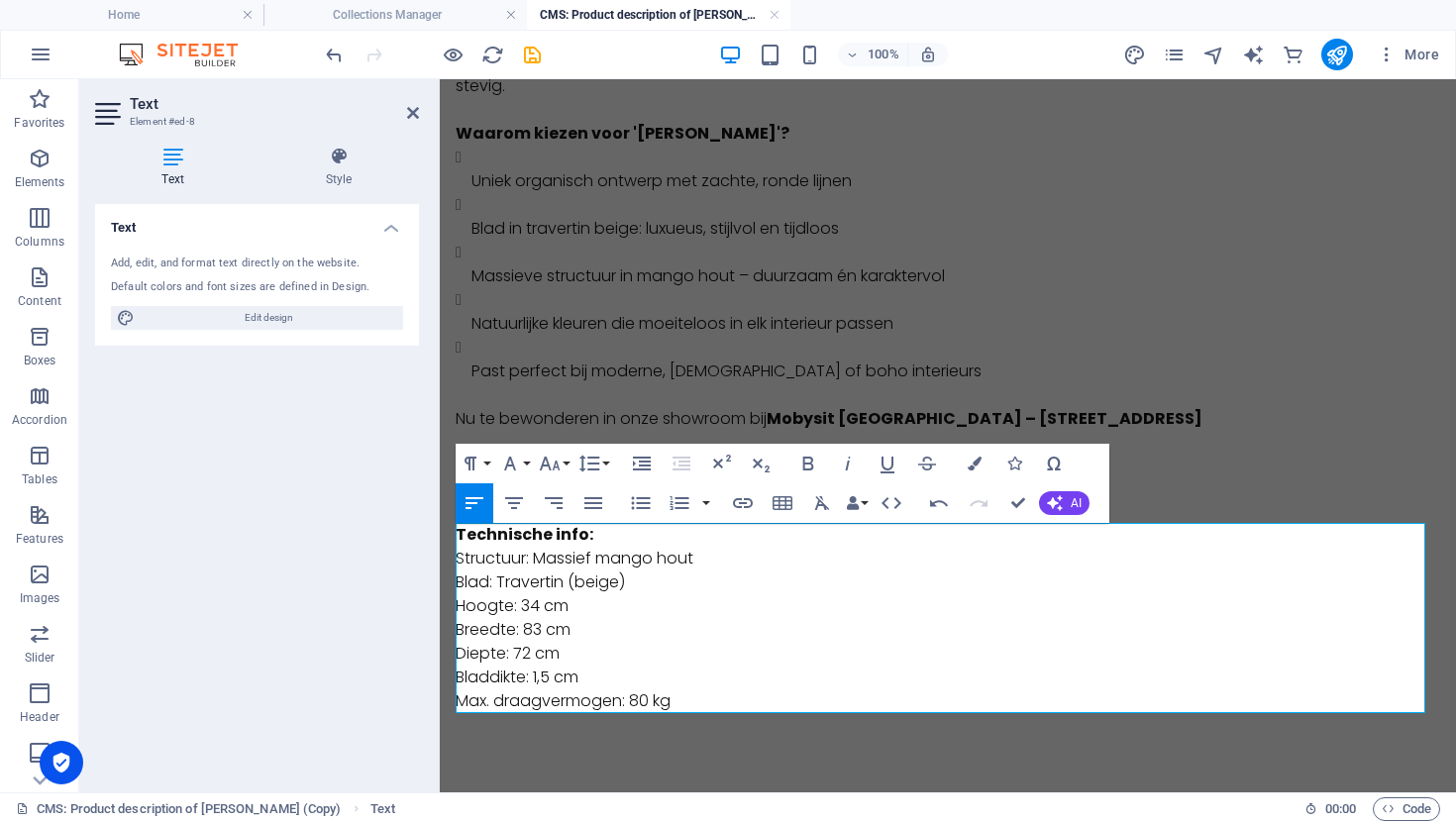drag, startPoint x: 1024, startPoint y: 601, endPoint x: 583, endPoint y: 523, distance: 447.84484 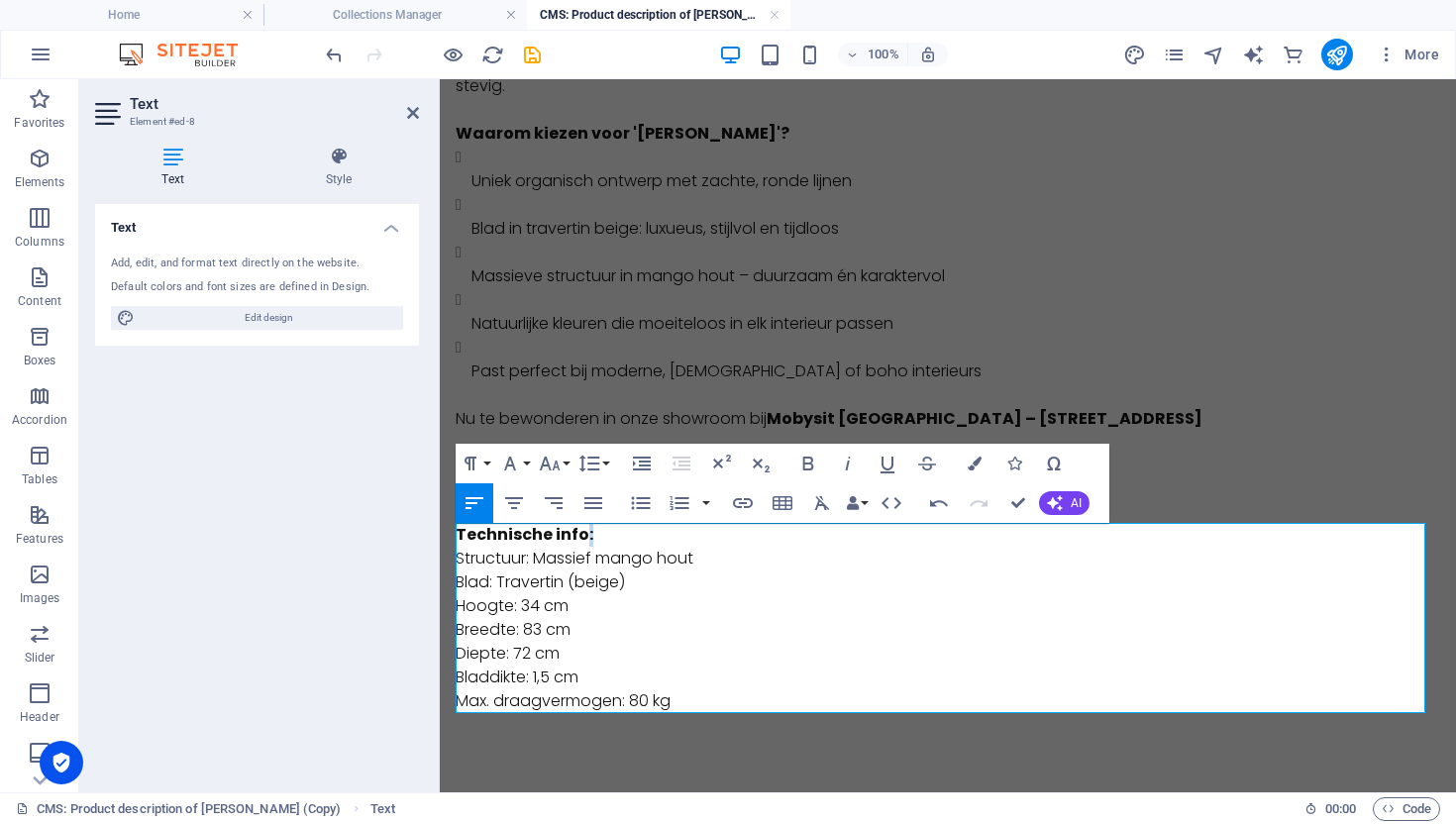 click on "Technische info:" at bounding box center (524, 534) 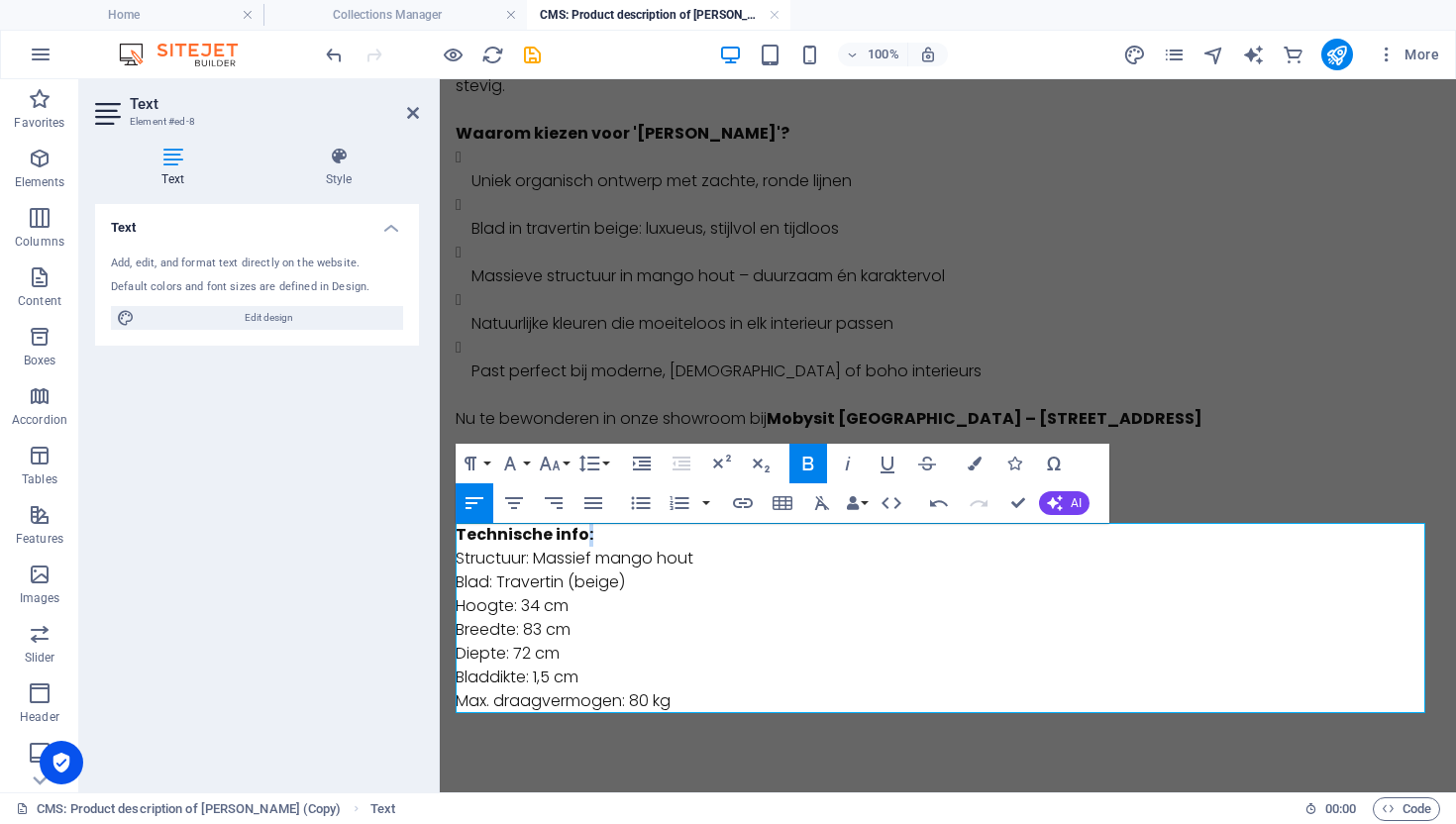 click on "Technische info:" at bounding box center [524, 534] 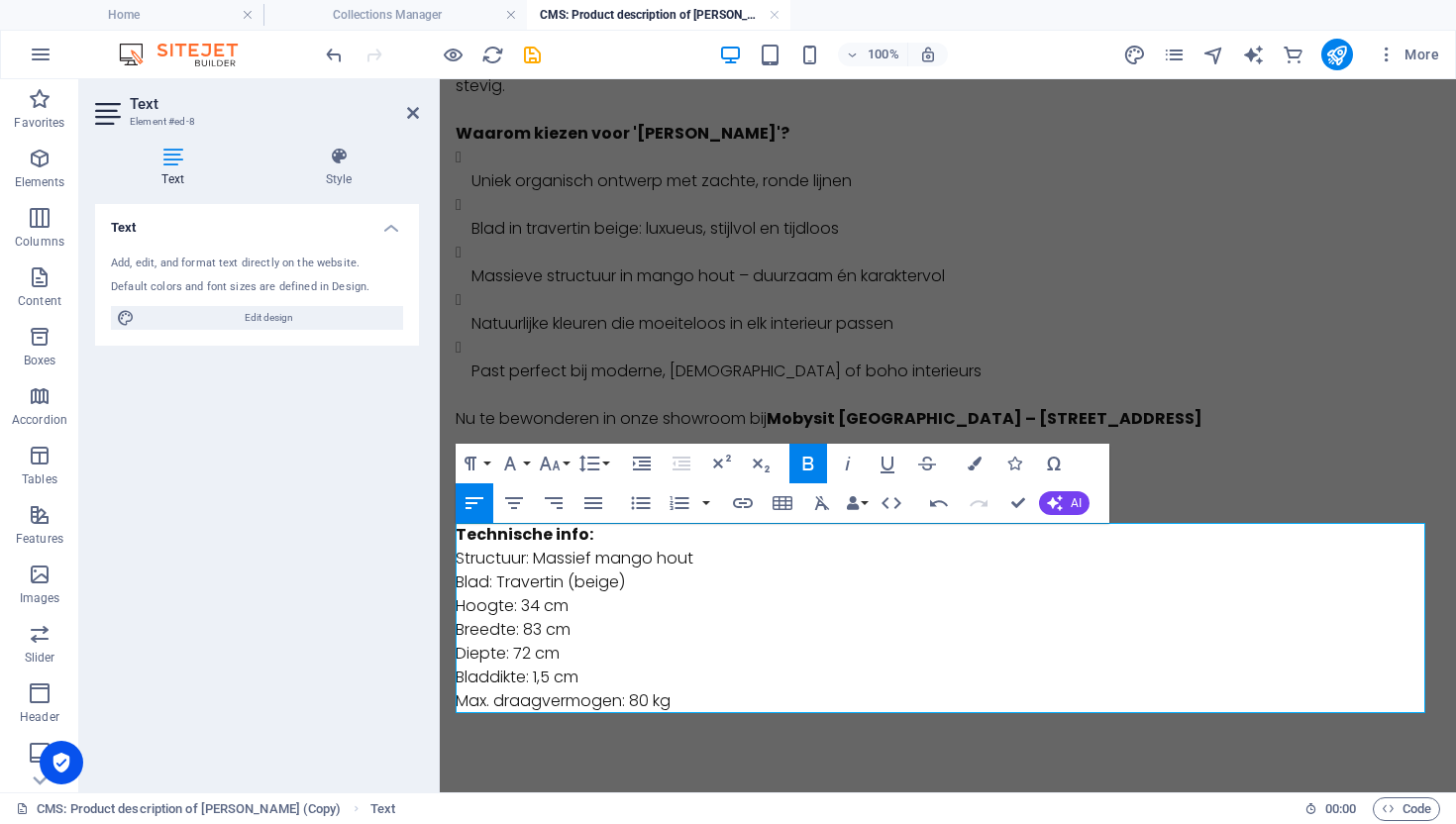 click on "Technische info:" at bounding box center (524, 534) 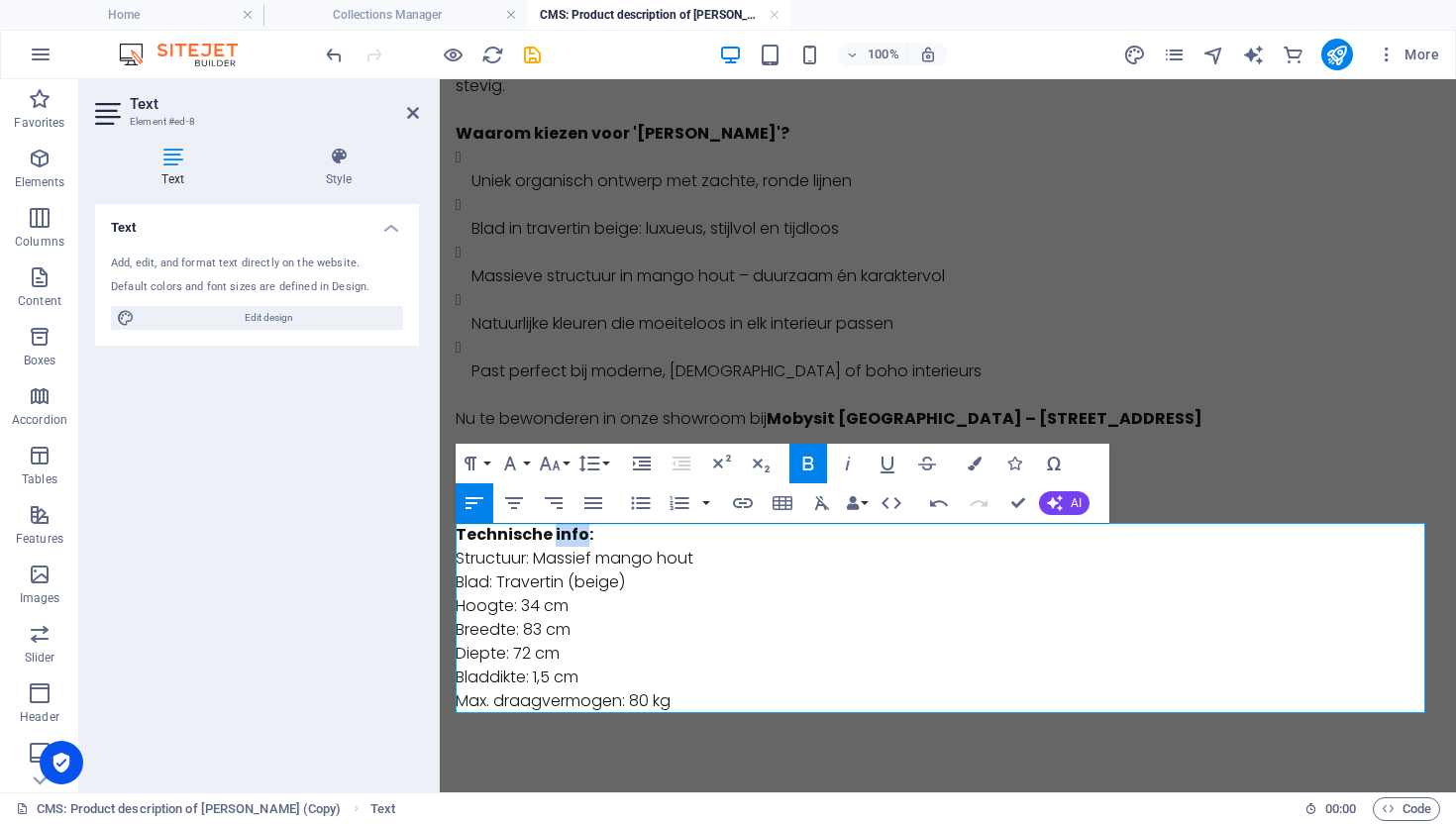 click on "Technische info:" at bounding box center (524, 534) 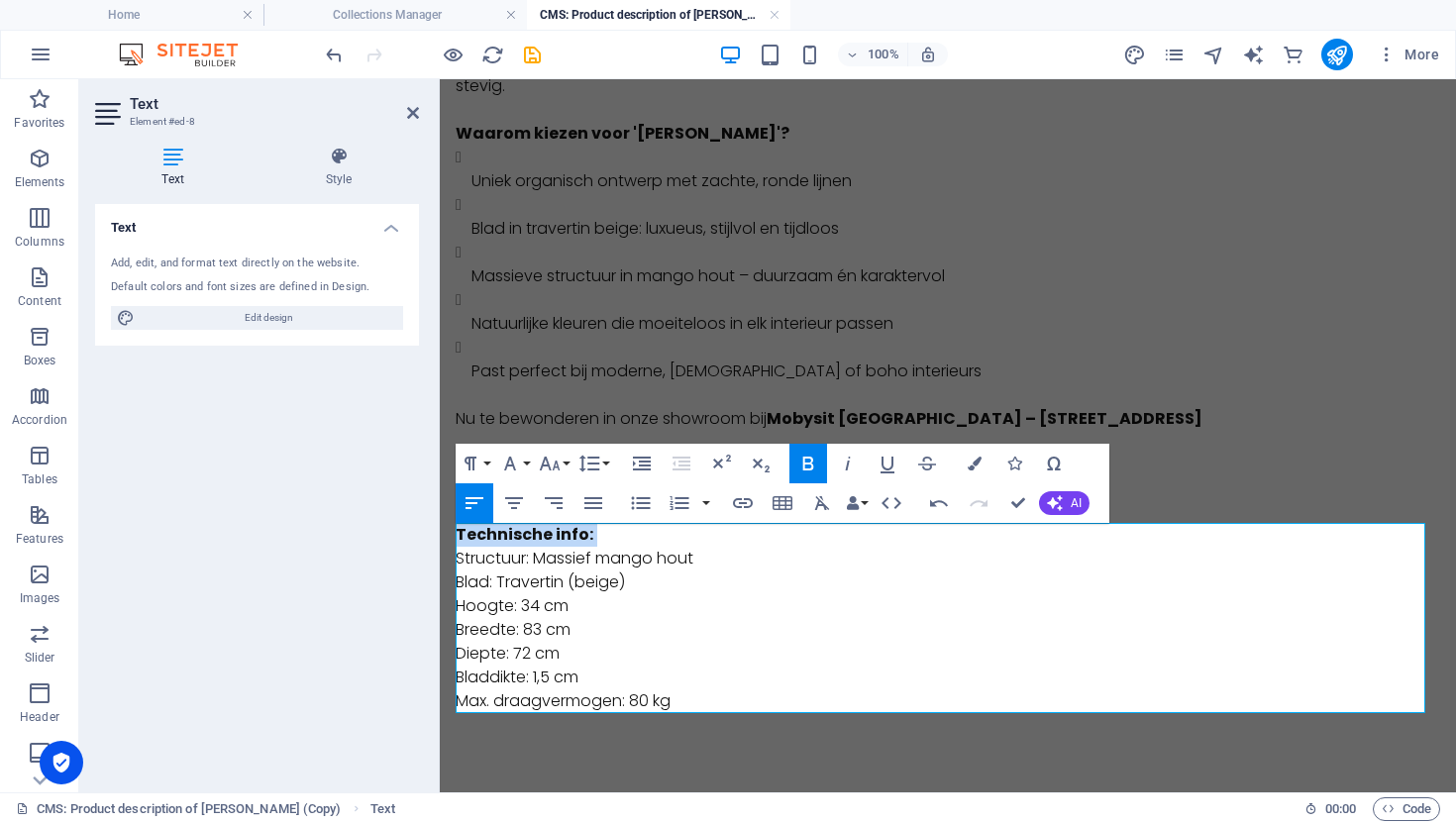 click on "Technische info:" at bounding box center (524, 534) 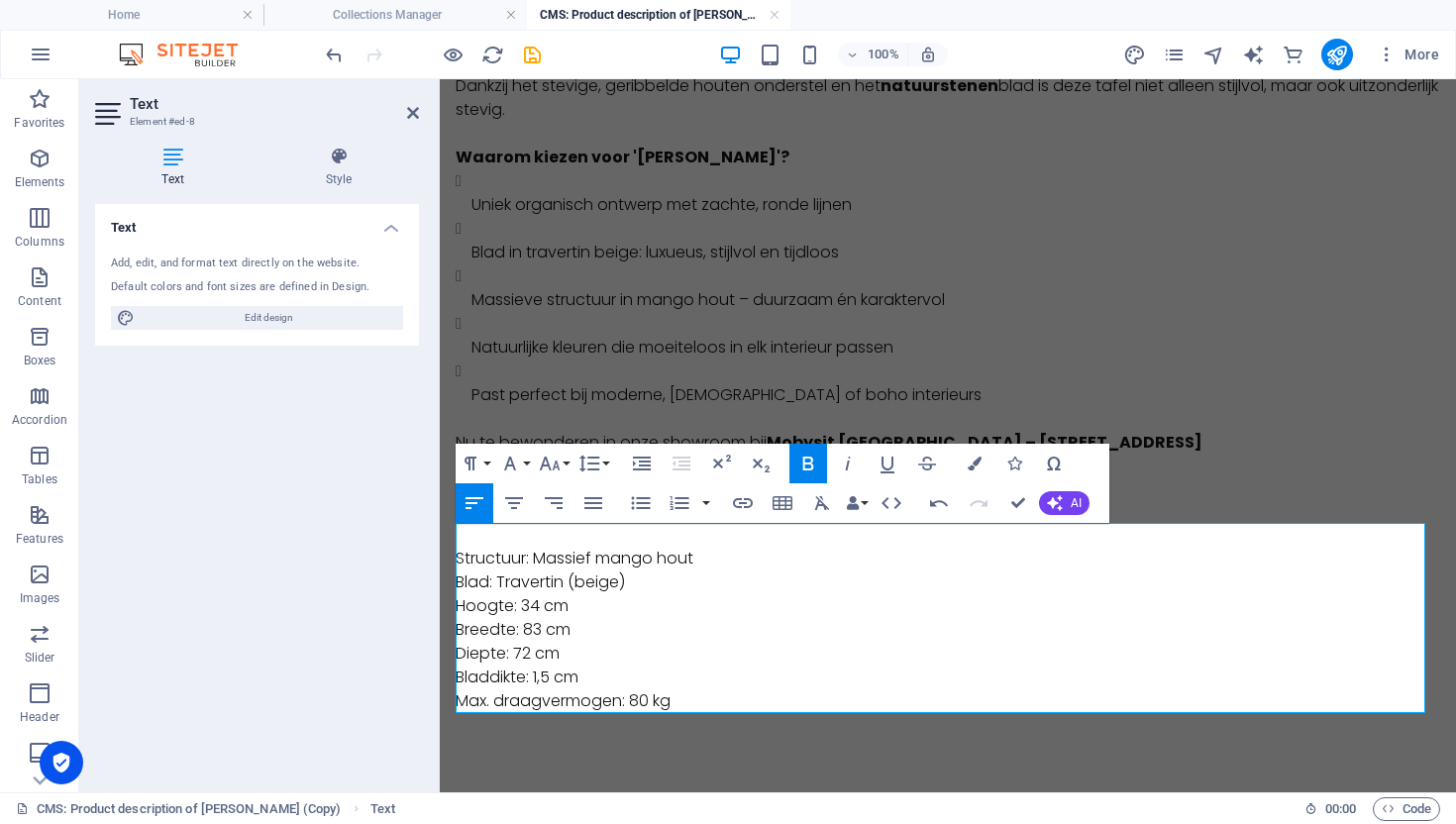 scroll, scrollTop: 277, scrollLeft: 0, axis: vertical 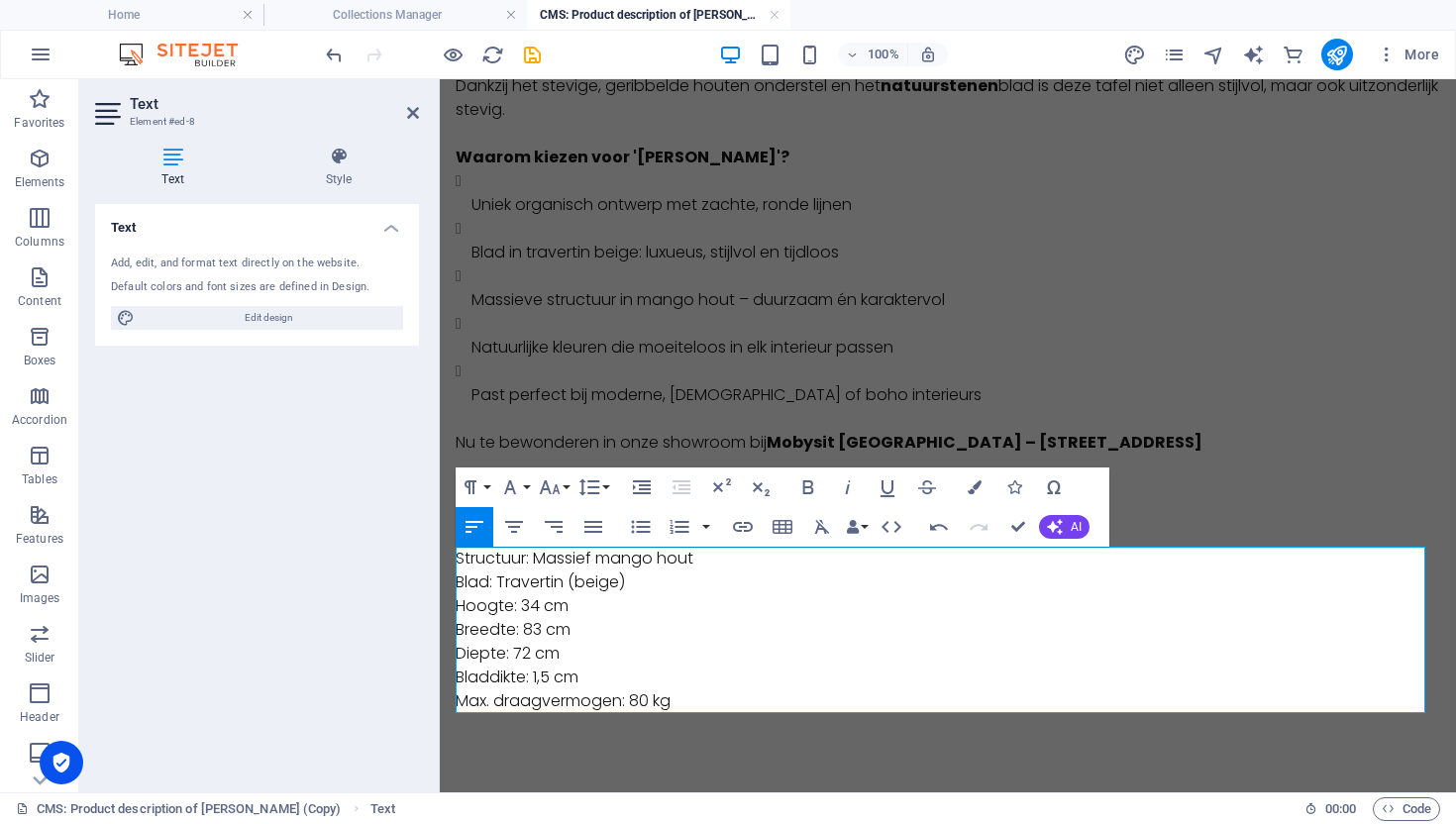 click on "Structuur: Massief mango hout Blad: Travertin (beige) Hoogte: 34 cm Breedte: 83 cm Diepte: 72 cm Bladdikte: 1,5 cm Max. draagvermogen: 80 kg" at bounding box center [948, 630] 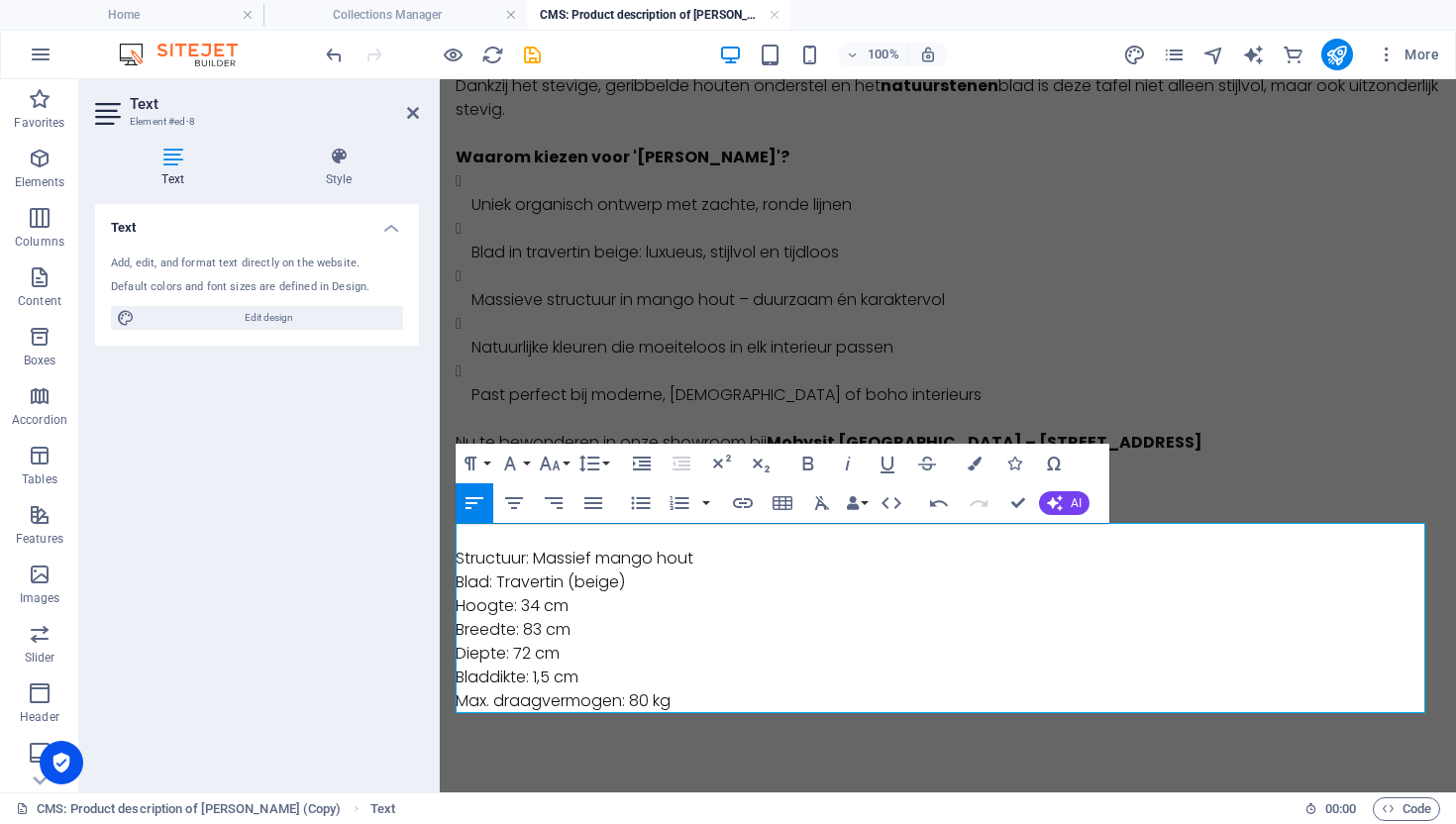 scroll, scrollTop: 301, scrollLeft: 0, axis: vertical 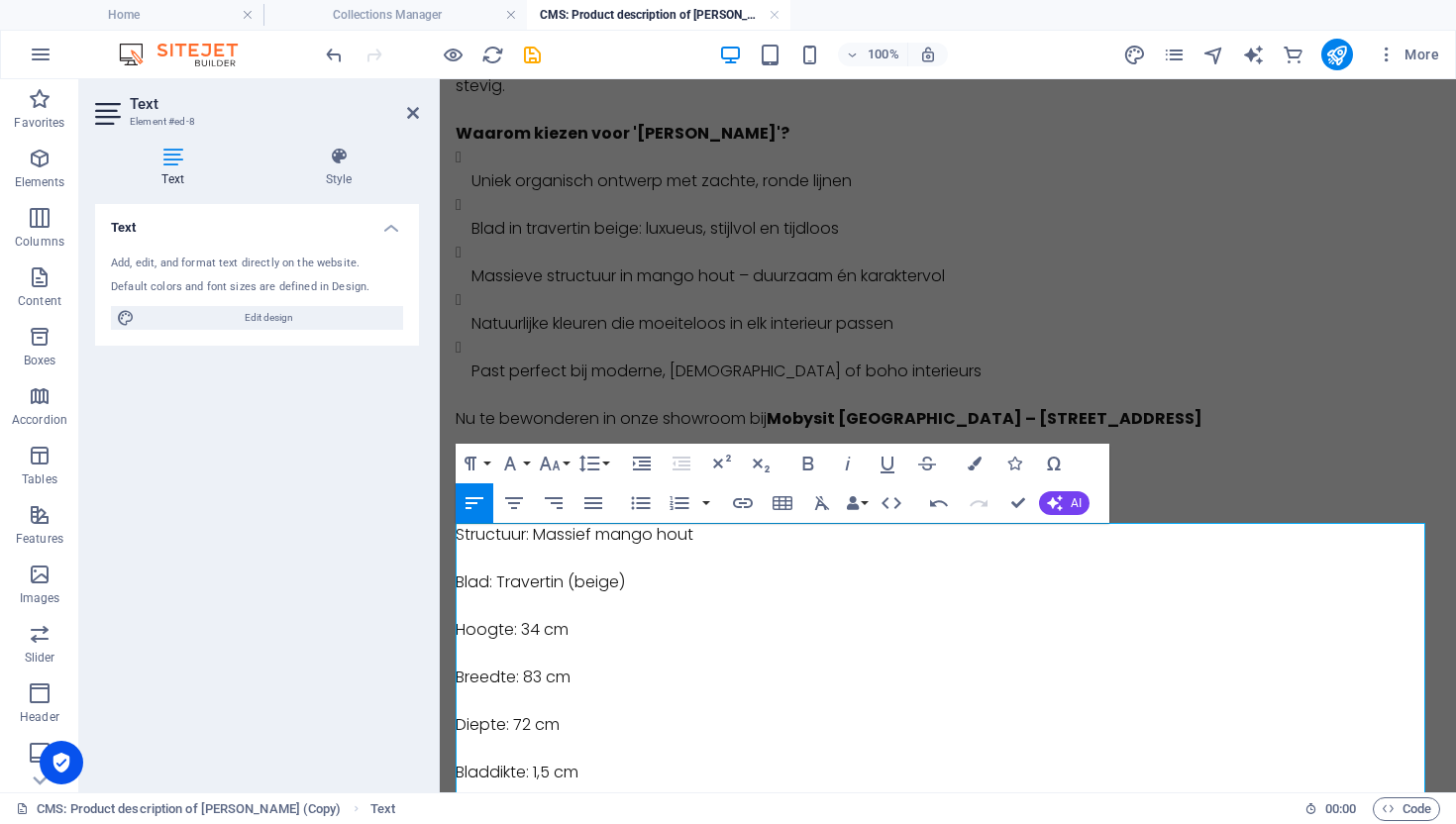 click on "Structuur: Massief mango hout" at bounding box center [948, 535] 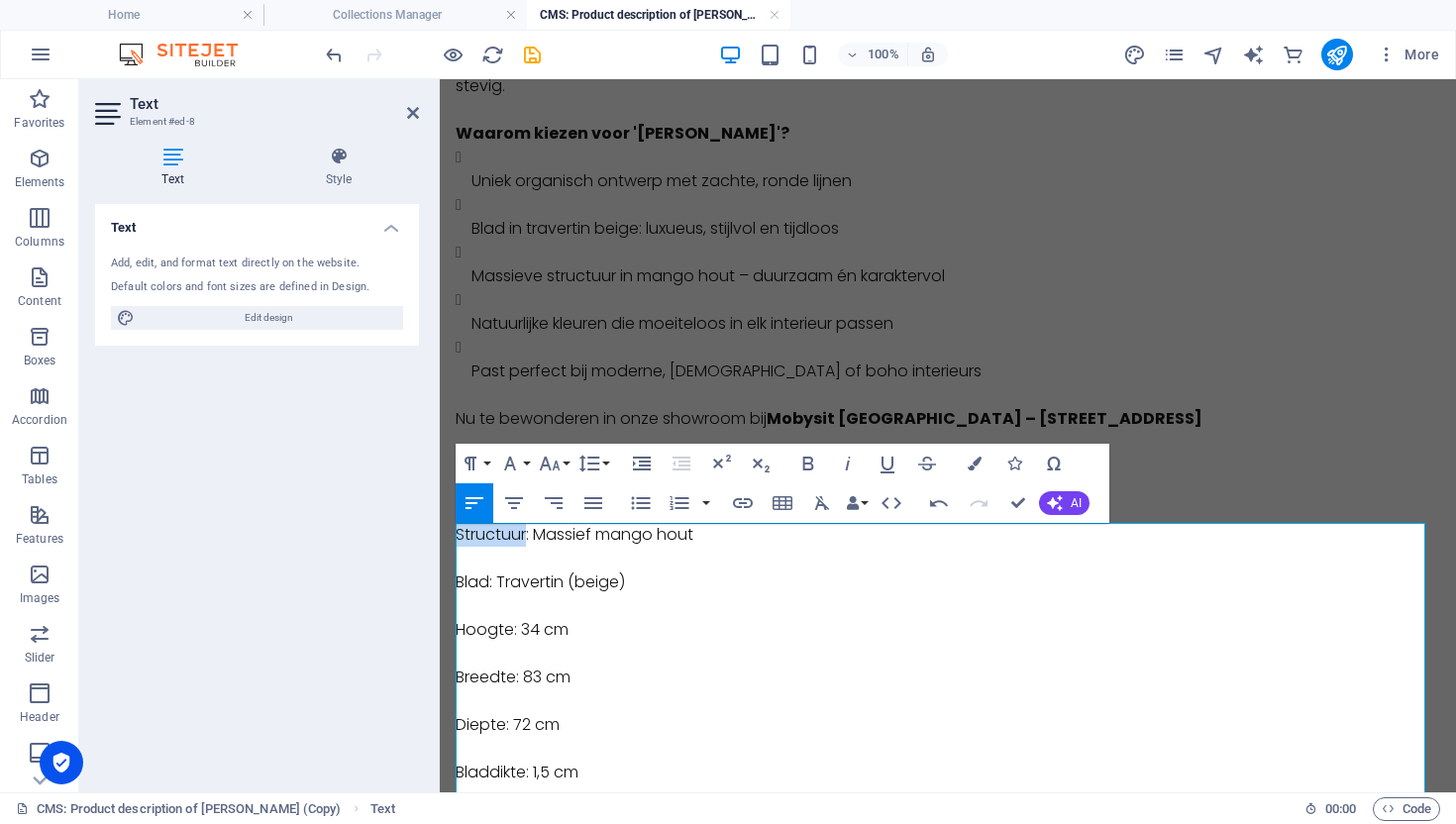 click on "Structuur: Massief mango hout" at bounding box center [948, 535] 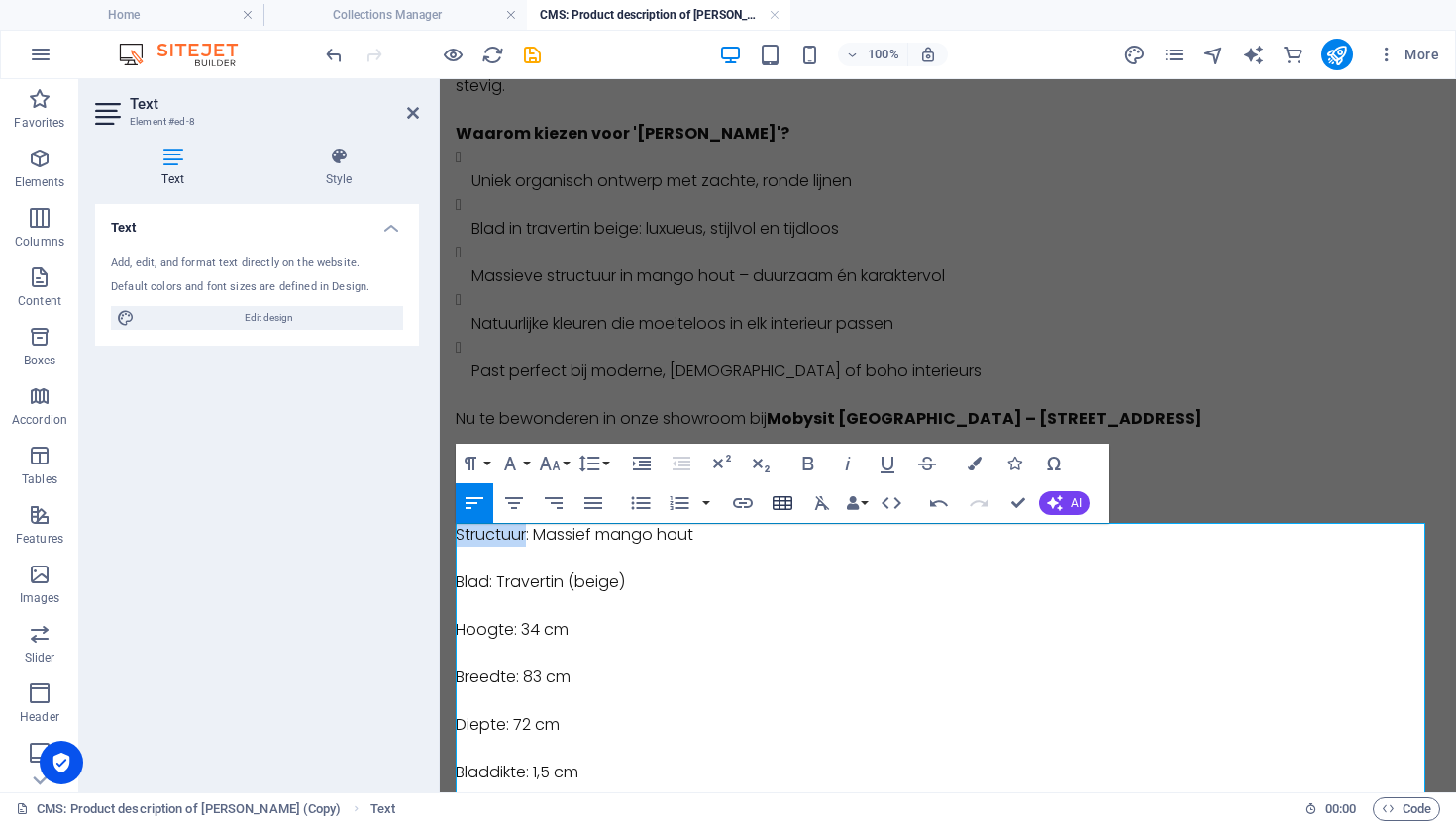 drag, startPoint x: 811, startPoint y: 465, endPoint x: 789, endPoint y: 497, distance: 38.832976 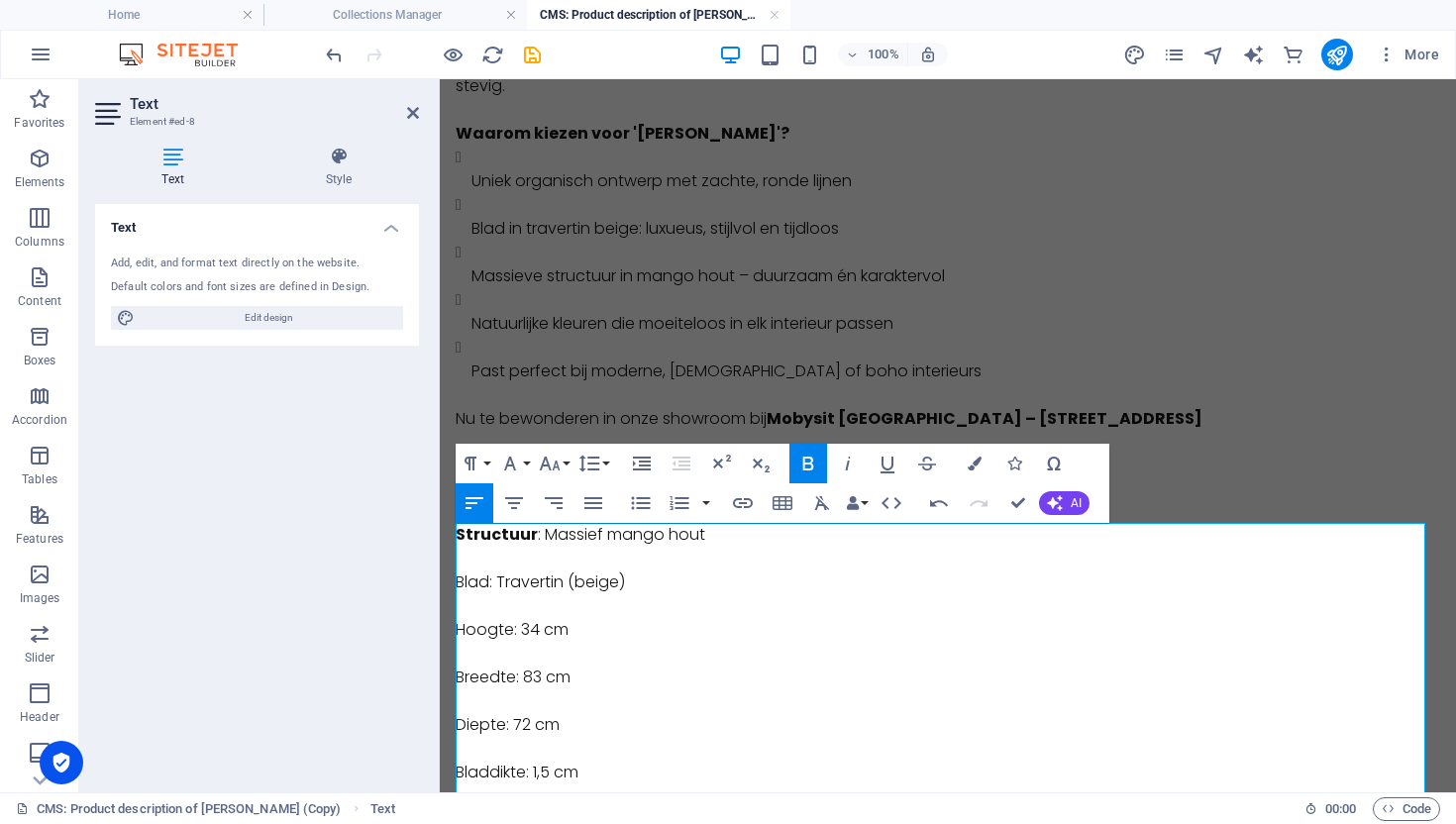 click on "Blad: Travertin (beige)" at bounding box center (948, 570) 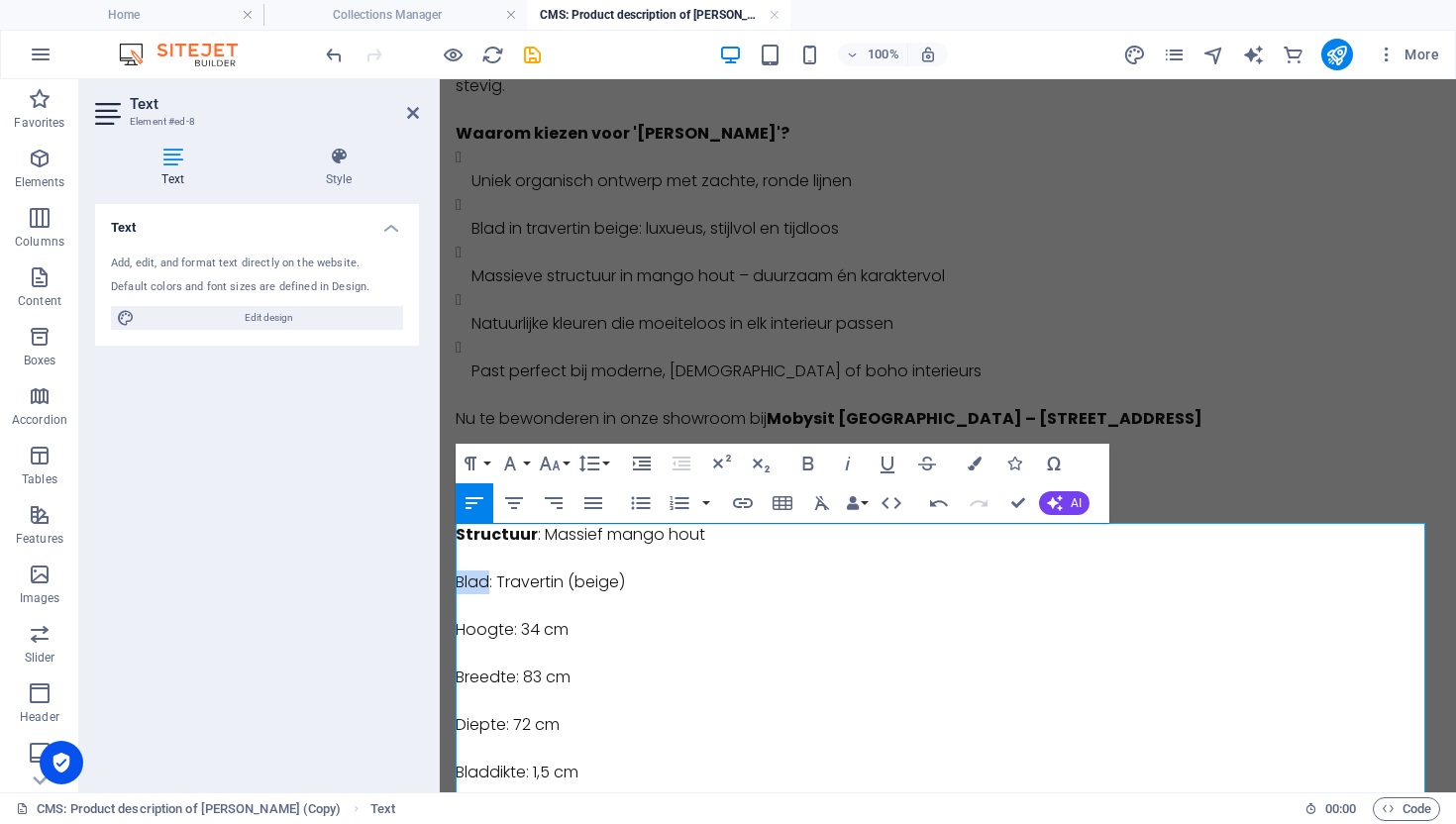 drag, startPoint x: 467, startPoint y: 584, endPoint x: 531, endPoint y: 567, distance: 66.21933 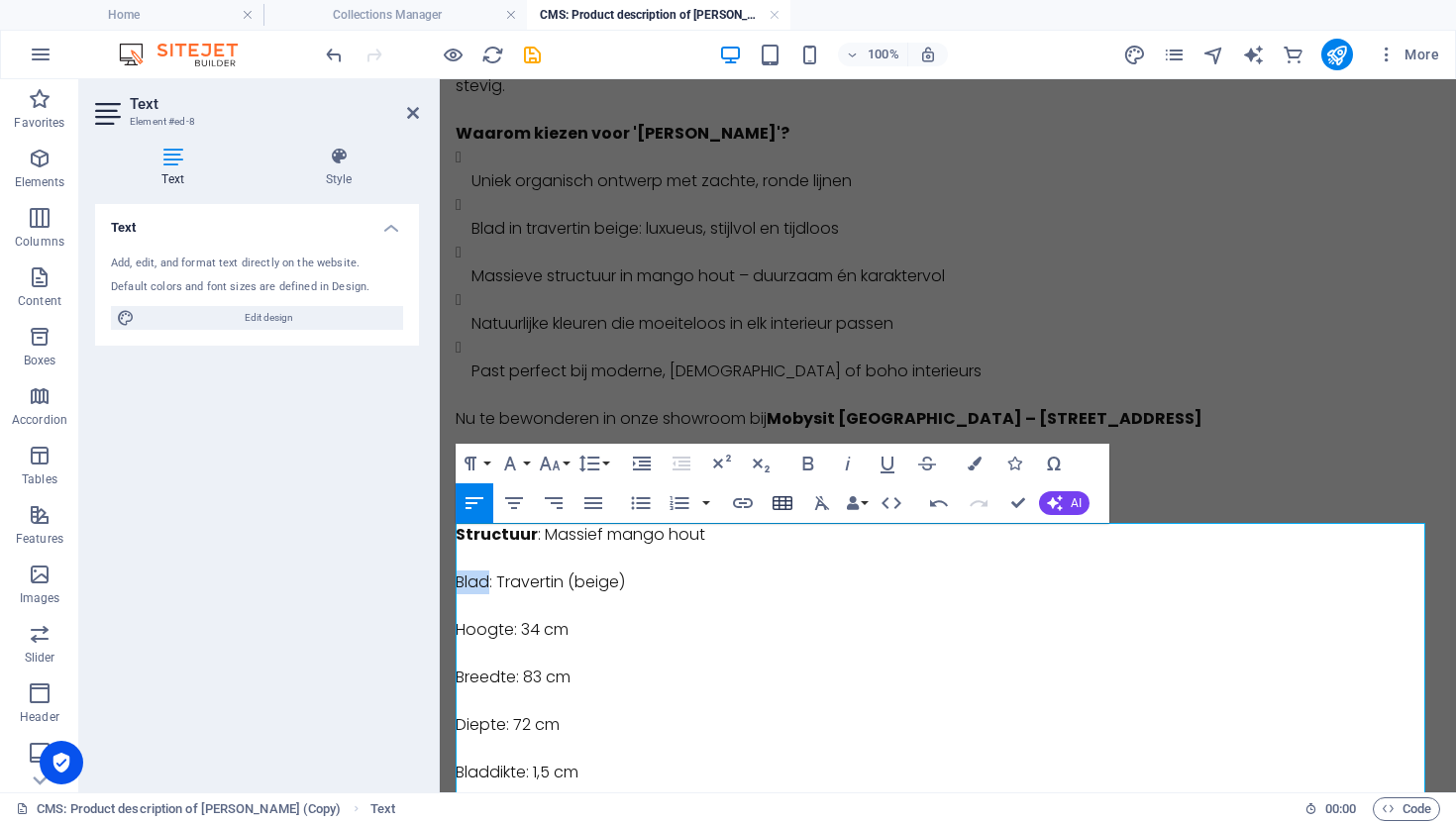 drag, startPoint x: 804, startPoint y: 464, endPoint x: 783, endPoint y: 509, distance: 49.658836 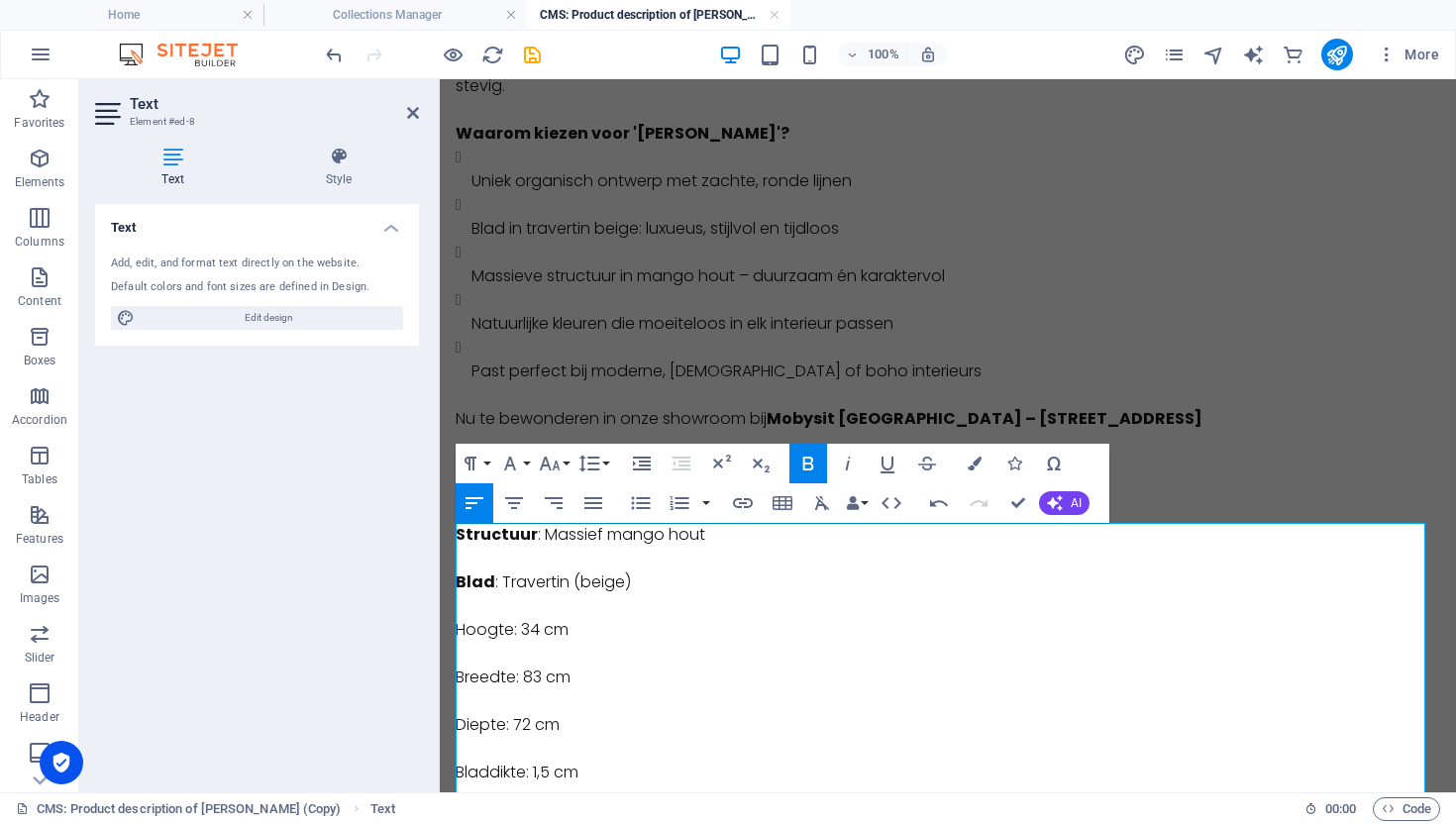 click on "Hoogte: 34 cm" at bounding box center (948, 618) 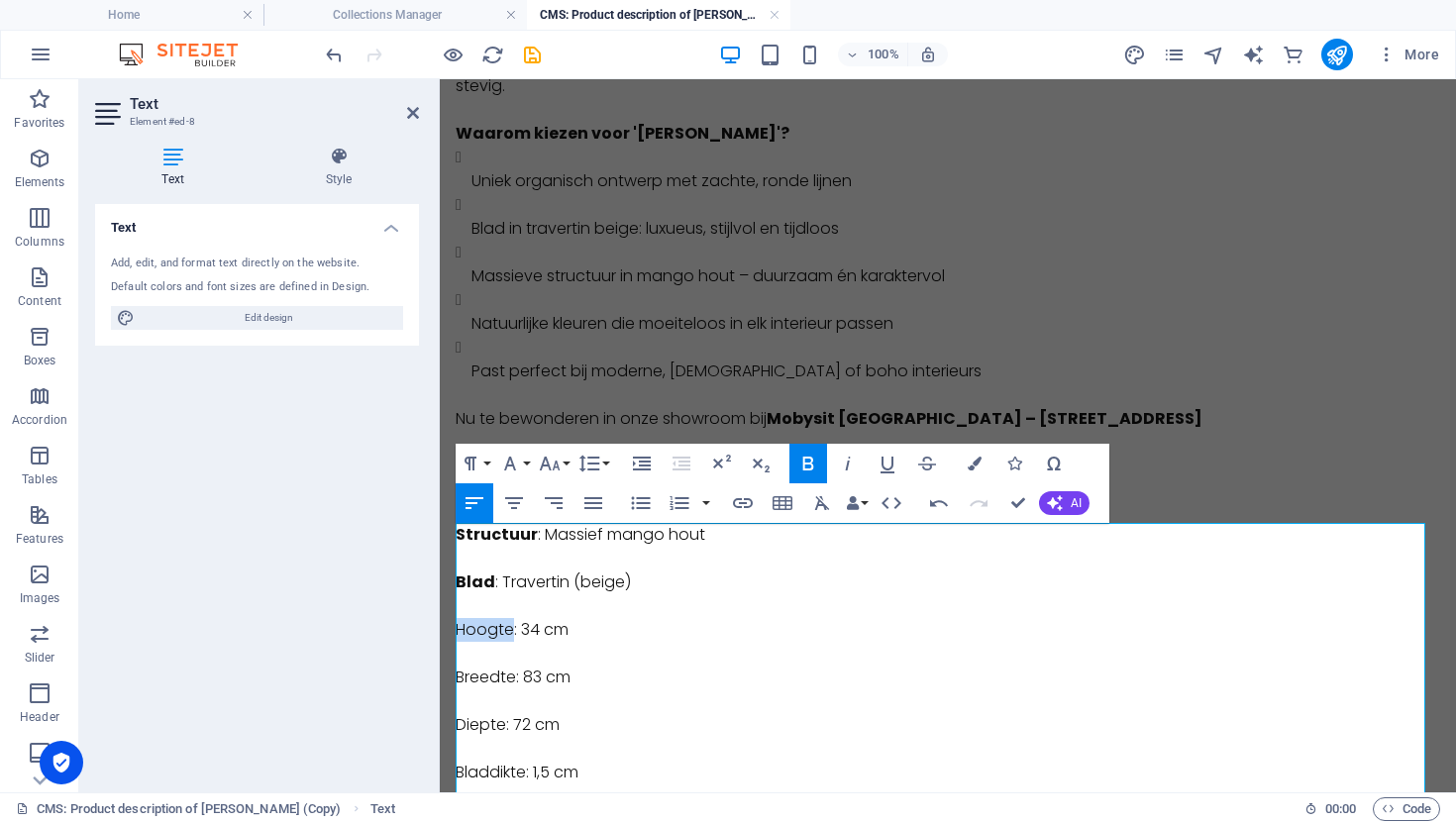 drag, startPoint x: 492, startPoint y: 633, endPoint x: 672, endPoint y: 563, distance: 193.13208 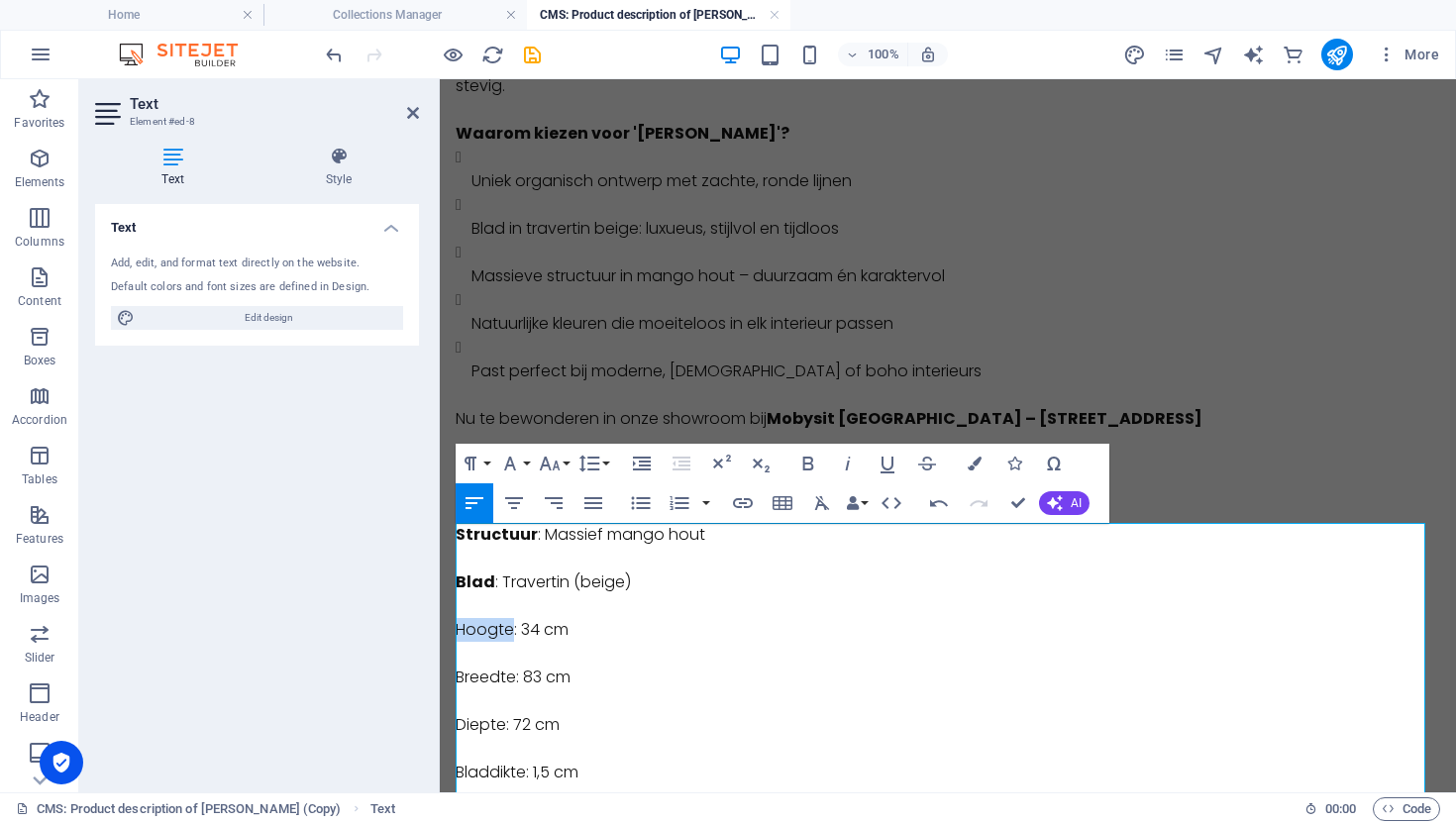drag, startPoint x: 806, startPoint y: 465, endPoint x: 721, endPoint y: 519, distance: 100.70253 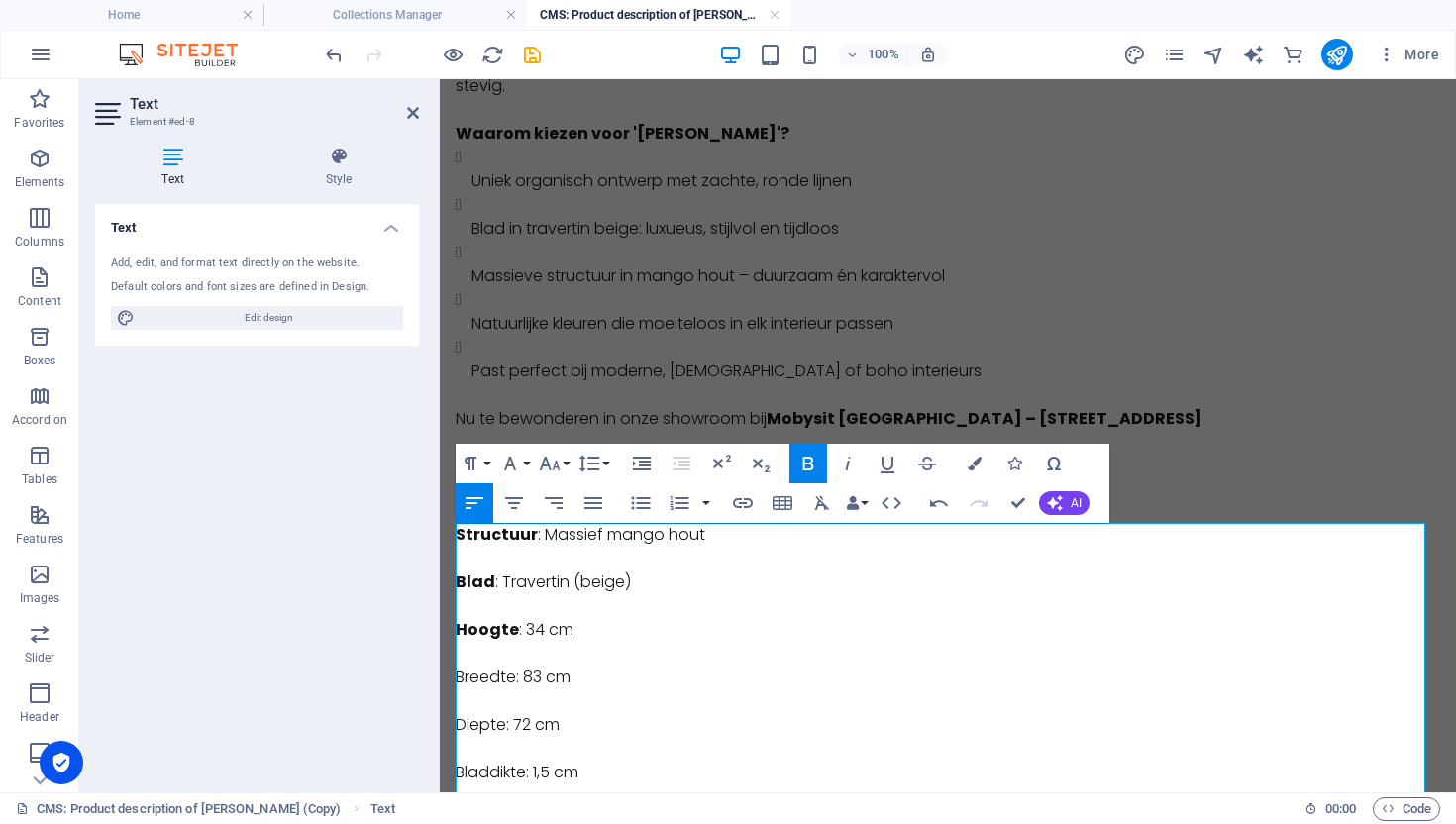 click on "Breedte: 83 cm" at bounding box center (948, 666) 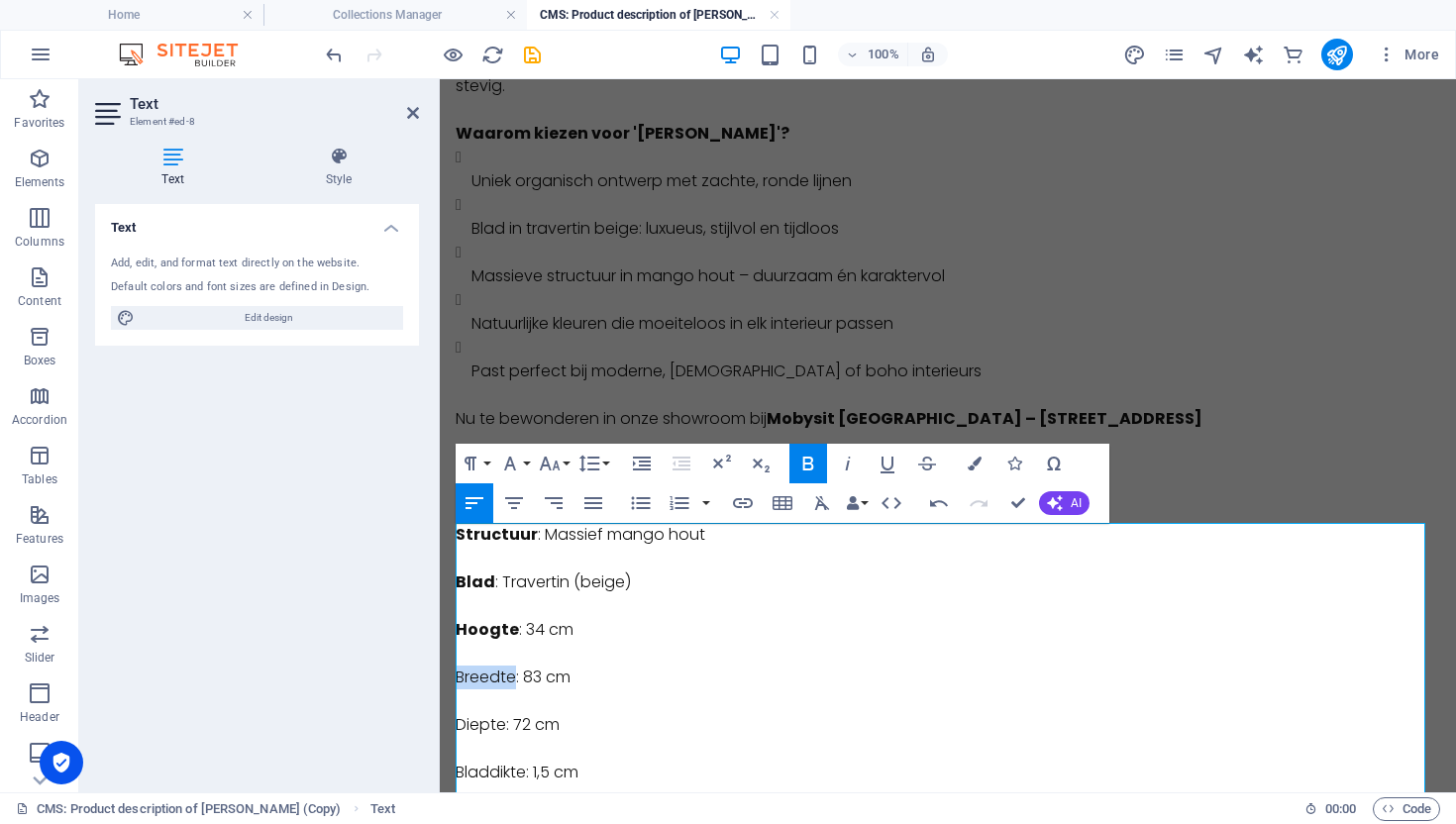 drag, startPoint x: 459, startPoint y: 673, endPoint x: 666, endPoint y: 597, distance: 220.51077 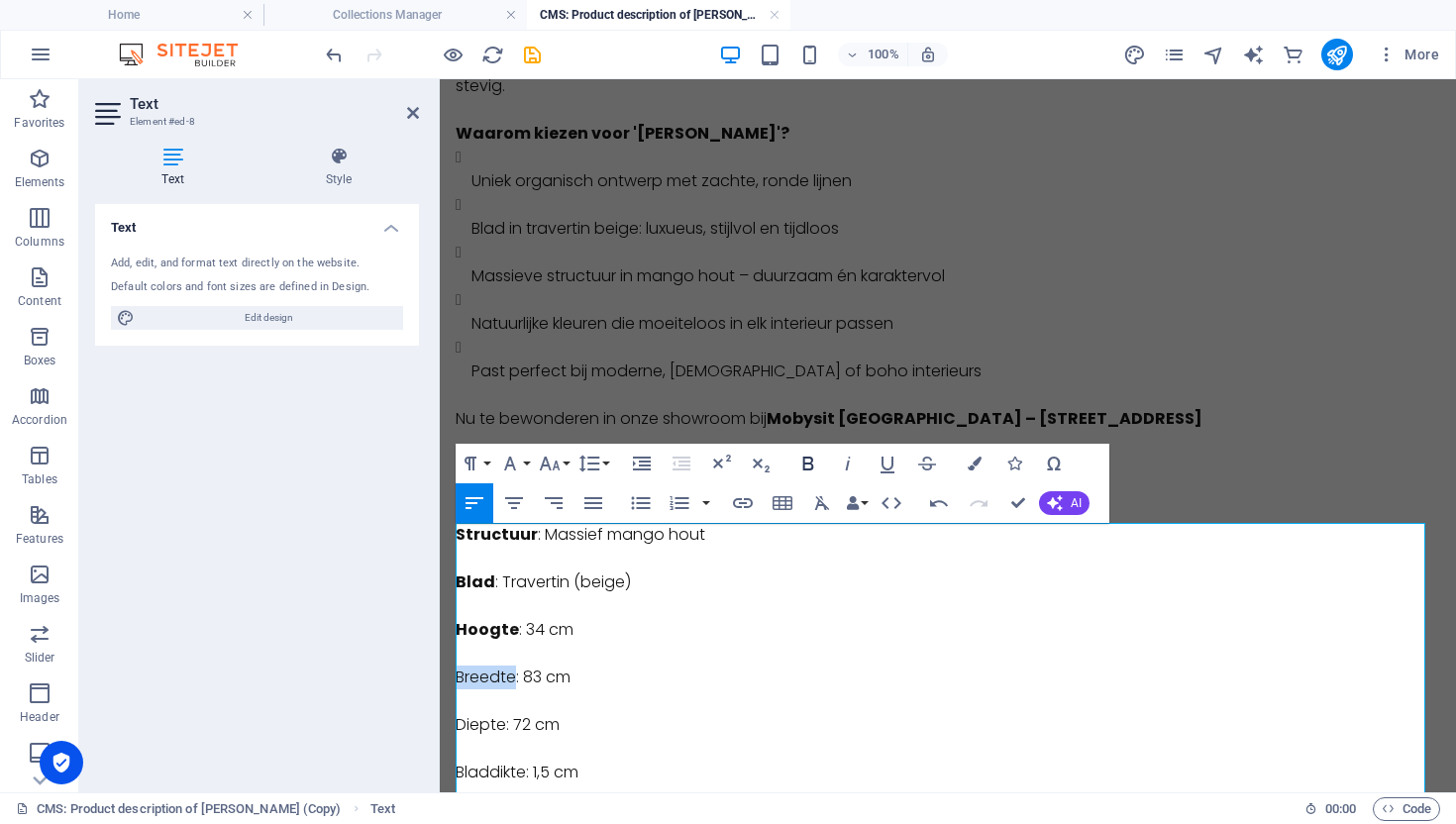 click 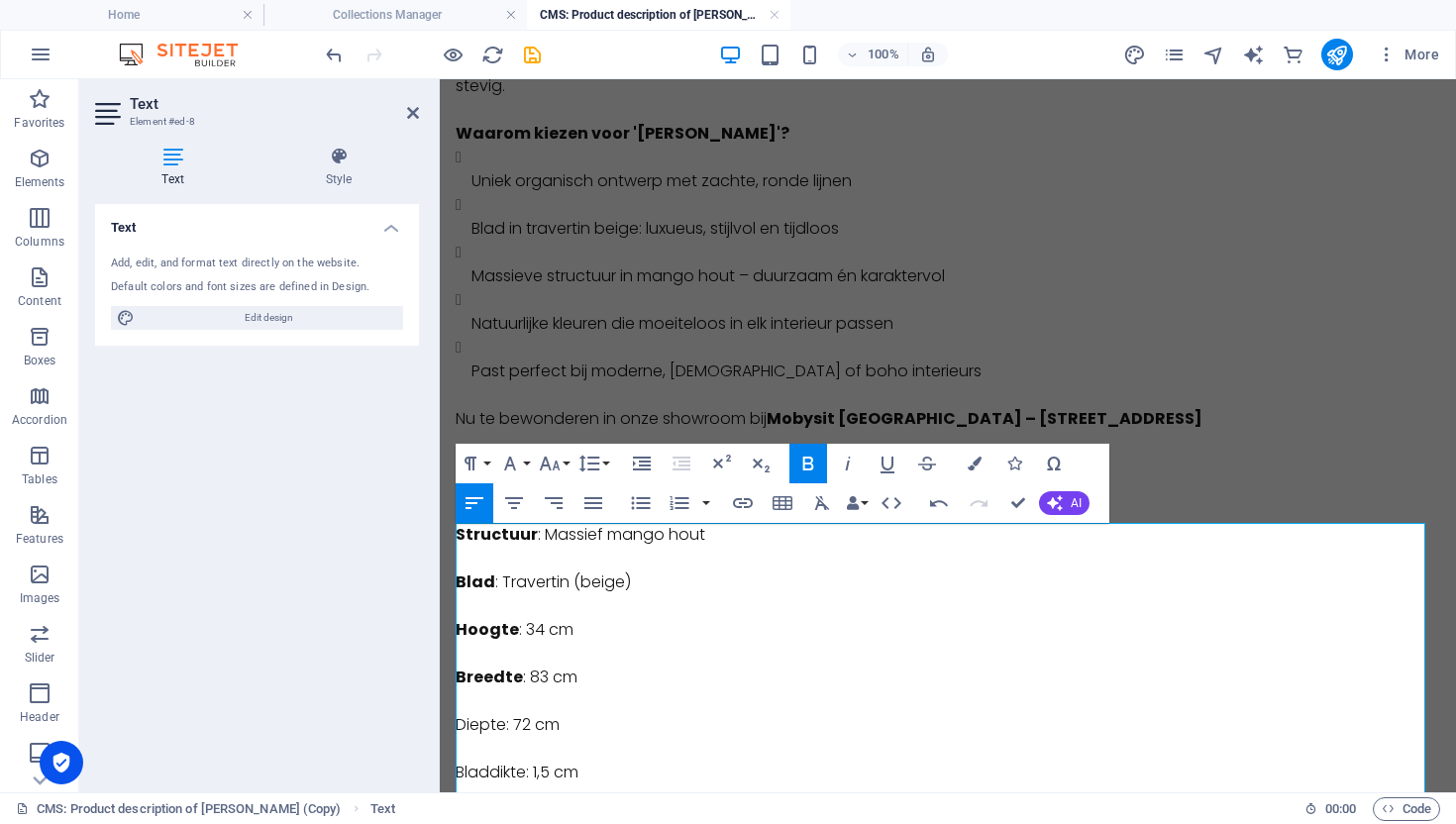 click on "Diepte: 72 cm" at bounding box center (948, 713) 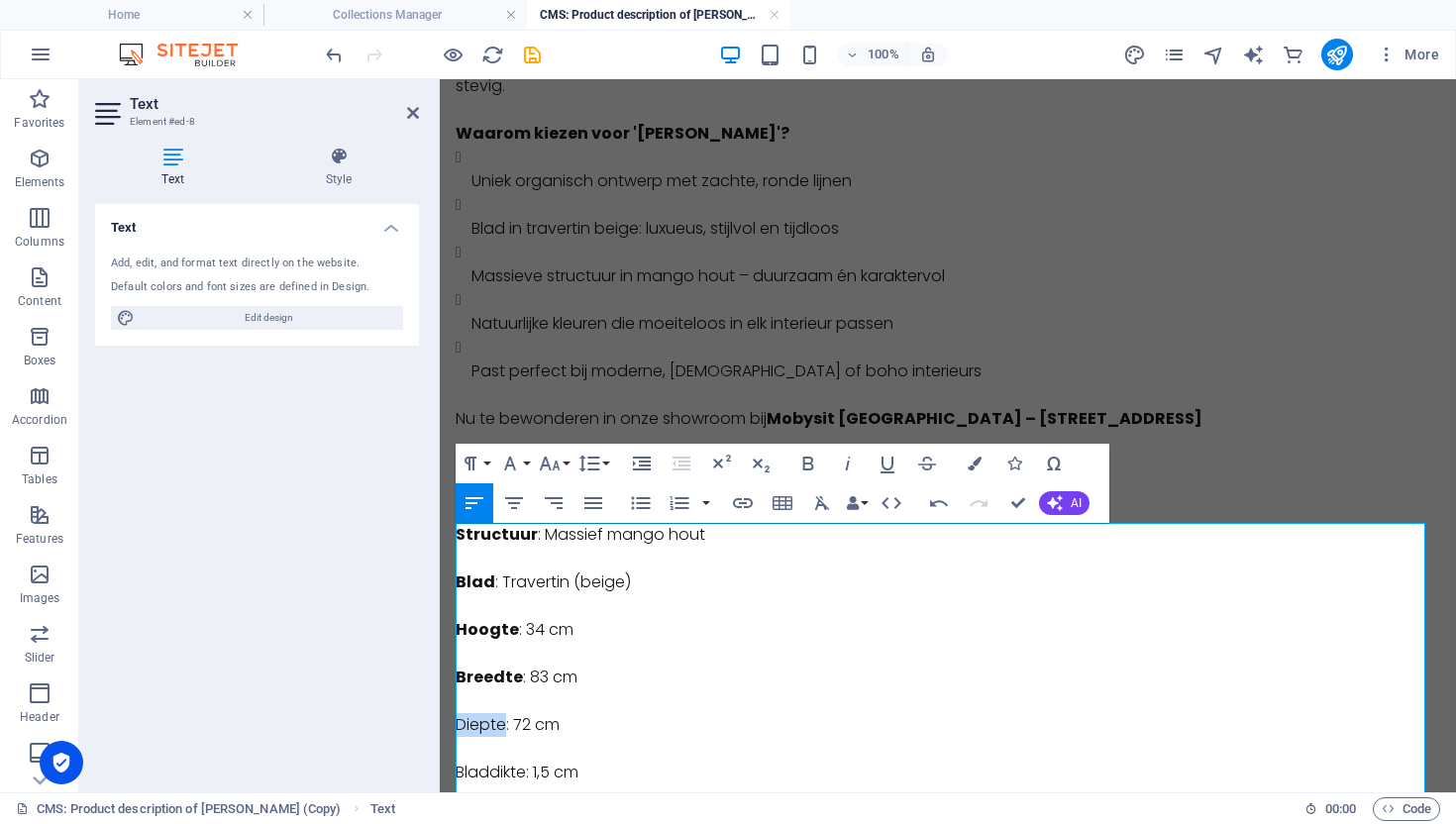 click on "Diepte: 72 cm" at bounding box center (948, 713) 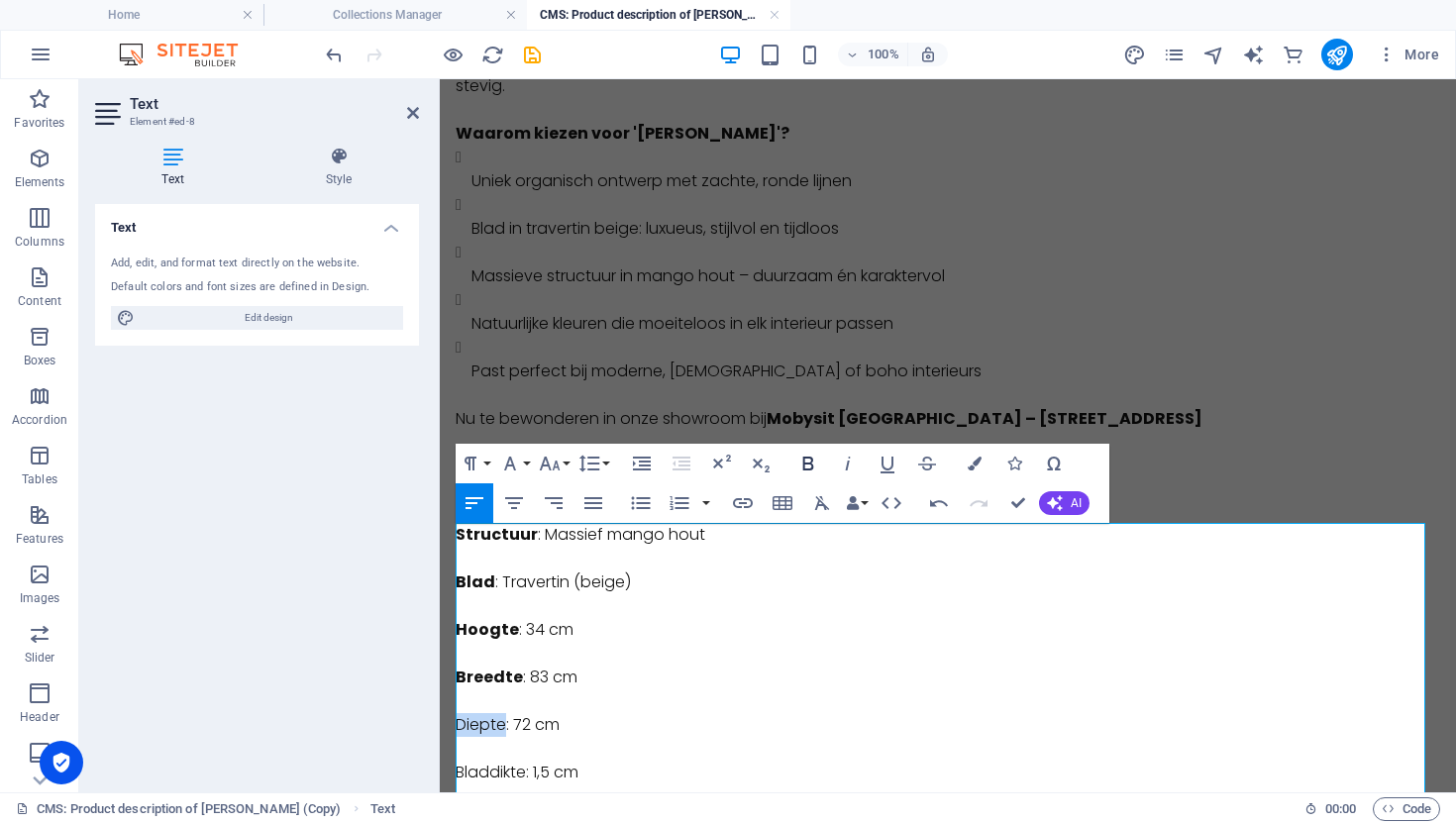 click 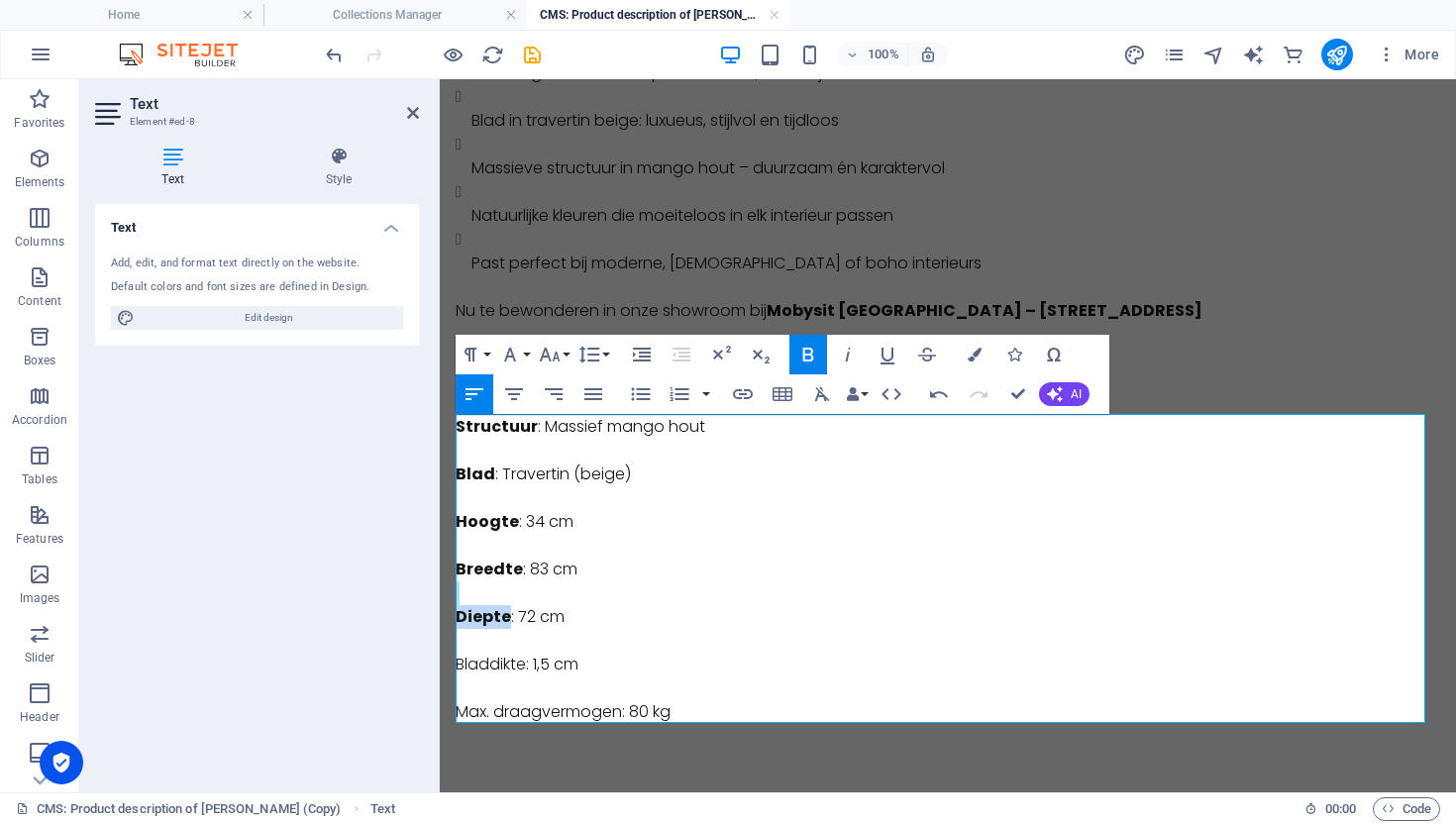 scroll, scrollTop: 410, scrollLeft: 0, axis: vertical 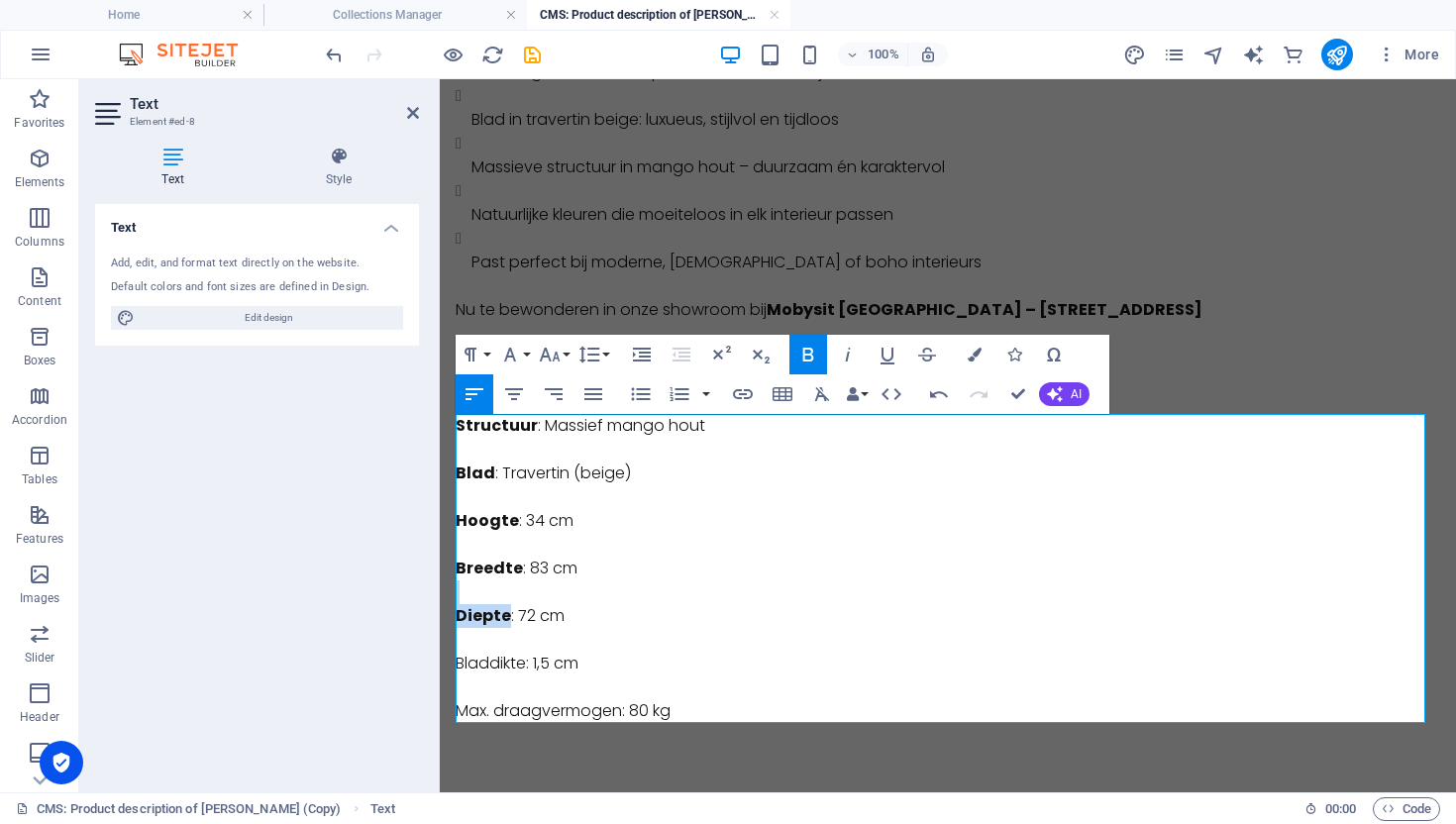 click on "Bladdikte: 1,5 cm" at bounding box center (948, 652) 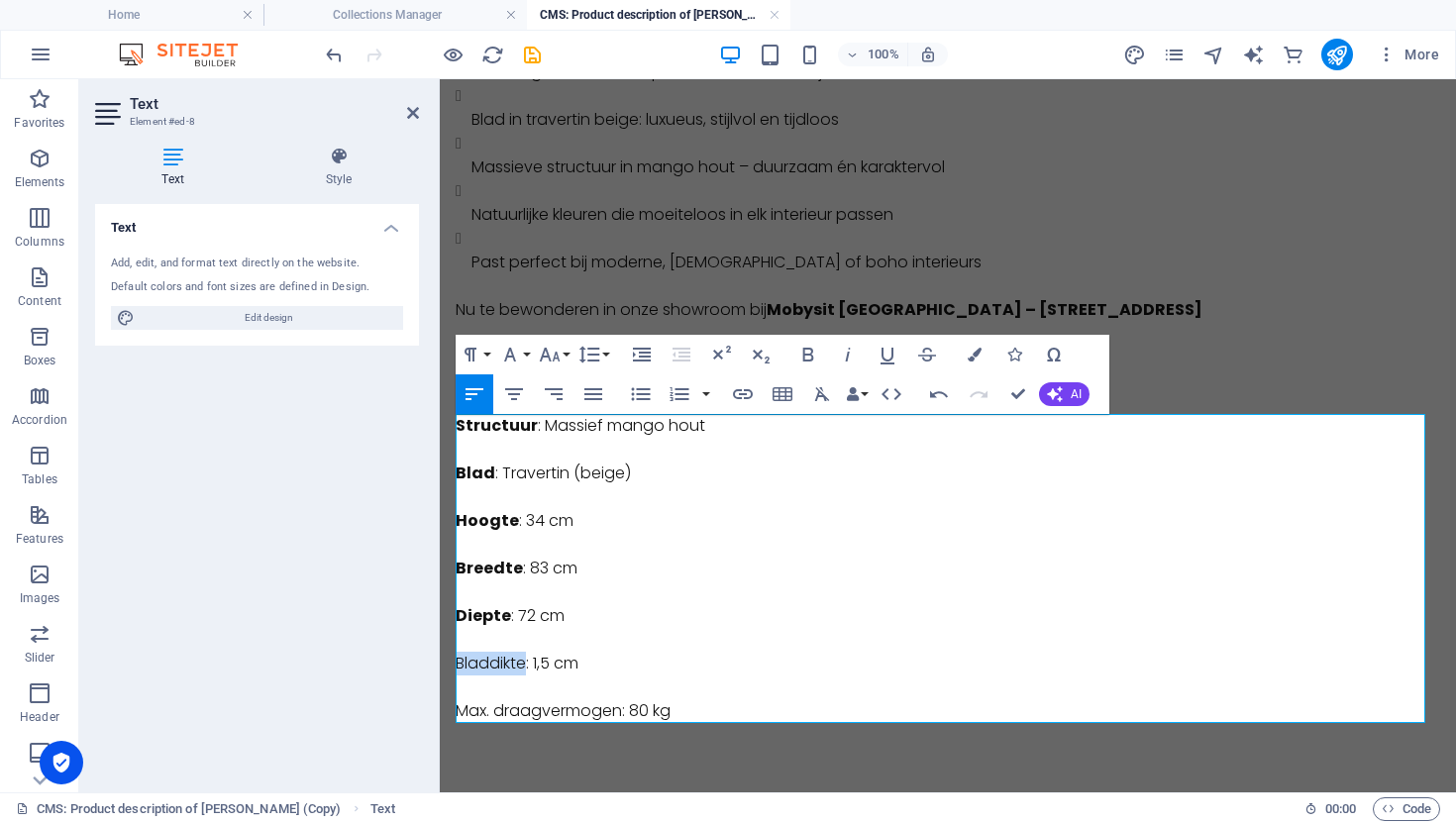 click on "Bladdikte: 1,5 cm" at bounding box center [948, 652] 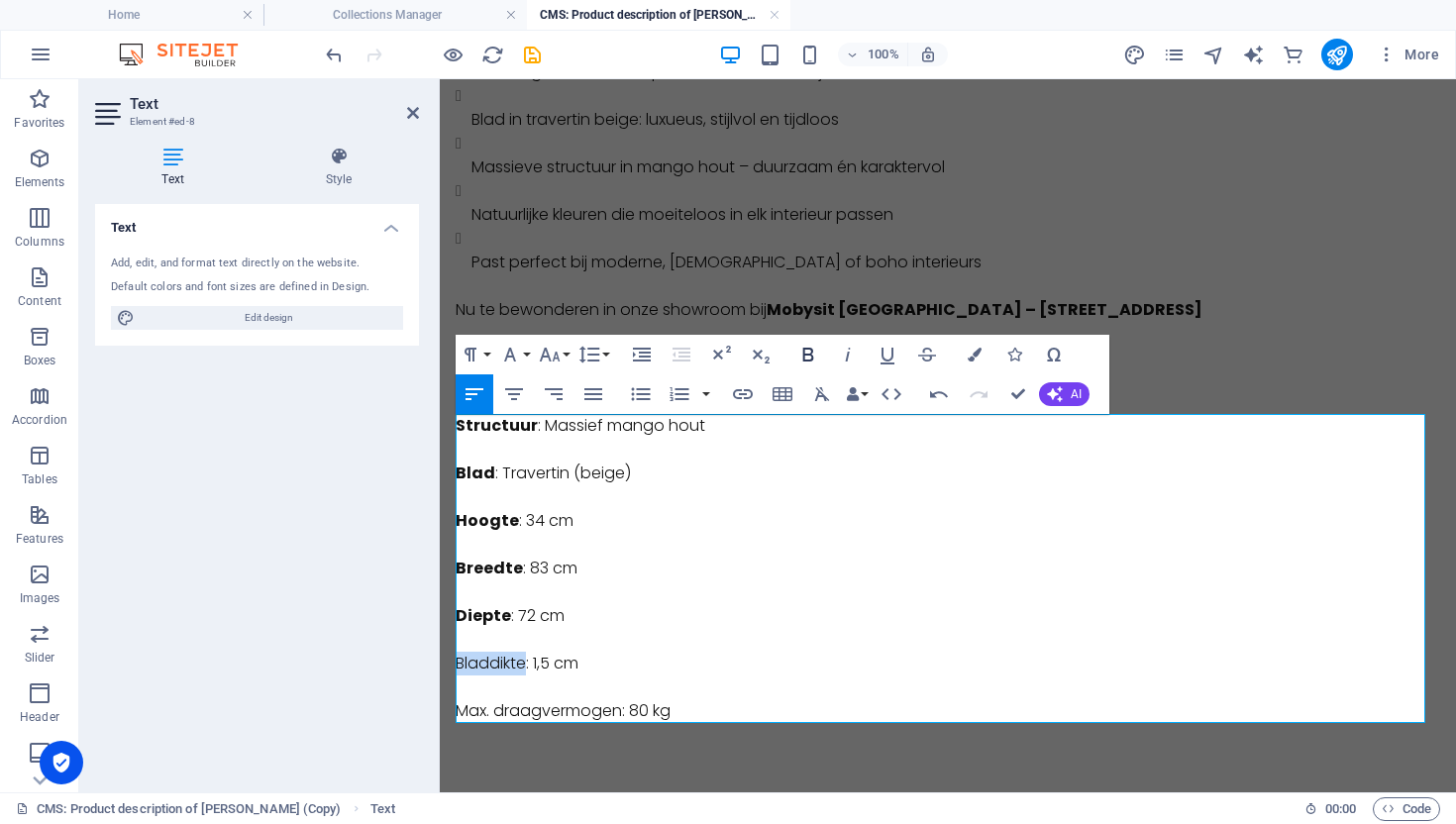 click 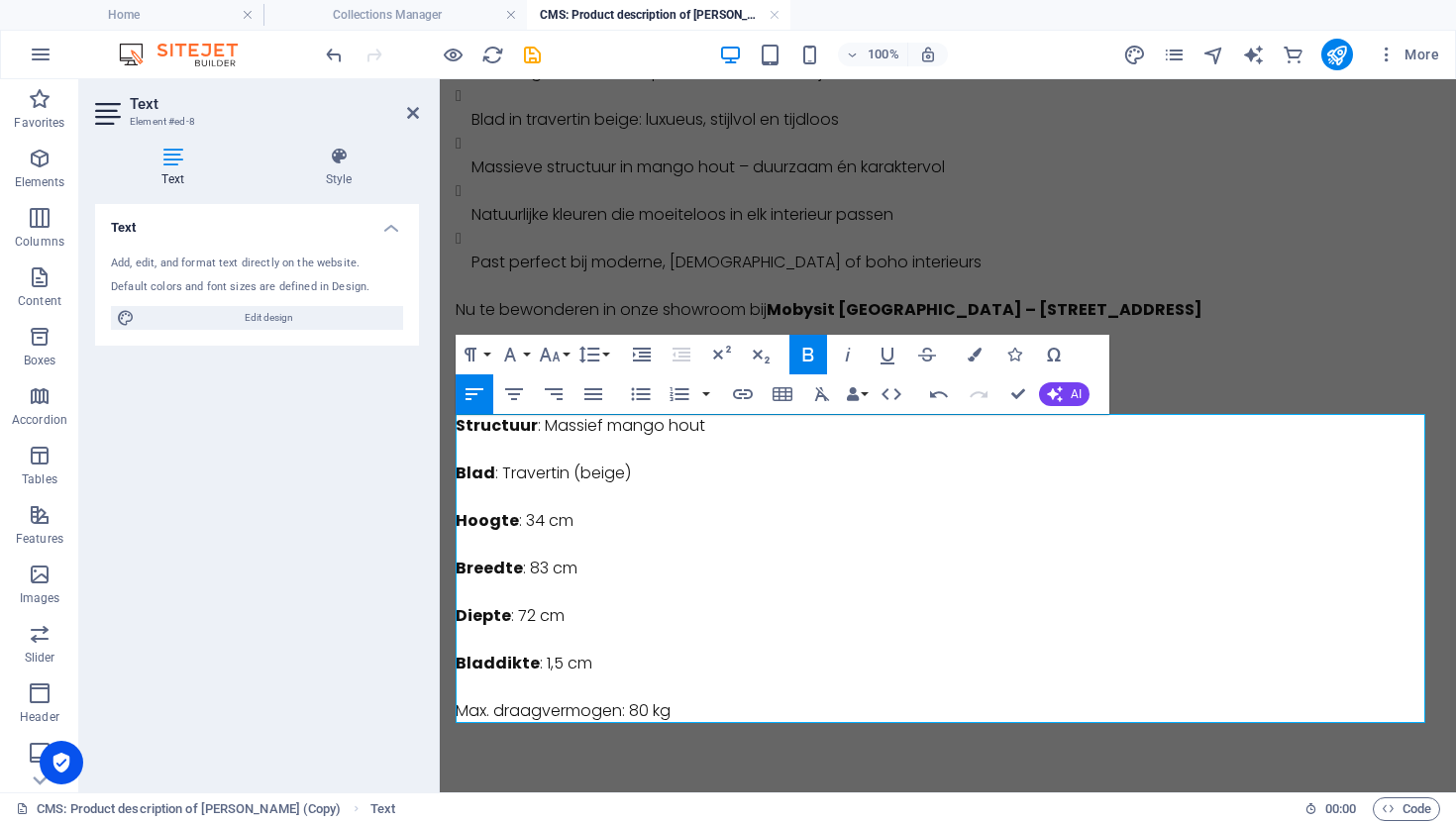 click on "Max. draagvermogen: 80 kg" at bounding box center [948, 699] 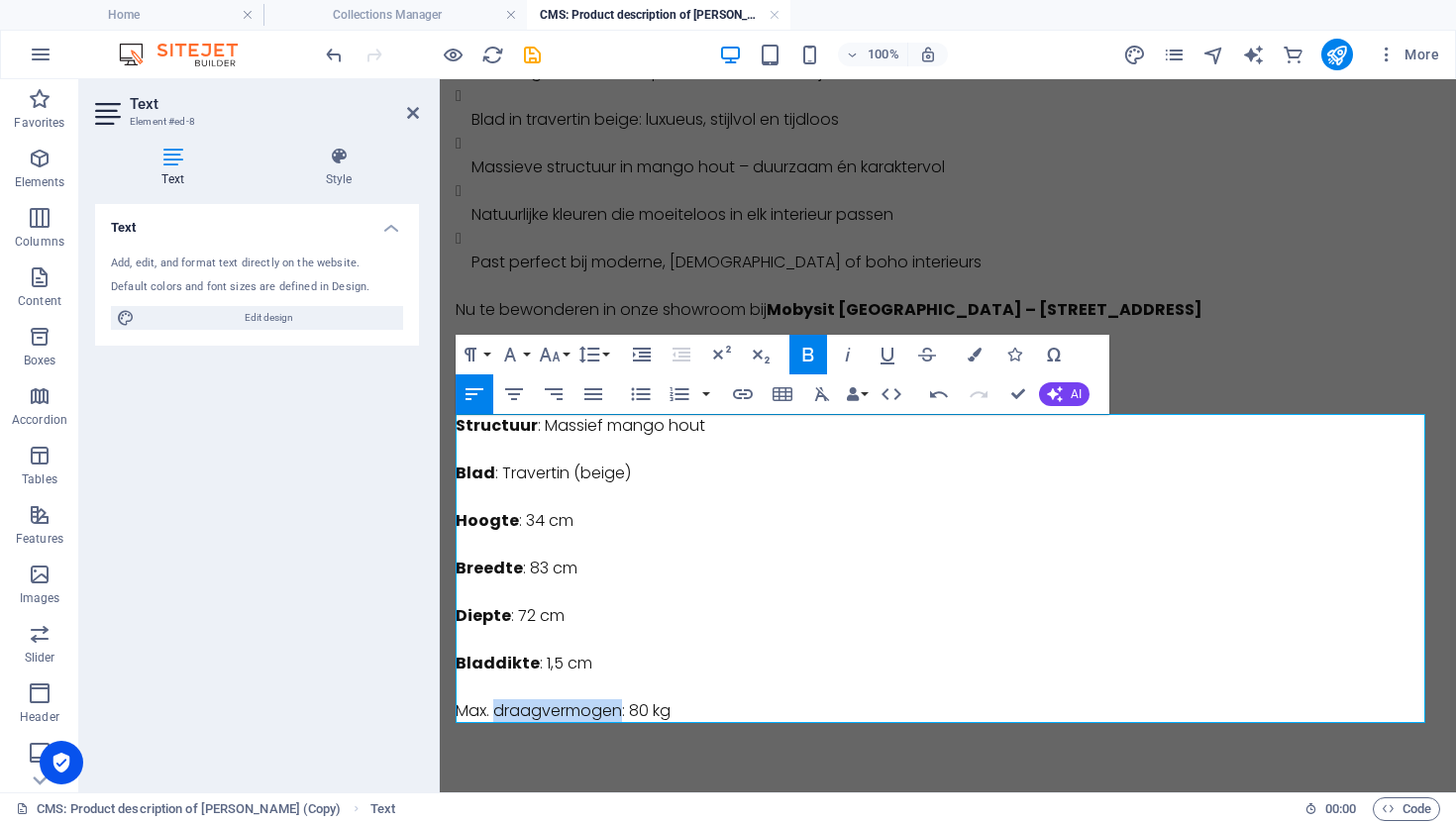 click on "Max. draagvermogen: 80 kg" at bounding box center (948, 699) 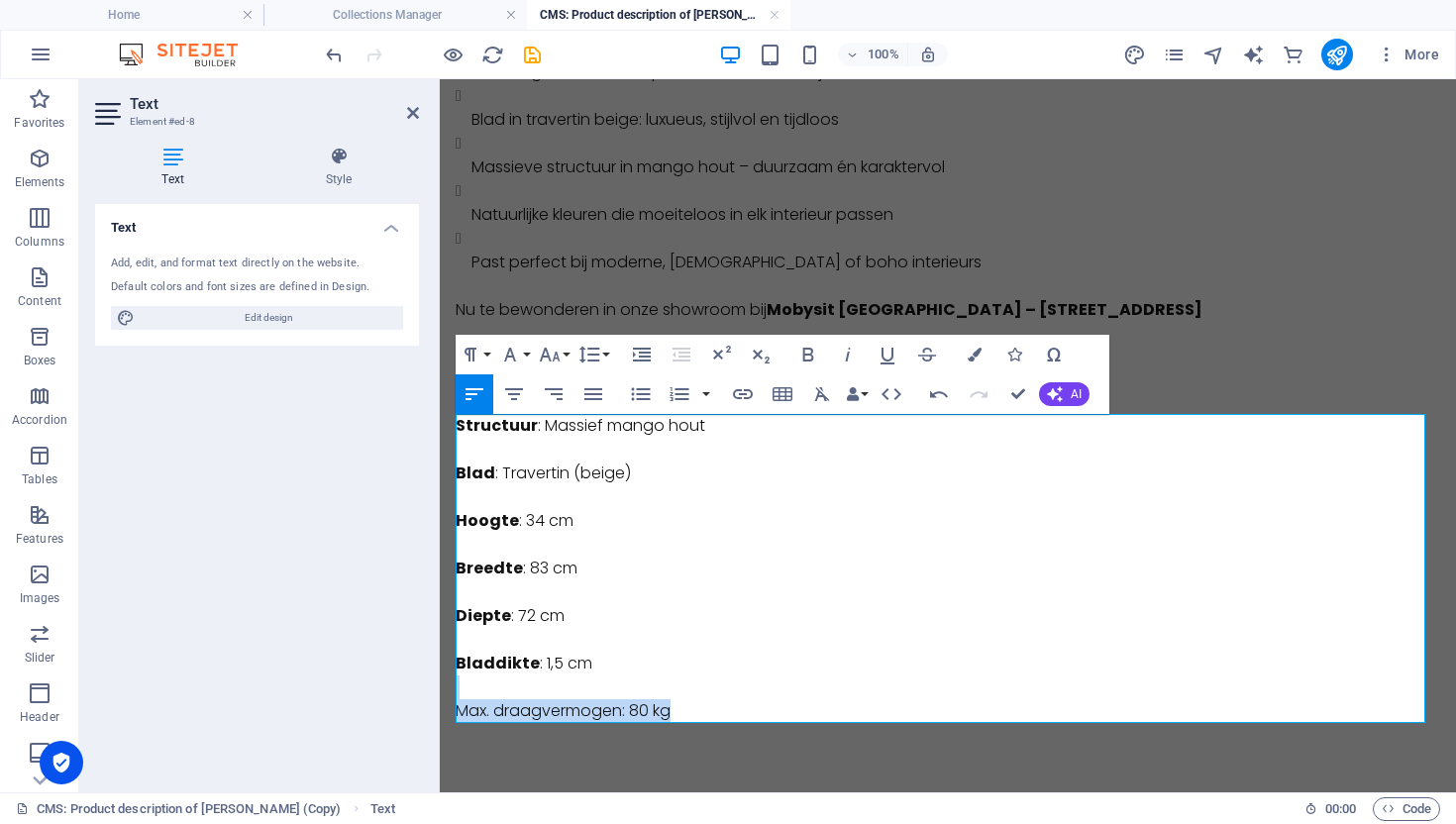drag, startPoint x: 708, startPoint y: 702, endPoint x: 411, endPoint y: 692, distance: 297.1683 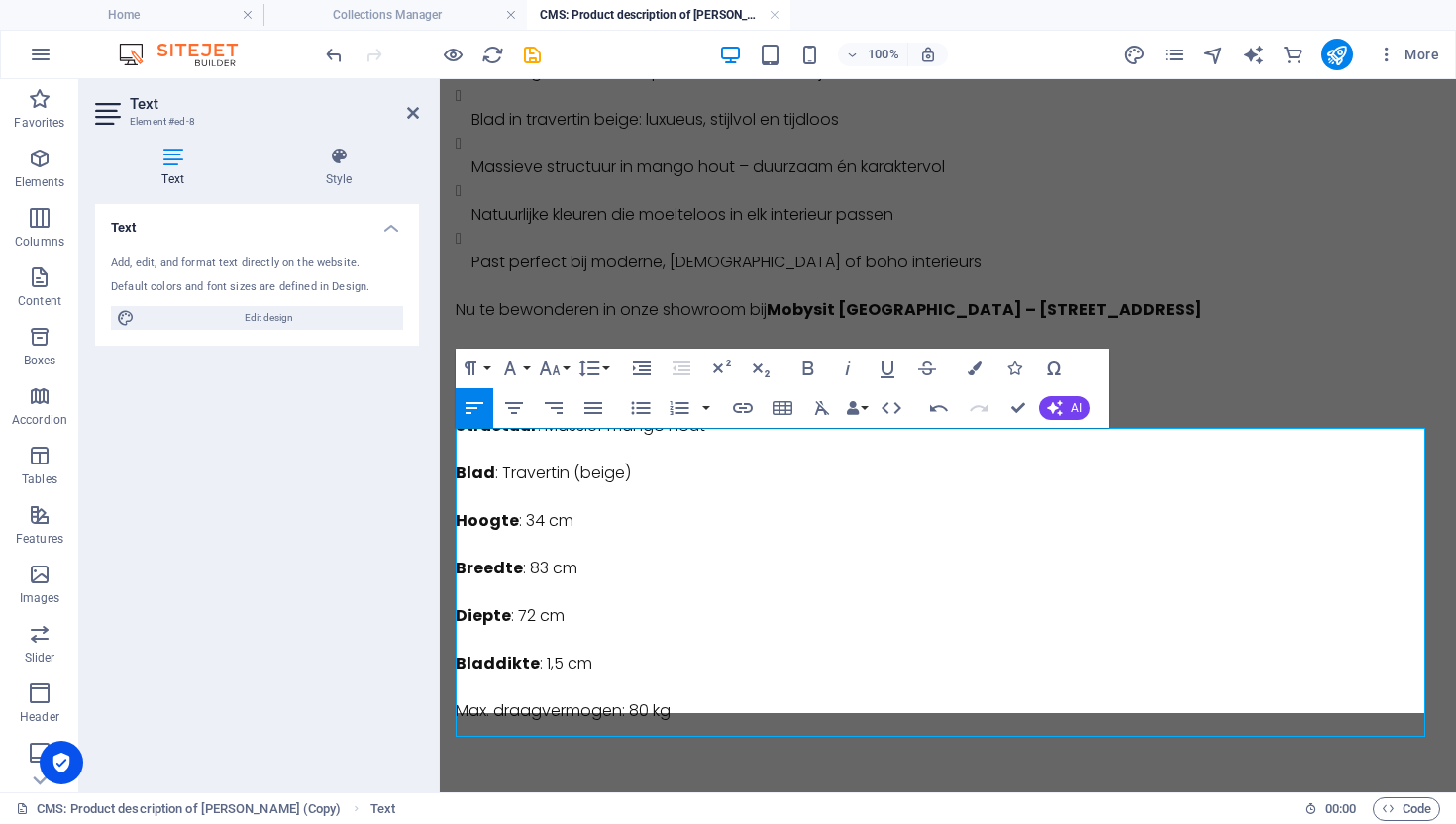 scroll, scrollTop: 396, scrollLeft: 0, axis: vertical 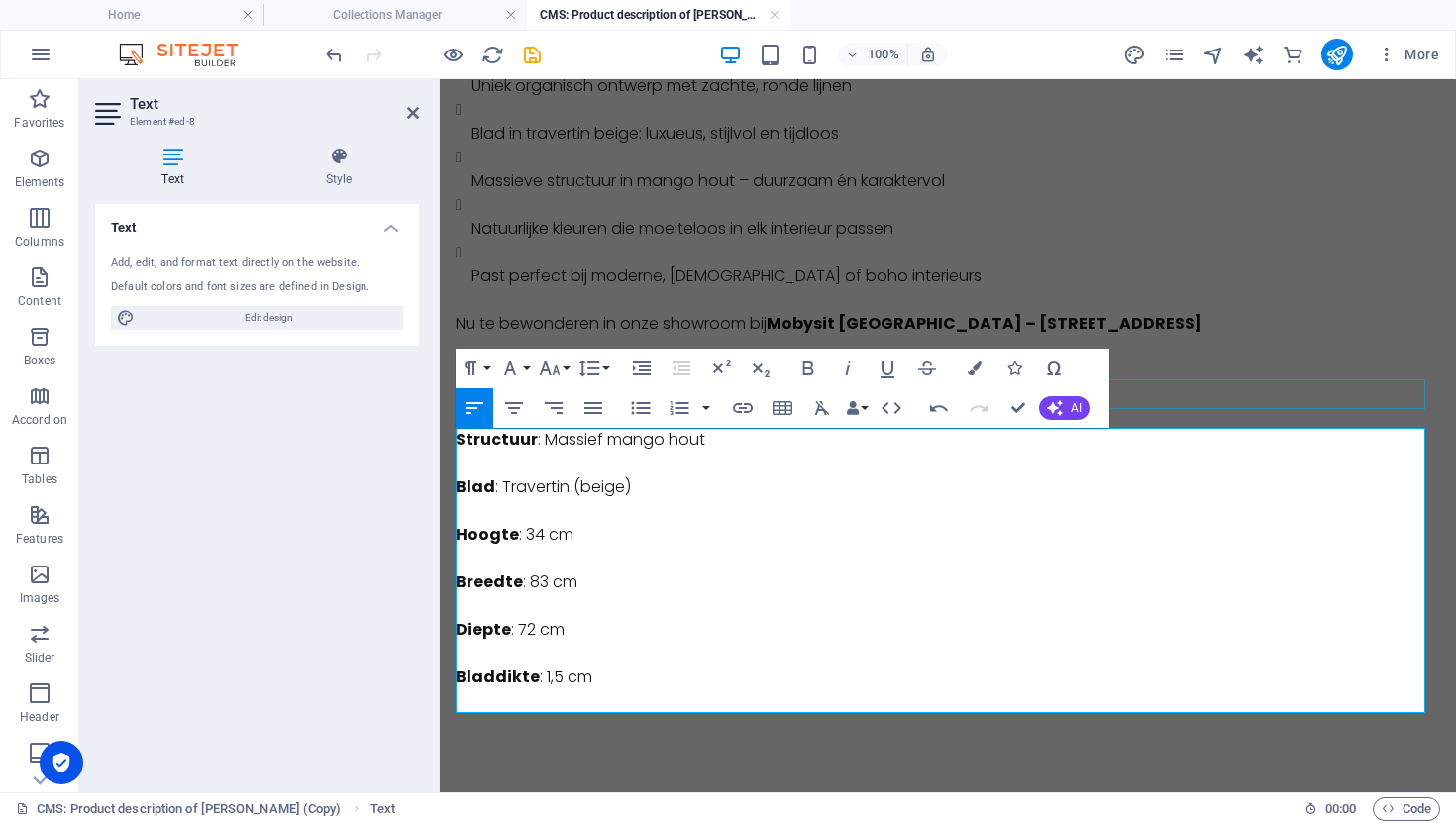 click on "Technische details:" at bounding box center [948, 394] 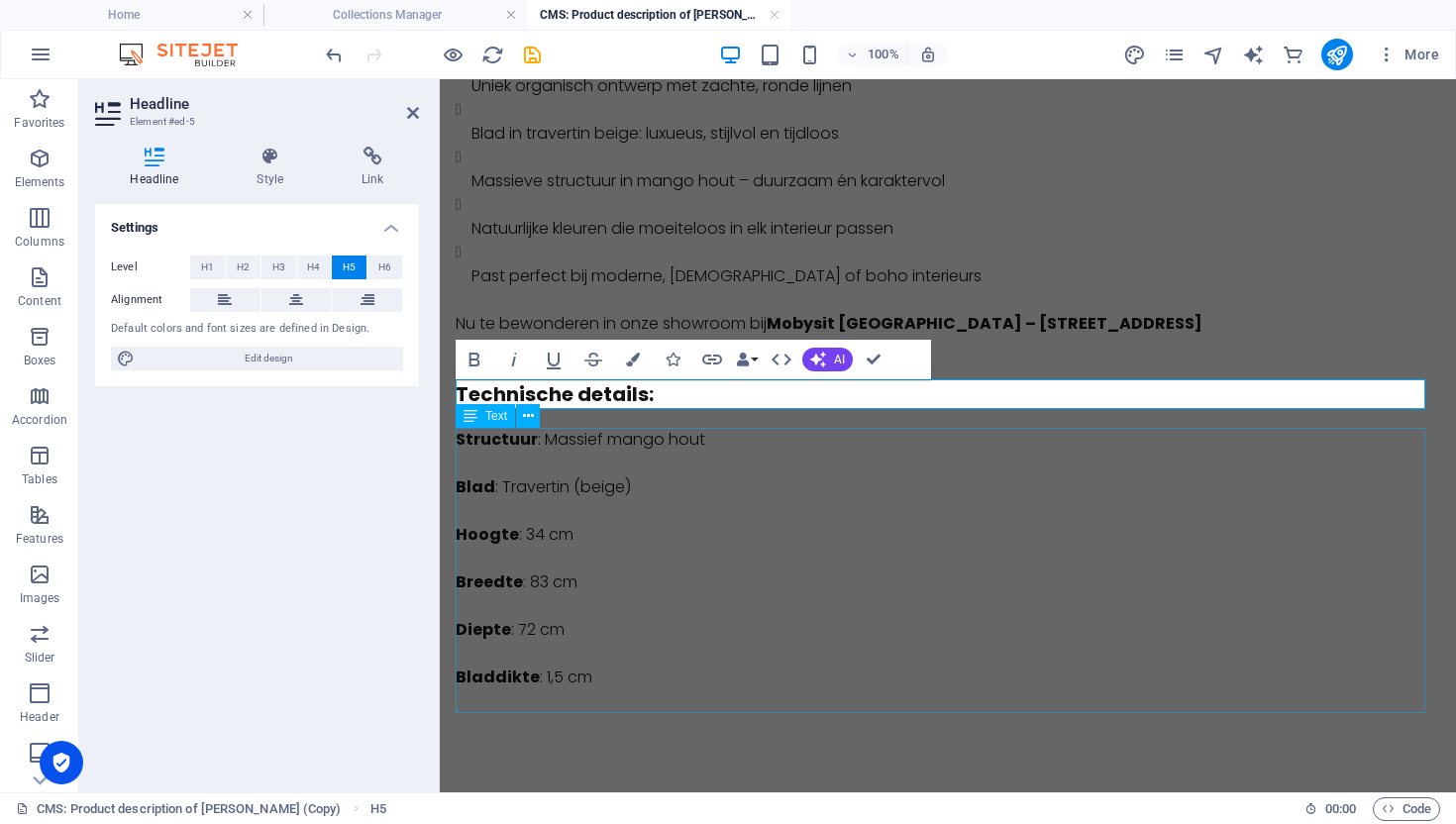 click on "Structuur : Massief mango hout Blad : Travertin (beige) Hoogte : 34 cm Breedte : 83 cm Diepte : 72 cm Bladdikte : 1,5 cm" at bounding box center (948, 570) 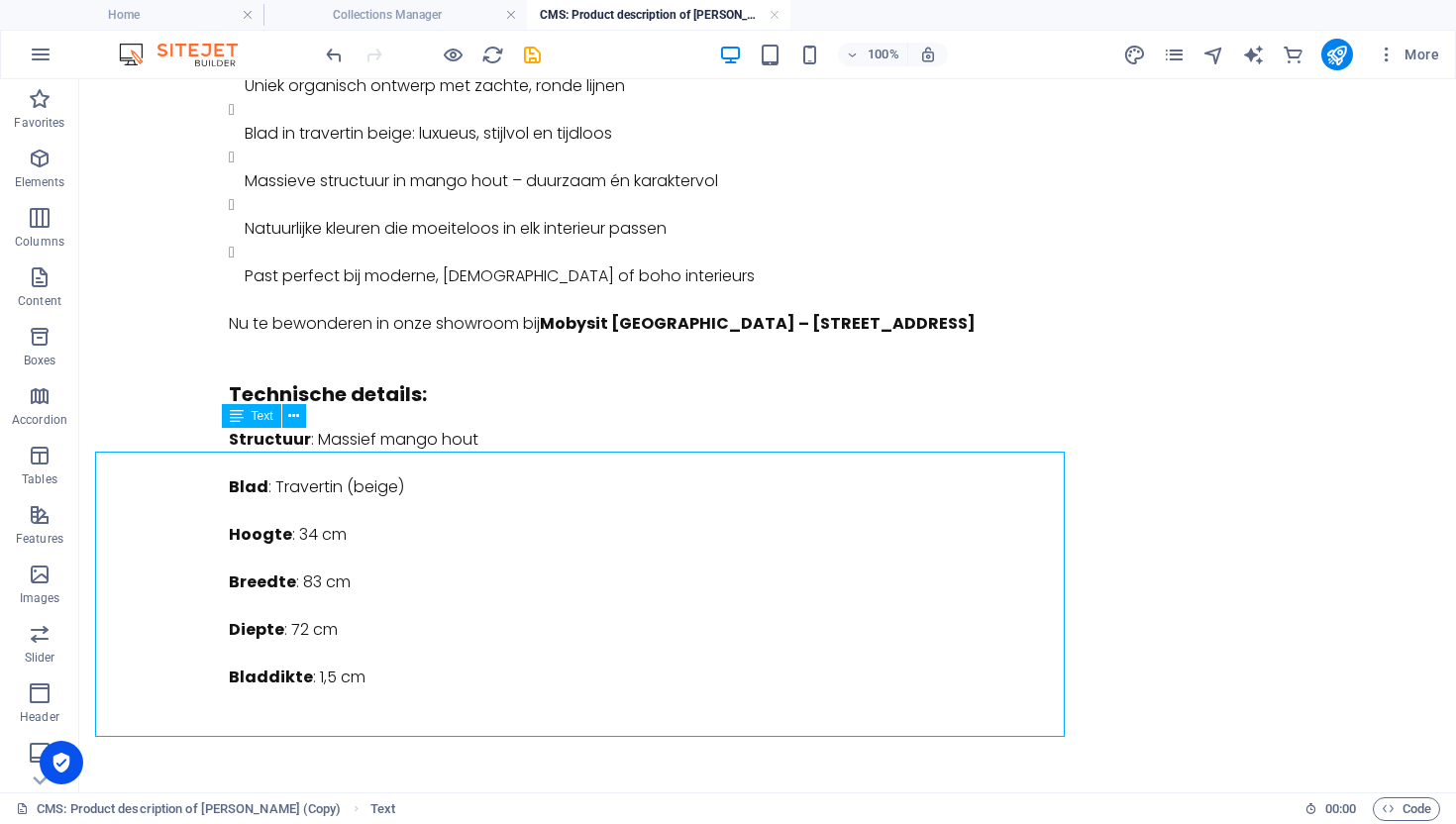 scroll, scrollTop: 372, scrollLeft: 0, axis: vertical 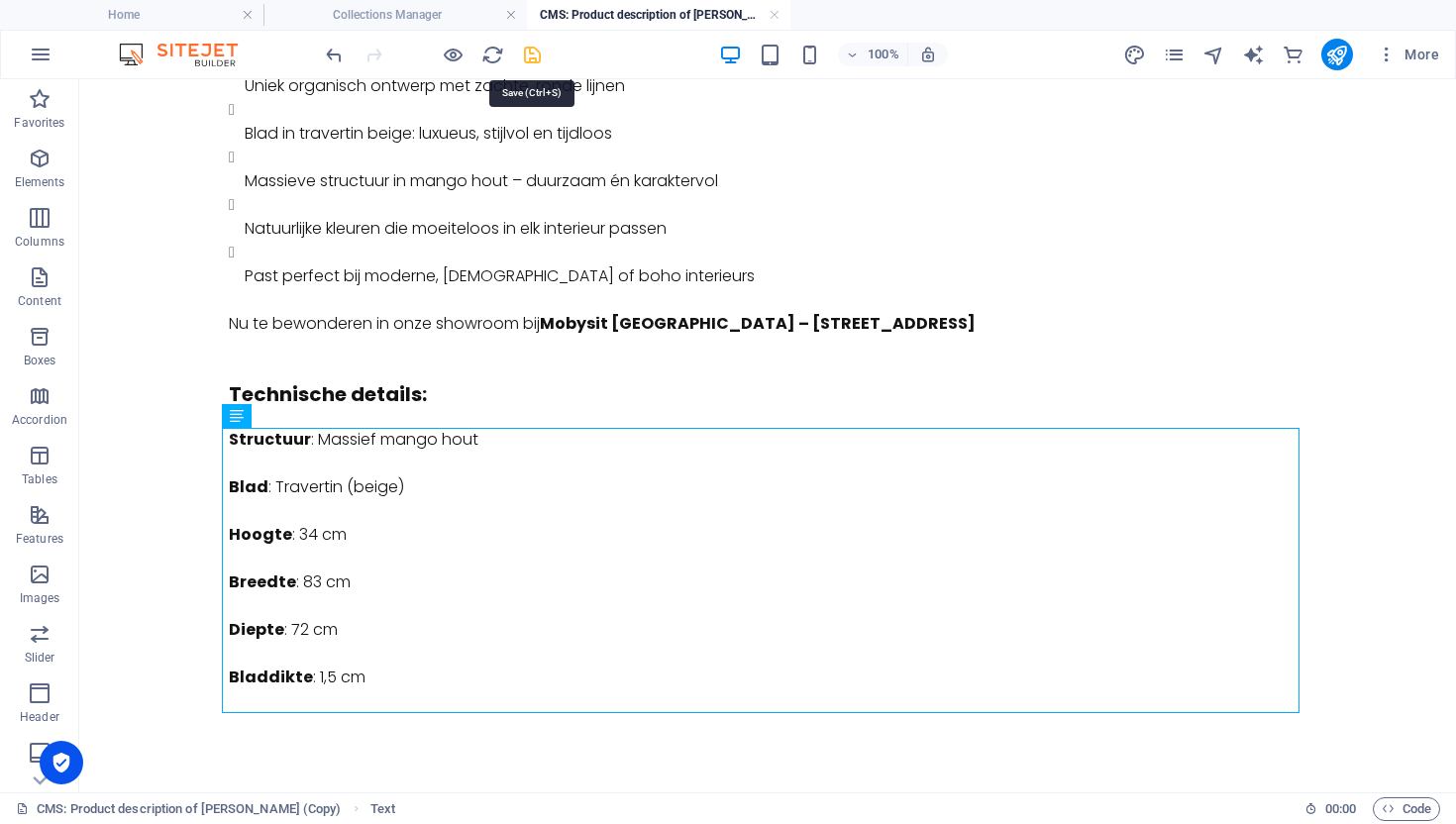 click at bounding box center [532, 54] 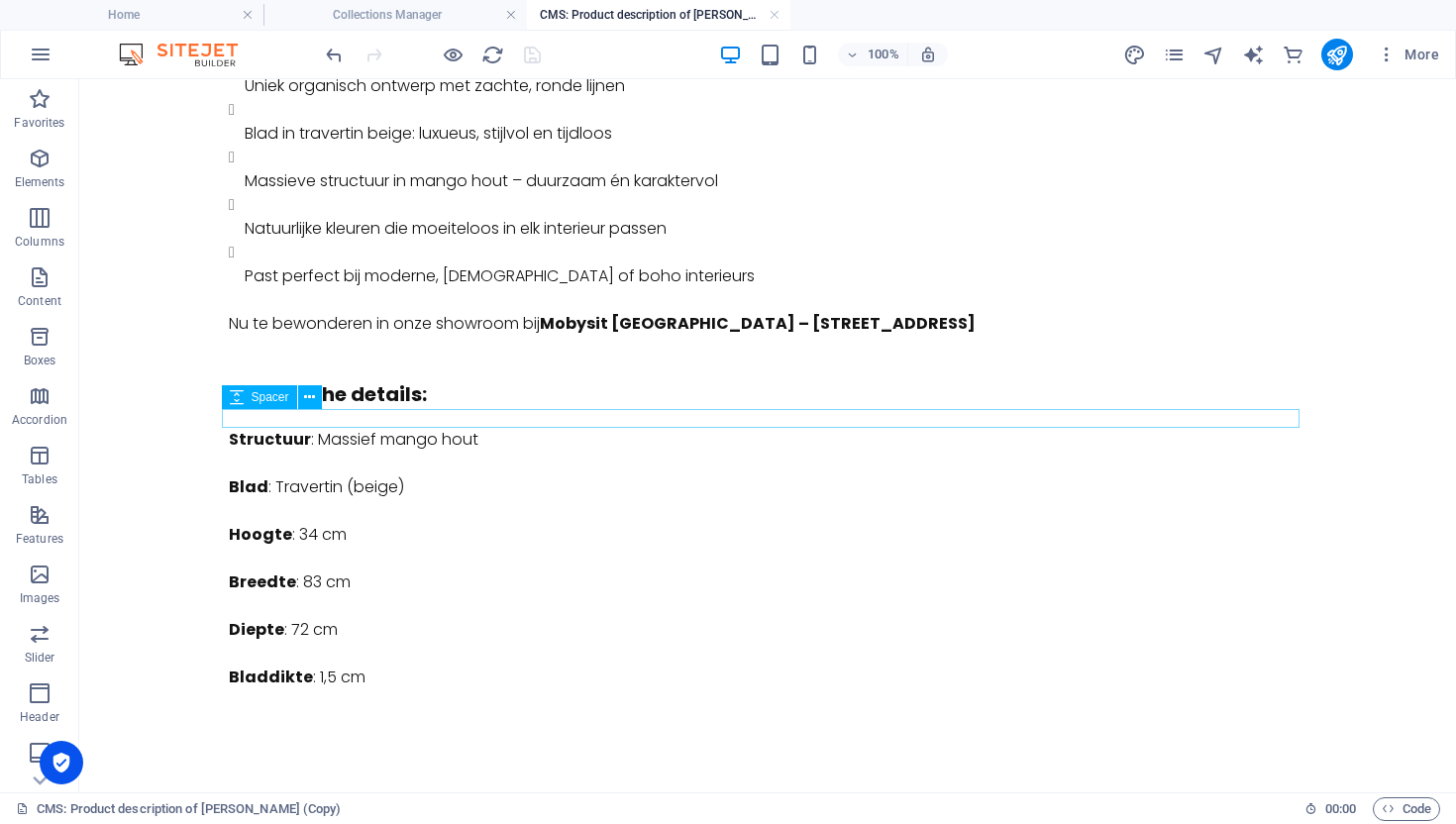 type on "[PERSON_NAME]" 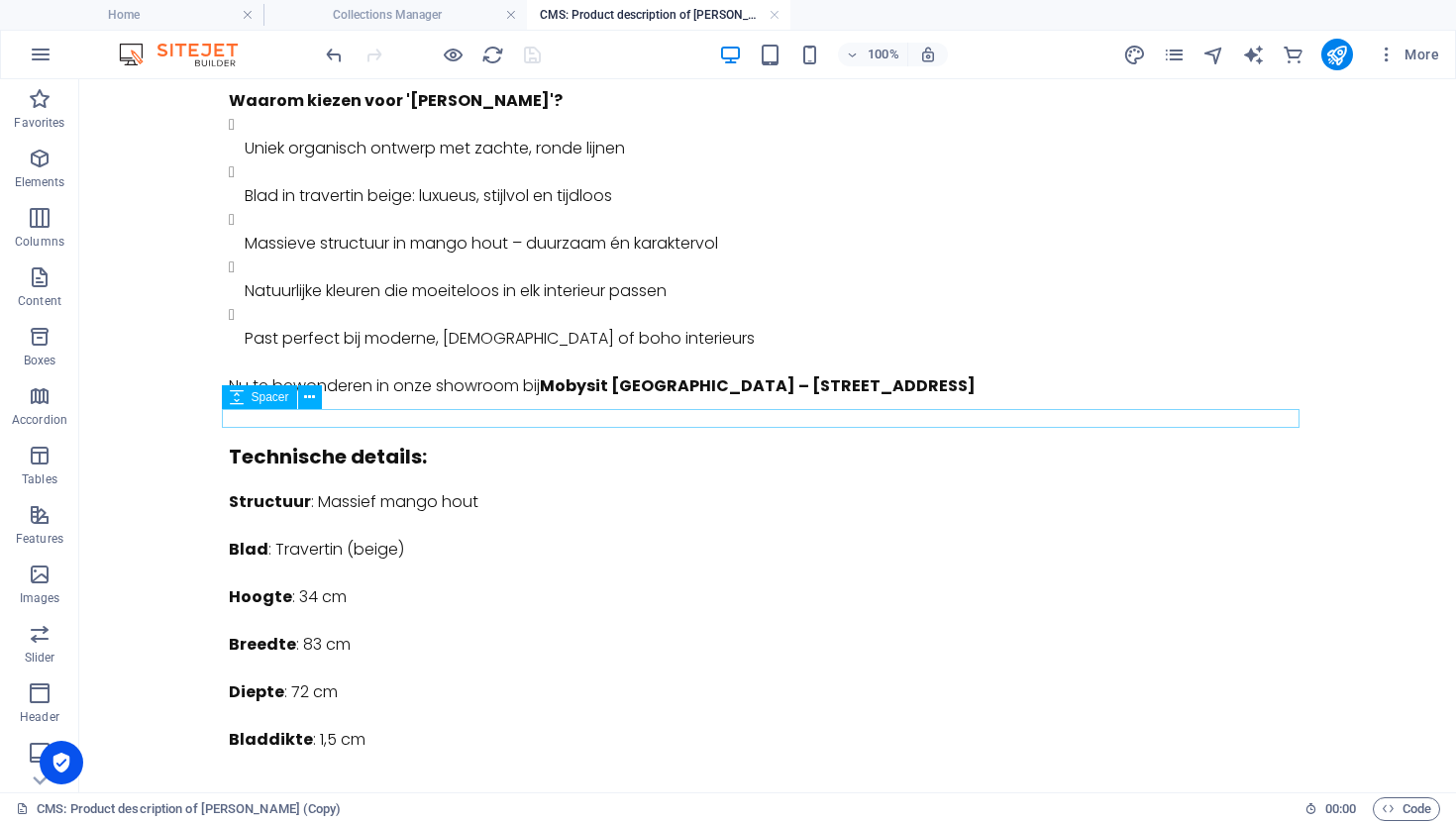 scroll, scrollTop: 0, scrollLeft: 0, axis: both 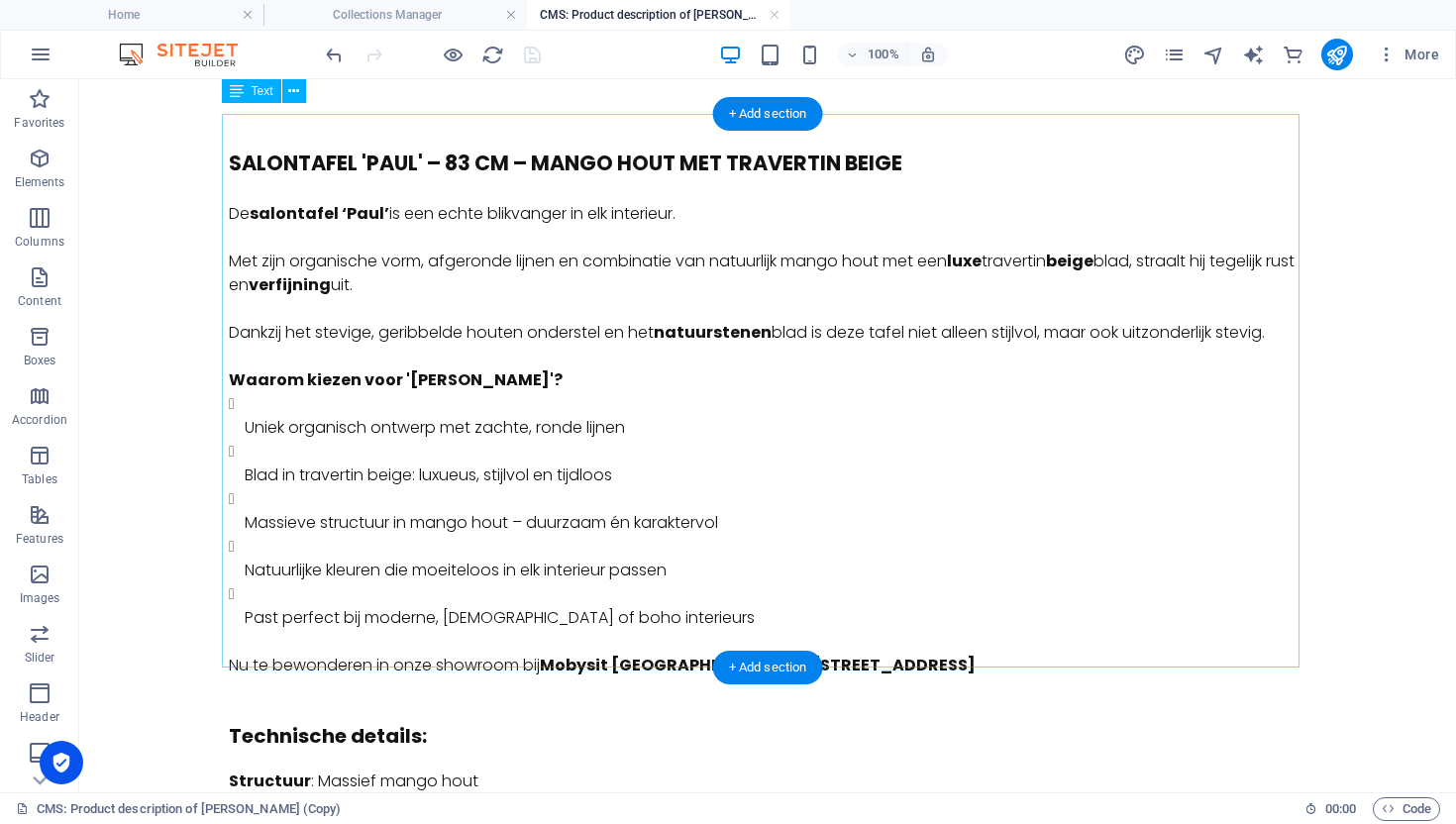 type on "[PERSON_NAME]" 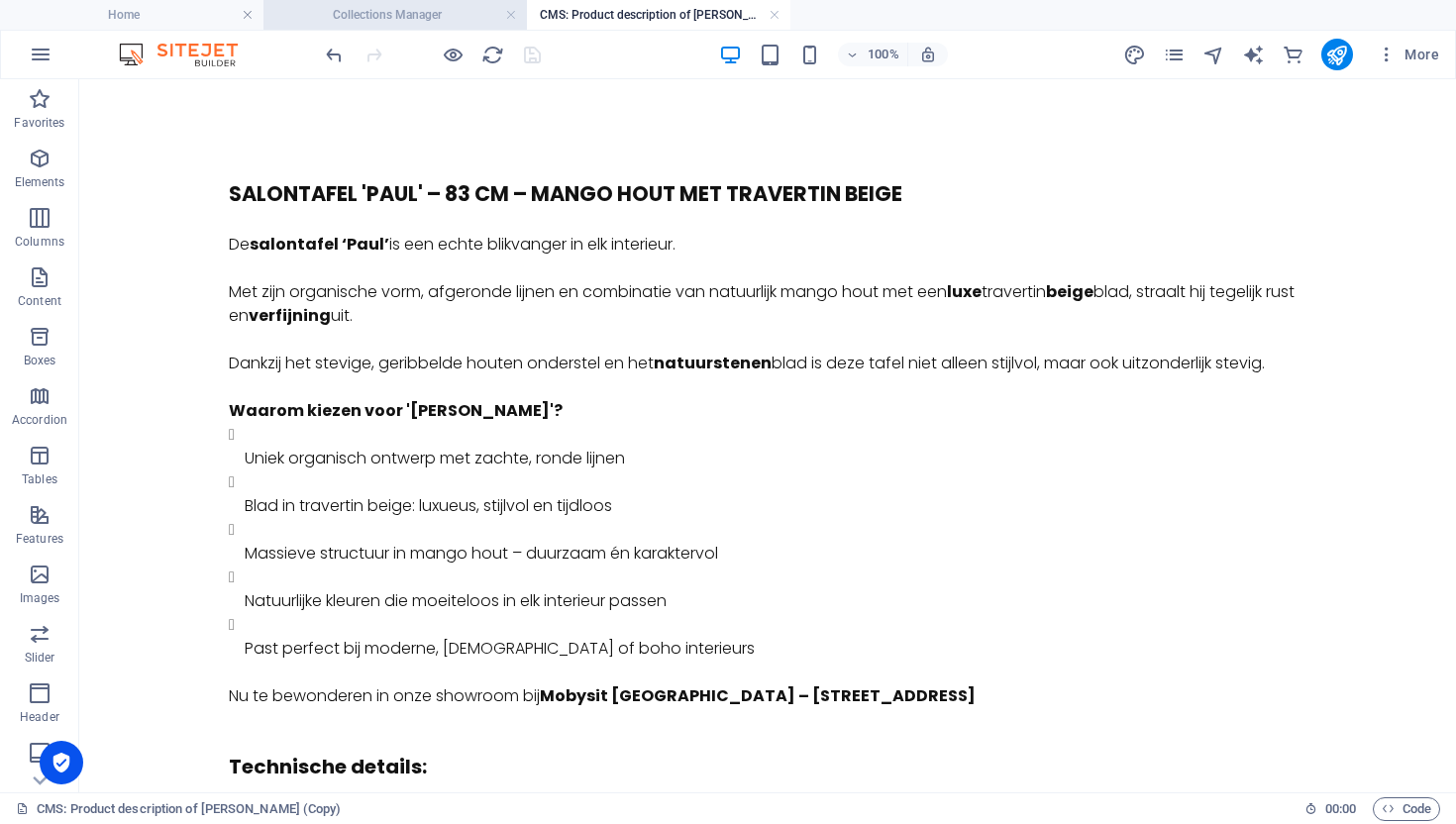 click on "Collections Manager" at bounding box center [395, 15] 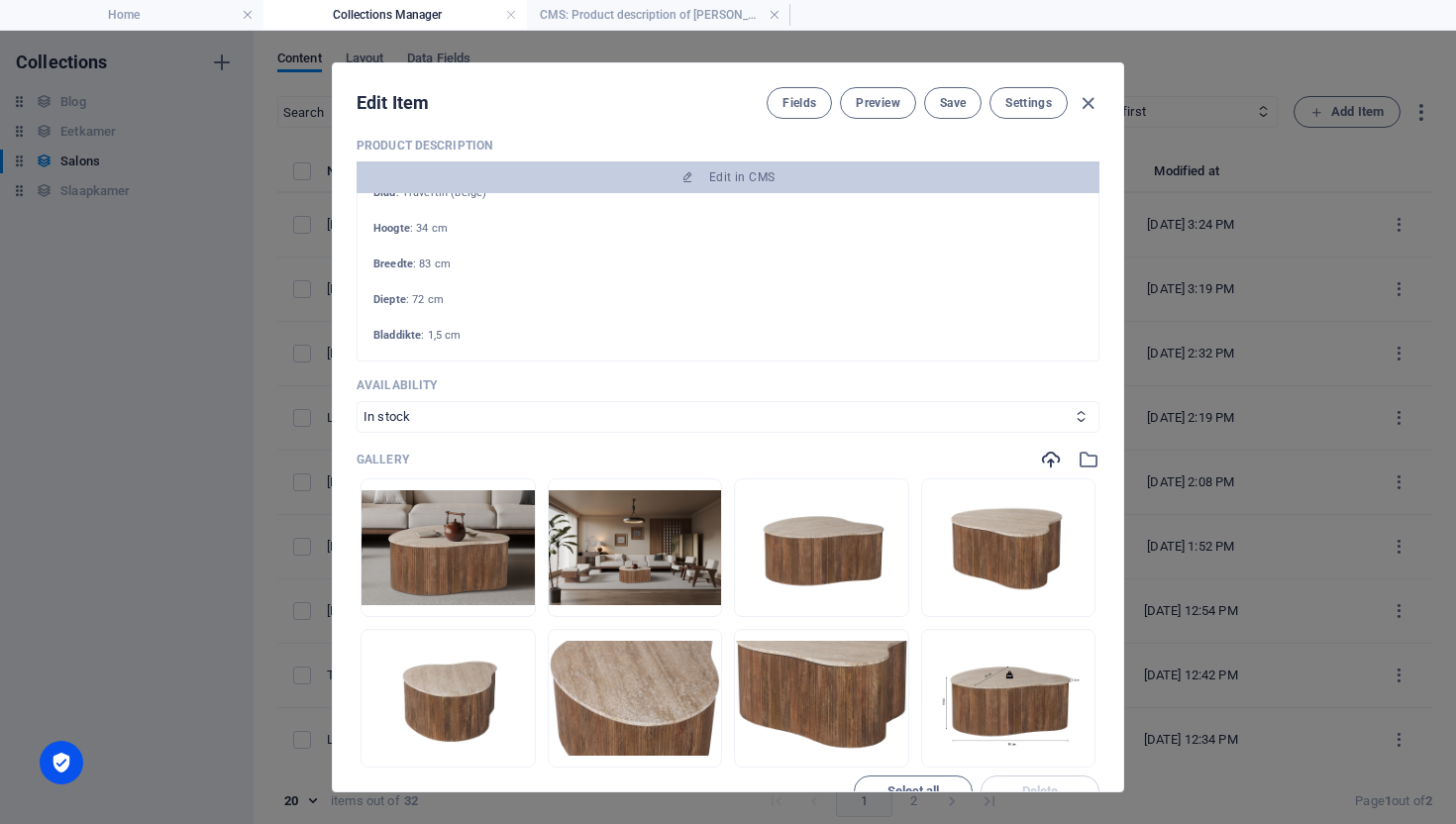 scroll, scrollTop: 475, scrollLeft: 0, axis: vertical 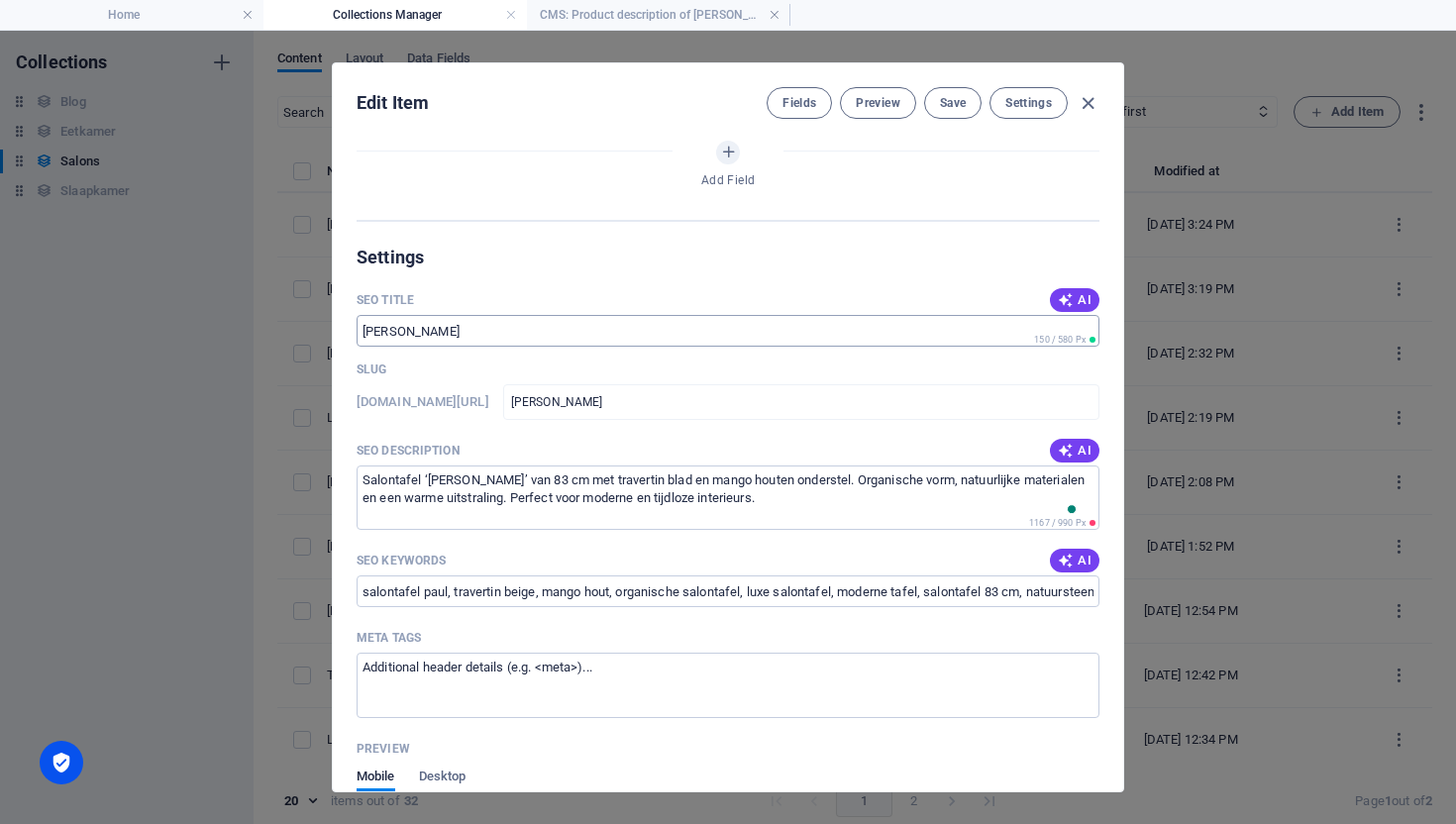 click on "[PERSON_NAME]" at bounding box center (728, 331) 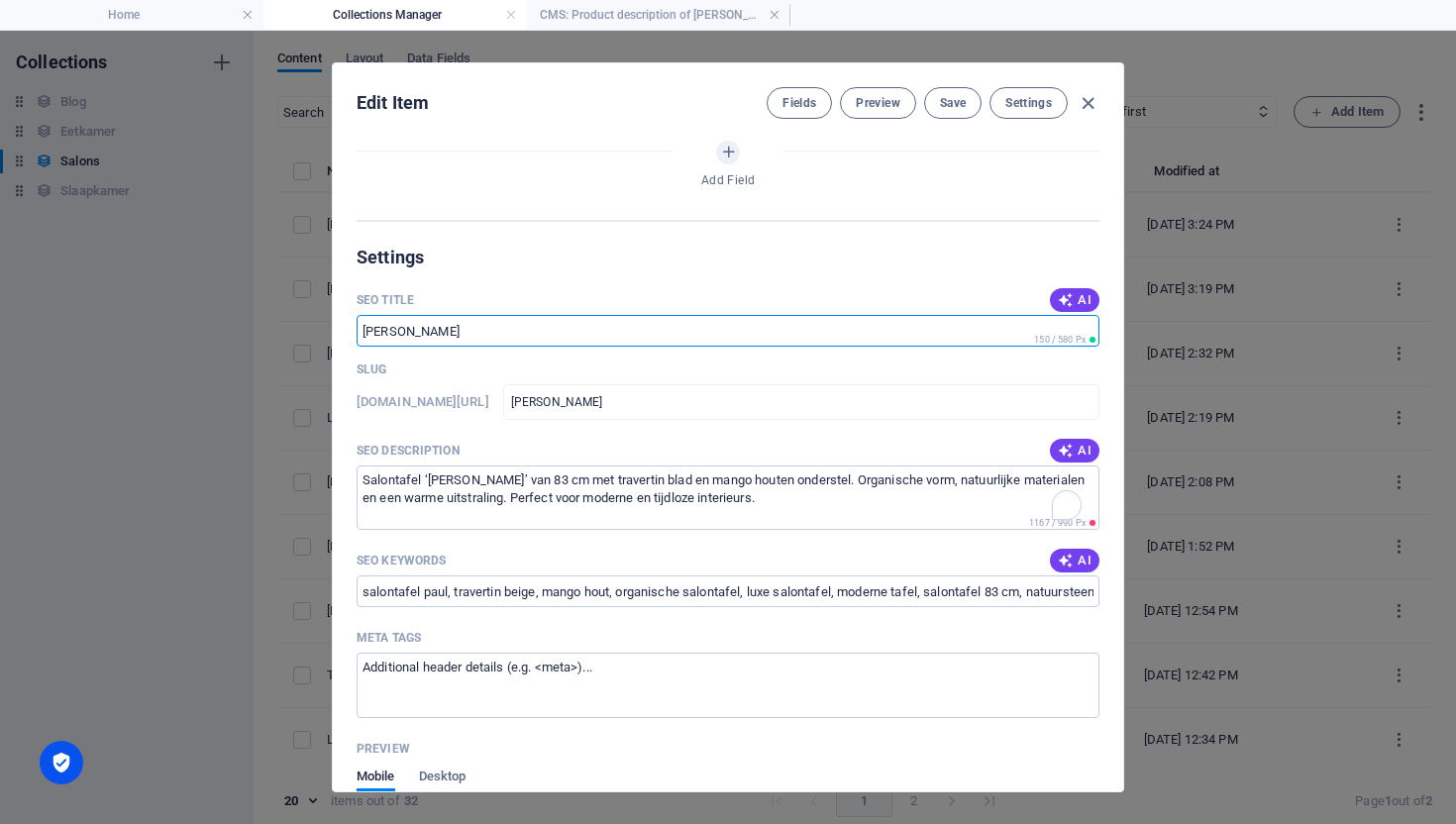 click on "[PERSON_NAME]" at bounding box center (728, 331) 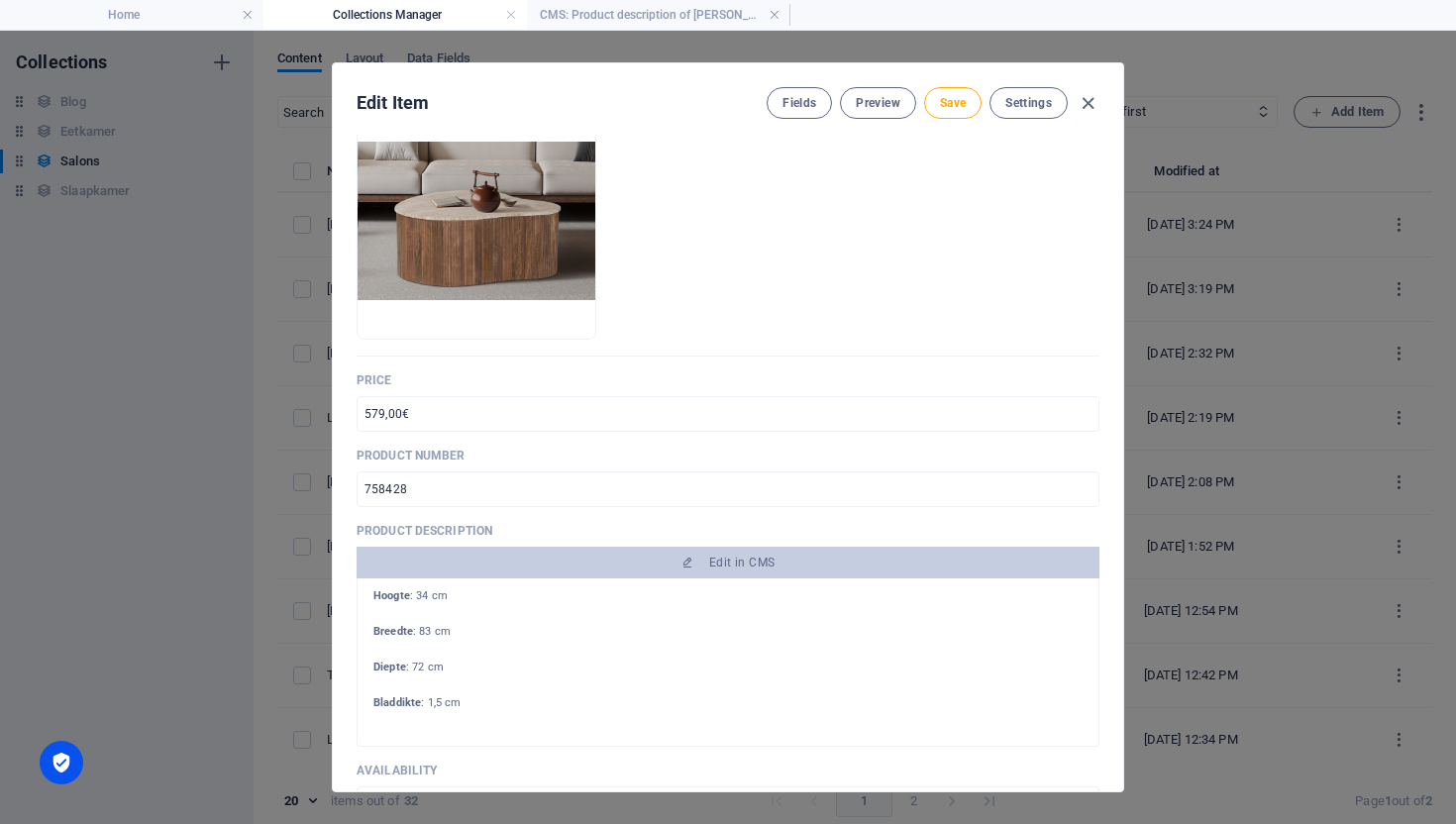 scroll, scrollTop: 0, scrollLeft: 0, axis: both 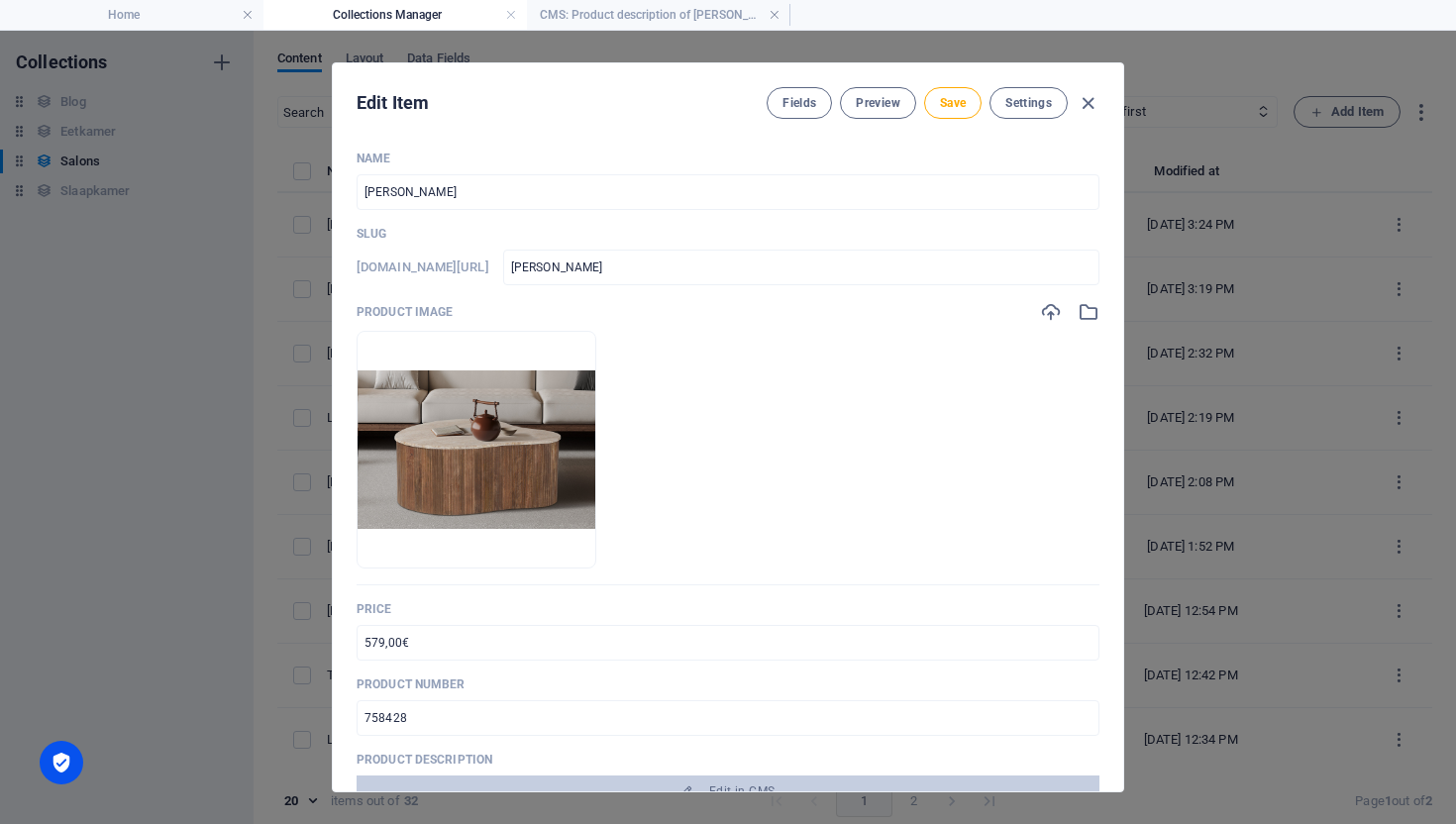 type on "[PERSON_NAME]" 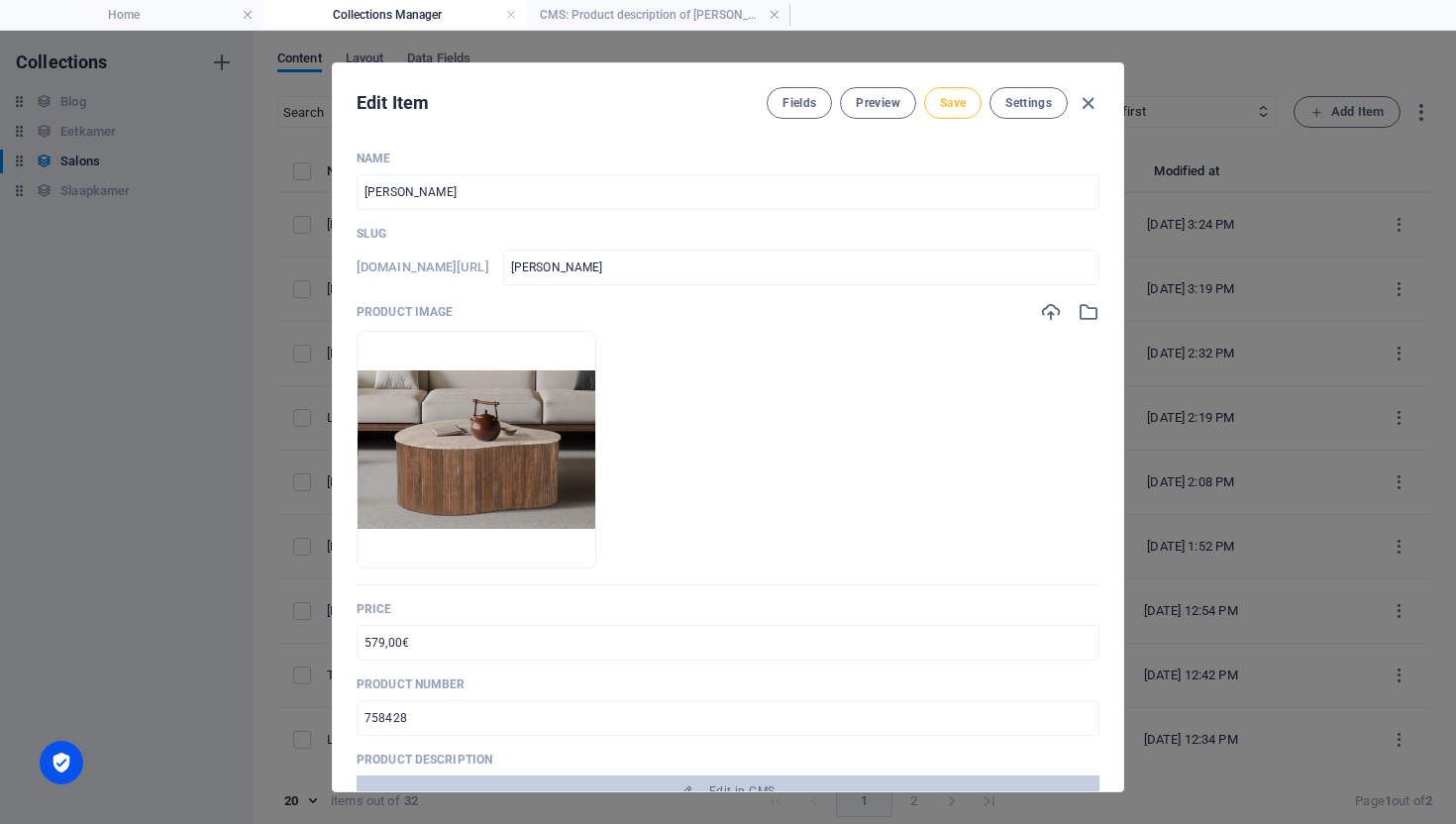 click on "Save" at bounding box center (953, 103) 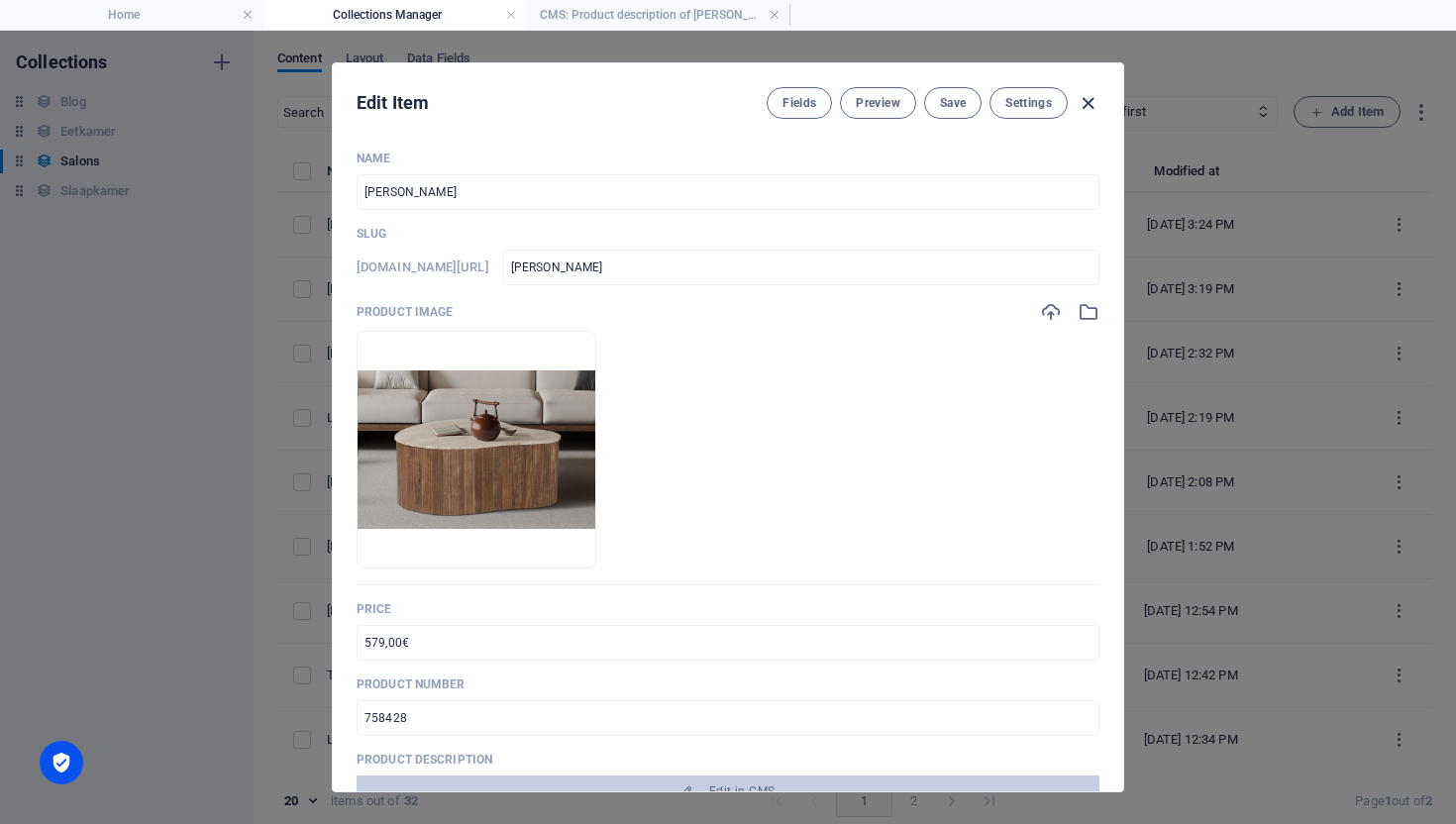 click at bounding box center [1088, 103] 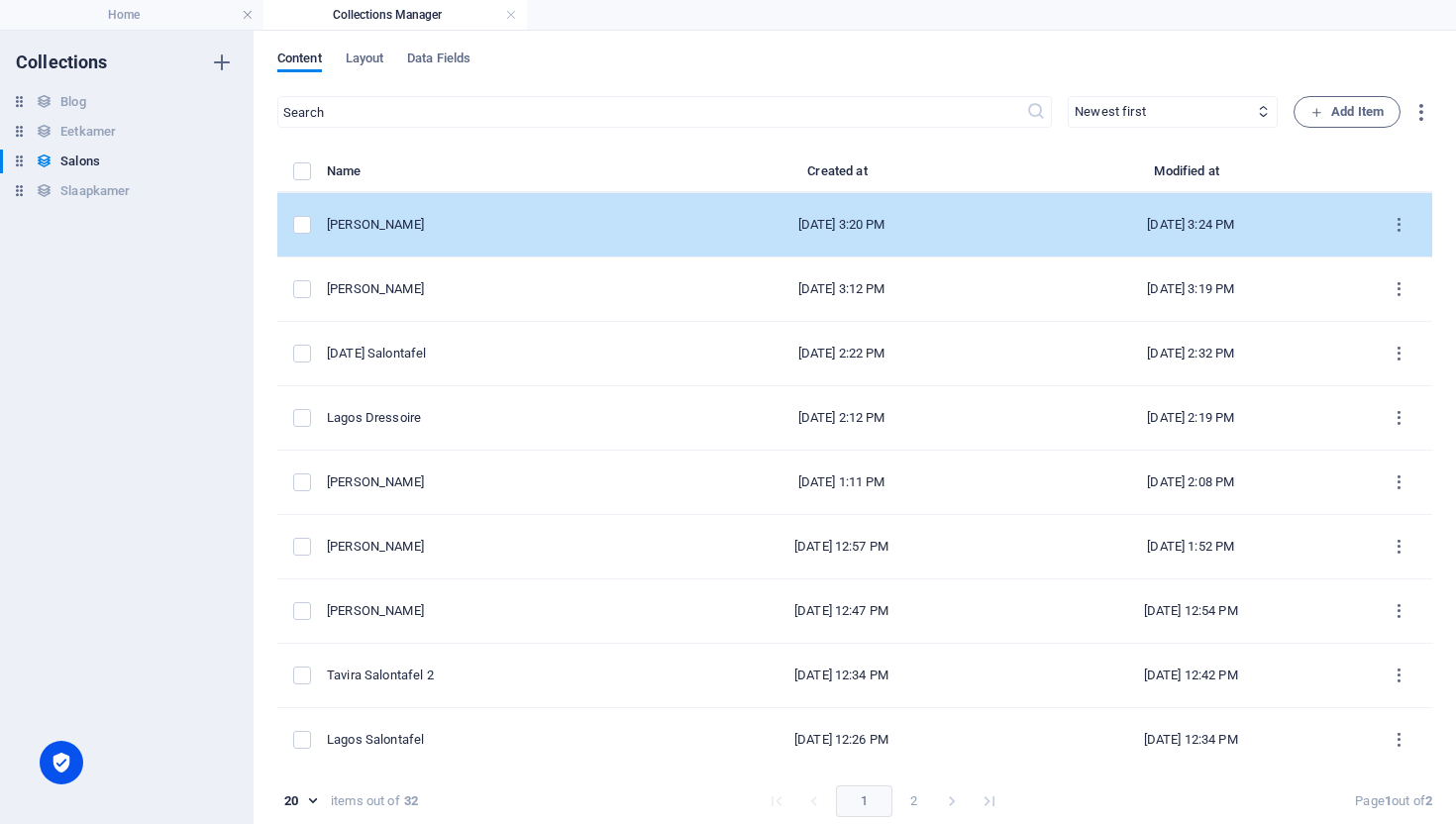 type 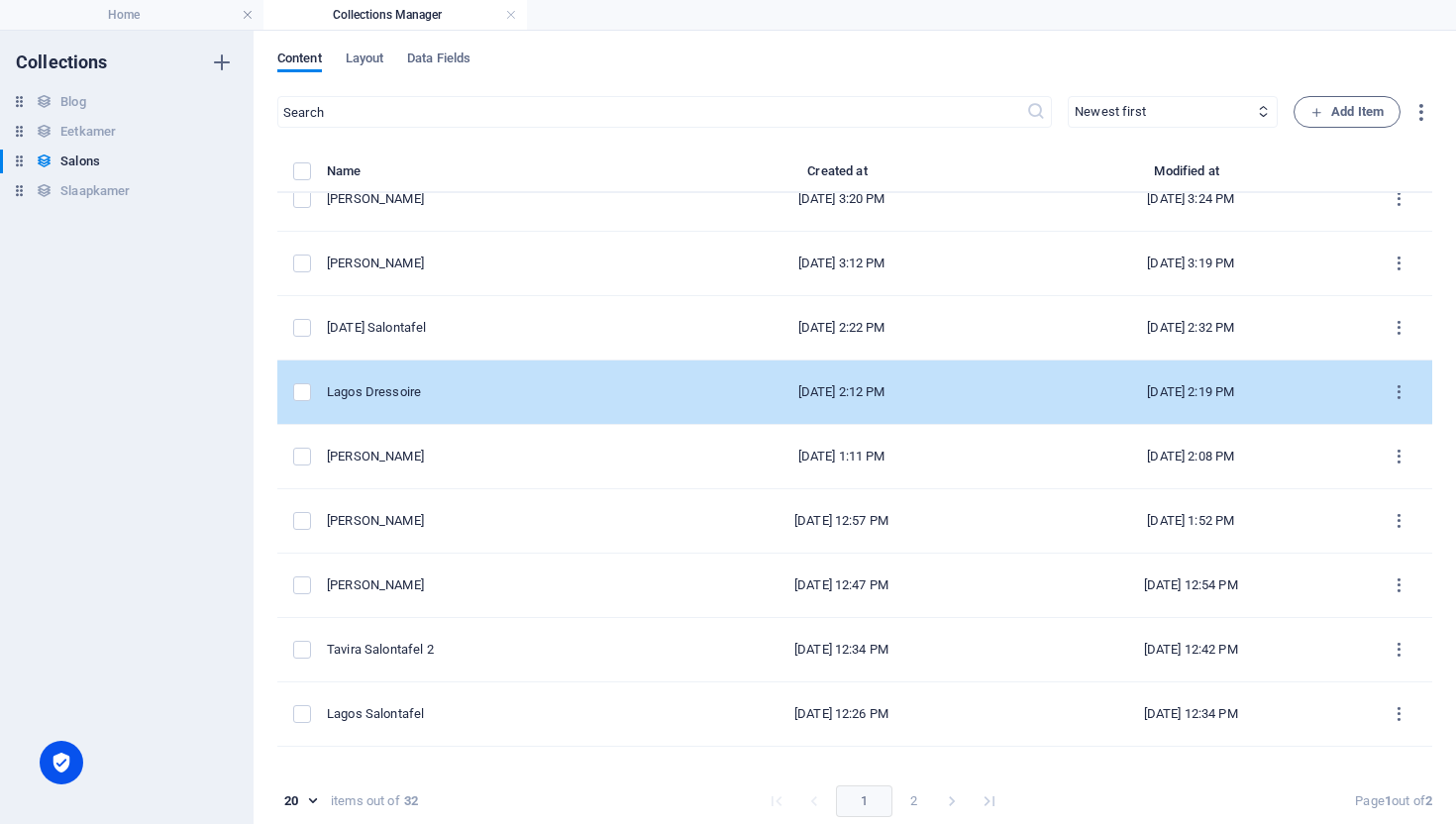 scroll, scrollTop: 0, scrollLeft: 0, axis: both 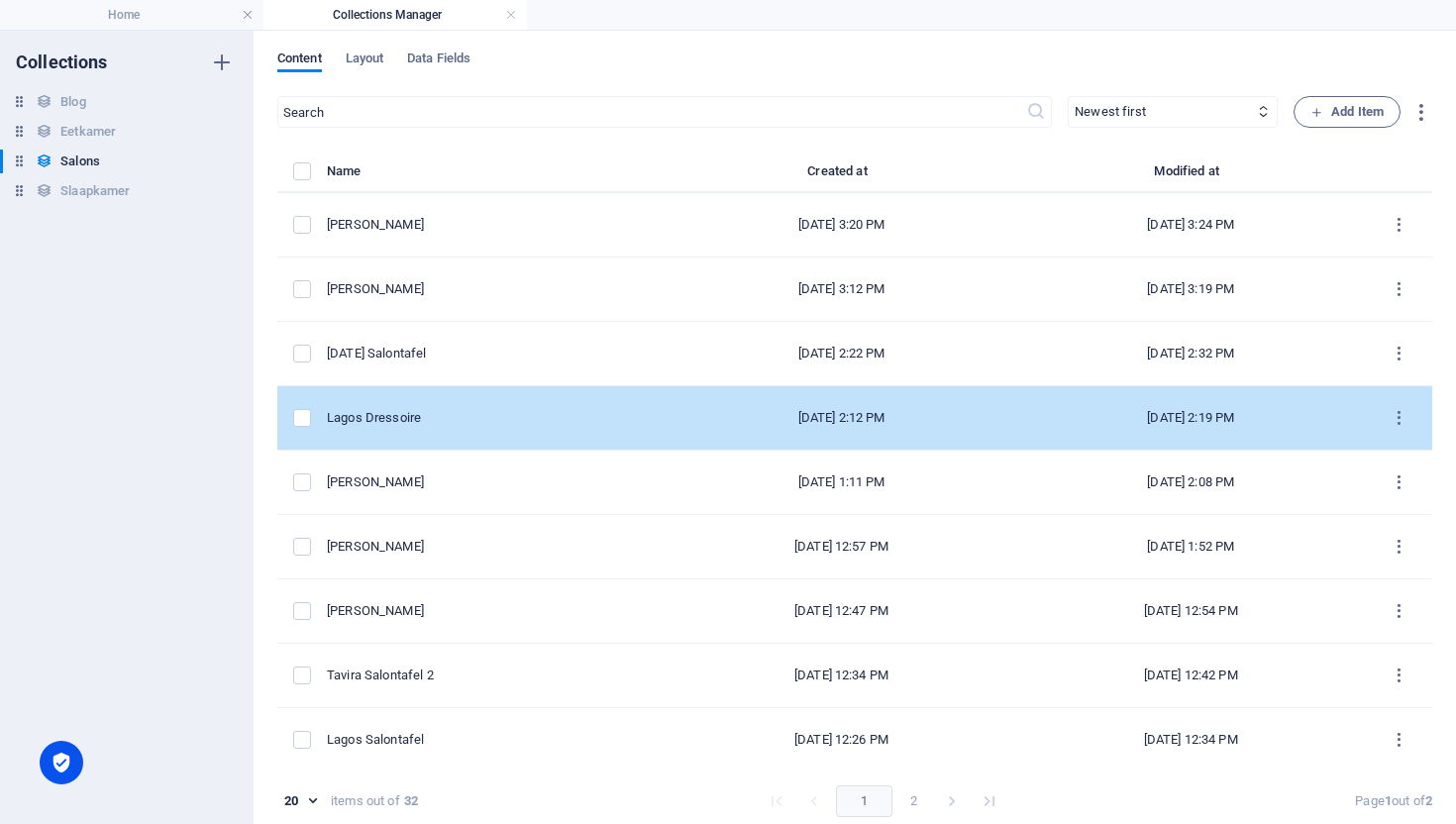 click on "Lagos Dressoire" at bounding box center (496, 418) 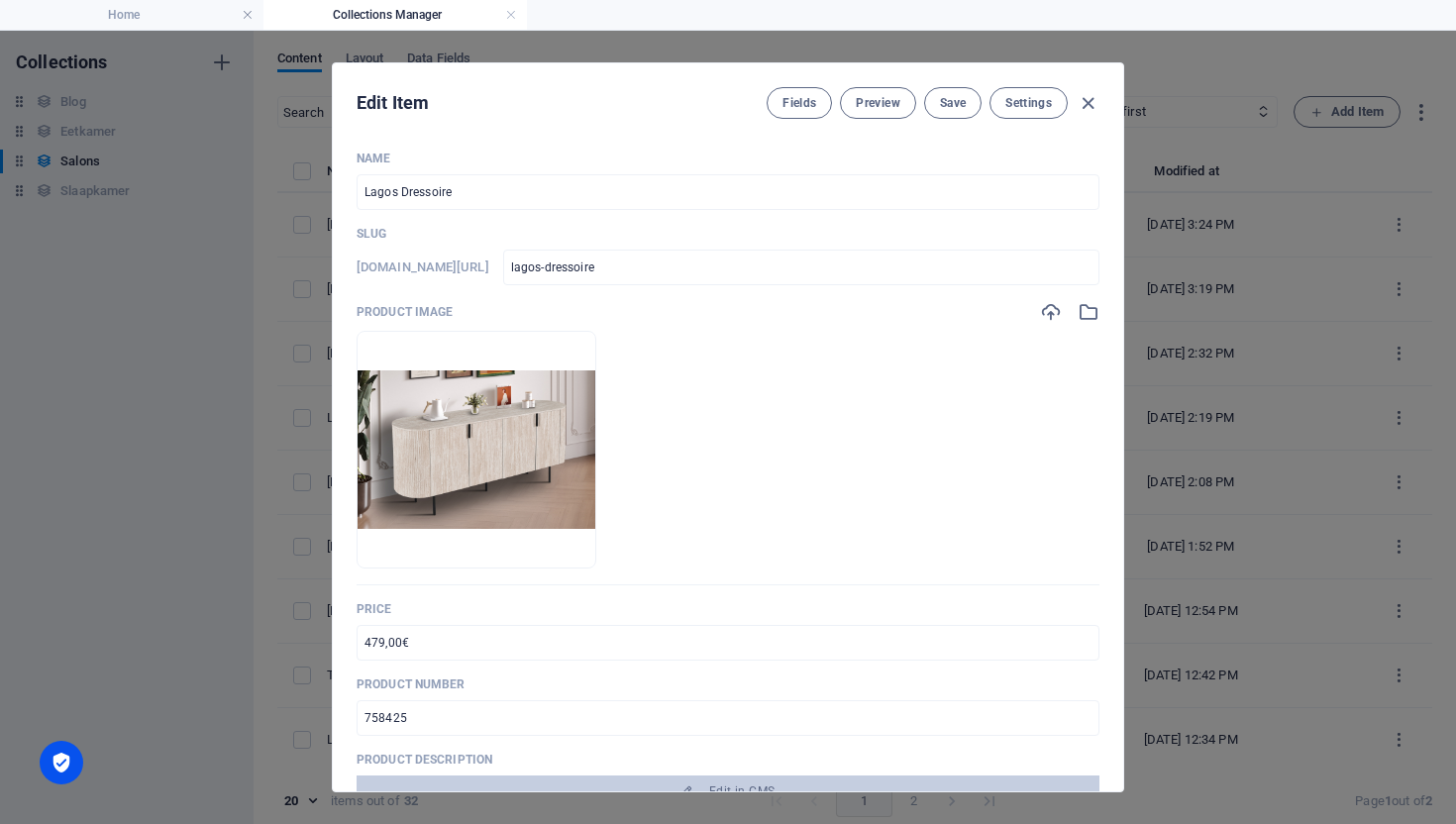 click at bounding box center (1088, 103) 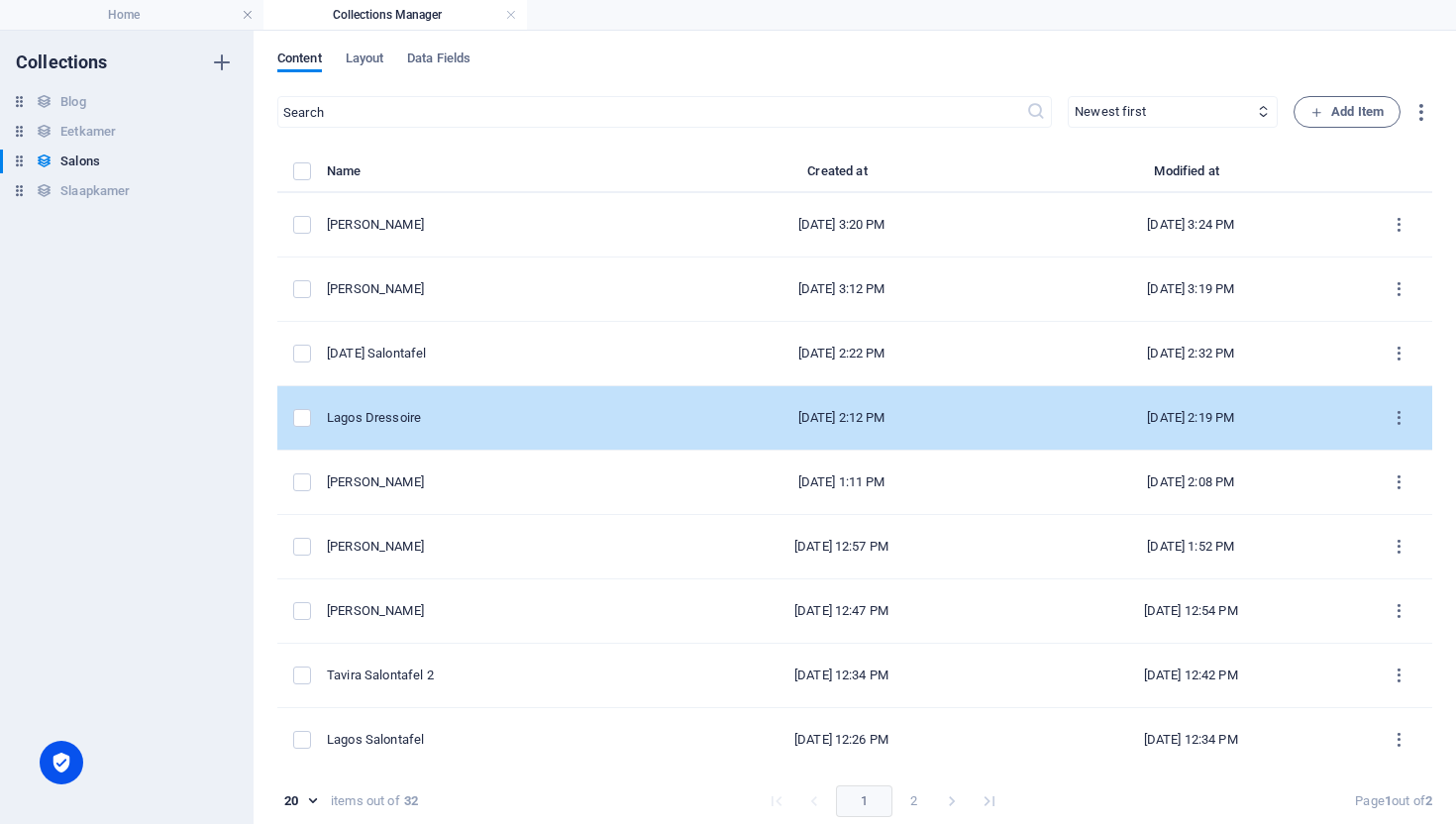 type 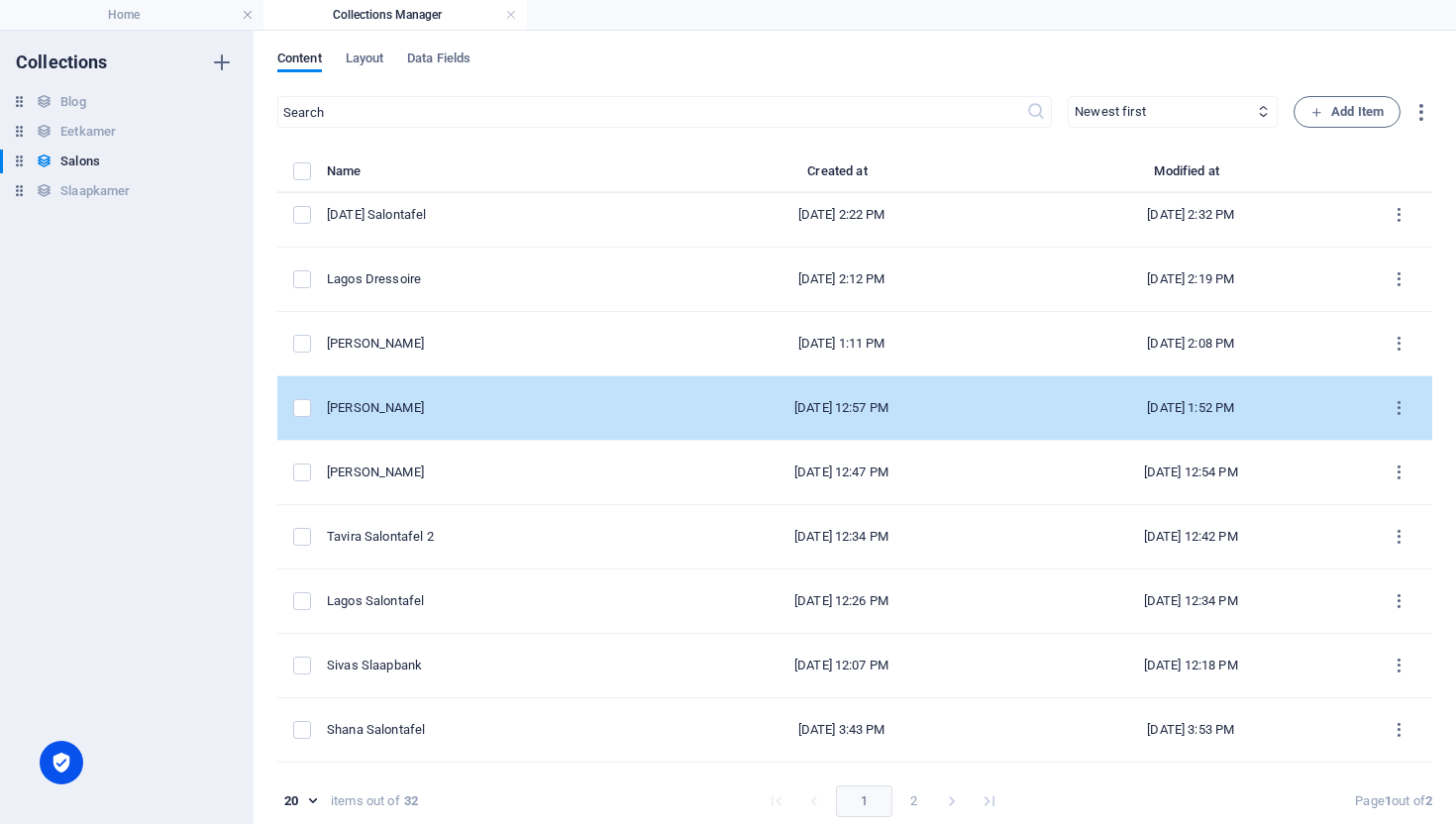 scroll, scrollTop: 225, scrollLeft: 0, axis: vertical 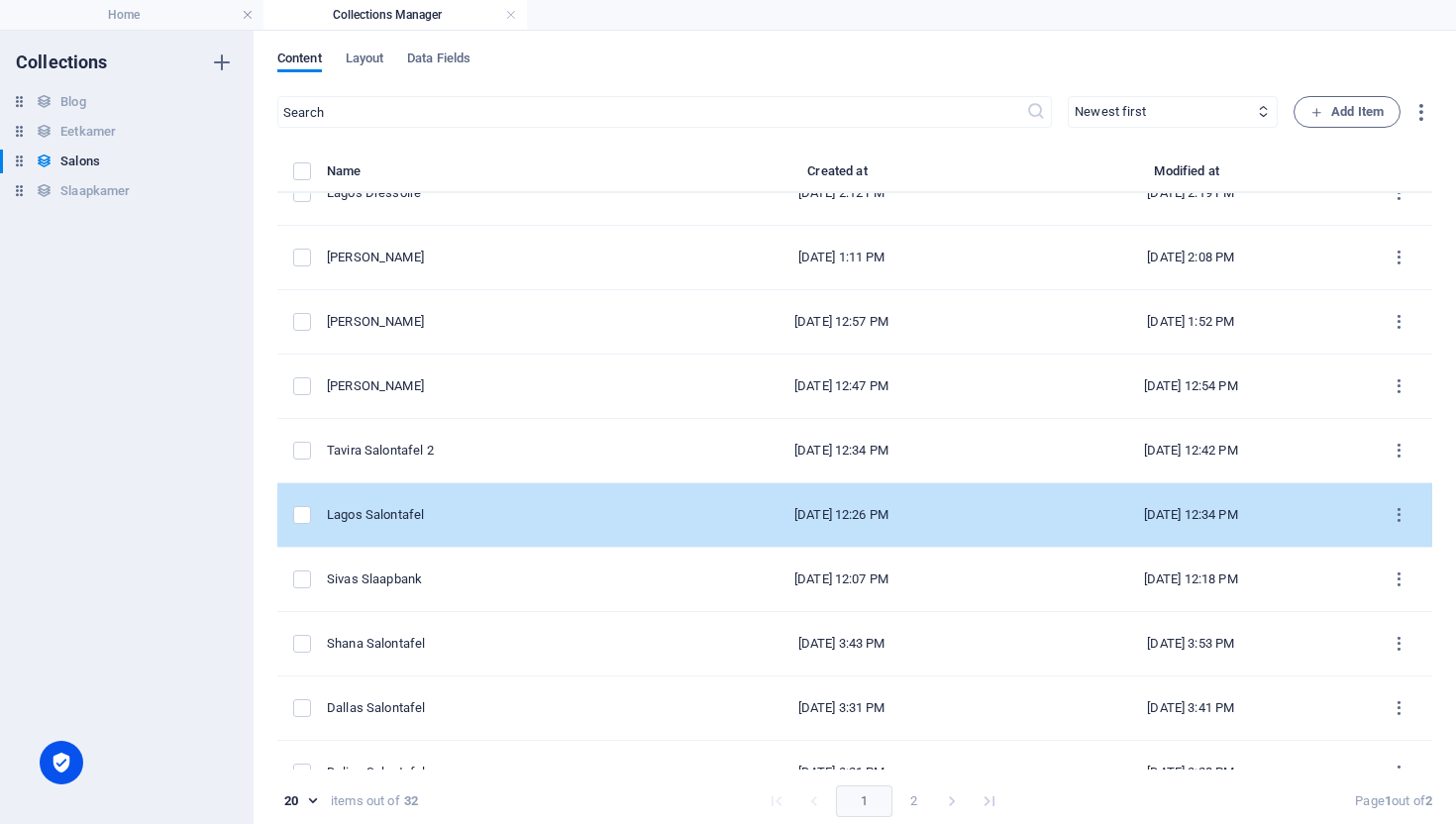click on "Lagos Salontafel" at bounding box center (496, 515) 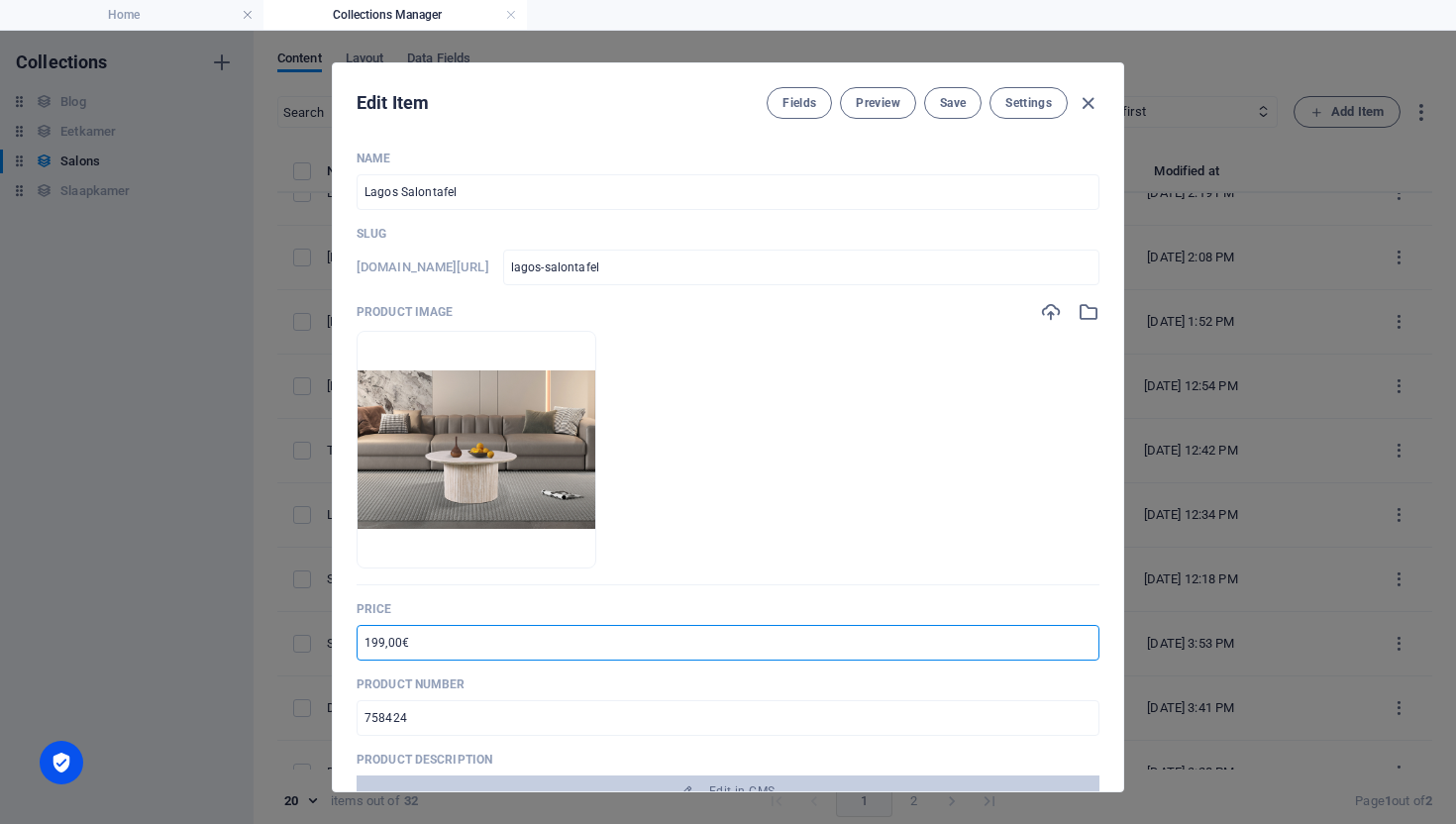 drag, startPoint x: 377, startPoint y: 646, endPoint x: 331, endPoint y: 645, distance: 46.010868 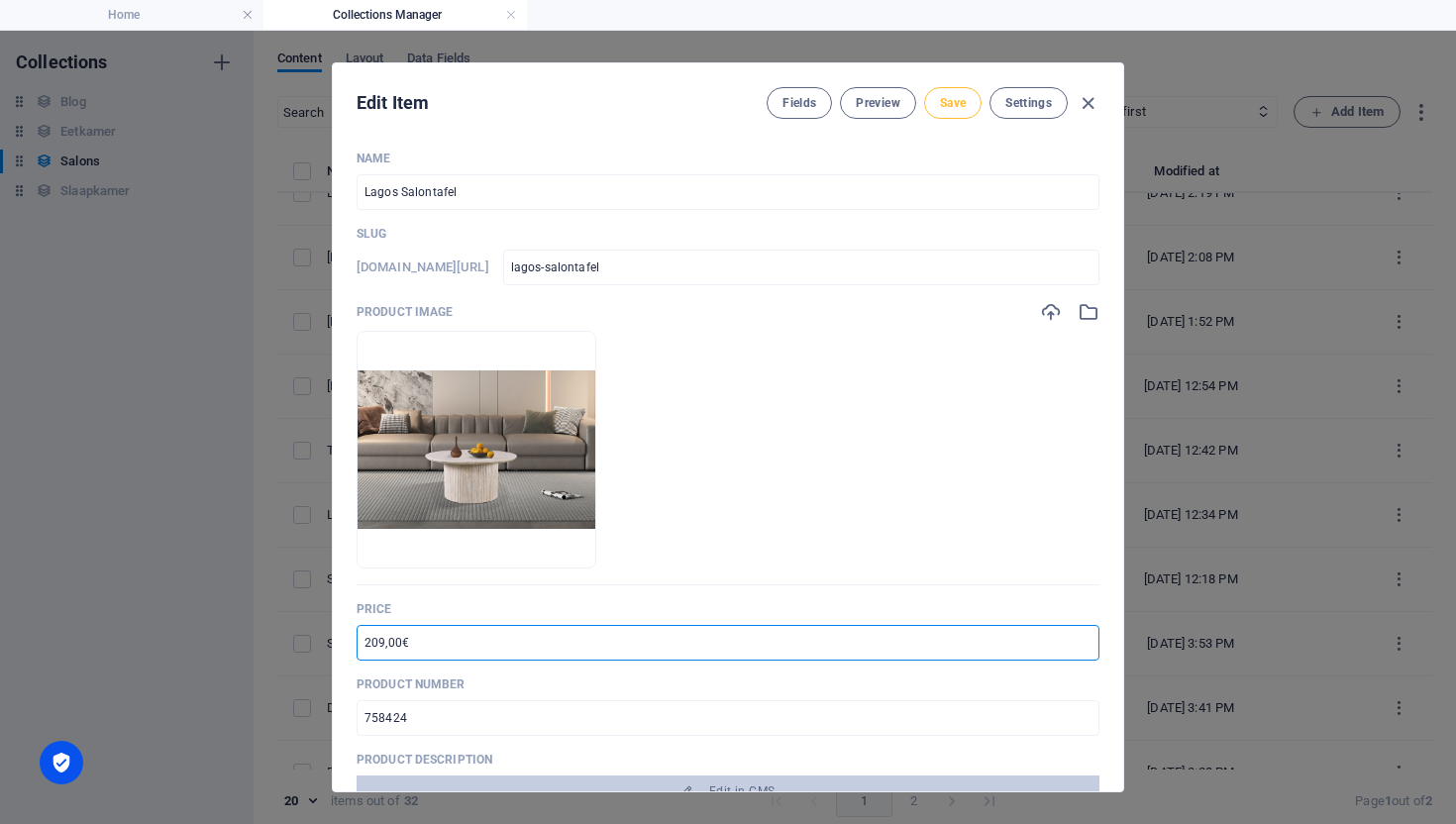 type on "209,00€" 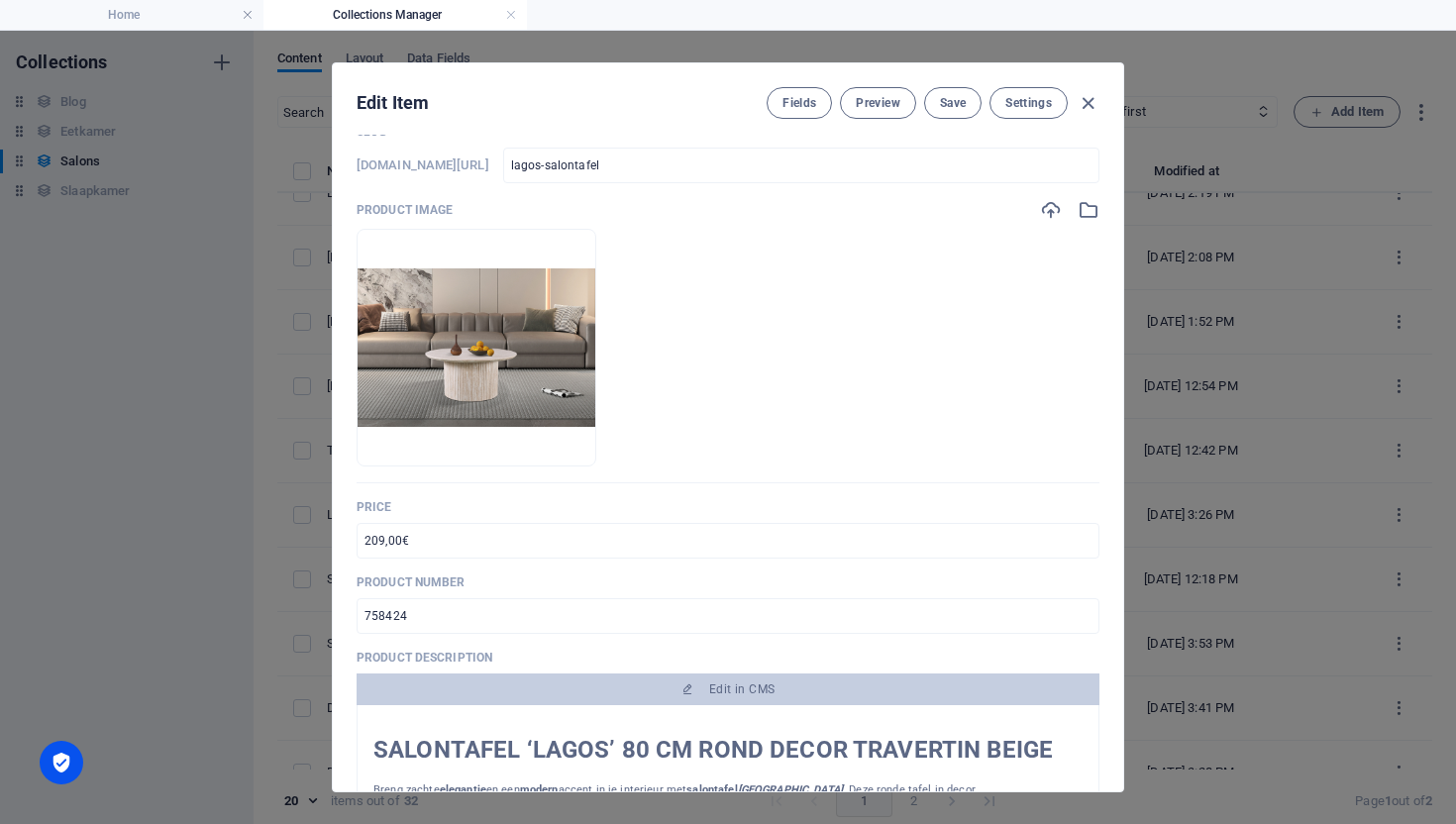 scroll, scrollTop: 0, scrollLeft: 0, axis: both 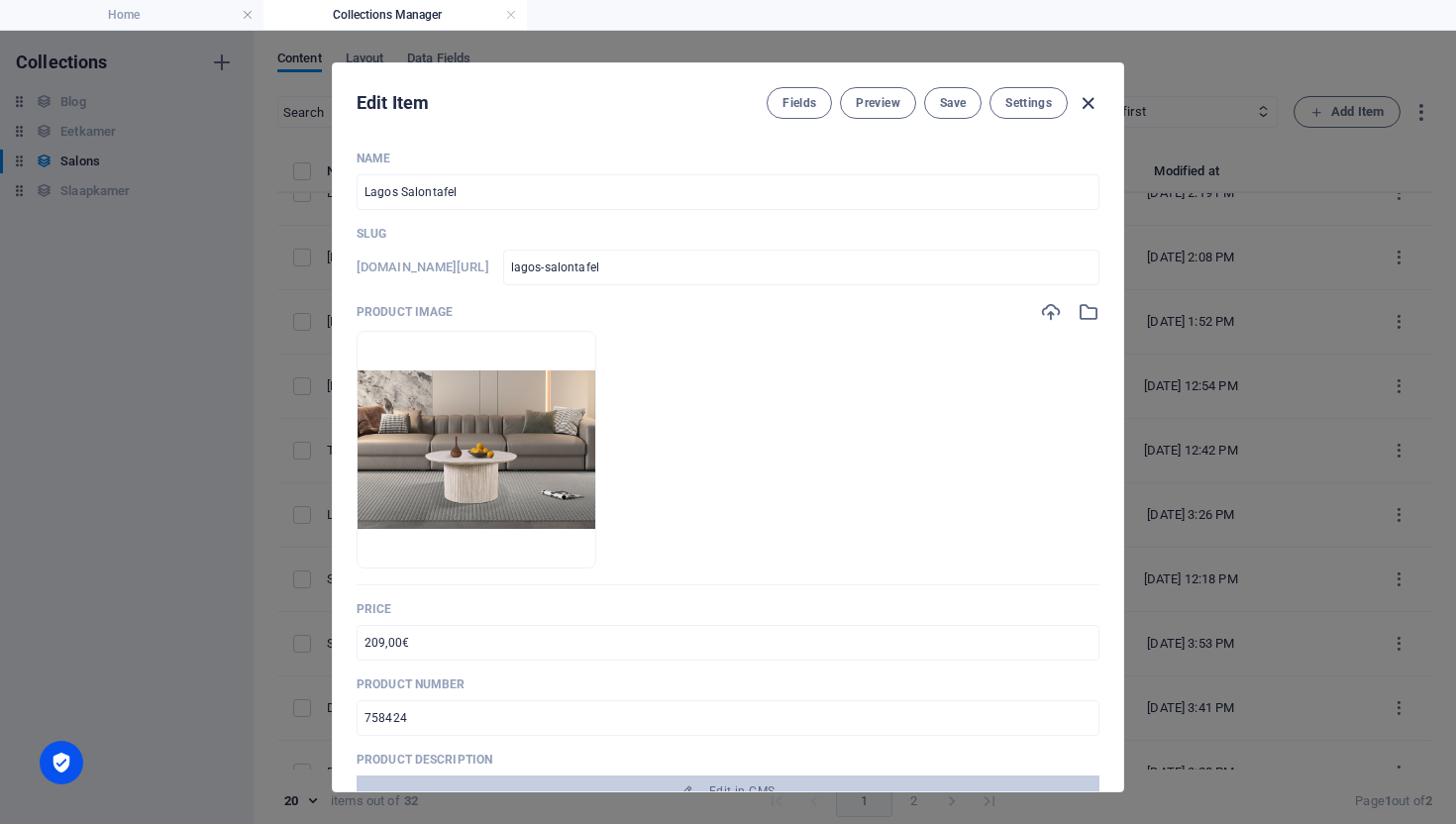 click at bounding box center [1088, 103] 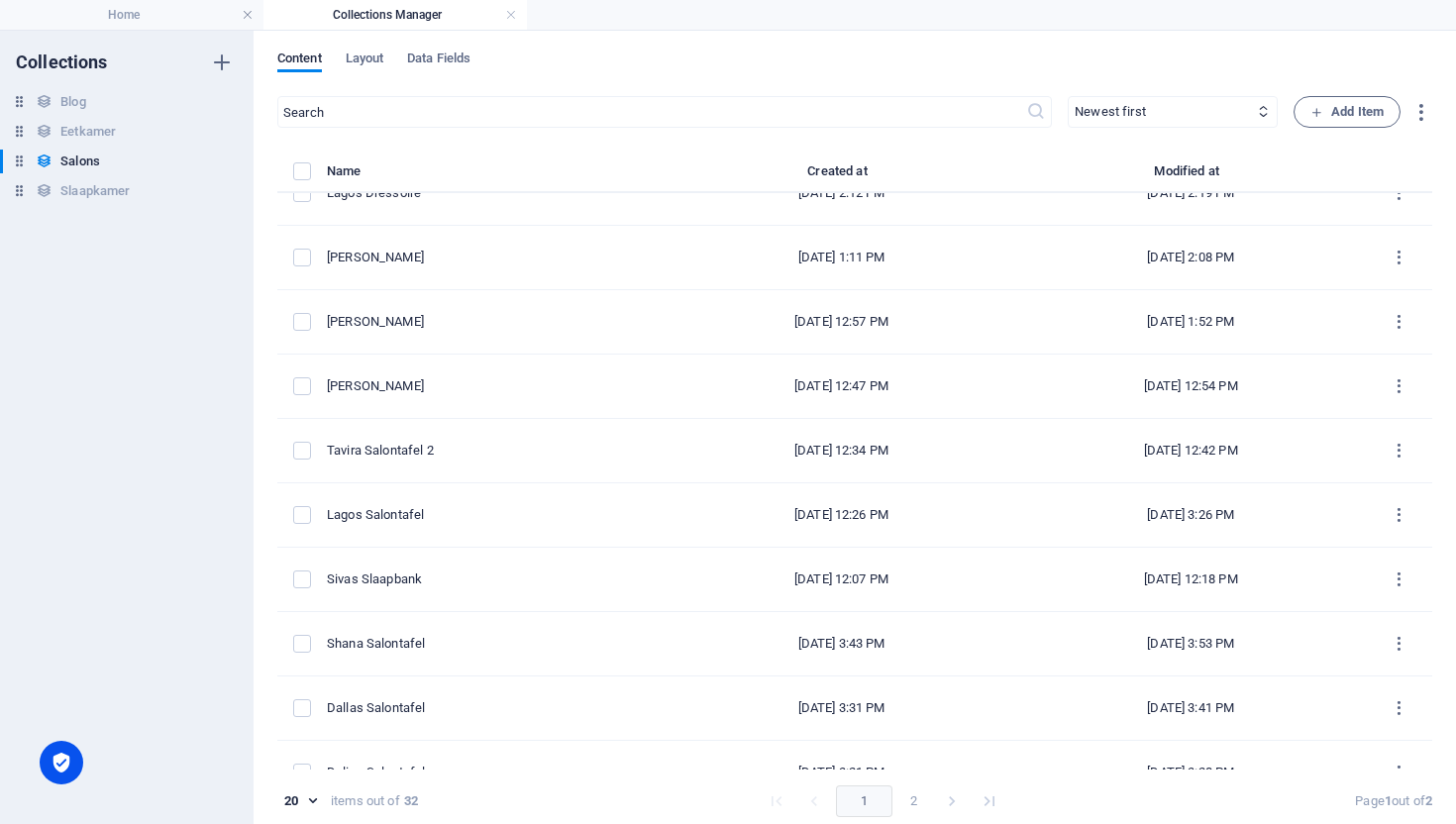 type 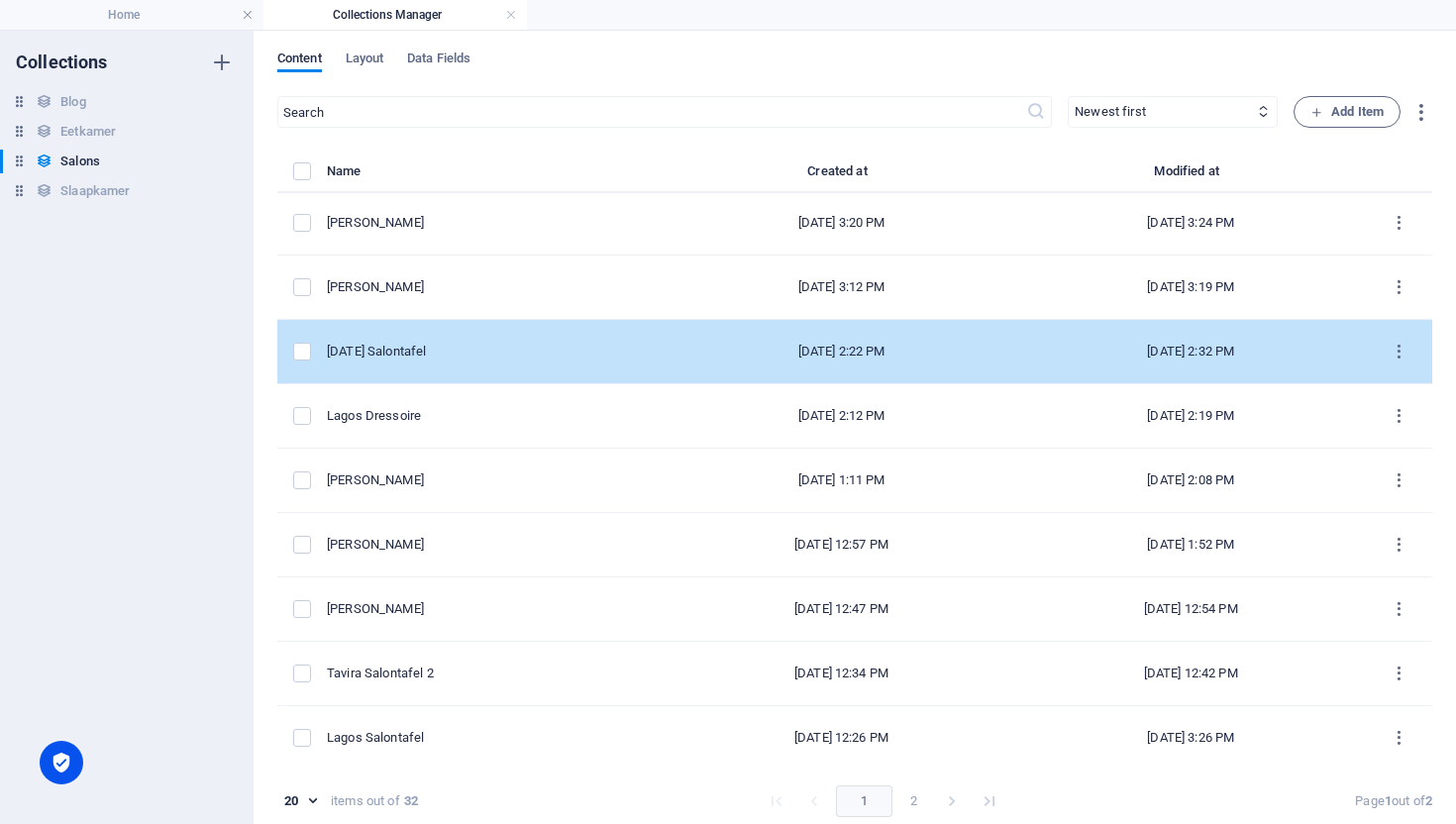 scroll, scrollTop: 0, scrollLeft: 0, axis: both 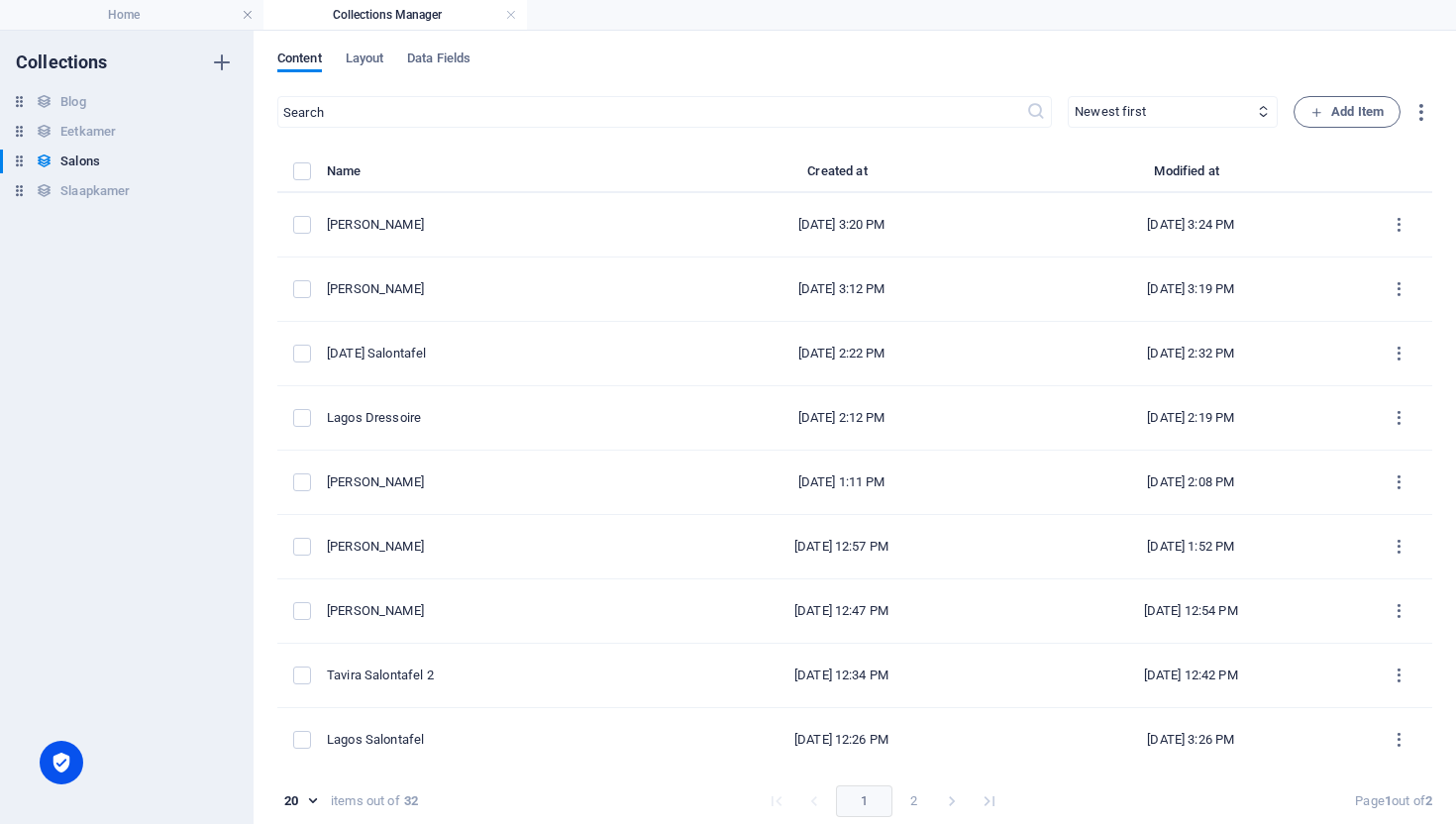 drag, startPoint x: 111, startPoint y: 133, endPoint x: 139, endPoint y: 149, distance: 32.24903 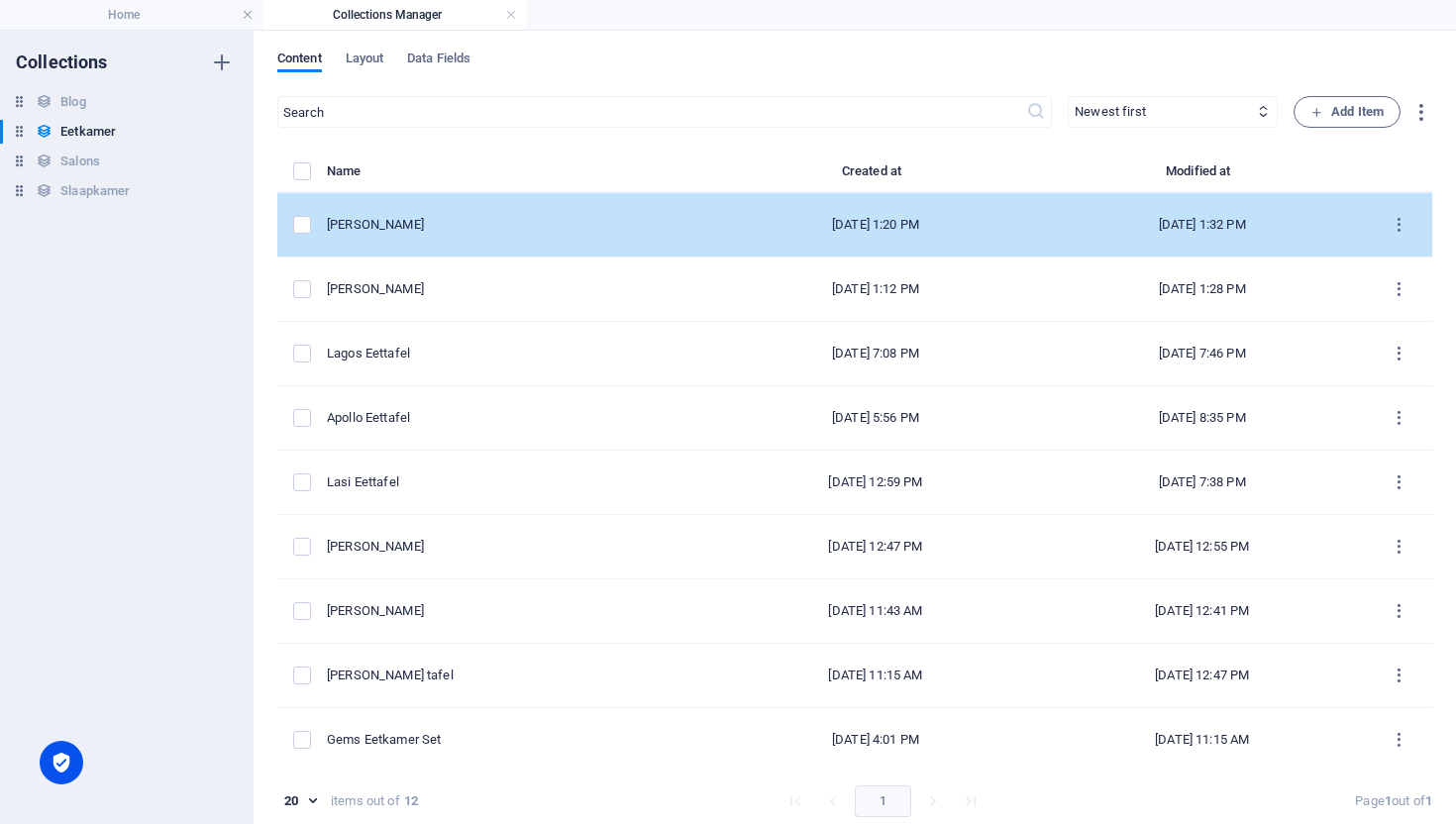 click on "[PERSON_NAME]" at bounding box center (519, 225) 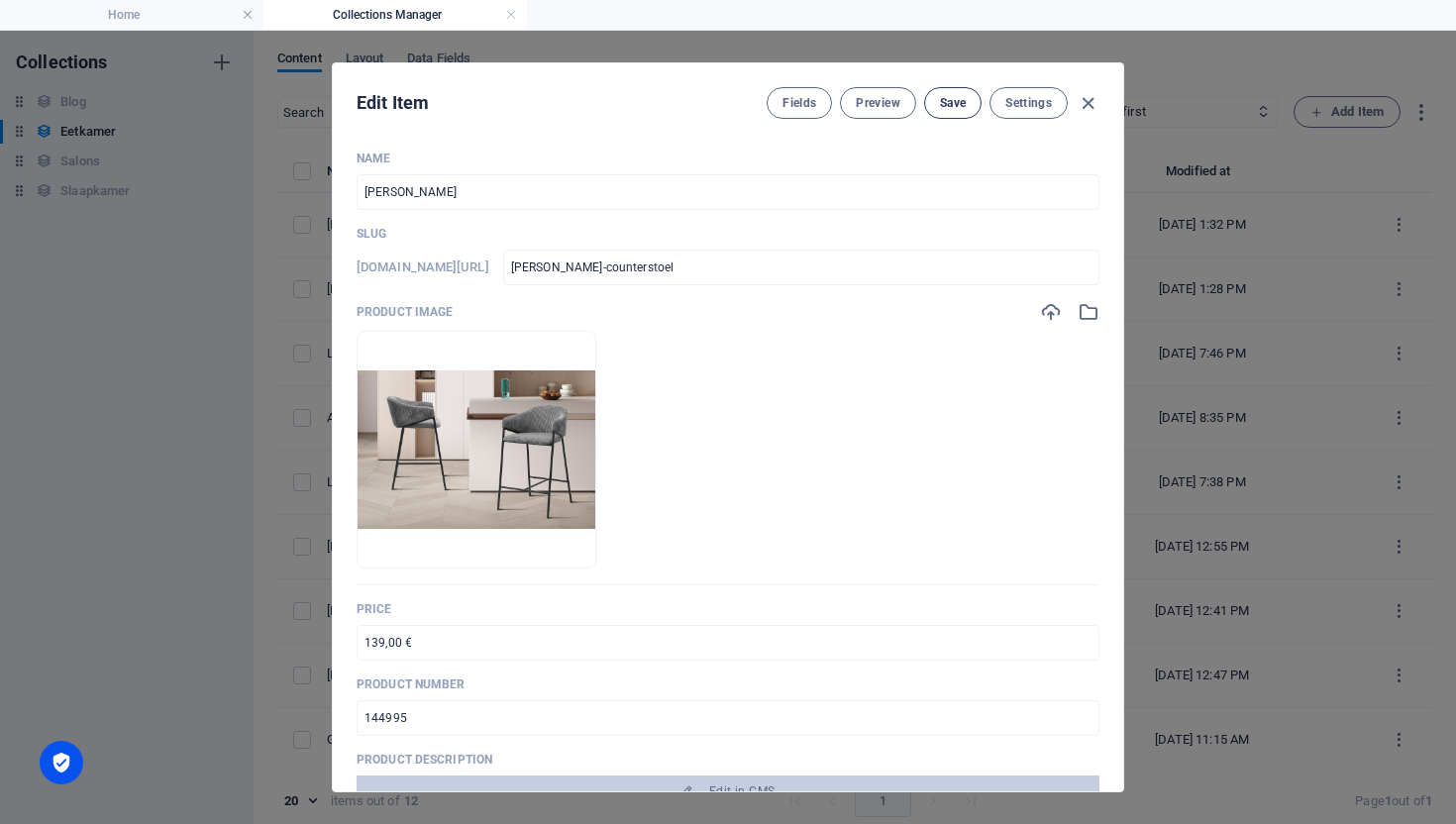 click on "Save" at bounding box center [953, 103] 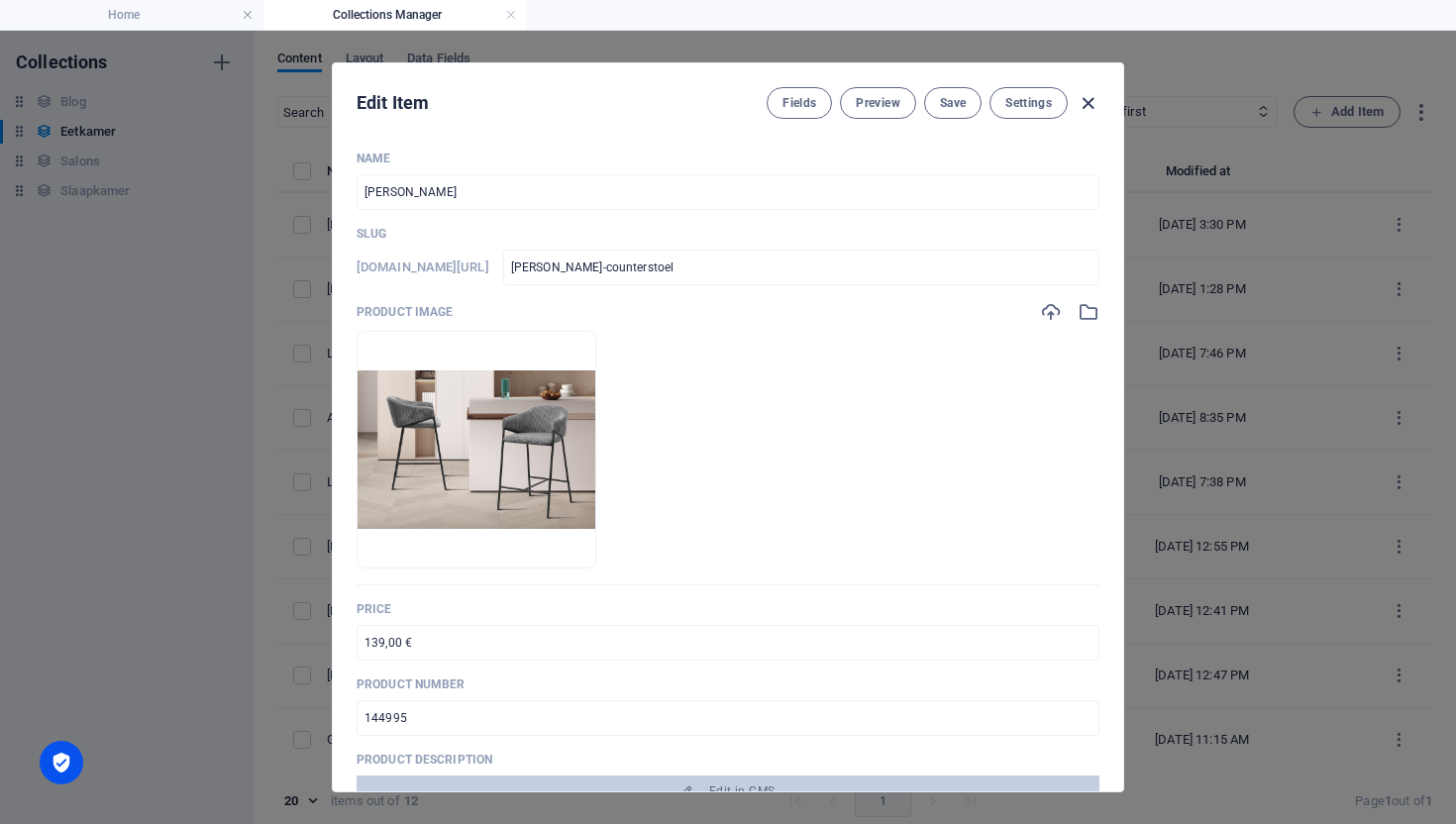 click at bounding box center (1088, 103) 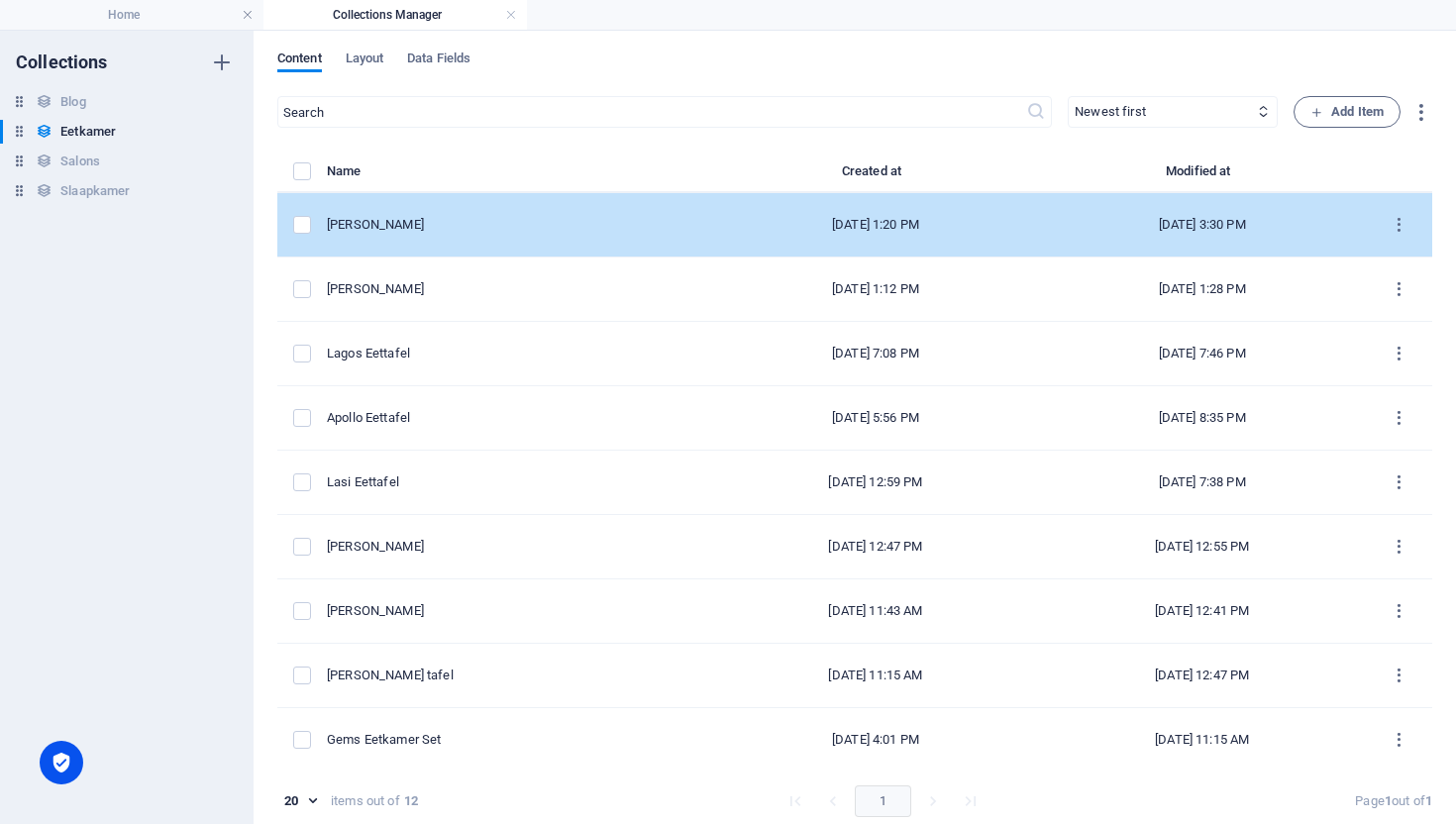 click on "[PERSON_NAME]" at bounding box center (519, 225) 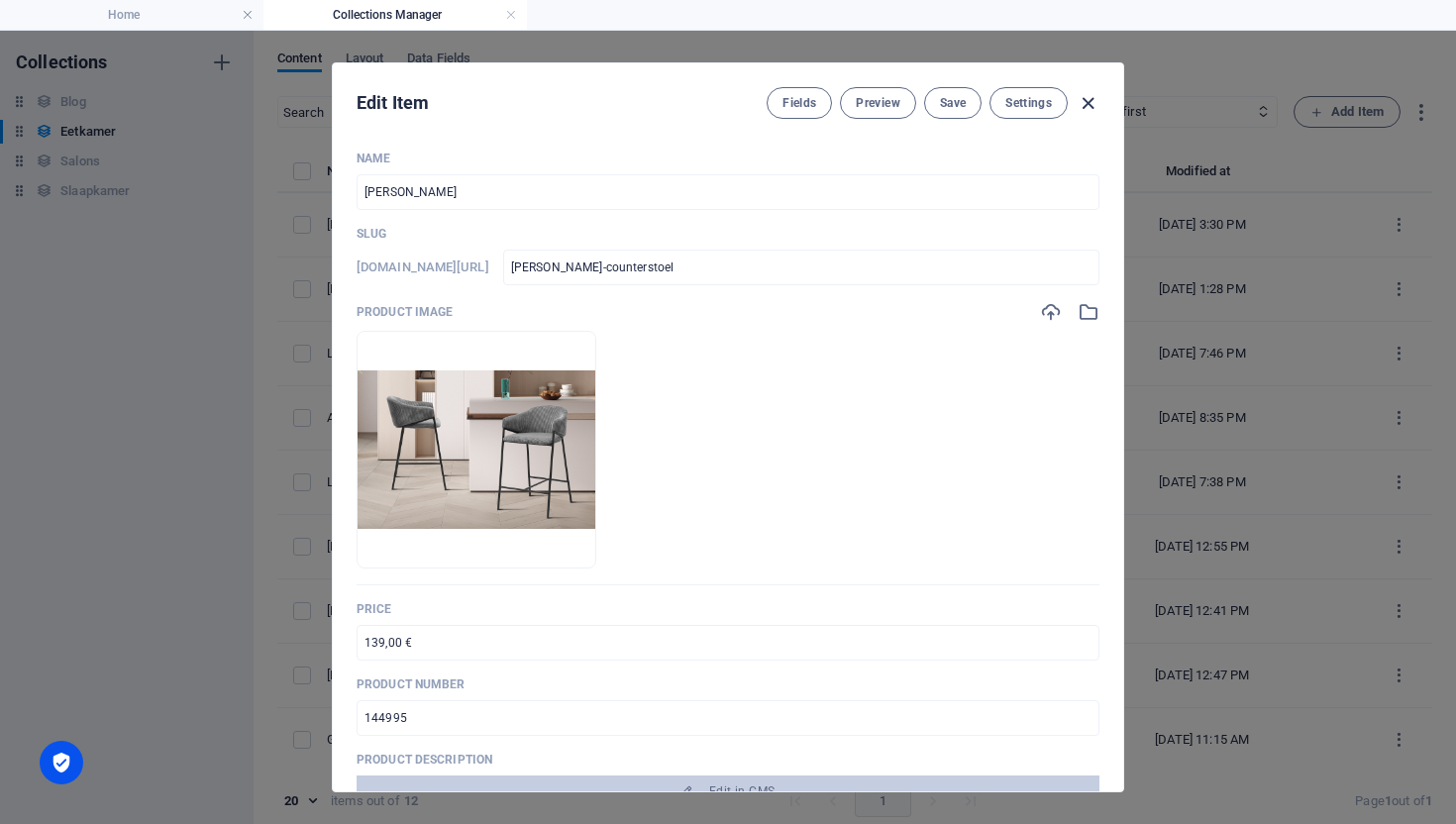 click at bounding box center (1088, 103) 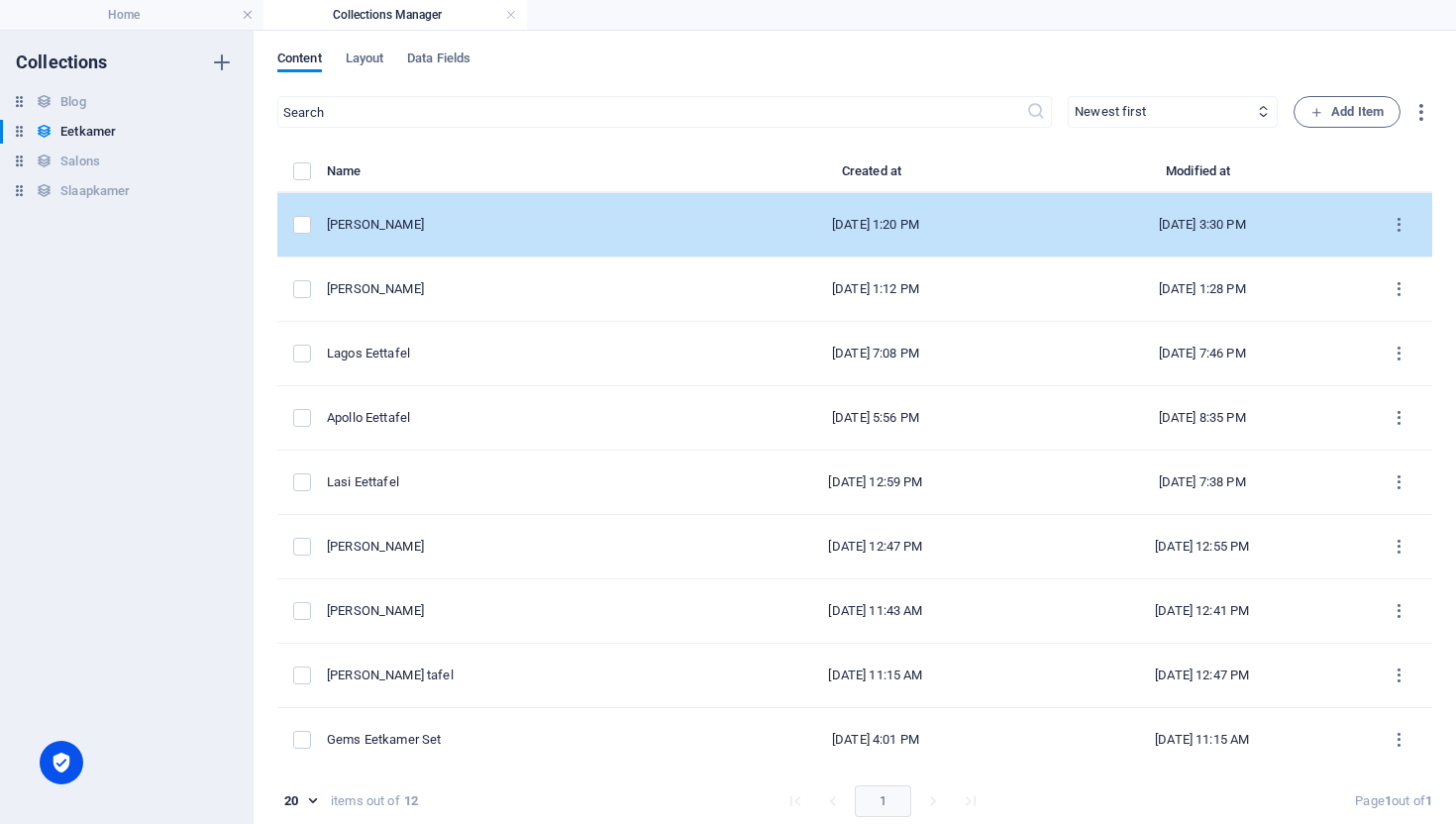 click on "[PERSON_NAME]" at bounding box center (511, 225) 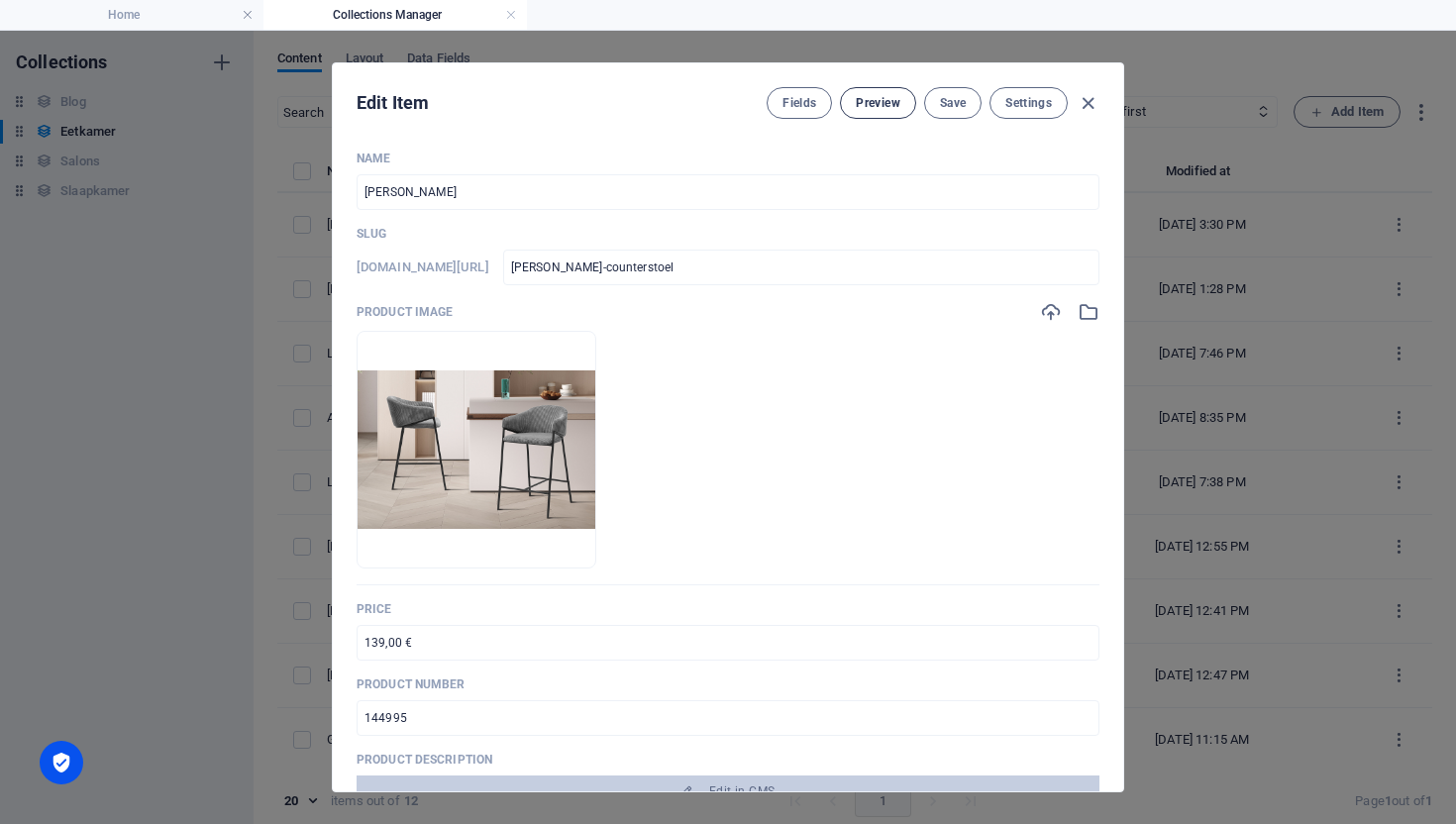 click on "Preview" at bounding box center (878, 103) 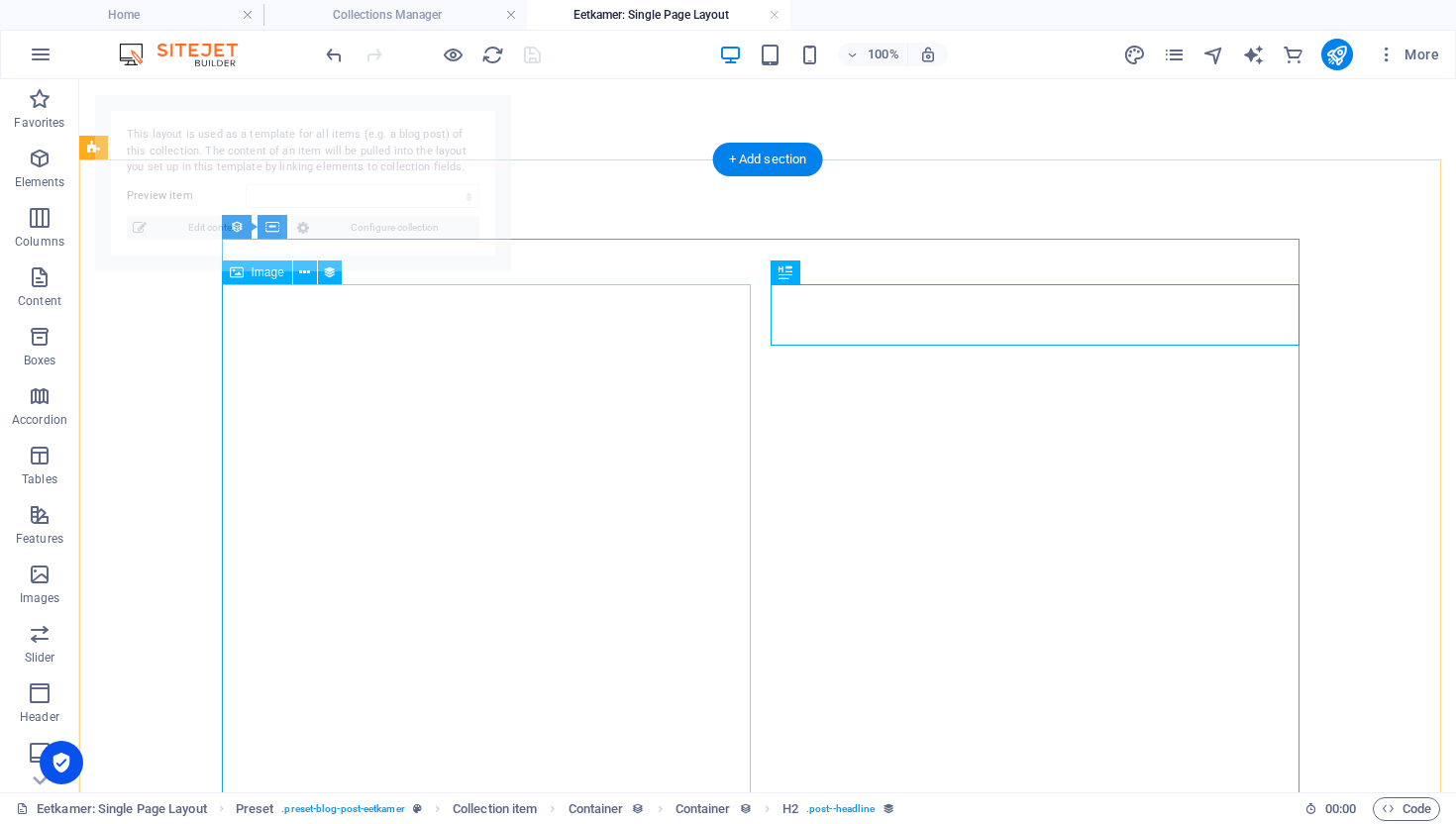select on "6872451a8d4fb400330473f4" 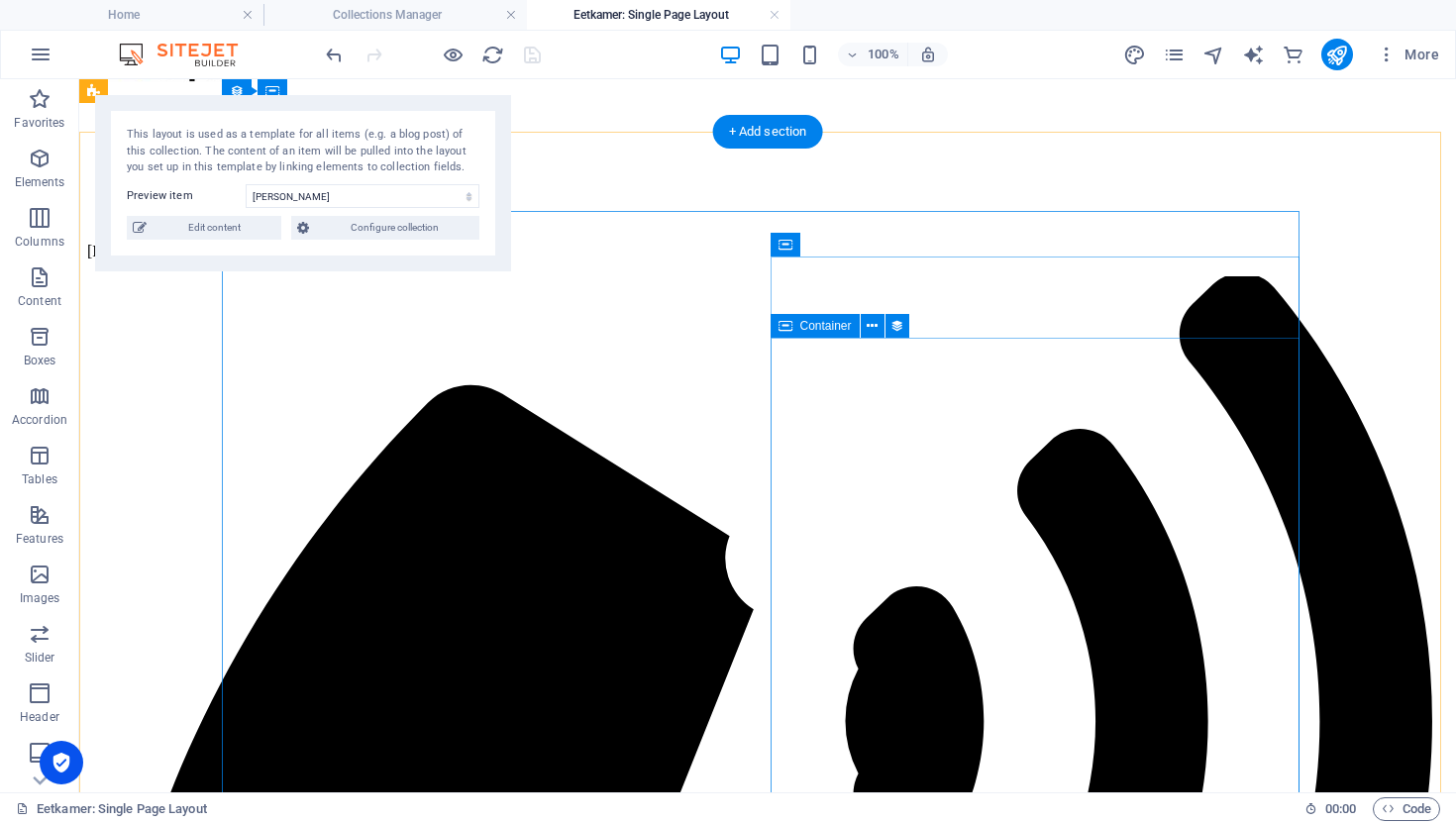 scroll, scrollTop: 0, scrollLeft: 0, axis: both 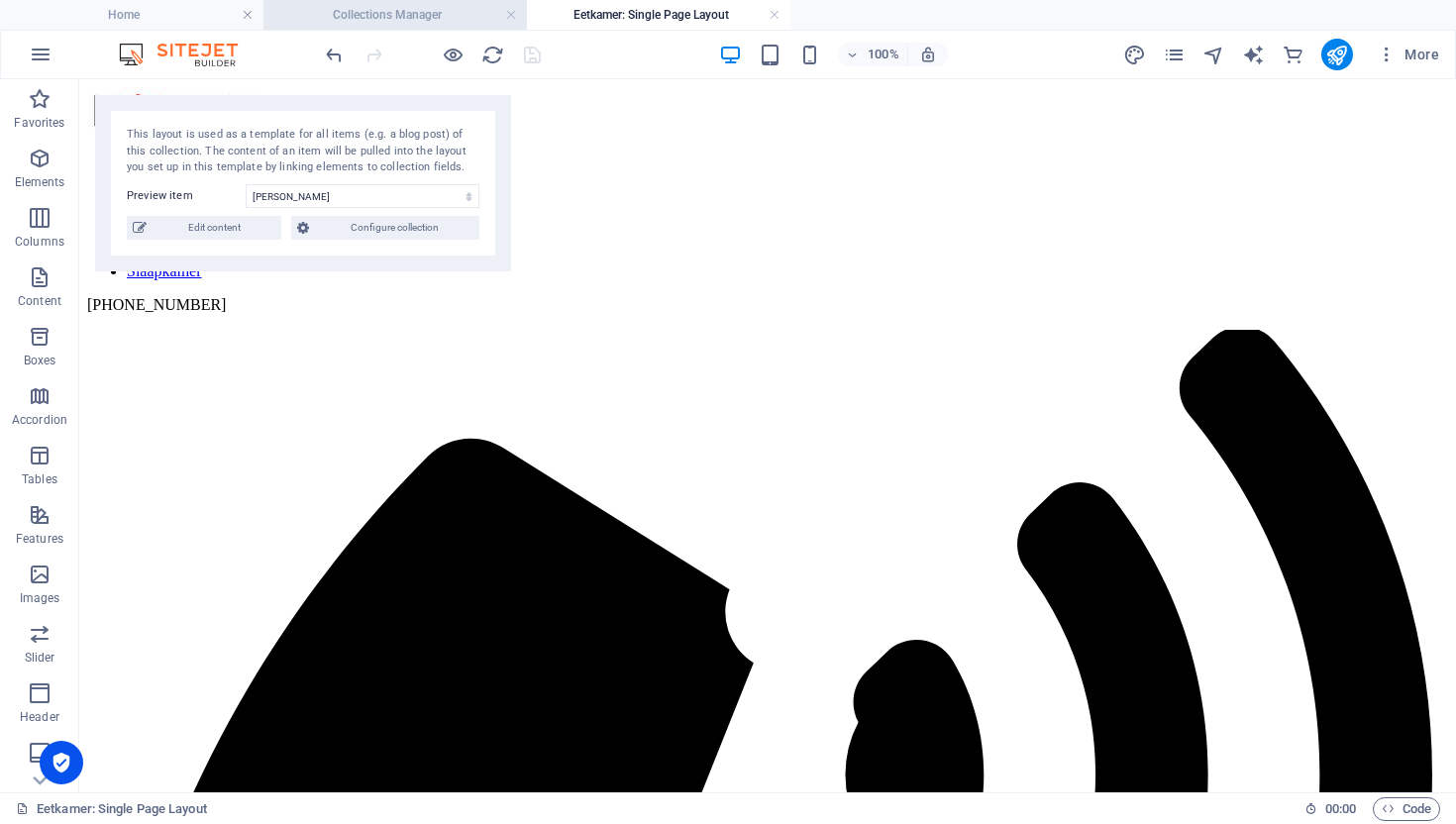 click on "Collections Manager" at bounding box center (395, 15) 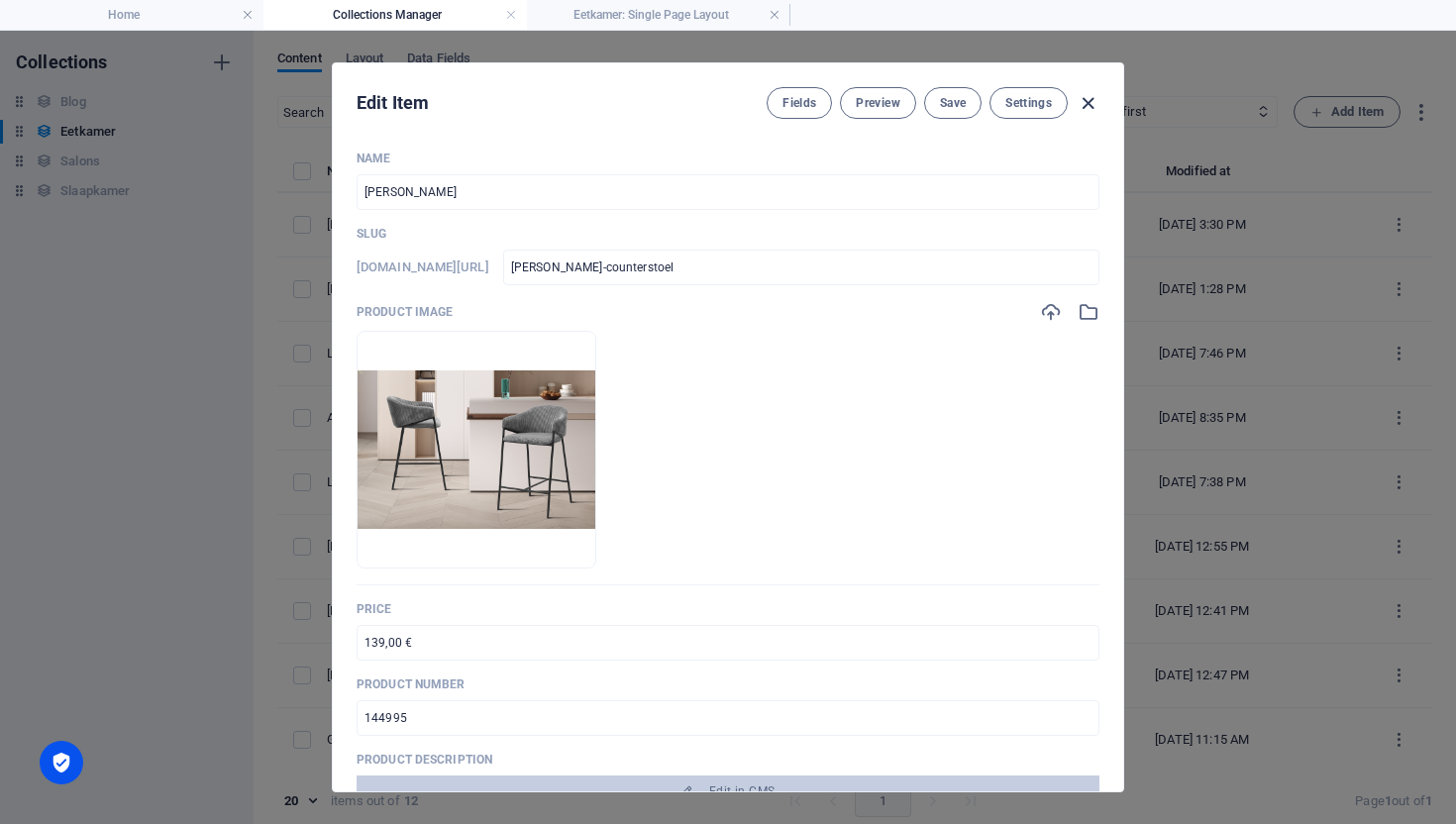 drag, startPoint x: 1085, startPoint y: 100, endPoint x: 1054, endPoint y: 129, distance: 42.44997 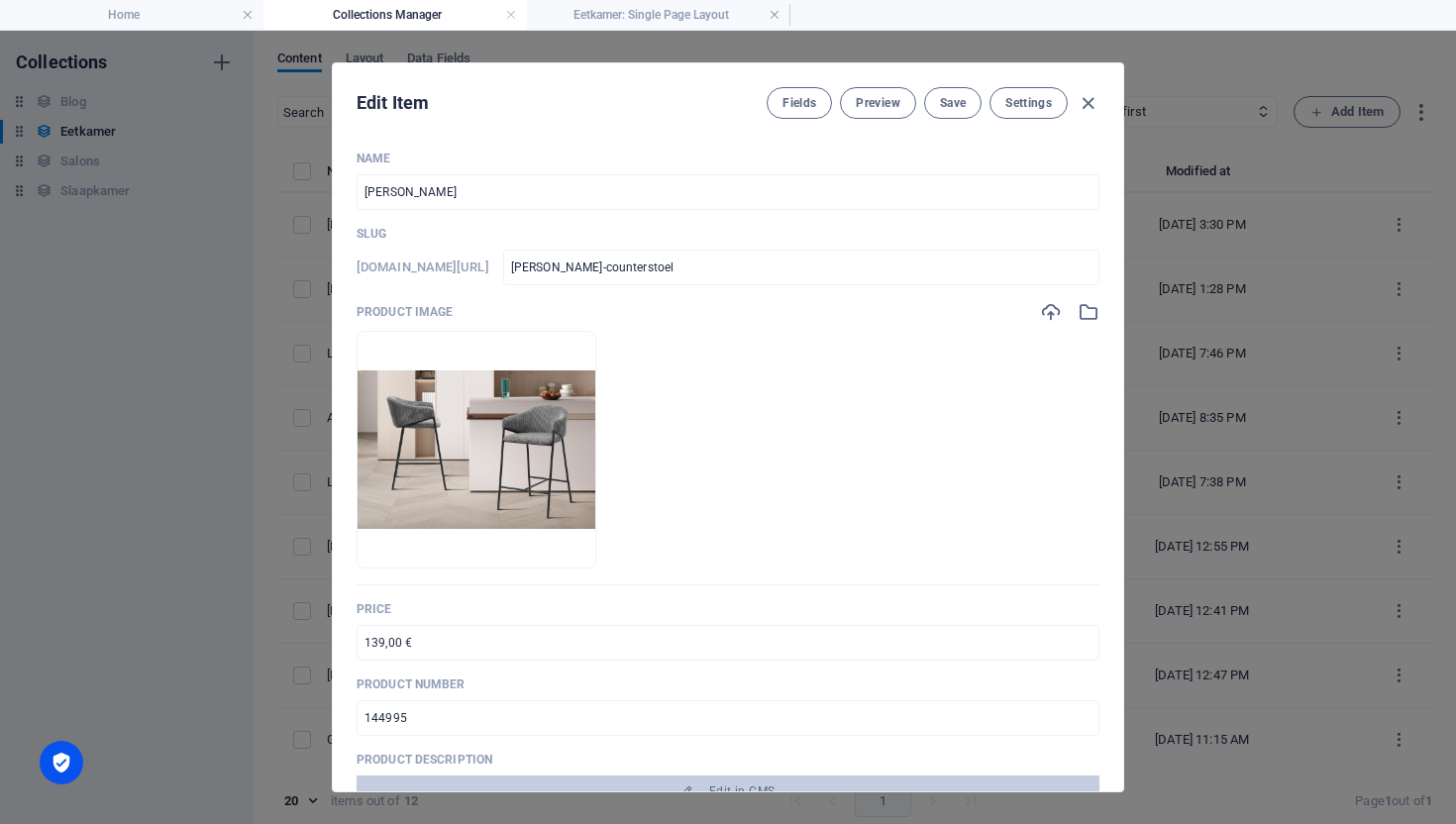 click at bounding box center (1088, 103) 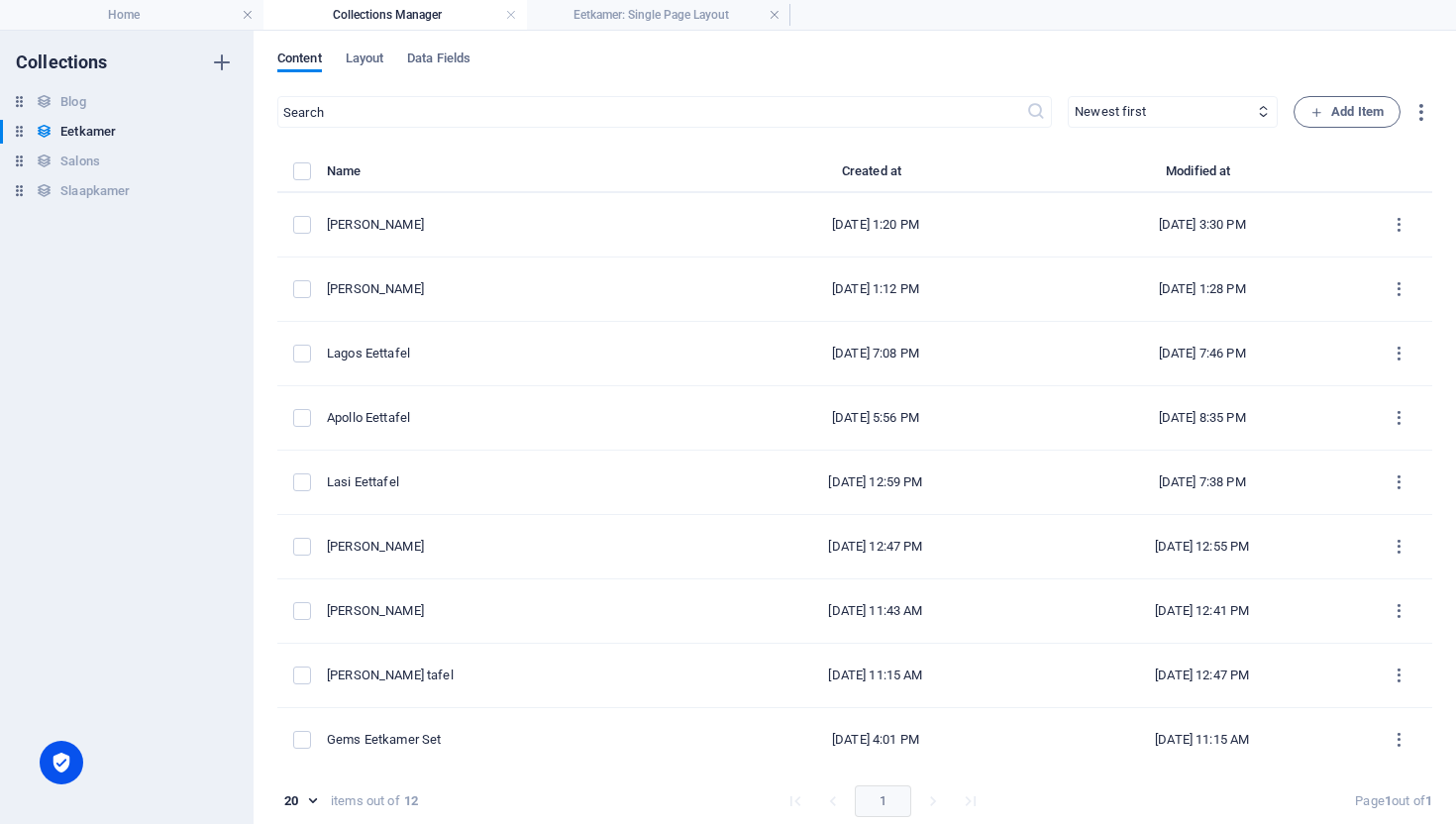 type on "[PERSON_NAME]-counterstoel" 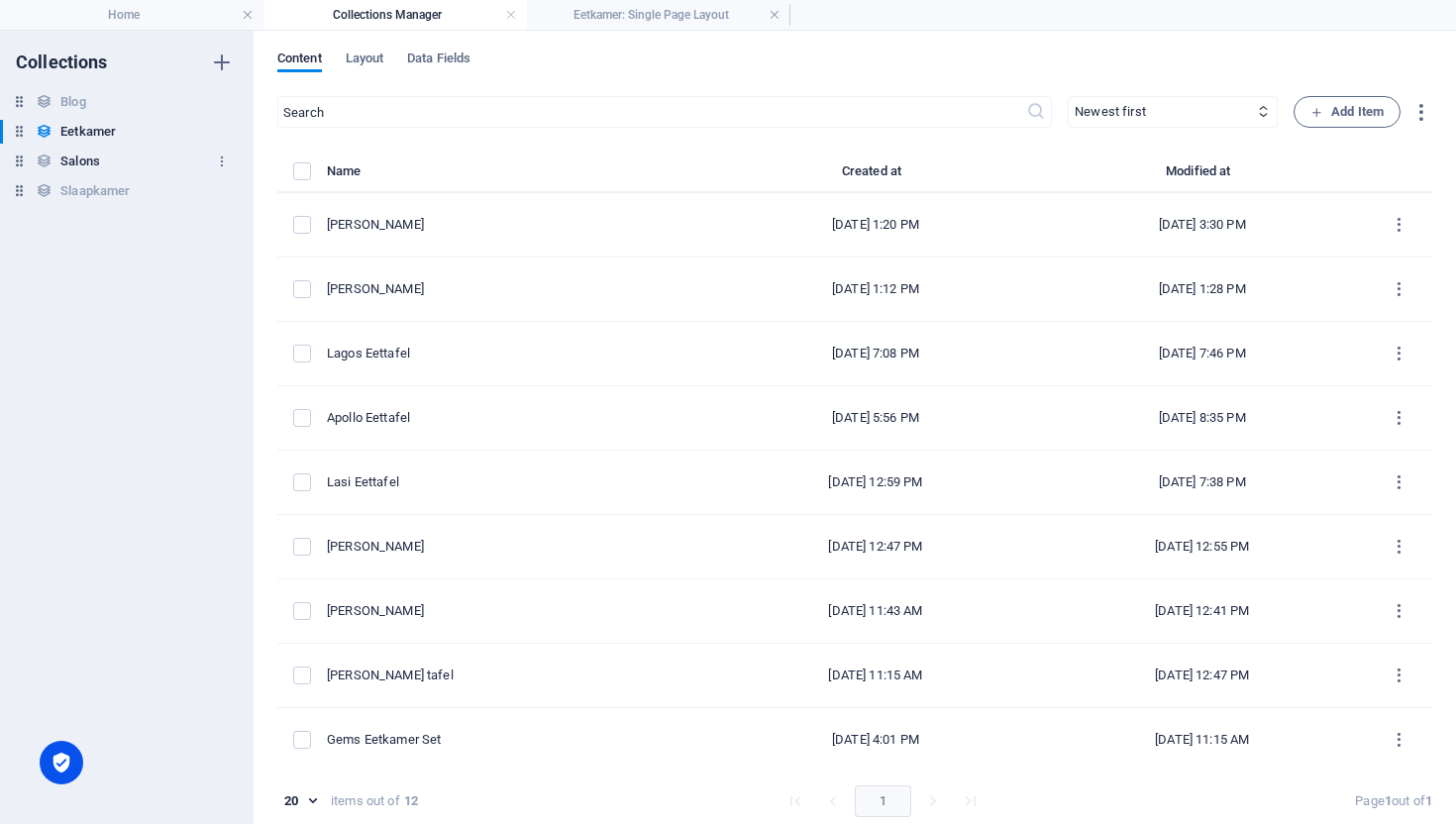 click on "Salons" at bounding box center (80, 161) 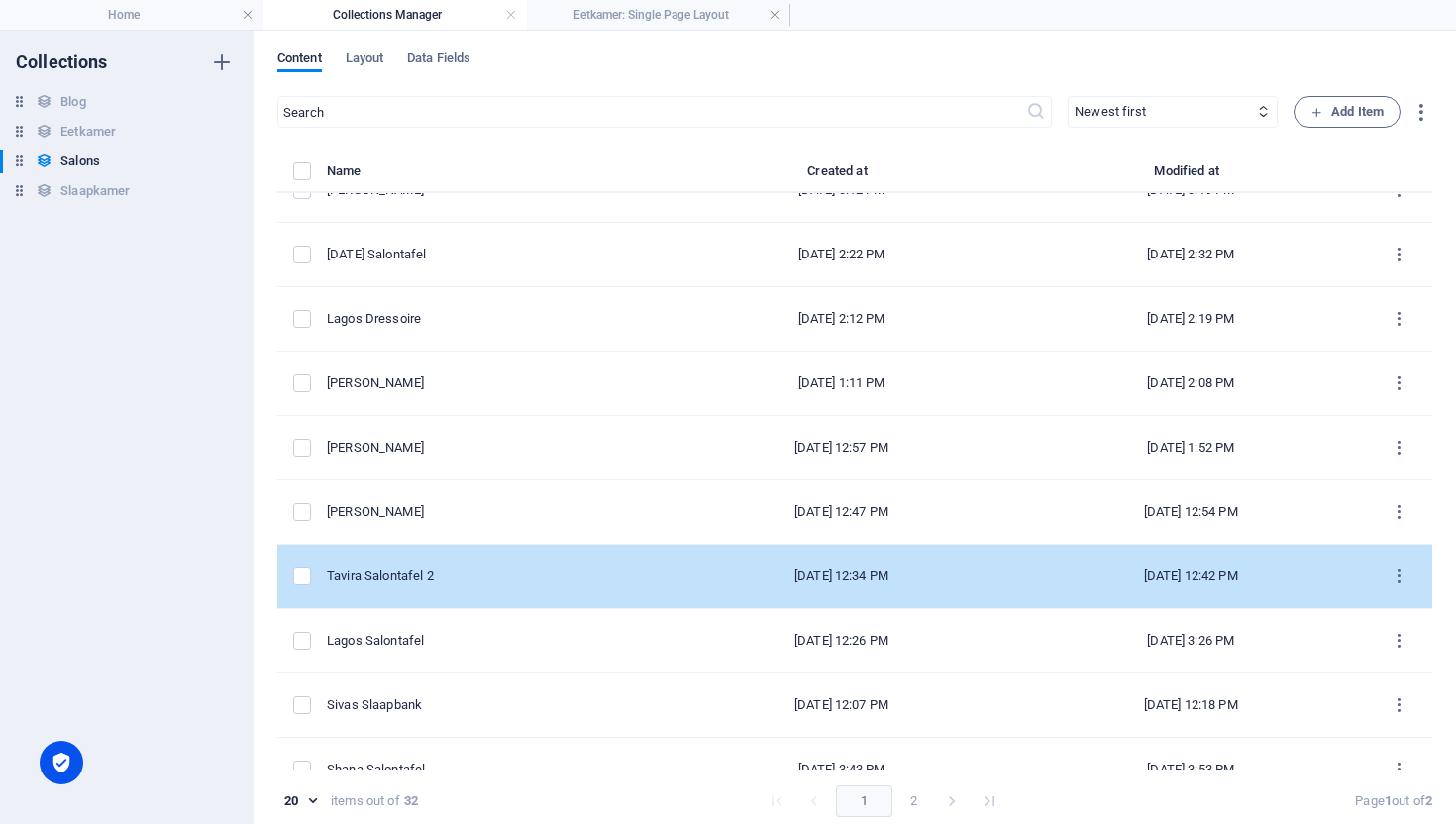 scroll, scrollTop: 142, scrollLeft: 0, axis: vertical 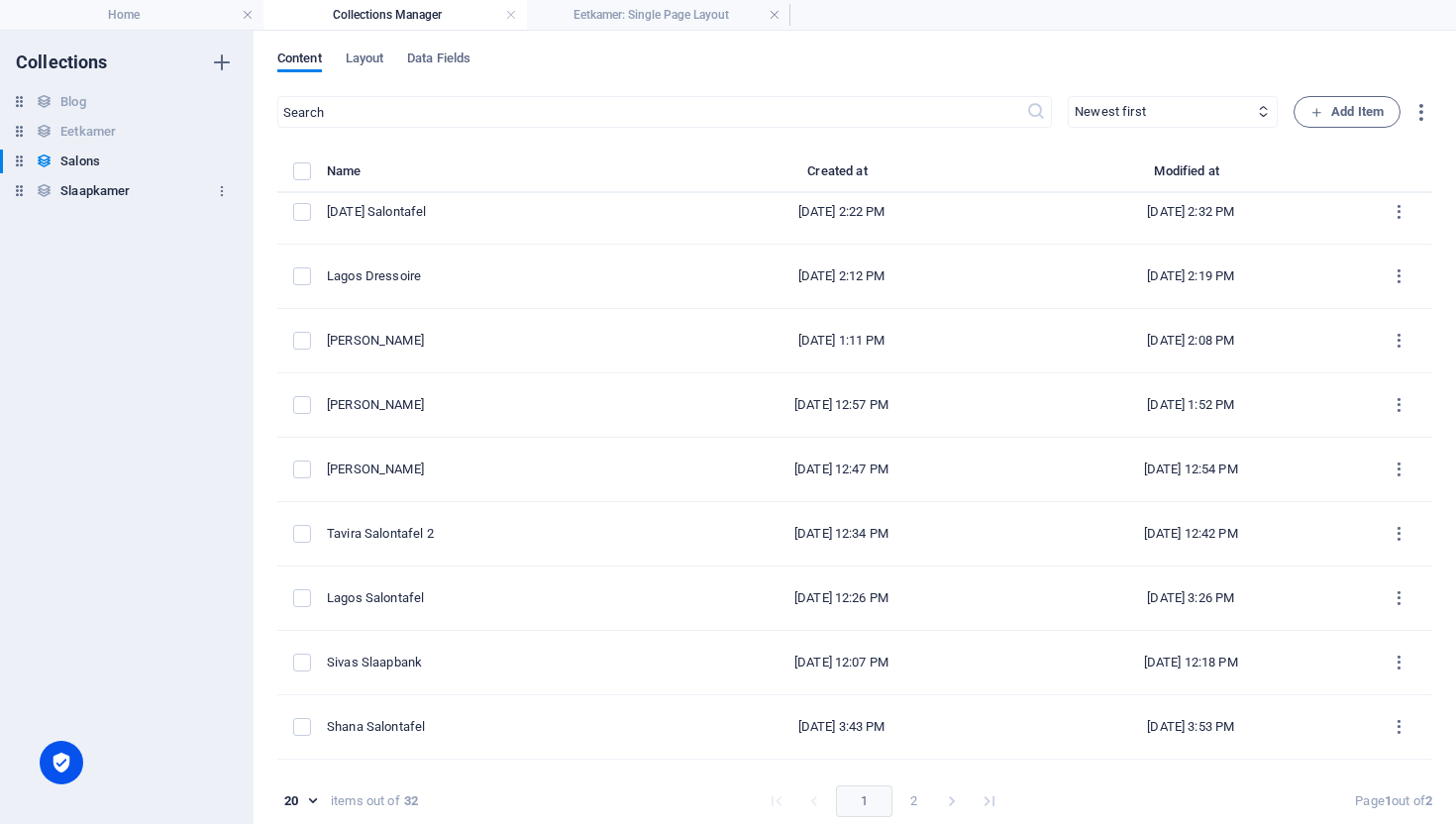 click on "Slaapkamer" at bounding box center (95, 191) 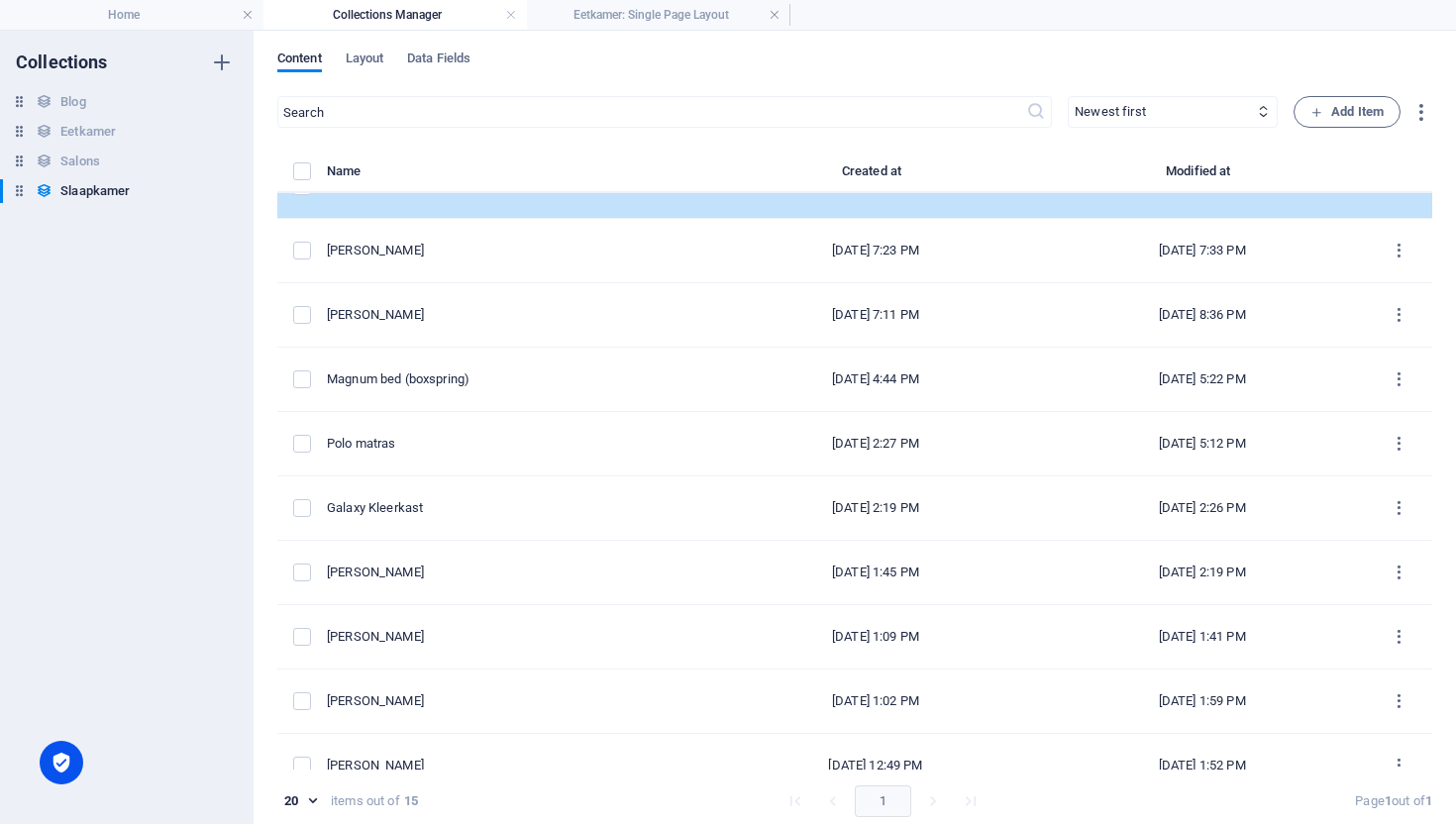 scroll, scrollTop: 0, scrollLeft: 0, axis: both 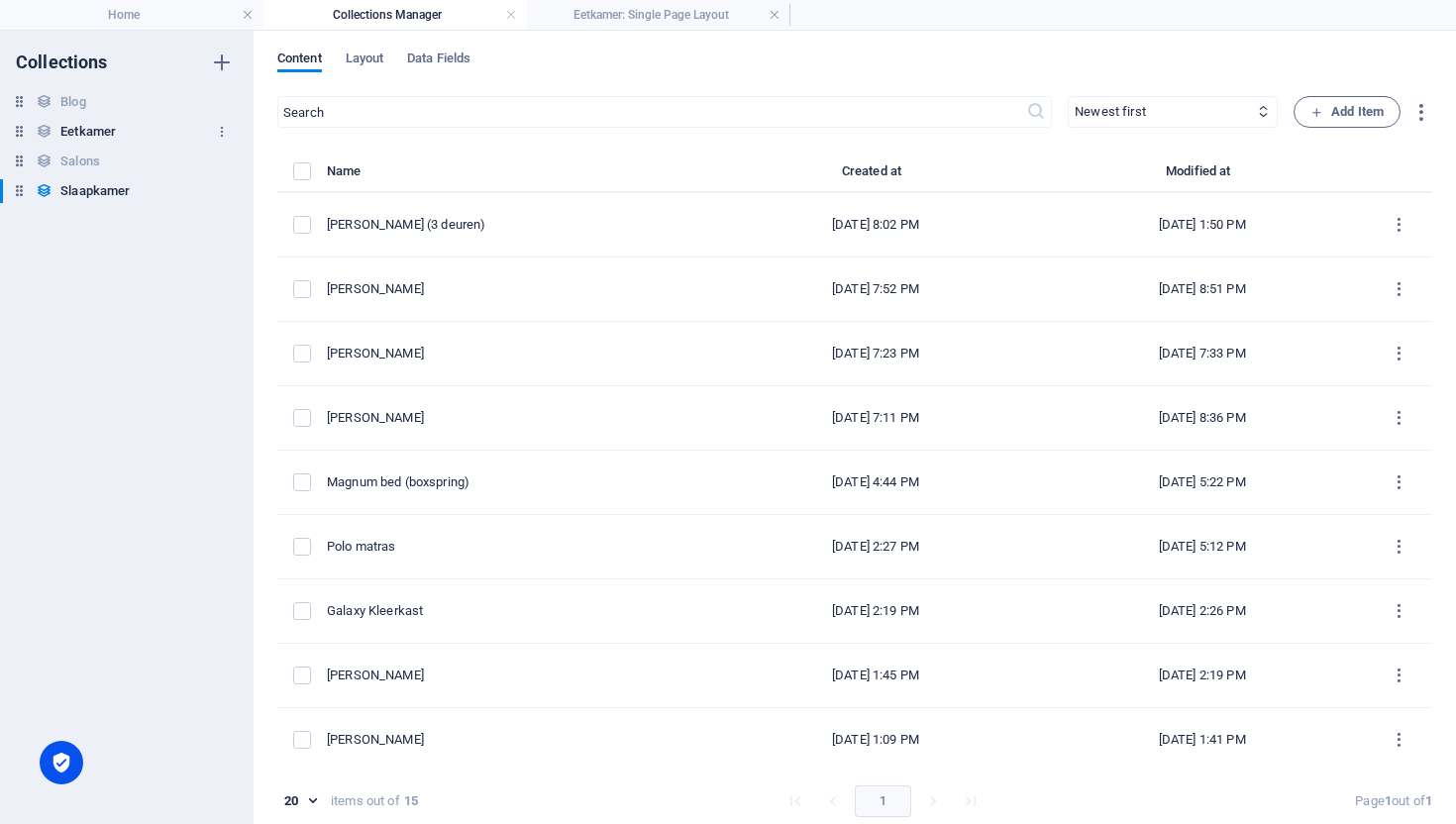 click on "Eetkamer" at bounding box center (88, 132) 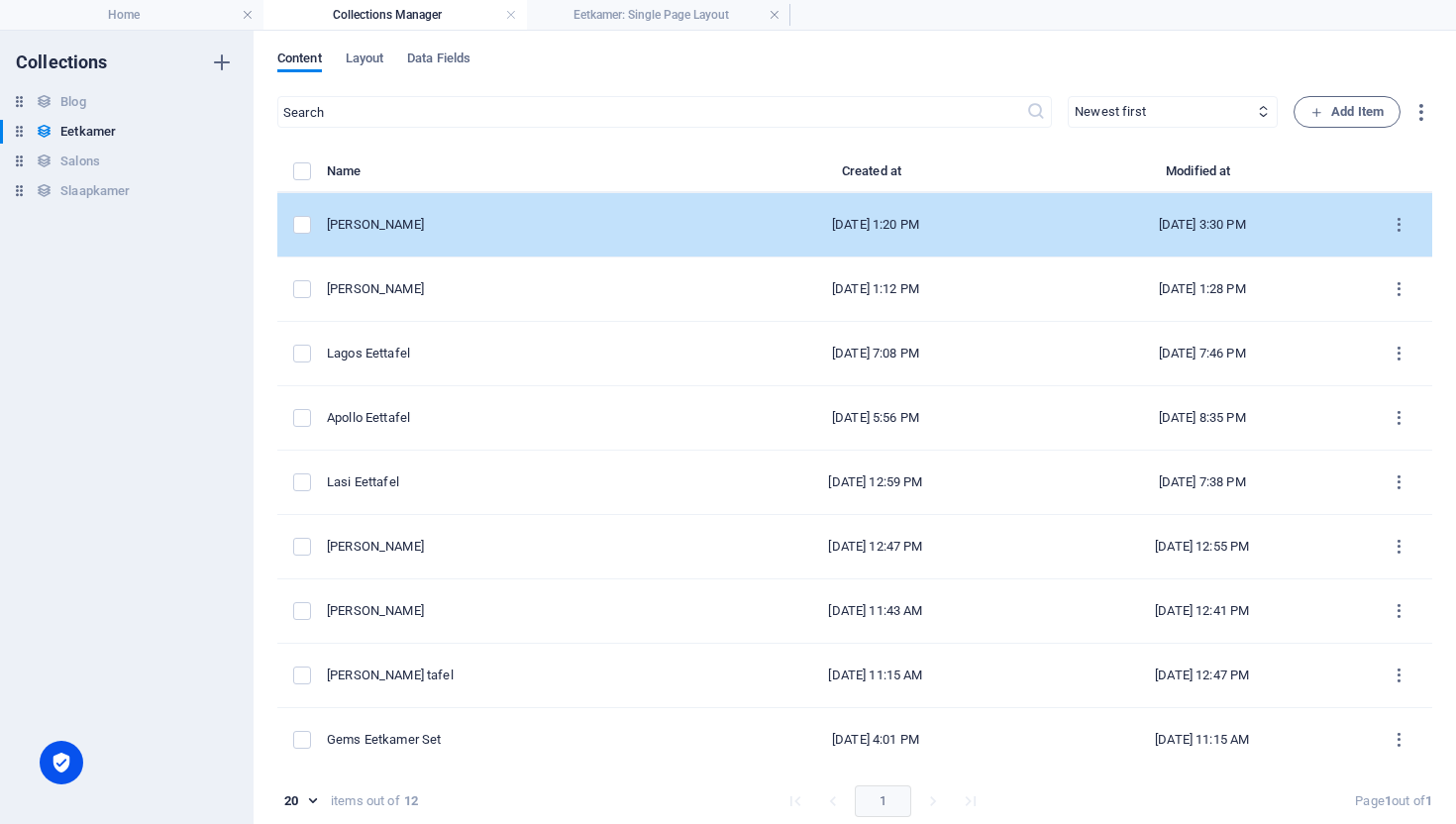 click on "[PERSON_NAME]" at bounding box center [511, 225] 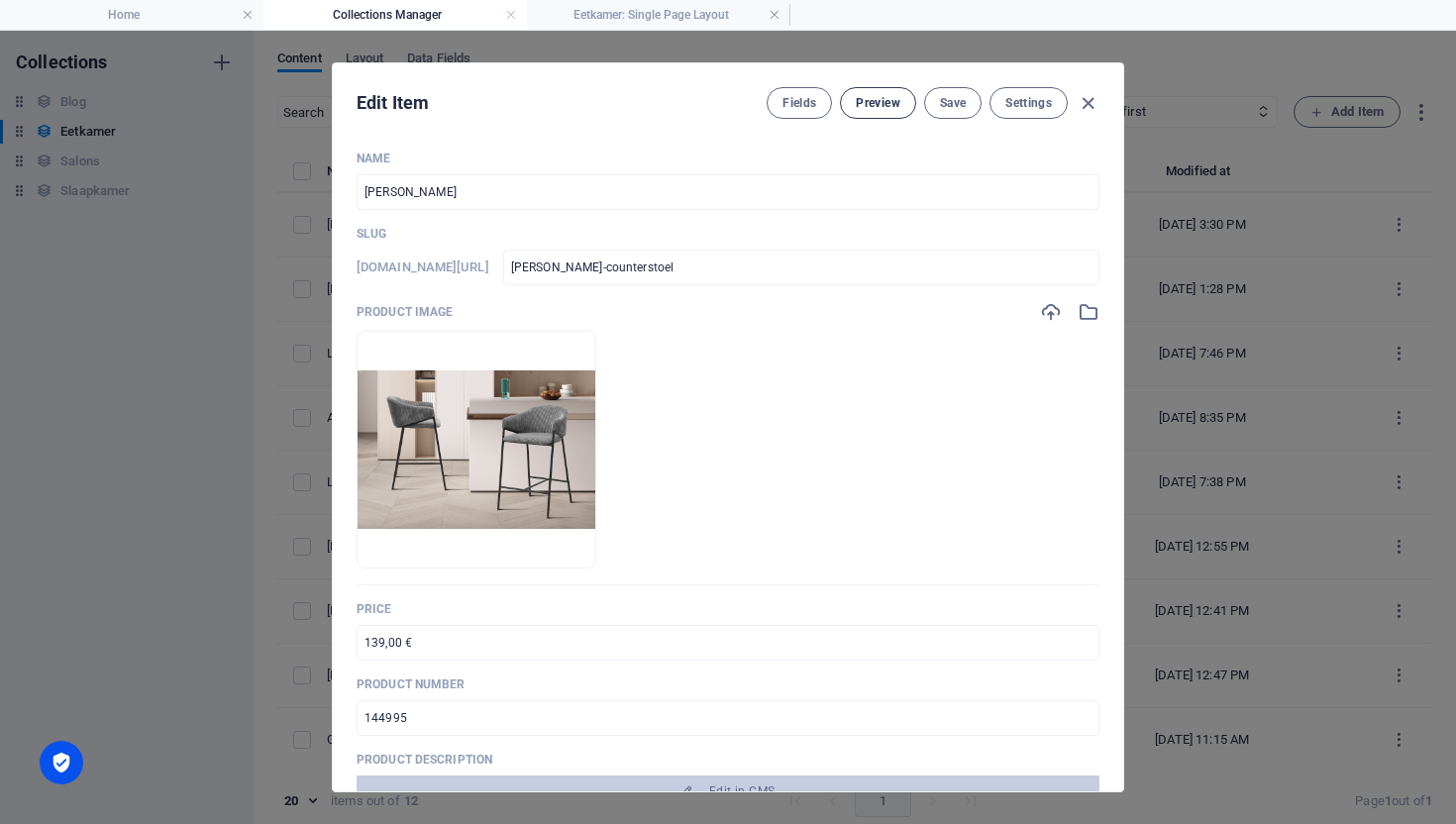 click on "Preview" at bounding box center [878, 103] 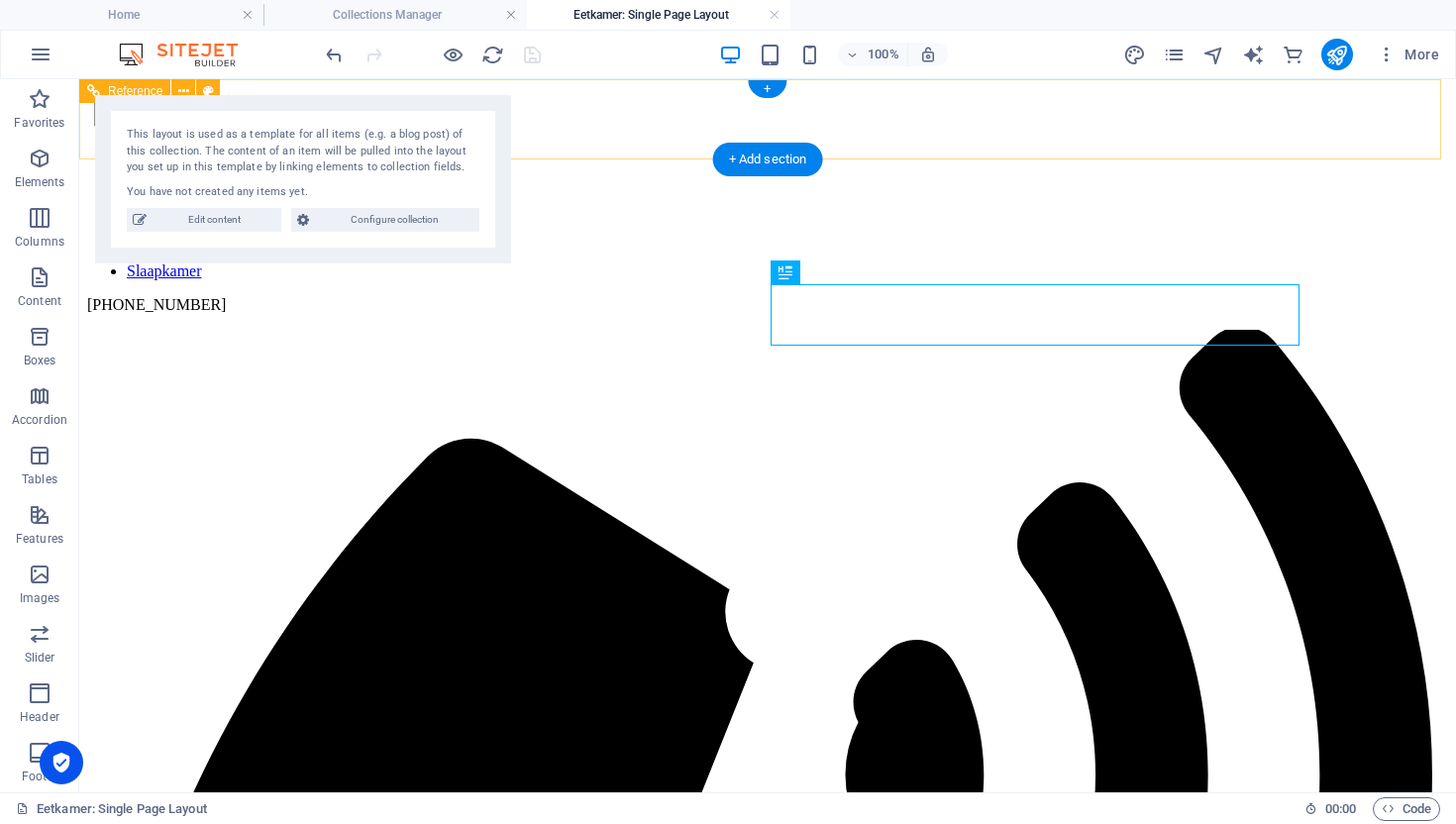 scroll, scrollTop: 0, scrollLeft: 0, axis: both 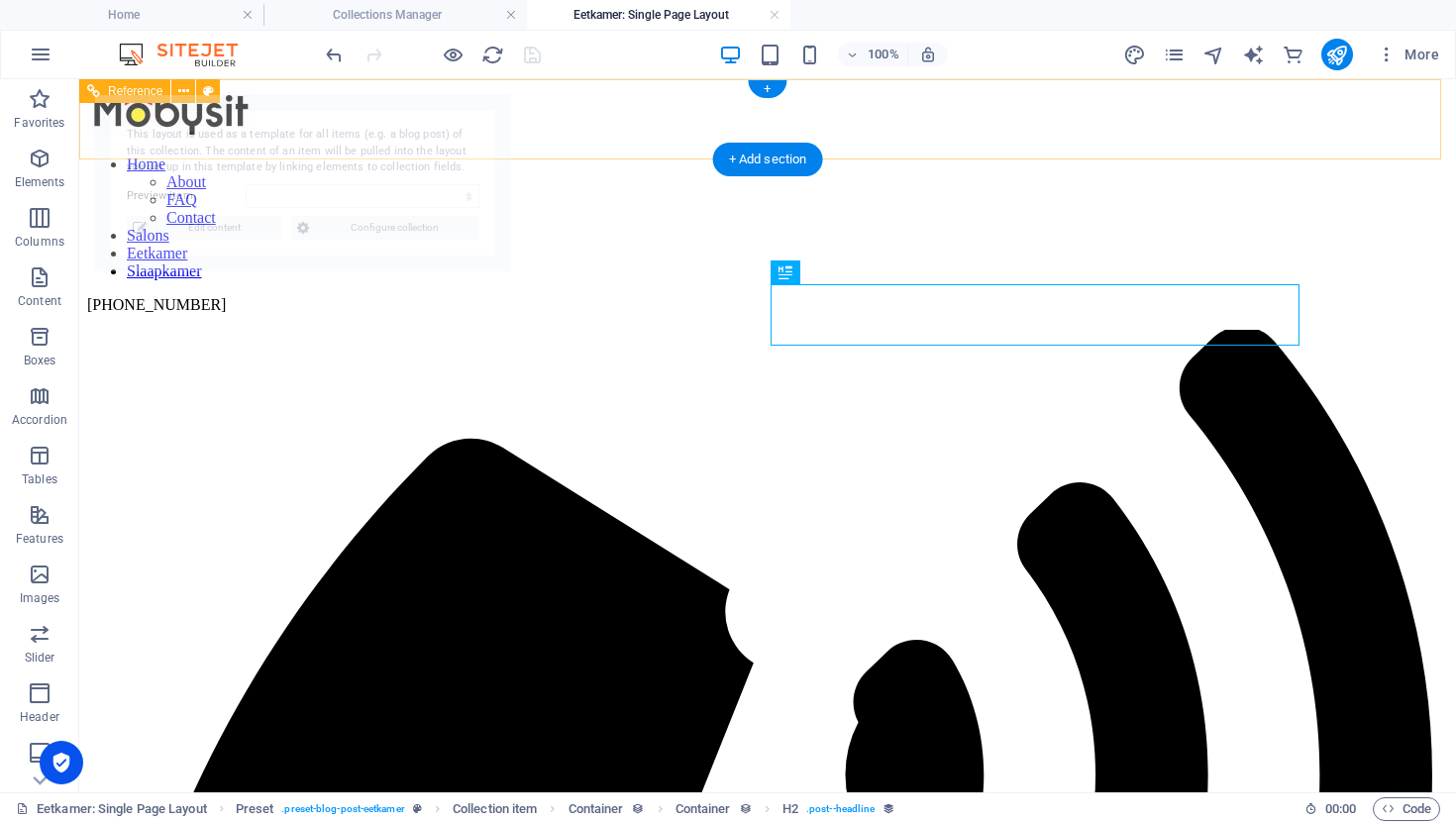 select on "6872451a8d4fb400330473f4" 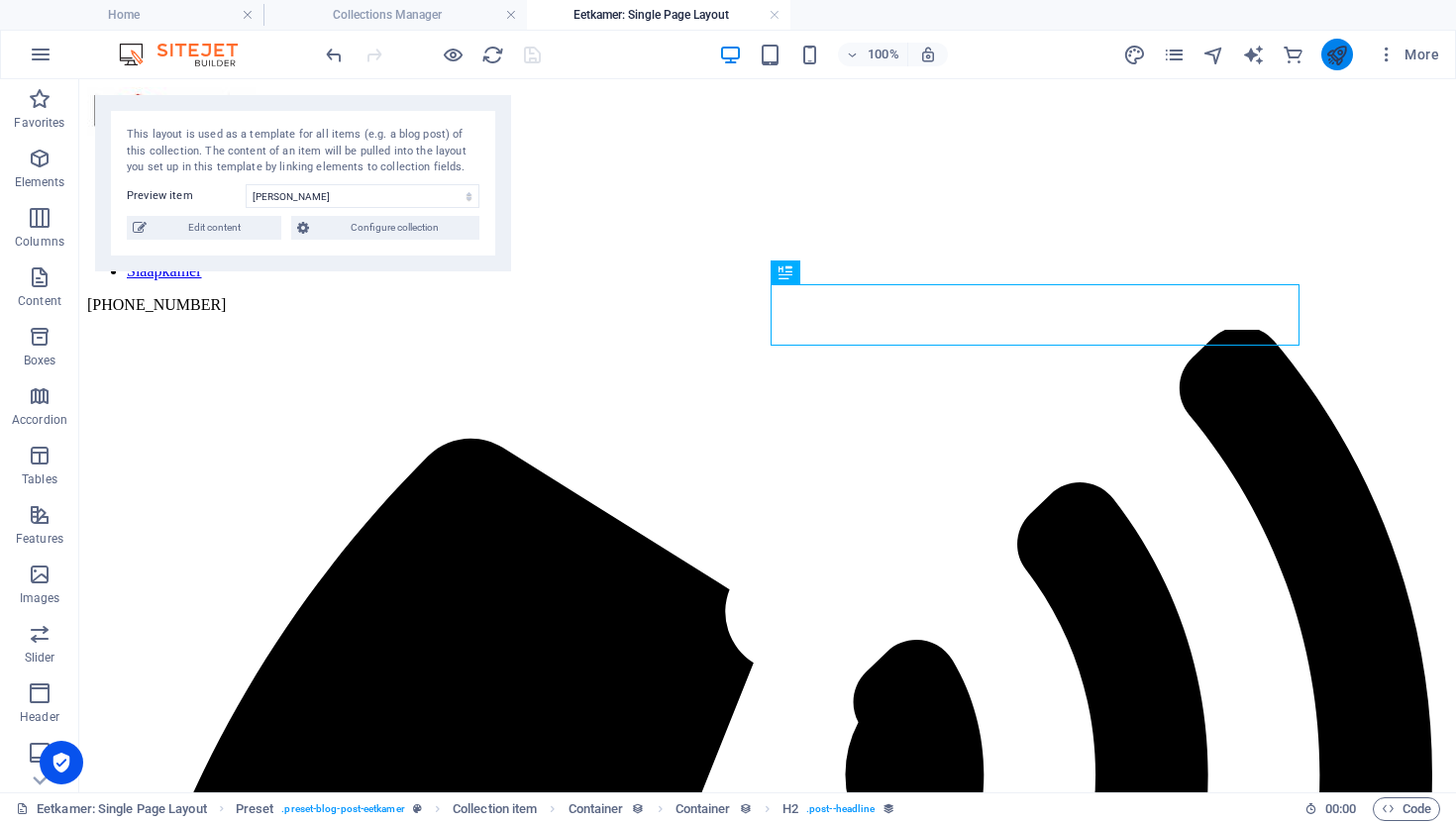 click at bounding box center (1337, 54) 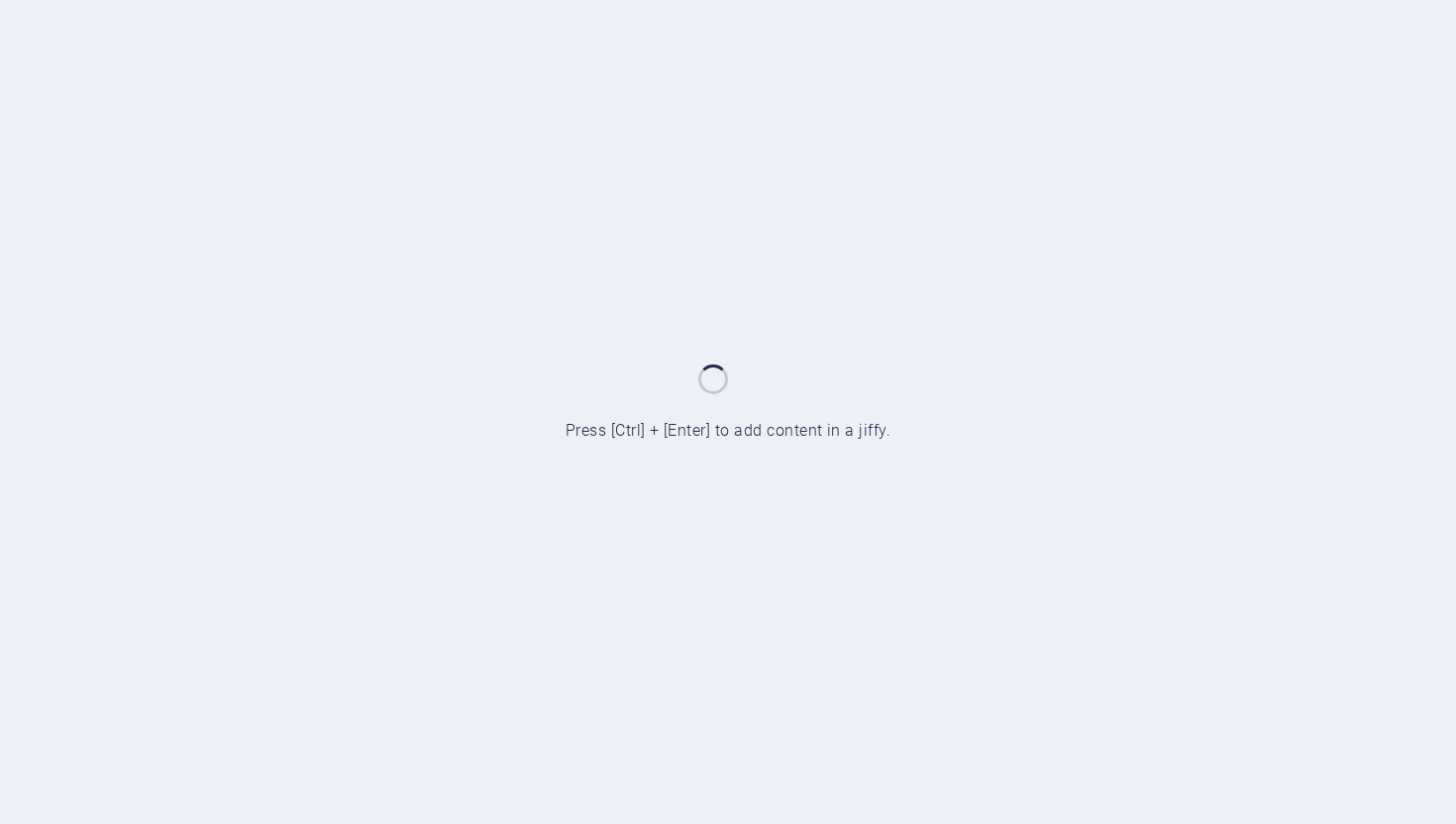 scroll, scrollTop: 0, scrollLeft: 0, axis: both 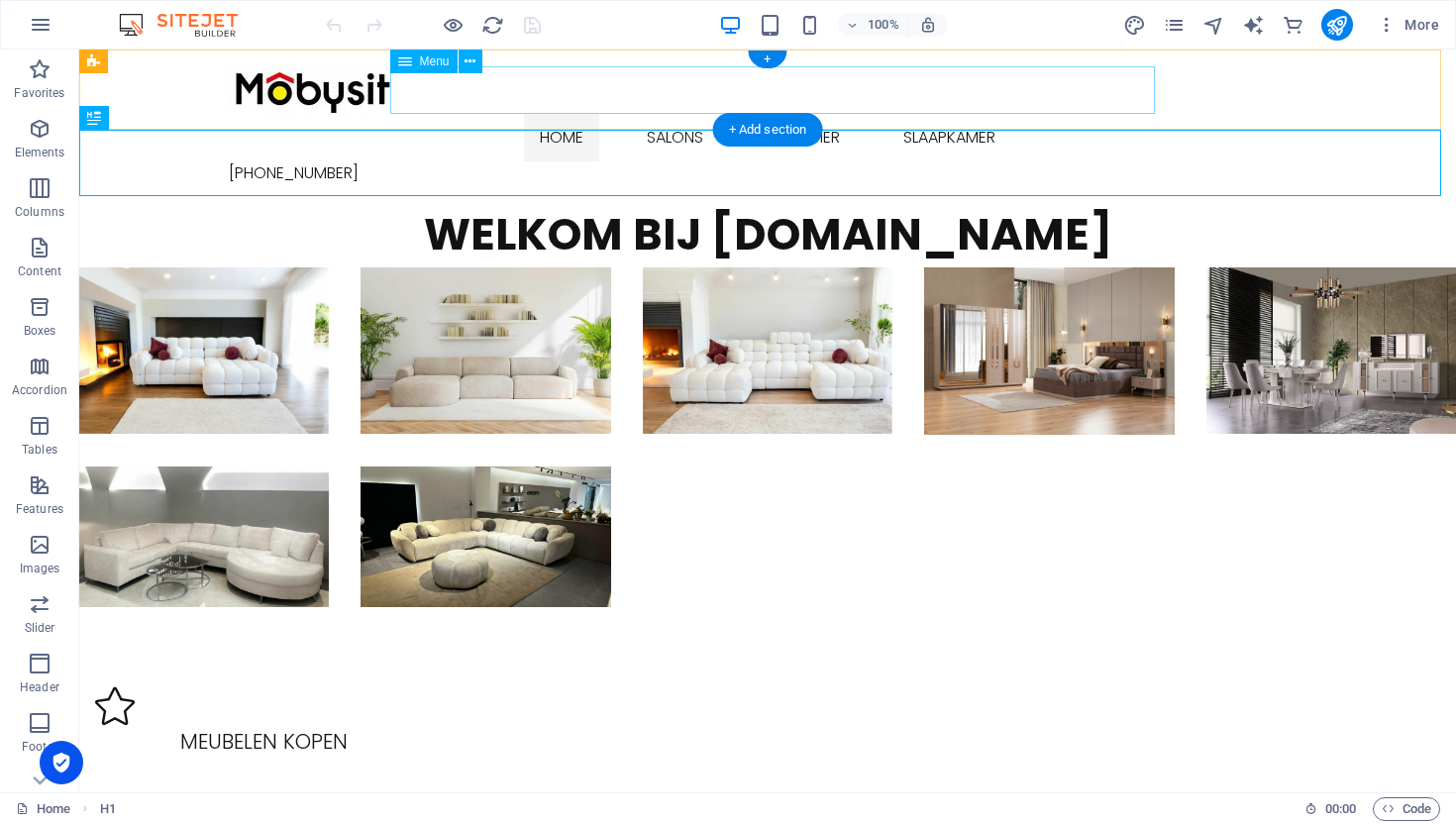 click on "Home About FAQ Contact Salons Eetkamer Slaapkamer" at bounding box center [768, 138] 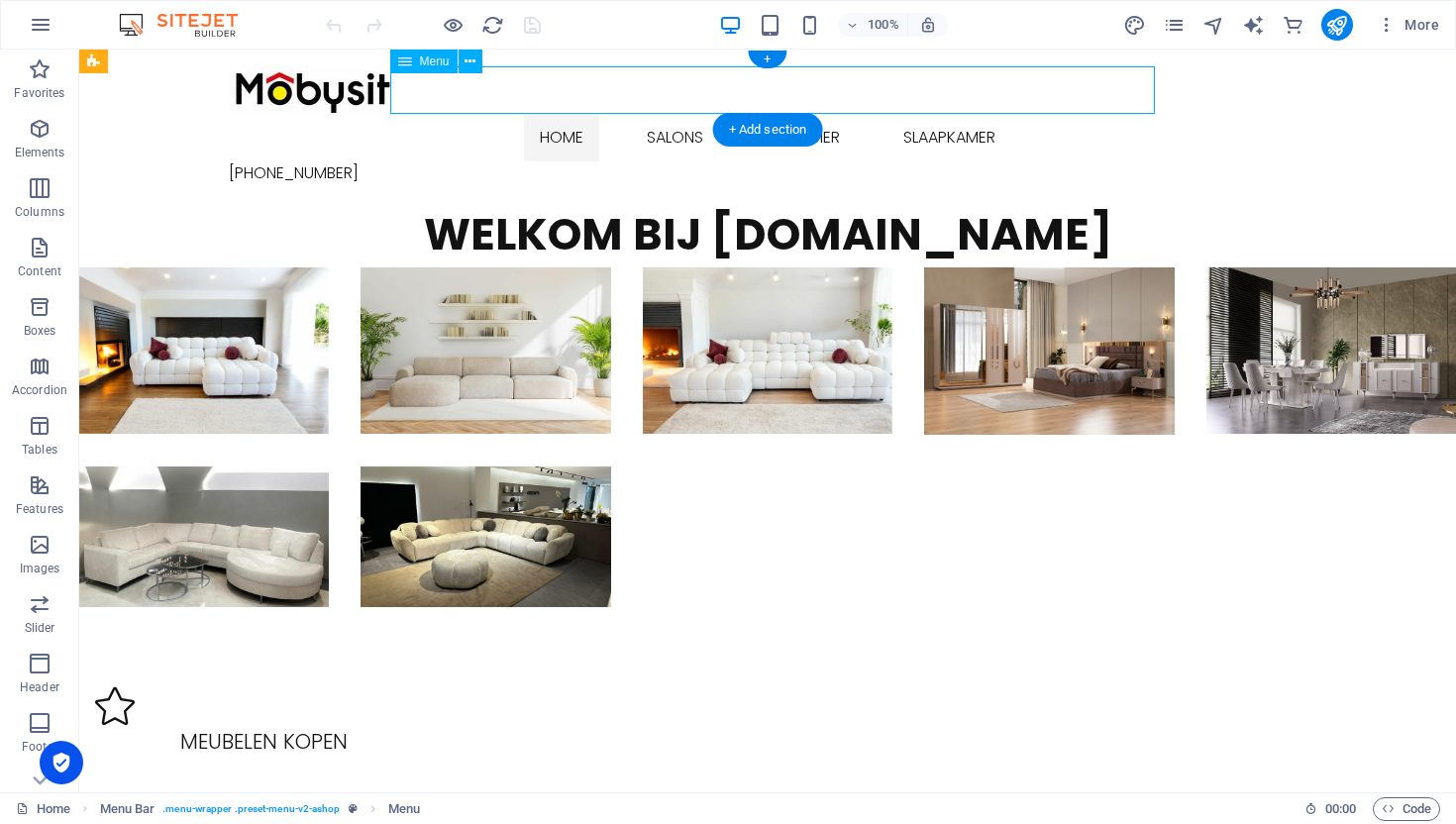 click on "Home About FAQ Contact Salons Eetkamer Slaapkamer" at bounding box center [768, 138] 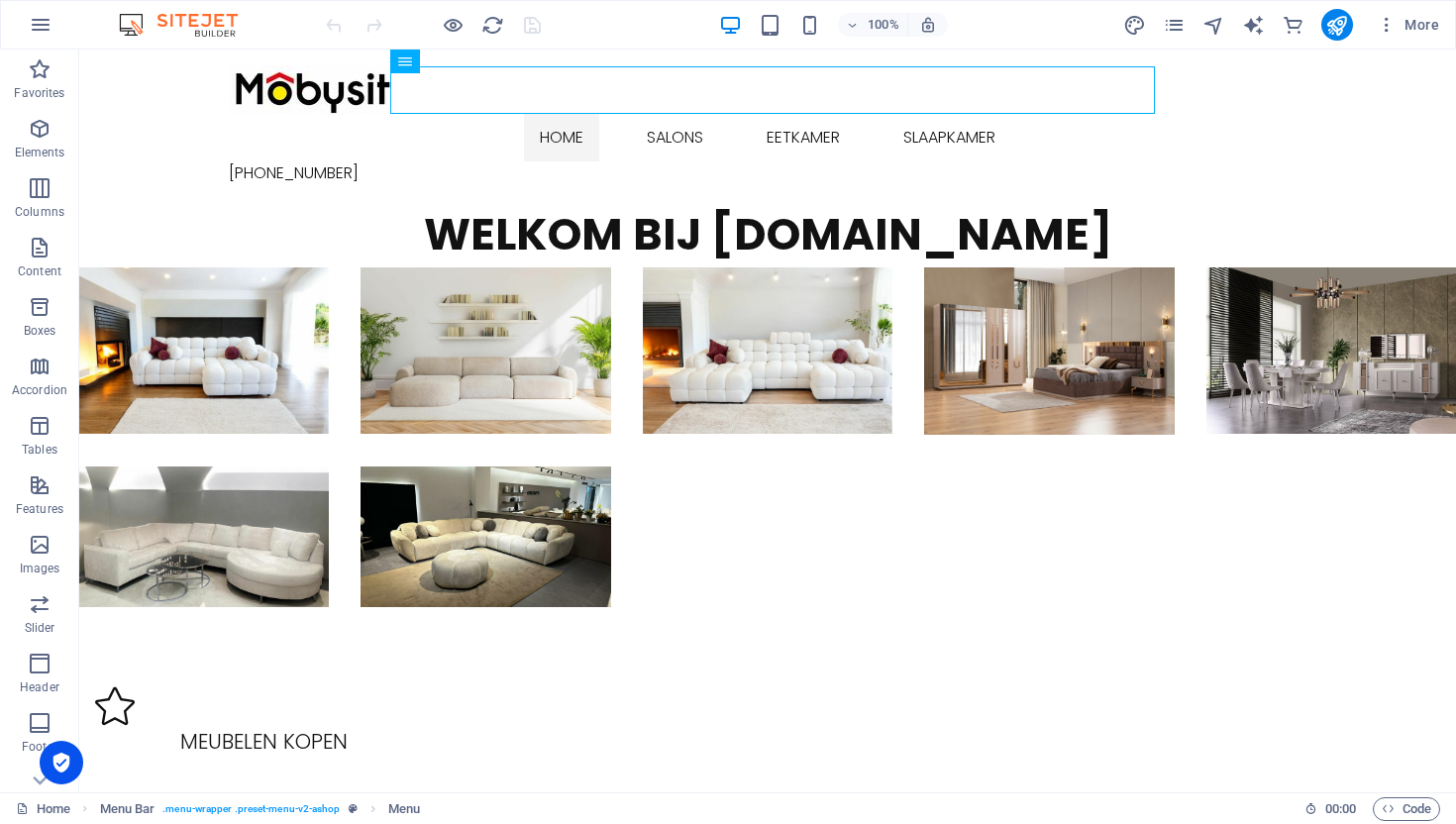 click at bounding box center [433, 25] 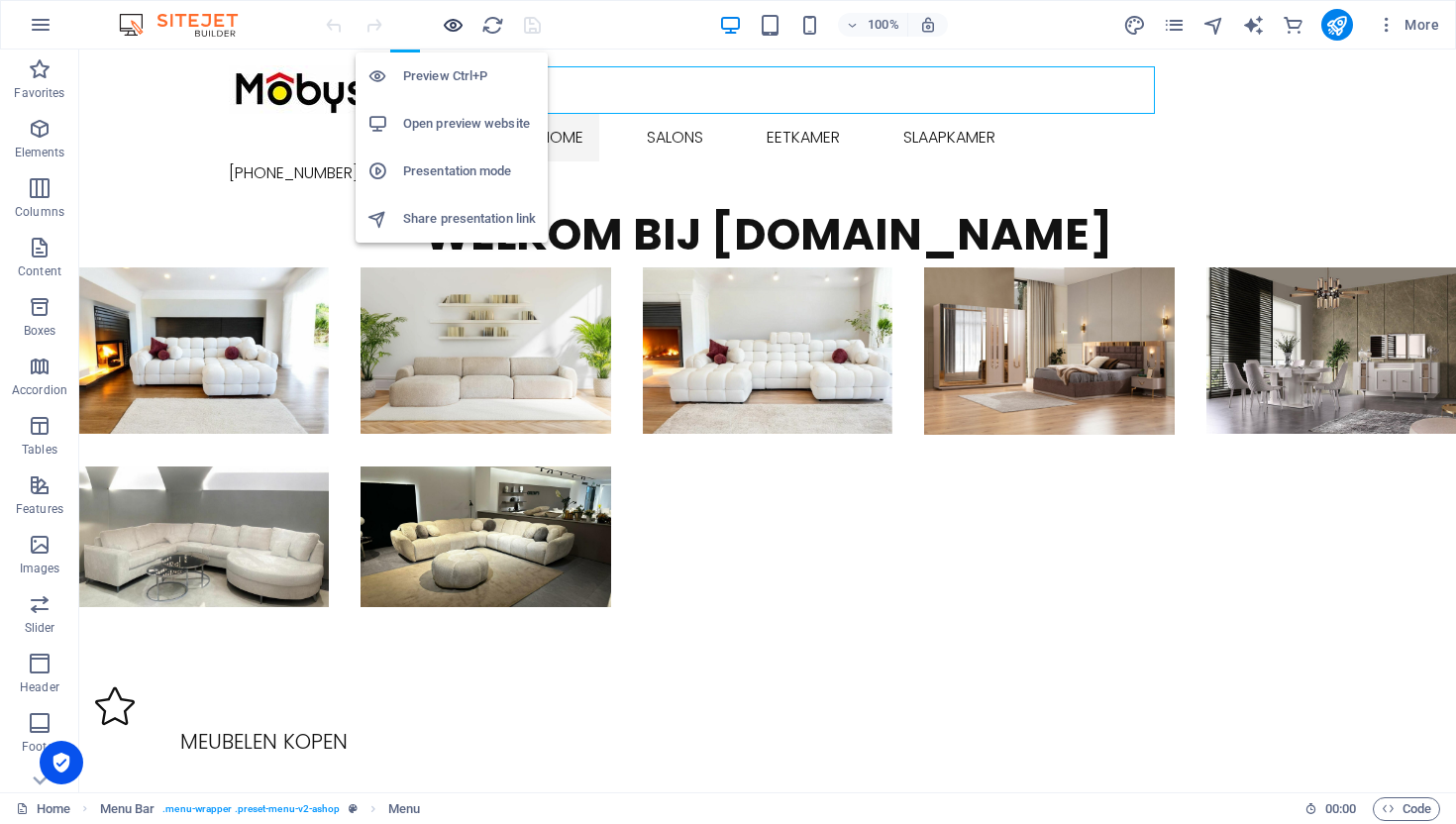 click at bounding box center (453, 25) 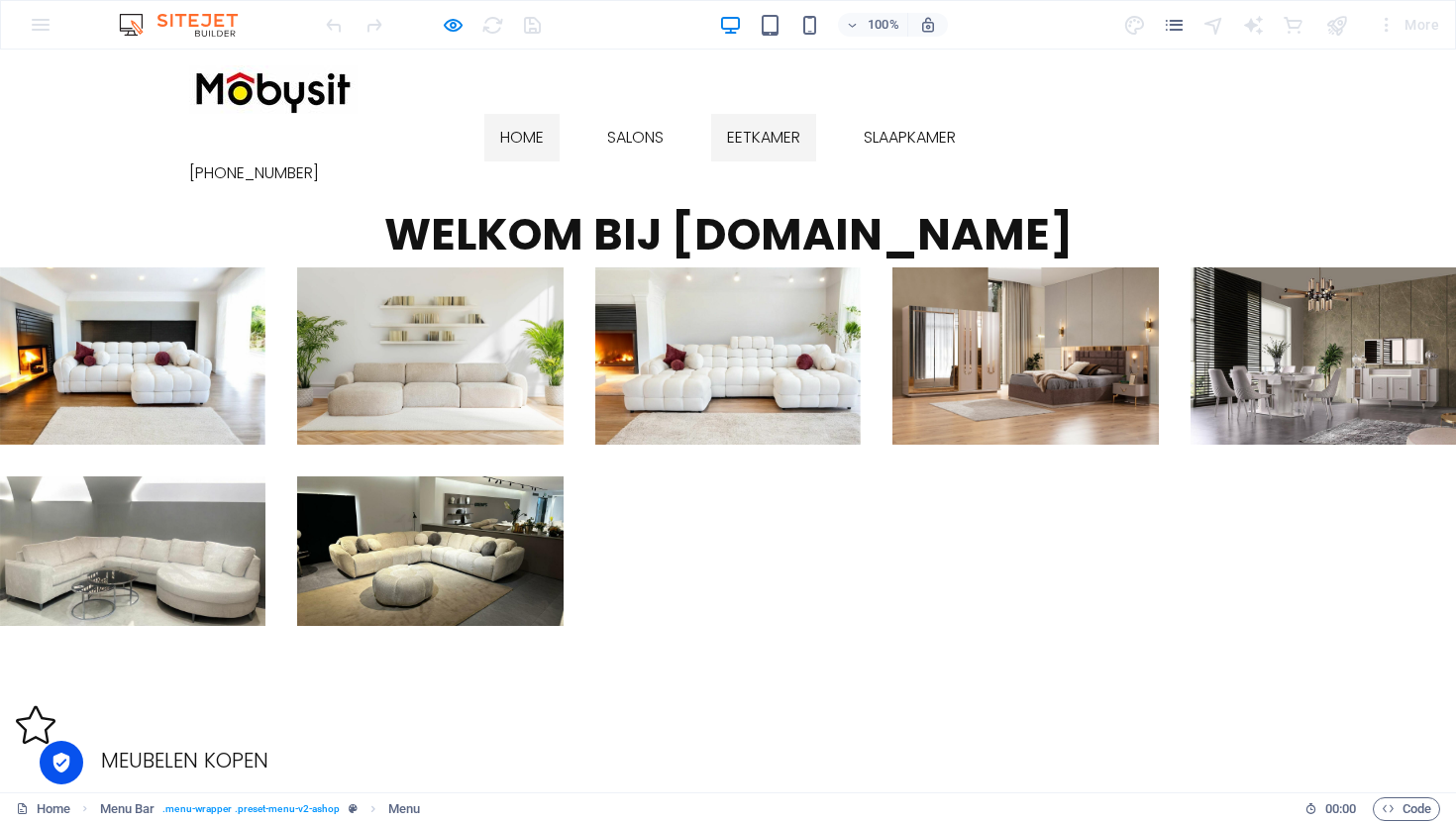 click on "Eetkamer" at bounding box center (764, 138) 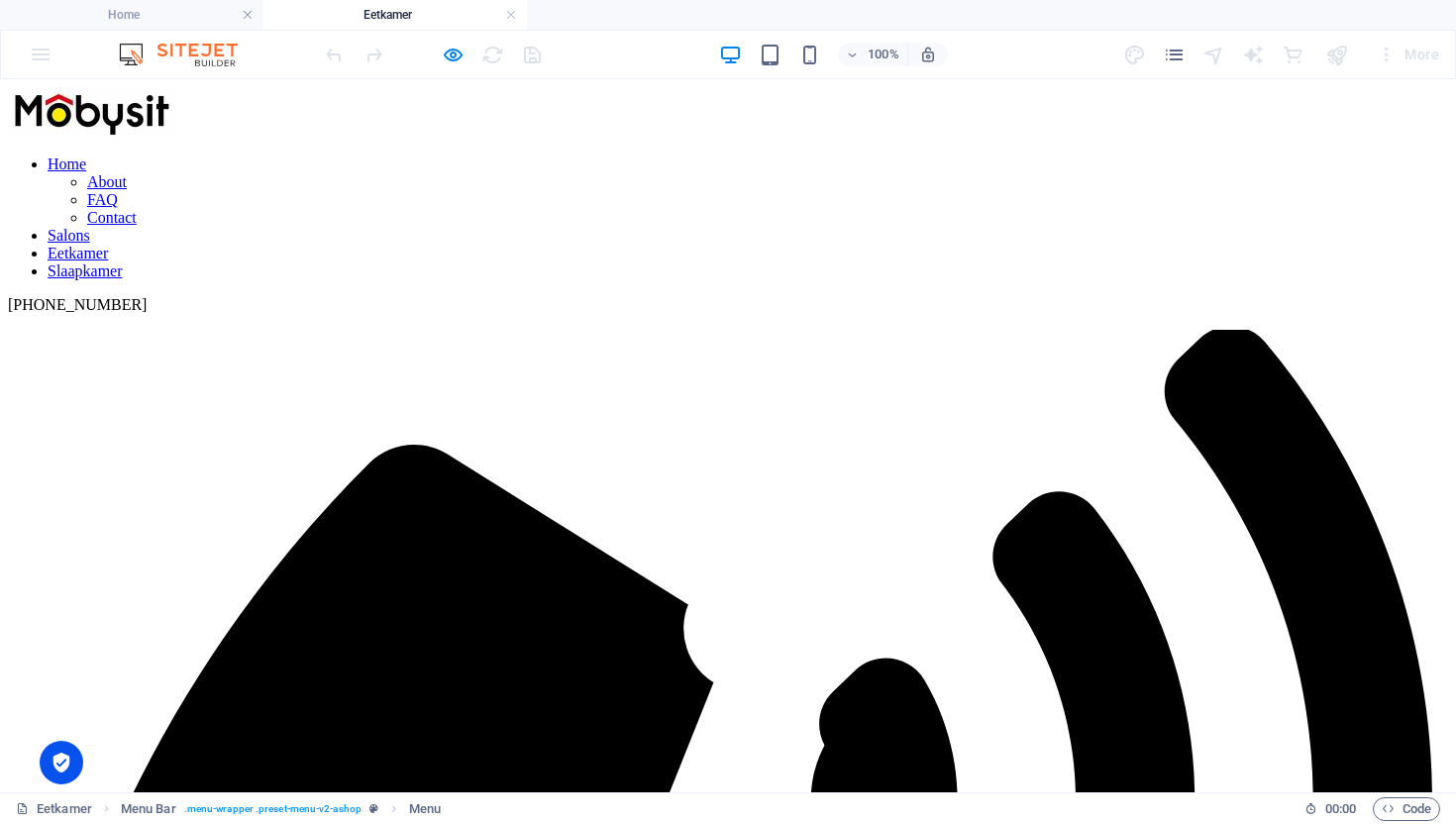 scroll, scrollTop: 0, scrollLeft: 0, axis: both 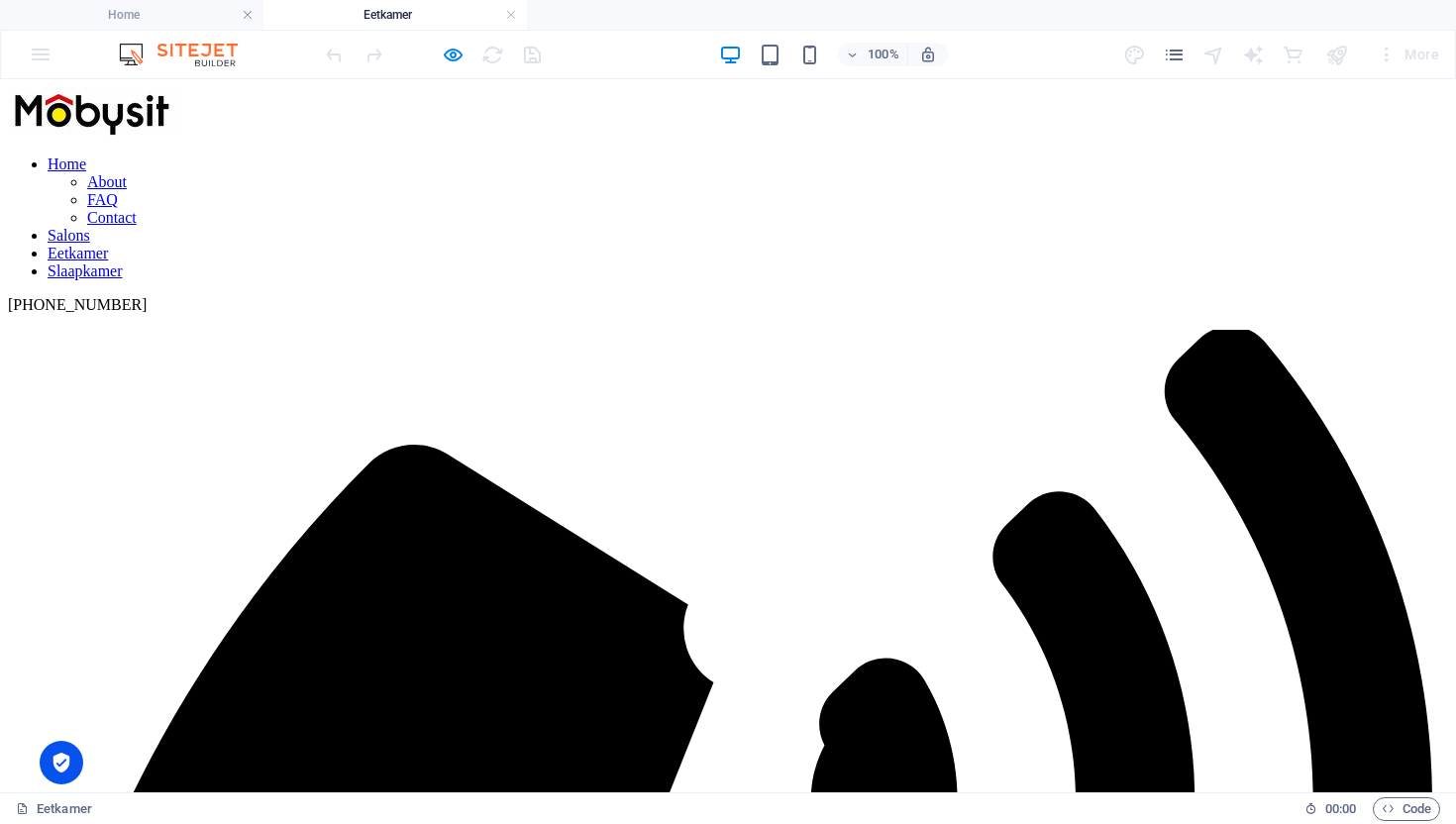 click at bounding box center [728, 2768] 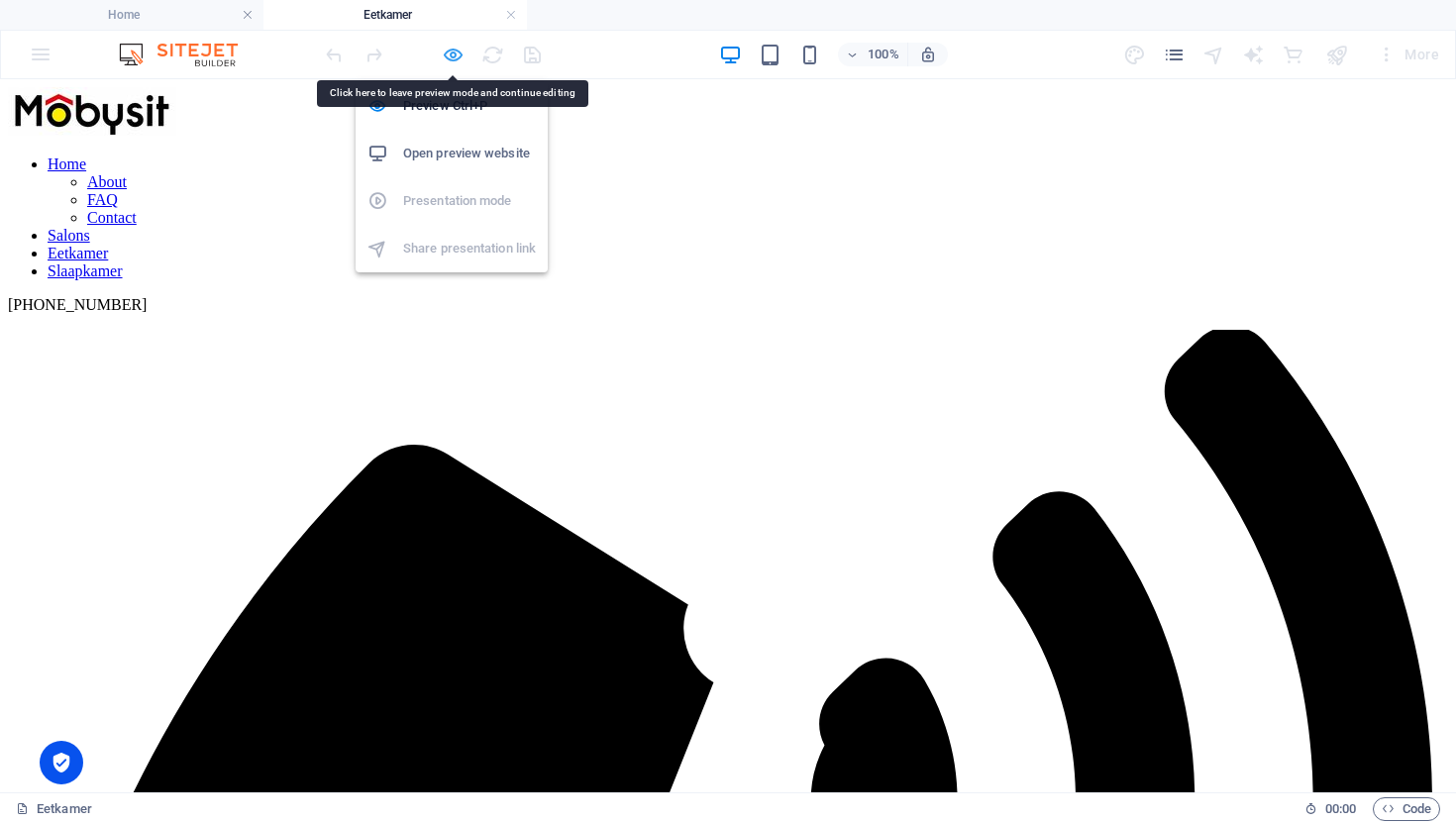click at bounding box center [453, 54] 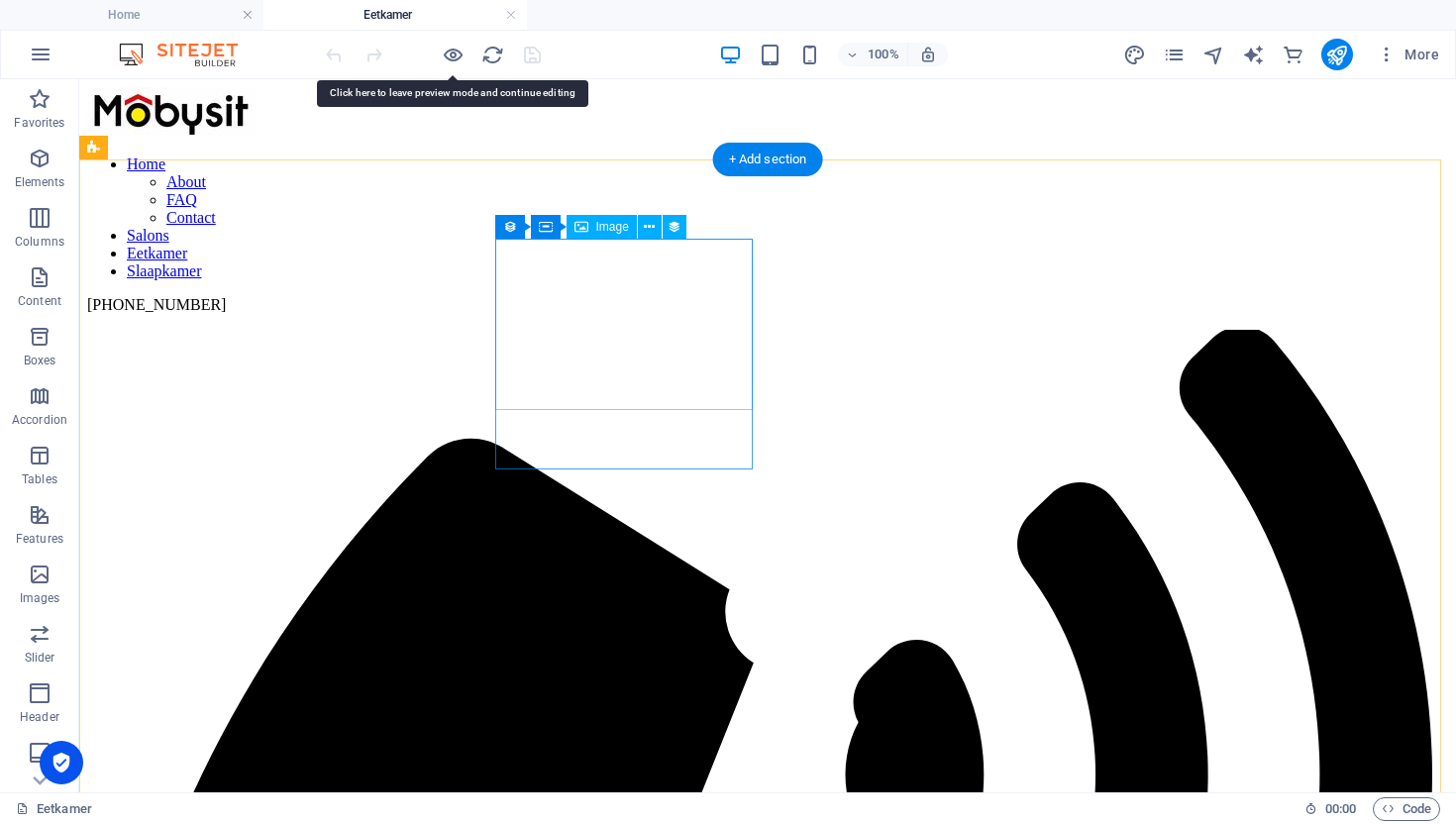 click at bounding box center (768, 2663) 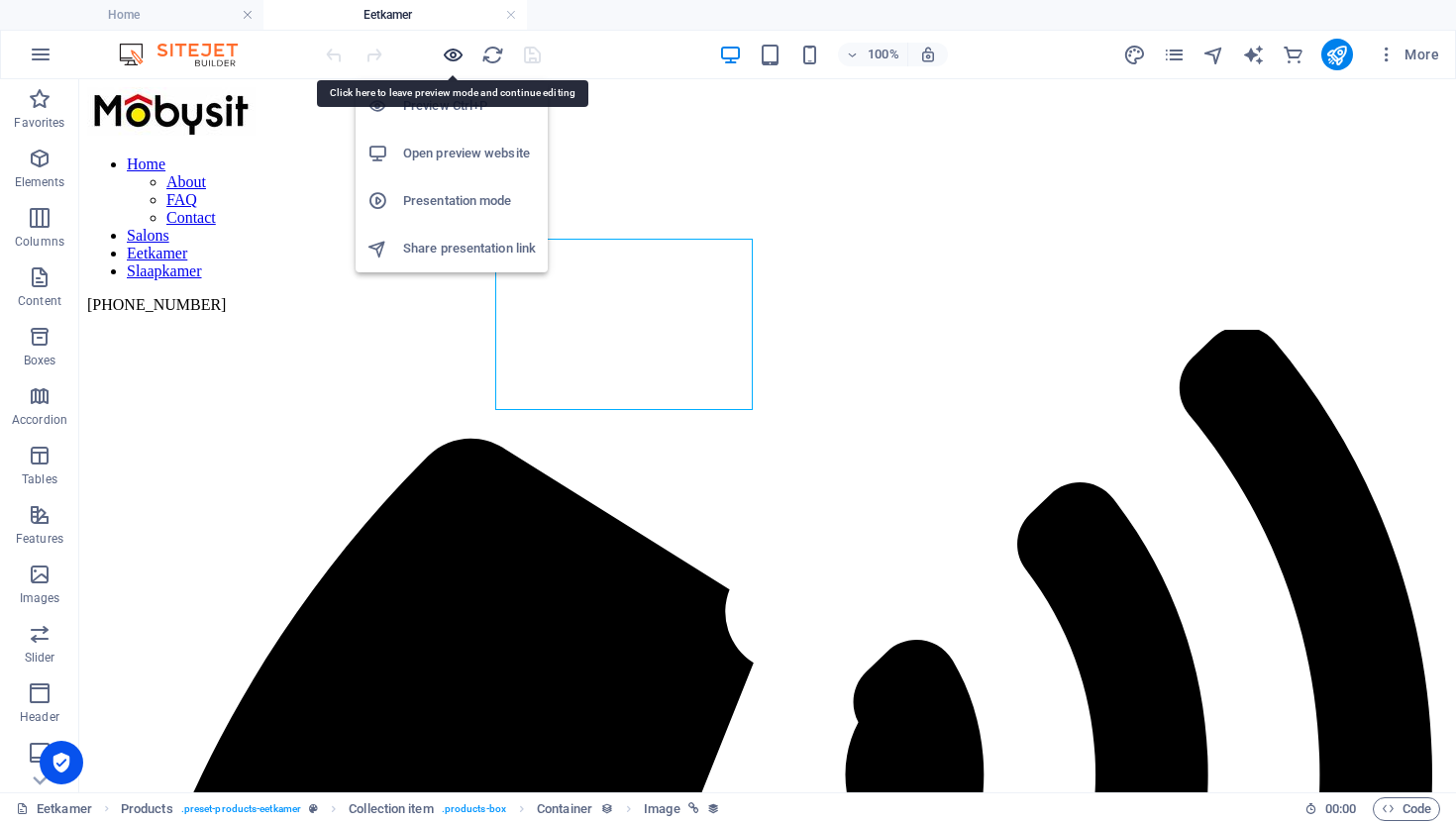 click at bounding box center (453, 54) 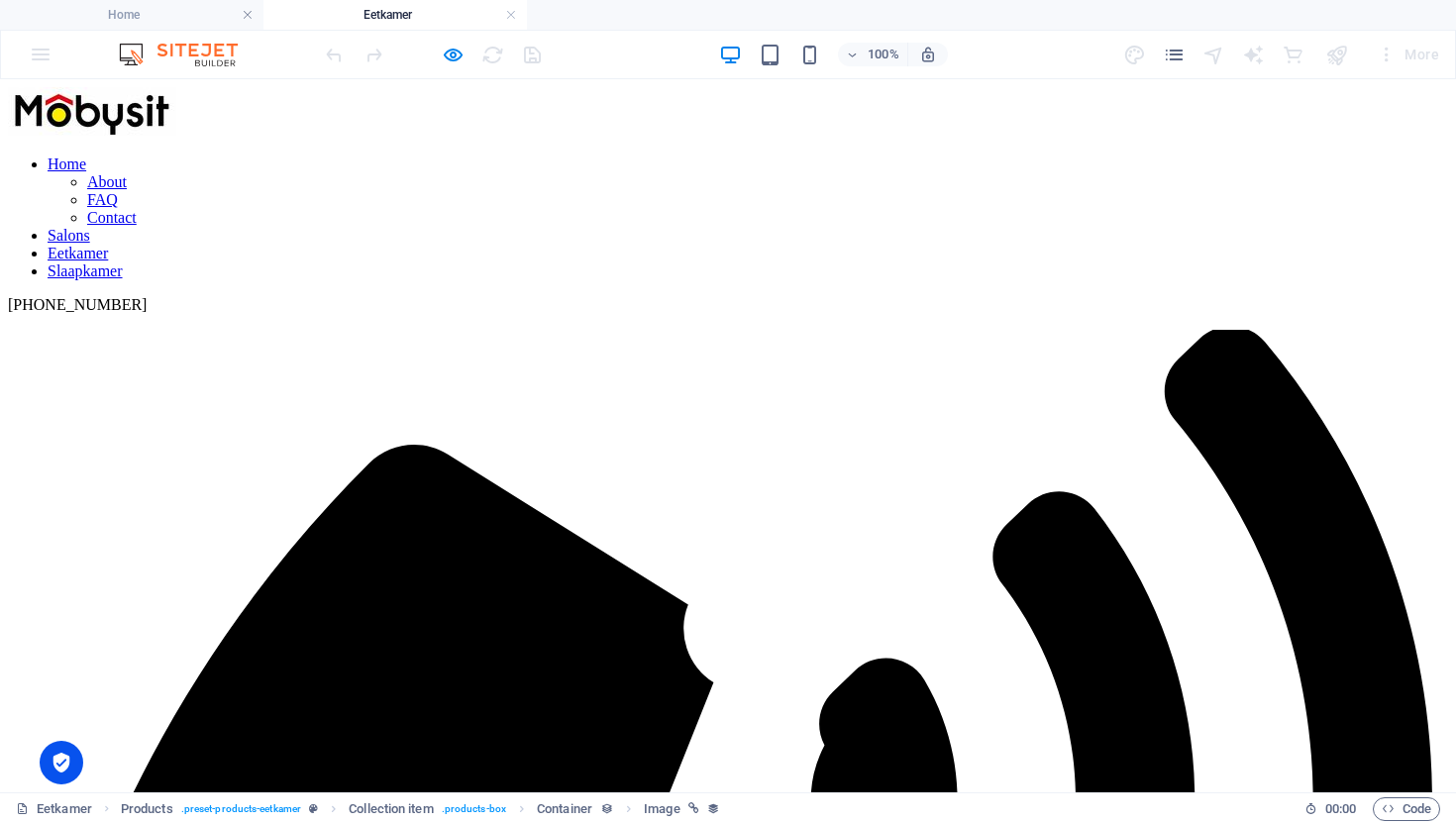 click at bounding box center [256, 2766] 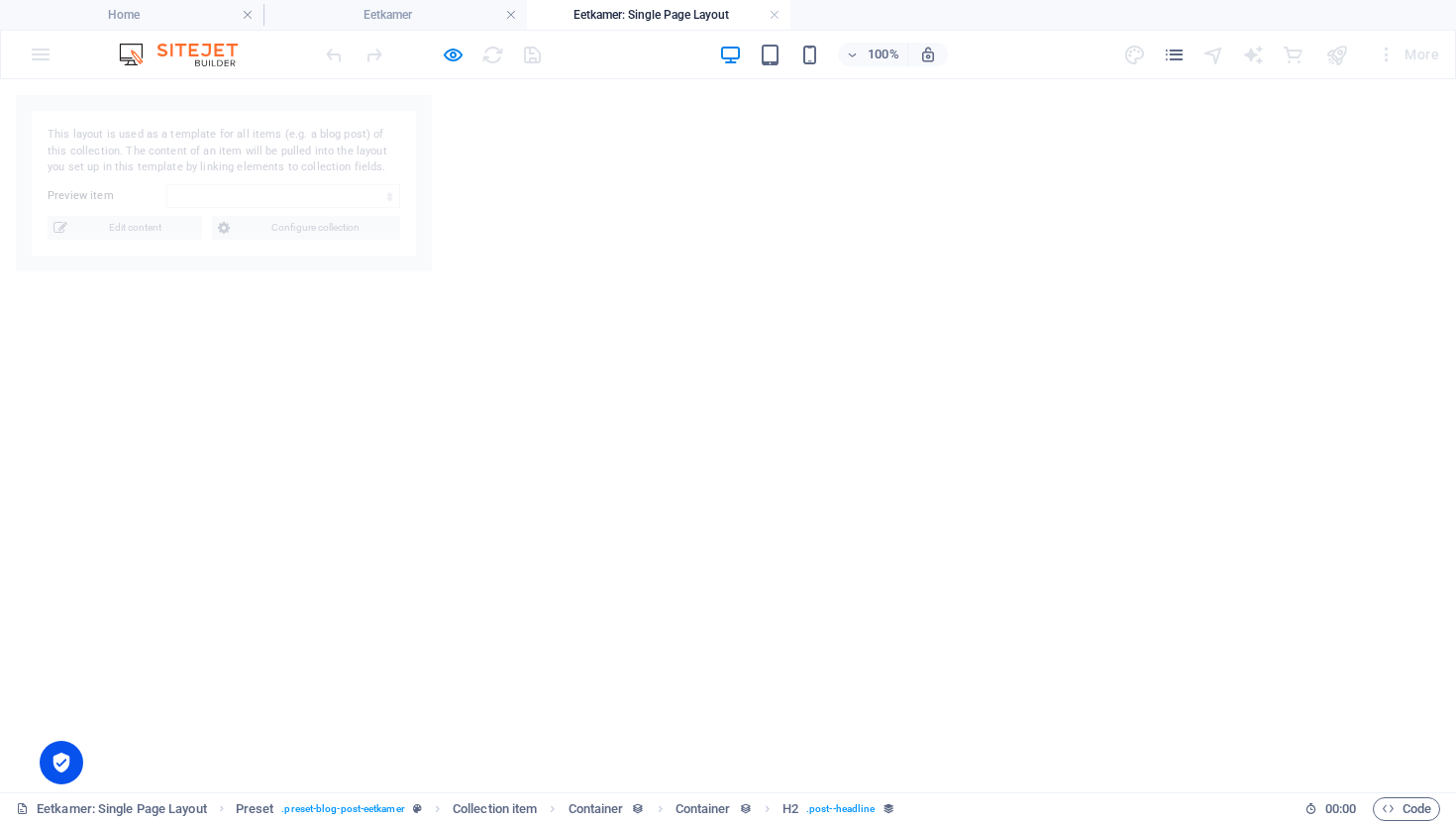 select on "6872431f61b27a07330f68c0" 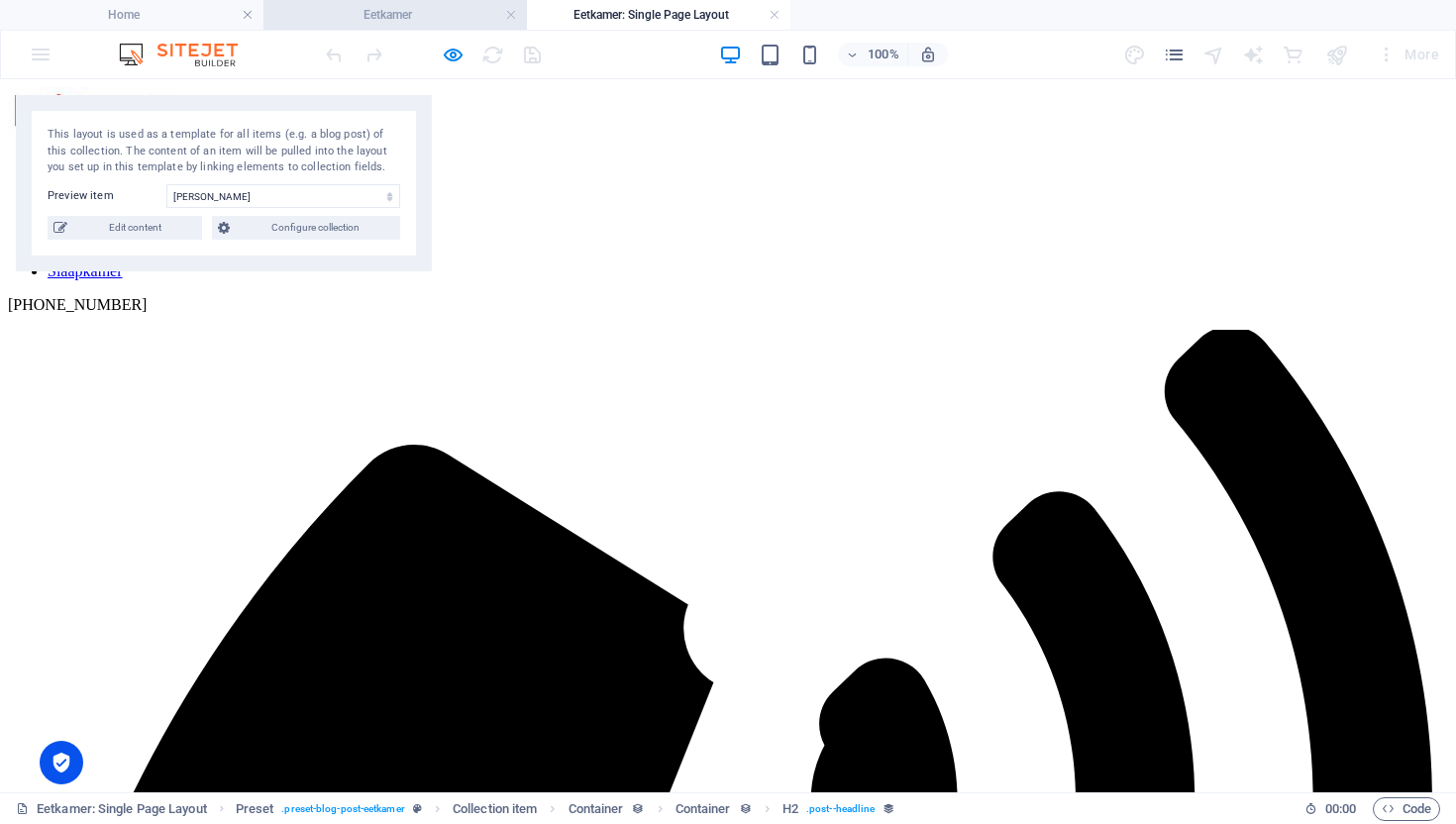scroll, scrollTop: 0, scrollLeft: 0, axis: both 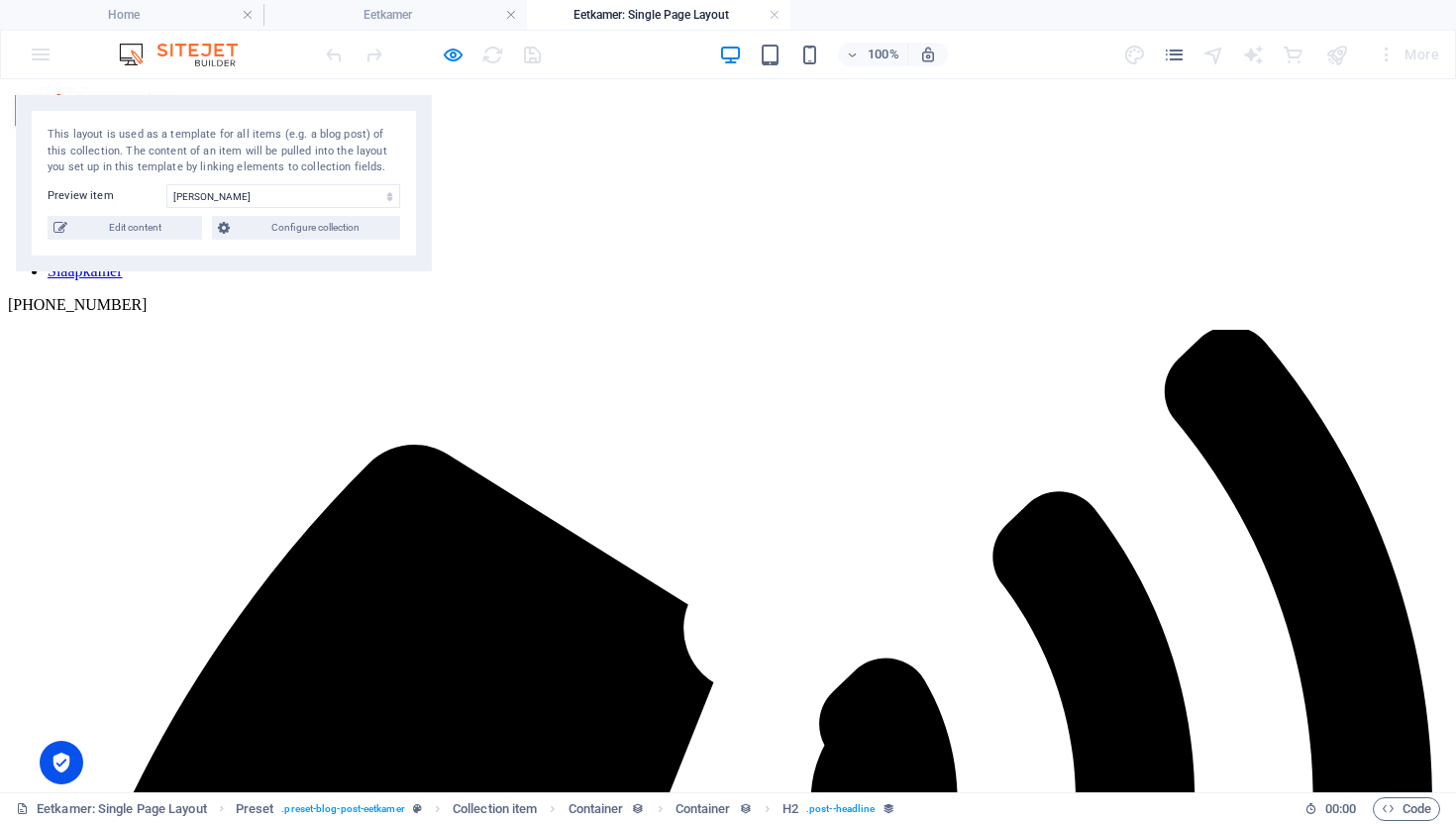 click on "Eetkamer: Single Page Layout" at bounding box center [659, 15] 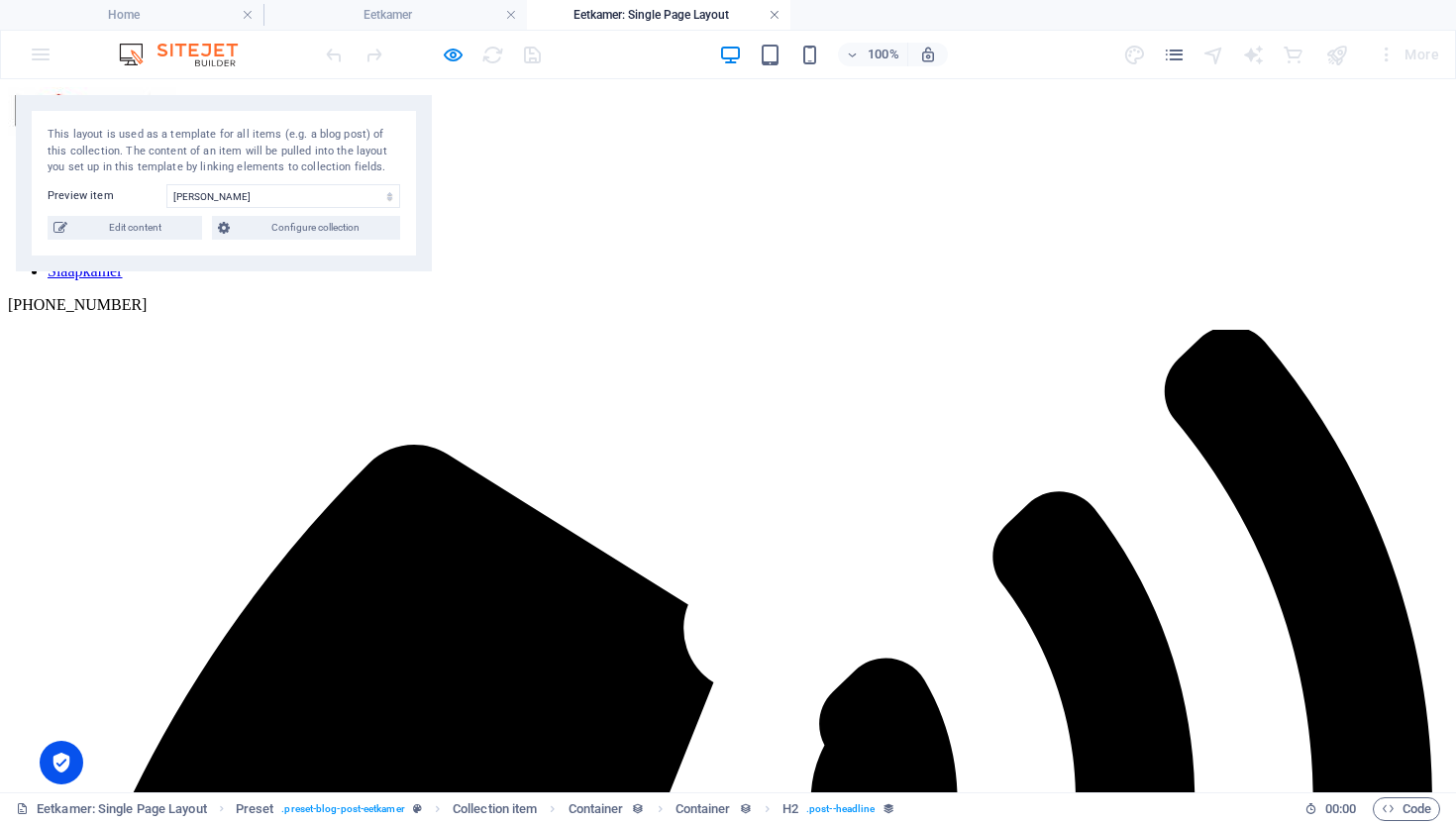 click at bounding box center (775, 15) 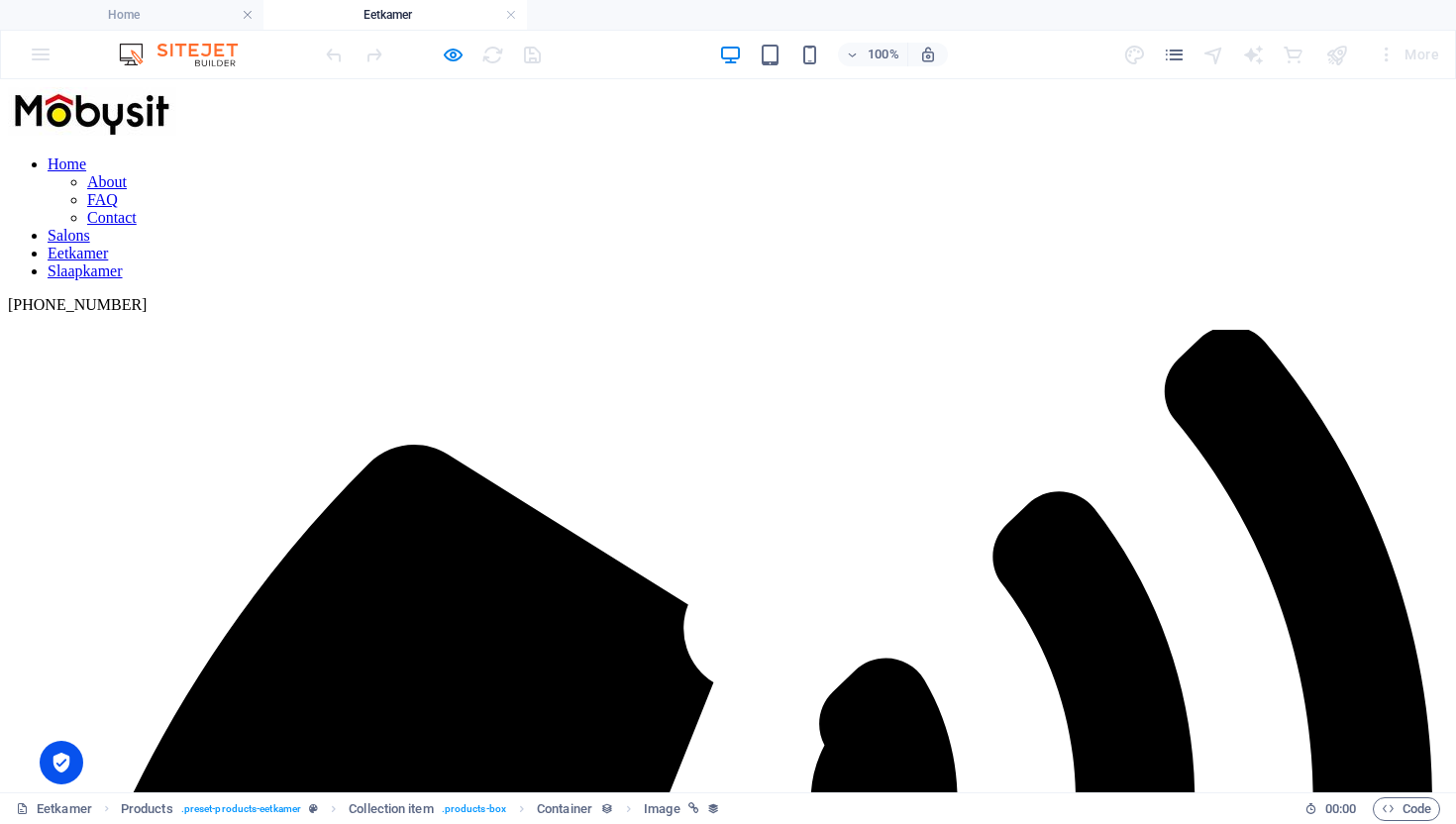 click on "More" at bounding box center (1285, 54) 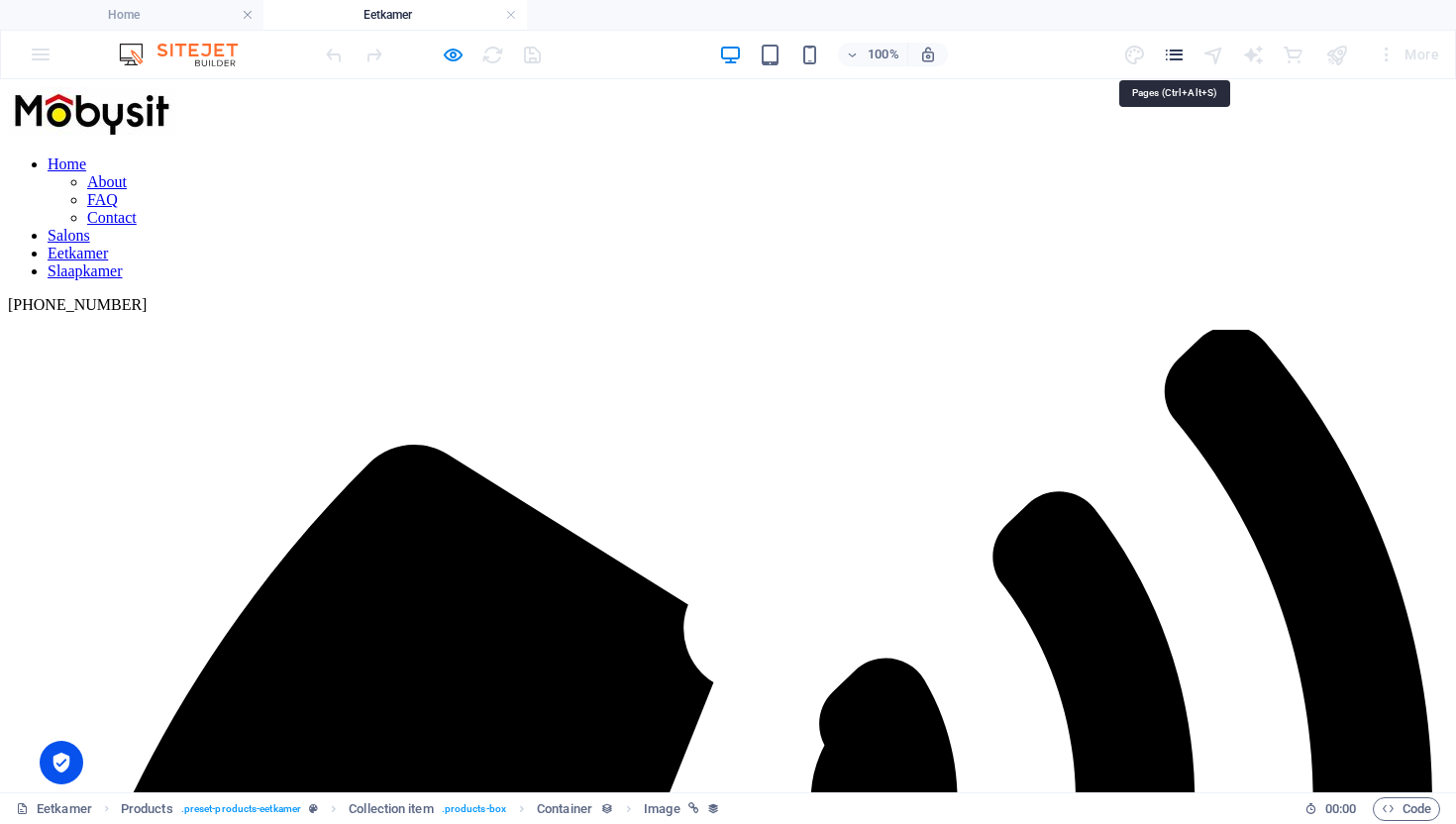 click at bounding box center [1174, 54] 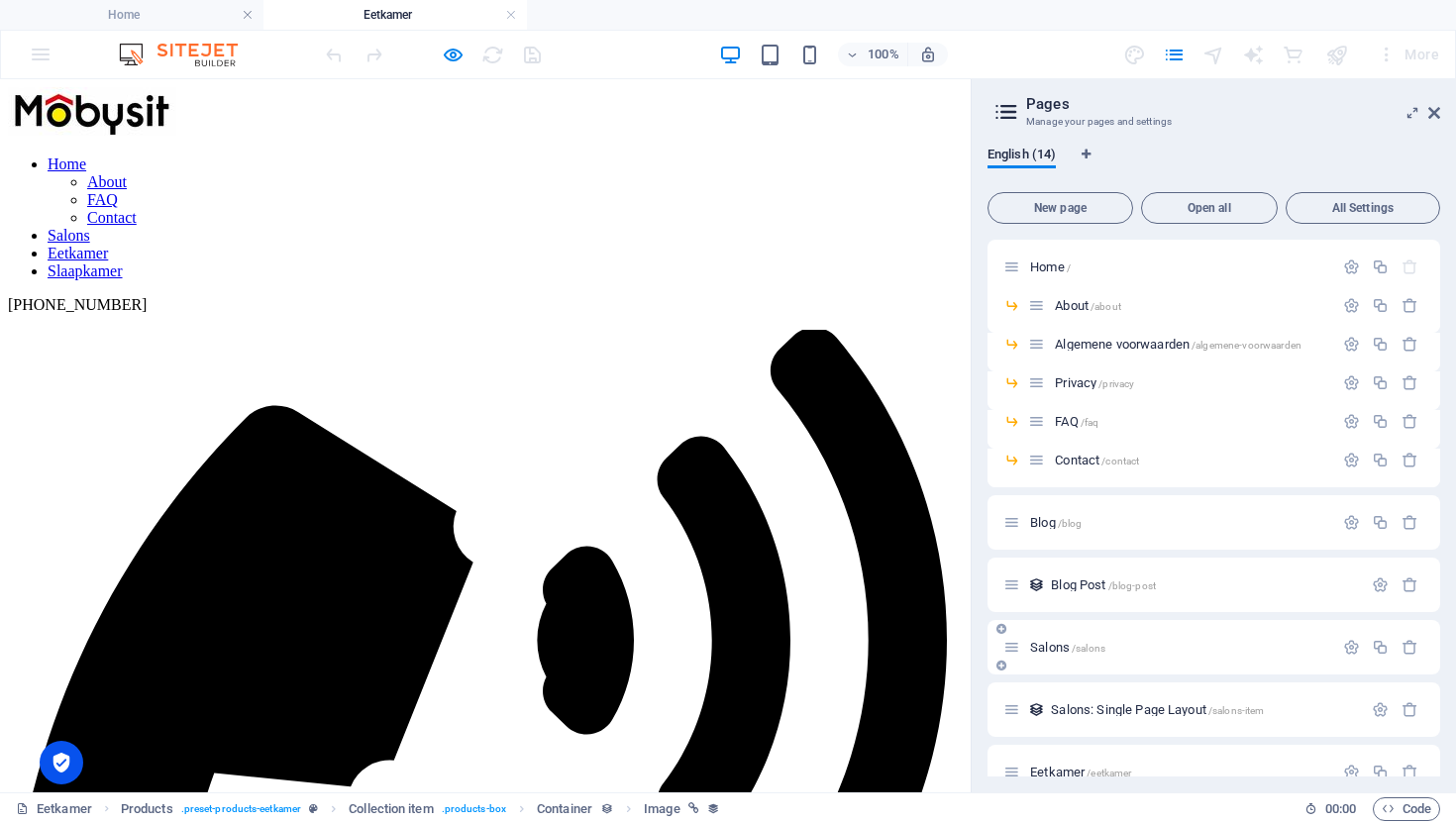 click on "Salons /salons" at bounding box center (1168, 647) 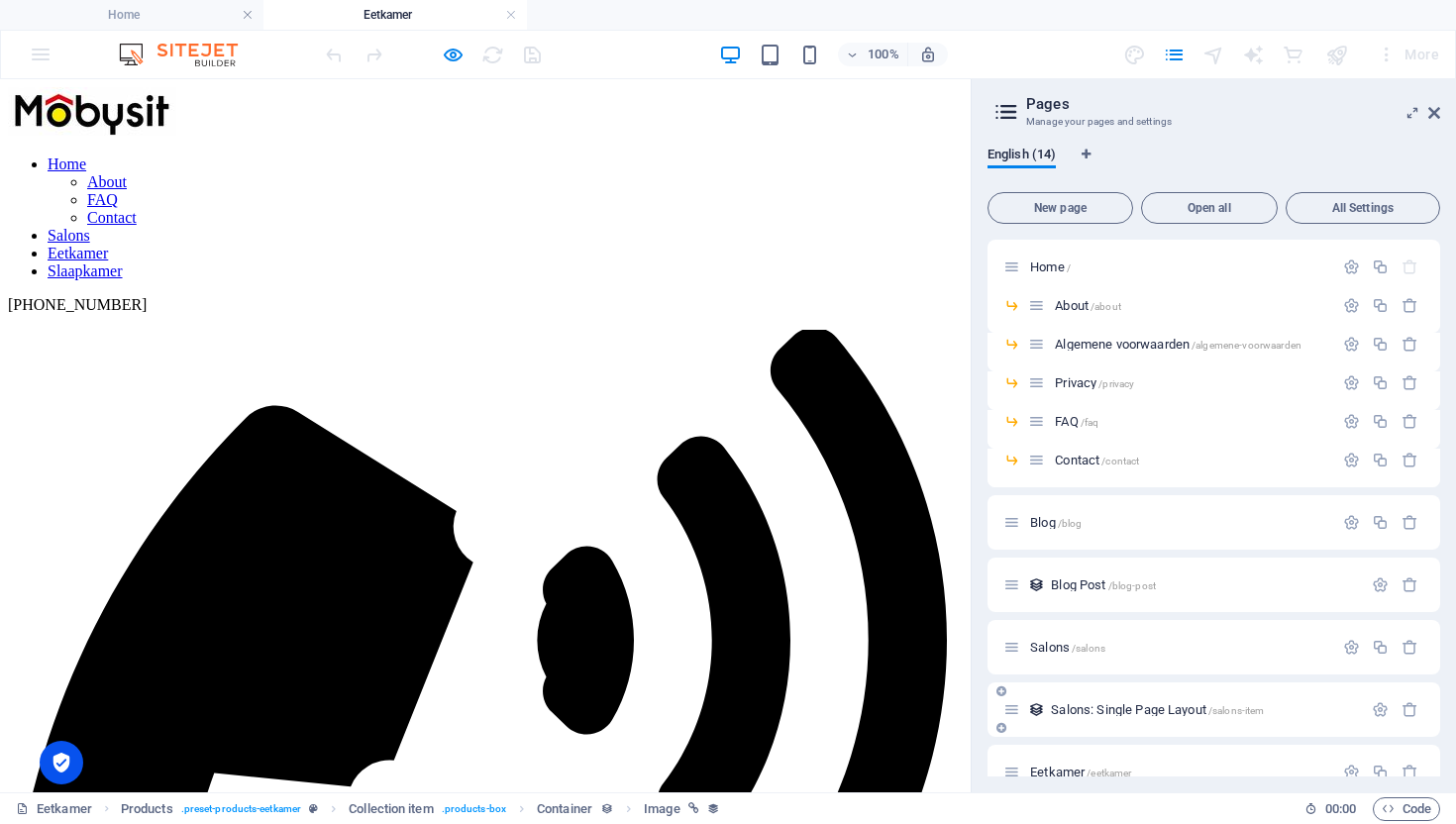 click on "Salons: Single Page Layout /salons-item" at bounding box center (1183, 709) 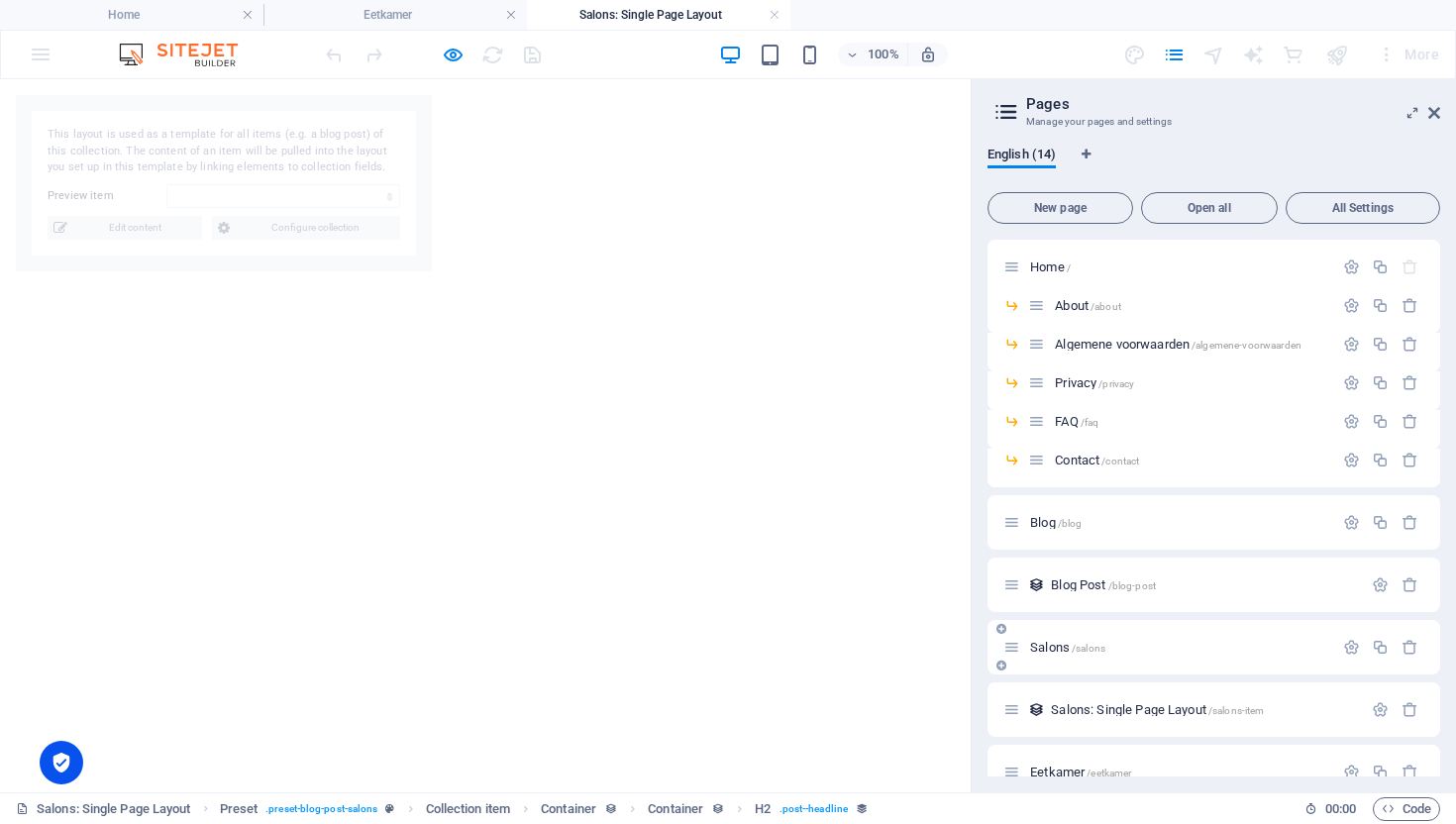 select on "687261337cde55c26f029e42" 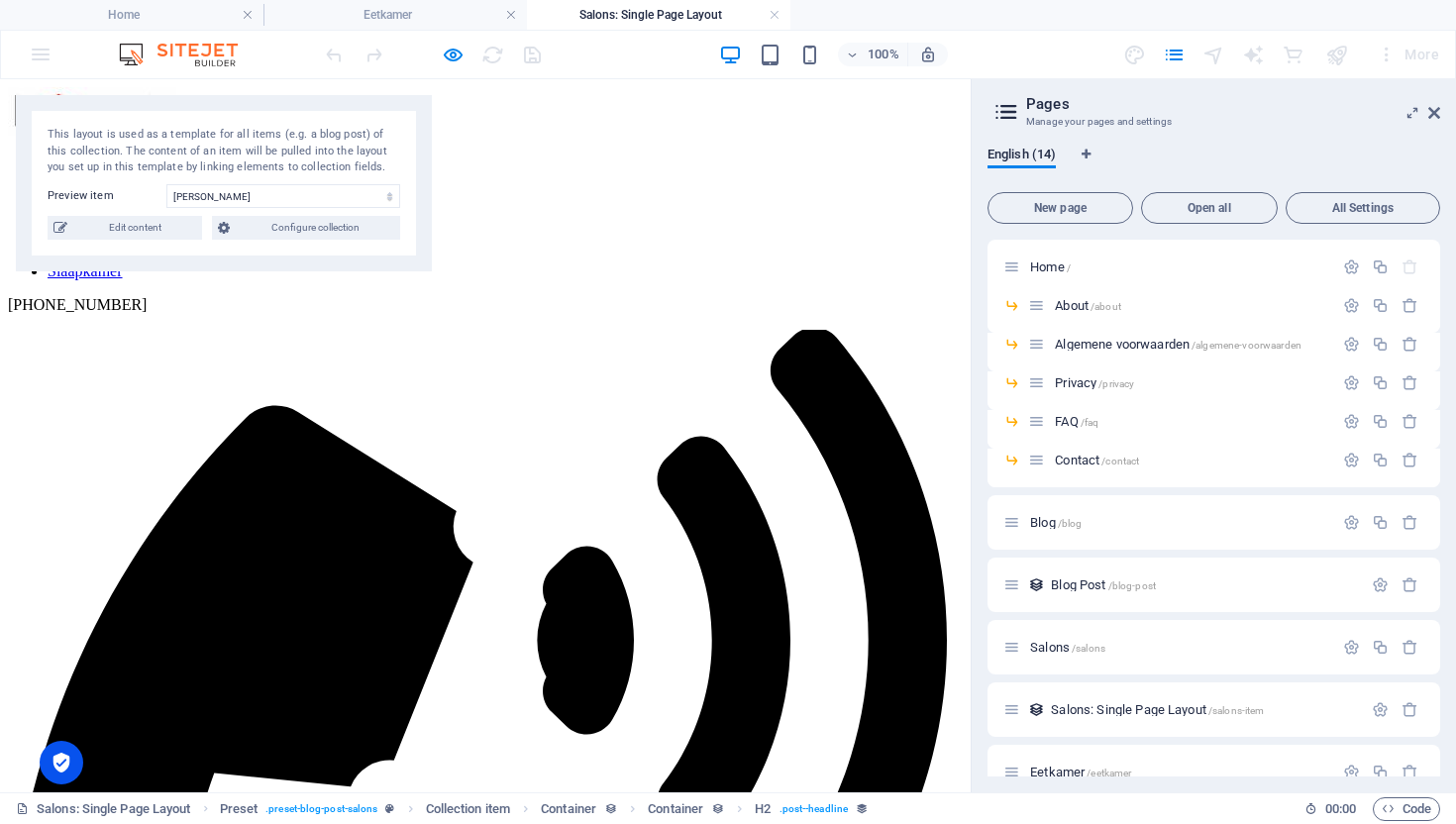 scroll, scrollTop: 0, scrollLeft: 0, axis: both 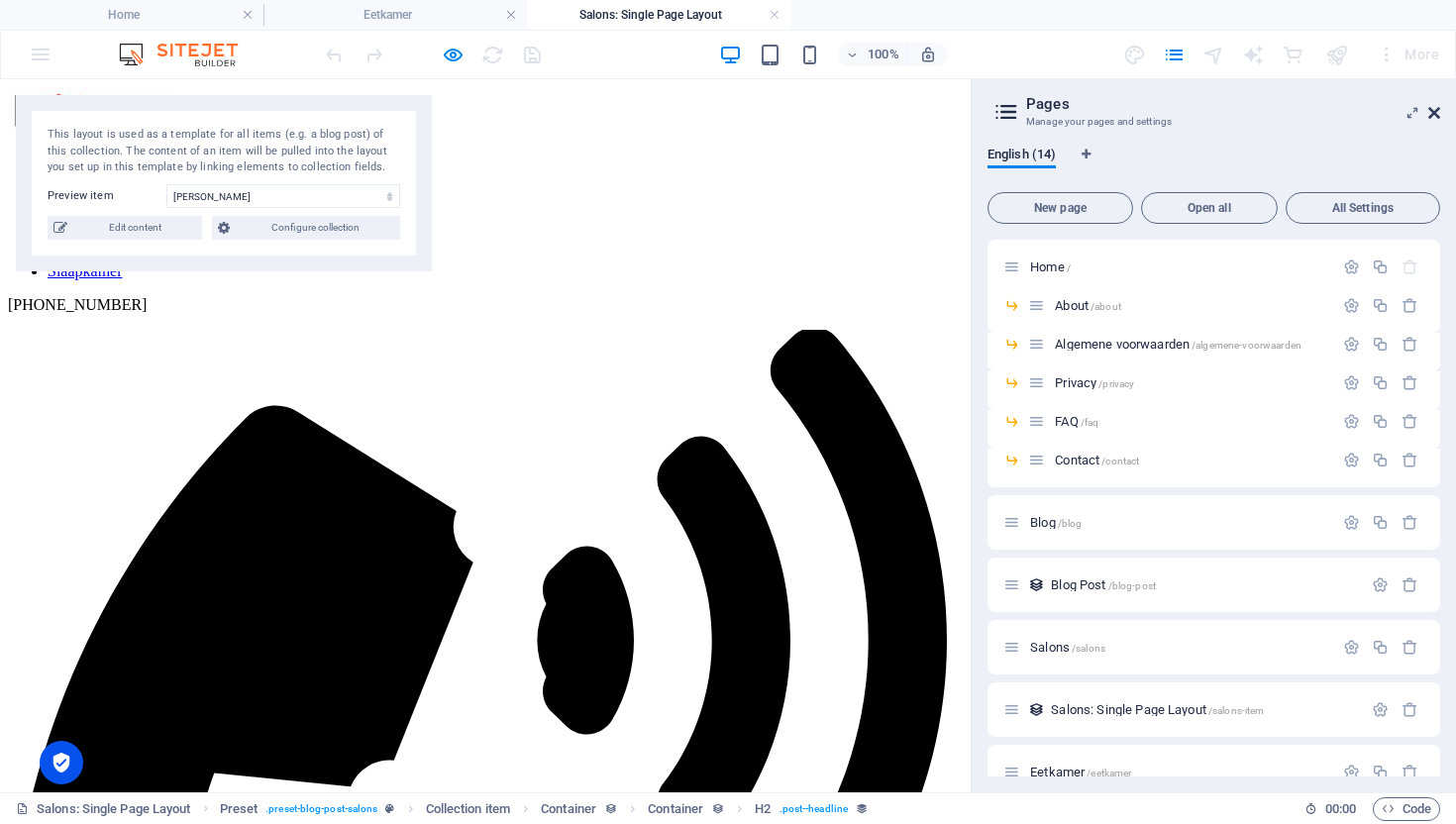 click at bounding box center [1434, 113] 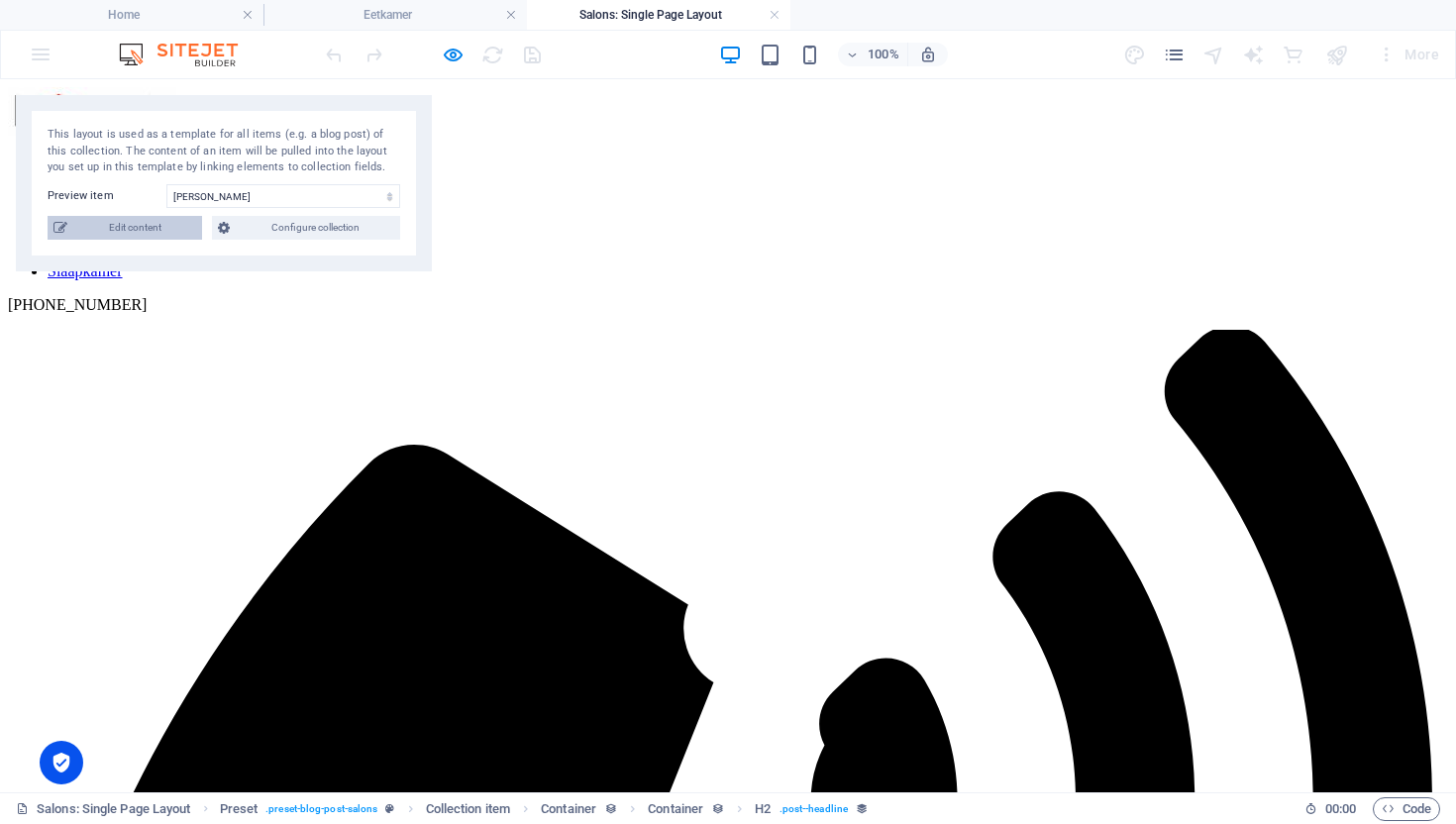 click on "Edit content" at bounding box center [135, 228] 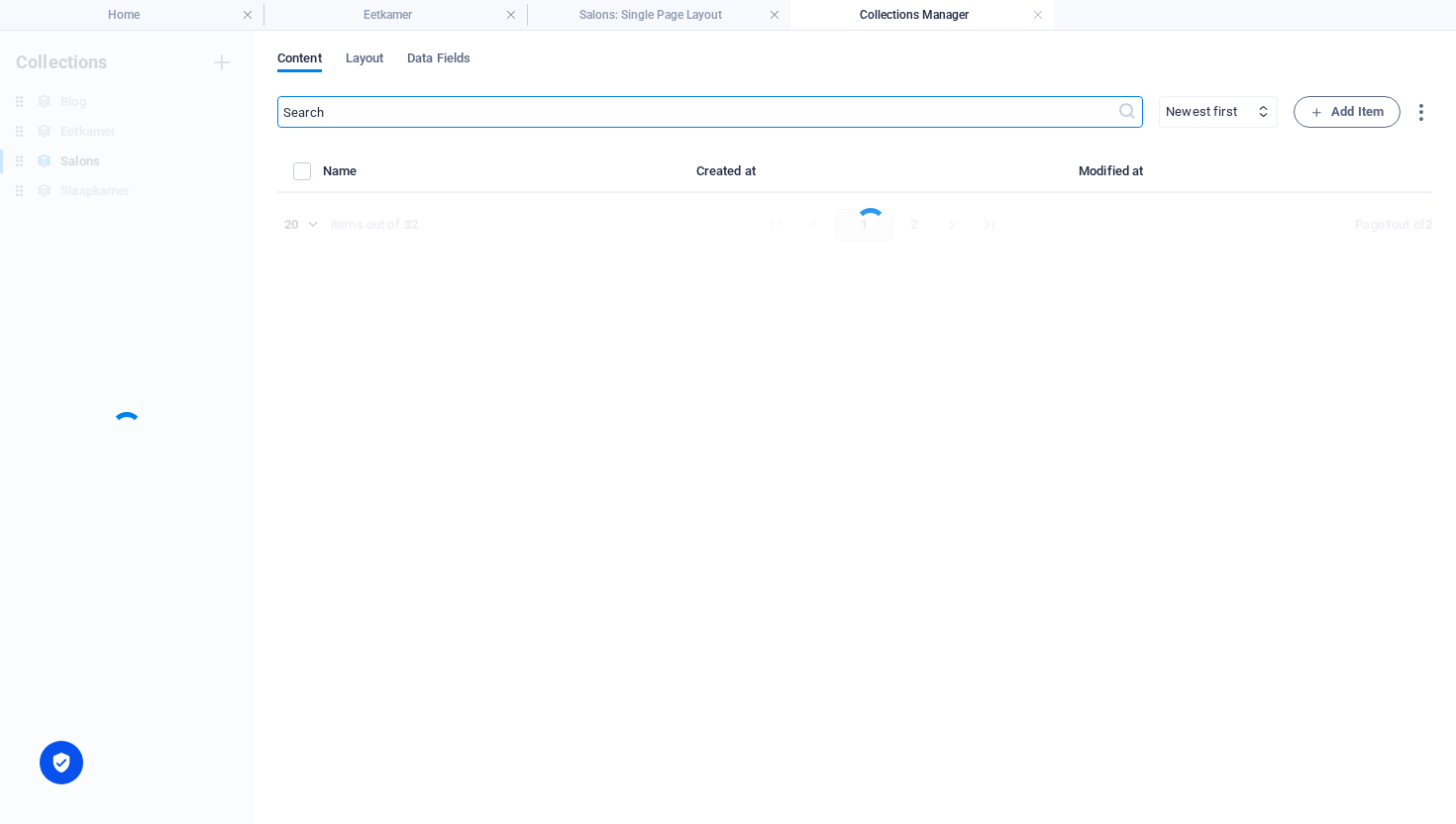 select on "In stock" 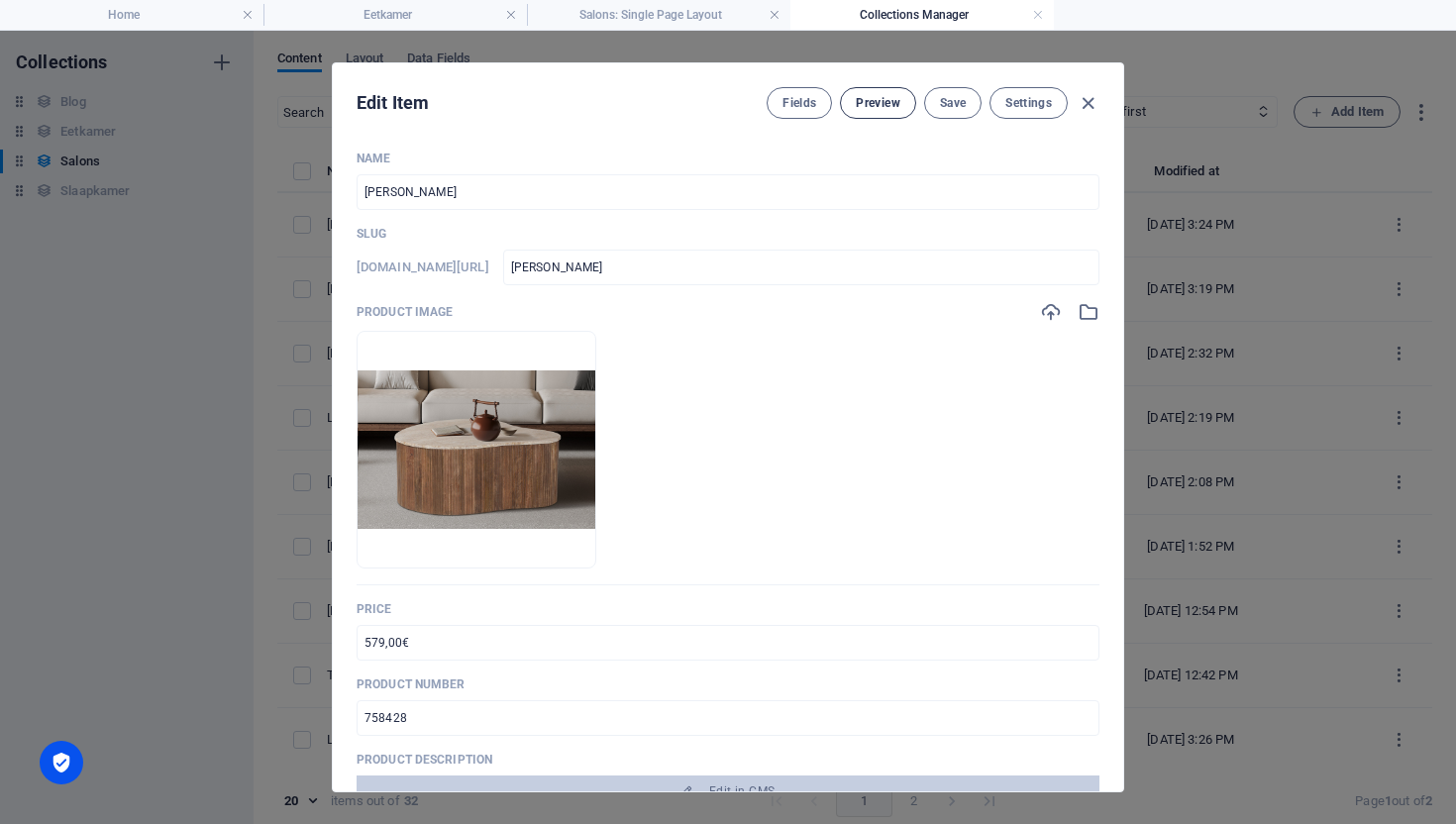 click on "Preview" at bounding box center [878, 103] 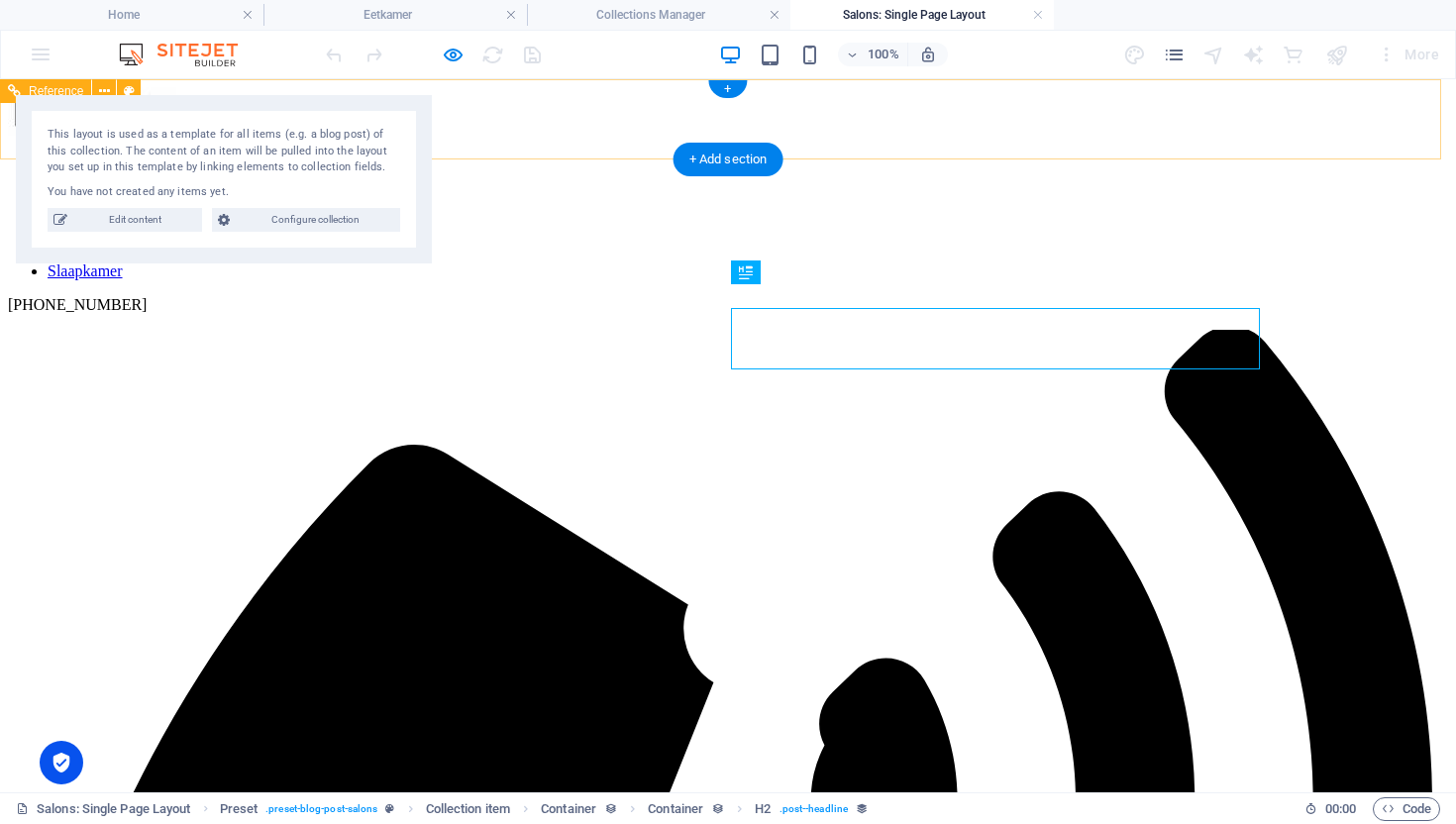 scroll, scrollTop: 0, scrollLeft: 0, axis: both 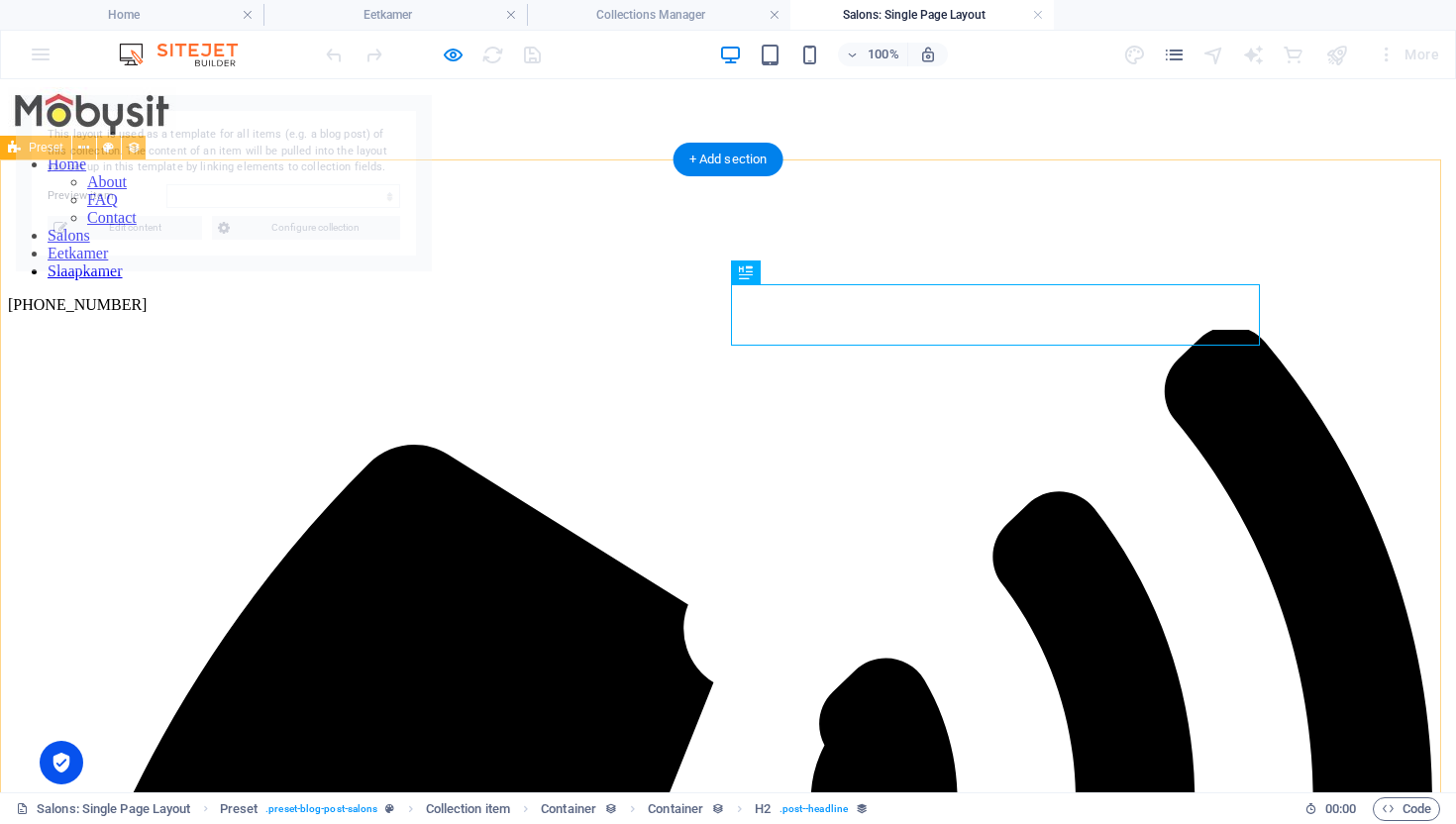 select on "687261337cde55c26f029e42" 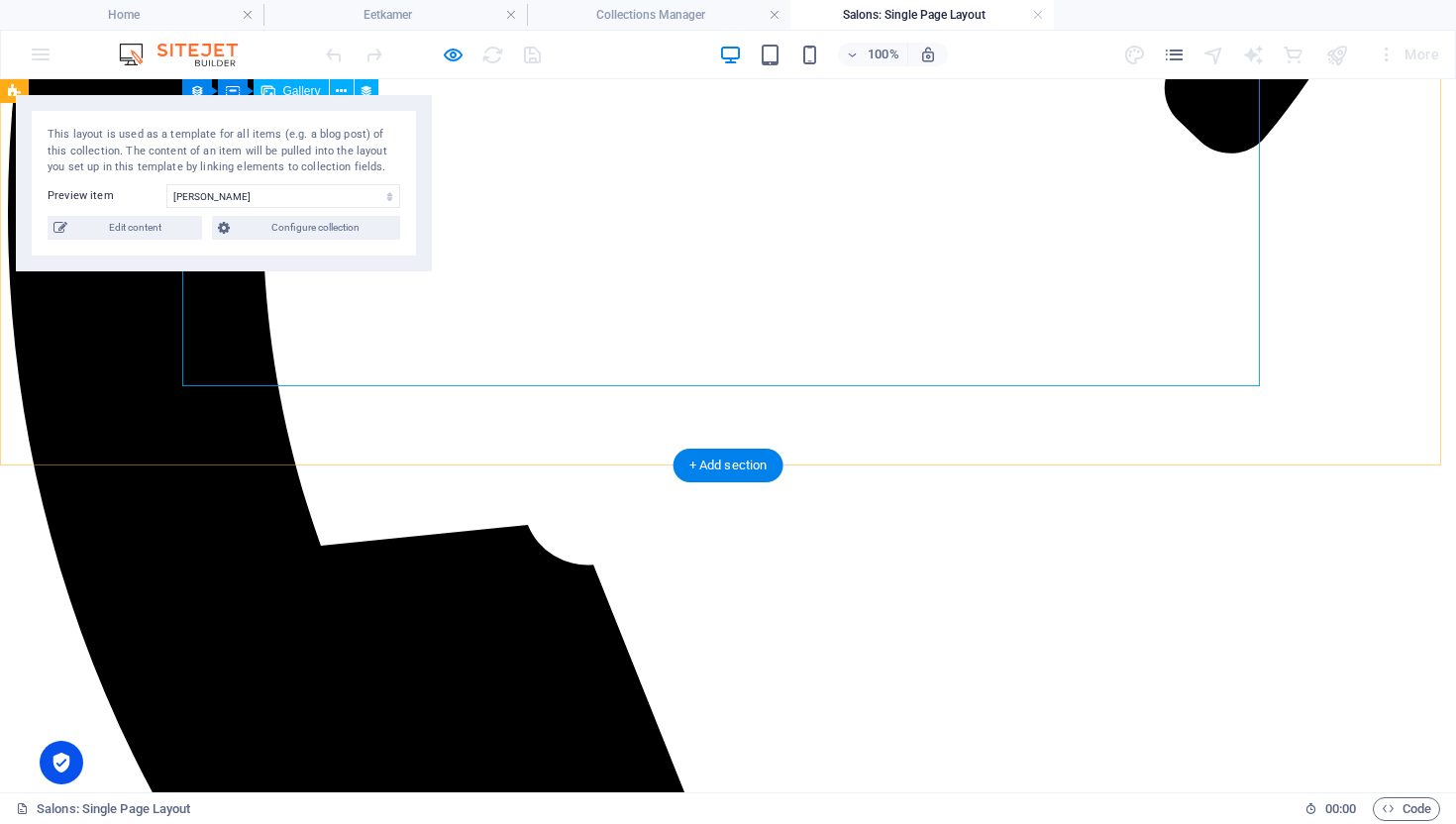scroll, scrollTop: 725, scrollLeft: 0, axis: vertical 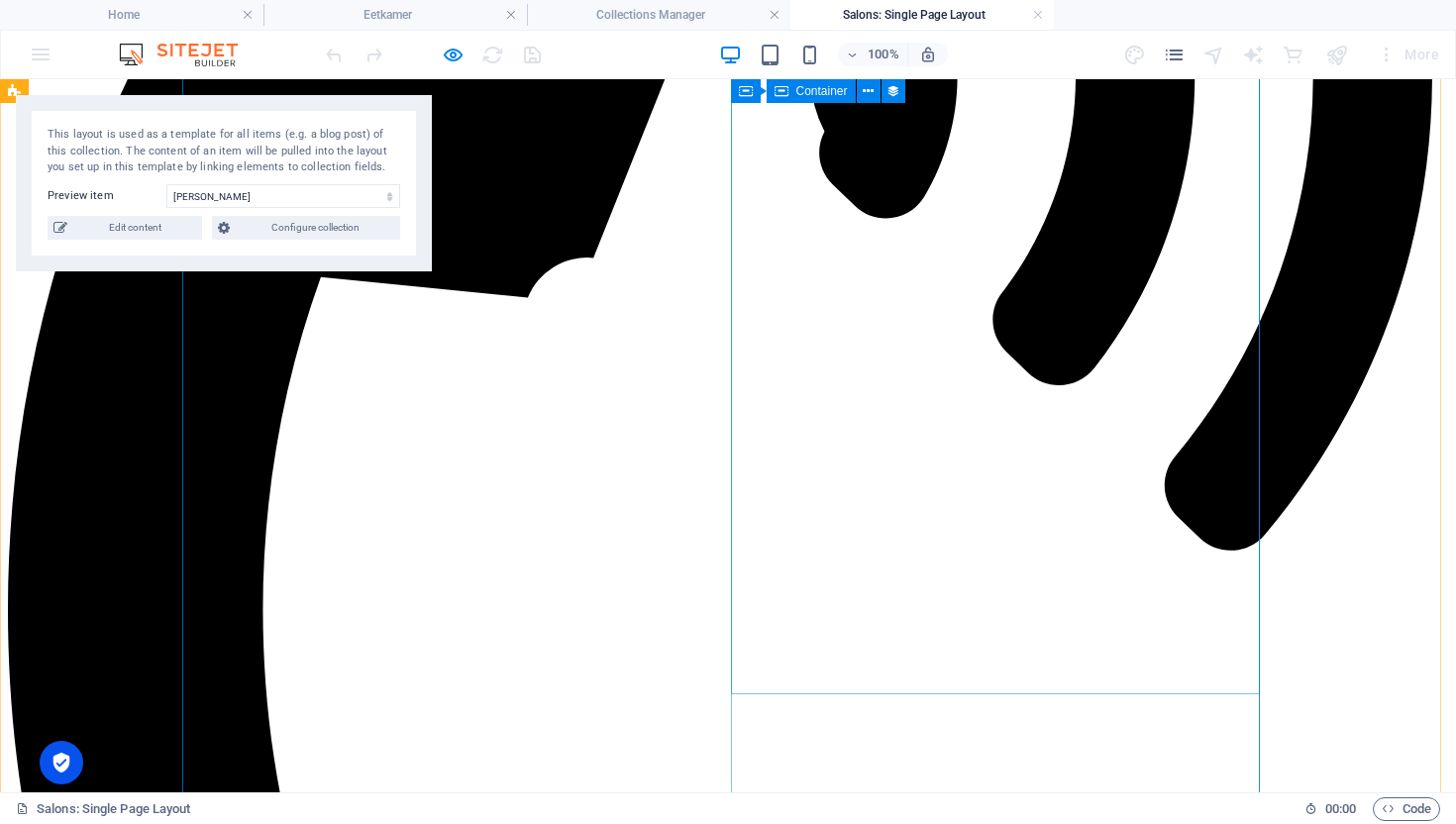 click on "SALONTAFEL 'PAUL' – 83 CM – MANGO HOUT MET TRAVERTIN BEIGE De  salontafel ‘Paul’  is een echte blikvanger in elk interieur.  Met zijn organische vorm, afgeronde lijnen en combinatie van natuurlijk mango hout met een  luxe  travertin  beige  blad, straalt hij tegelijk rust en  verfijning  uit.  Dankzij het stevige, geribbelde houten onderstel en het  natuurstenen  blad is deze tafel niet alleen stijlvol, maar ook uitzonderlijk stevig. Waarom kiezen voor 'Paul'? Uniek organisch ontwerp met zachte, ronde lijnen Blad in travertin beige: luxueus, stijlvol en tijdloos Massieve structuur in mango hout – duurzaam én karaktervol Natuurlijke kleuren die moeiteloos in elk interieur passen Past perfect bij moderne, Japandi of boho interieurs Nu te bewonderen in onze showroom bij  Mobysit Antwerpen – Berendrechtstraat 45" at bounding box center [738, 2274] 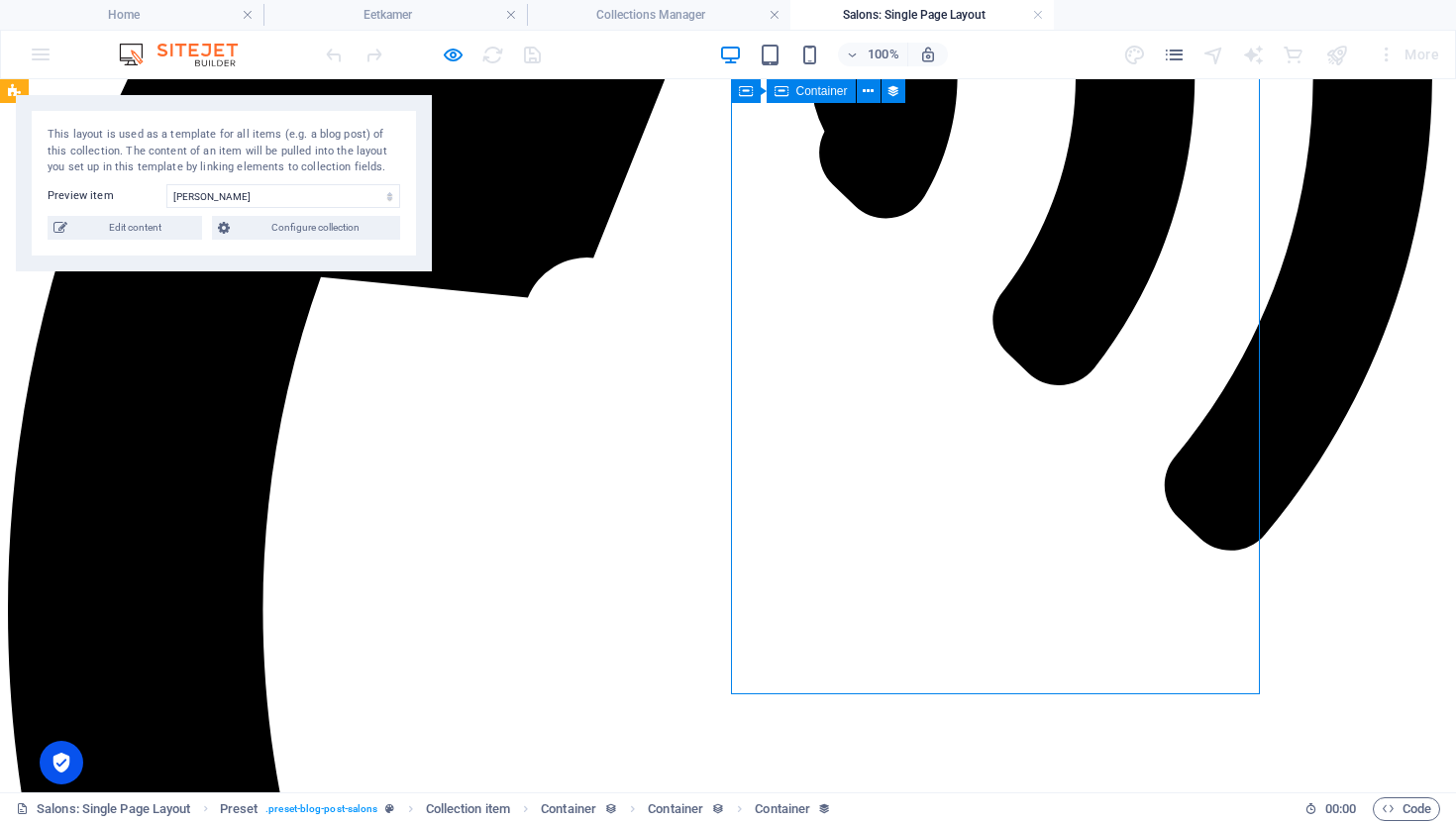 click on "SALONTAFEL 'PAUL' – 83 CM – MANGO HOUT MET TRAVERTIN BEIGE De  salontafel ‘Paul’  is een echte blikvanger in elk interieur.  Met zijn organische vorm, afgeronde lijnen en combinatie van natuurlijk mango hout met een  luxe  travertin  beige  blad, straalt hij tegelijk rust en  verfijning  uit.  Dankzij het stevige, geribbelde houten onderstel en het  natuurstenen  blad is deze tafel niet alleen stijlvol, maar ook uitzonderlijk stevig. Waarom kiezen voor 'Paul'? Uniek organisch ontwerp met zachte, ronde lijnen Blad in travertin beige: luxueus, stijlvol en tijdloos Massieve structuur in mango hout – duurzaam én karaktervol Natuurlijke kleuren die moeiteloos in elk interieur passen Past perfect bij moderne, Japandi of boho interieurs Nu te bewonderen in onze showroom bij  Mobysit Antwerpen – Berendrechtstraat 45" at bounding box center (738, 2274) 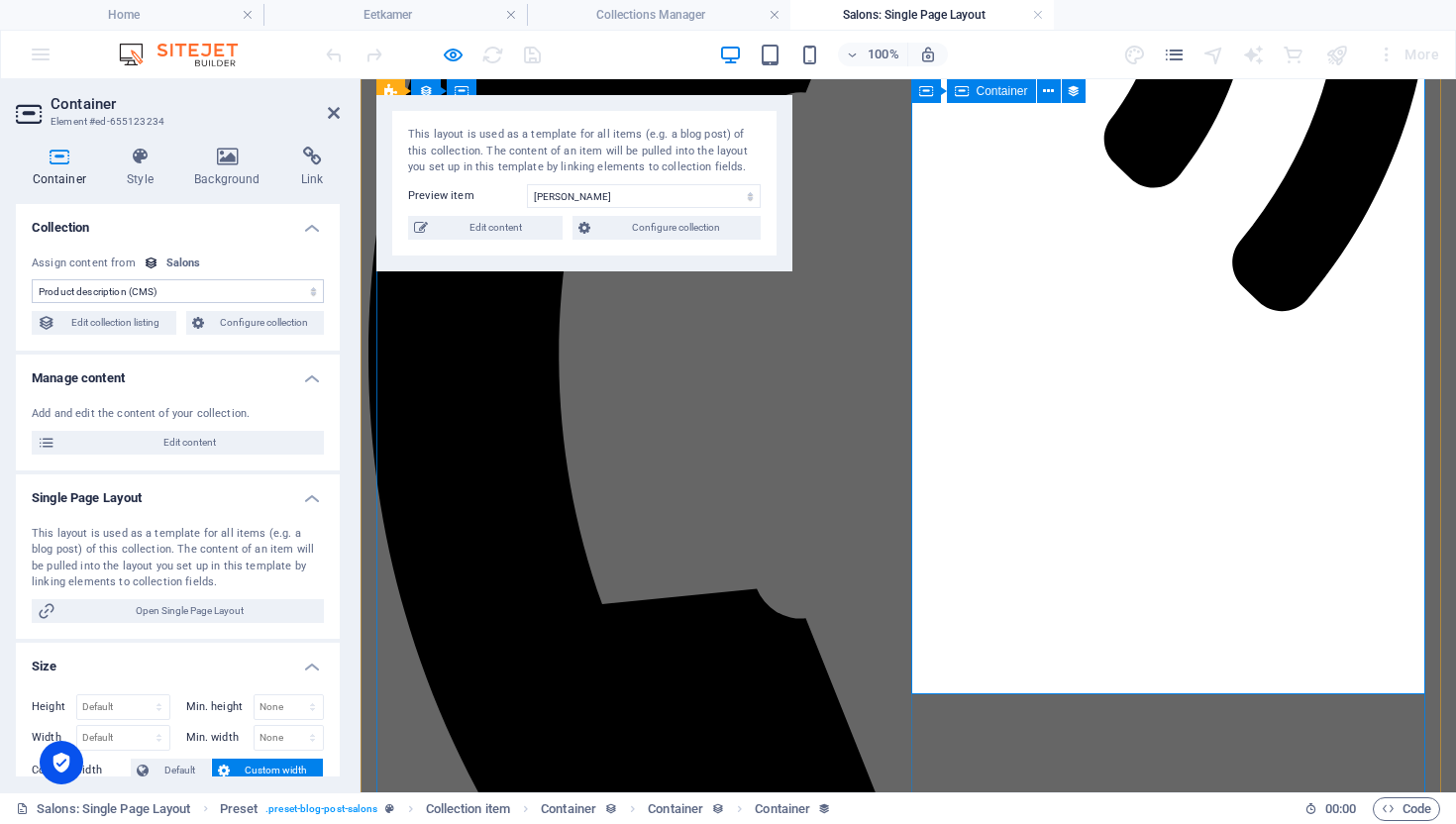click on "SALONTAFEL 'PAUL' – 83 CM – MANGO HOUT MET TRAVERTIN BEIGE De  salontafel ‘Paul’  is een echte blikvanger in elk interieur.  Met zijn organische vorm, afgeronde lijnen en combinatie van natuurlijk mango hout met een  luxe  travertin  beige  blad, straalt hij tegelijk rust en  verfijning  uit.  Dankzij het stevige, geribbelde houten onderstel en het  natuurstenen  blad is deze tafel niet alleen stijlvol, maar ook uitzonderlijk stevig. Waarom kiezen voor 'Paul'? Uniek organisch ontwerp met zachte, ronde lijnen Blad in travertin beige: luxueus, stijlvol en tijdloos Massieve structuur in mango hout – duurzaam én karaktervol Natuurlijke kleuren die moeiteloos in elk interieur passen Past perfect bij moderne, Japandi of boho interieurs Nu te bewonderen in onze showroom bij  Mobysit Antwerpen – Berendrechtstraat 45" at bounding box center (918, 1796) 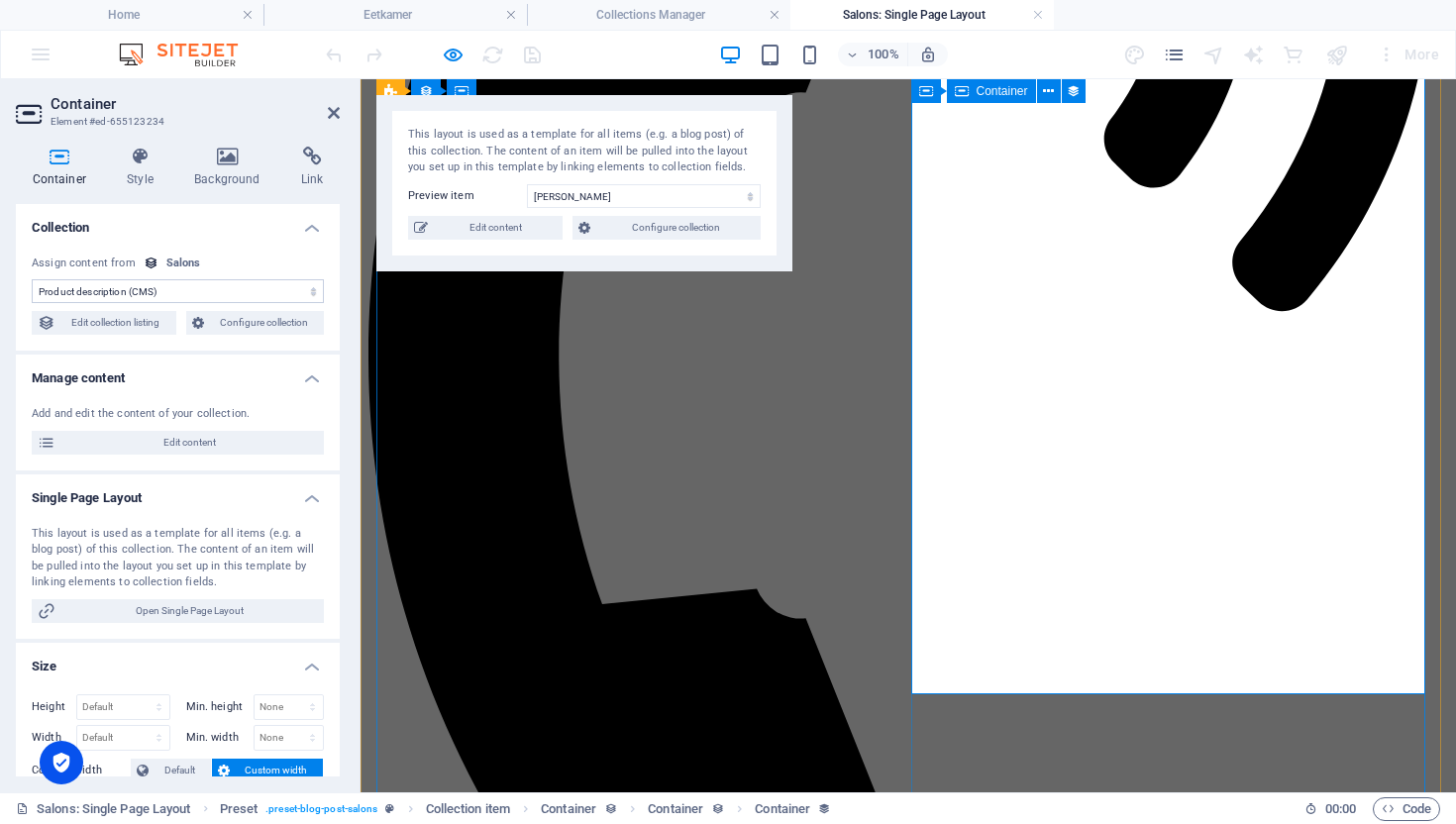 click on "SALONTAFEL 'PAUL' – 83 CM – MANGO HOUT MET TRAVERTIN BEIGE De  salontafel ‘Paul’  is een echte blikvanger in elk interieur.  Met zijn organische vorm, afgeronde lijnen en combinatie van natuurlijk mango hout met een  luxe  travertin  beige  blad, straalt hij tegelijk rust en  verfijning  uit.  Dankzij het stevige, geribbelde houten onderstel en het  natuurstenen  blad is deze tafel niet alleen stijlvol, maar ook uitzonderlijk stevig. Waarom kiezen voor 'Paul'? Uniek organisch ontwerp met zachte, ronde lijnen Blad in travertin beige: luxueus, stijlvol en tijdloos Massieve structuur in mango hout – duurzaam én karaktervol Natuurlijke kleuren die moeiteloos in elk interieur passen Past perfect bij moderne, Japandi of boho interieurs Nu te bewonderen in onze showroom bij  Mobysit Antwerpen – Berendrechtstraat 45" at bounding box center (918, 1796) 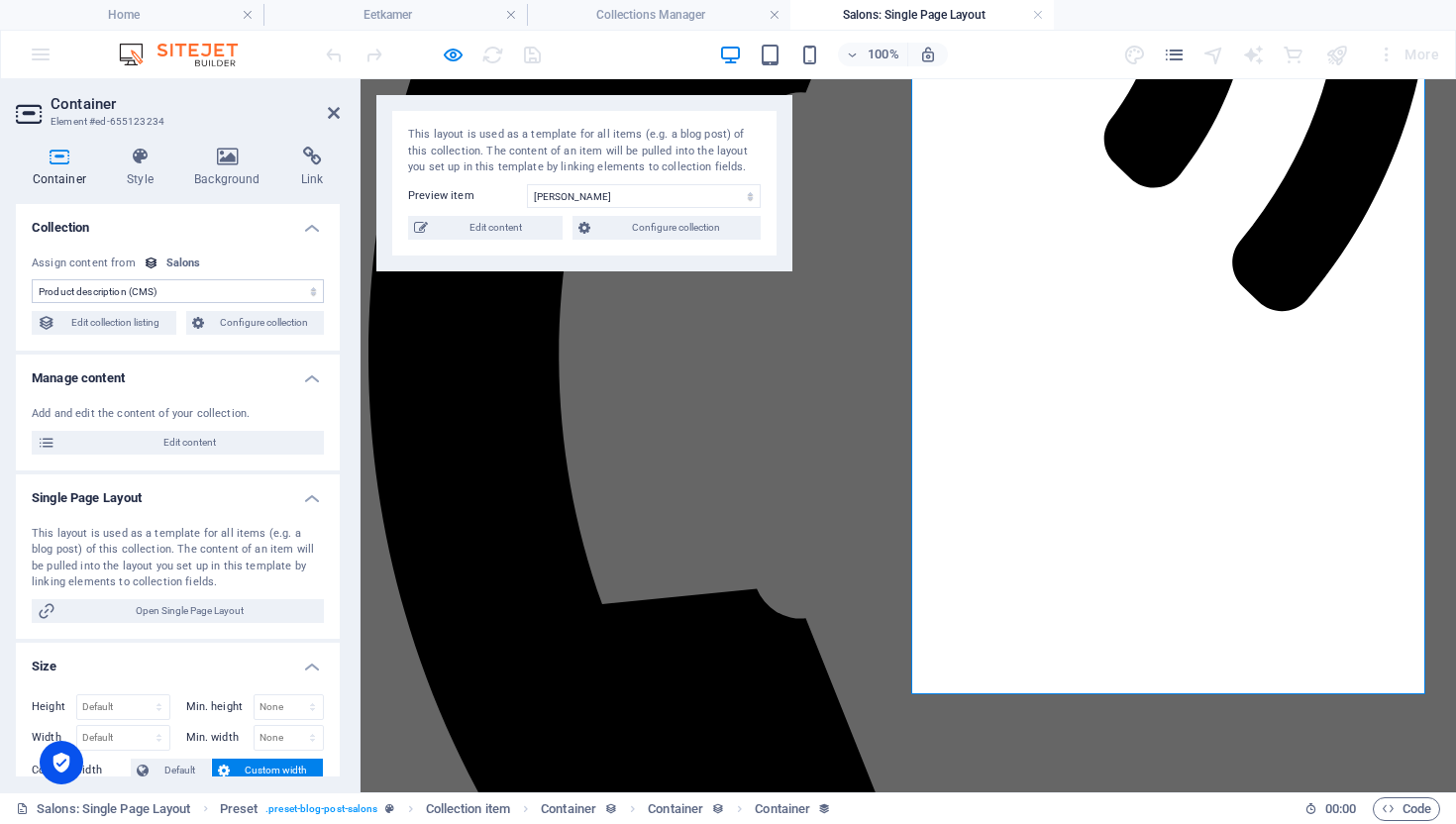 click on "Edit content" at bounding box center (495, 228) 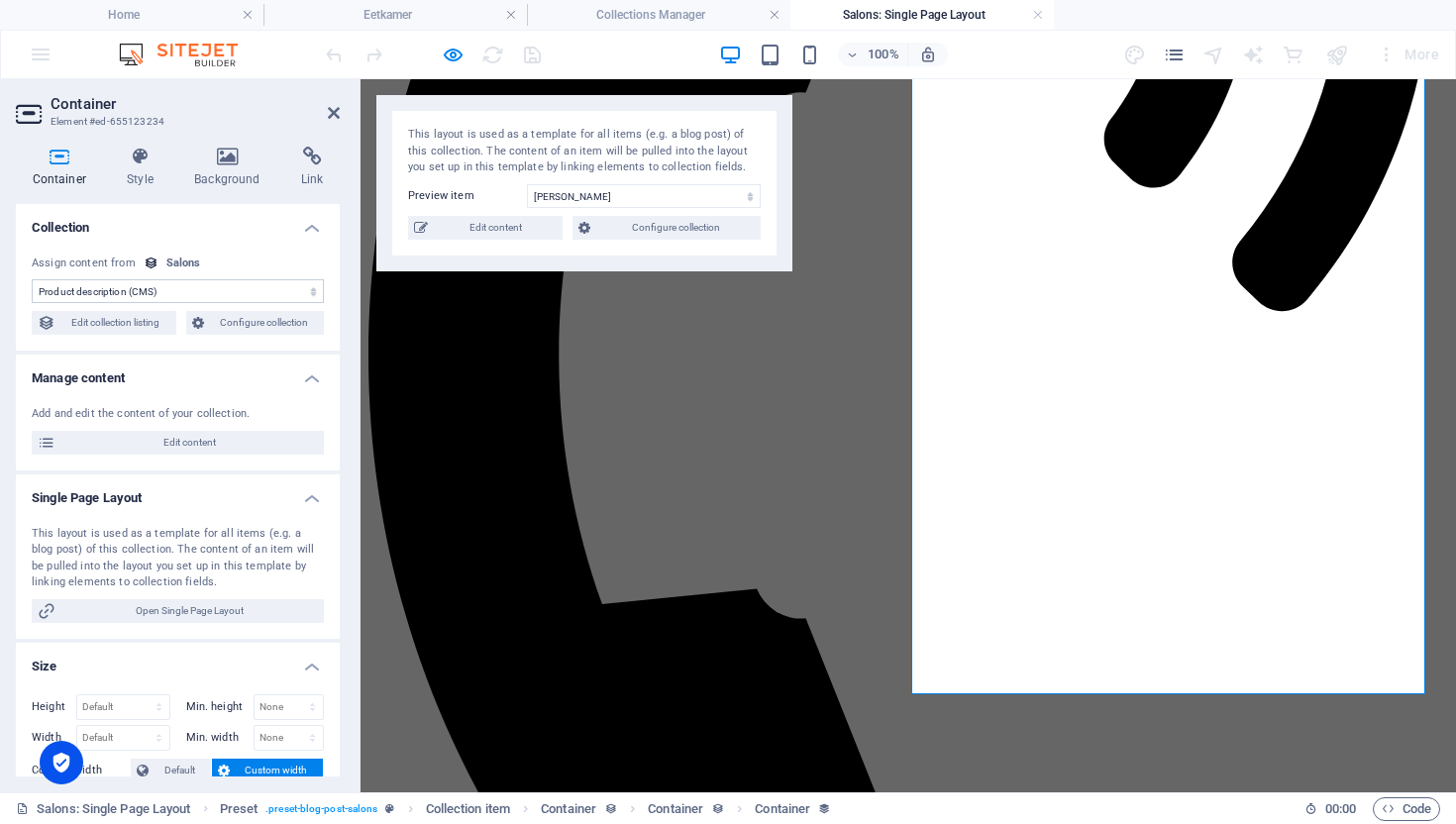 type on "[PERSON_NAME]" 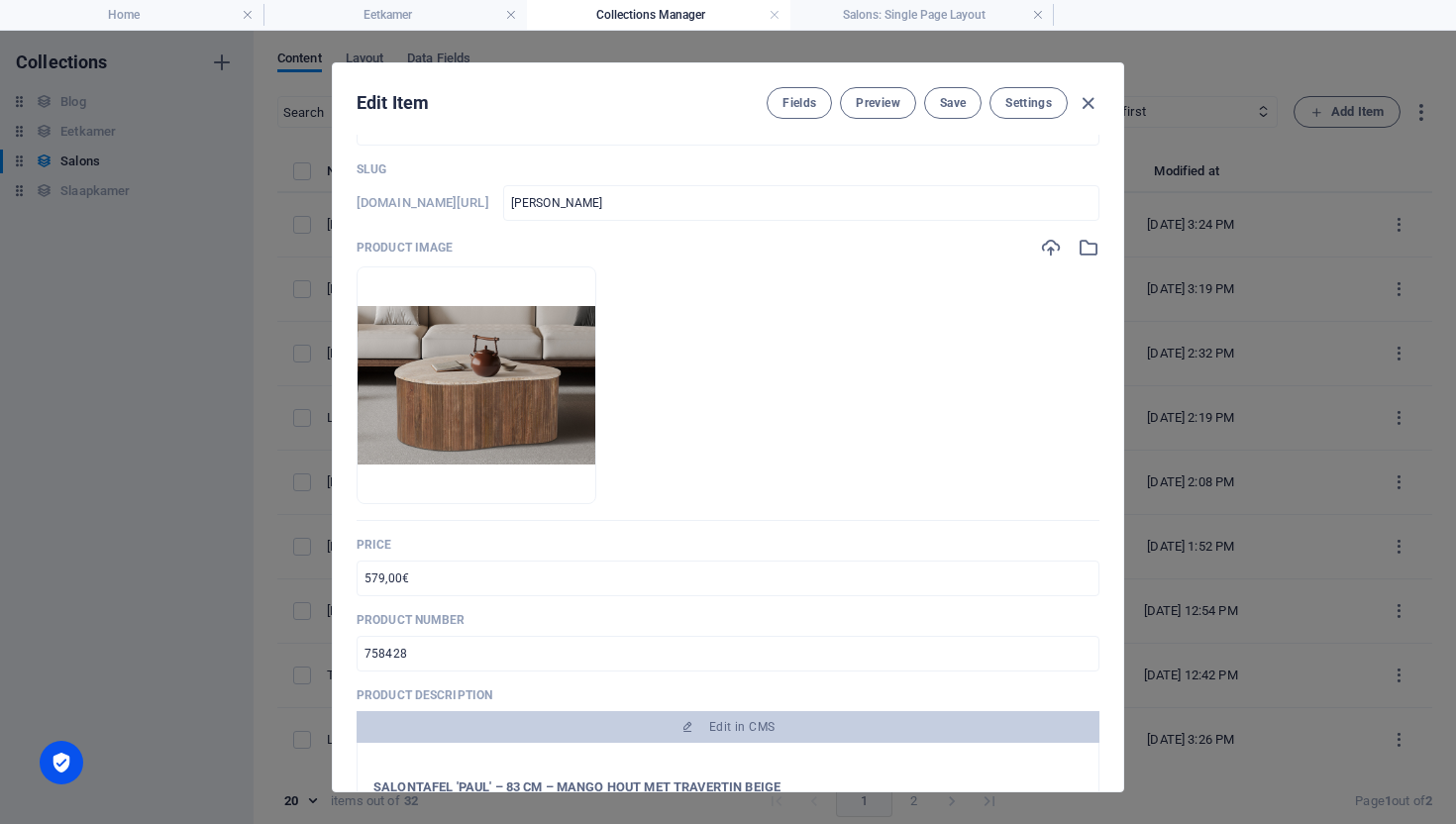 scroll, scrollTop: 340, scrollLeft: 0, axis: vertical 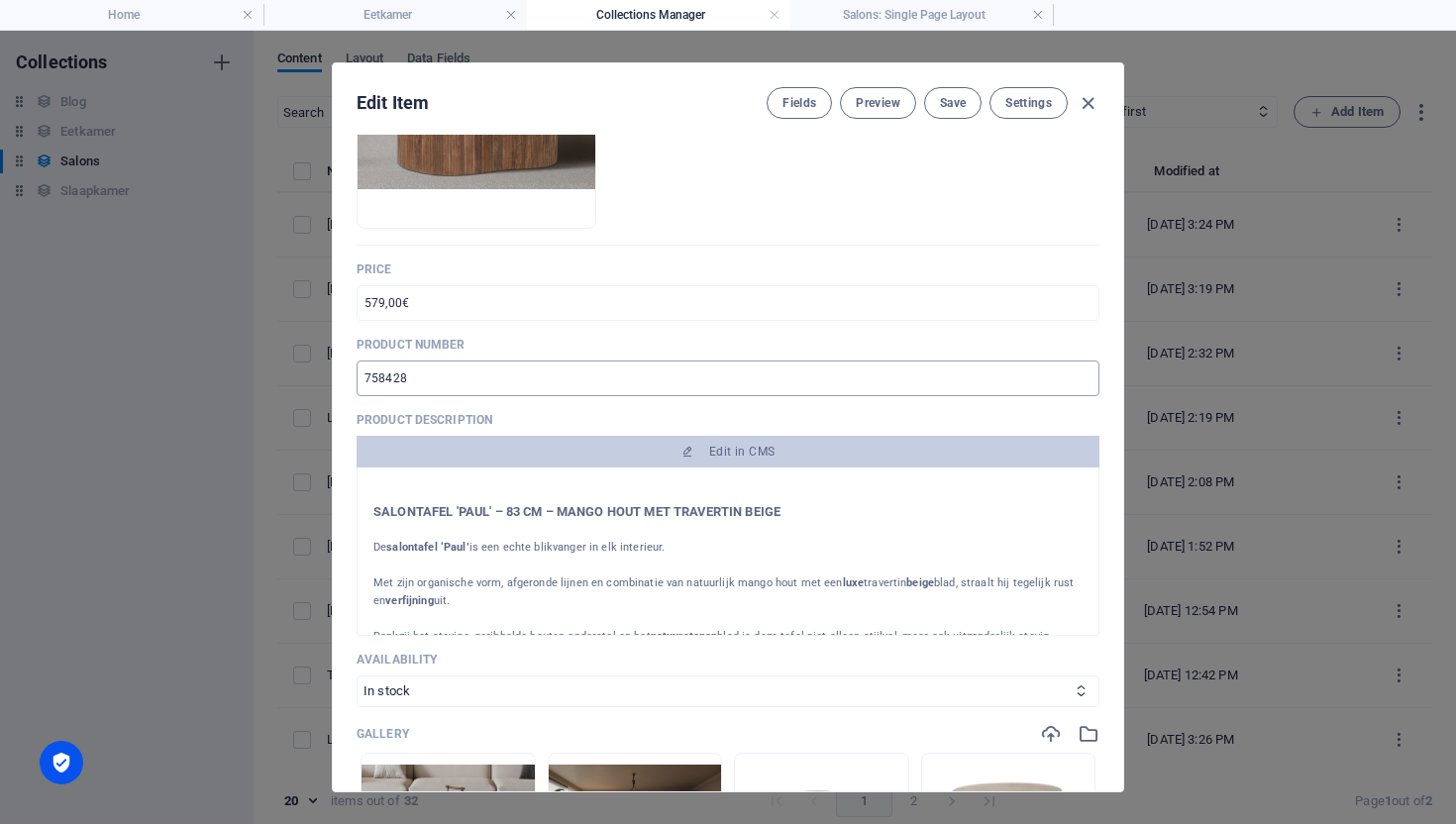 click on "758428" at bounding box center [728, 378] 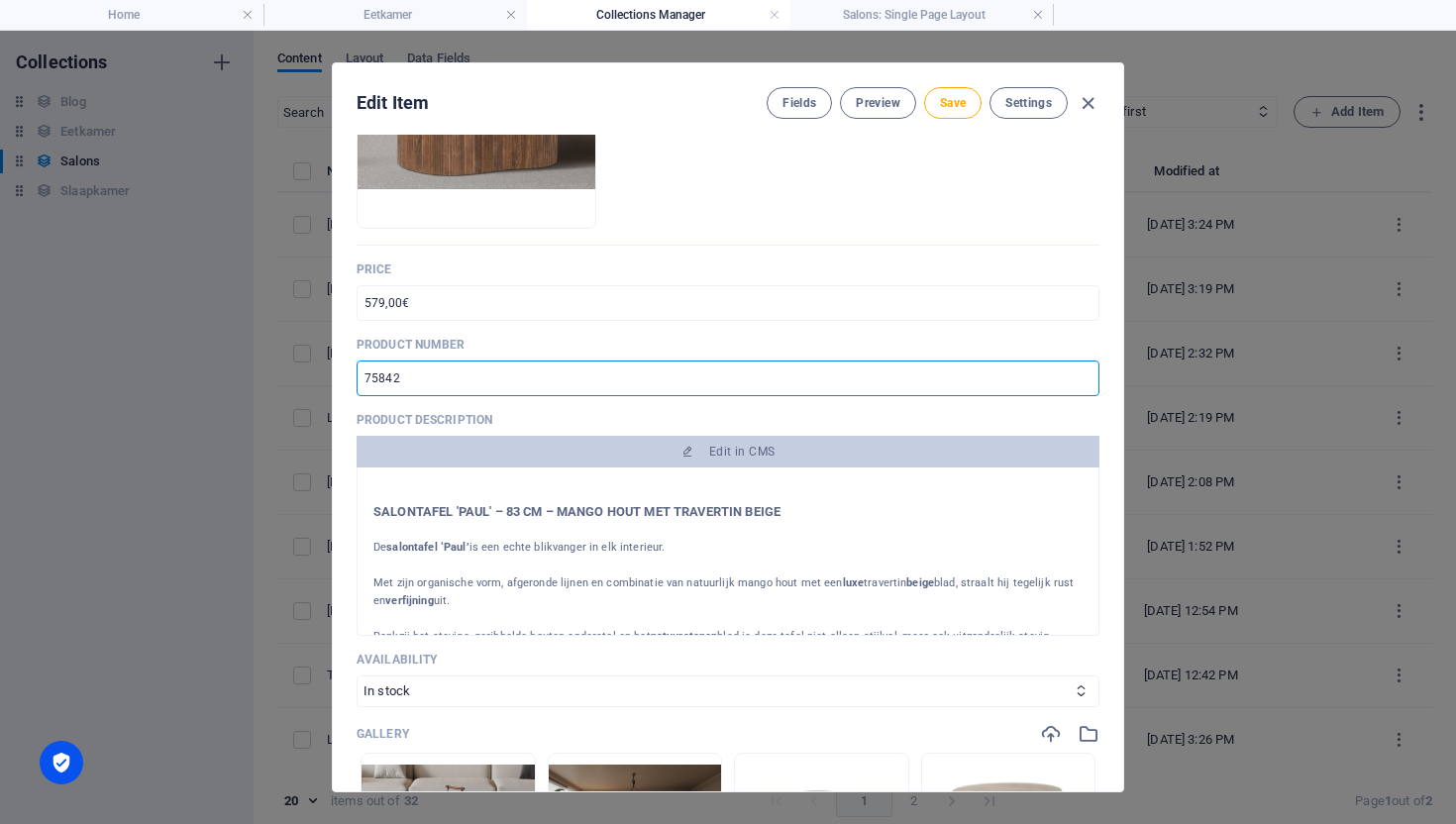 type on "758428" 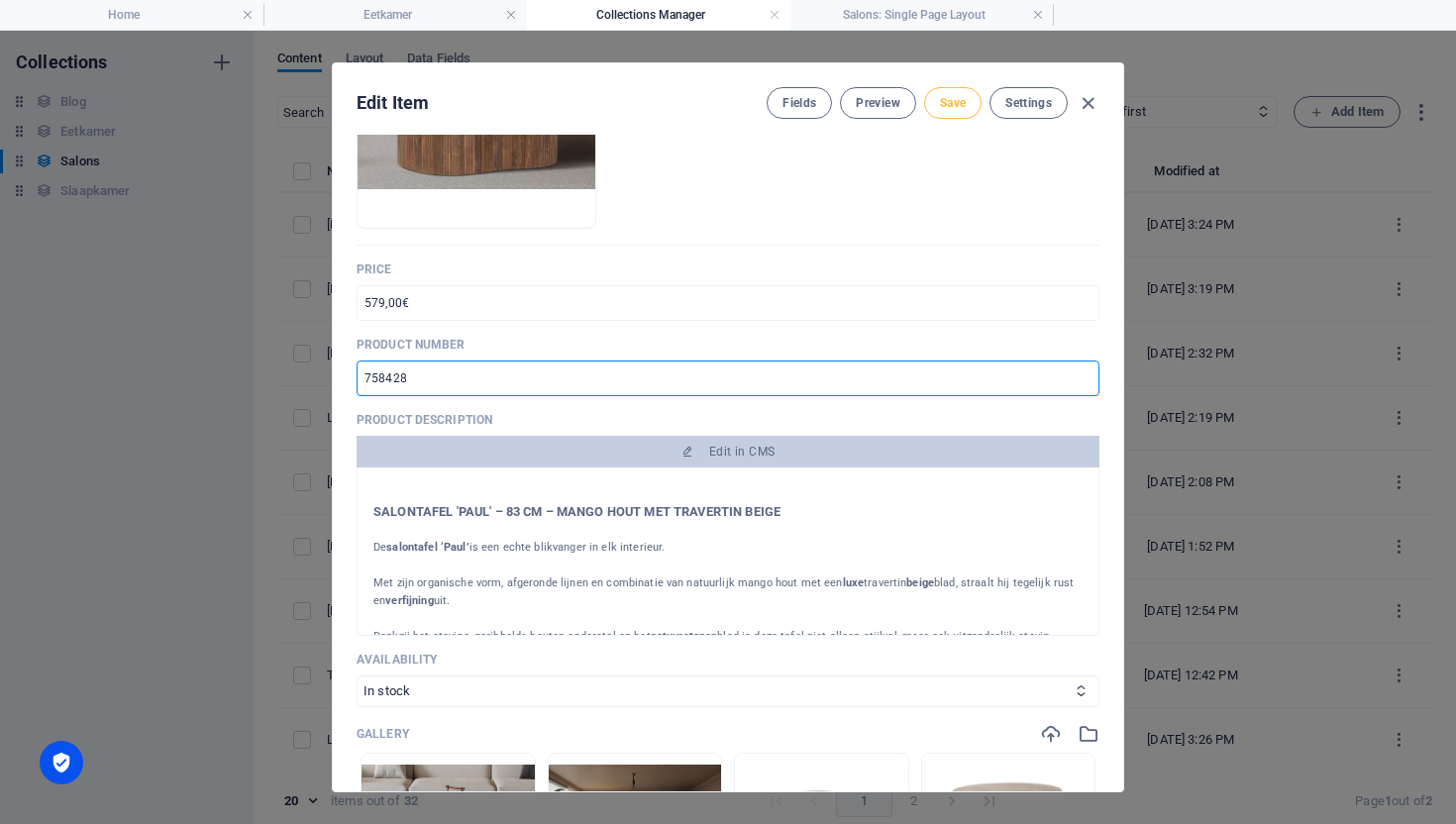 click on "Save" at bounding box center [953, 103] 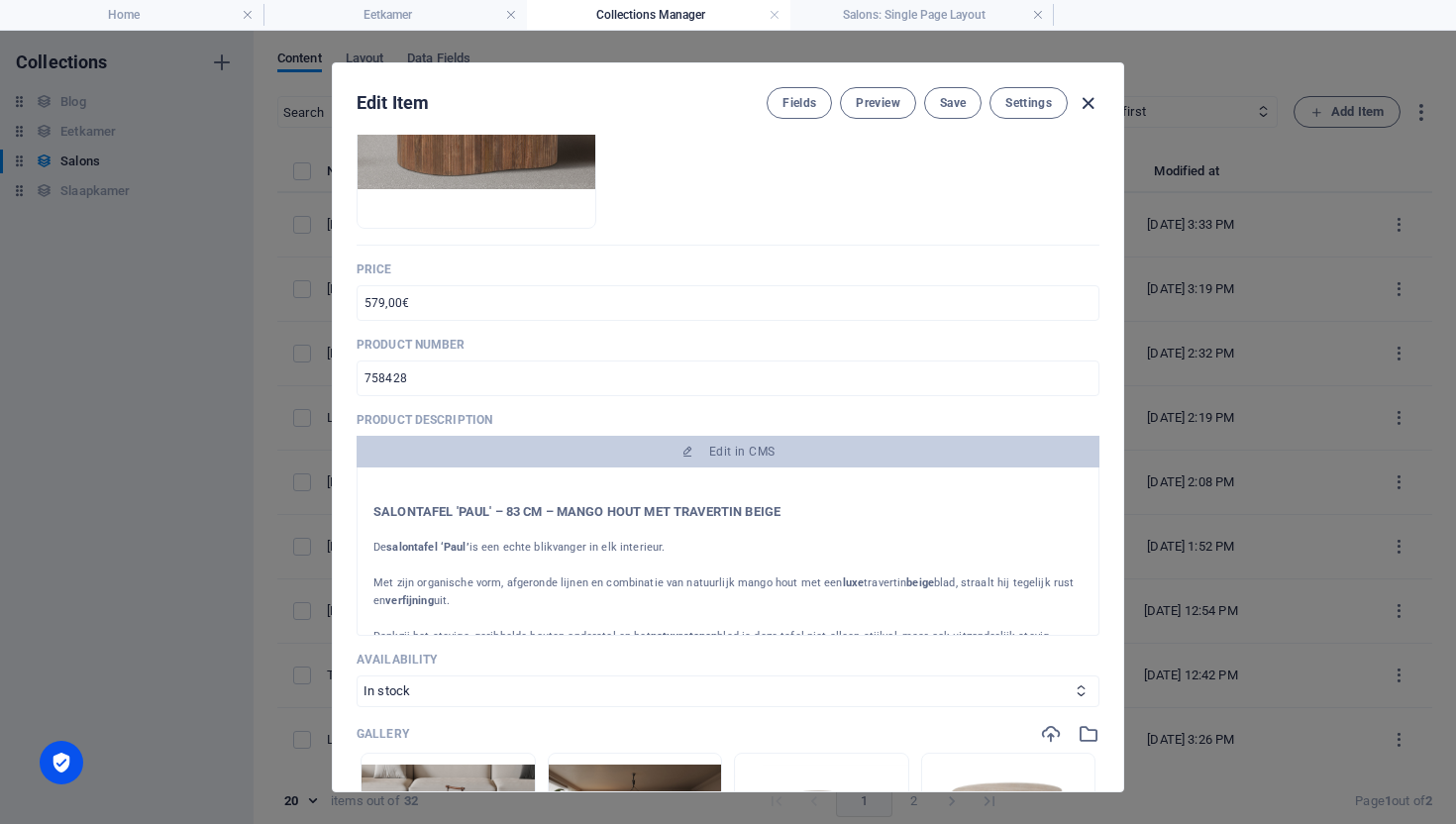click at bounding box center [1088, 103] 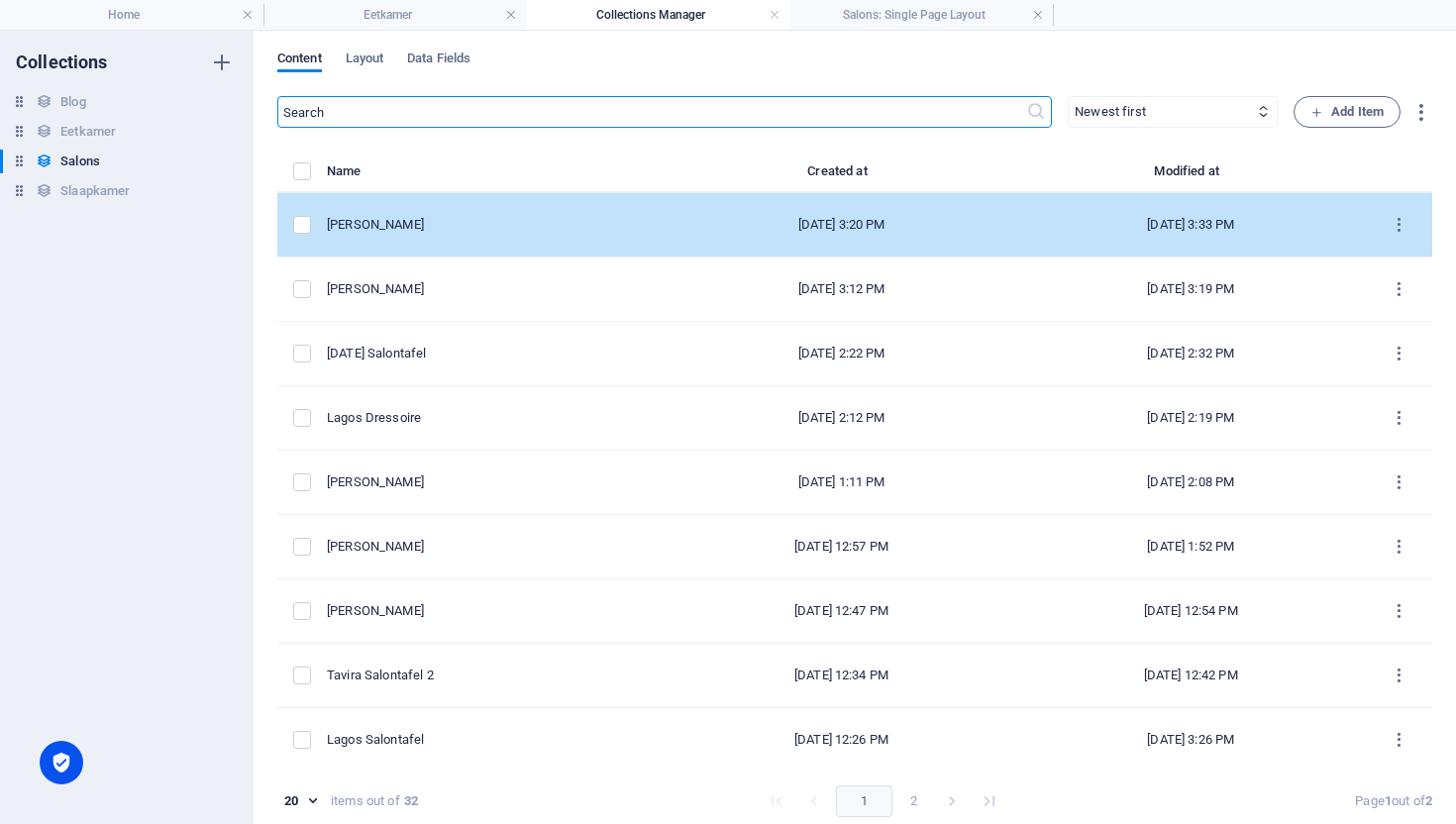 click on "[PERSON_NAME]" at bounding box center [496, 225] 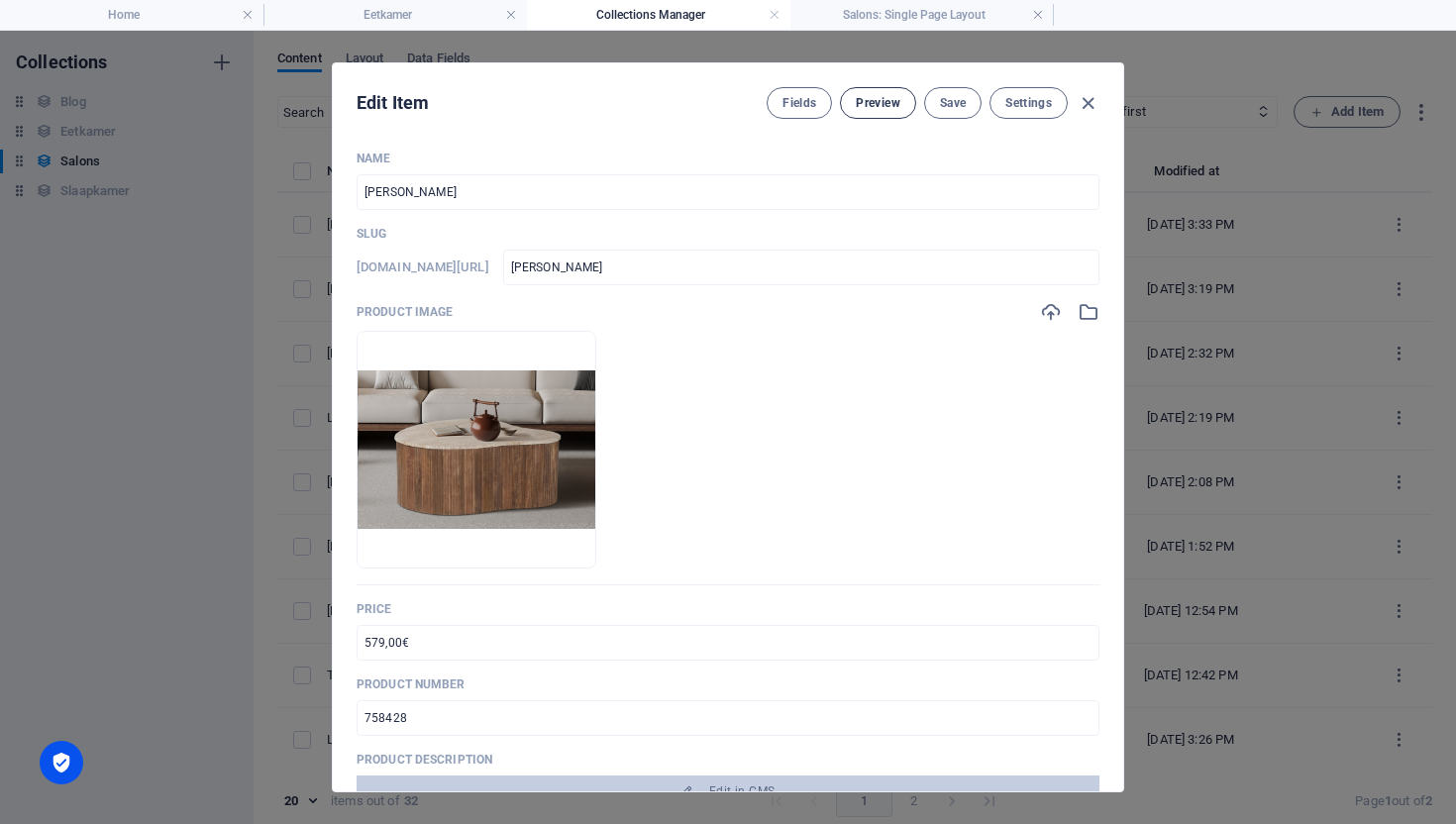 click on "Preview" at bounding box center (878, 103) 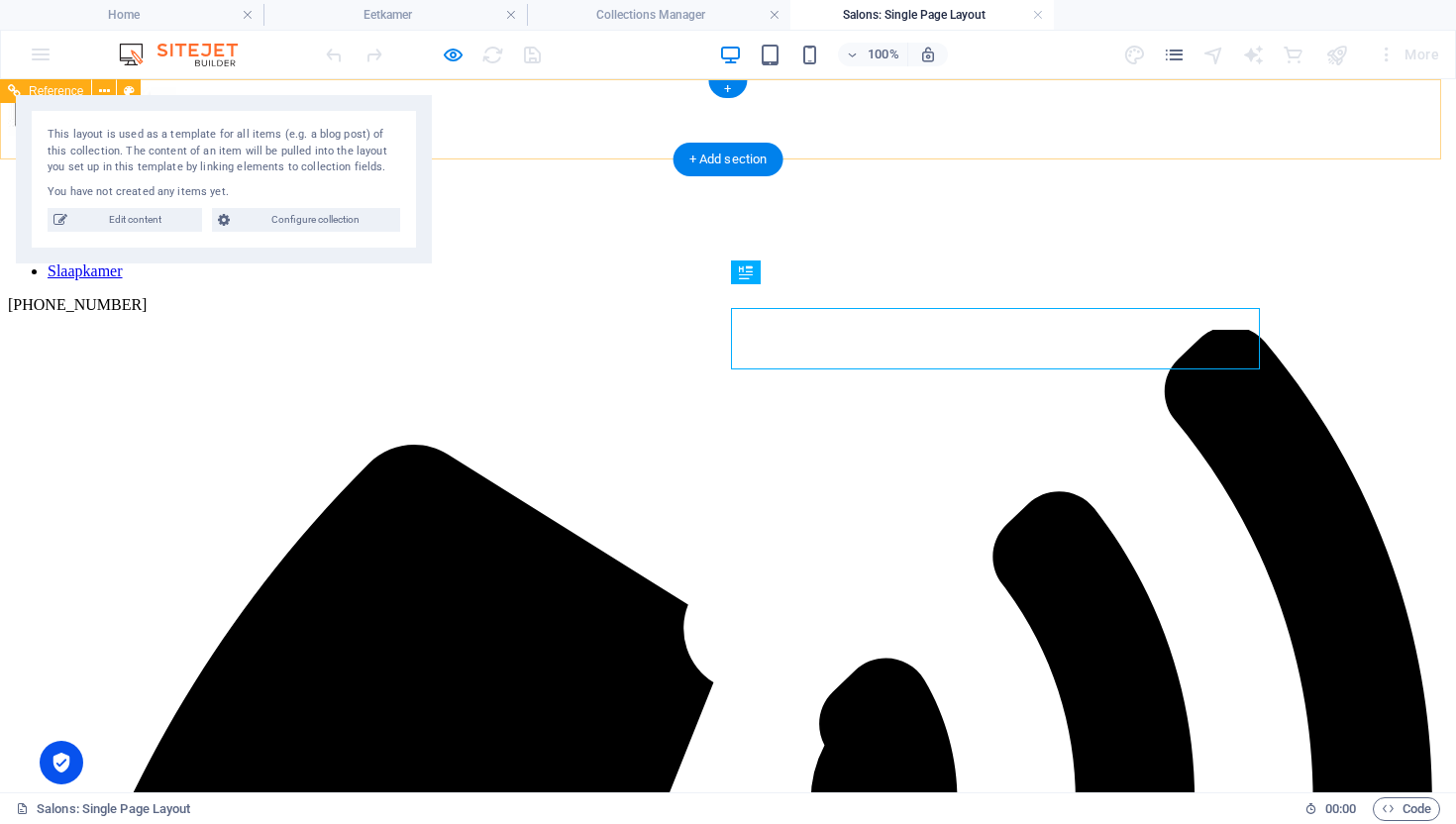 scroll, scrollTop: 0, scrollLeft: 0, axis: both 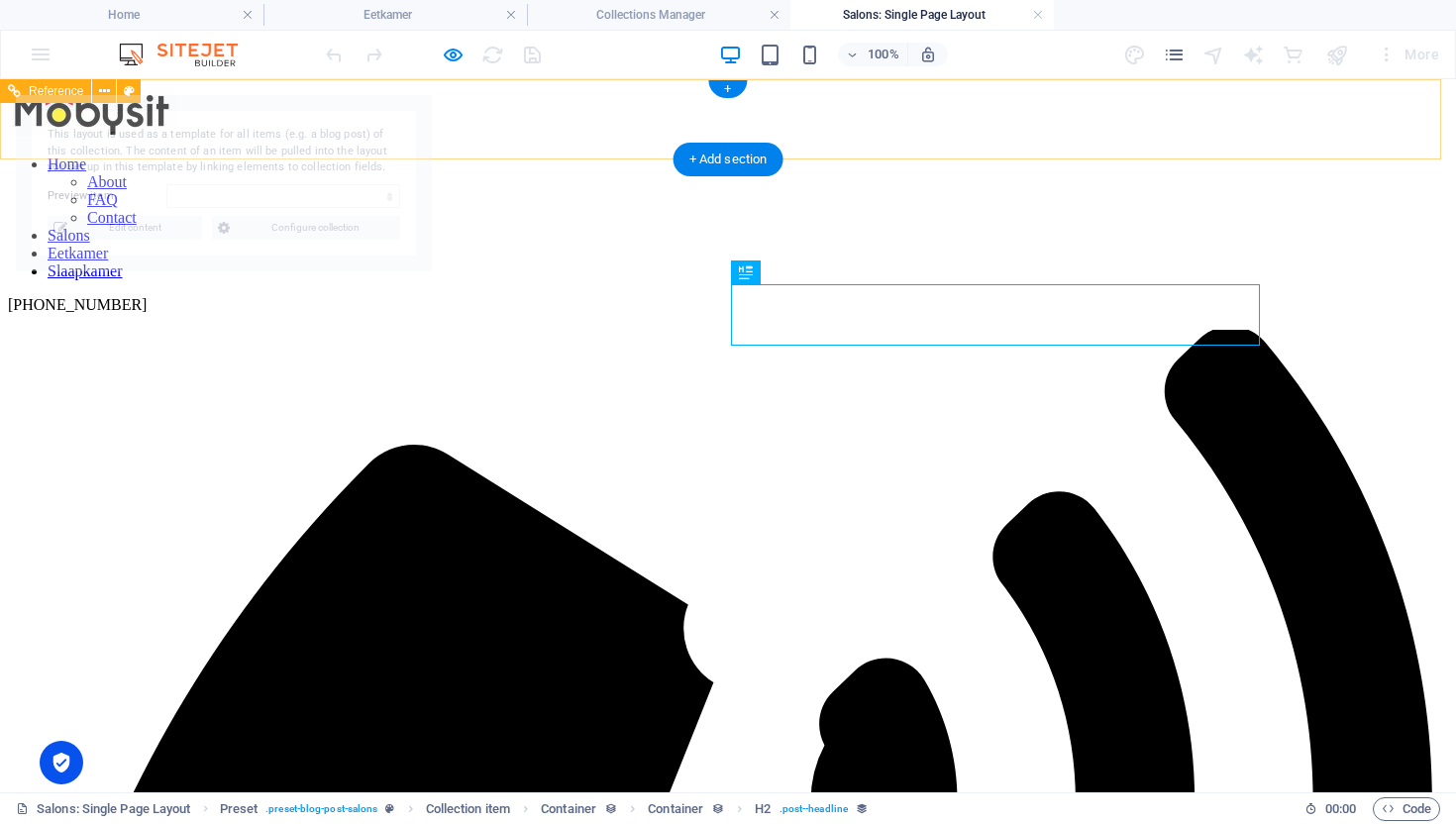 select on "687261337cde55c26f029e42" 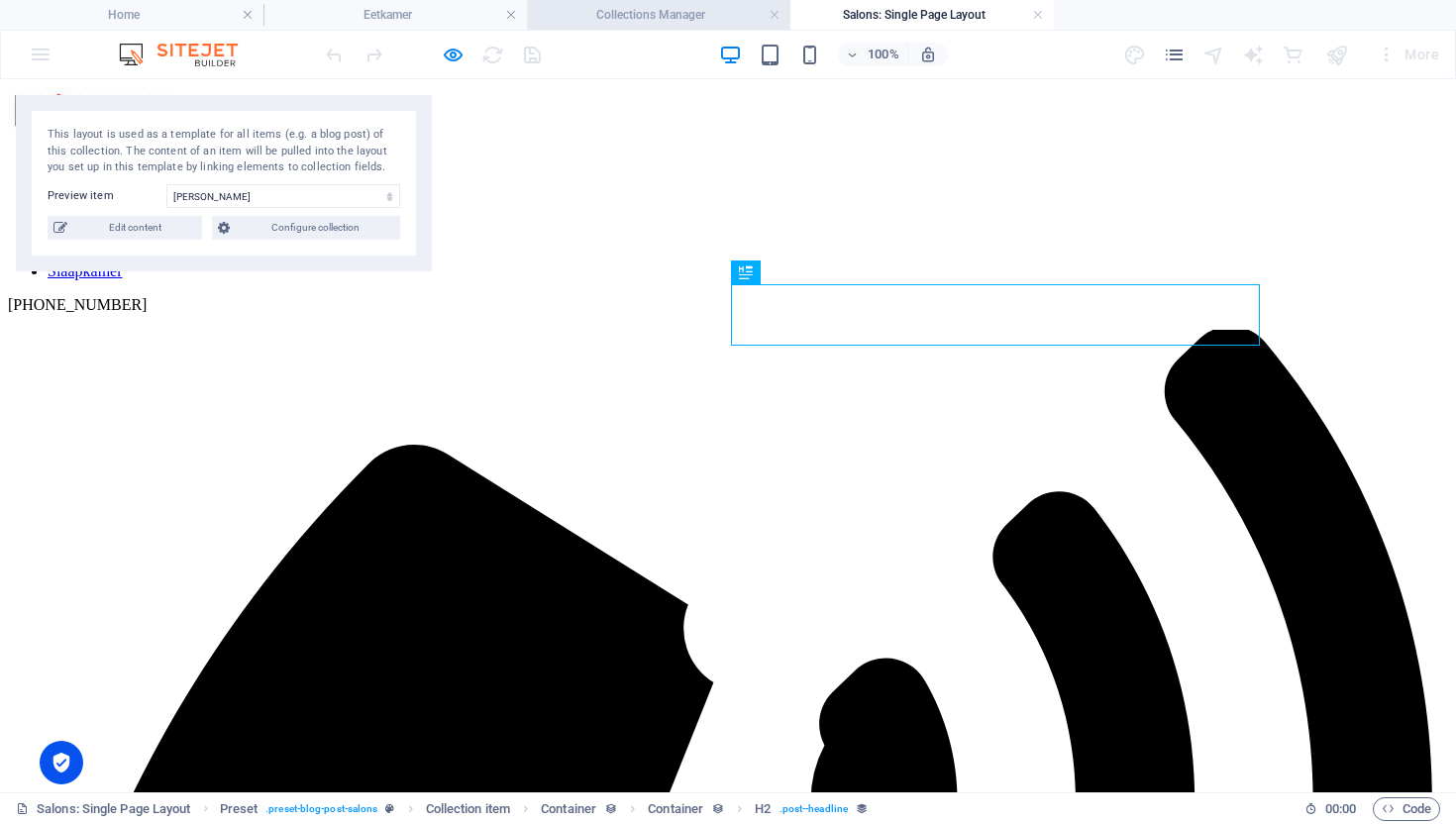 click on "Collections Manager" at bounding box center [659, 15] 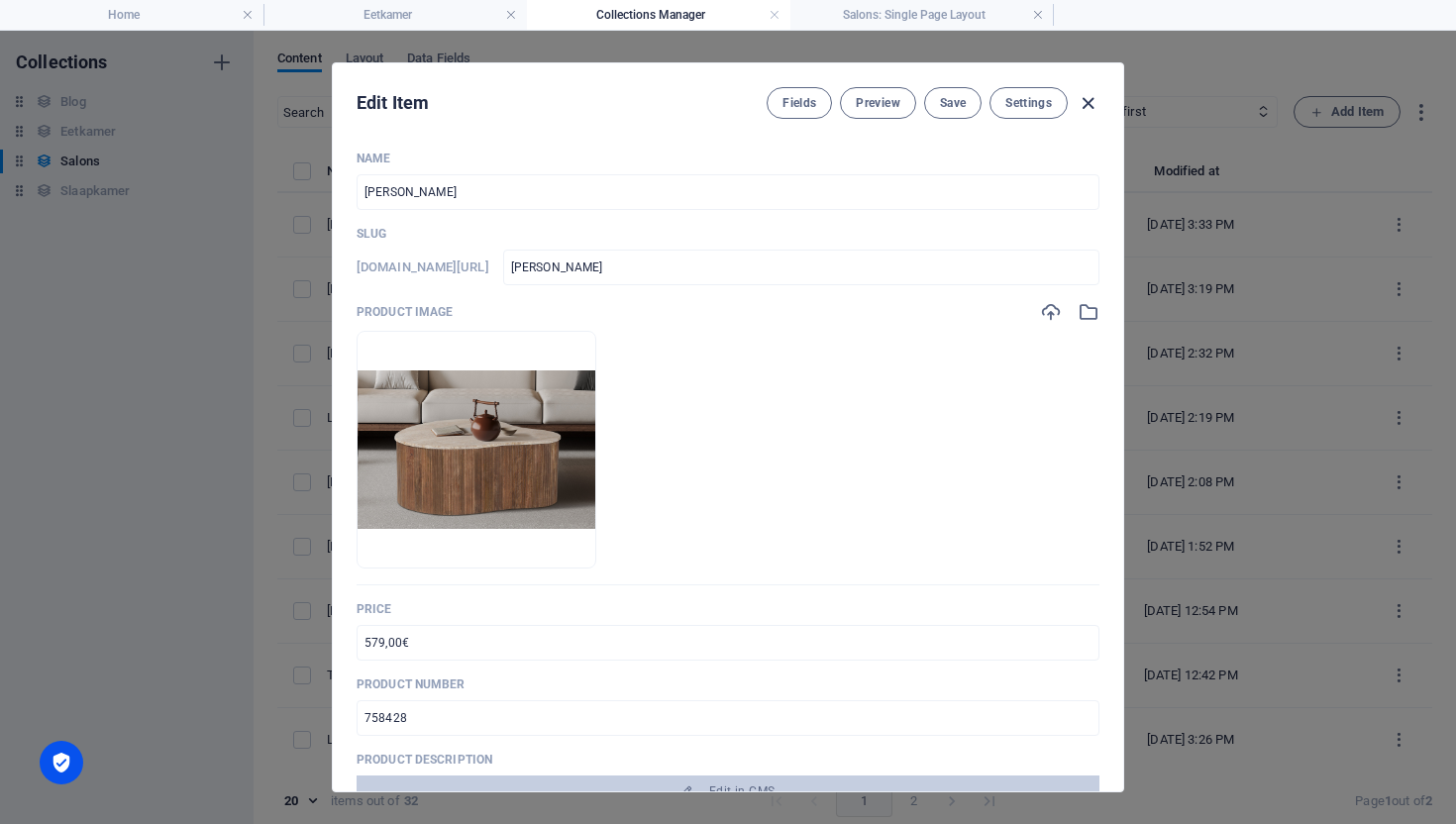 click at bounding box center [1088, 103] 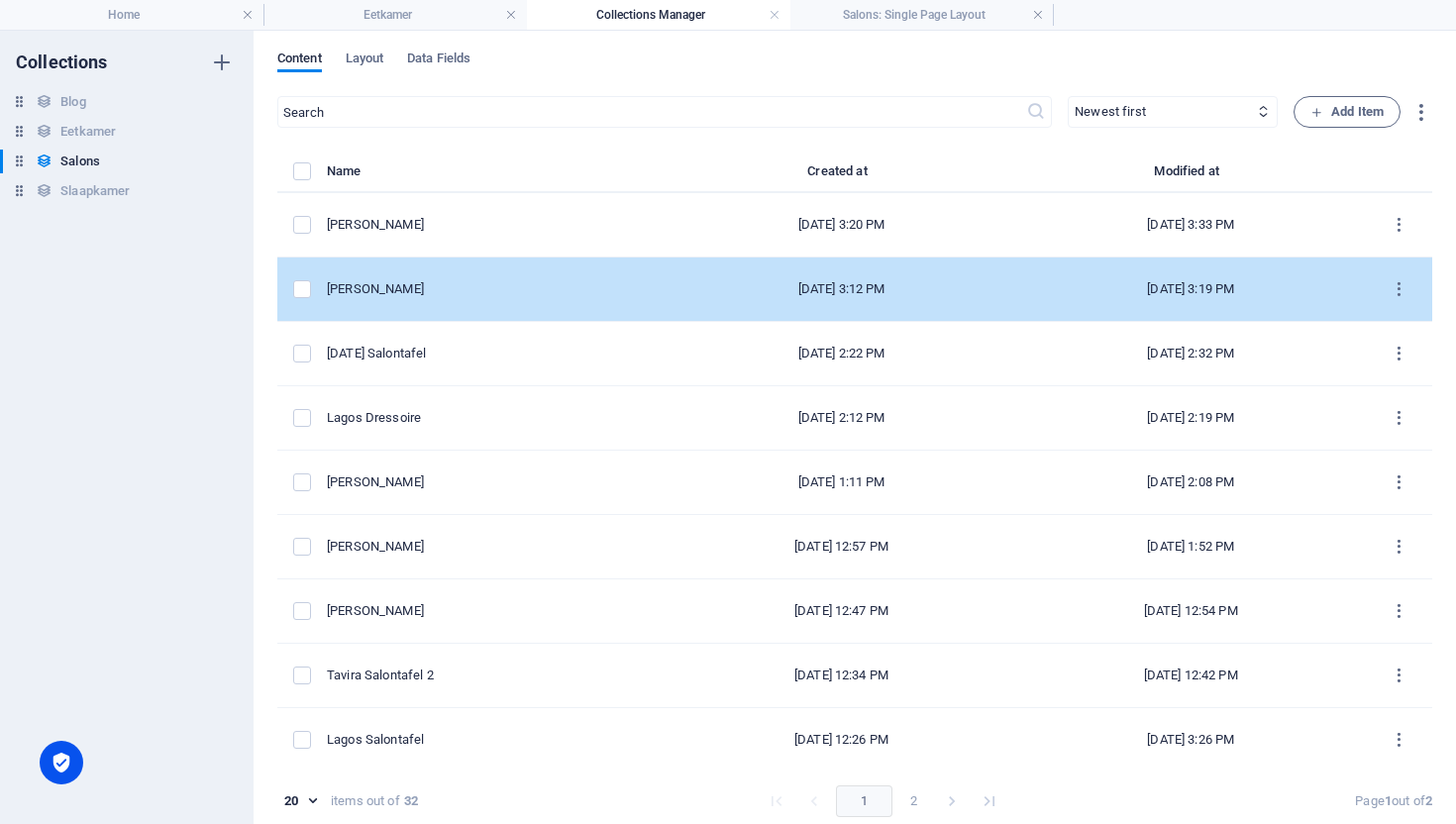 click on "[PERSON_NAME]" at bounding box center (488, 289) 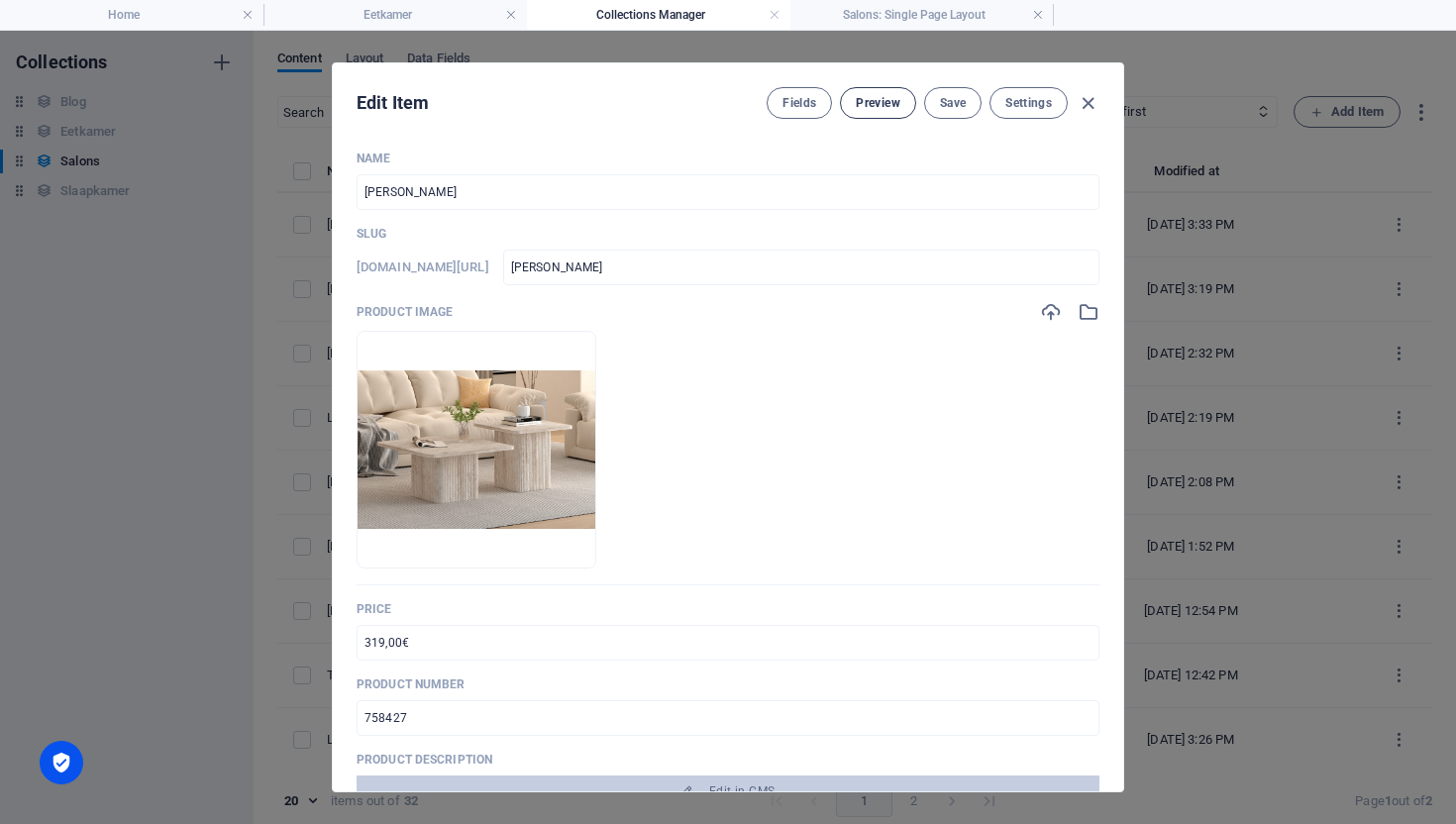 click on "Preview" at bounding box center [878, 103] 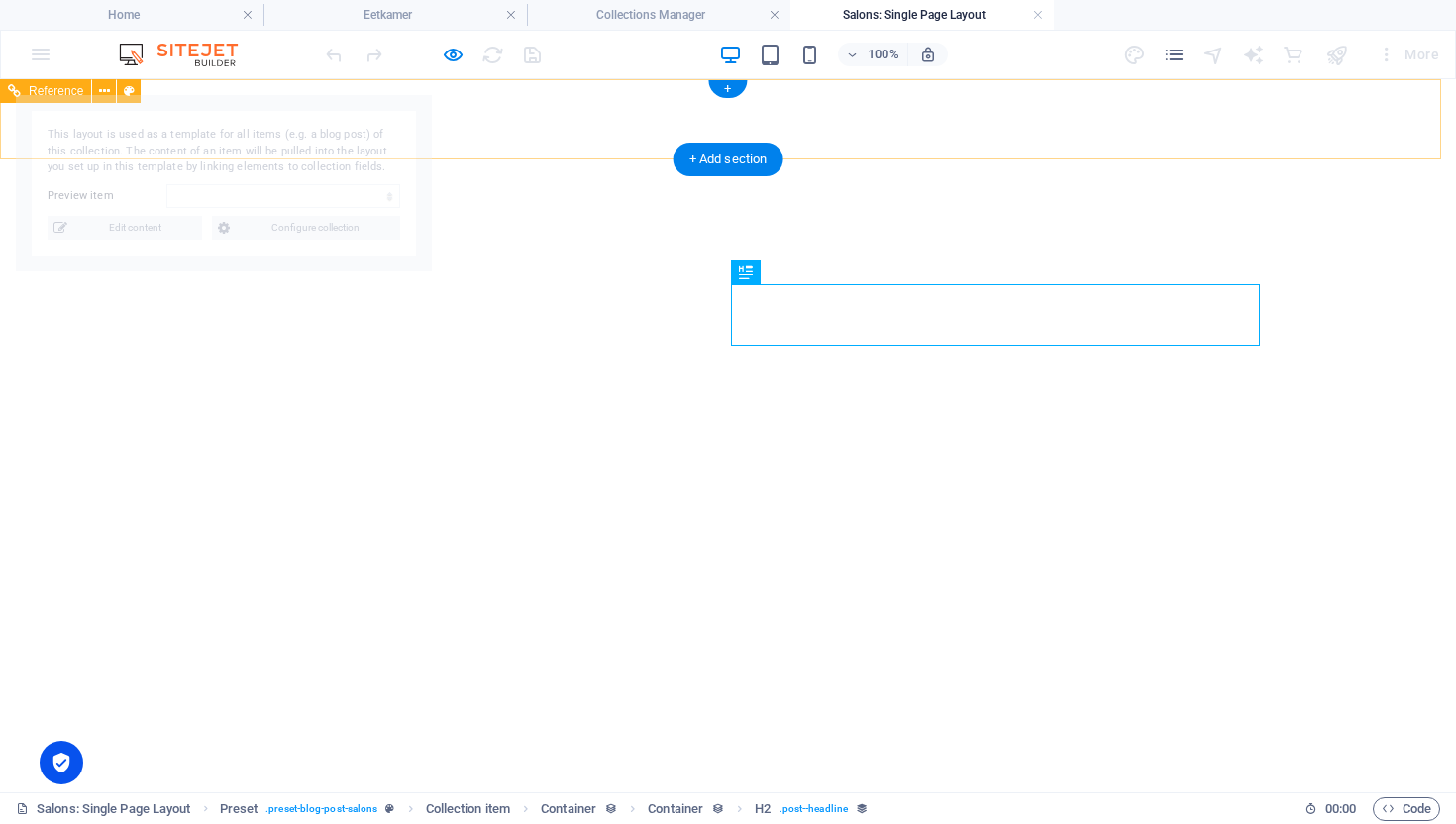 select on "68725f4c5a5d0e472f029902" 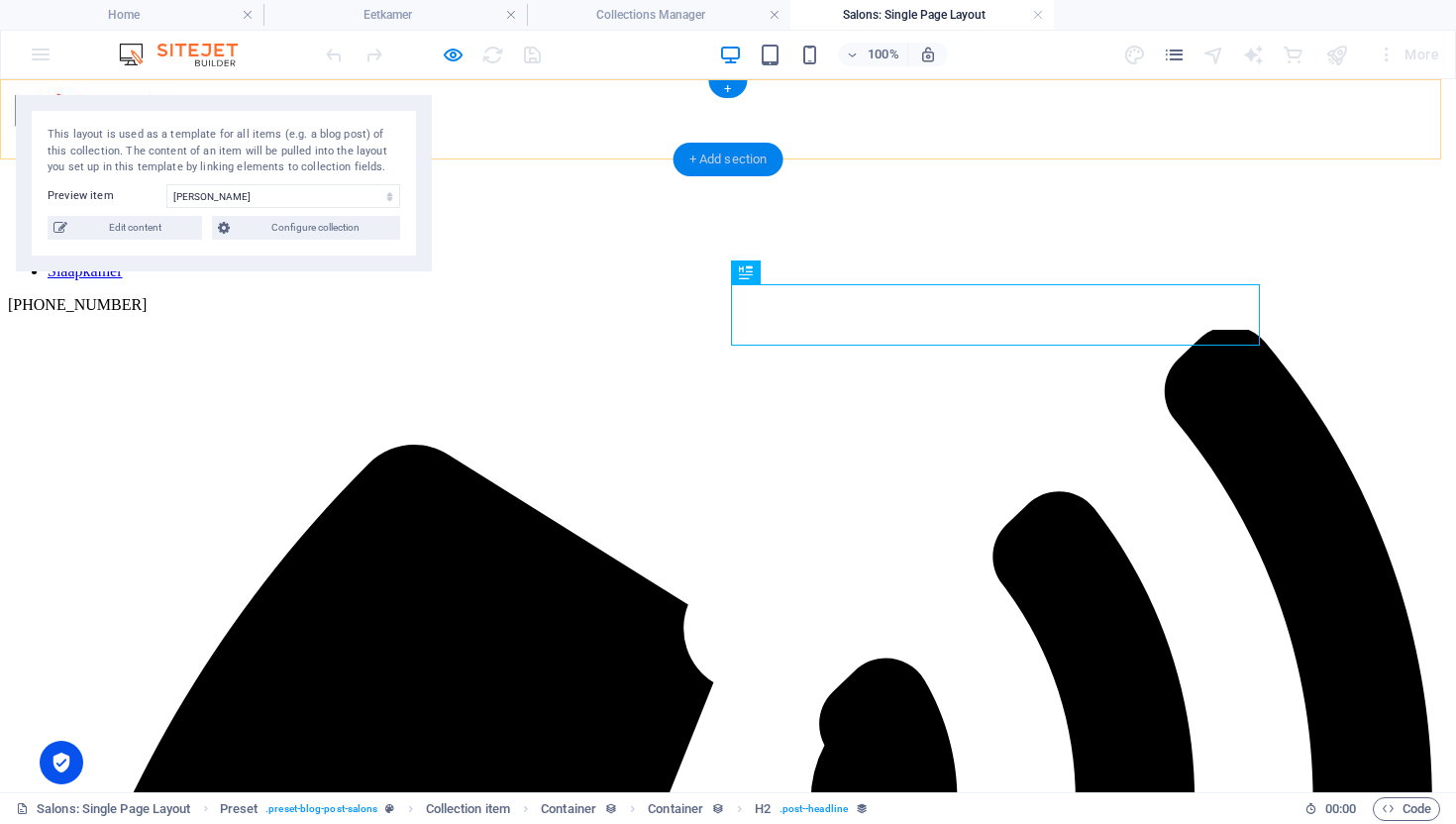 scroll, scrollTop: 0, scrollLeft: 0, axis: both 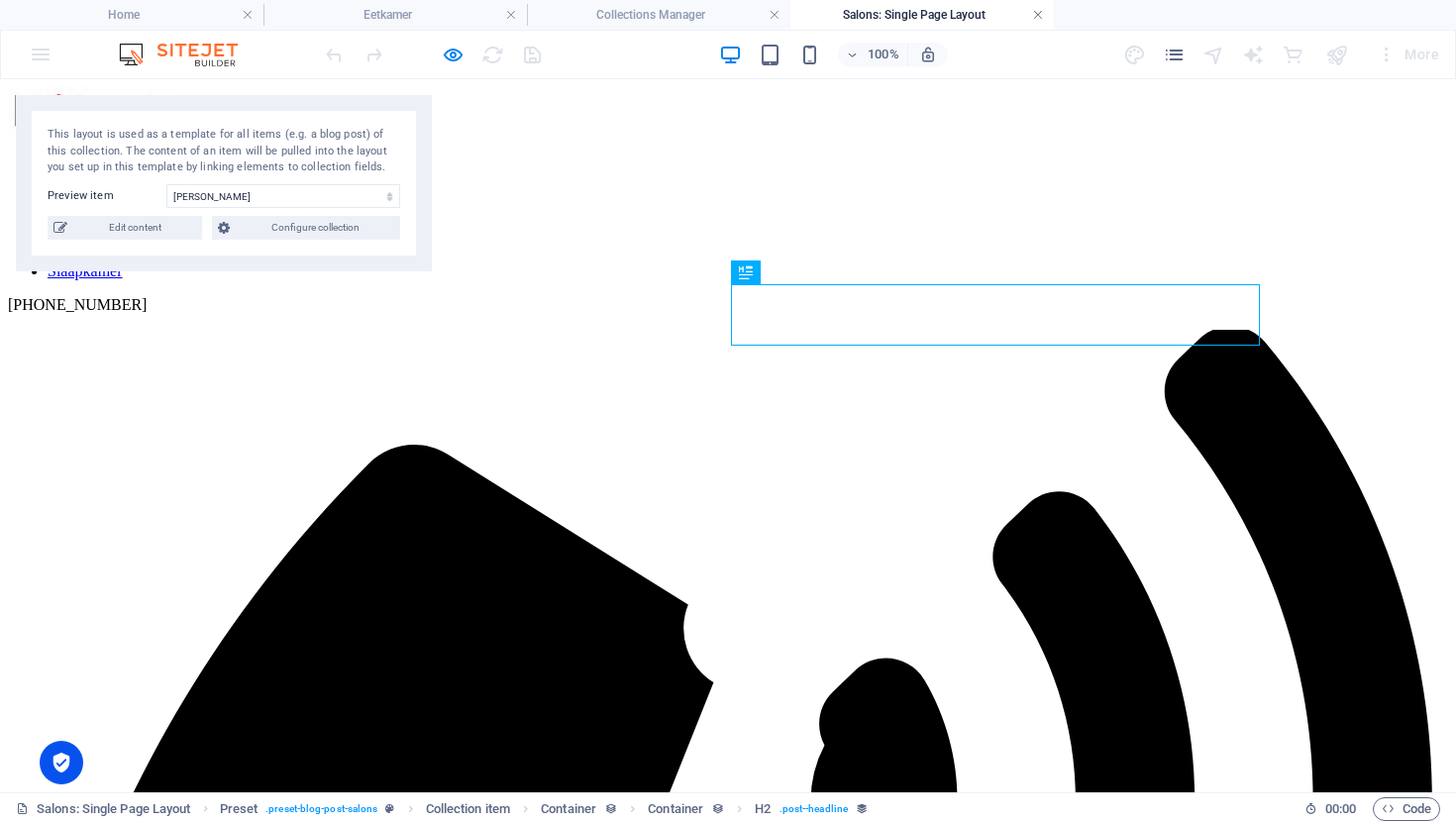click at bounding box center [1038, 15] 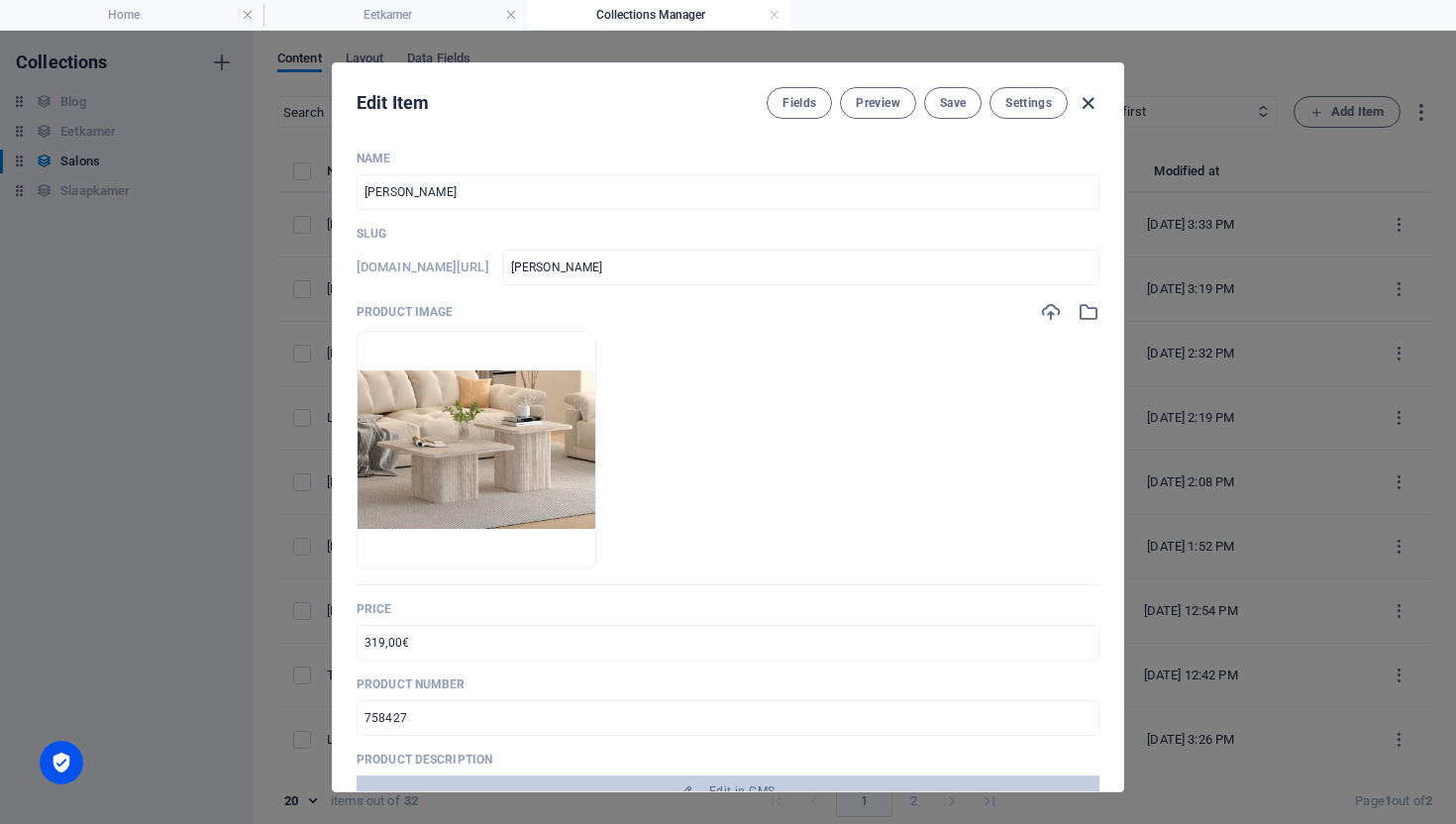 click at bounding box center [1088, 103] 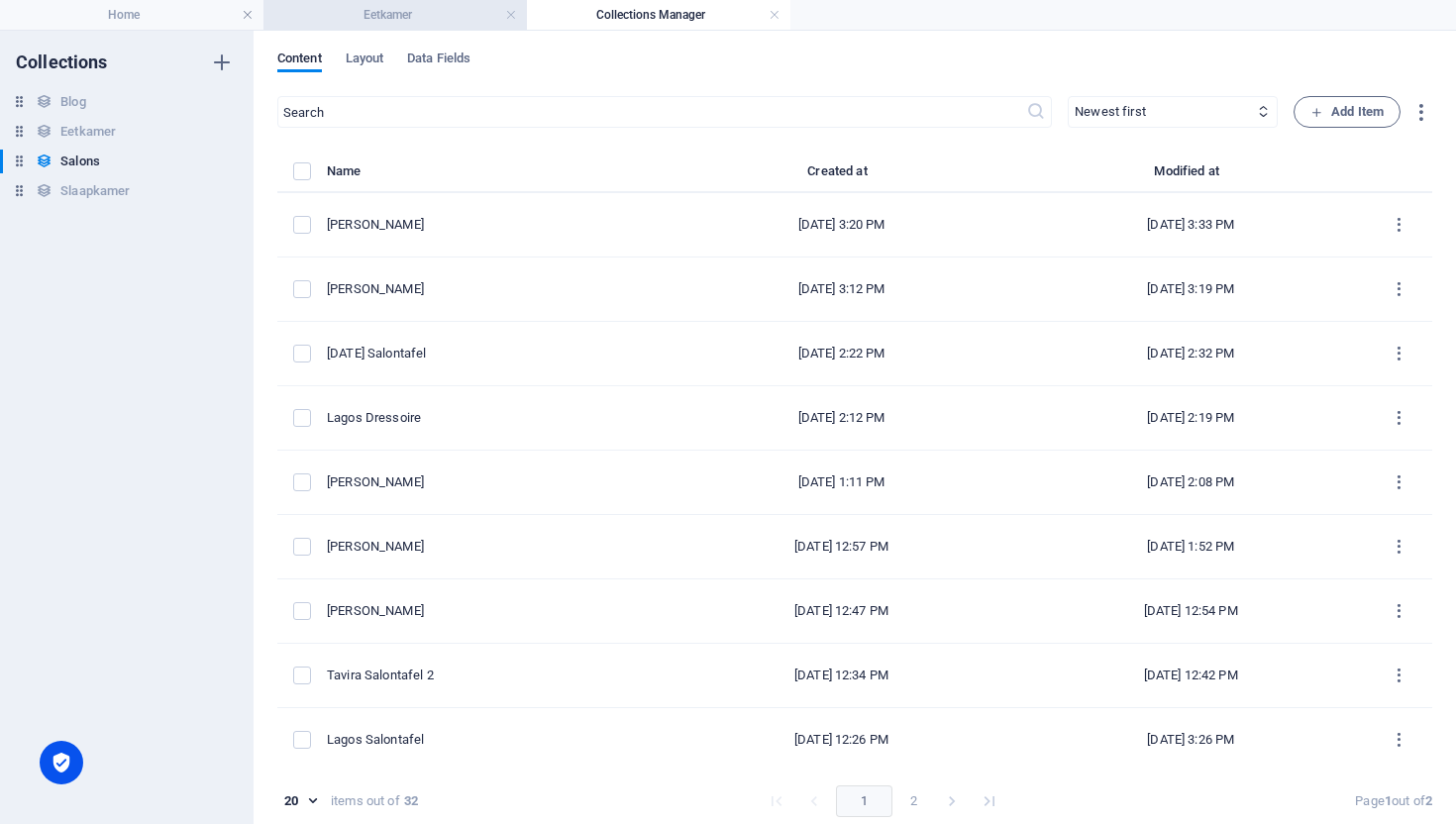 click on "Eetkamer" at bounding box center (395, 15) 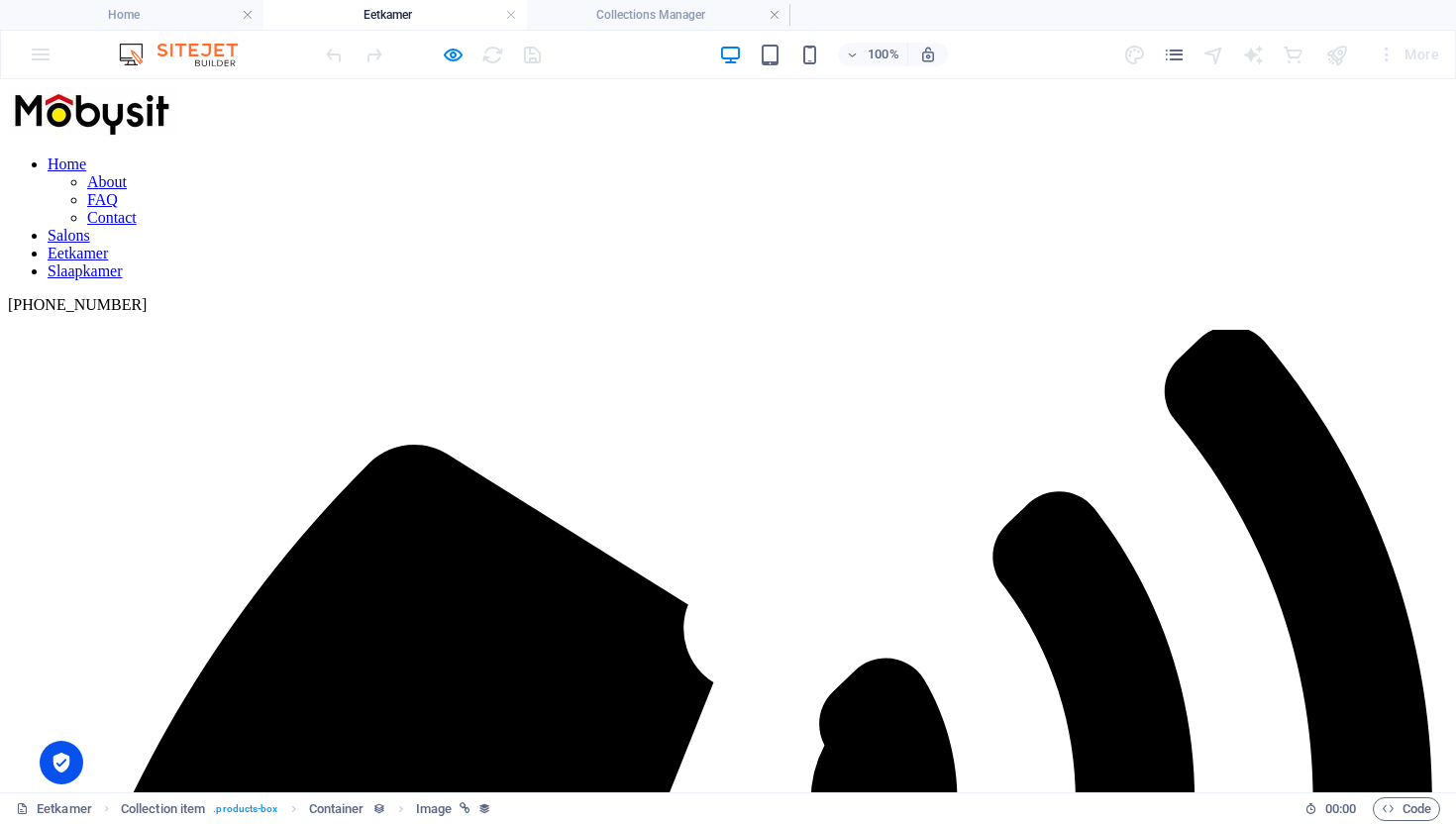click at bounding box center [256, 2766] 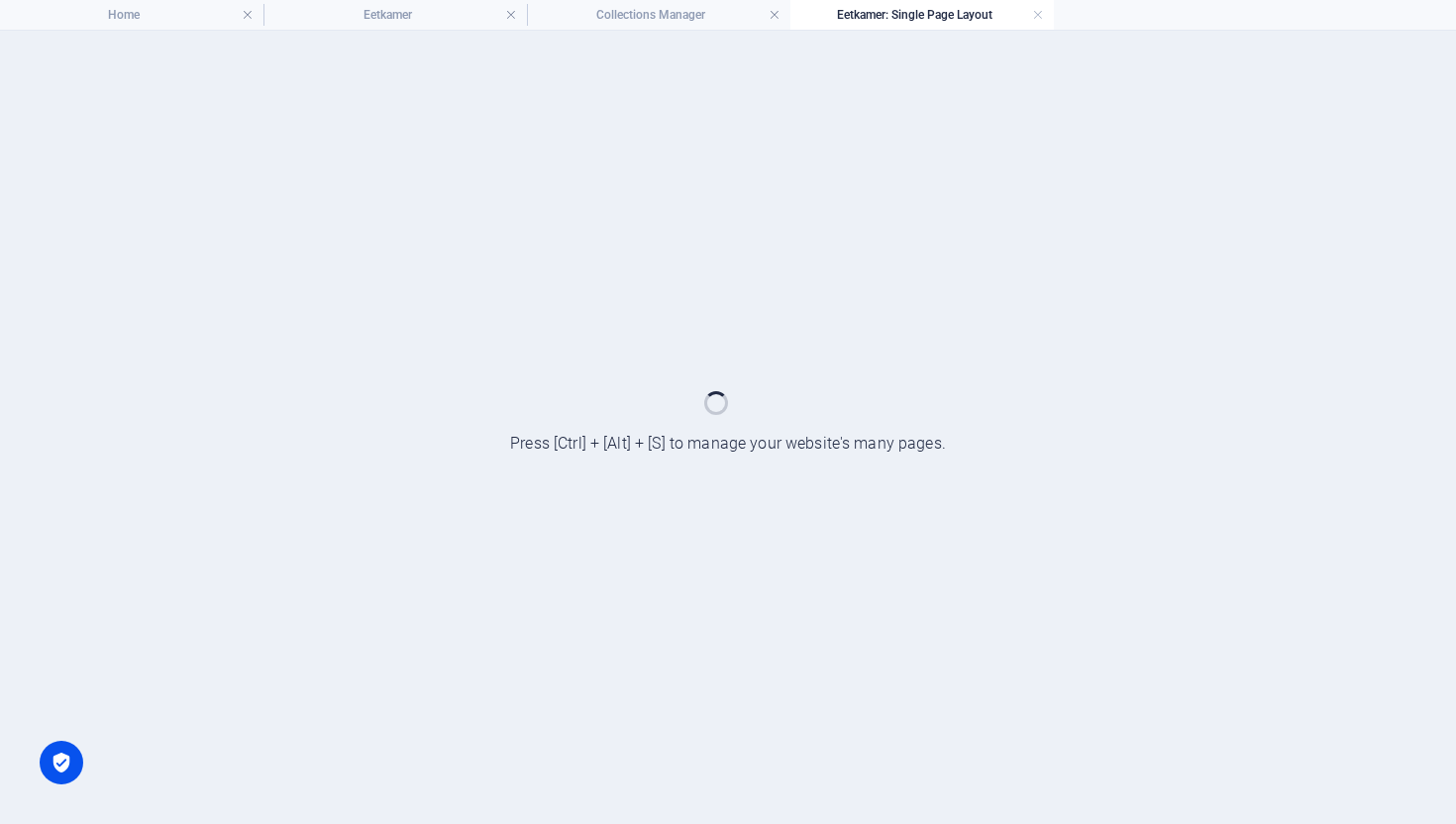 scroll, scrollTop: 0, scrollLeft: 0, axis: both 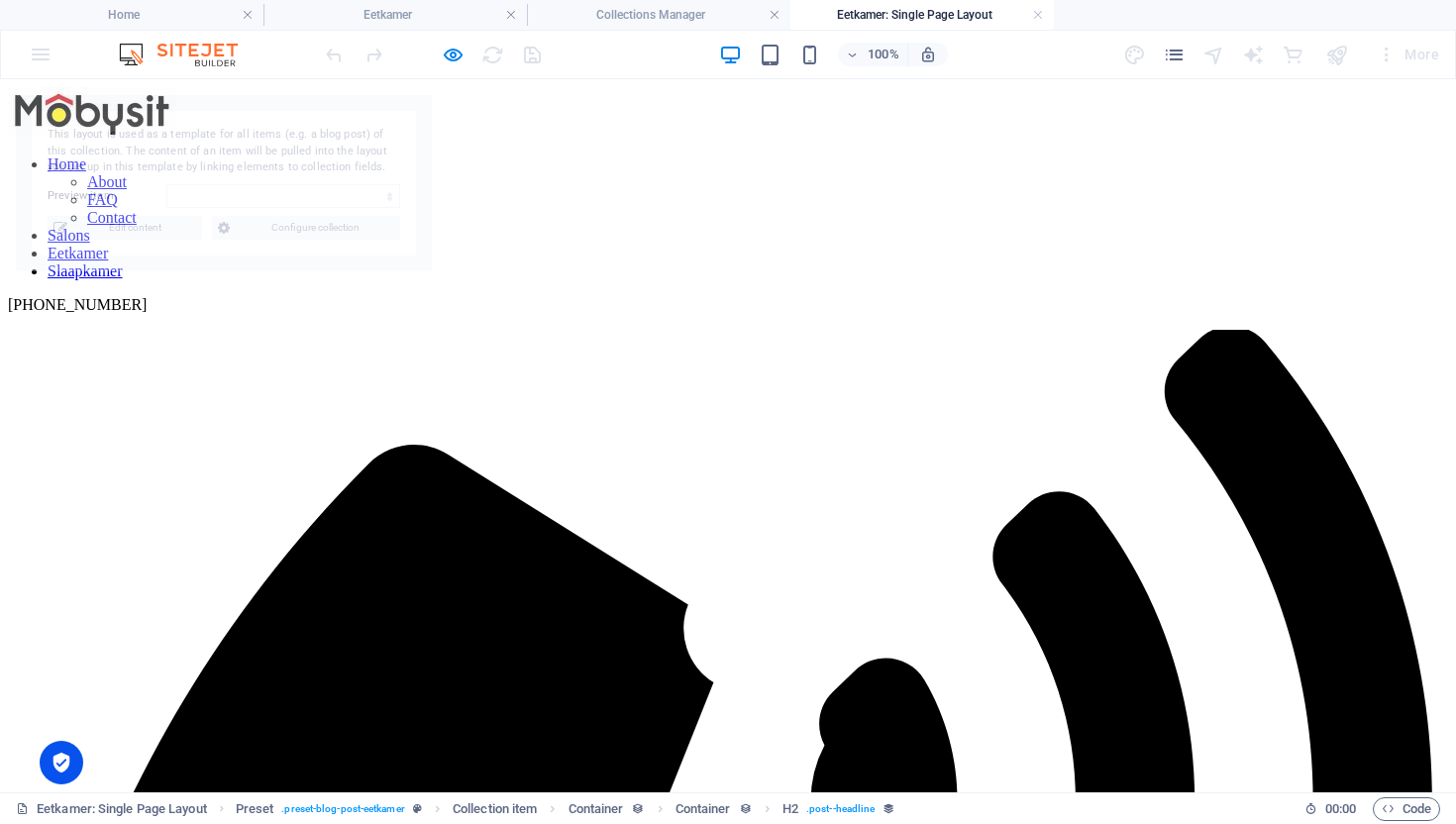 select on "6872431f61b27a07330f68c0" 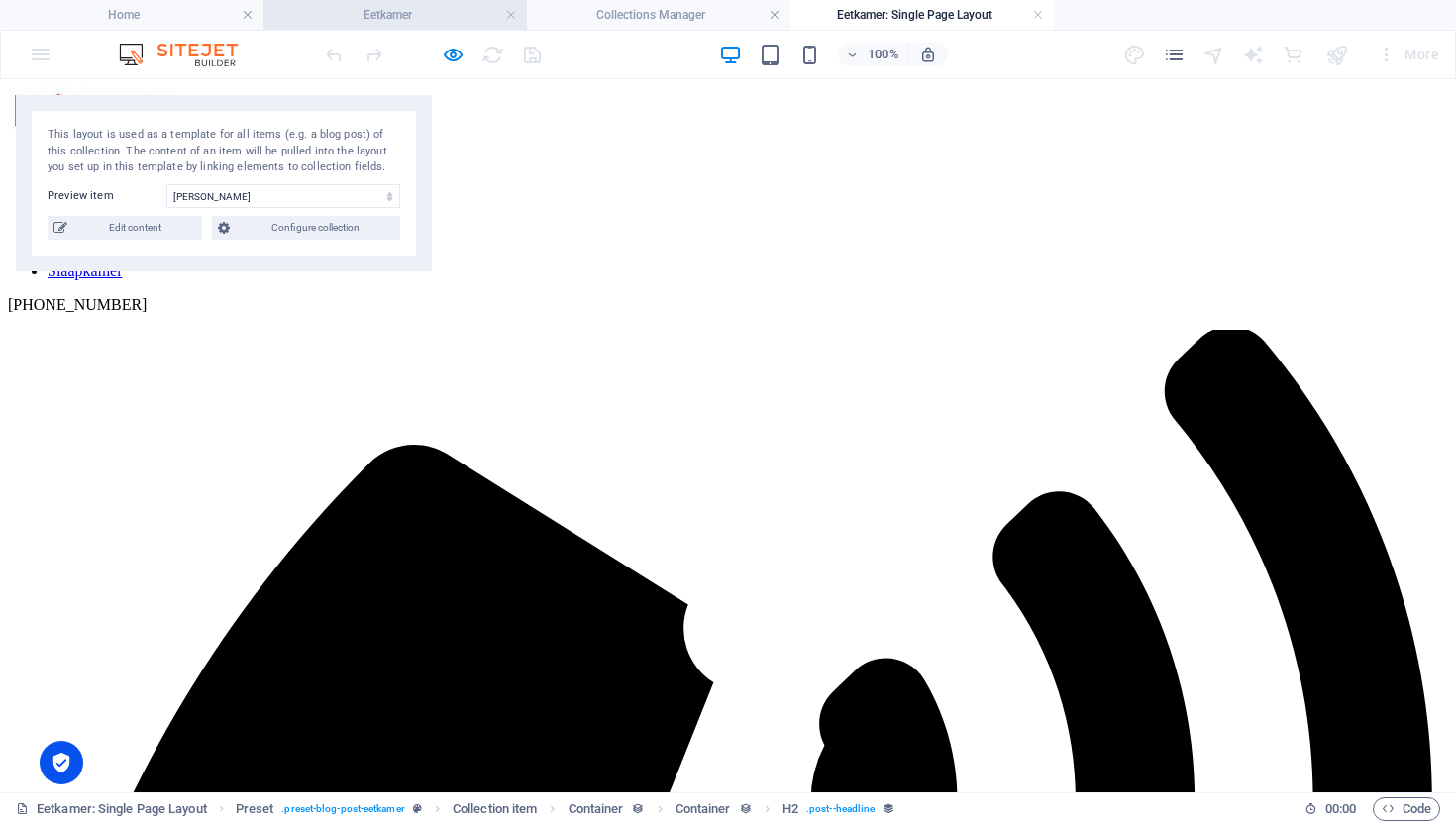 click on "Eetkamer" at bounding box center [395, 15] 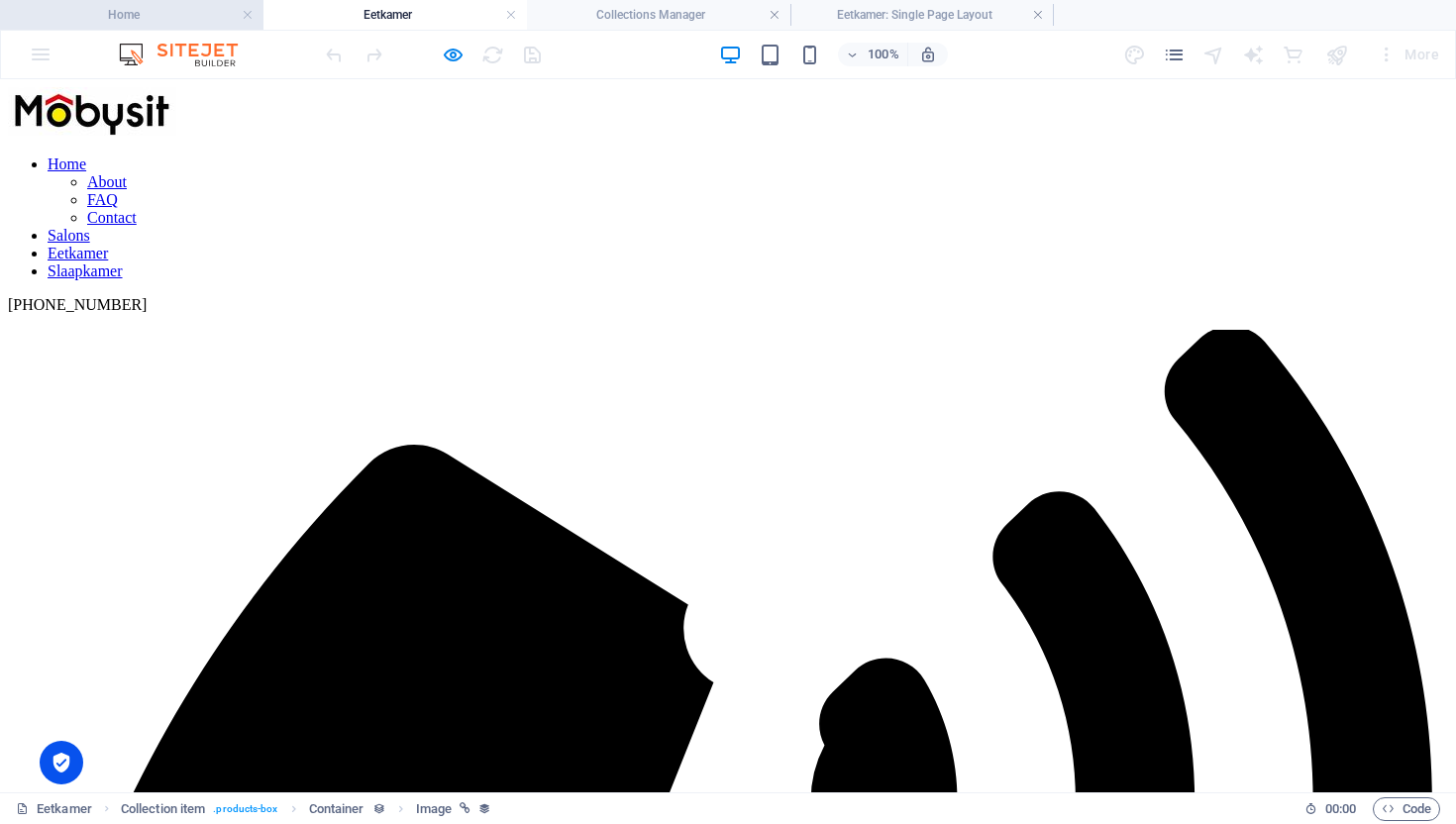 click on "Home" at bounding box center (132, 15) 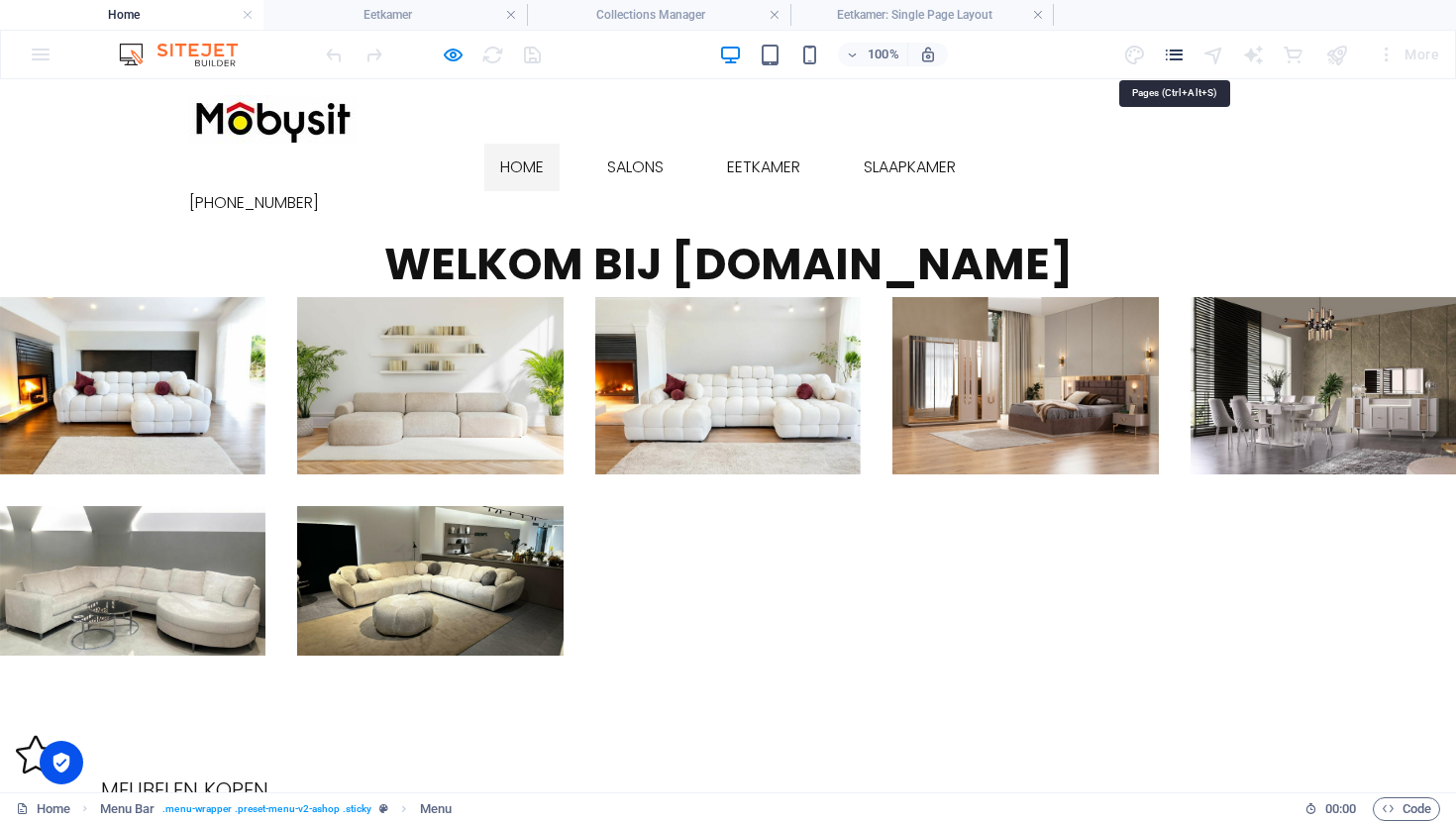 click at bounding box center [1174, 54] 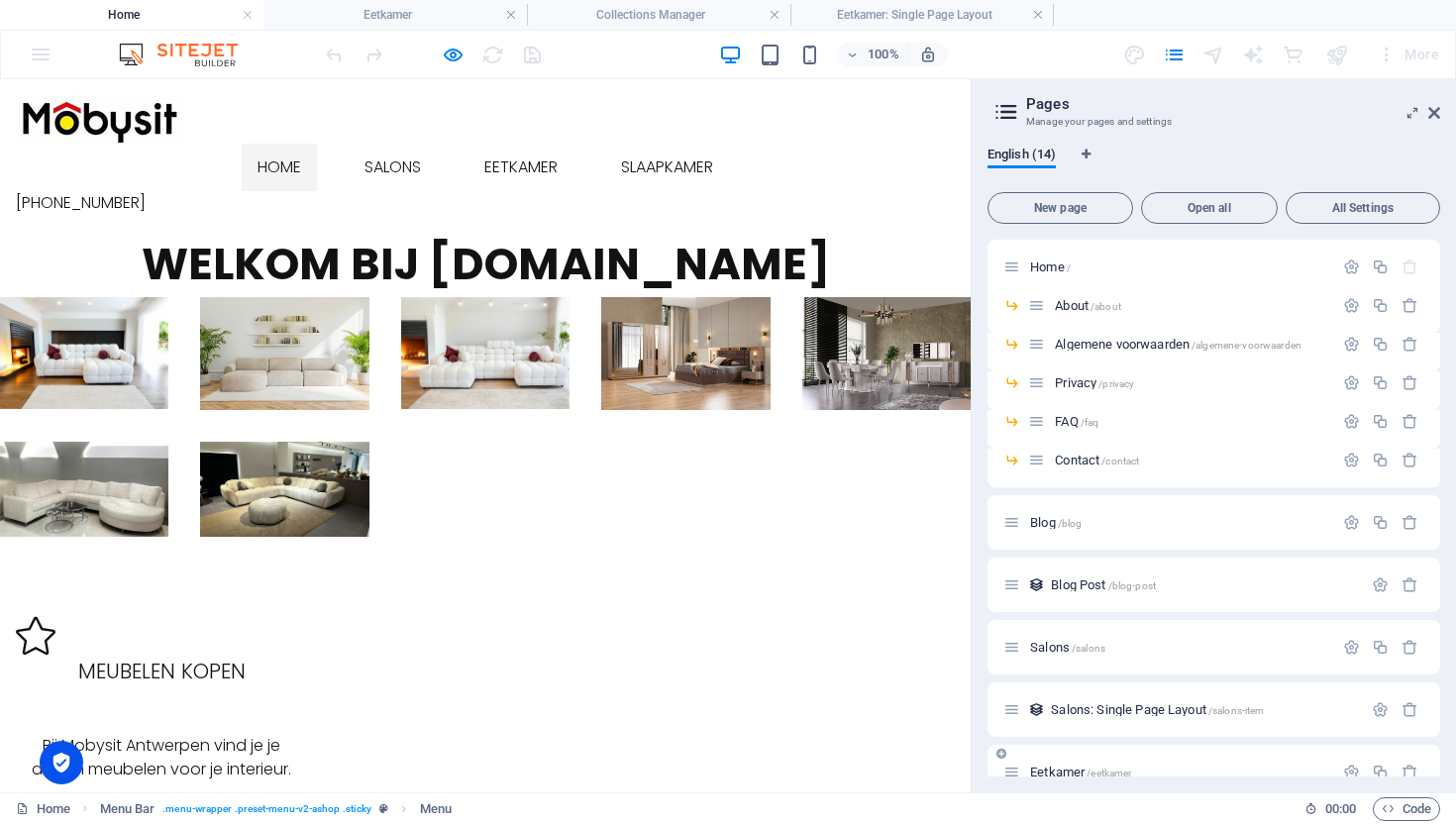 click on "Salons: Single Page Layout /salons-item" at bounding box center (1157, 709) 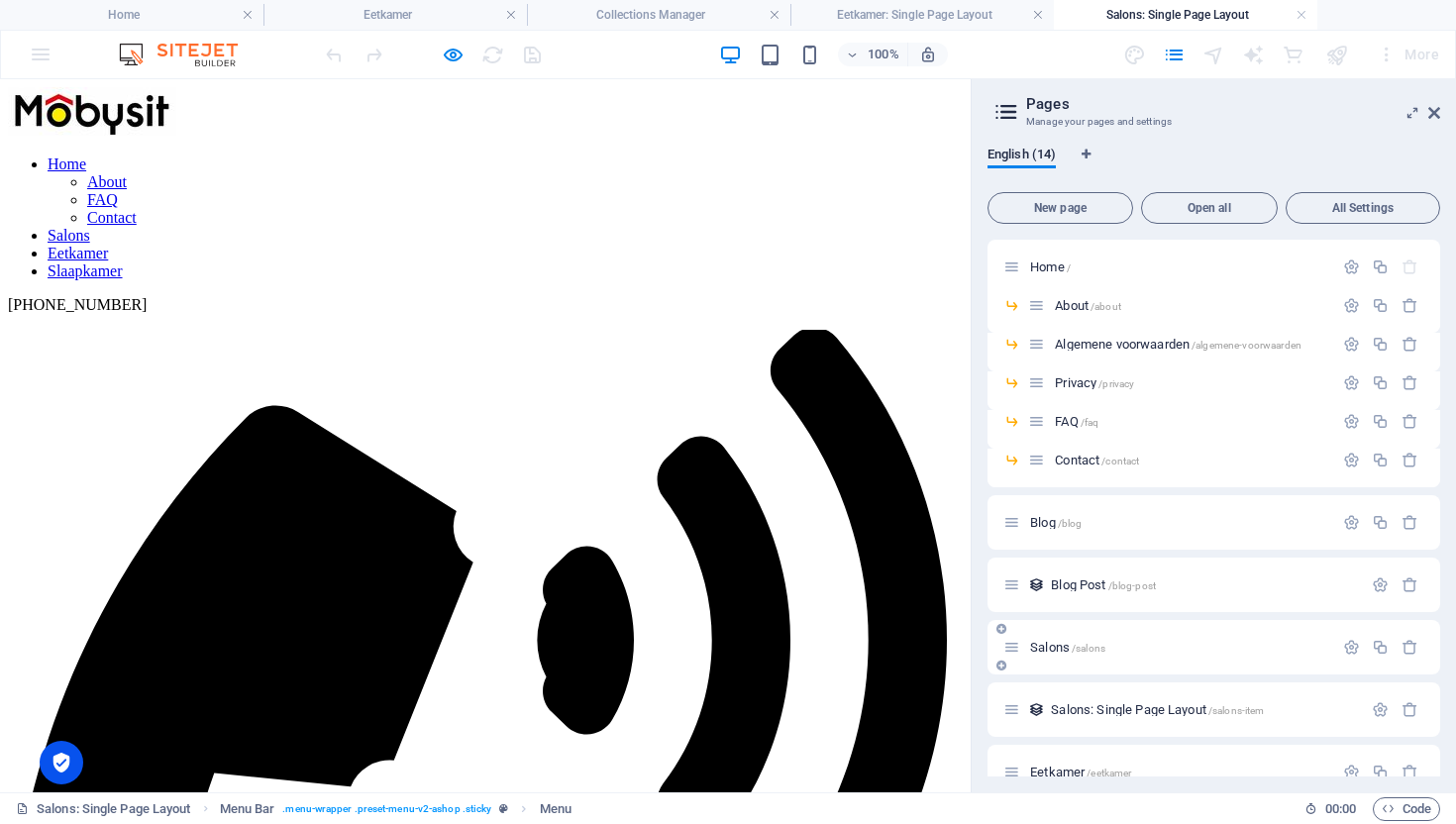 scroll, scrollTop: 0, scrollLeft: 0, axis: both 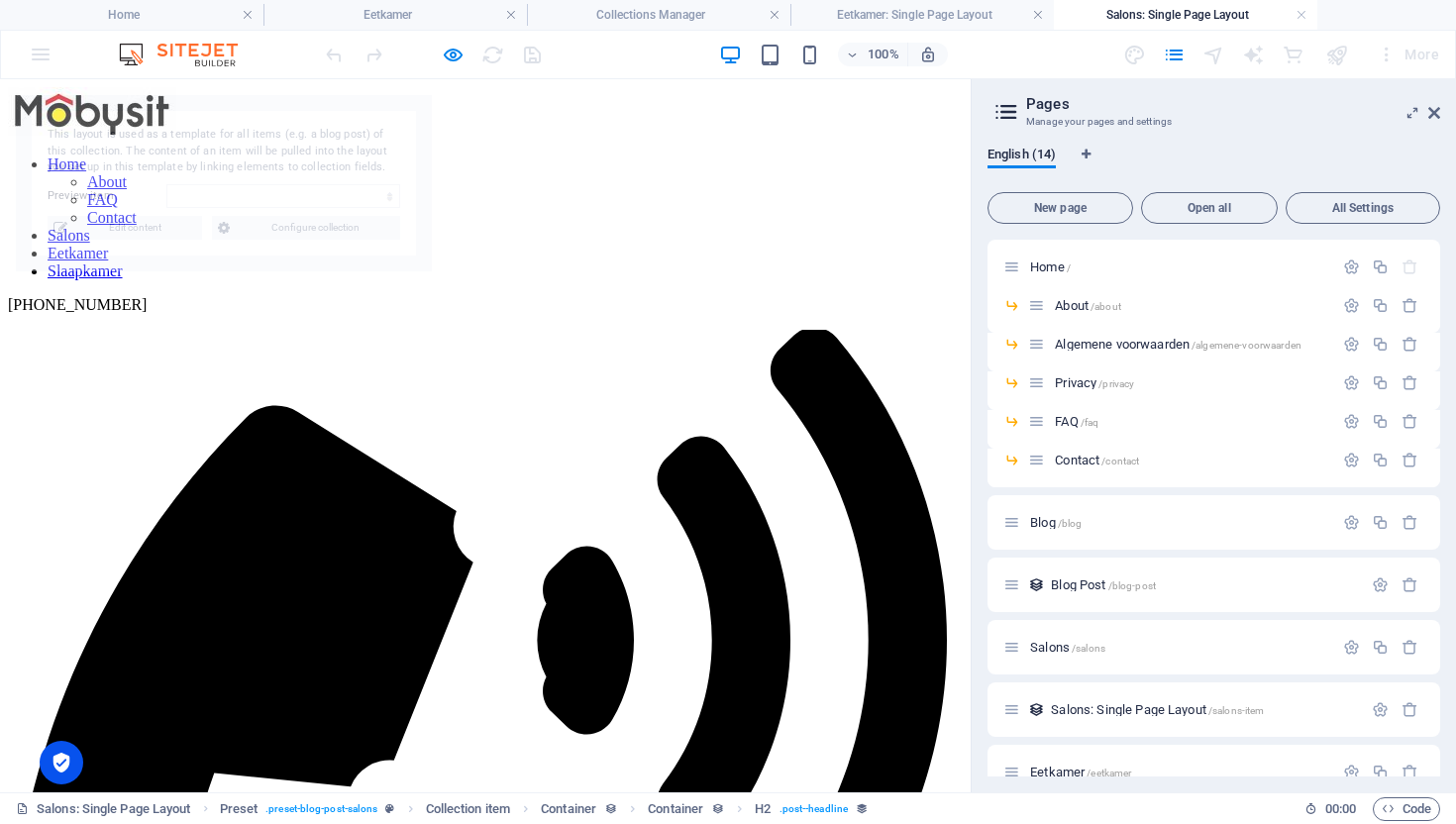 select on "687261337cde55c26f029e42" 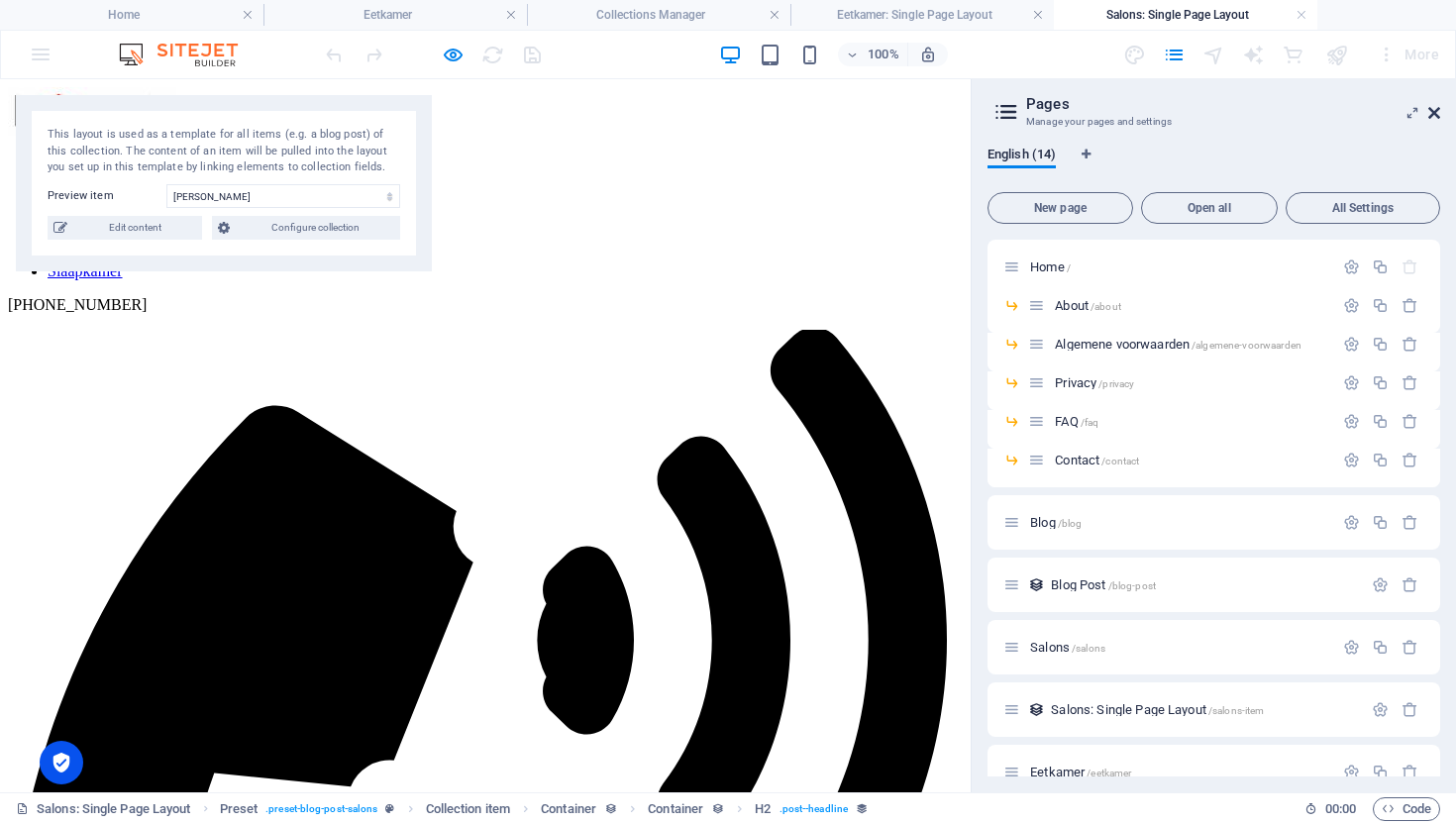 click at bounding box center (1434, 113) 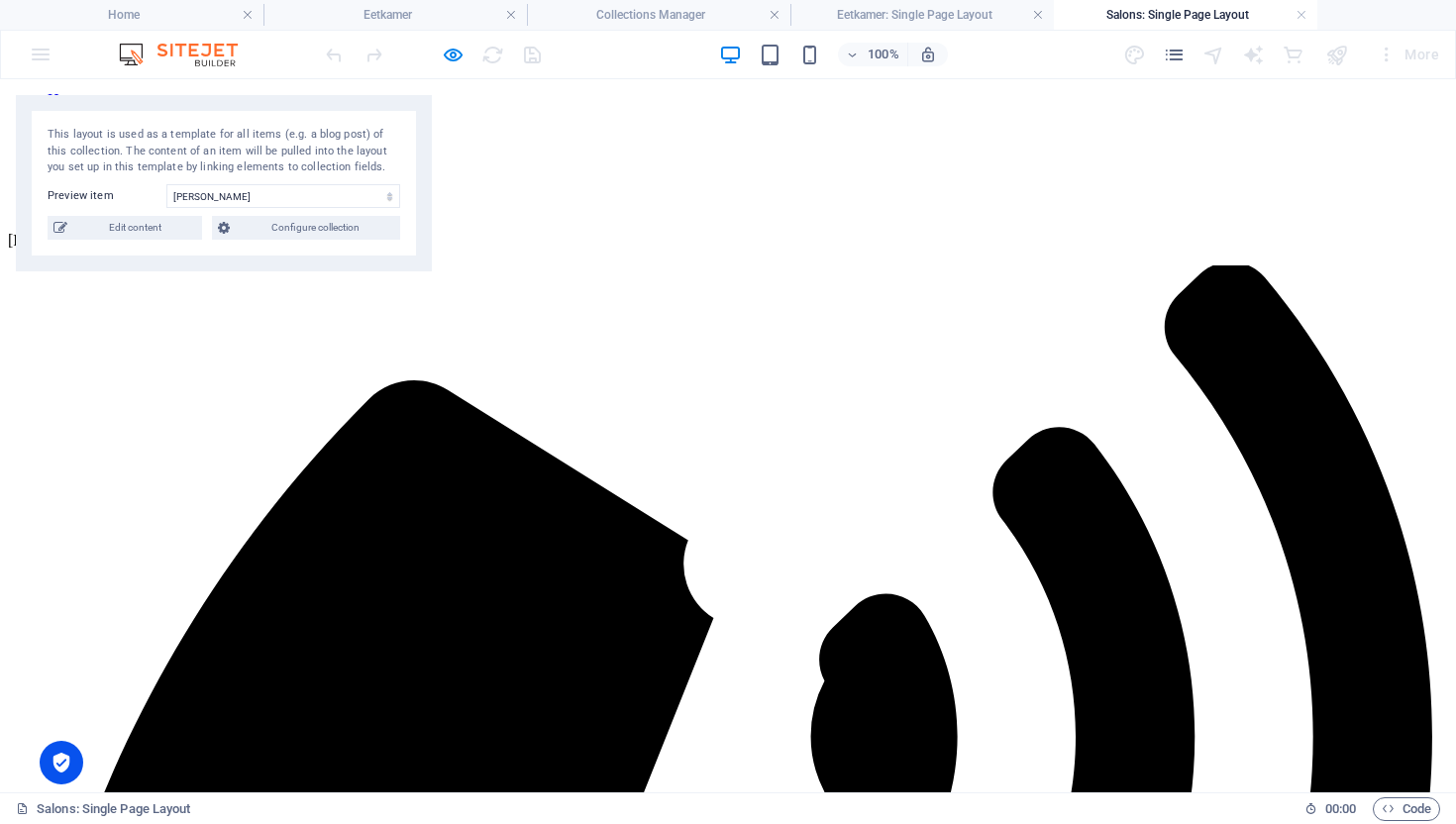 scroll, scrollTop: 0, scrollLeft: 0, axis: both 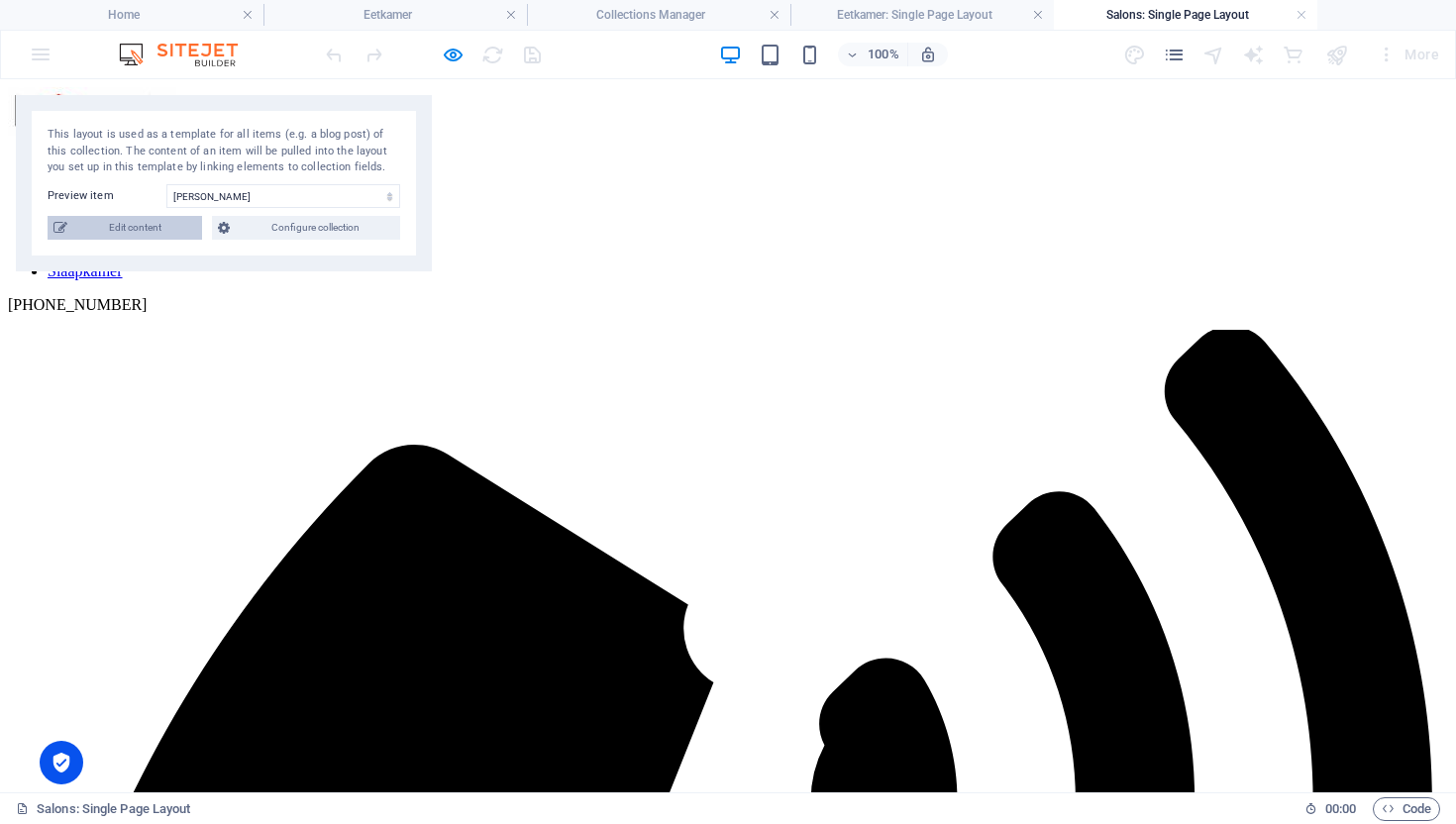 click on "Edit content" at bounding box center (135, 228) 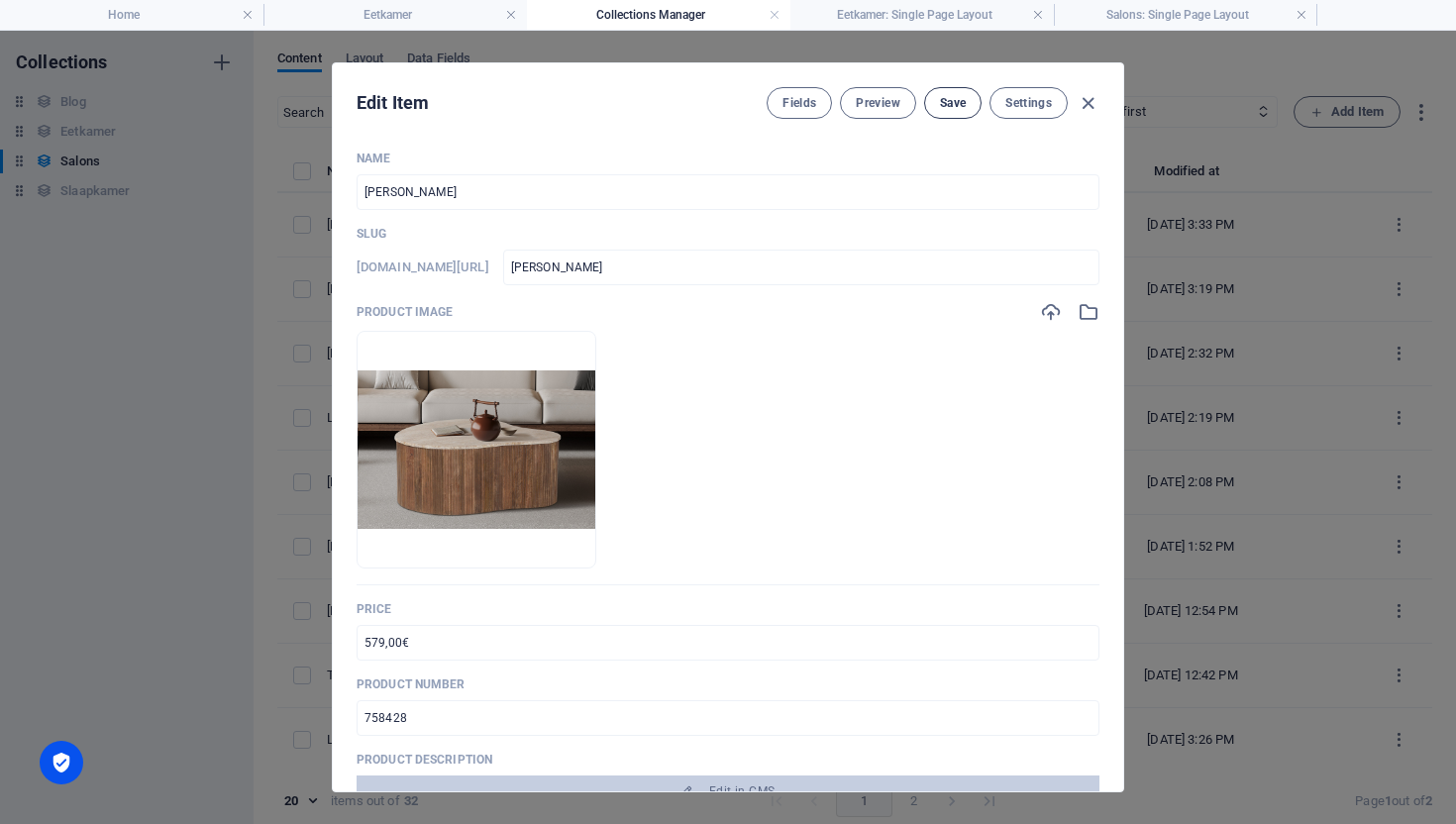 click on "Save" at bounding box center (953, 103) 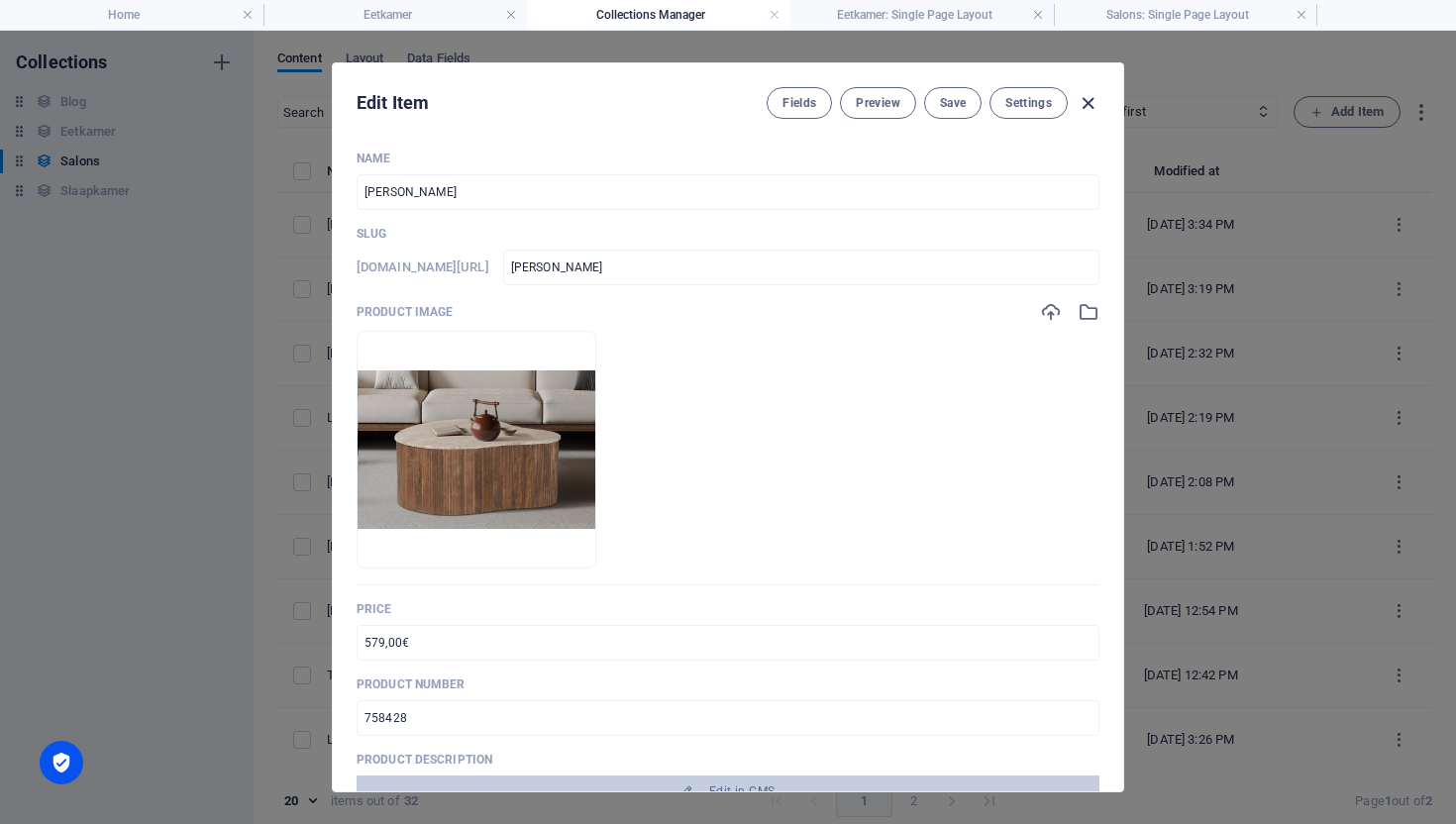 click at bounding box center (1088, 103) 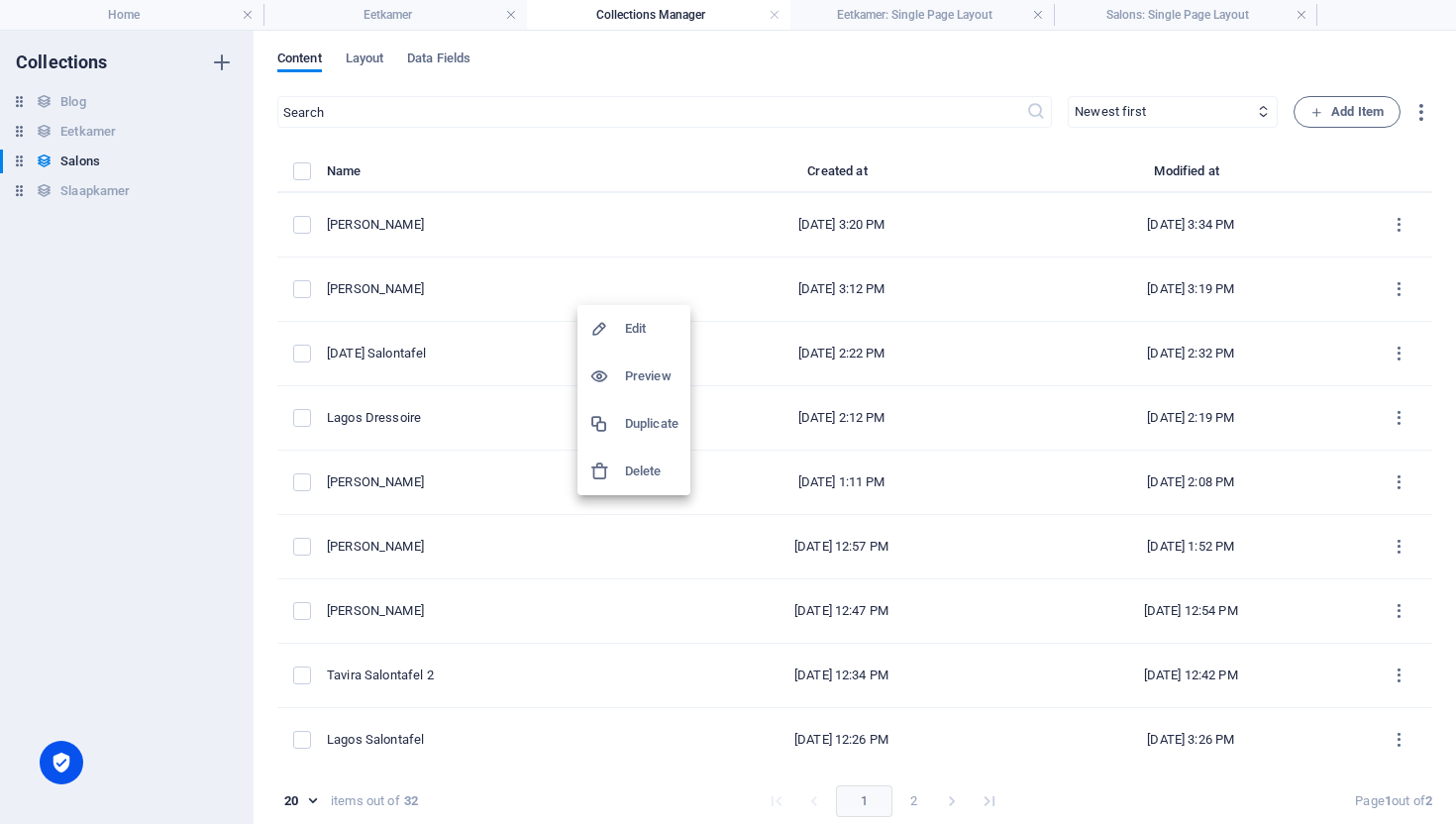 click at bounding box center [607, 376] 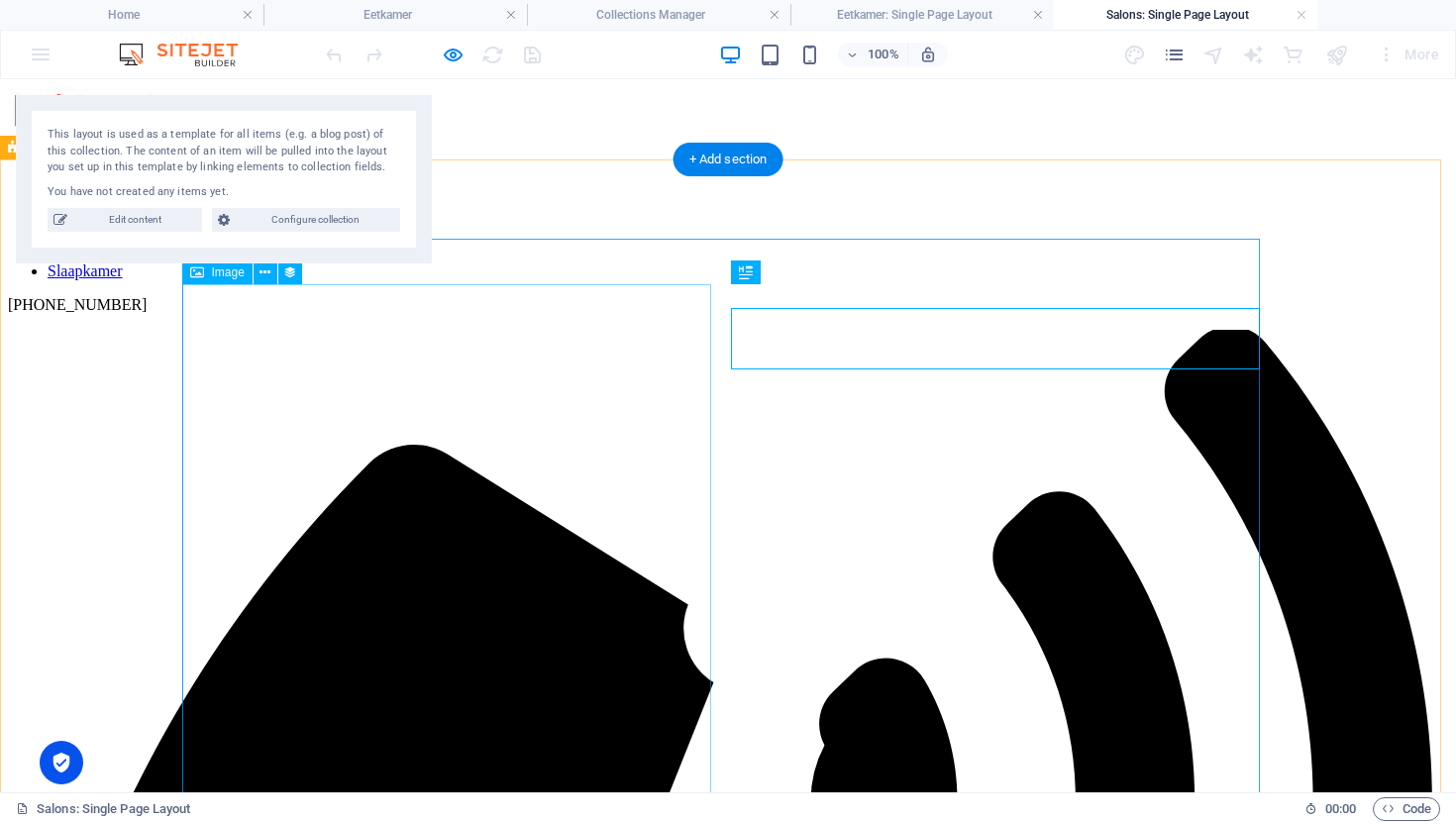 scroll, scrollTop: 0, scrollLeft: 0, axis: both 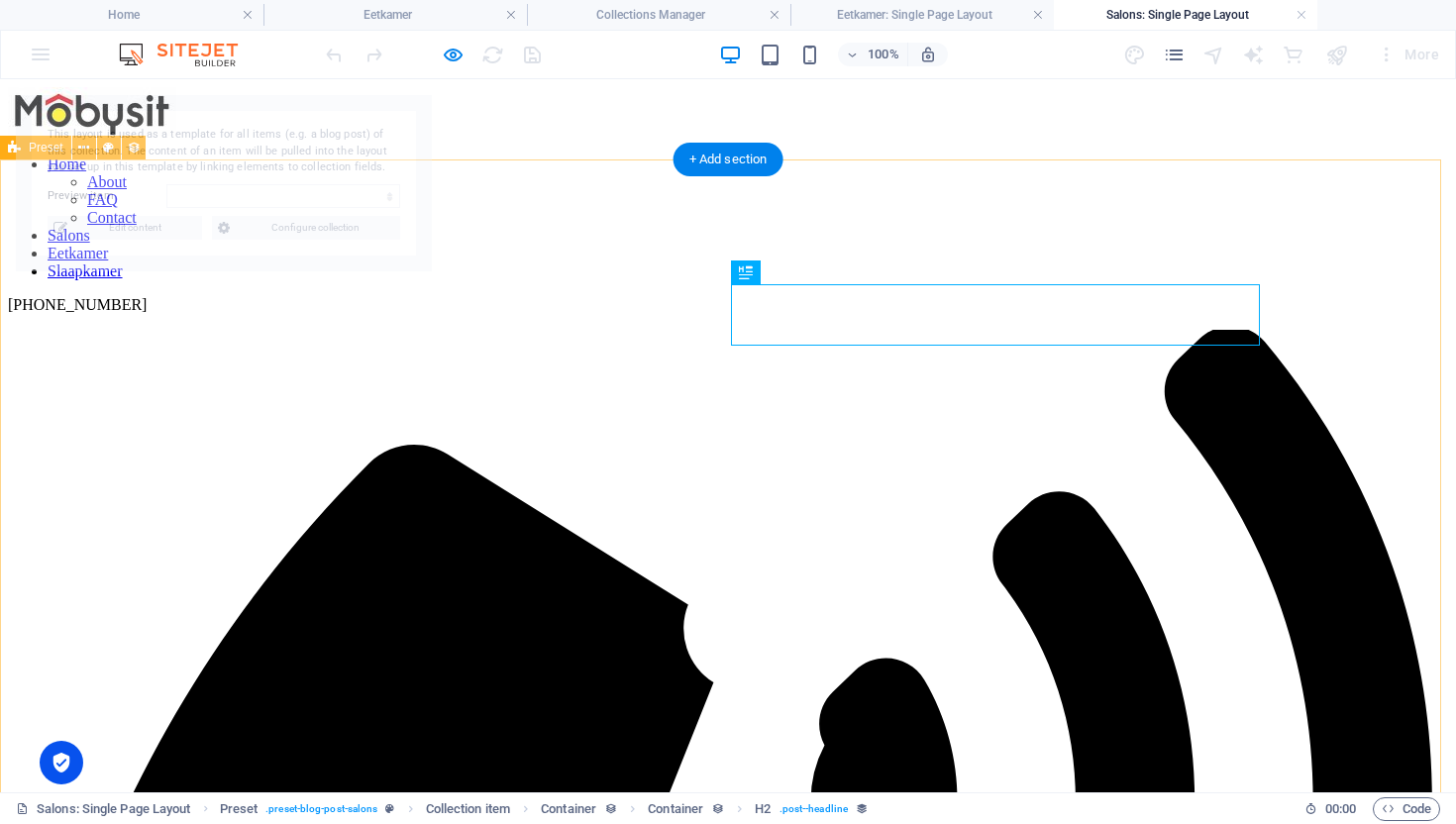 select on "68725f4c5a5d0e472f029902" 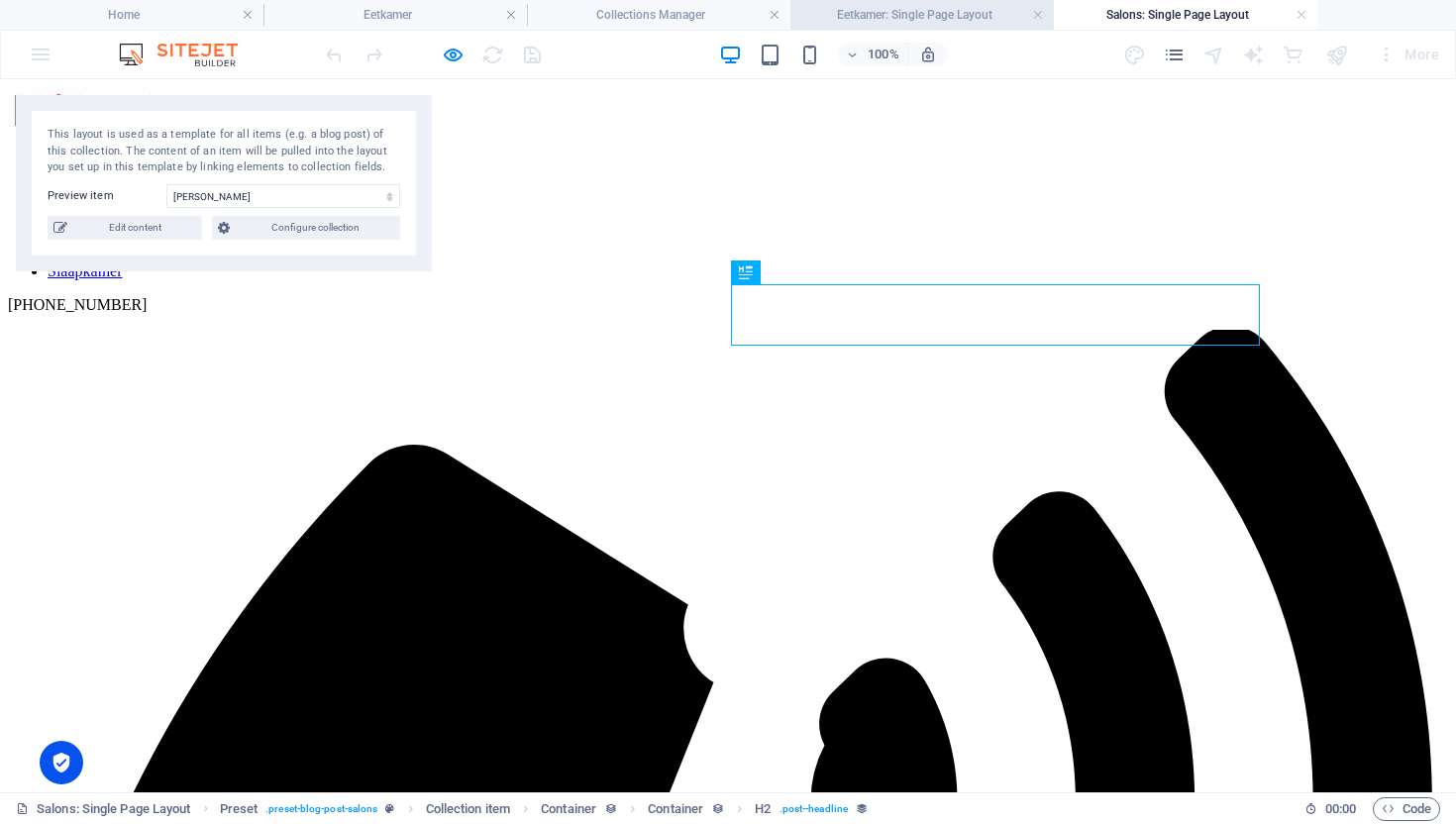 click on "Eetkamer: Single Page Layout" at bounding box center [922, 15] 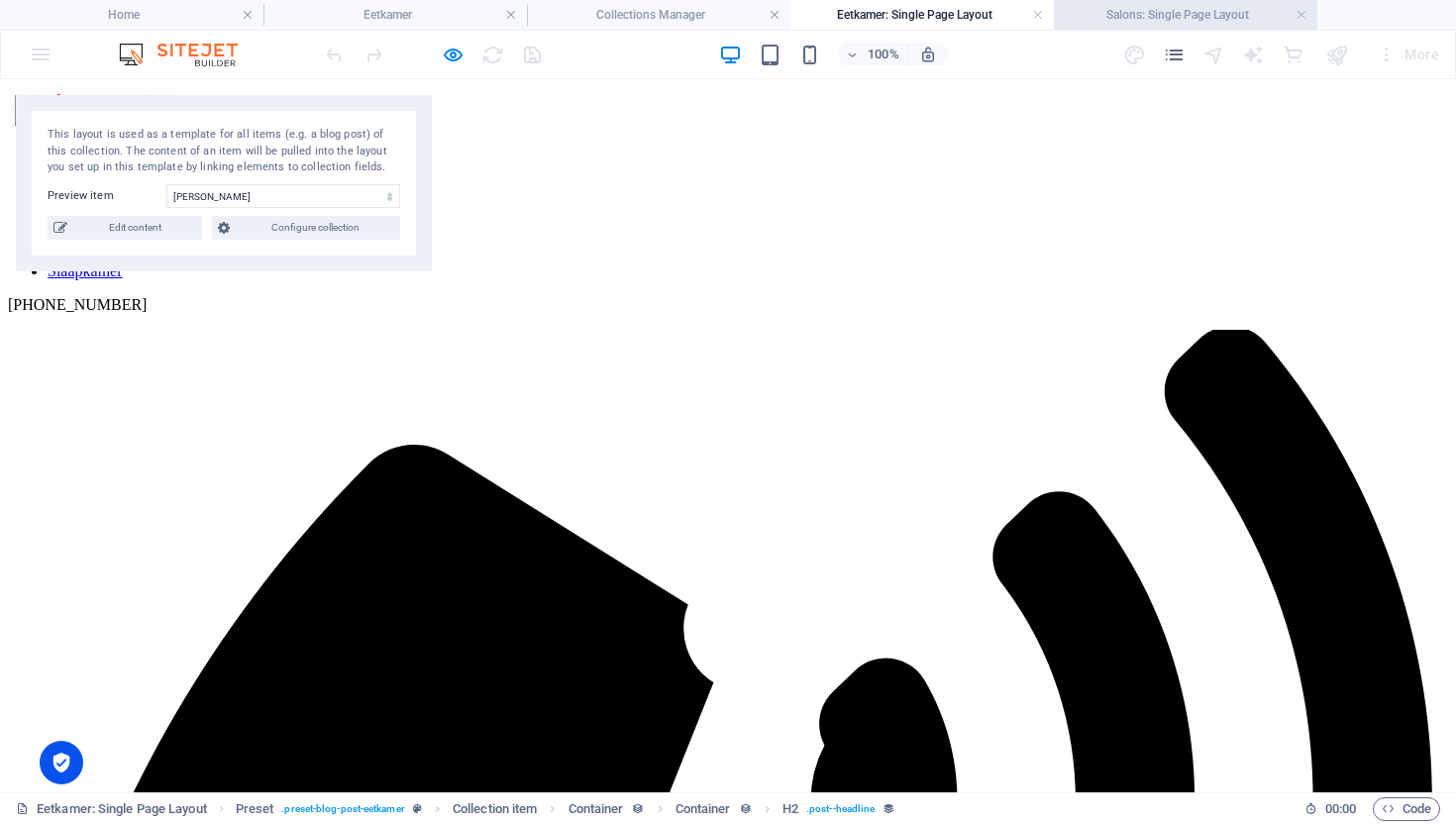drag, startPoint x: 1186, startPoint y: 14, endPoint x: 1198, endPoint y: 14, distance: 12 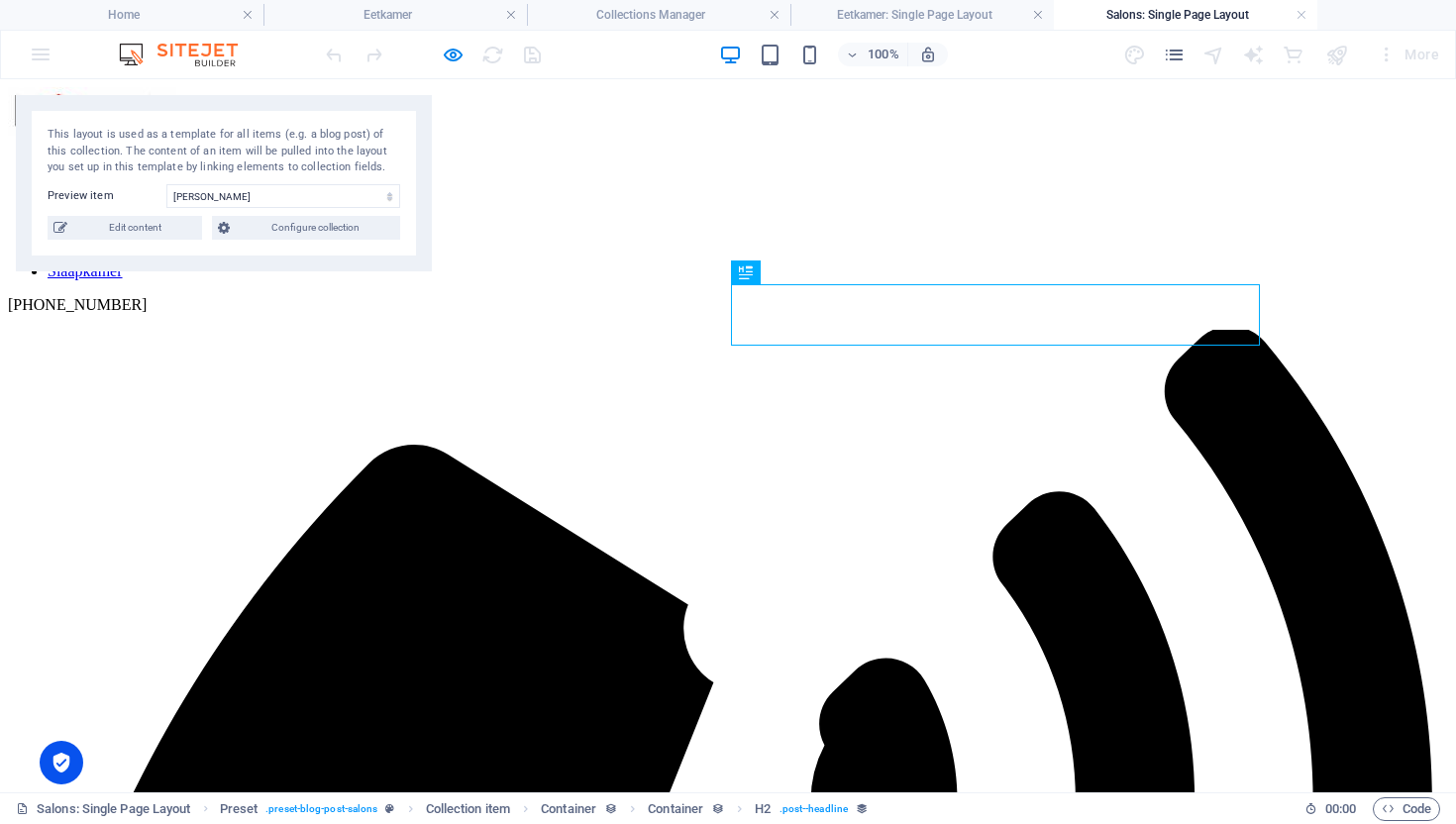 click at bounding box center [1301, 15] 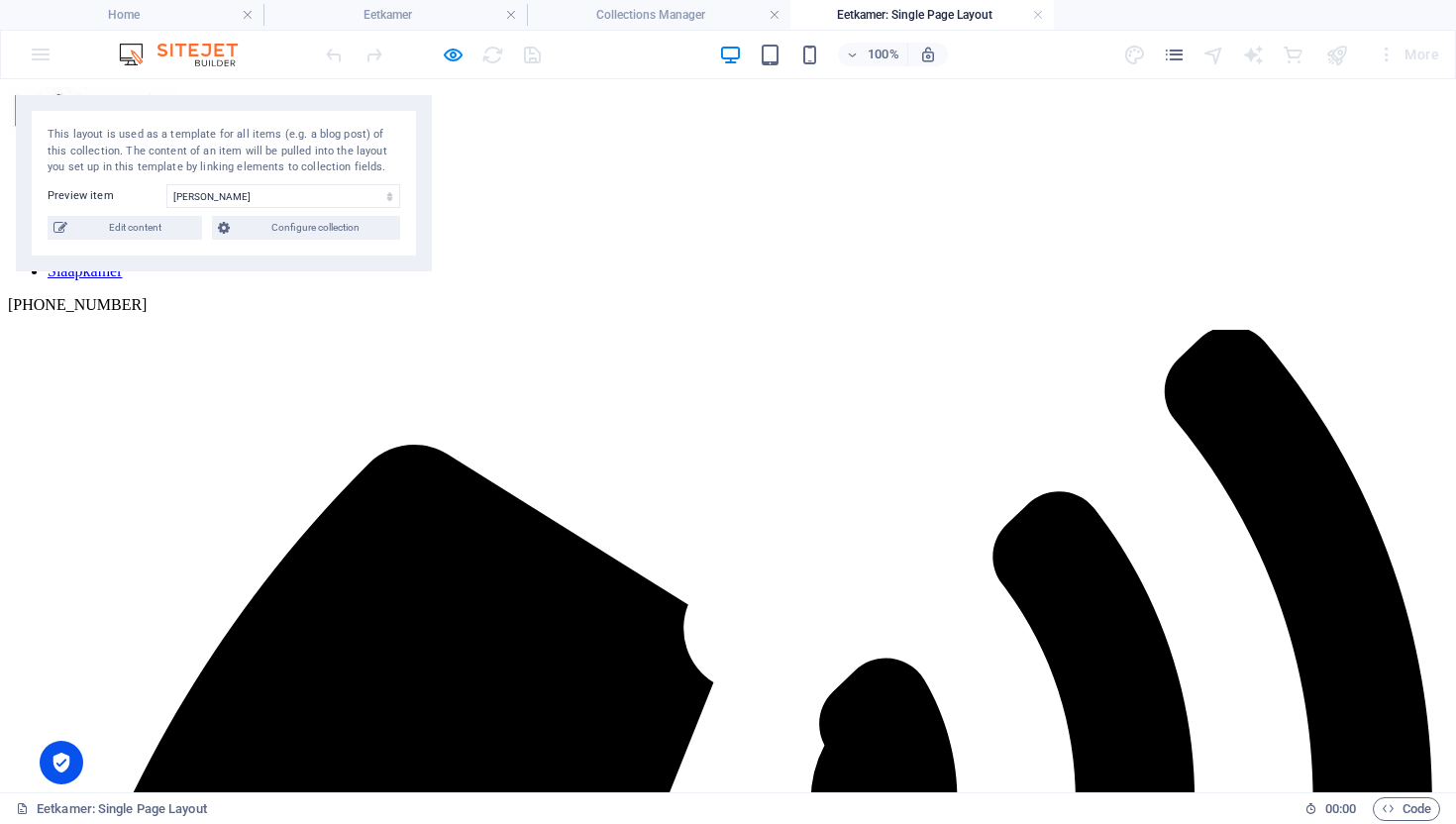 click on "100% More" at bounding box center (728, 54) 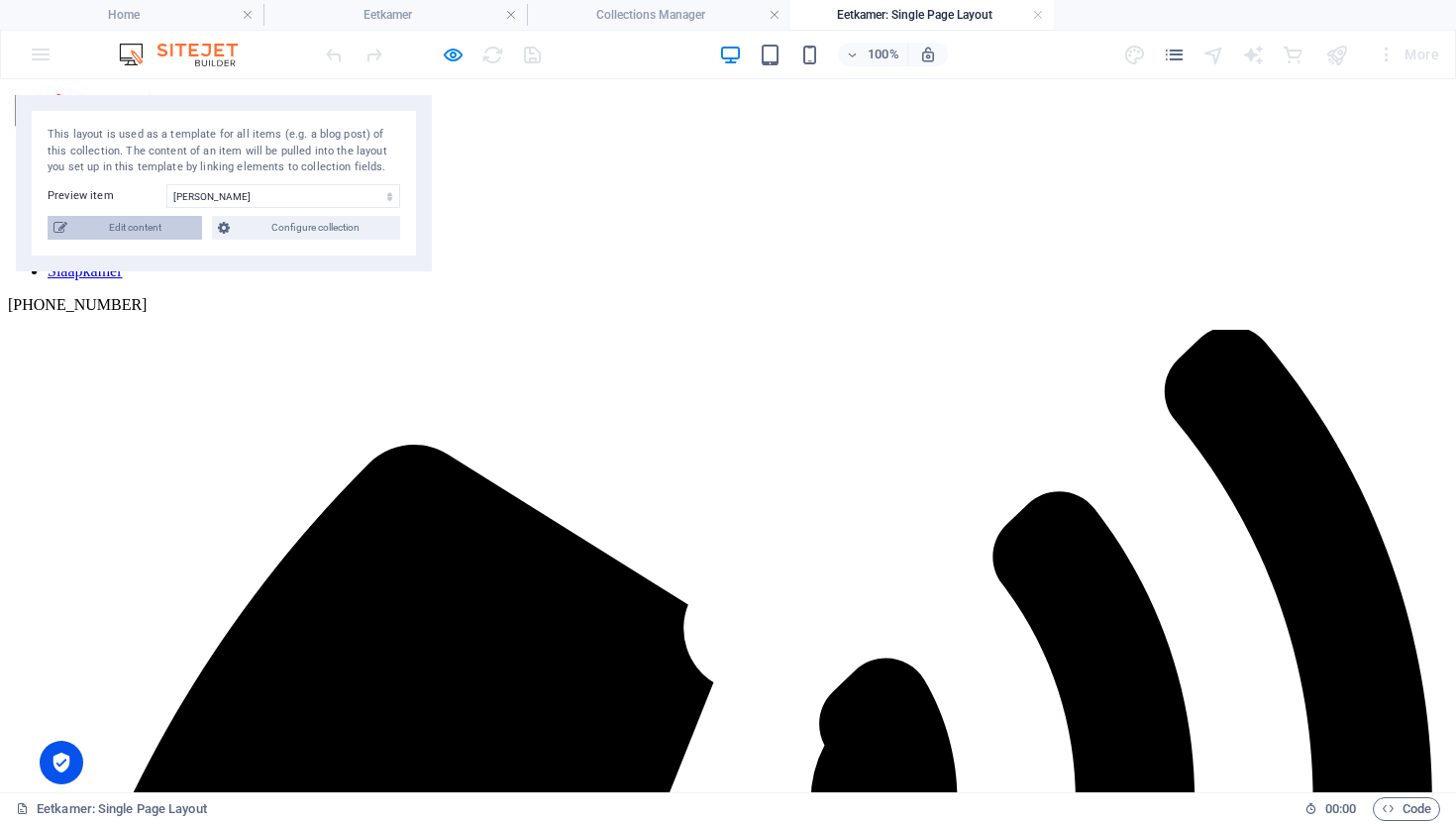 click on "Edit content" at bounding box center [135, 228] 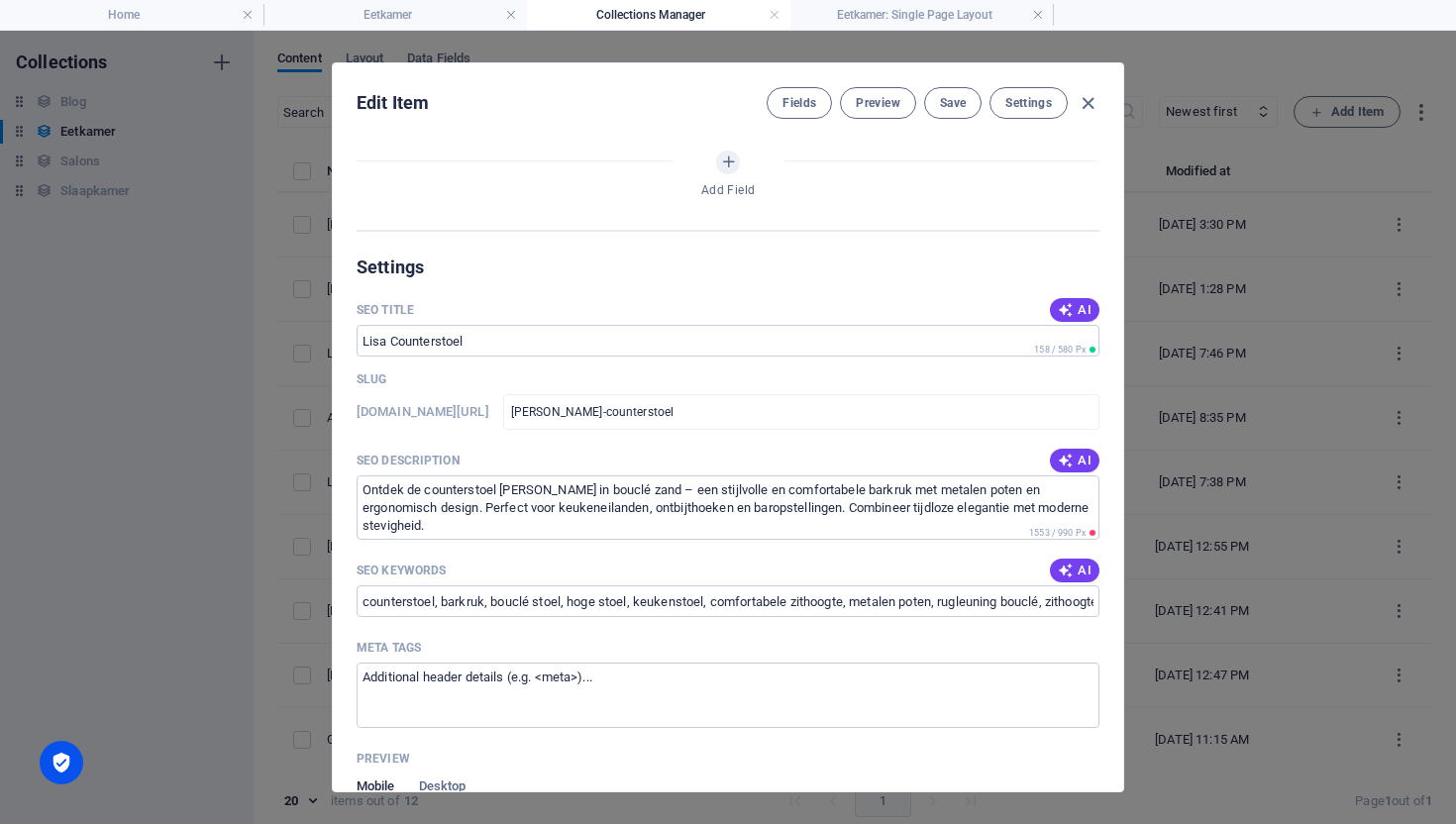 select on "In stock" 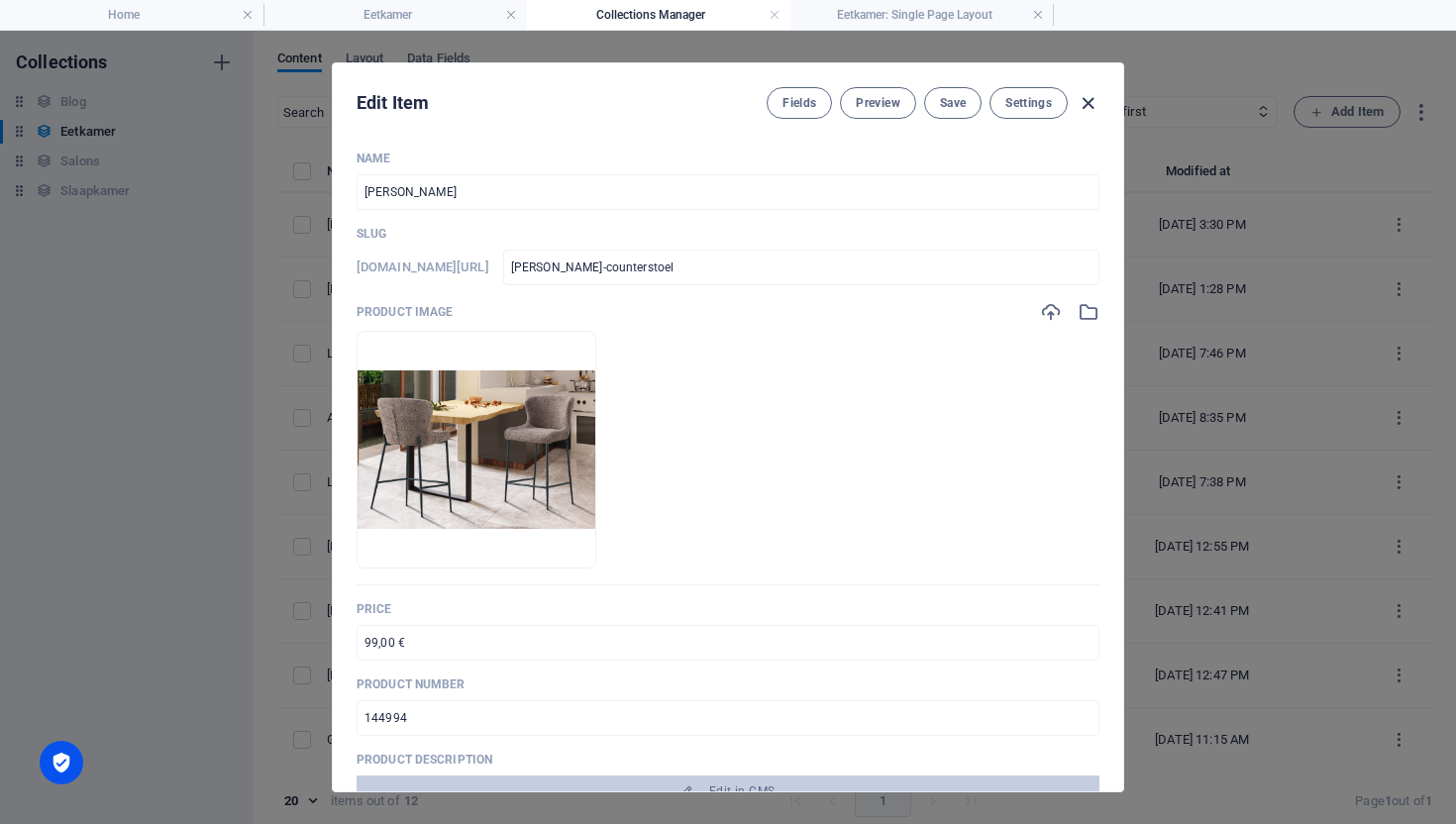 click at bounding box center [1088, 103] 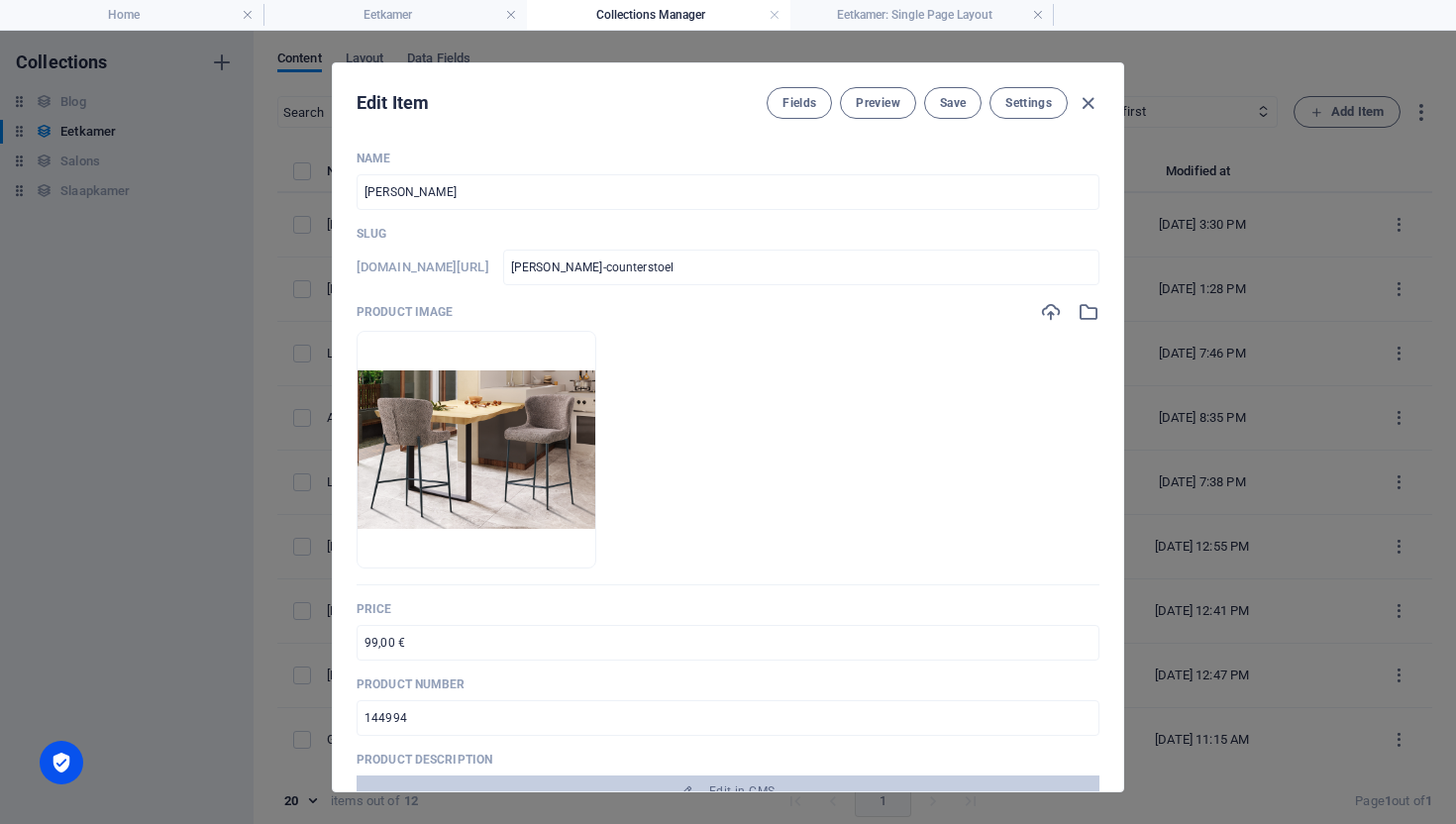 type on "lisa-counterstoel" 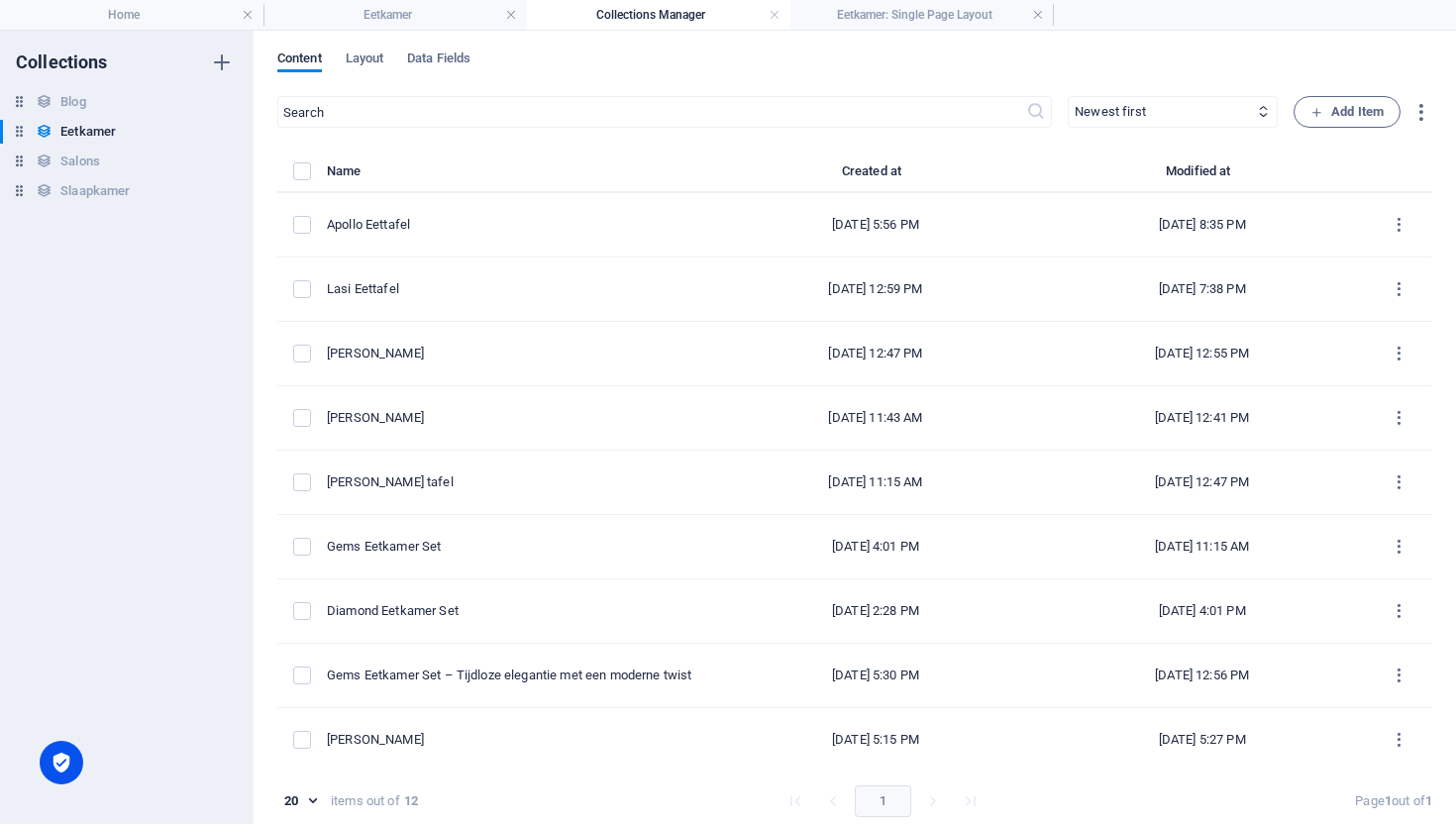scroll, scrollTop: 196, scrollLeft: 0, axis: vertical 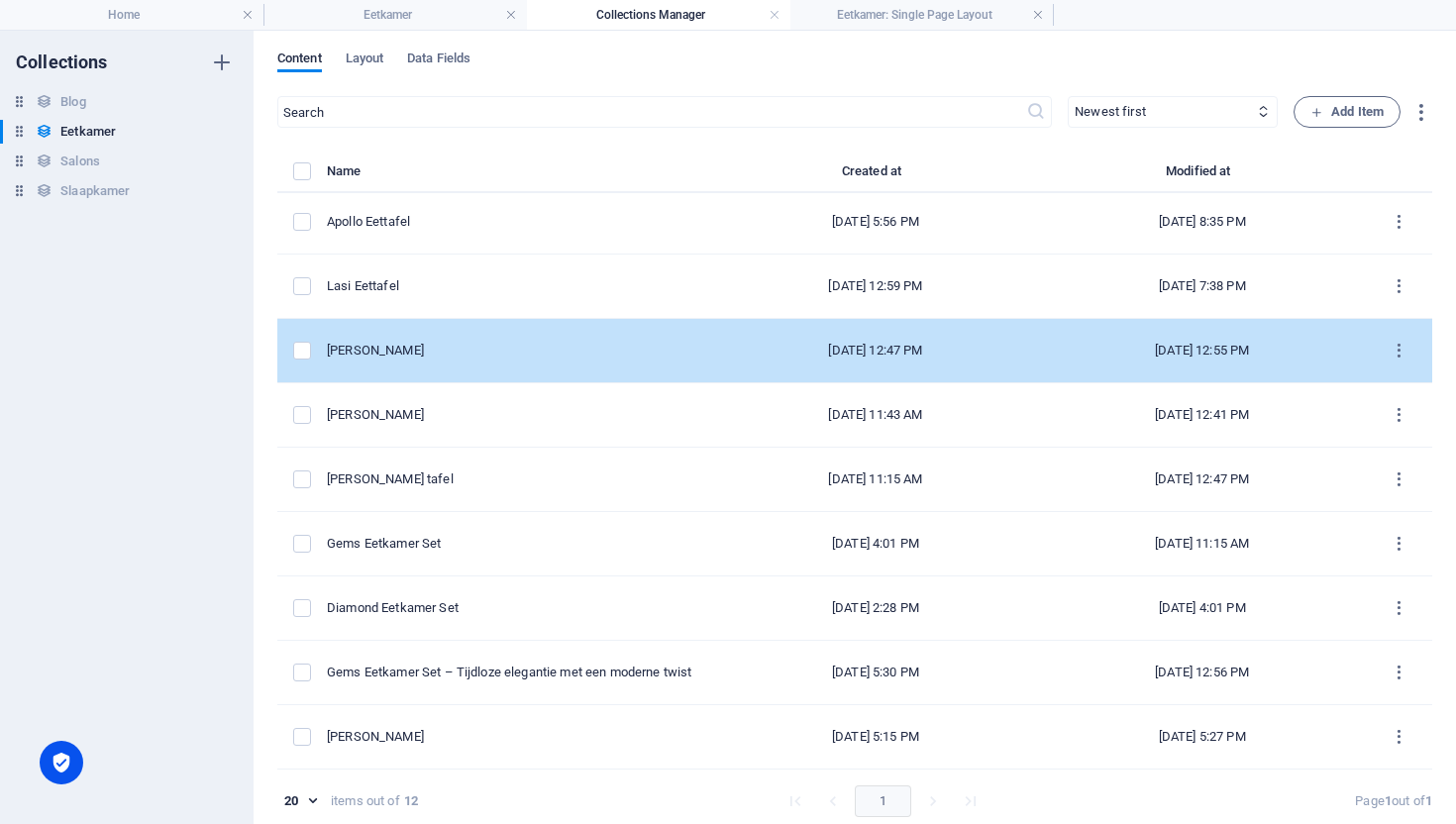 click on "[PERSON_NAME]" at bounding box center [519, 351] 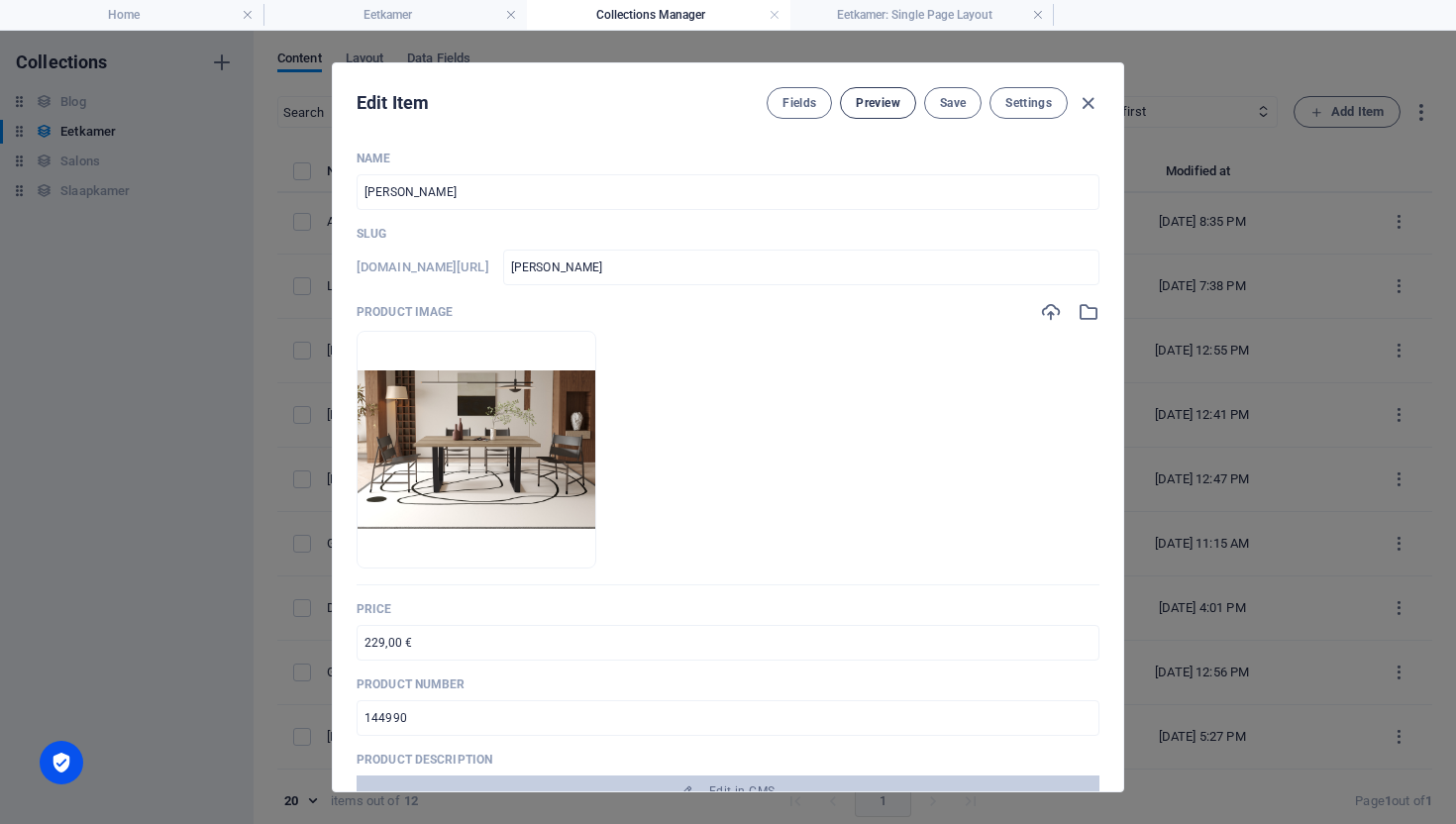 click on "Preview" at bounding box center (878, 103) 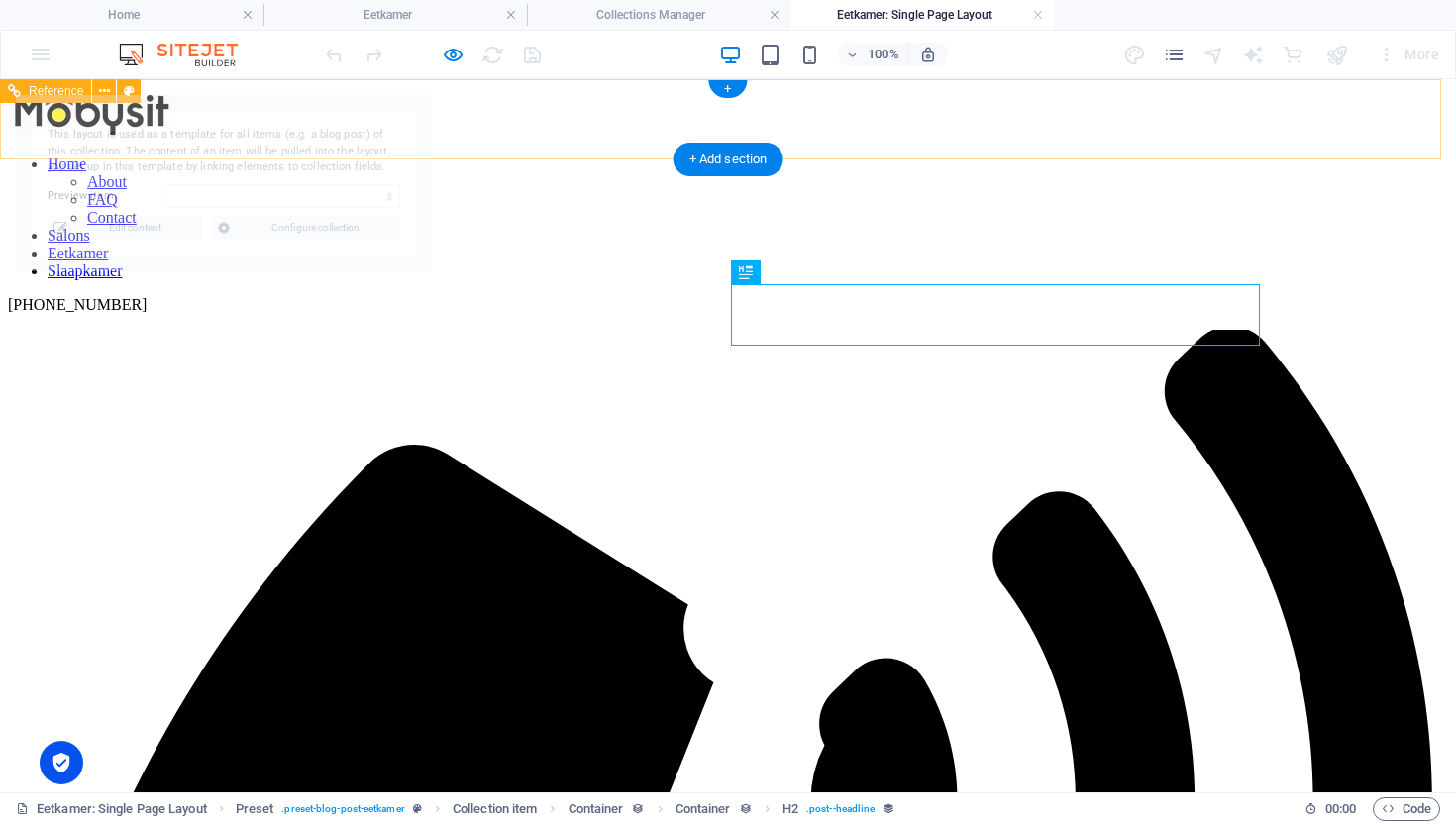 scroll, scrollTop: 0, scrollLeft: 0, axis: both 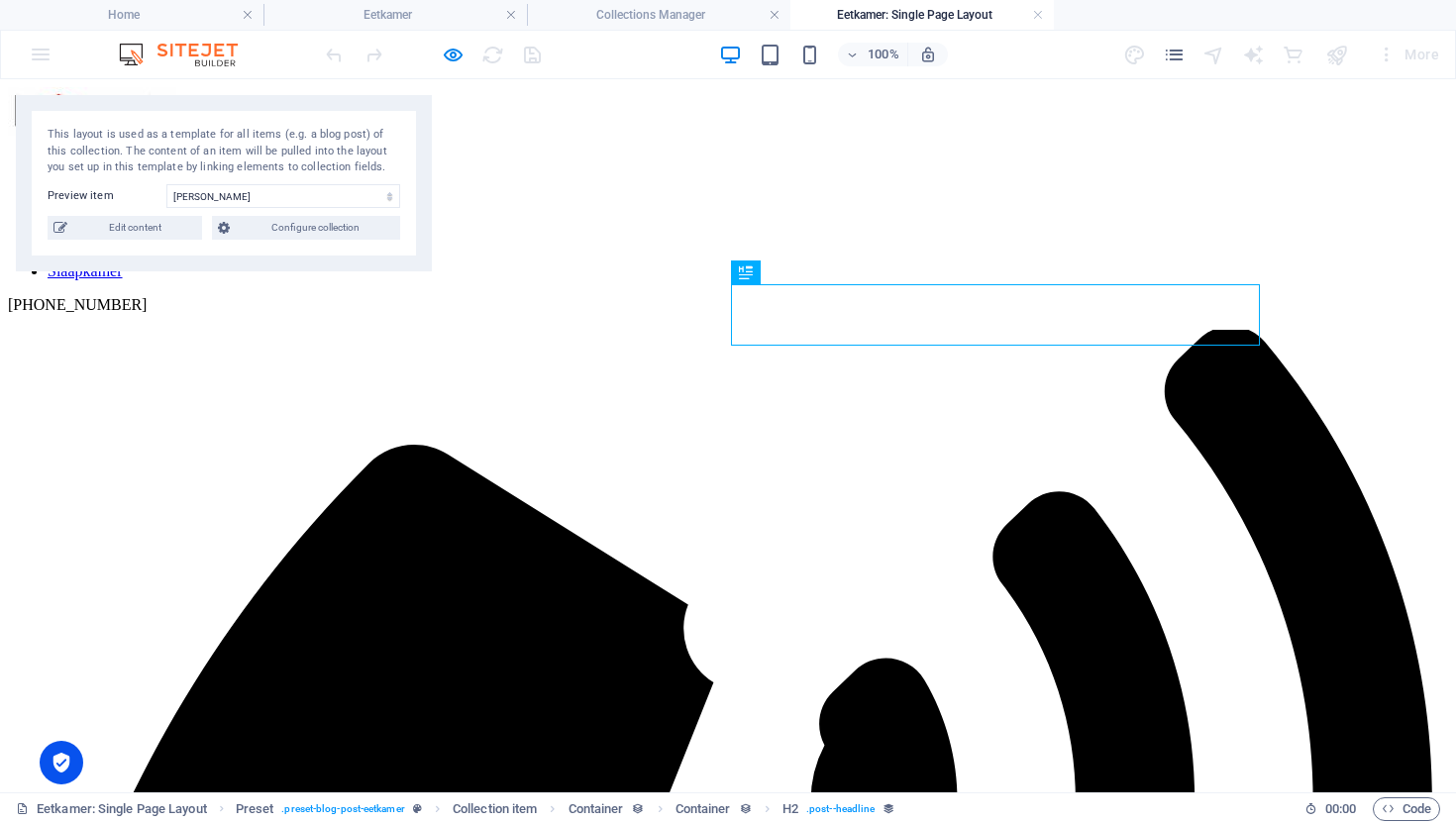 click on "Eetkamer: Single Page Layout" at bounding box center (922, 15) 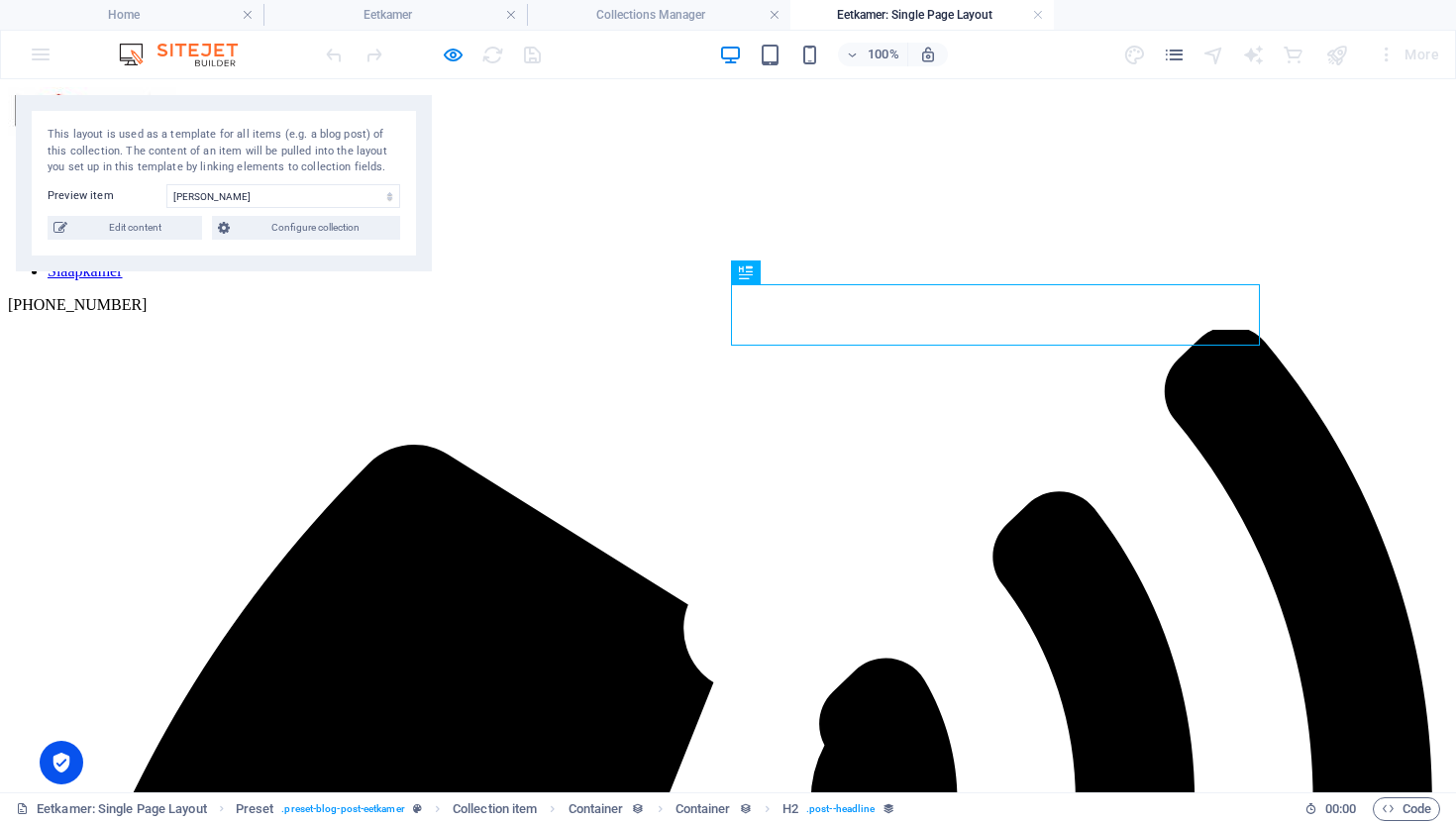 click on "This layout is used as a template for all items (e.g. a blog post) of this collection. The content of an item will be pulled into the layout you set up in this template by linking elements to collection fields. Preview item Hugo Counterstoel Lisa Counterstoel Lagos  Eettafel Apollo  Eettafel Lasi Eettafel Armin Eettafel Nicola Eettafel Hera Uitschuifbare tafel Gems Eetkamer Set Diamond Eetkamer Set Gems Eetkamer Set – Tijdloze elegantie met een moderne twist Ruby Eetkamer You have not created any items yet. Edit content Configure collection" at bounding box center [224, 183] 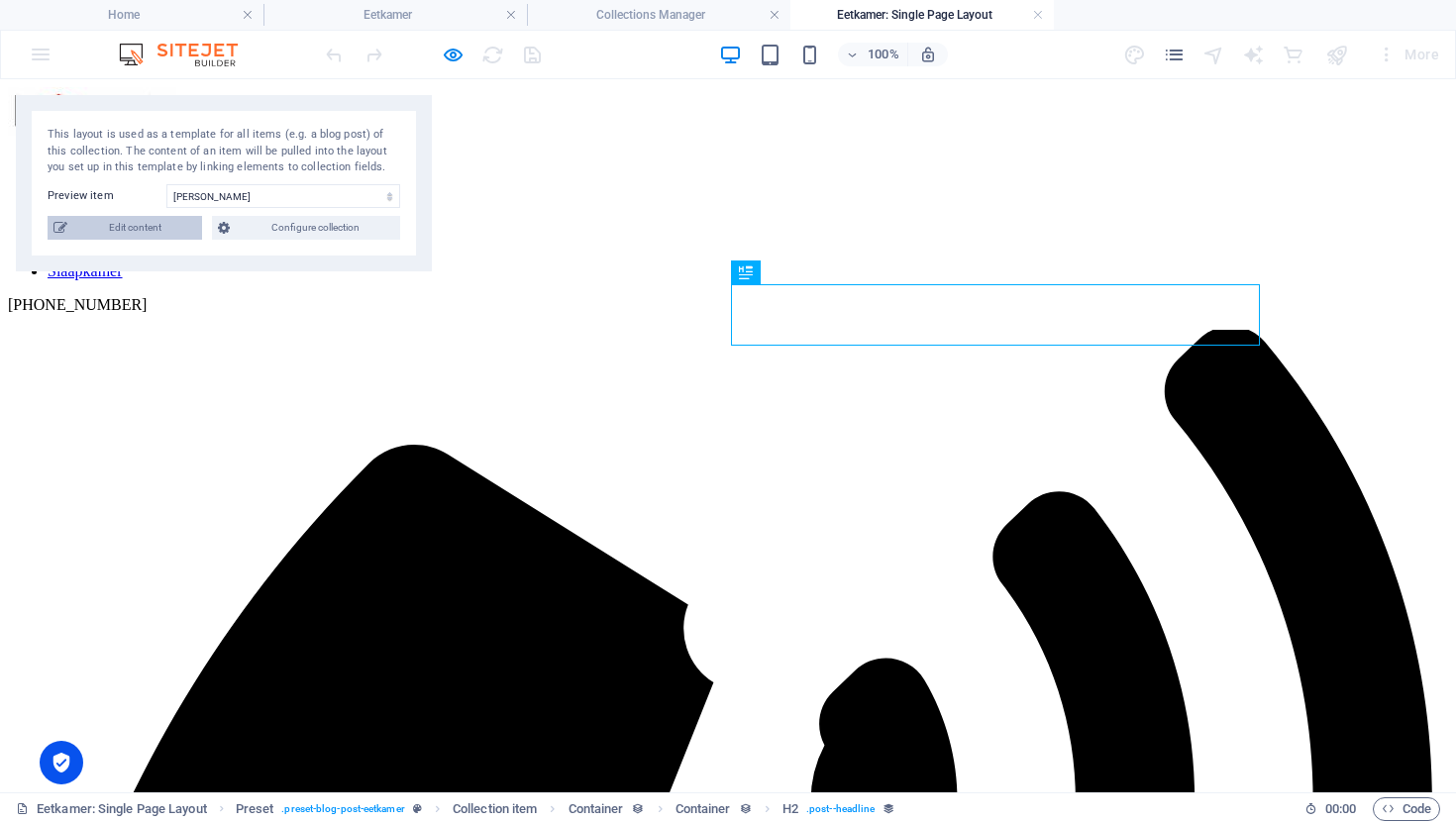 click on "Edit content" at bounding box center [135, 228] 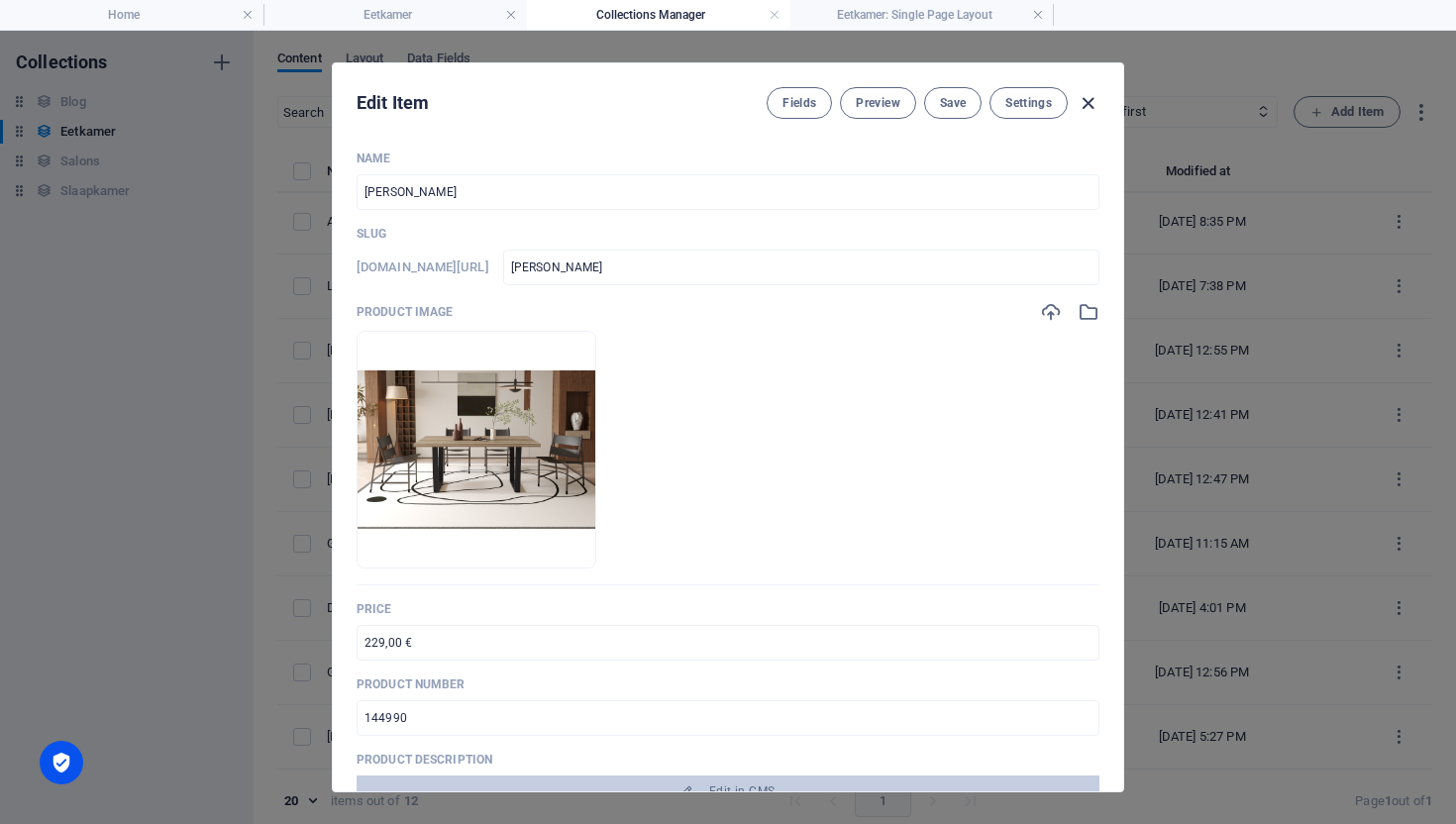 click at bounding box center [1088, 103] 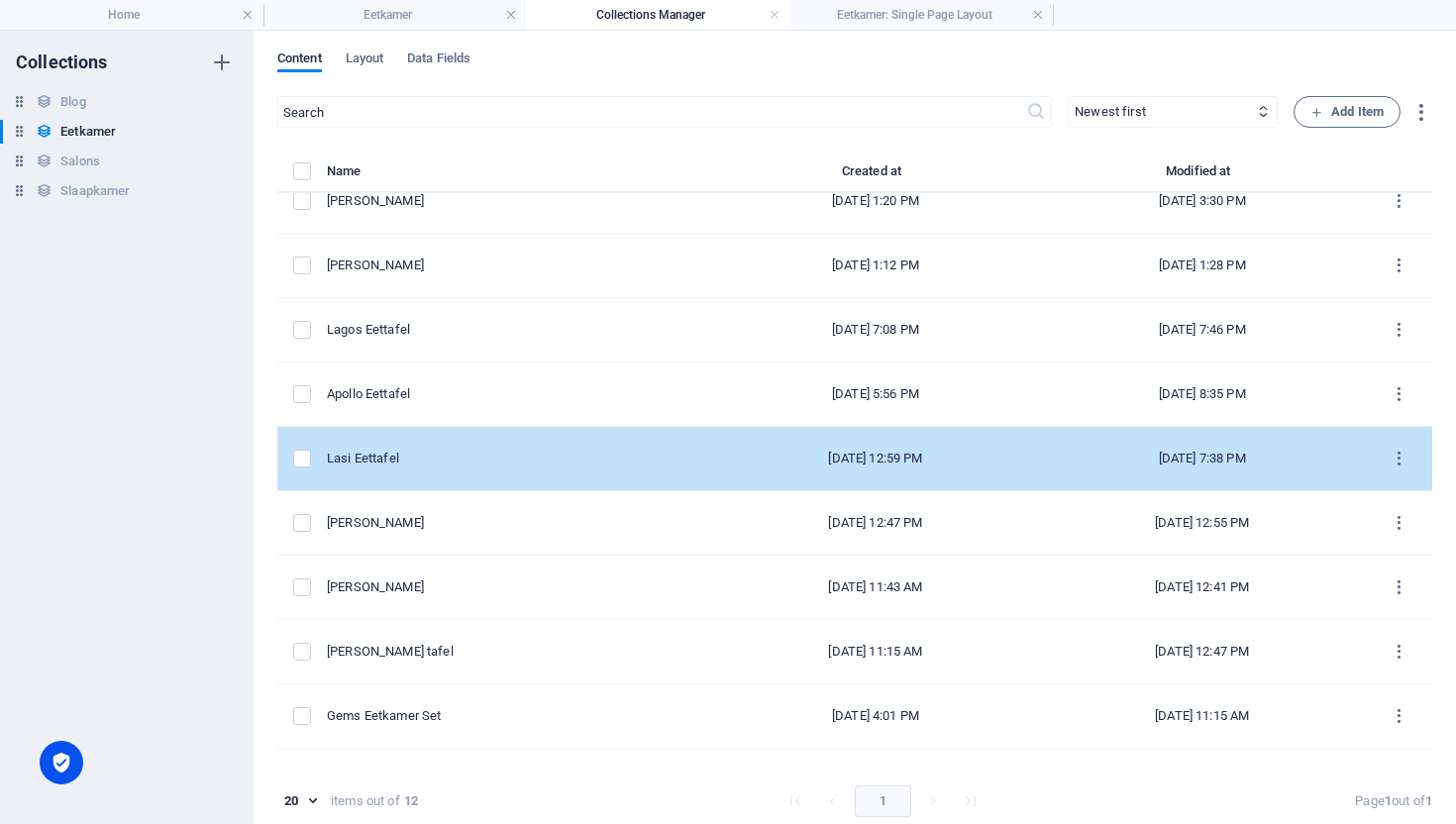 scroll, scrollTop: 0, scrollLeft: 0, axis: both 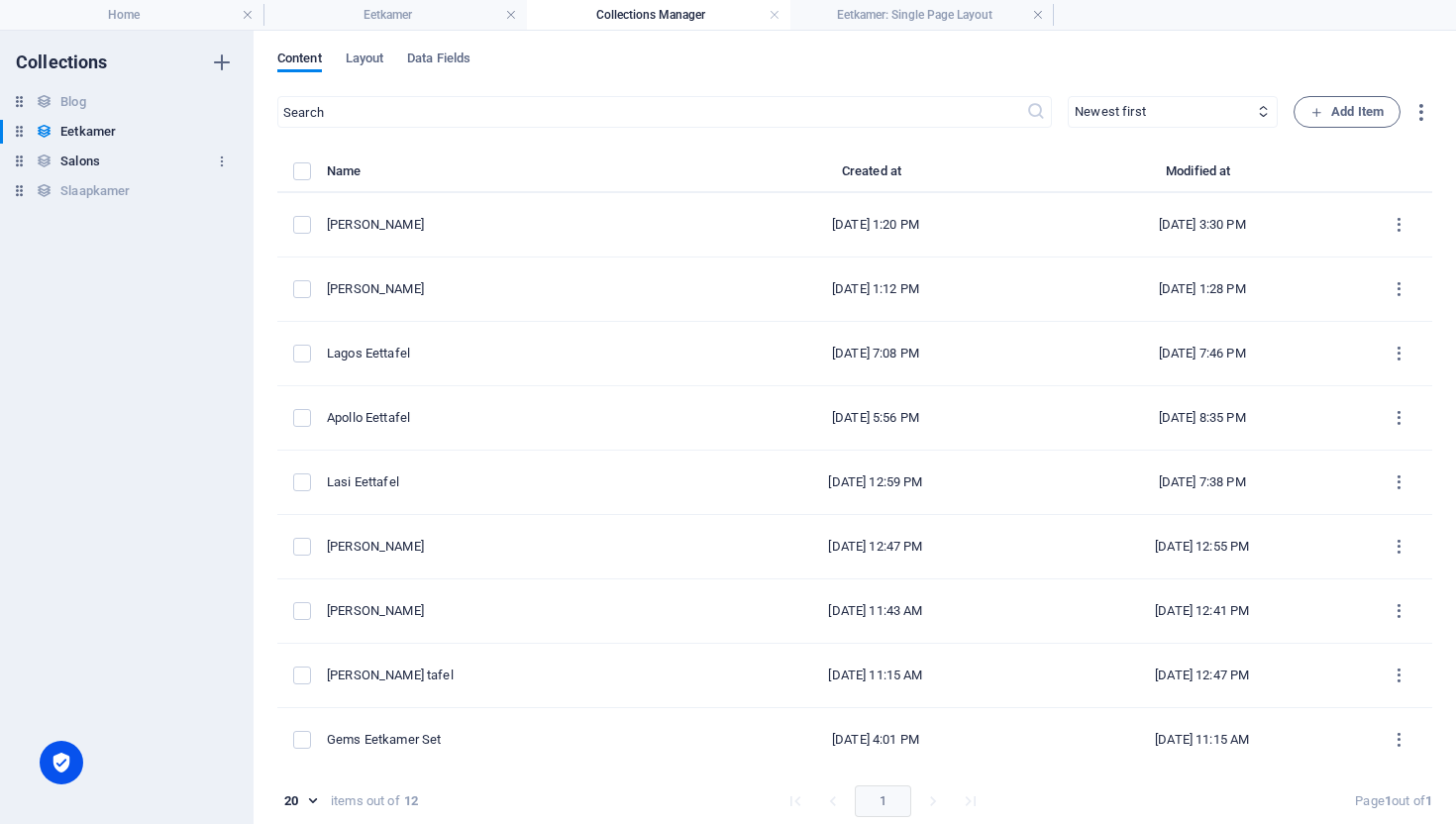 click on "Salons Salons" at bounding box center [117, 161] 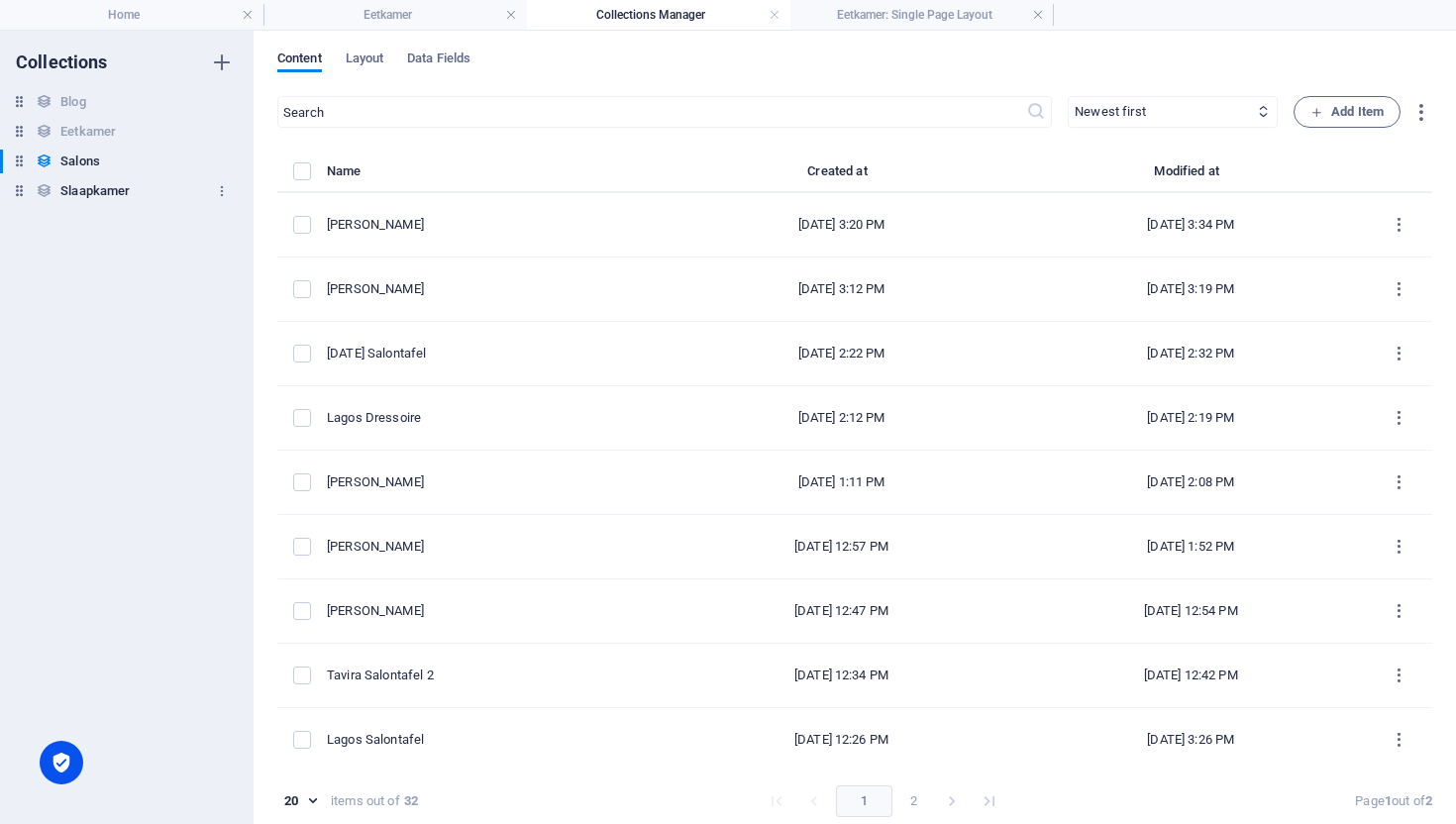 click on "Slaapkamer" at bounding box center (95, 191) 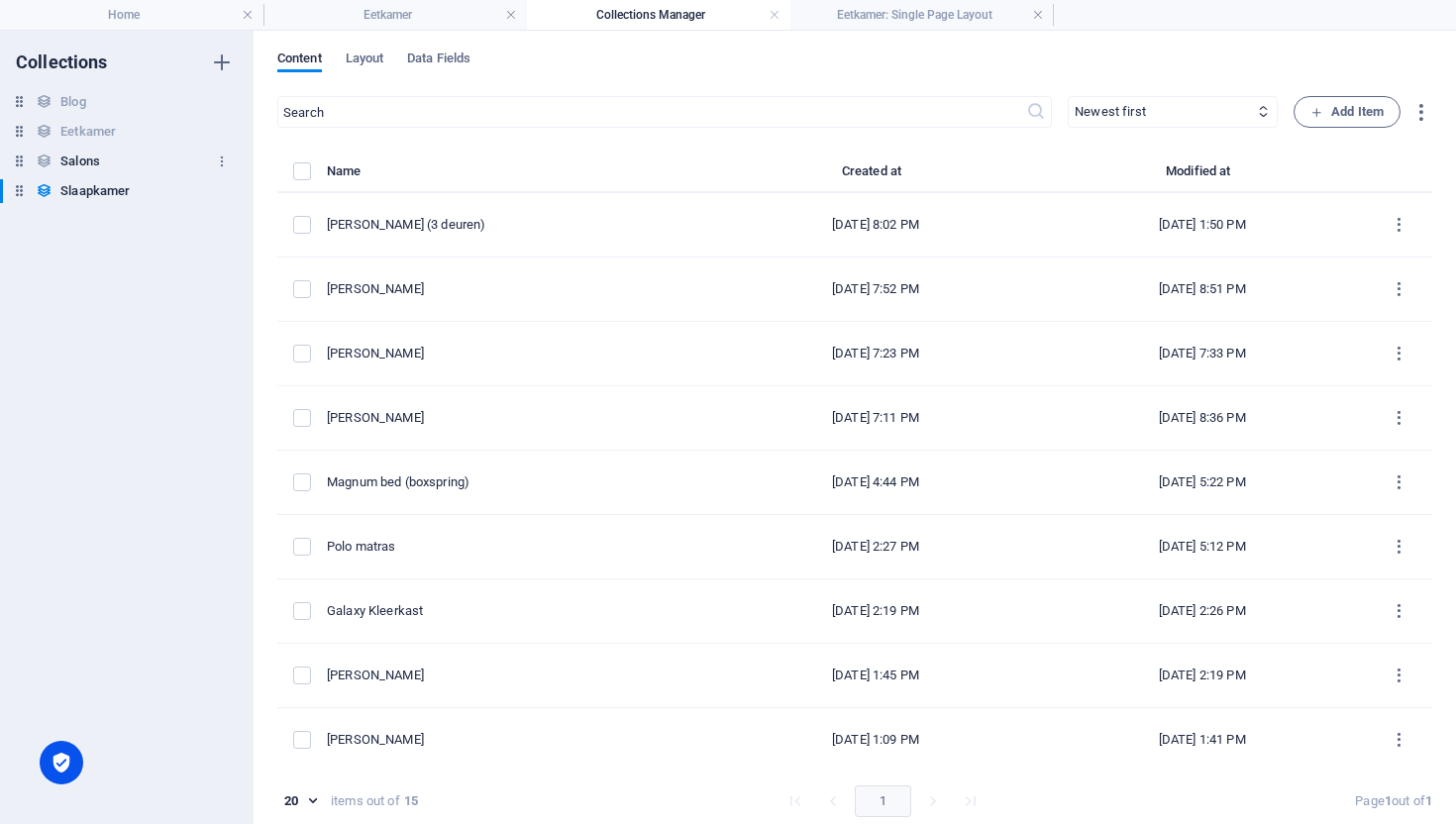 click on "Salons Salons" at bounding box center (117, 161) 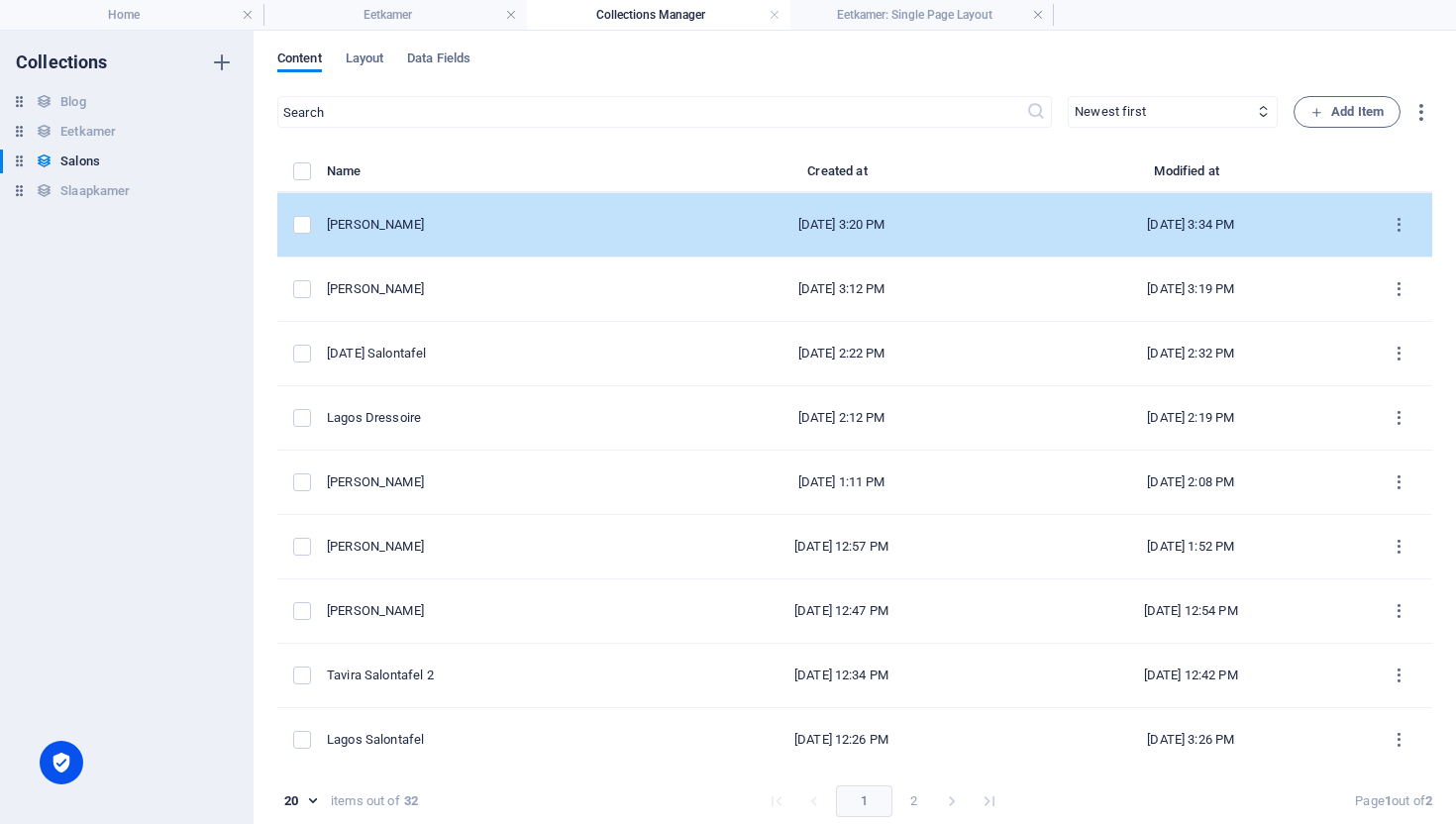 click on "[PERSON_NAME]" at bounding box center [488, 225] 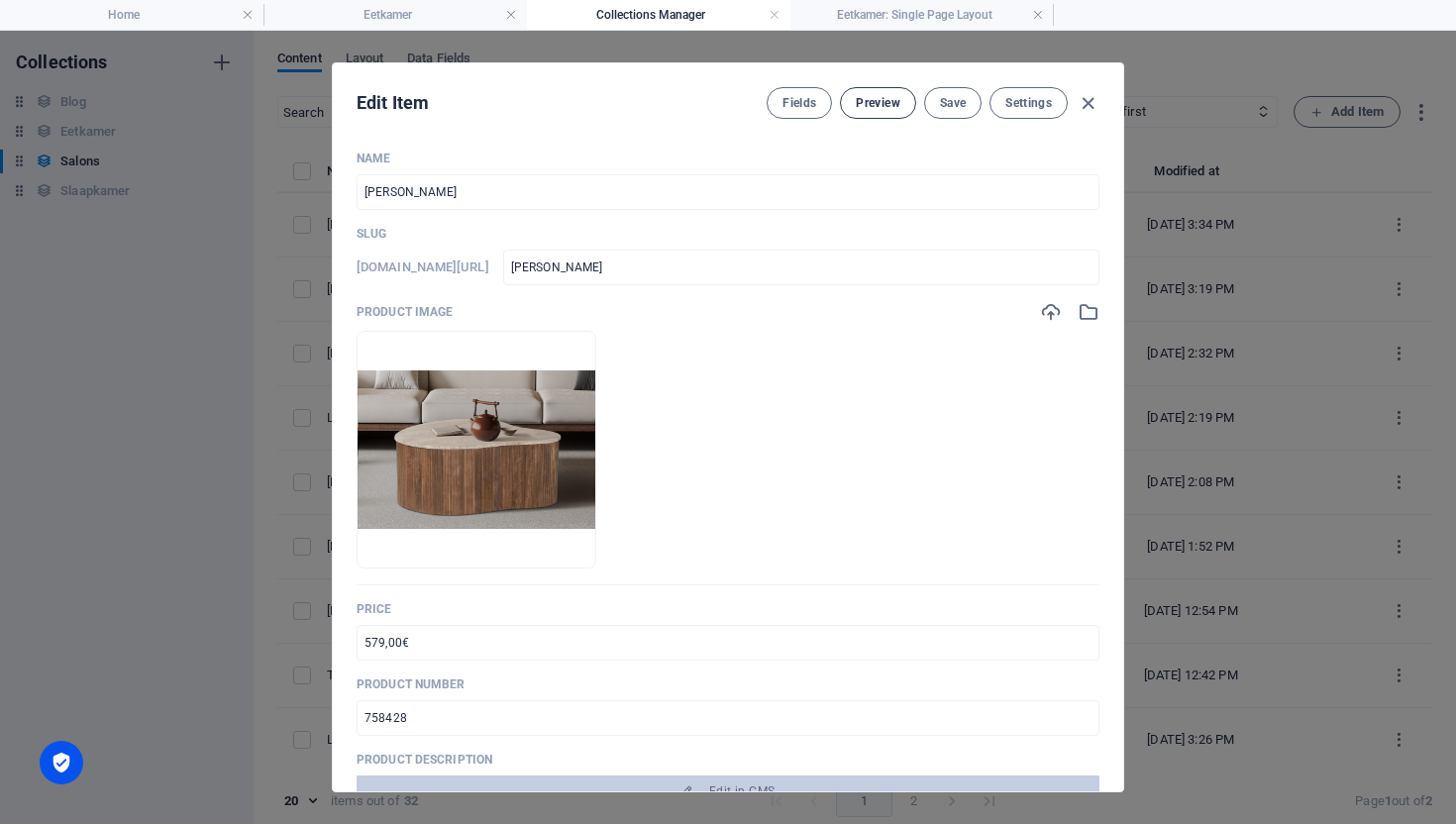 click on "Preview" at bounding box center [878, 103] 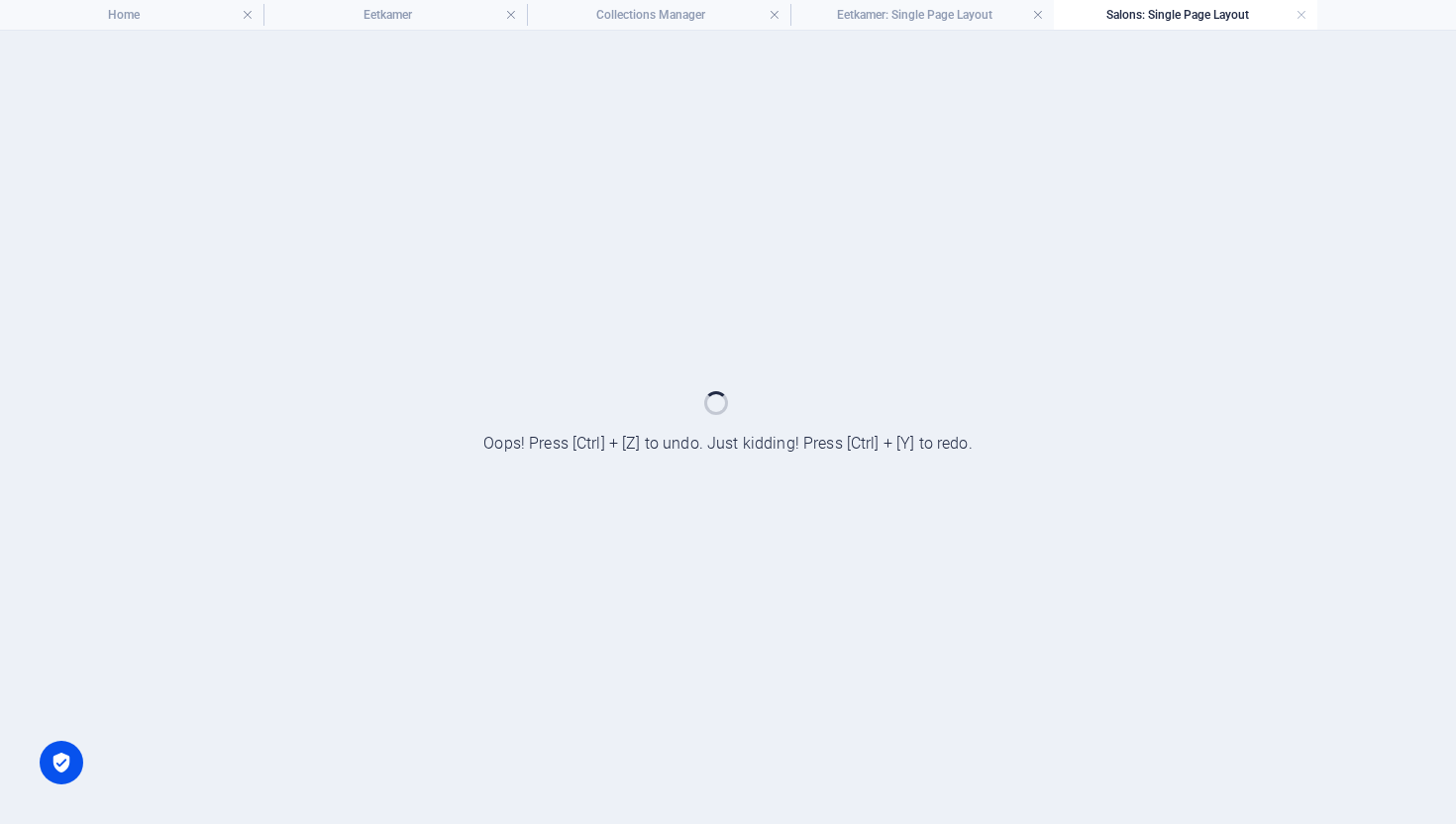 scroll, scrollTop: 0, scrollLeft: 0, axis: both 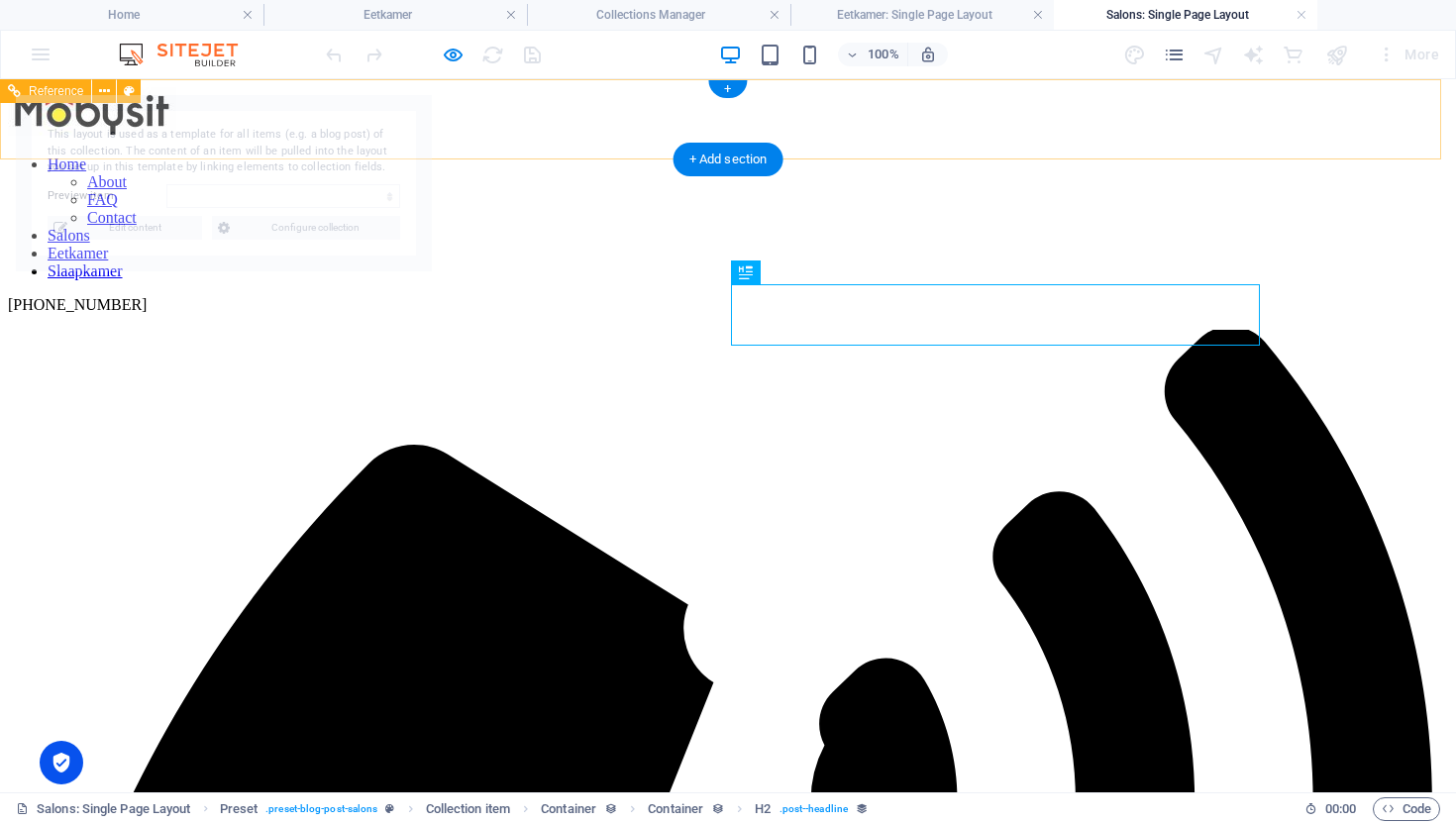 select on "687261337cde55c26f029e42" 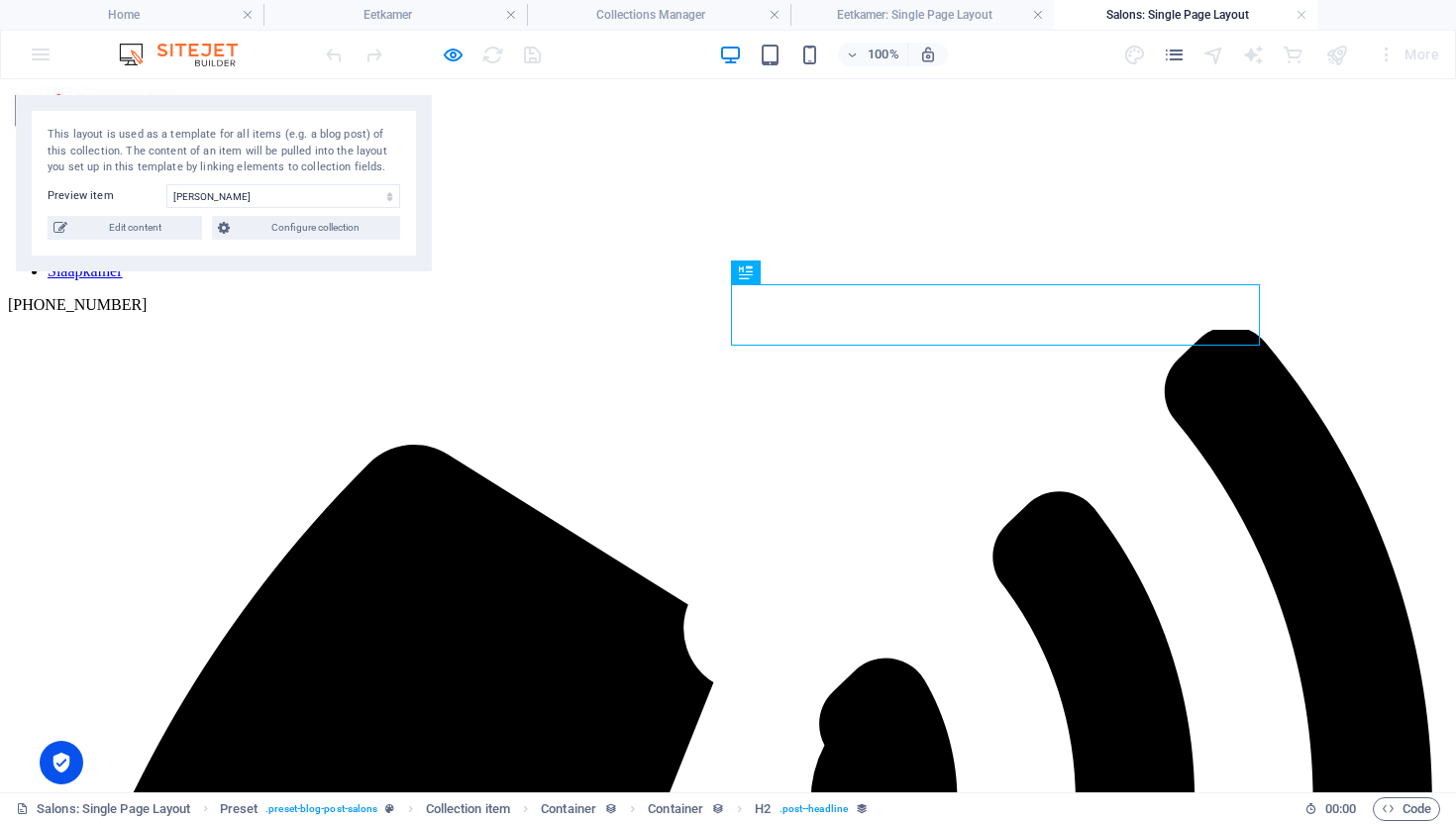 click at bounding box center [1337, 54] 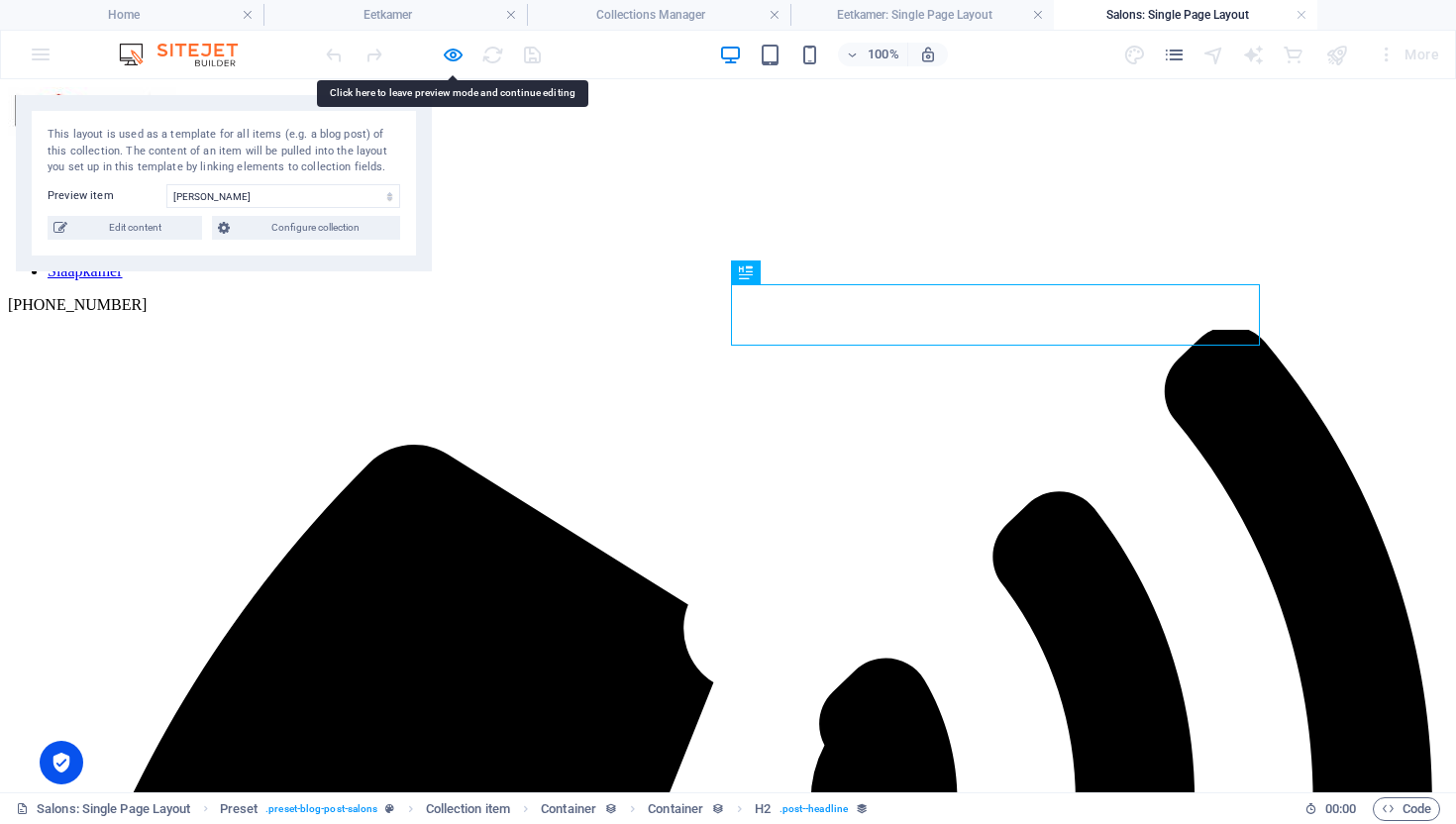 click at bounding box center (1337, 54) 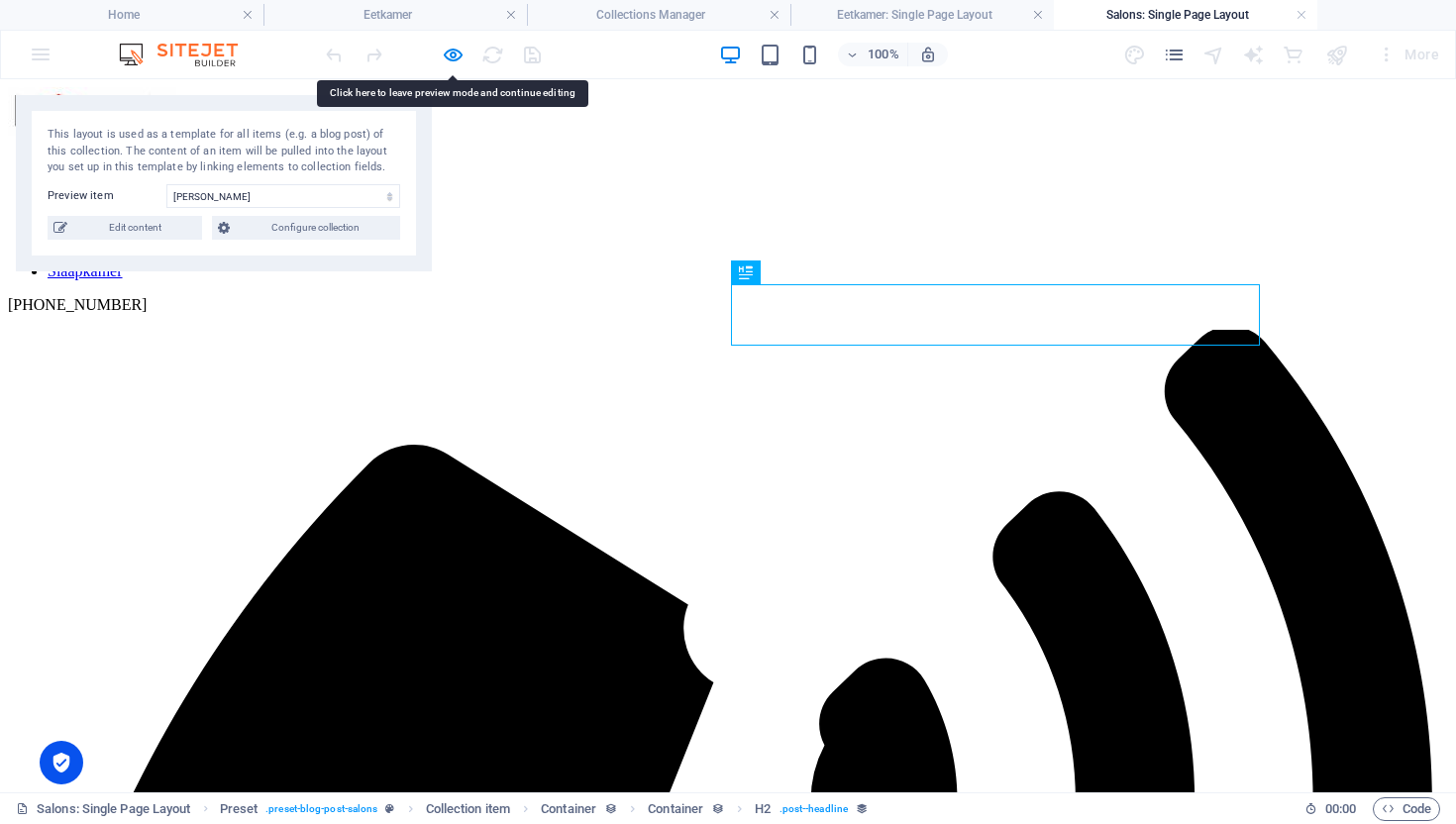 click on "More" at bounding box center [1285, 54] 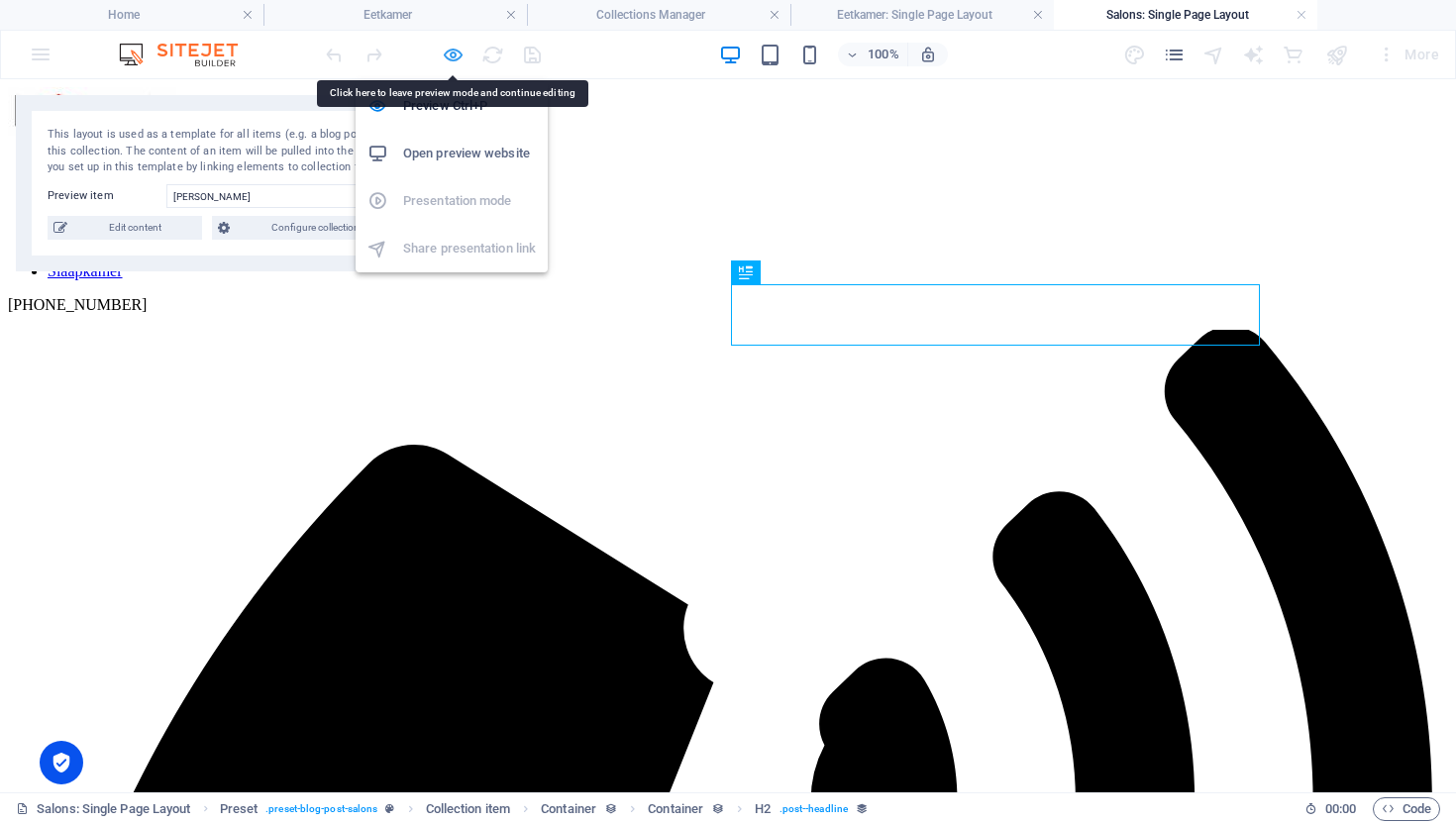 click at bounding box center (453, 54) 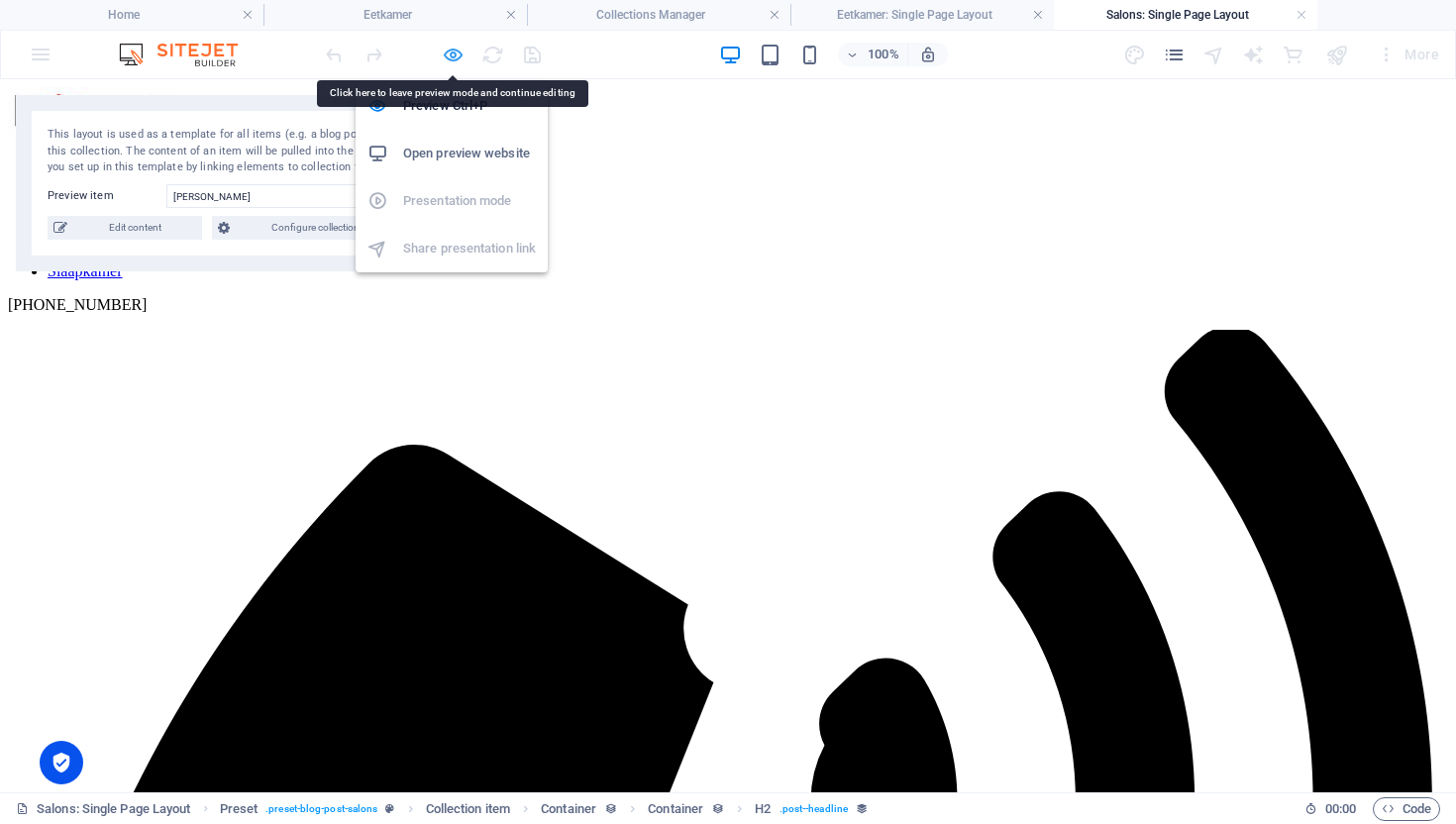 click at bounding box center [453, 54] 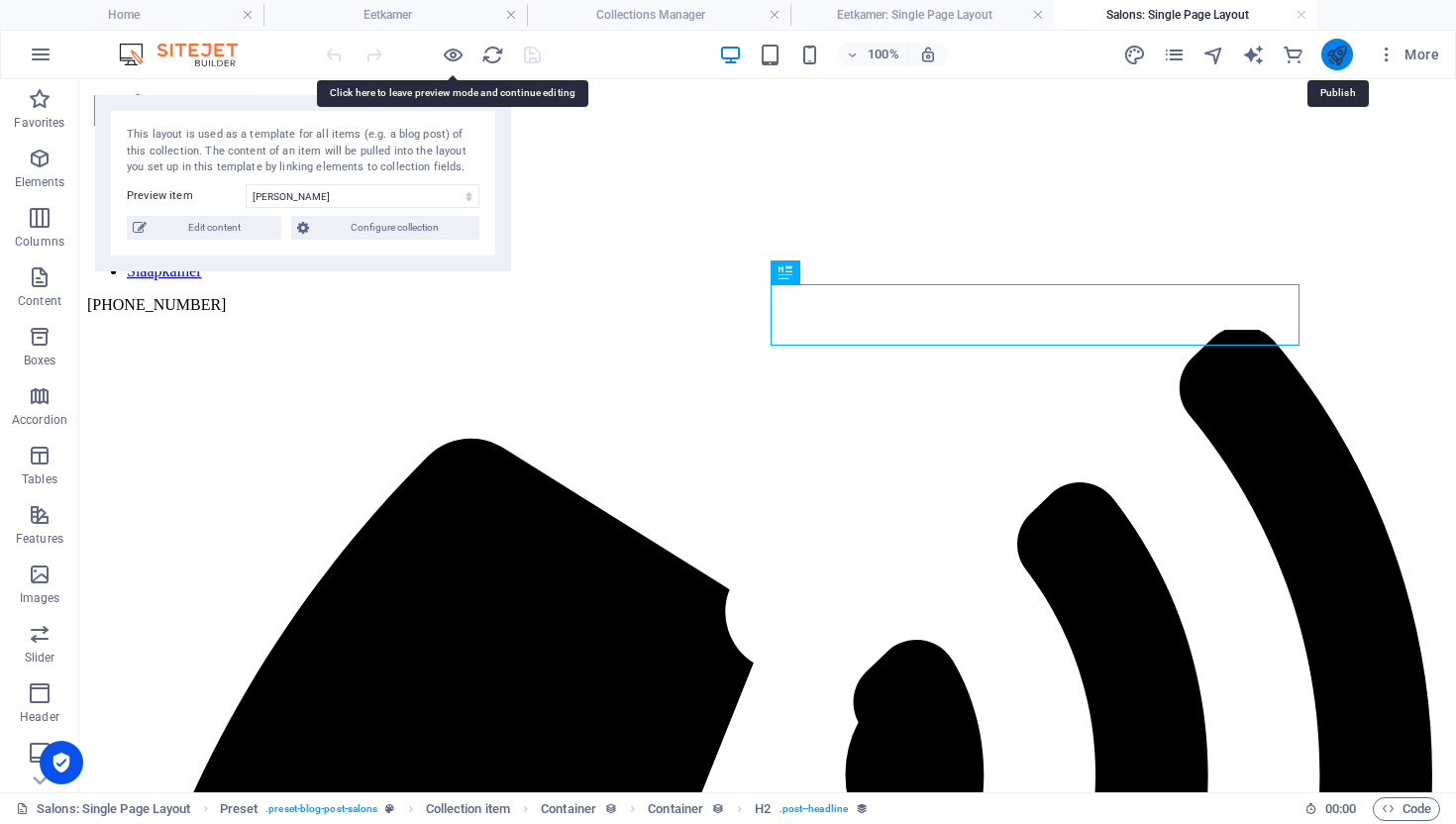 click at bounding box center [1336, 54] 